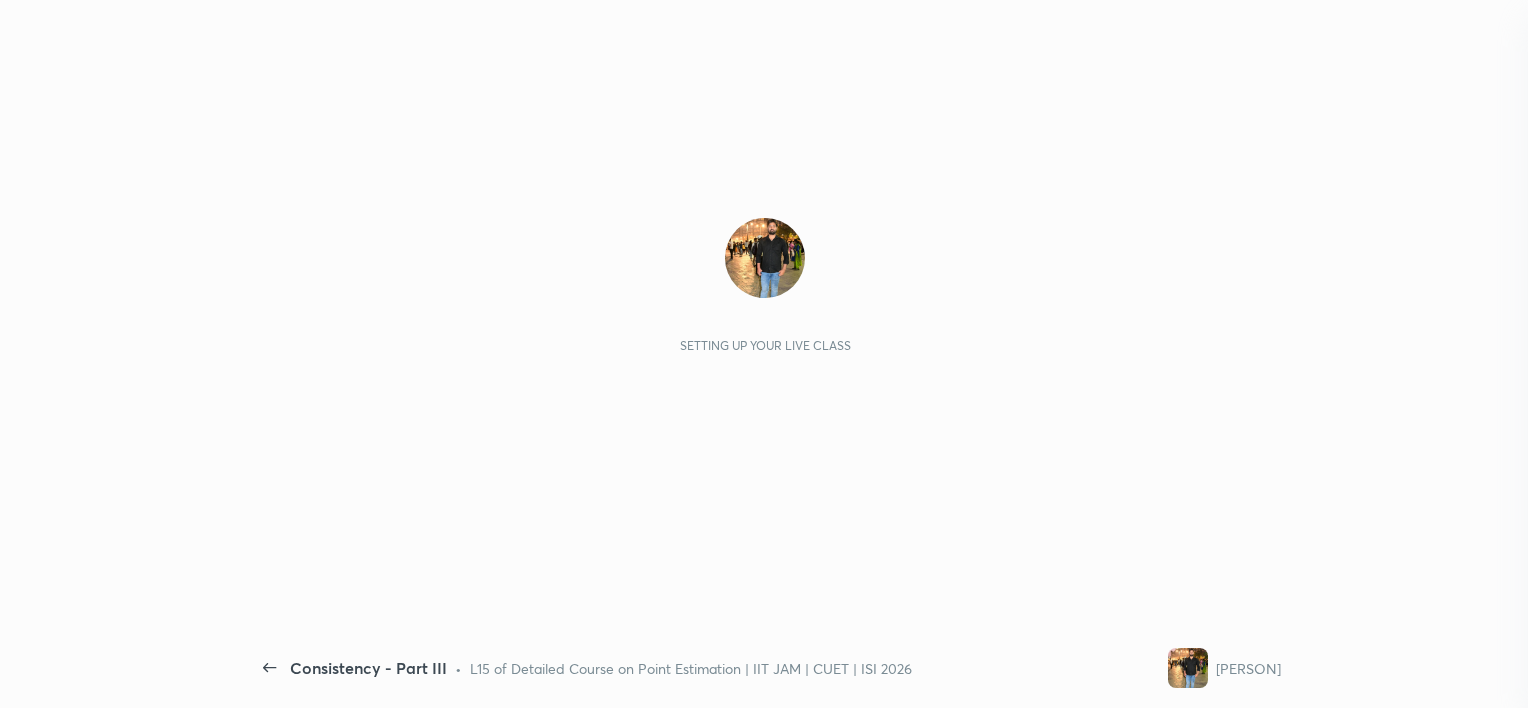 scroll, scrollTop: 0, scrollLeft: 0, axis: both 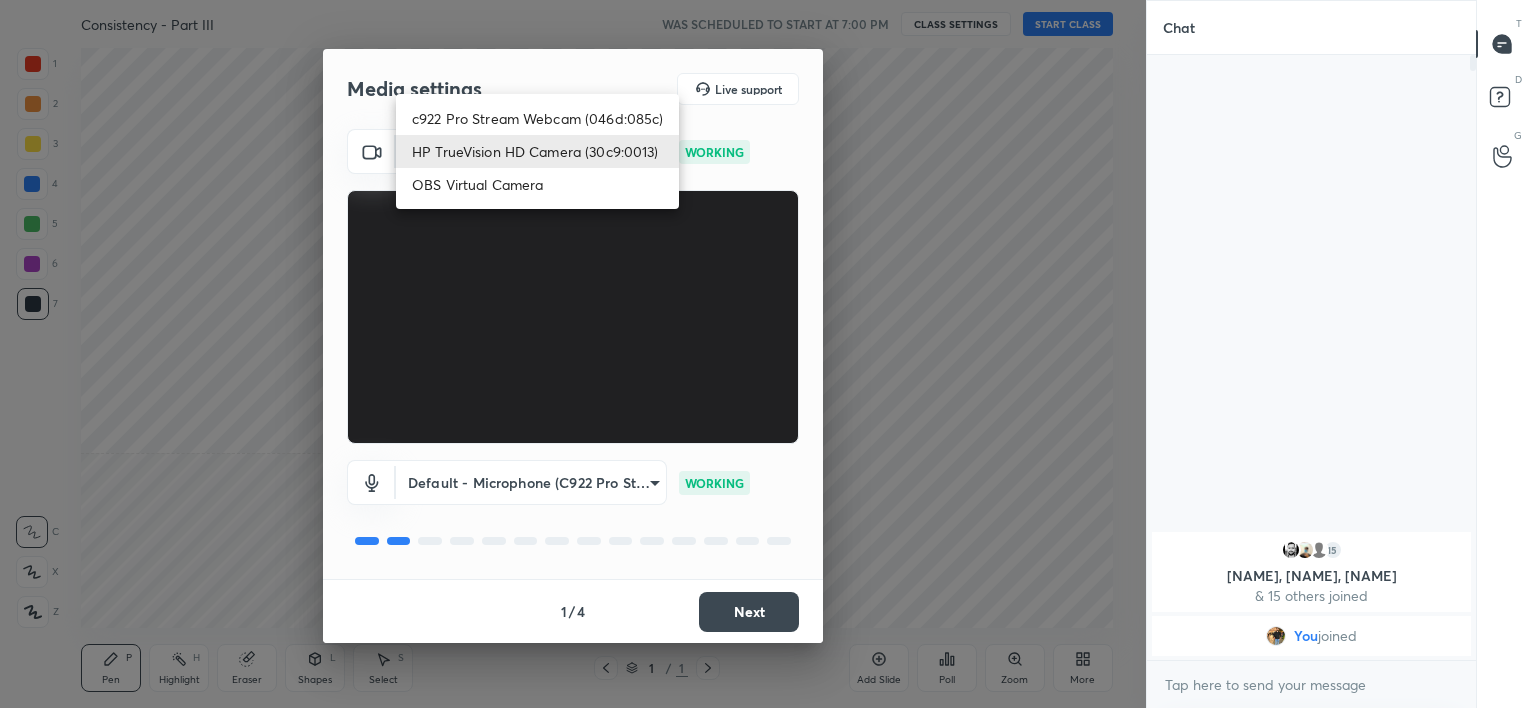 click on "1 2 3 4 5 6 7 C X Z C X Z E E Erase all   H H Consistency - Part III WAS SCHEDULED TO START AT  7:00 PM CLASS SETTINGS START CLASS Setting up your live class Back Consistency - Part III • L15 of Detailed Course on Point Estimation | IIT JAM | CUET | ISI 2026 [PERSON] Pen P Highlight H Eraser Shapes L Select S 1 / 1 Add Slide Poll Zoom More Chat 15 [PERSON], [PERSON], [PERSON] &  15 others  joined You  joined 1 NEW MESSAGE Enable hand raising Enable raise hand to speak to learners. Once enabled, chat will be turned off temporarily. Enable x   introducing Raise a hand with a doubt Now learners can raise their hand along with a doubt  How it works? Doubts asked by learners will show up here Raise hand disabled You have disabled Raise hand currently. Enable it to invite learners to speak Enable Can't raise hand Looks like educator just invited you to speak. Please wait before you can raise your hand again. Got it T Messages (T) D Doubts (D) G Raise Hand (G) Report an issue Reason for reporting Buffering ​ 1" at bounding box center [764, 354] 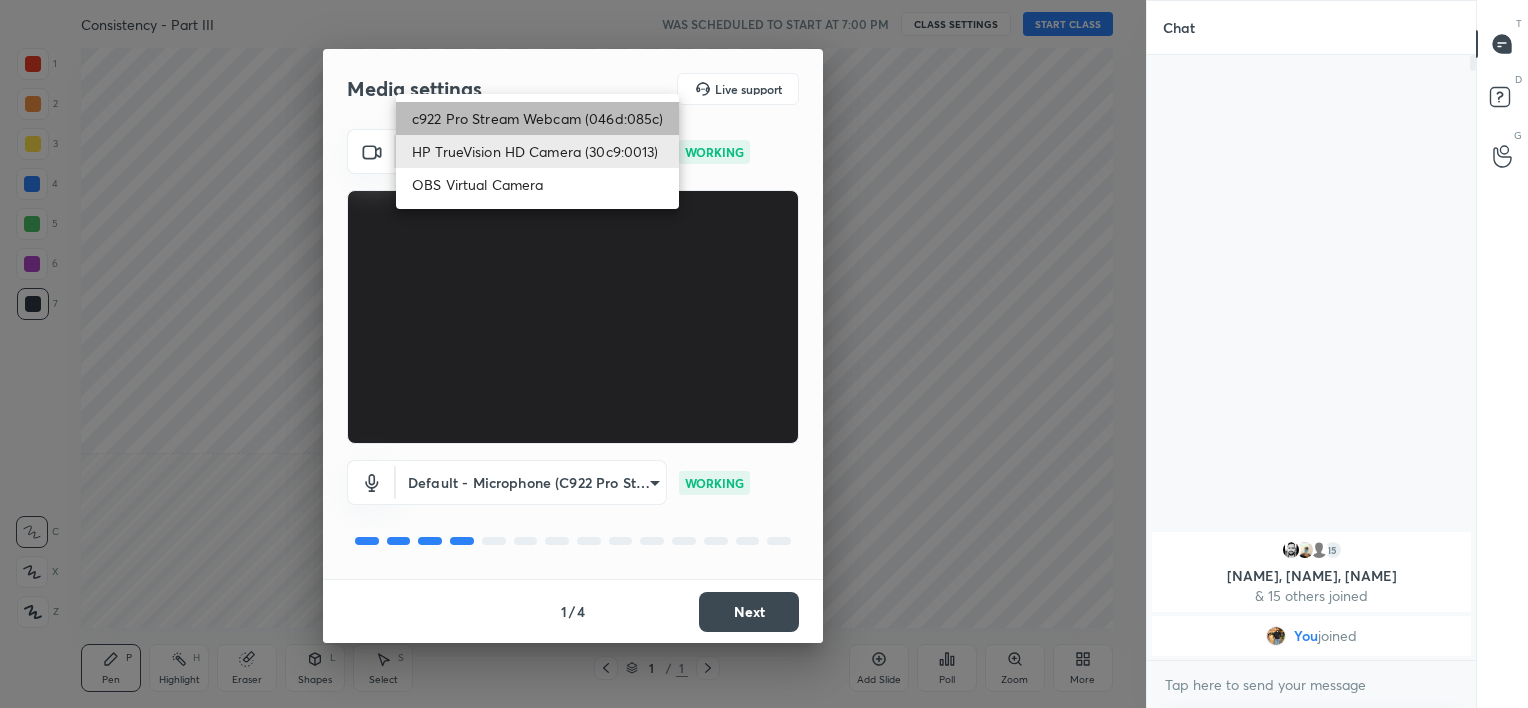 click on "c922 Pro Stream Webcam (046d:085c)" at bounding box center (537, 118) 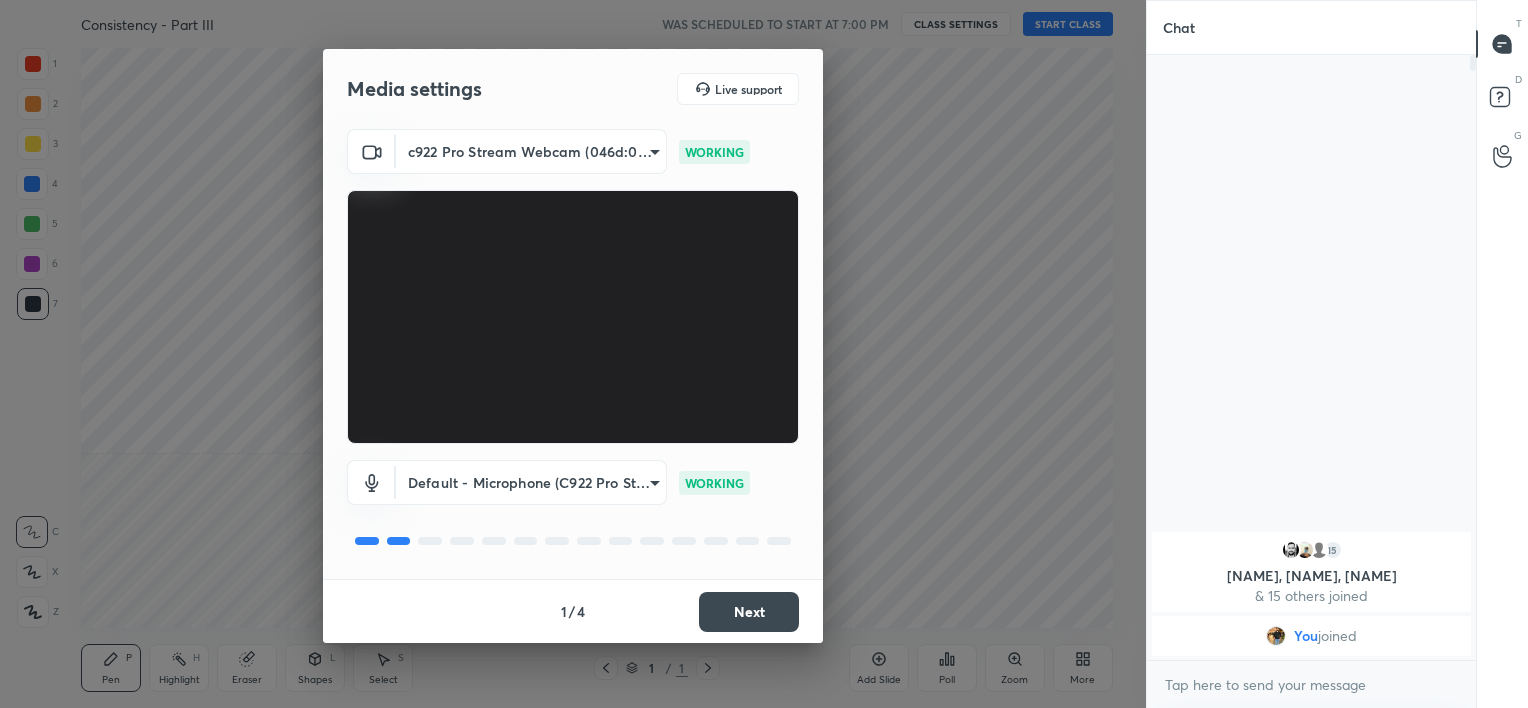 click on "Next" at bounding box center (749, 612) 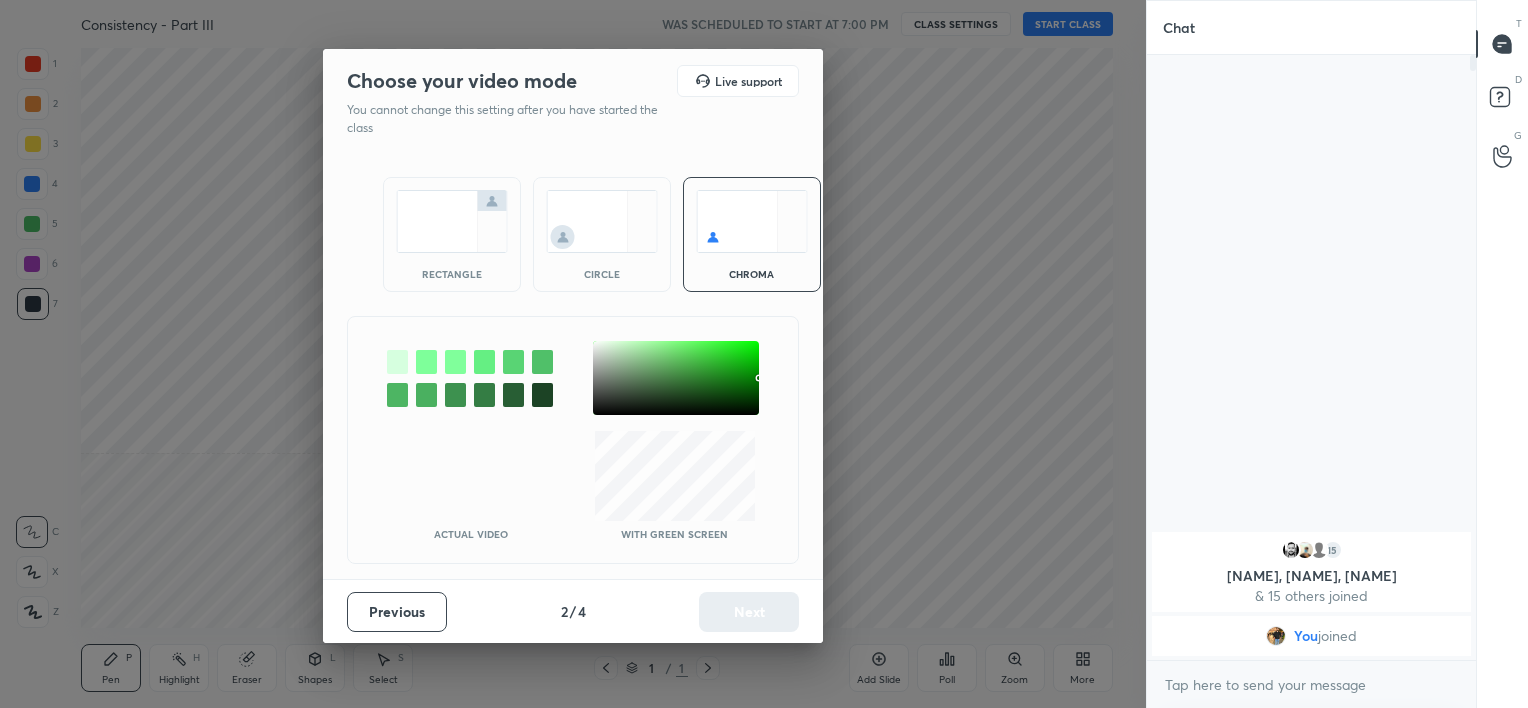 click on "circle" at bounding box center (602, 234) 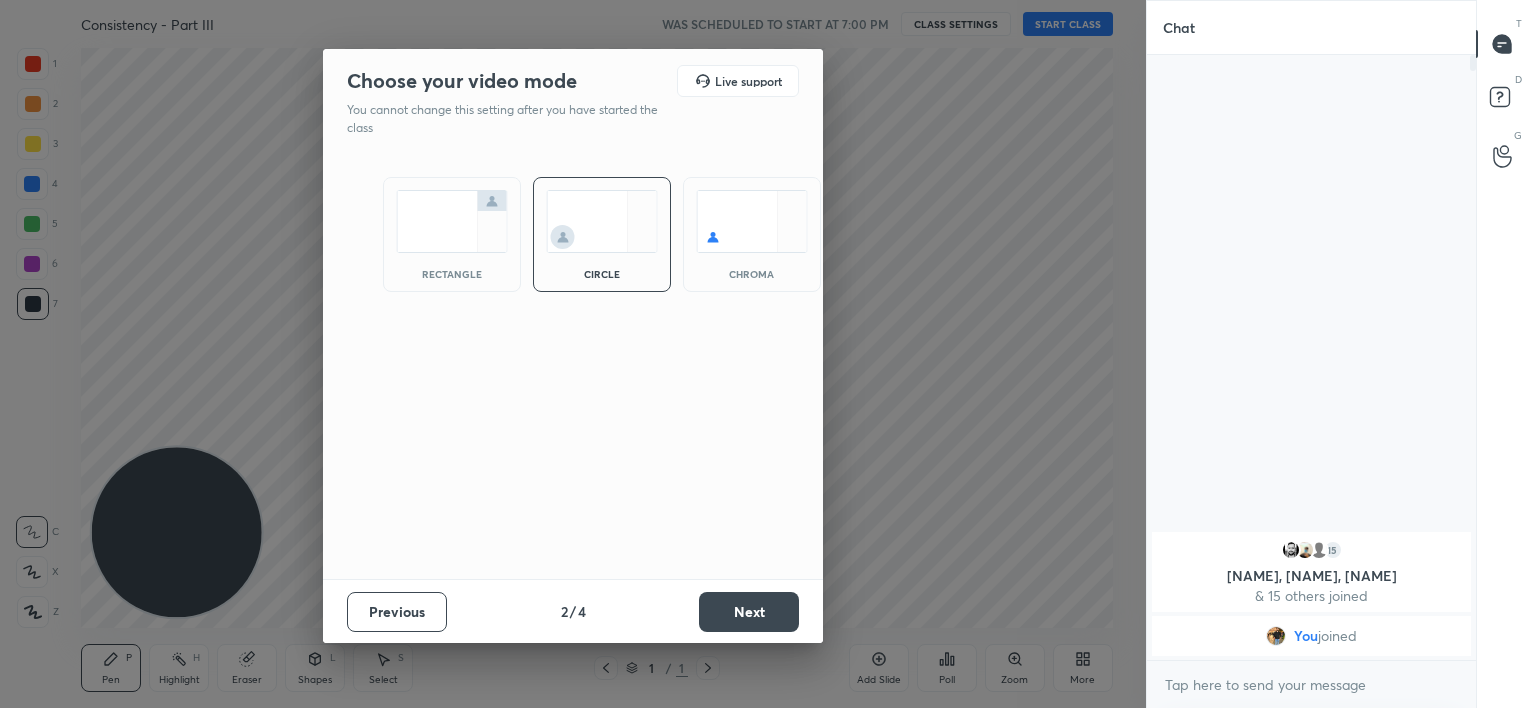 click on "Next" at bounding box center (749, 612) 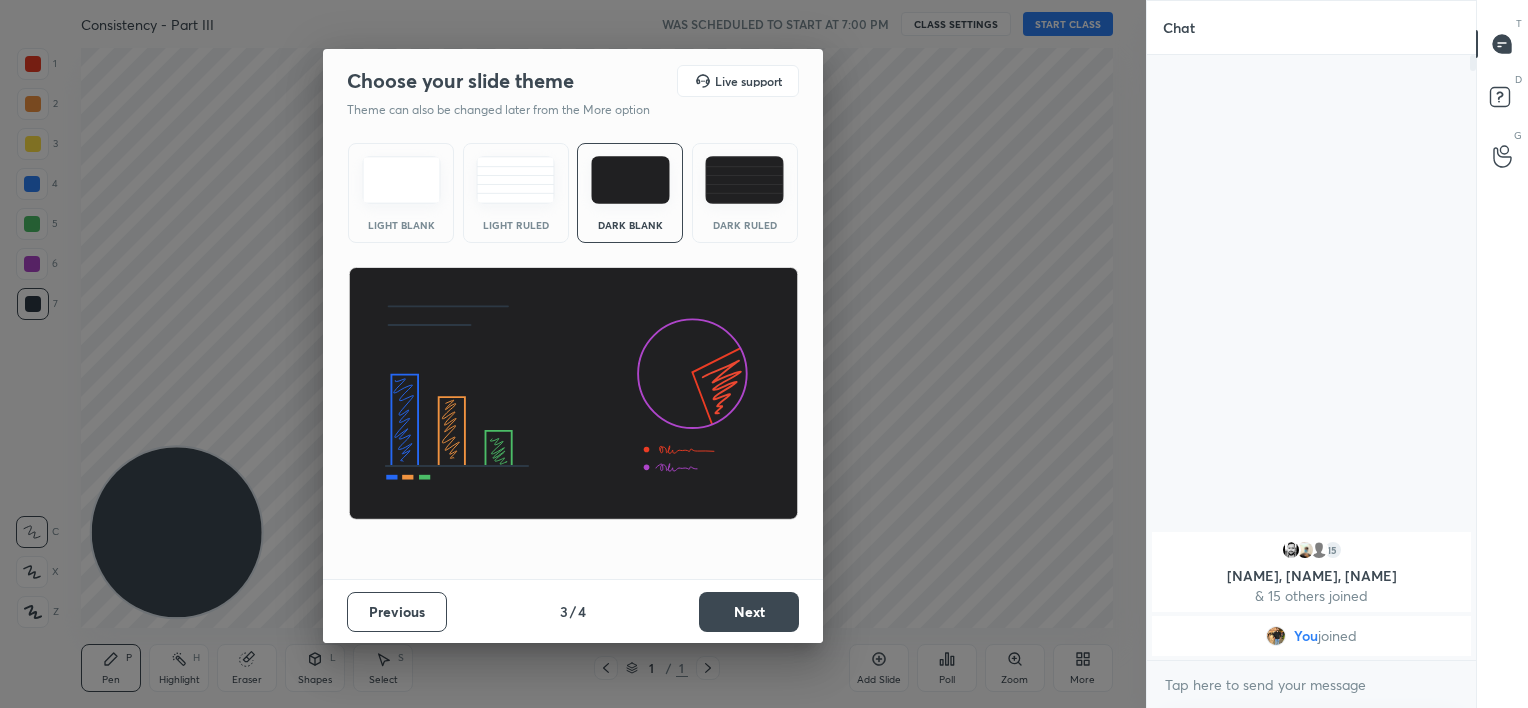 click on "Next" at bounding box center (749, 612) 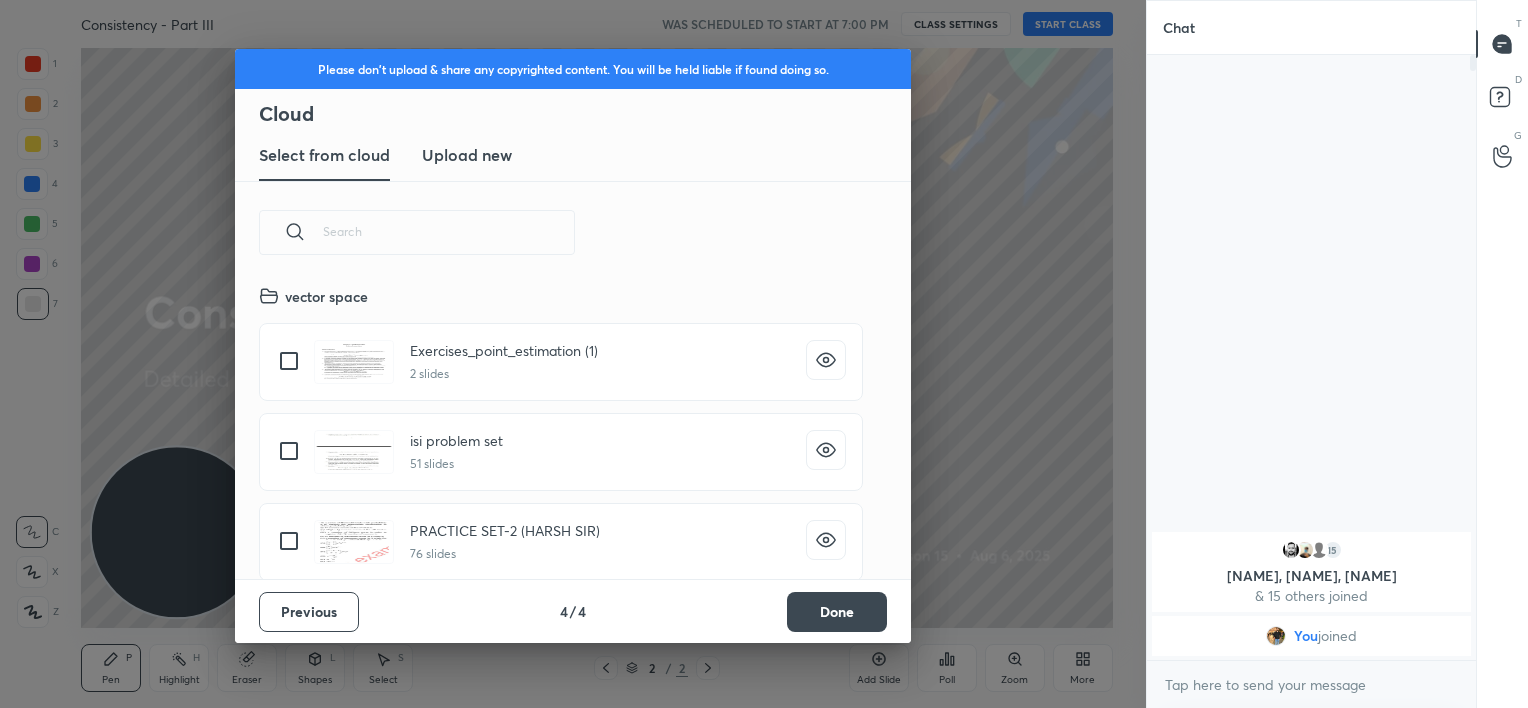 scroll, scrollTop: 296, scrollLeft: 642, axis: both 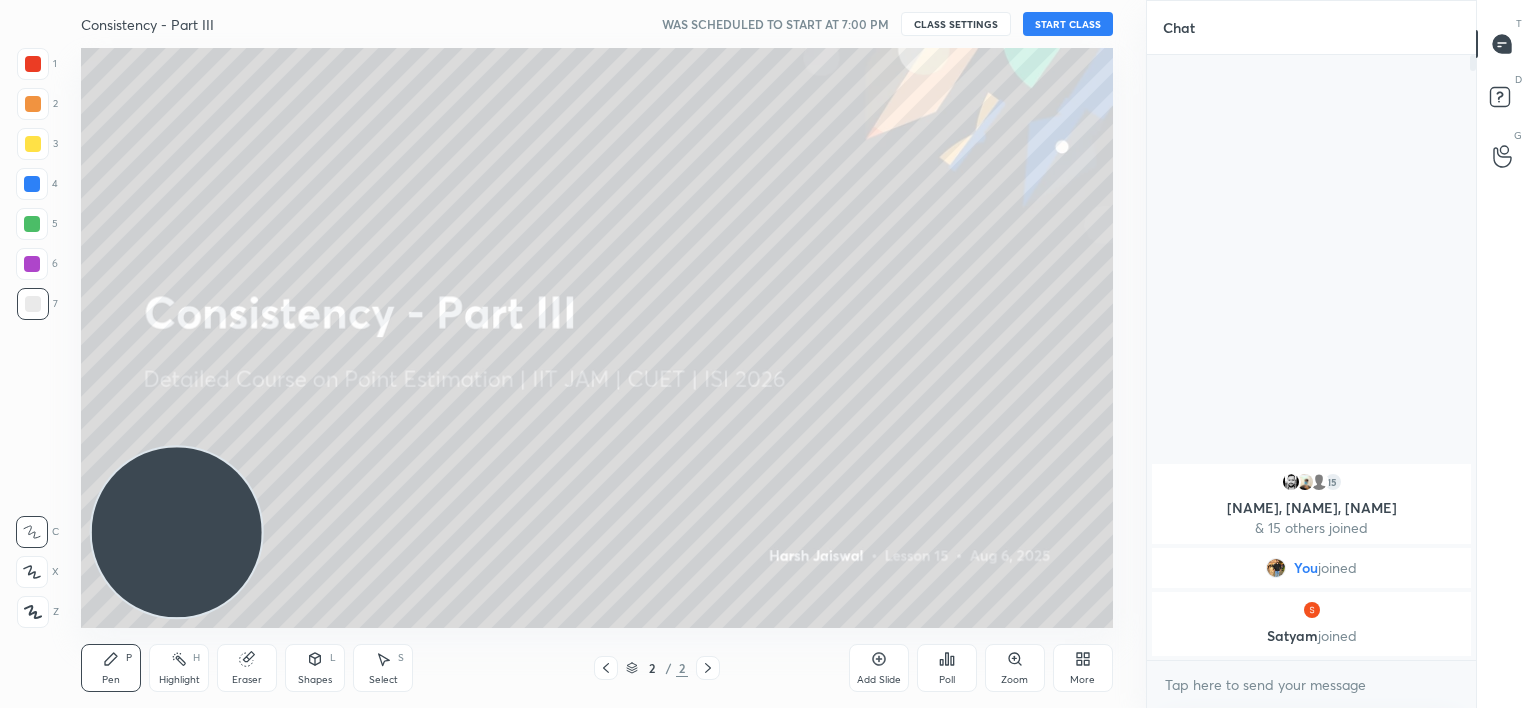 click on "START CLASS" at bounding box center (1068, 24) 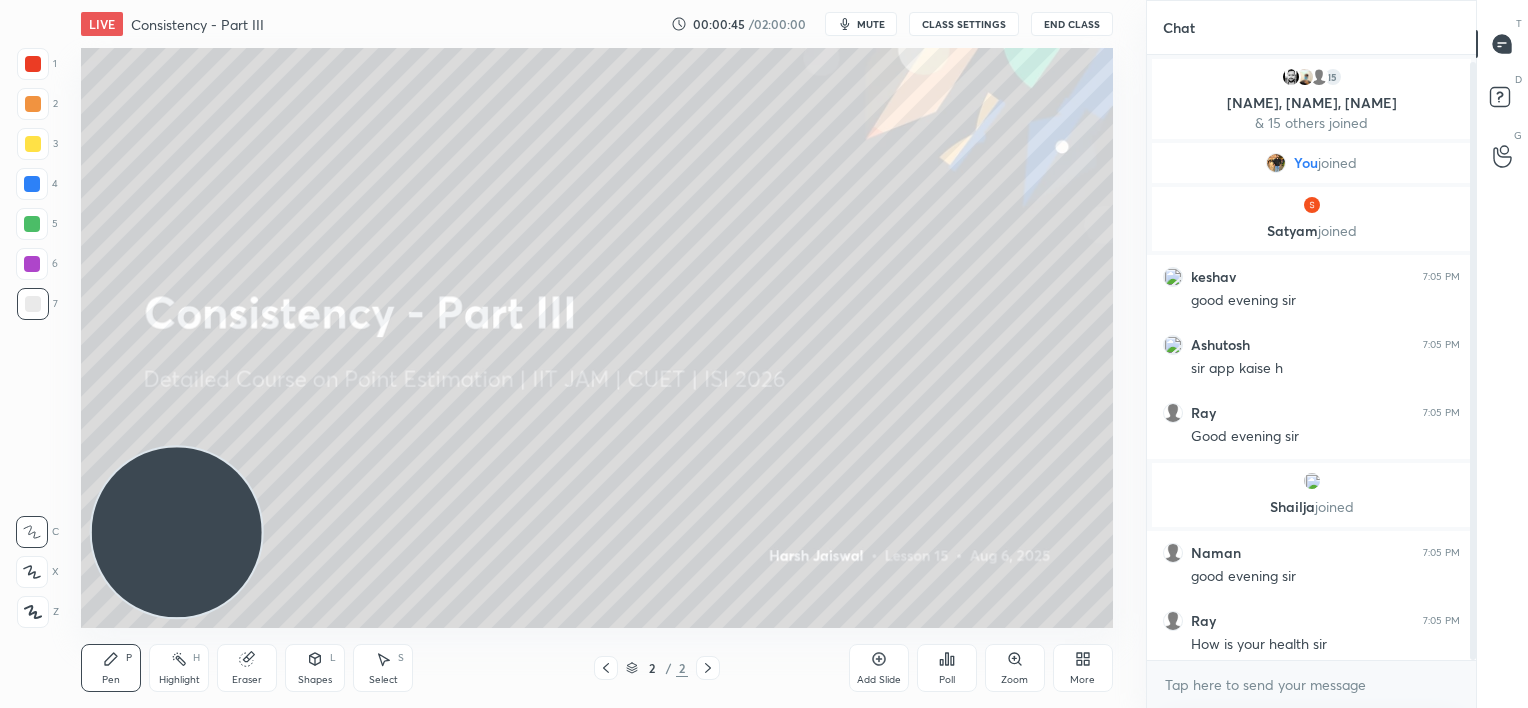 scroll, scrollTop: 7, scrollLeft: 0, axis: vertical 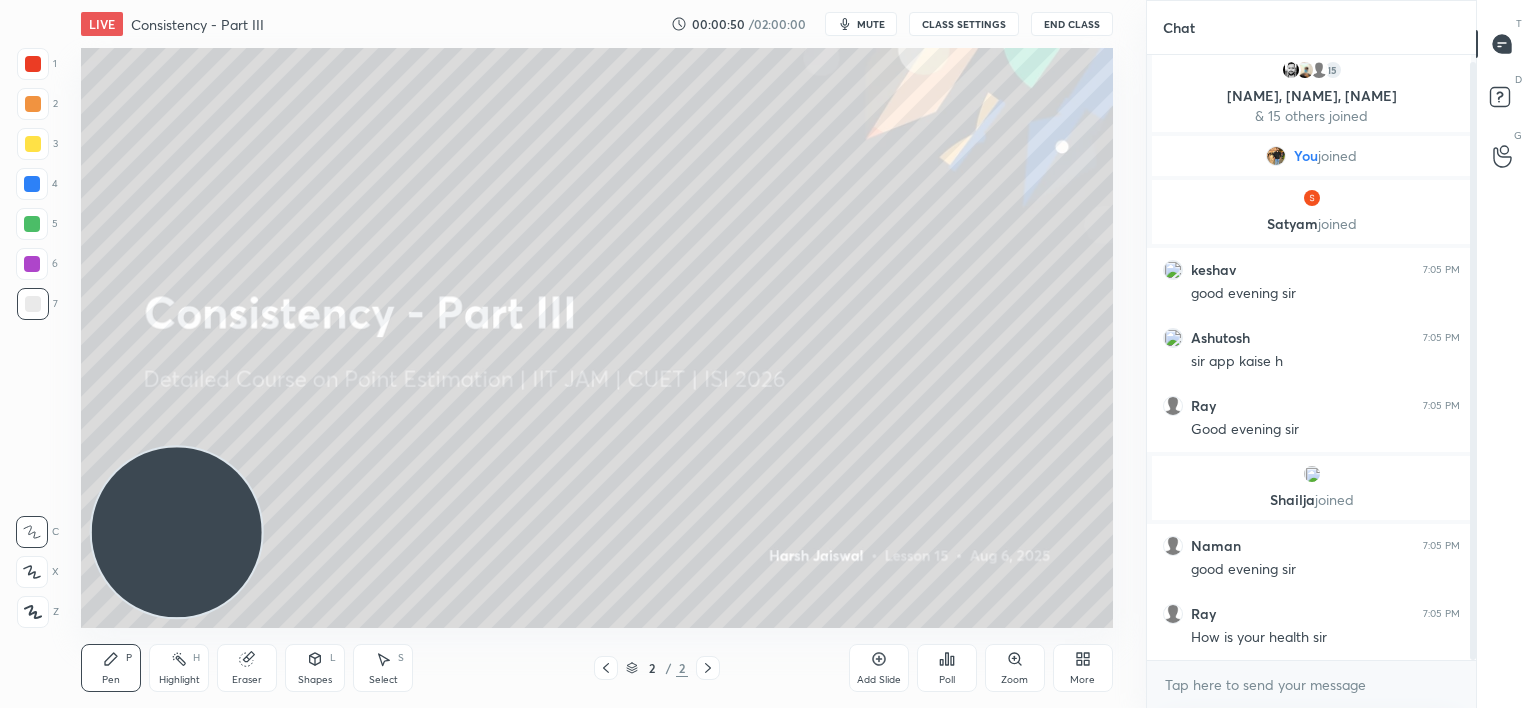 click on "T Messages (T) D Doubts (D) G Raise Hand (G)" at bounding box center (1502, 354) 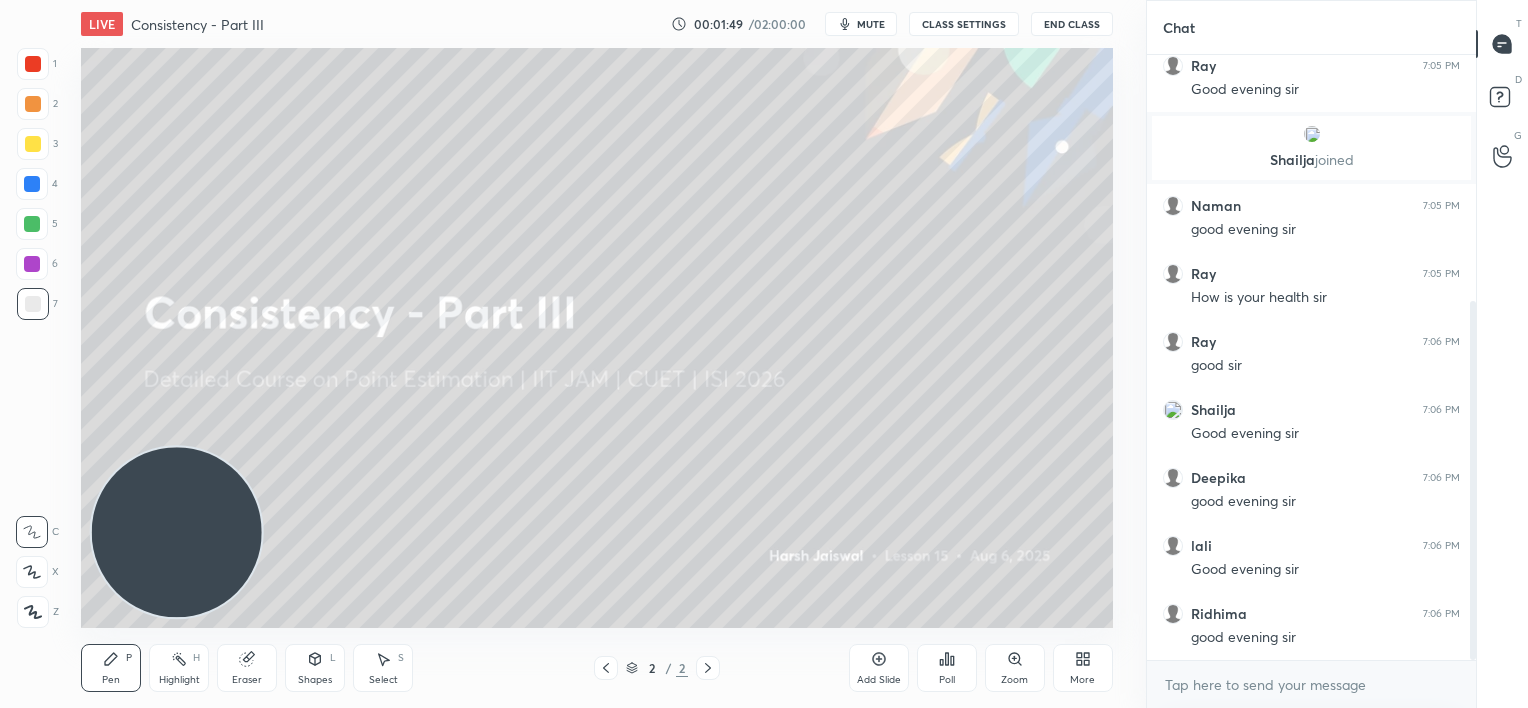 scroll, scrollTop: 415, scrollLeft: 0, axis: vertical 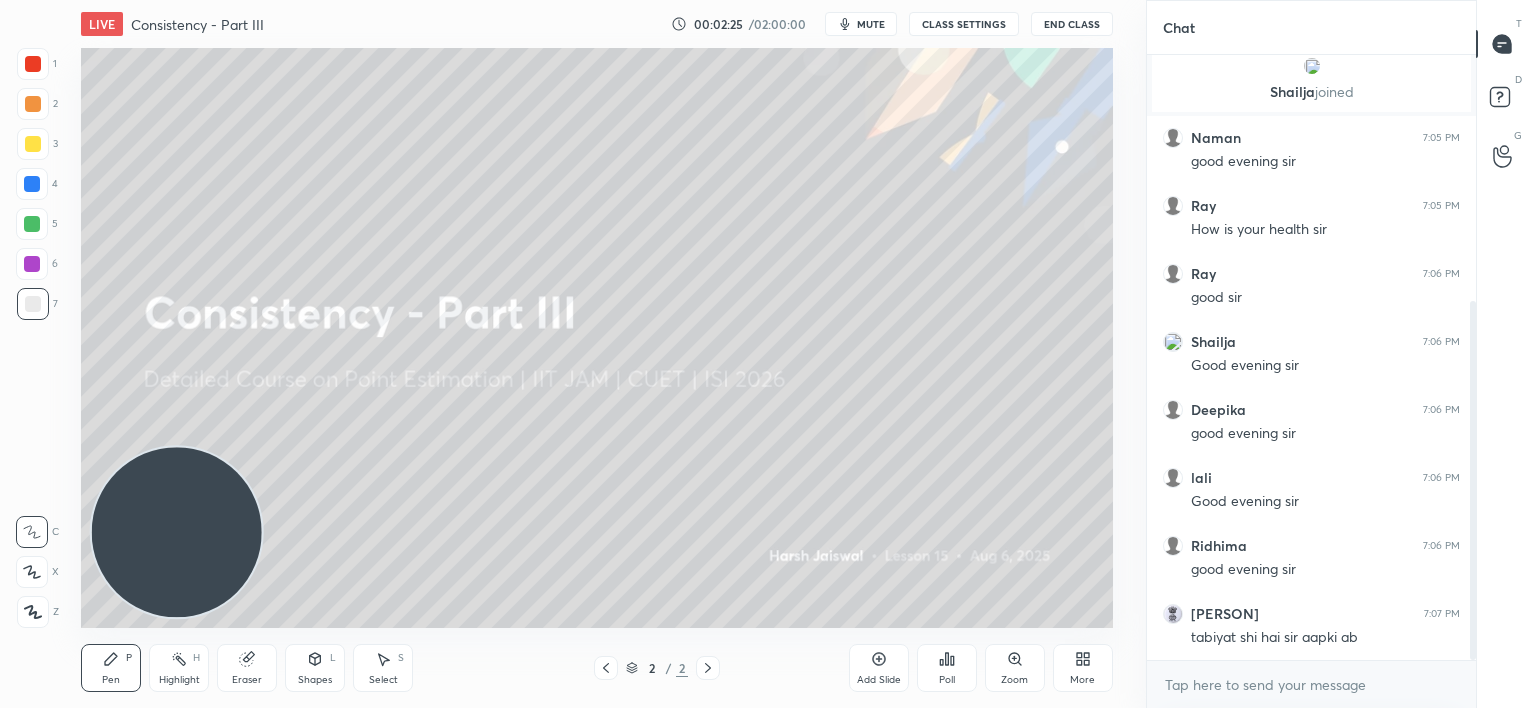 click 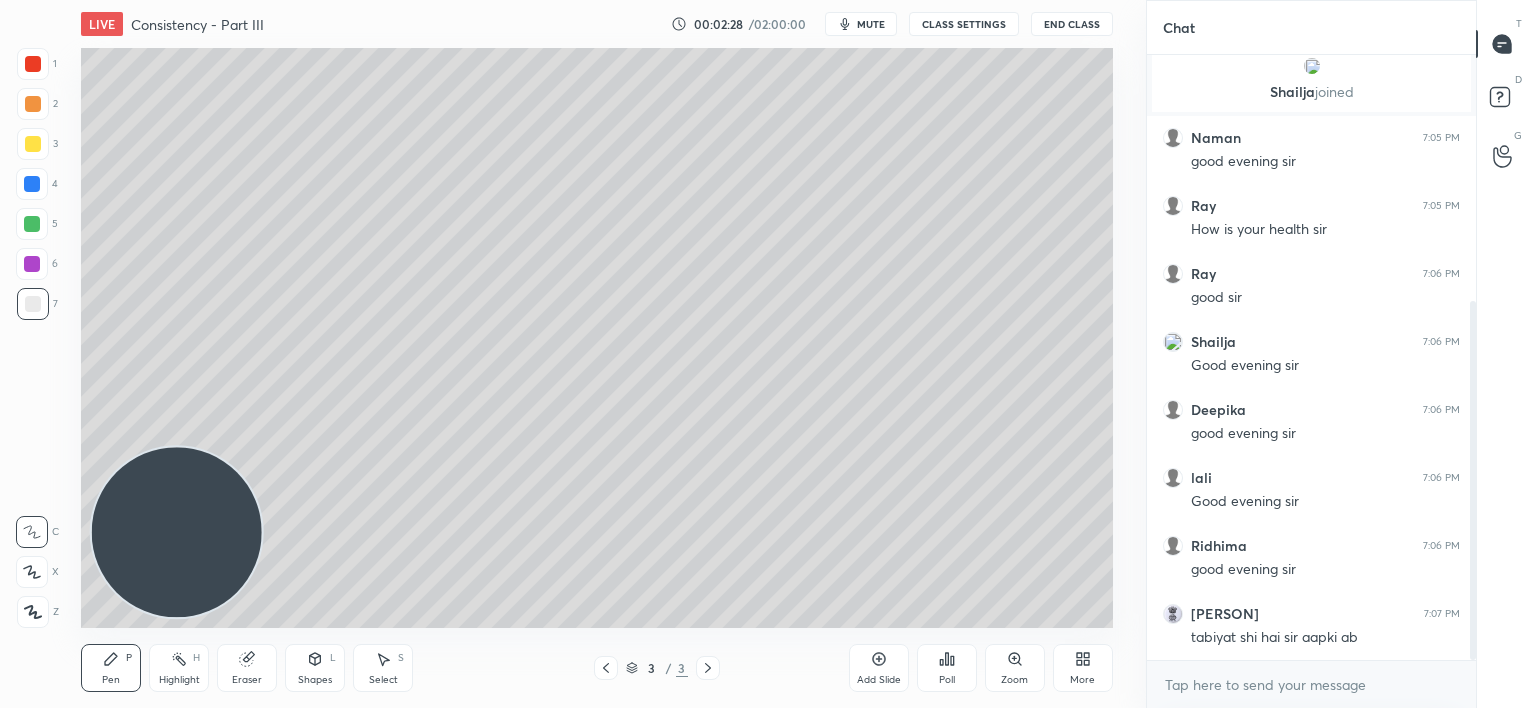 click at bounding box center [32, 184] 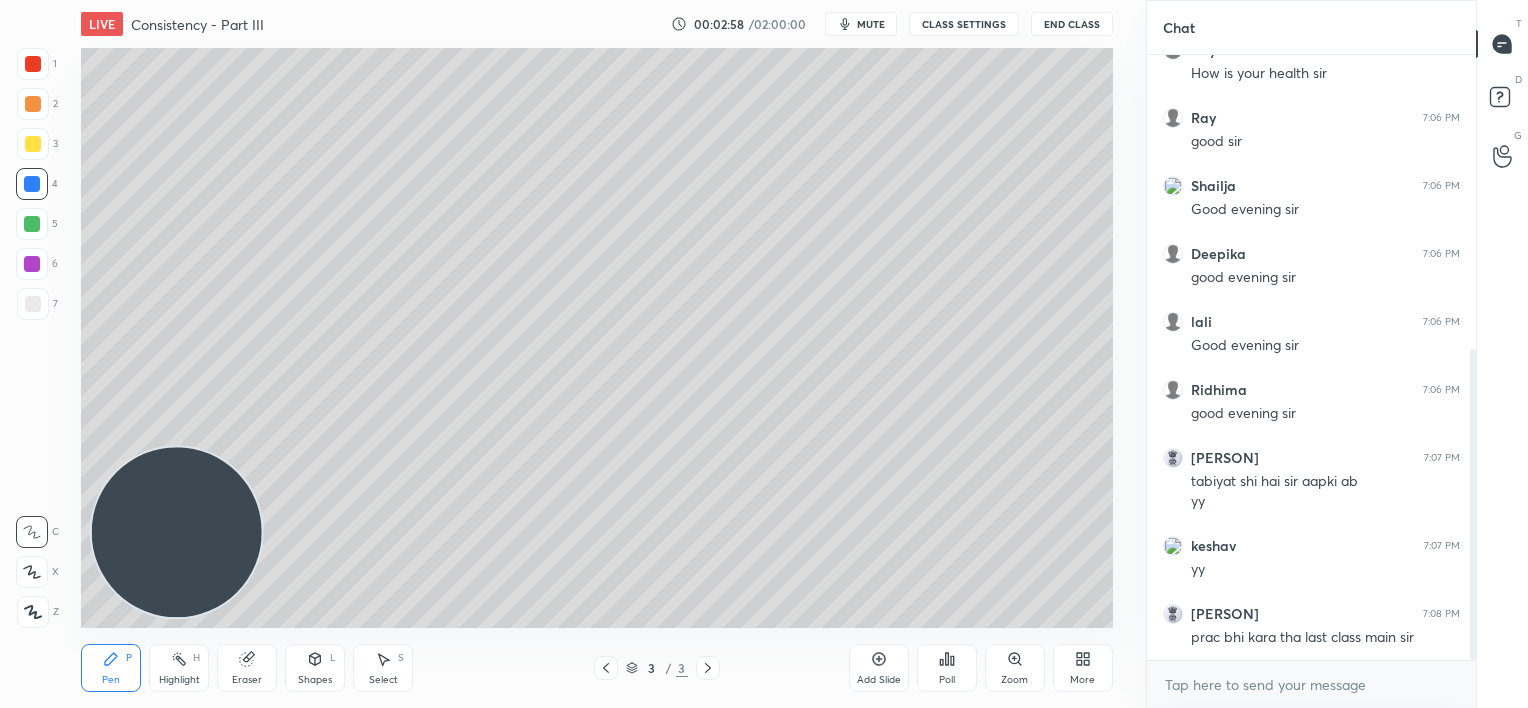 scroll, scrollTop: 591, scrollLeft: 0, axis: vertical 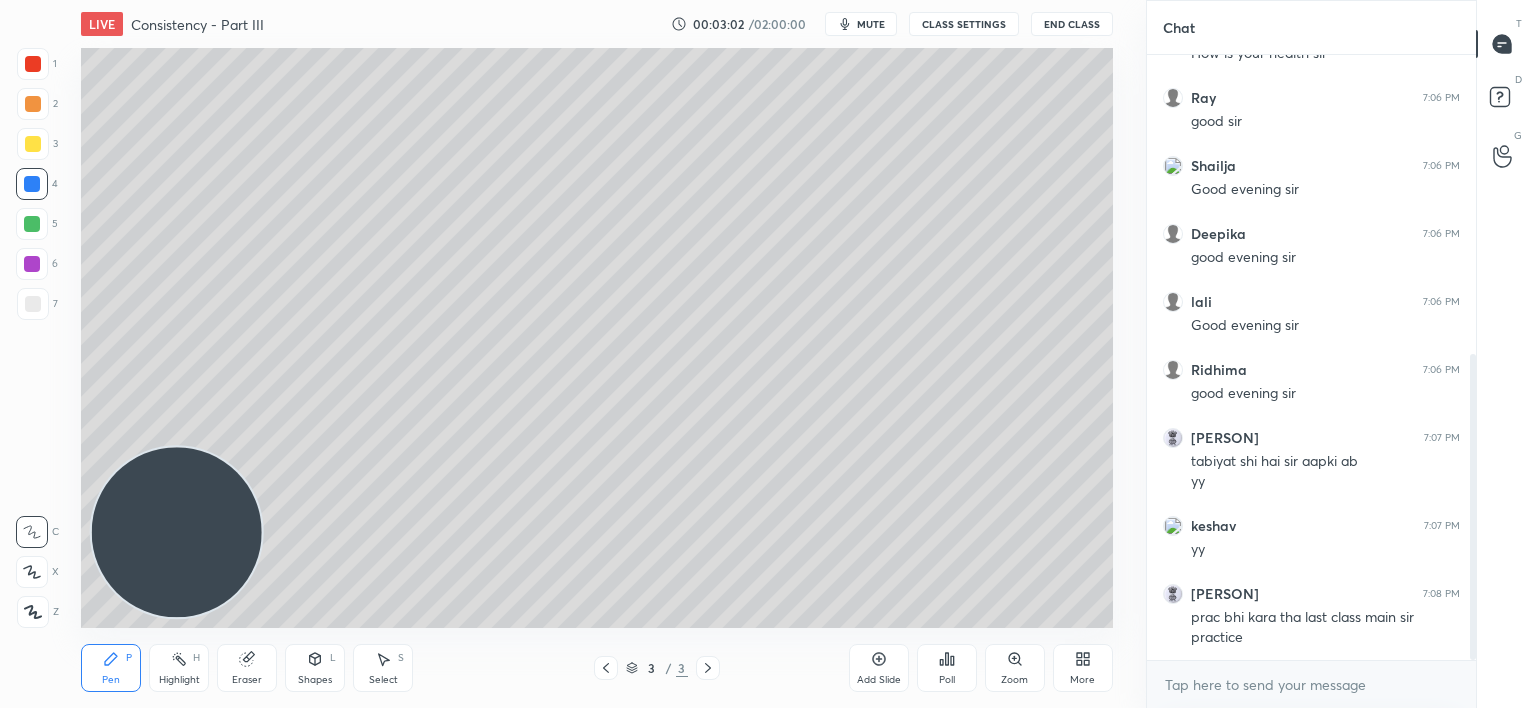 click at bounding box center (33, 64) 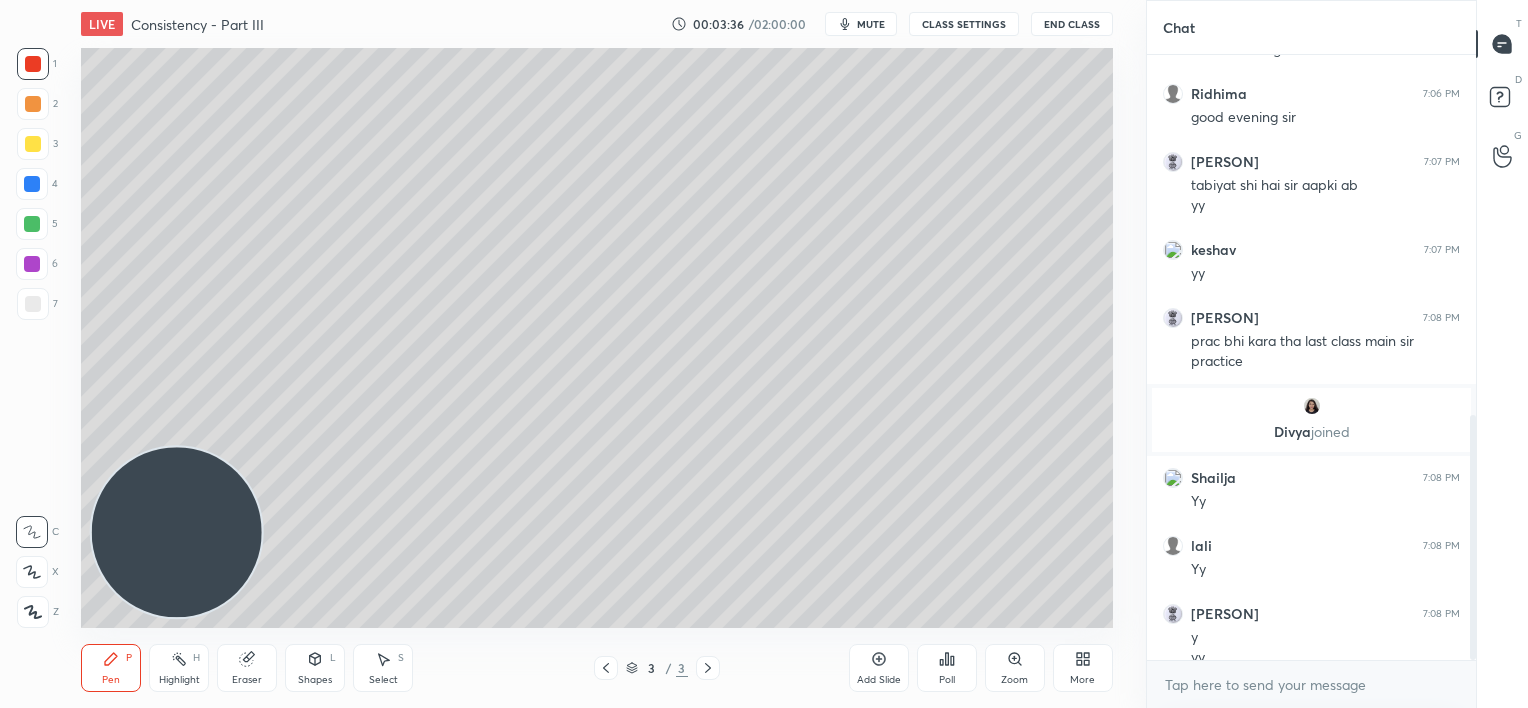 scroll, scrollTop: 887, scrollLeft: 0, axis: vertical 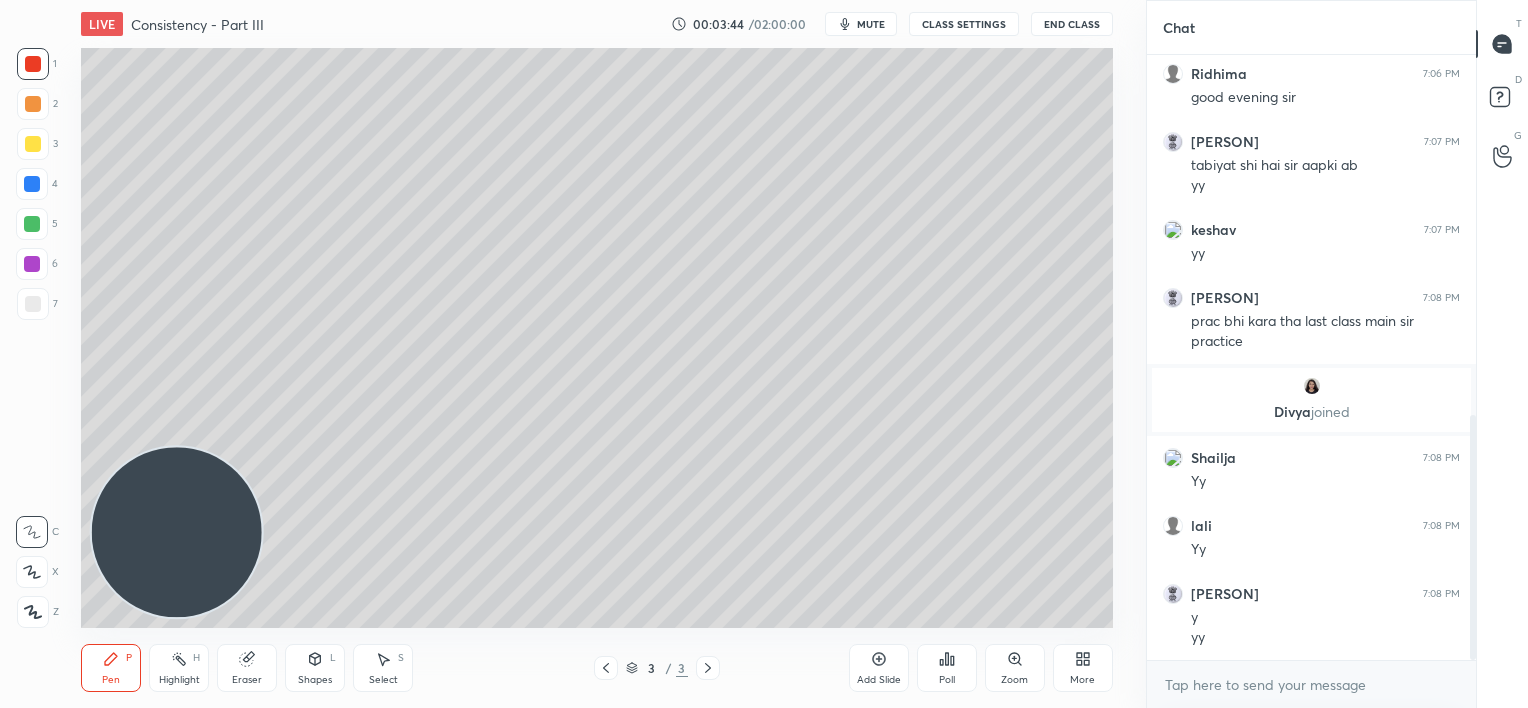 click at bounding box center [32, 184] 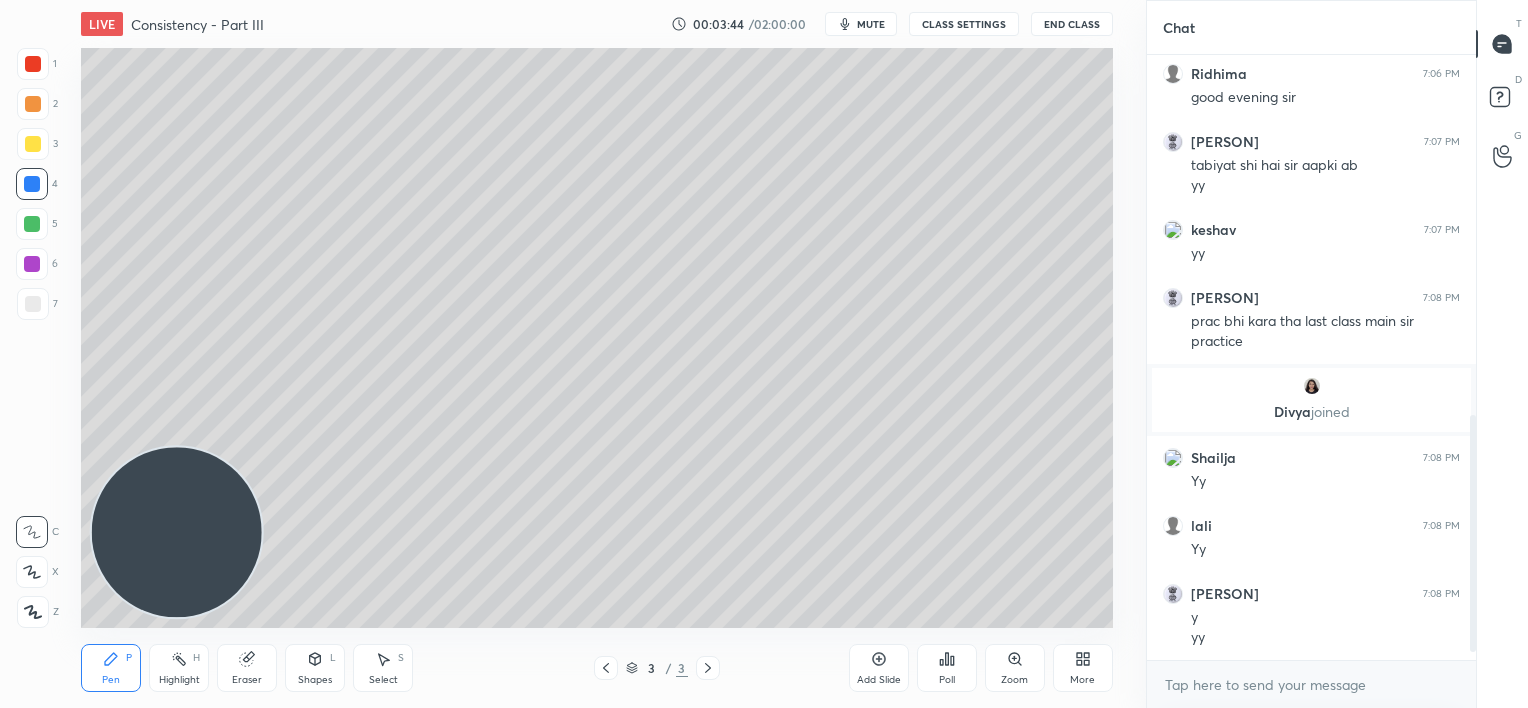 scroll, scrollTop: 955, scrollLeft: 0, axis: vertical 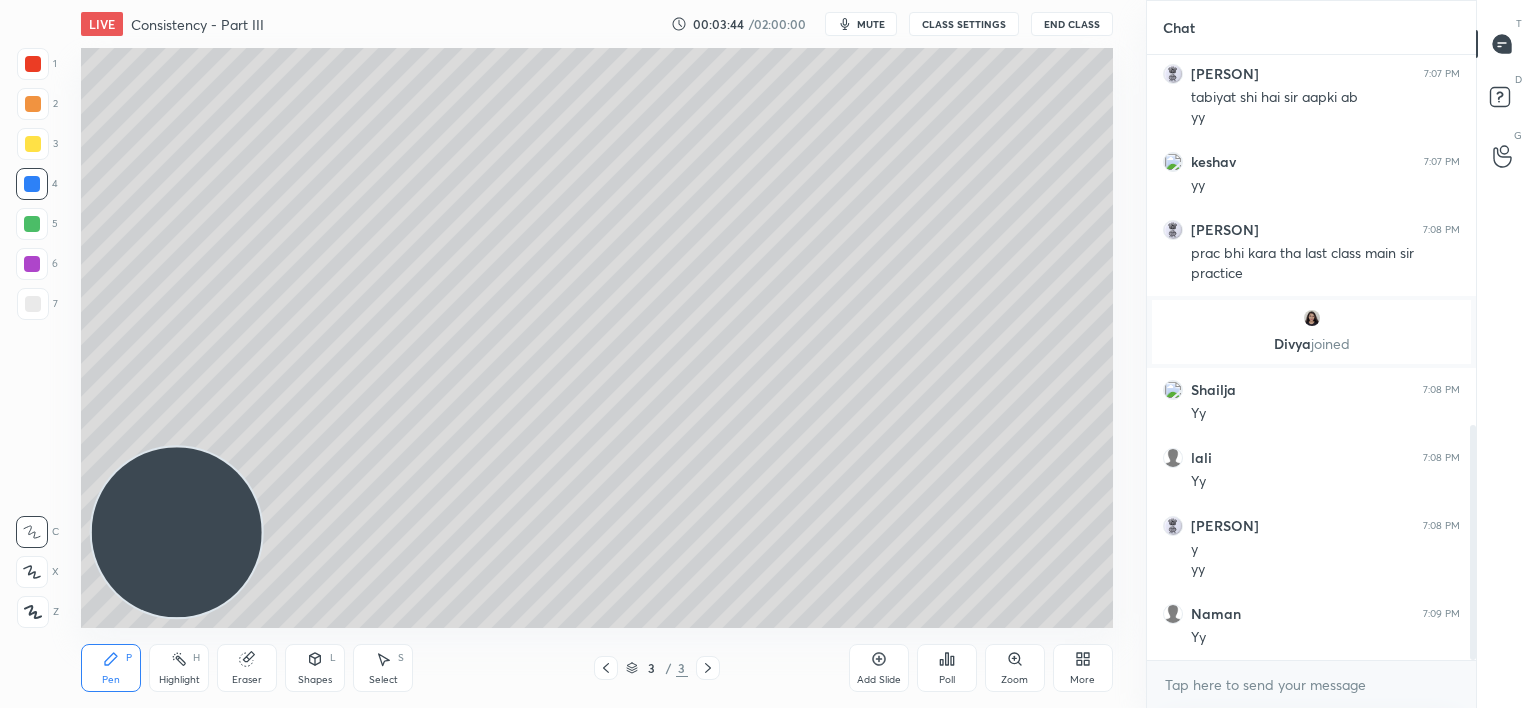 click at bounding box center [33, 144] 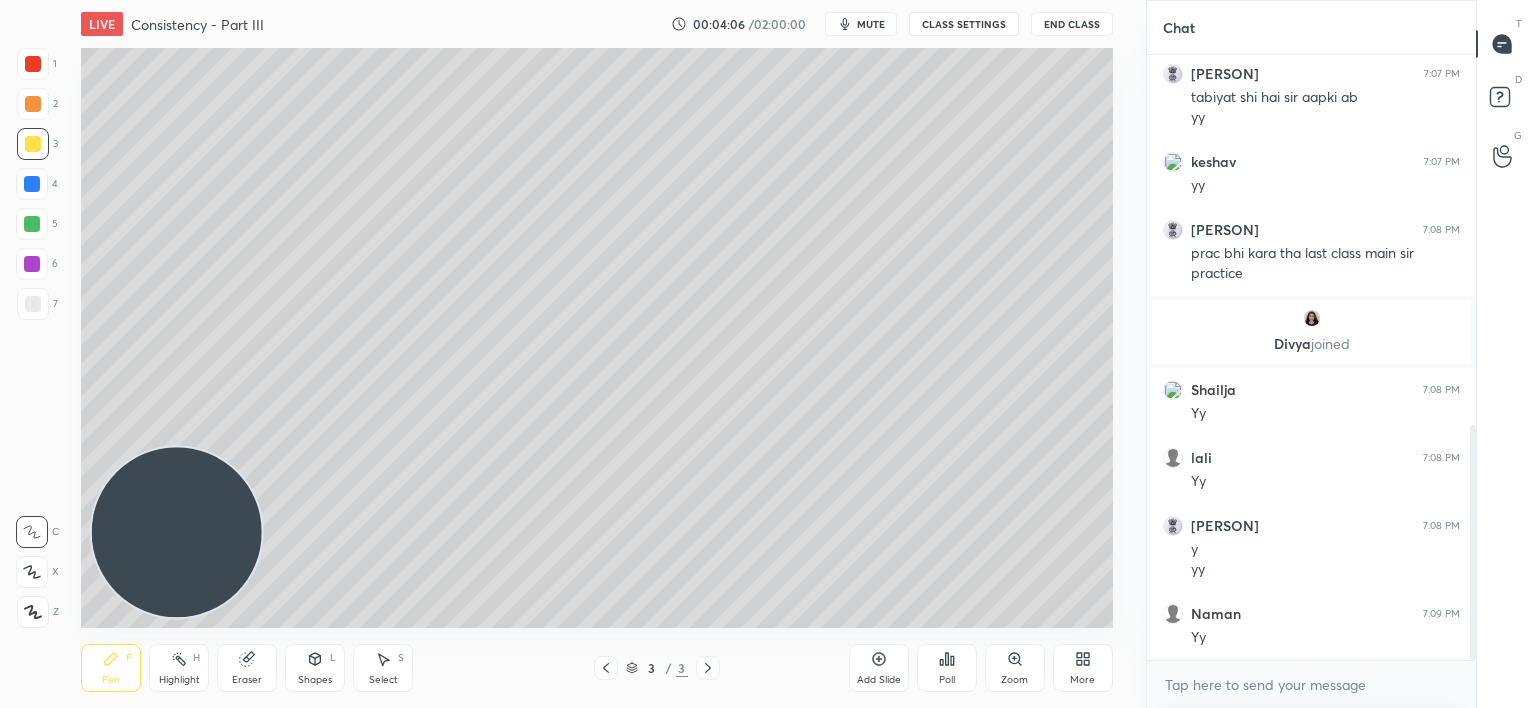 click at bounding box center (32, 224) 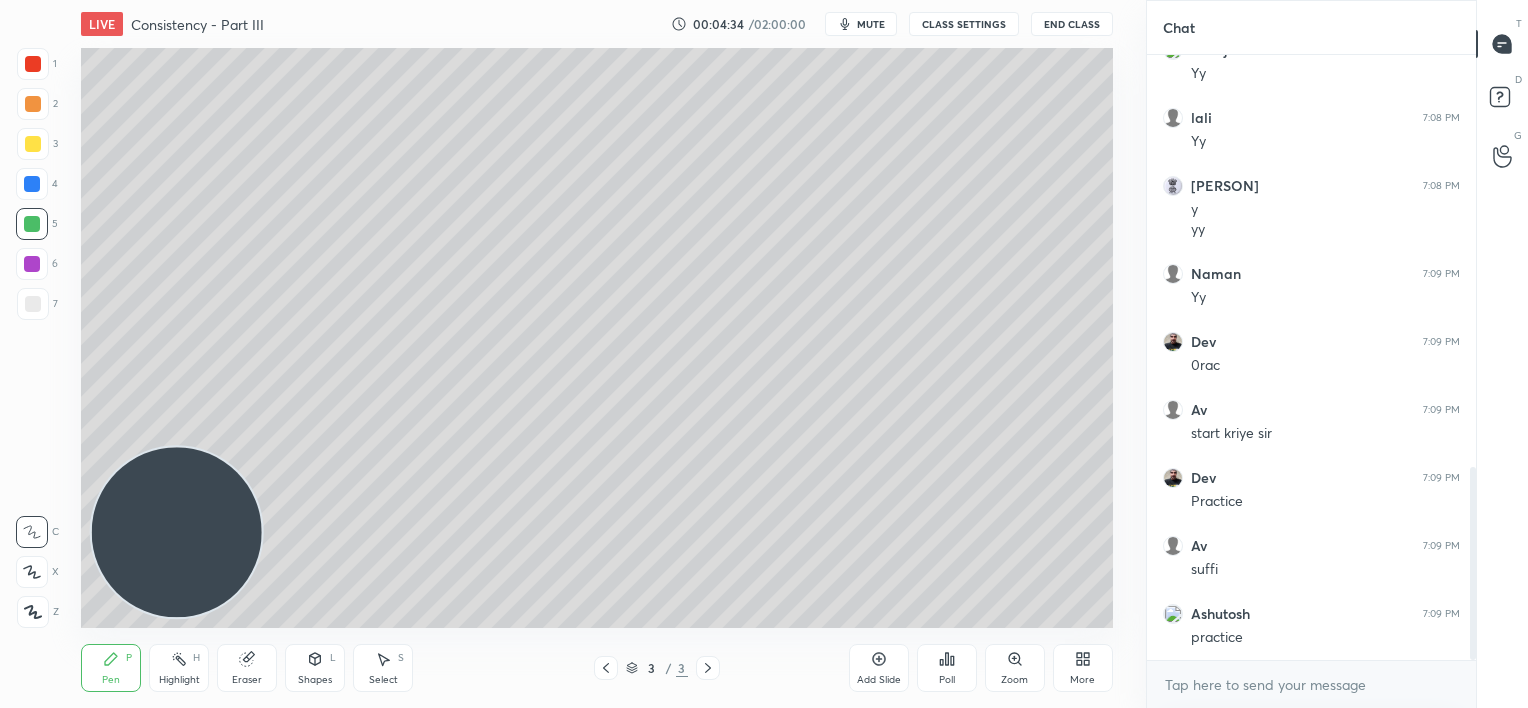 scroll, scrollTop: 1363, scrollLeft: 0, axis: vertical 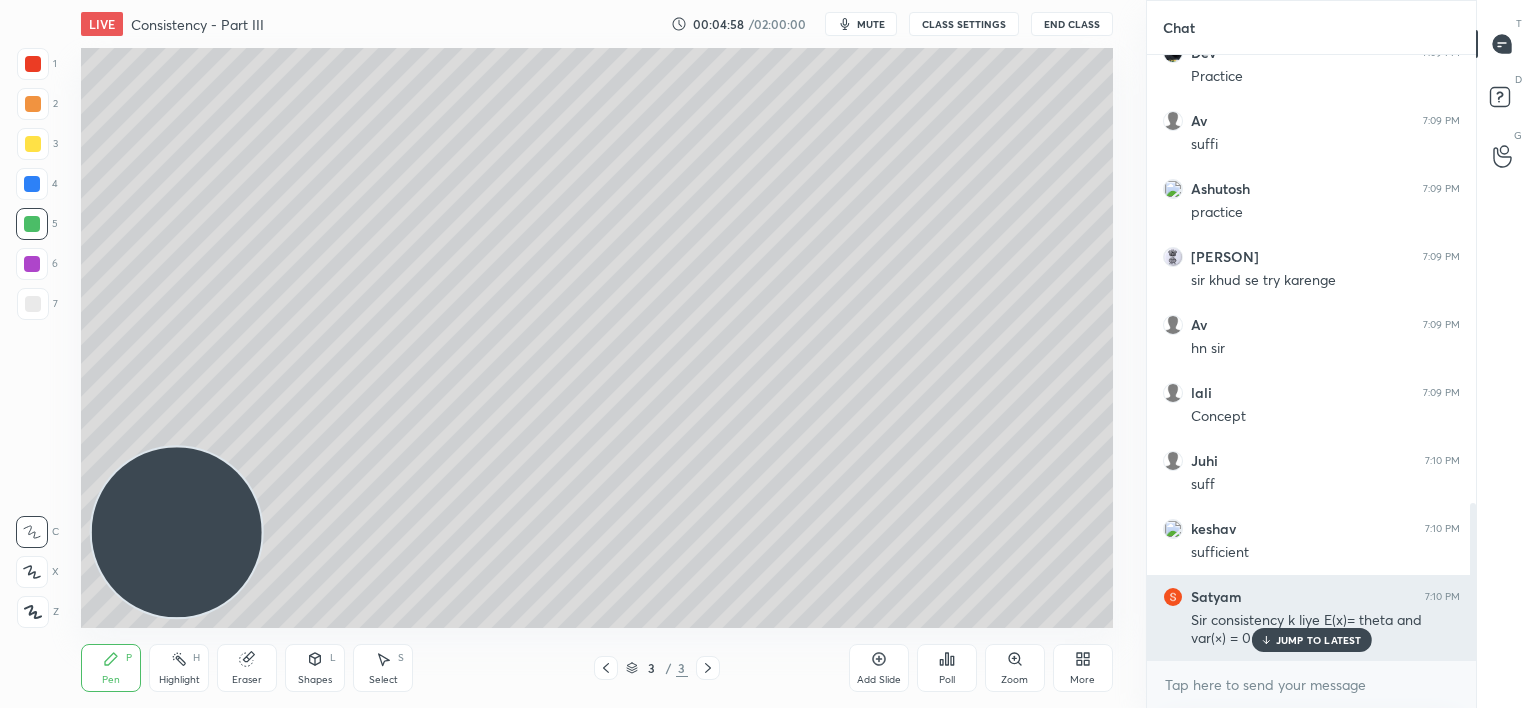 click on "JUMP TO LATEST" at bounding box center [1319, 640] 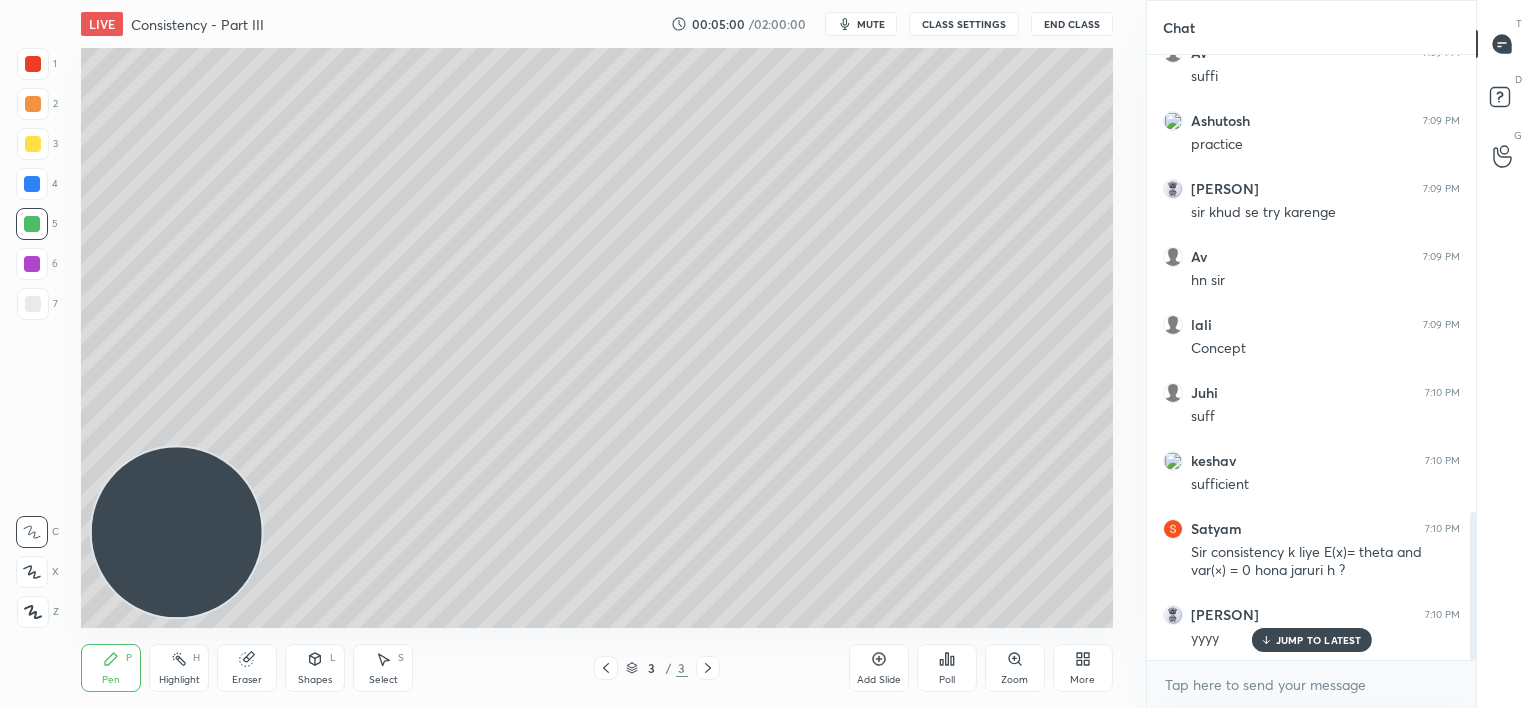 scroll, scrollTop: 1860, scrollLeft: 0, axis: vertical 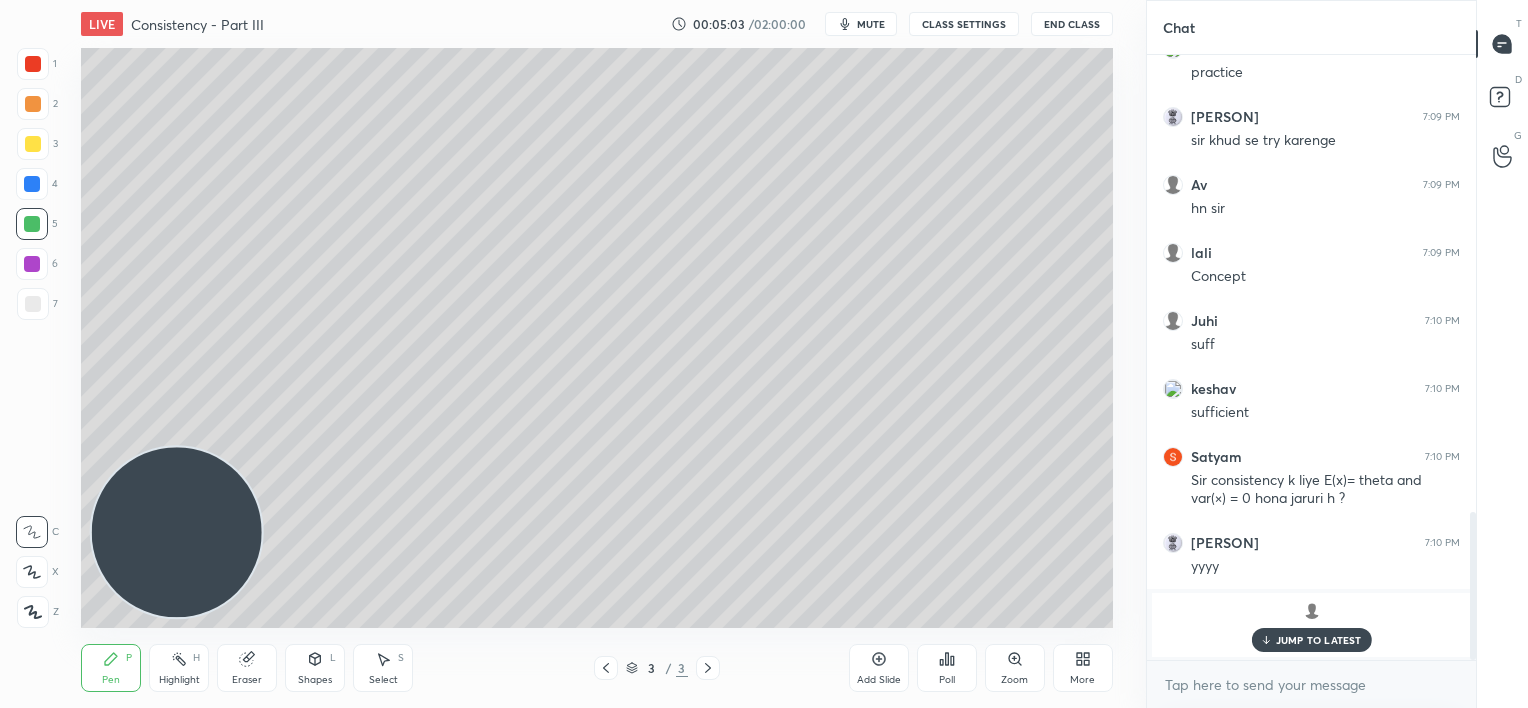 click on "JUMP TO LATEST" at bounding box center [1319, 640] 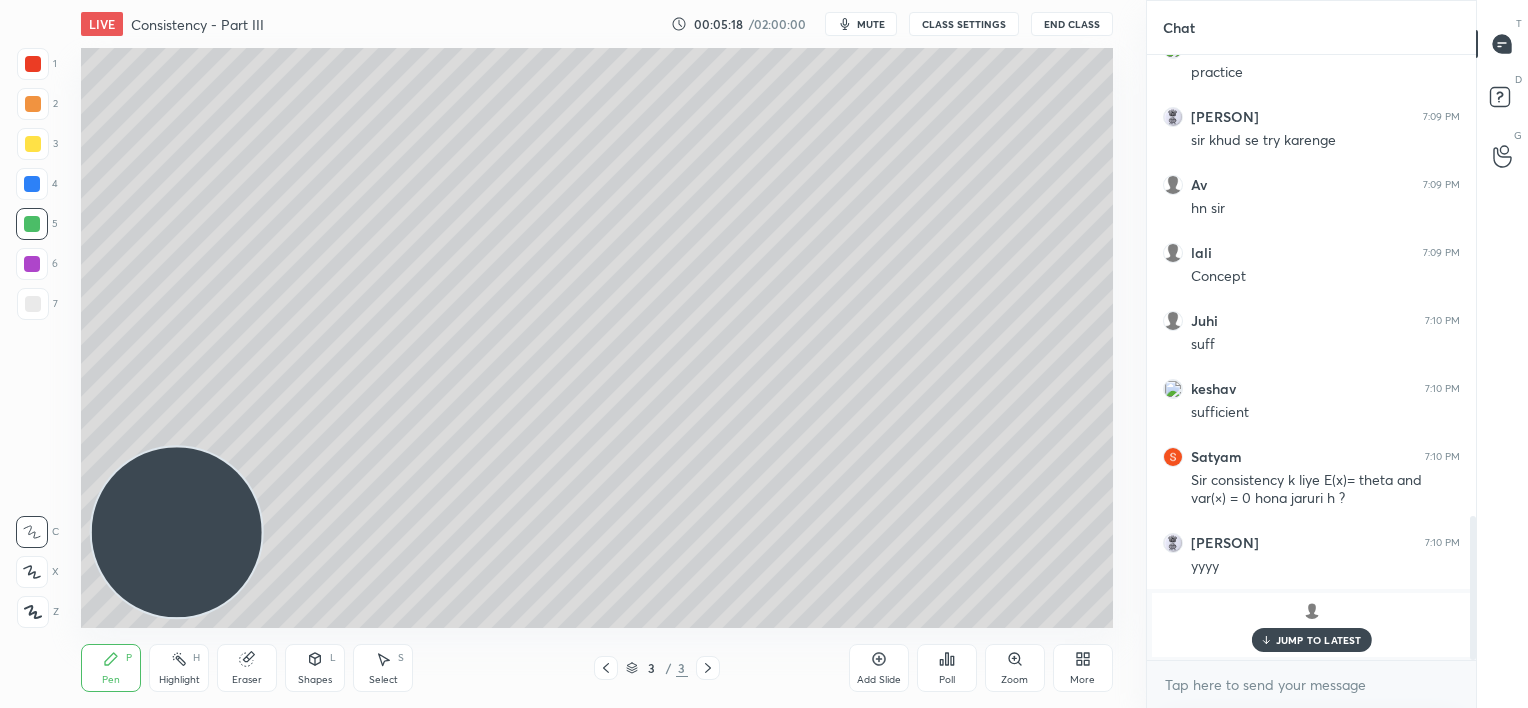 scroll, scrollTop: 1928, scrollLeft: 0, axis: vertical 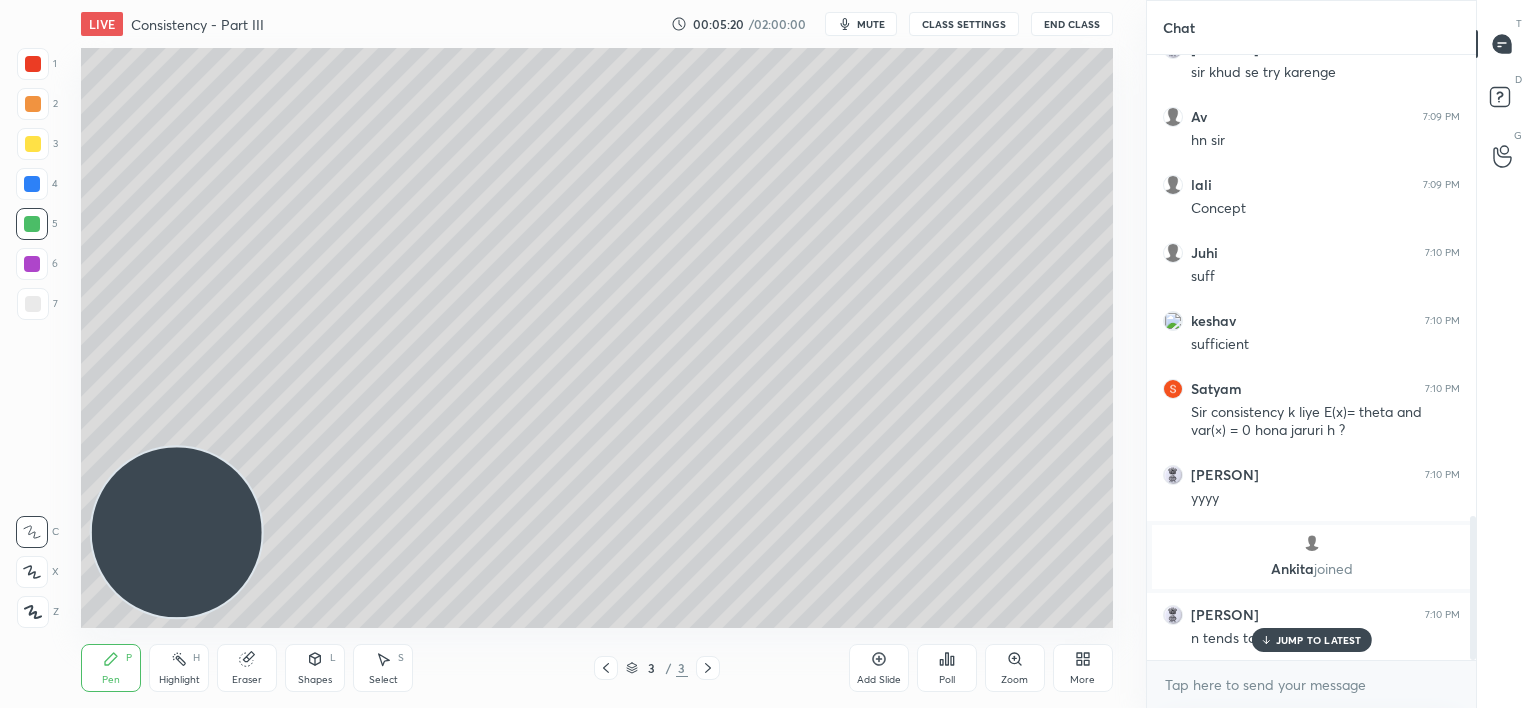 click on "JUMP TO LATEST" at bounding box center (1311, 640) 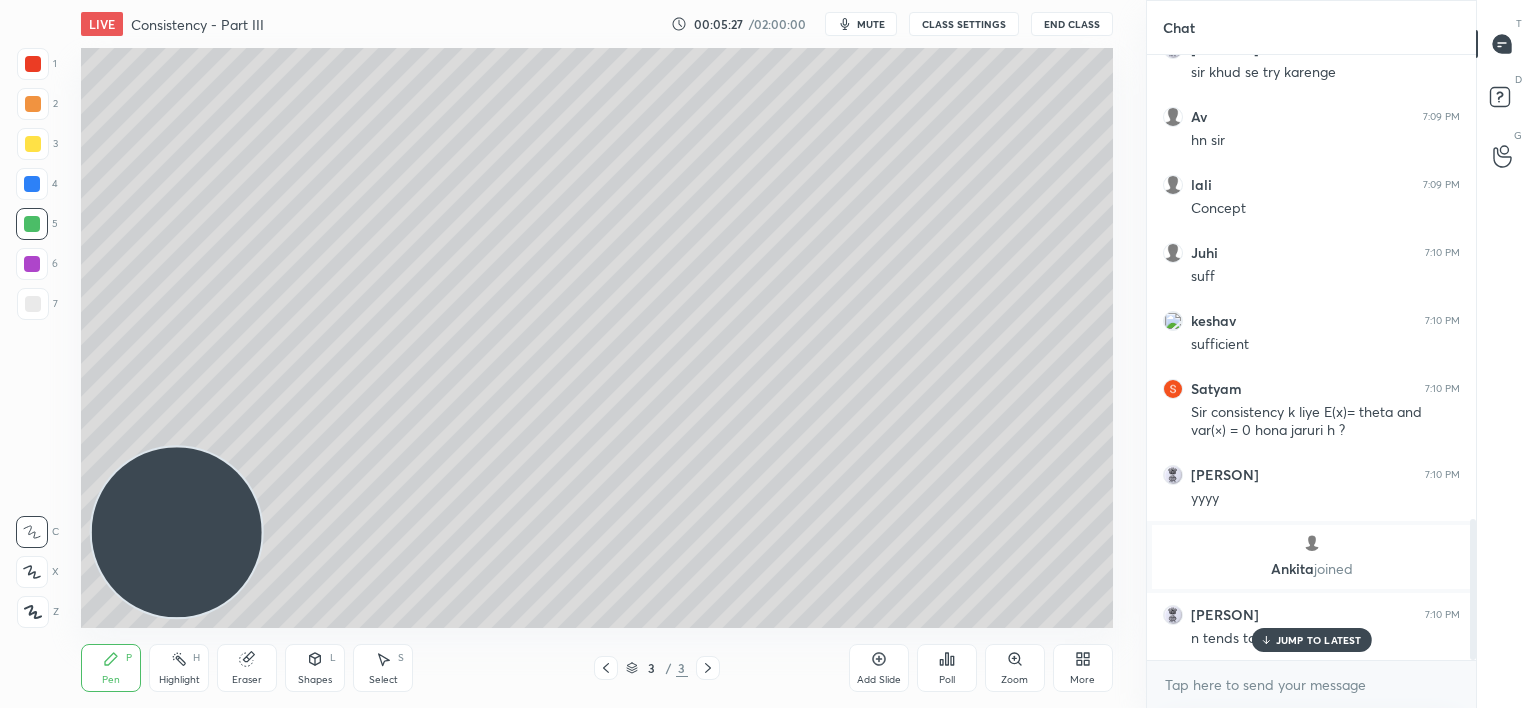 scroll, scrollTop: 2000, scrollLeft: 0, axis: vertical 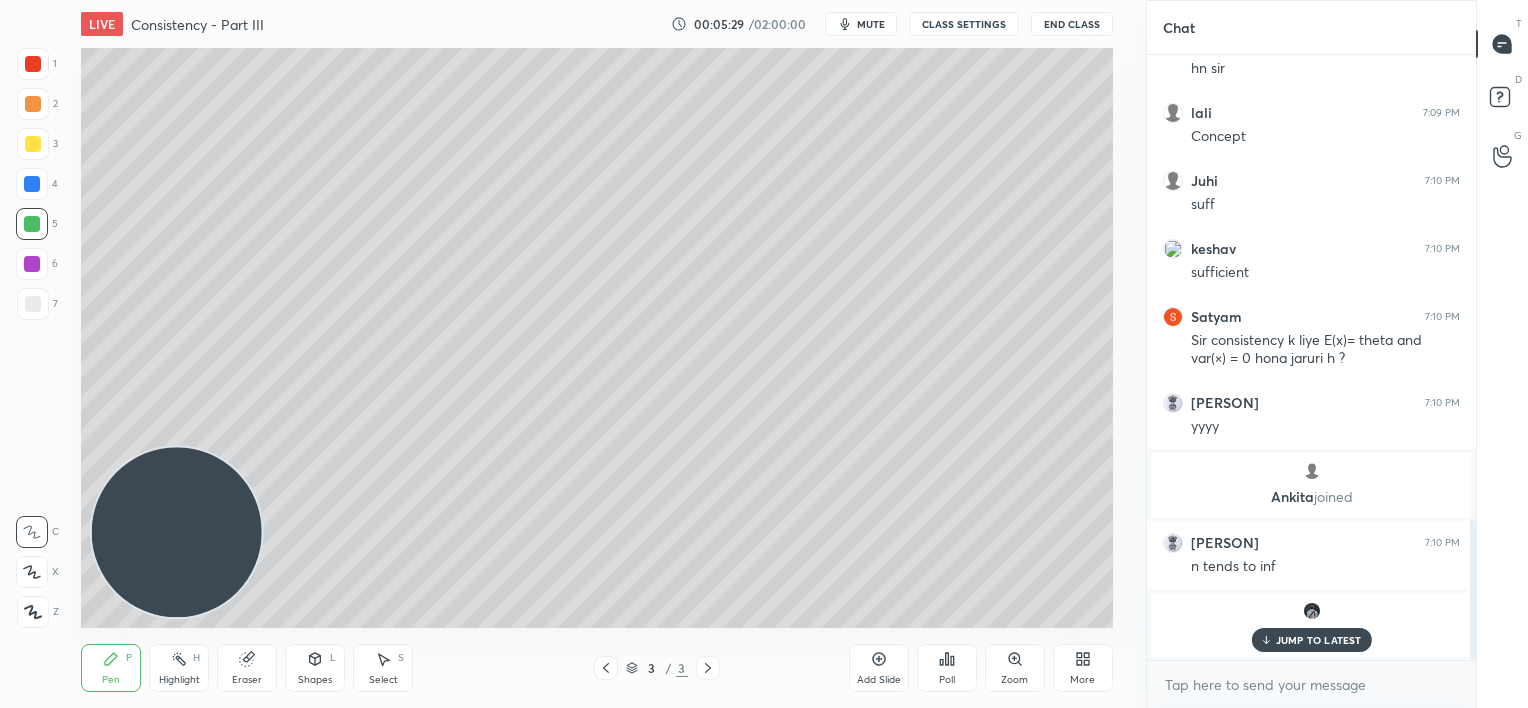 click on "JUMP TO LATEST" at bounding box center (1319, 640) 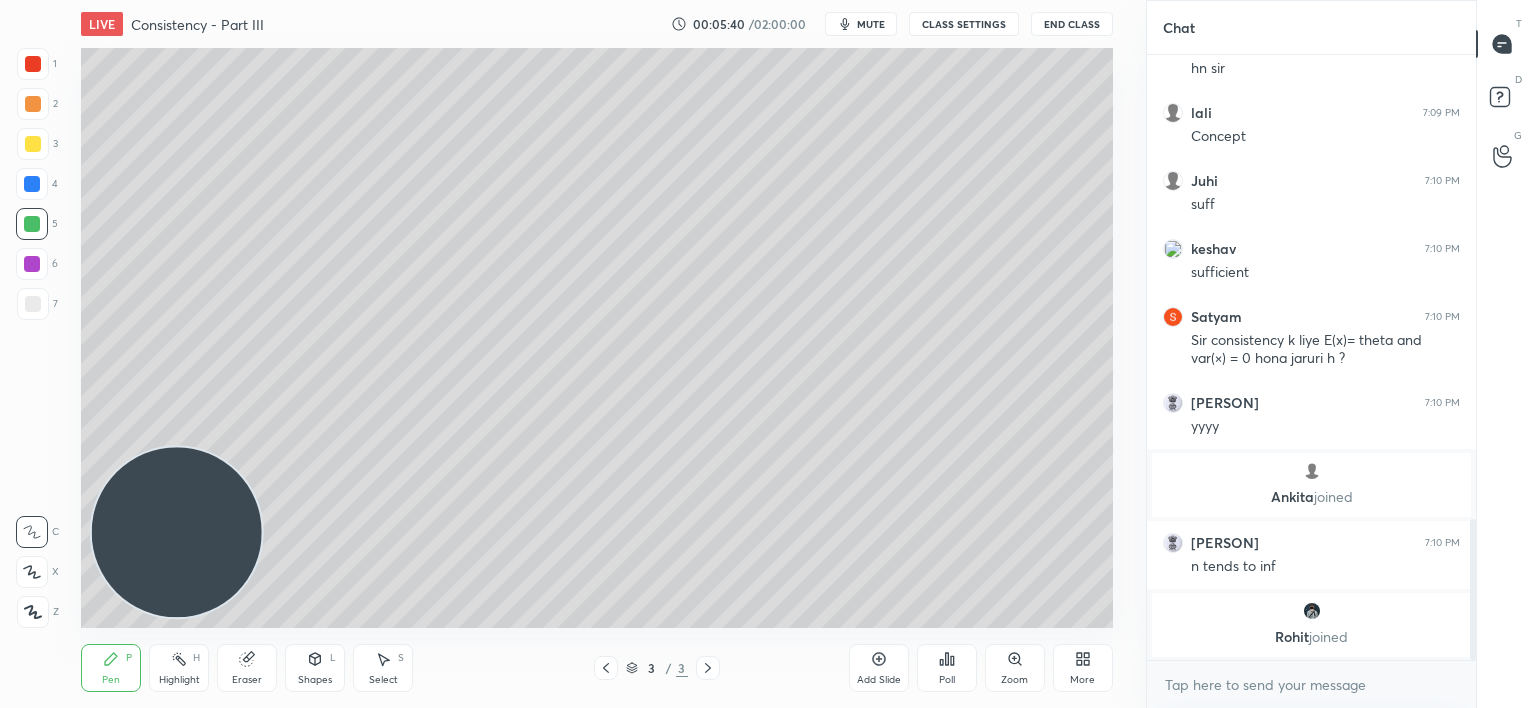 click on "Add Slide" at bounding box center [879, 668] 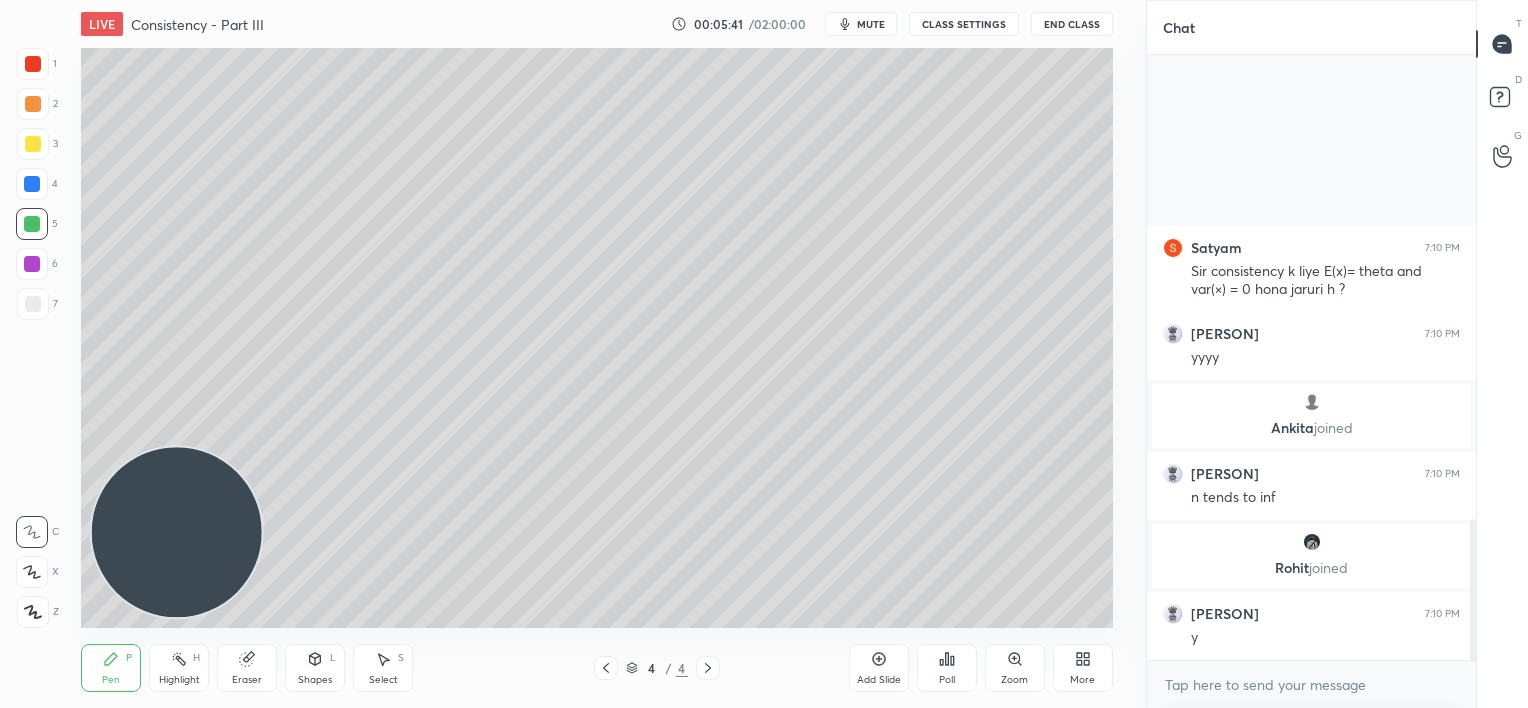 scroll, scrollTop: 1700, scrollLeft: 0, axis: vertical 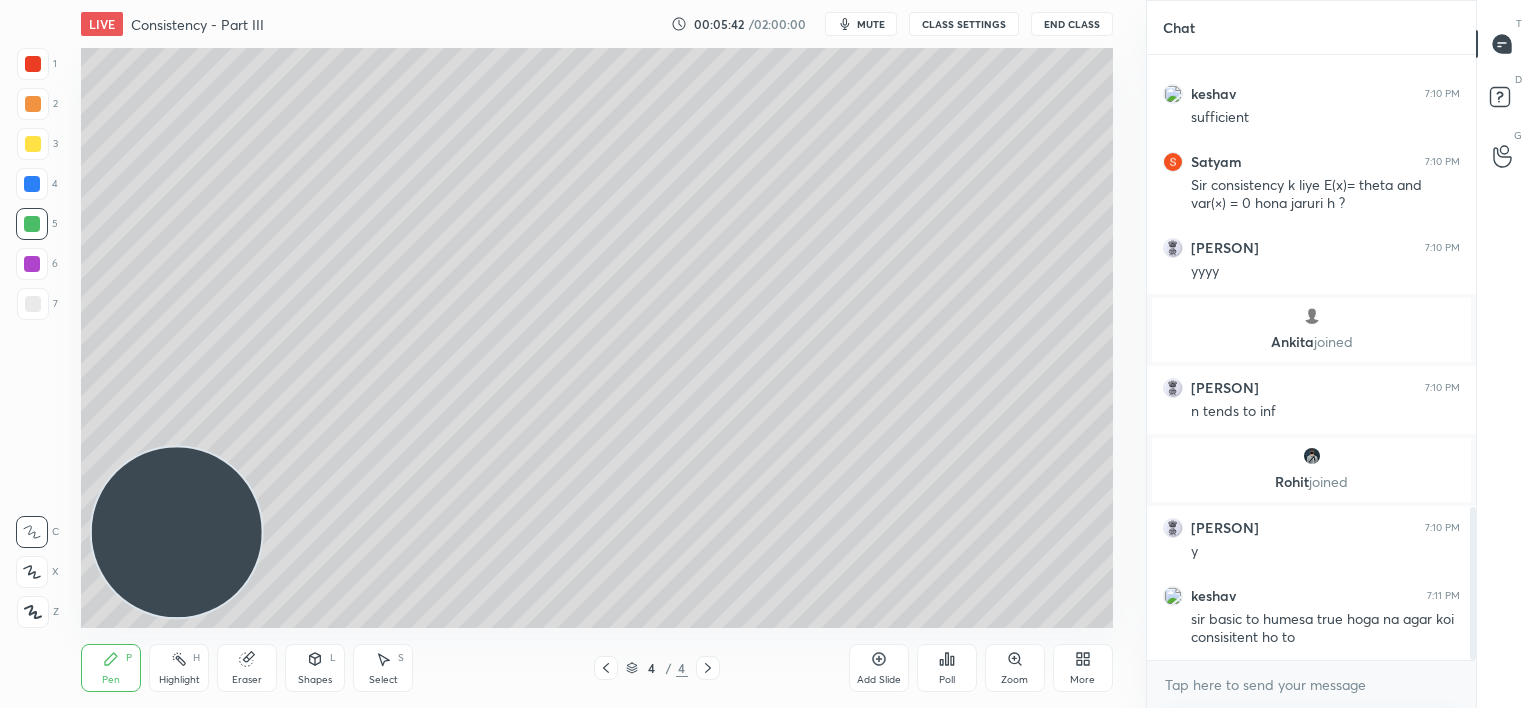 click at bounding box center (33, 64) 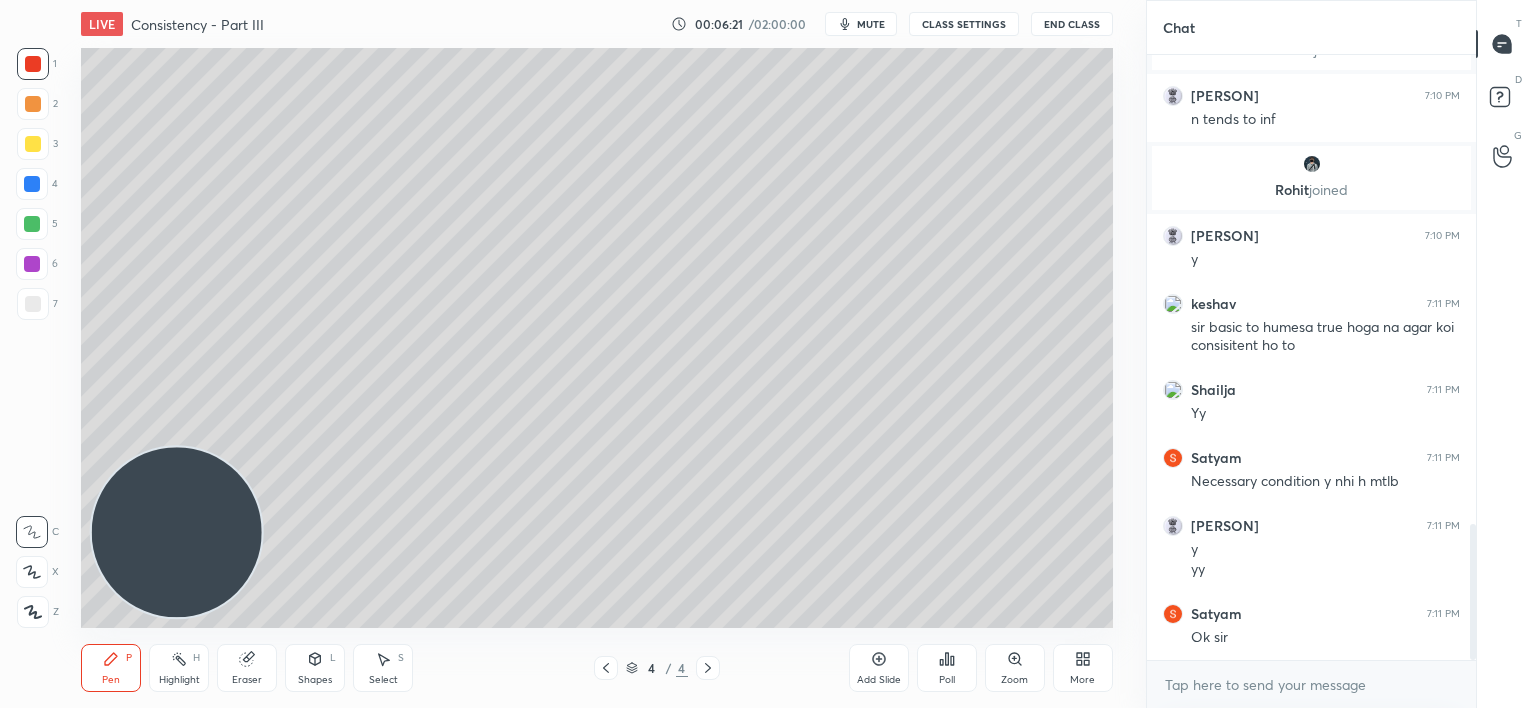 scroll, scrollTop: 2147, scrollLeft: 0, axis: vertical 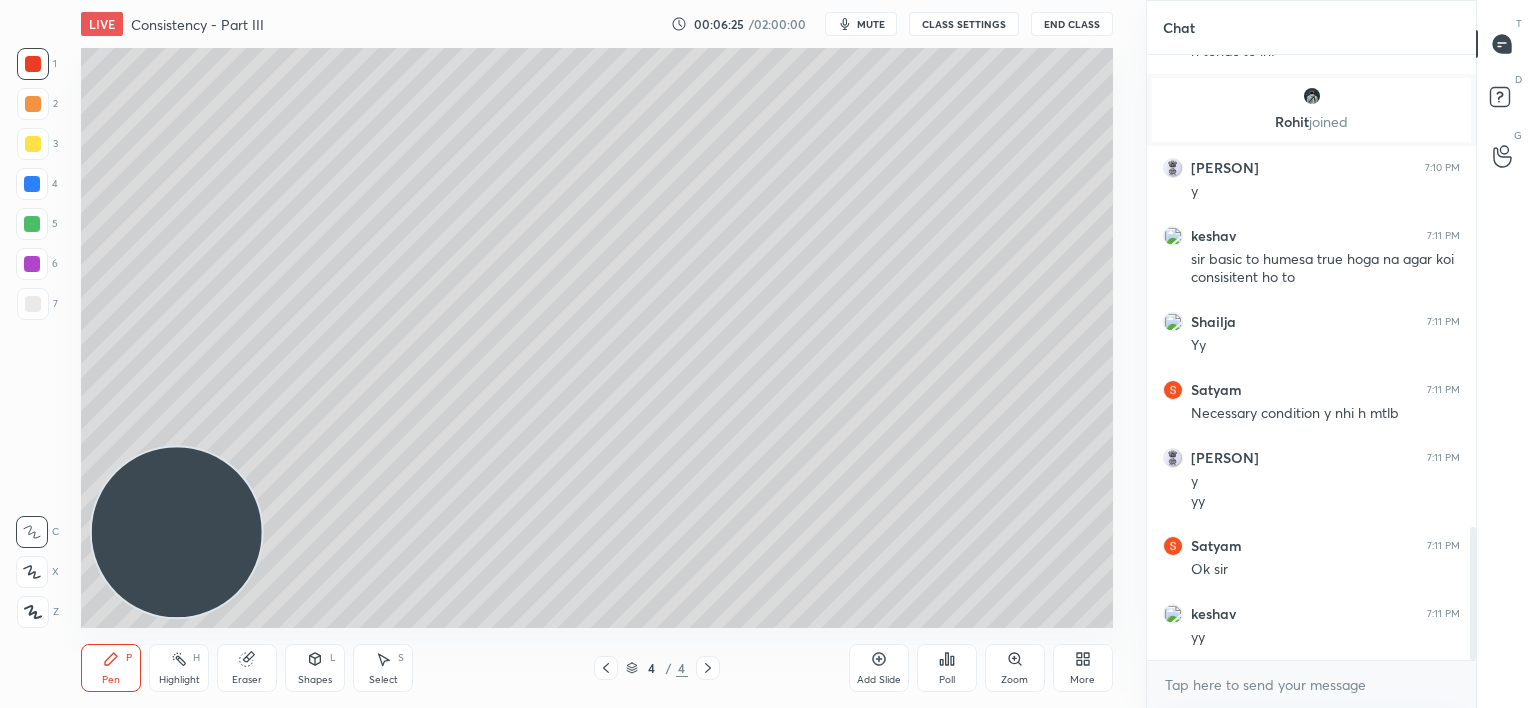 click on "mute" at bounding box center (861, 24) 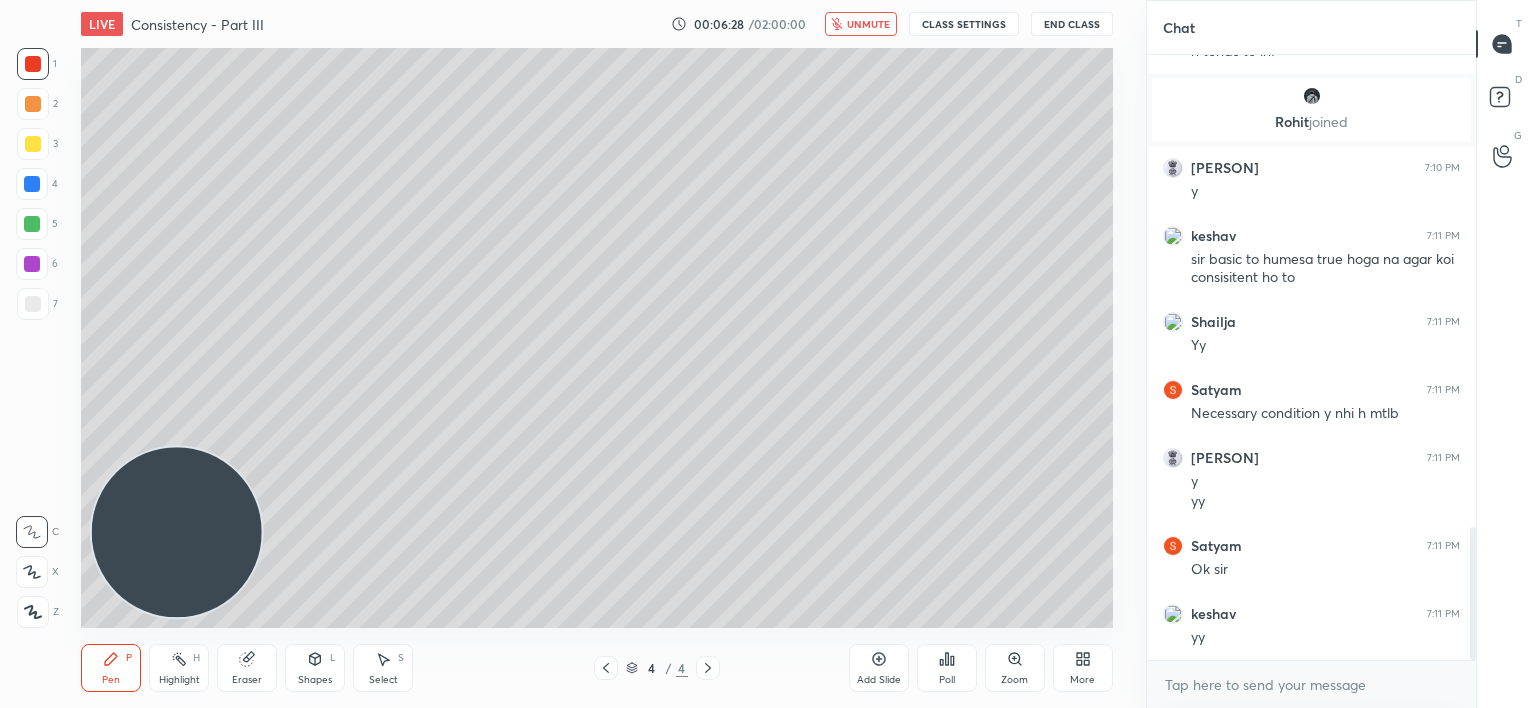 click at bounding box center (33, 304) 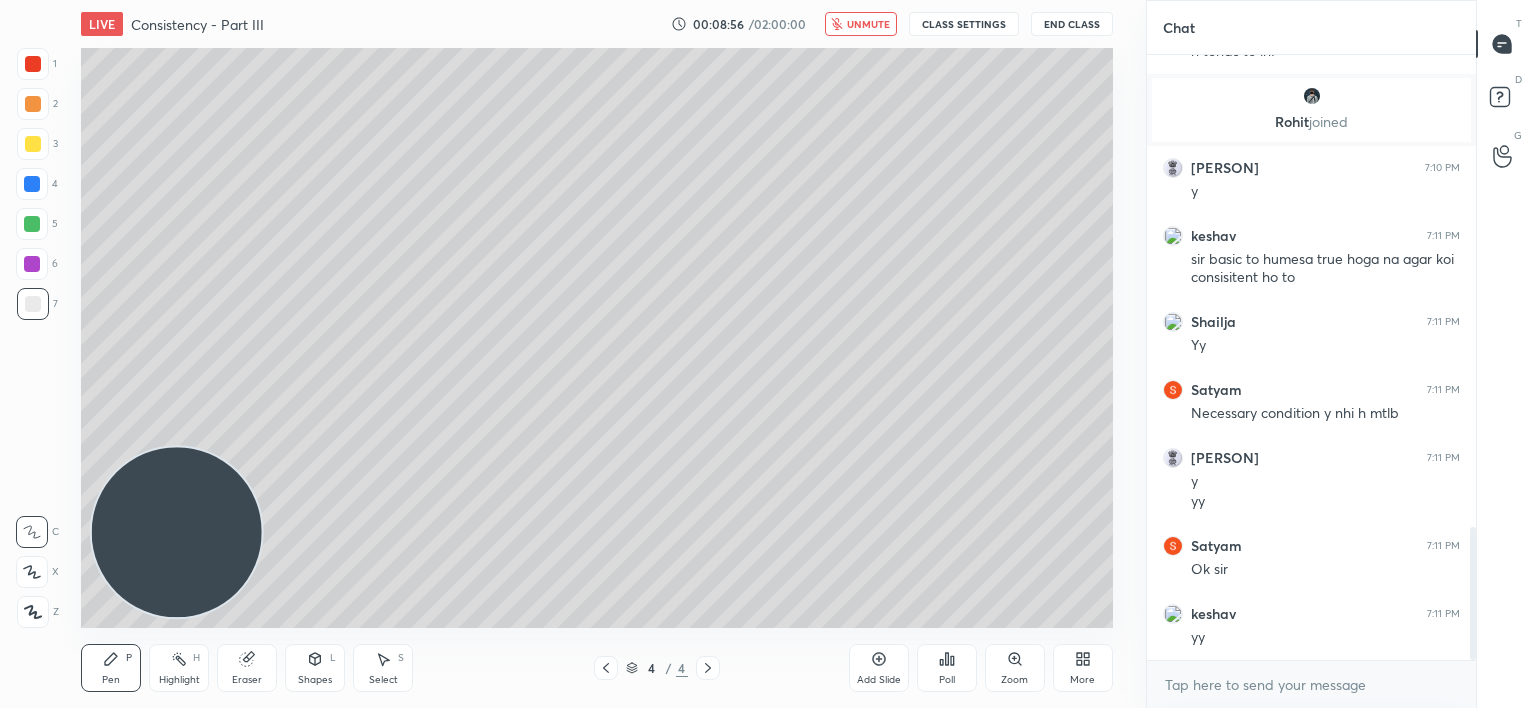 click at bounding box center [33, 64] 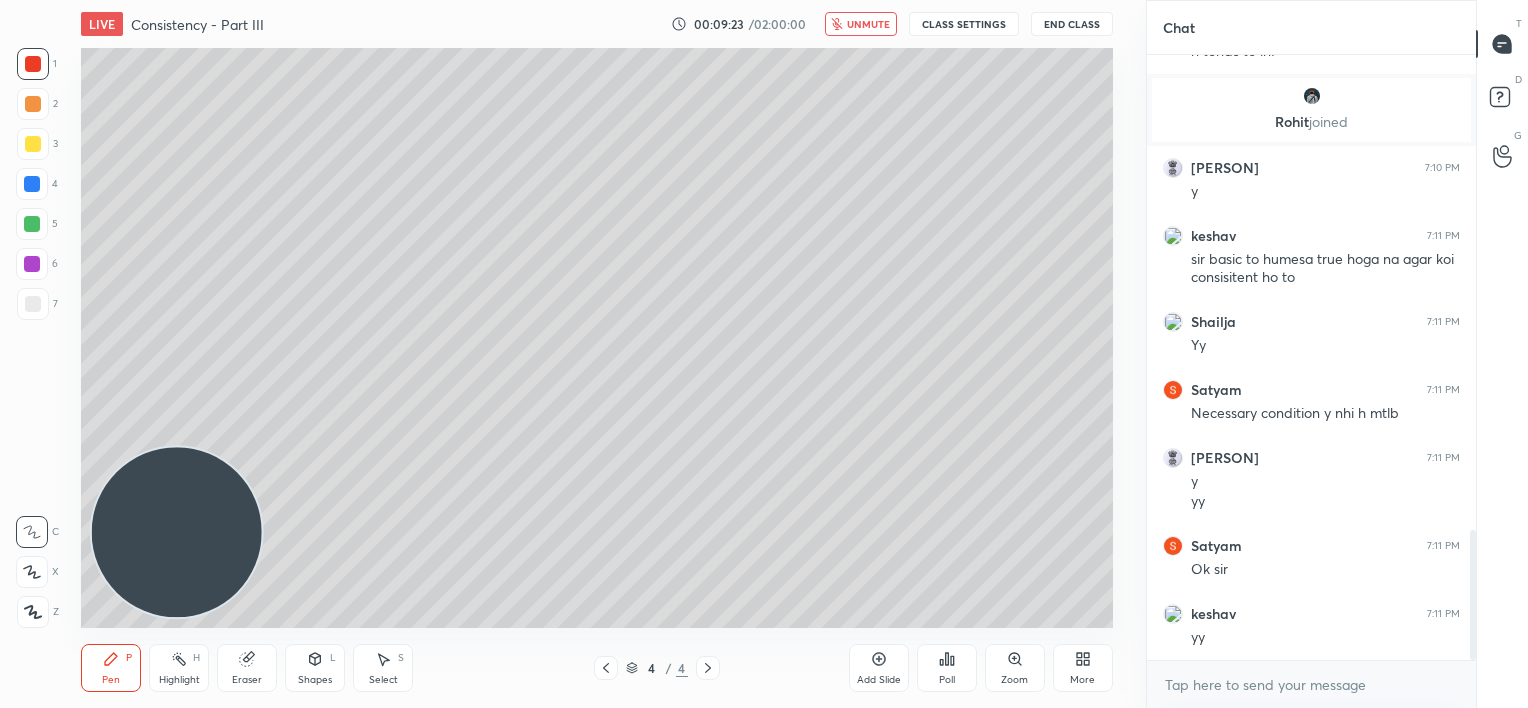 scroll, scrollTop: 2219, scrollLeft: 0, axis: vertical 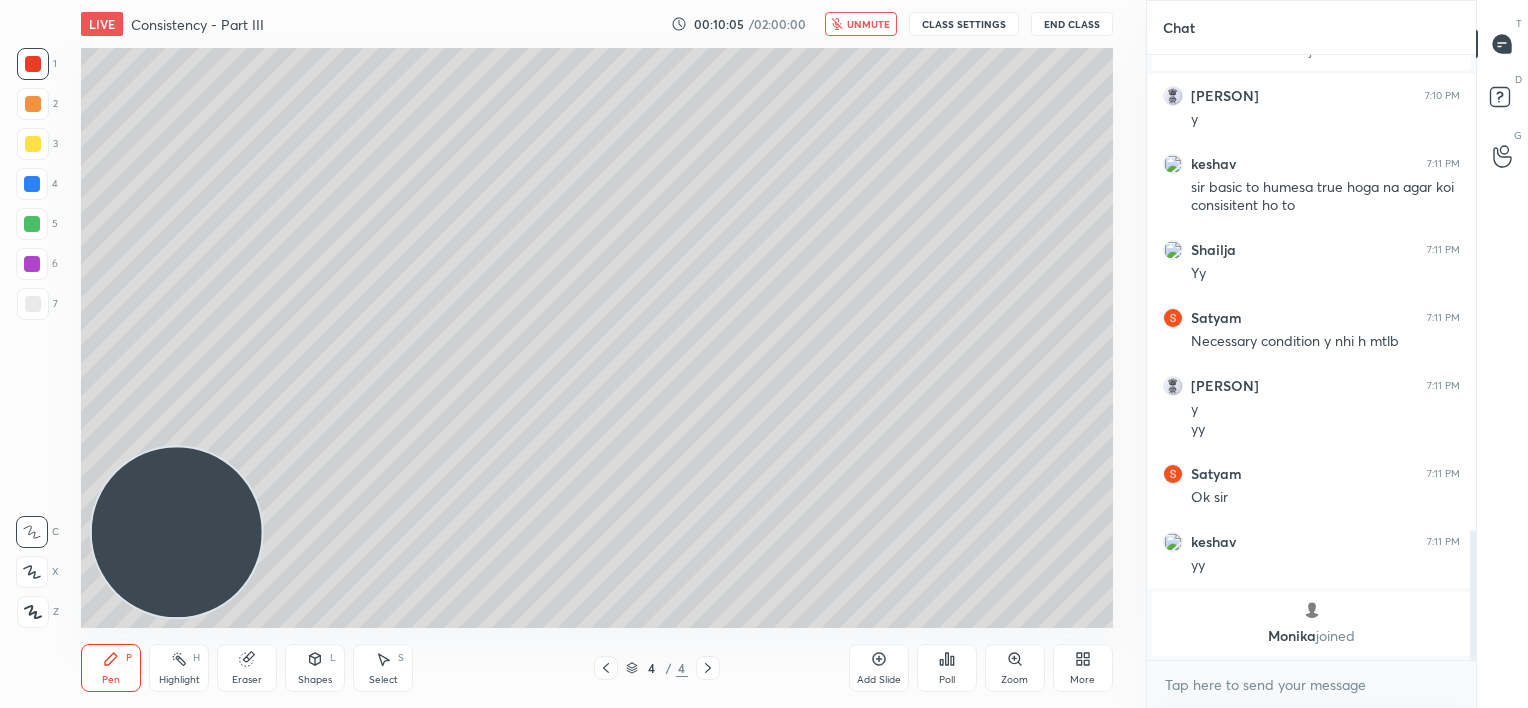 click at bounding box center (33, 144) 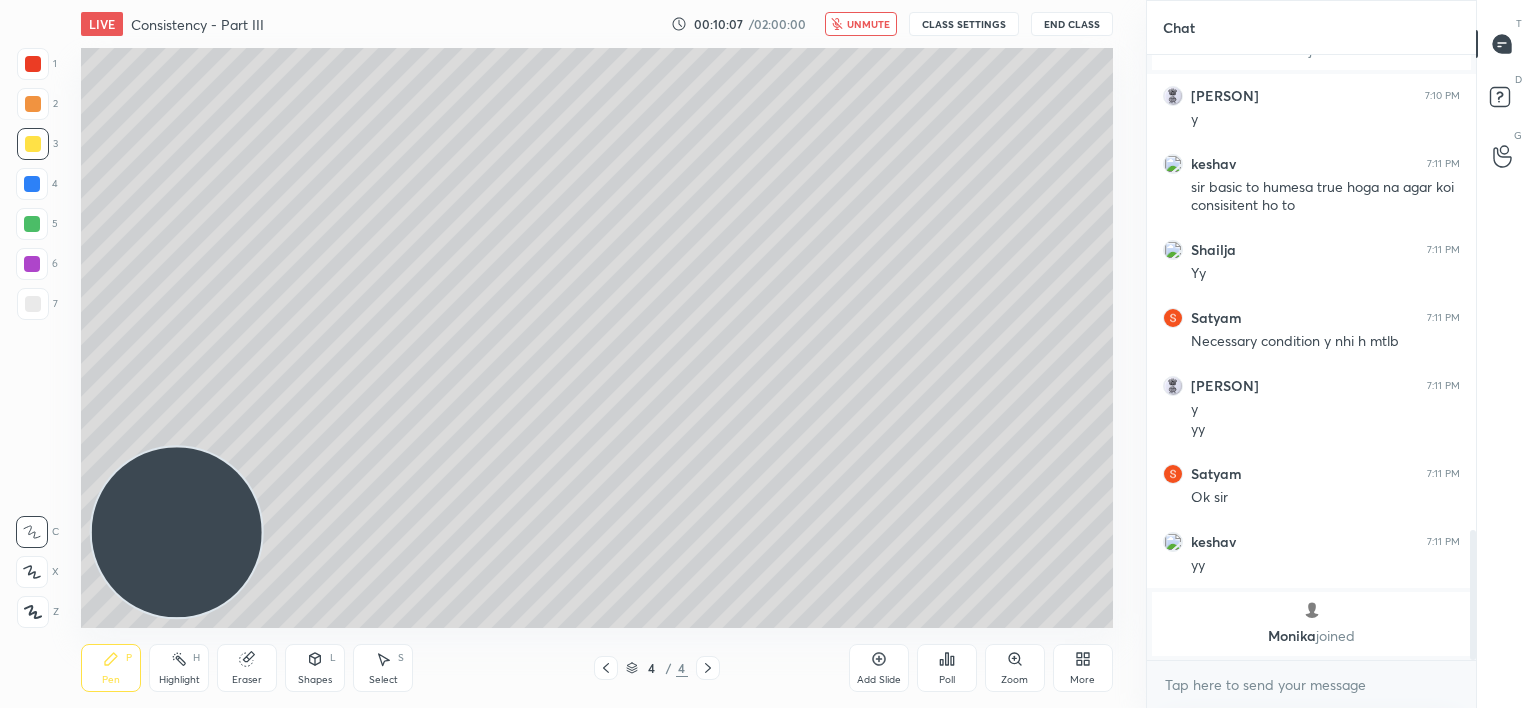 click at bounding box center (32, 184) 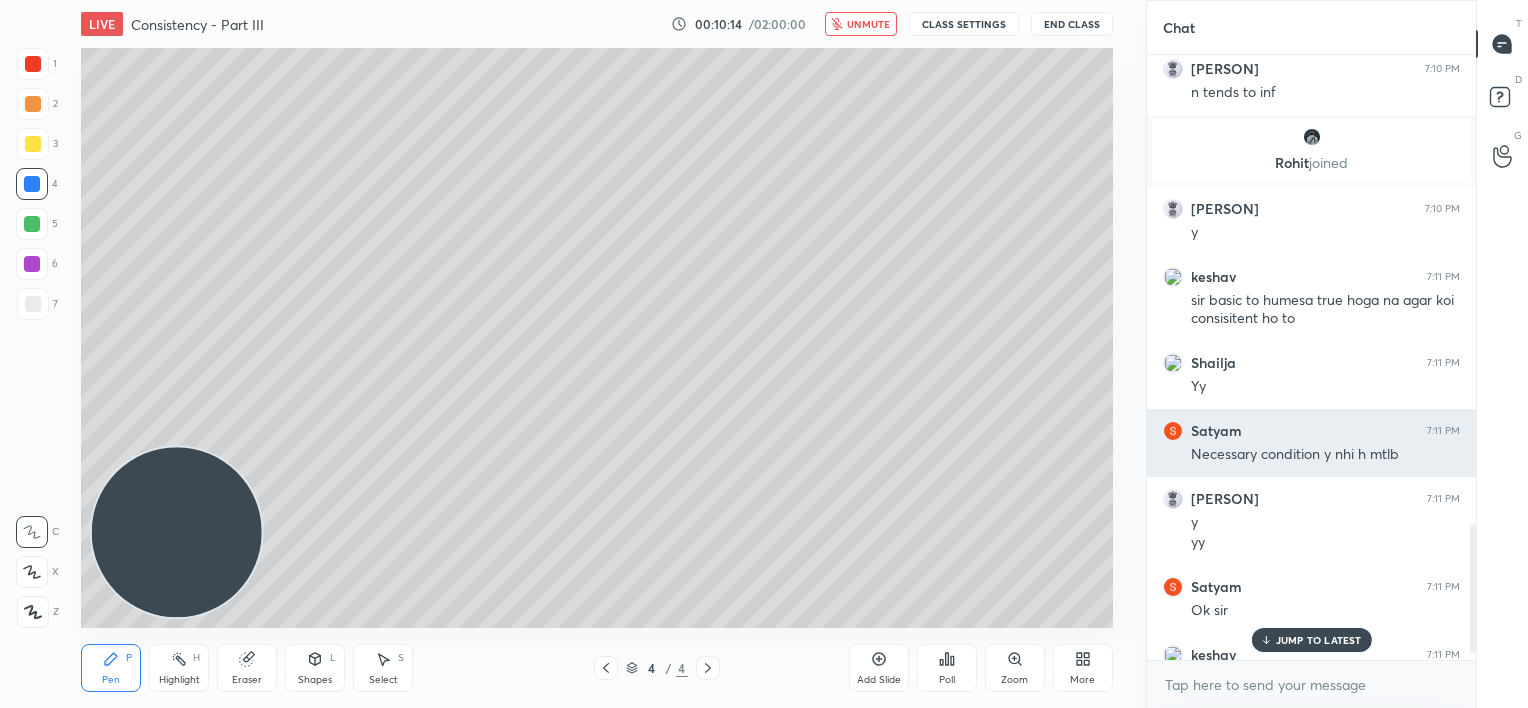 scroll, scrollTop: 2219, scrollLeft: 0, axis: vertical 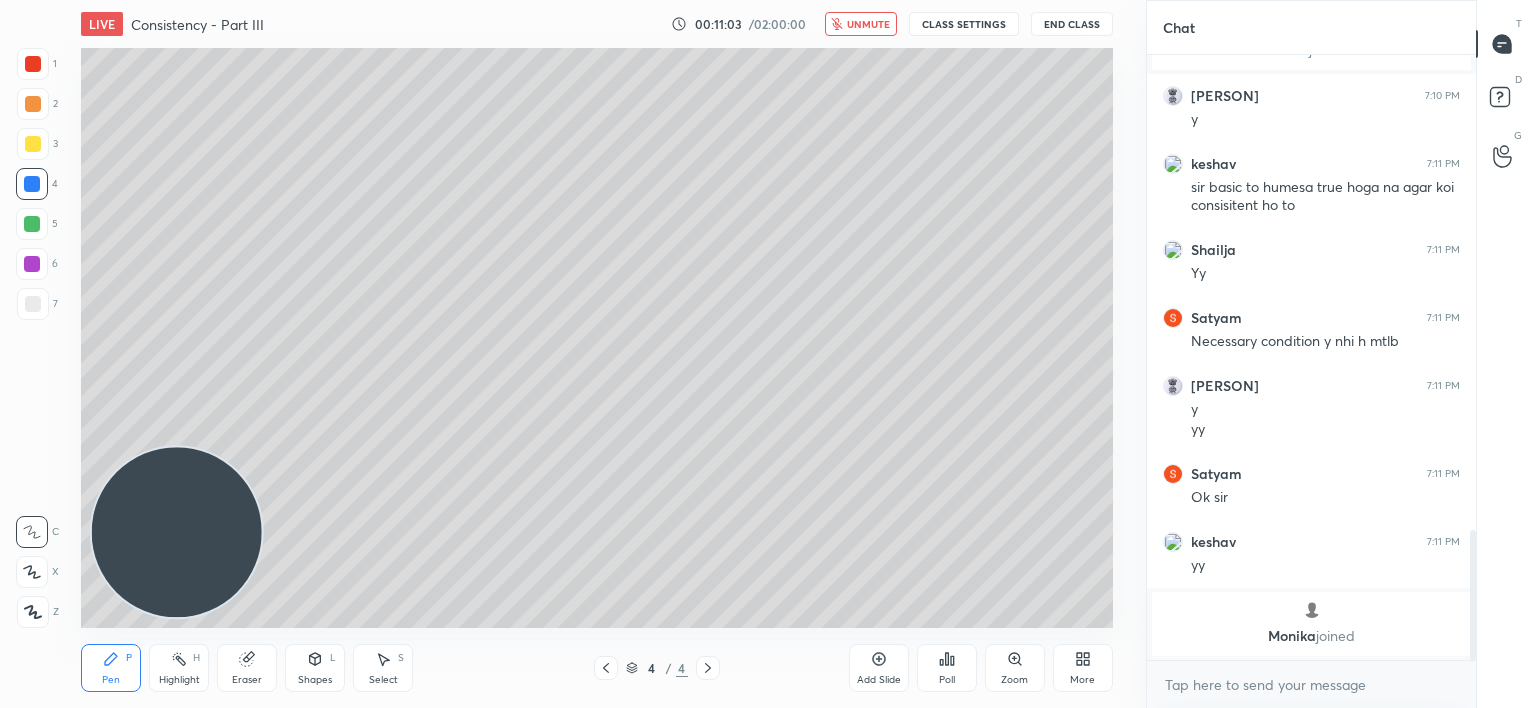 click at bounding box center [33, 64] 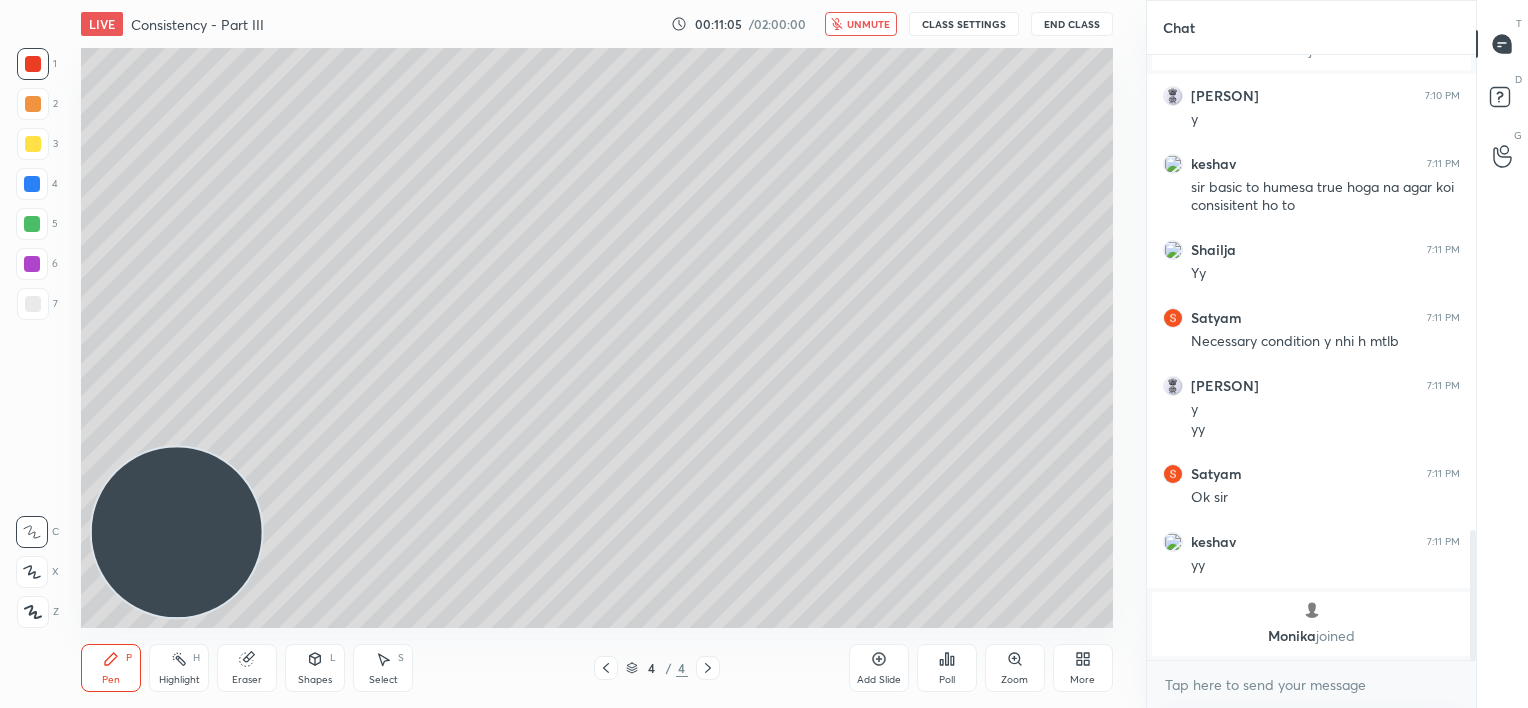 click at bounding box center (33, 304) 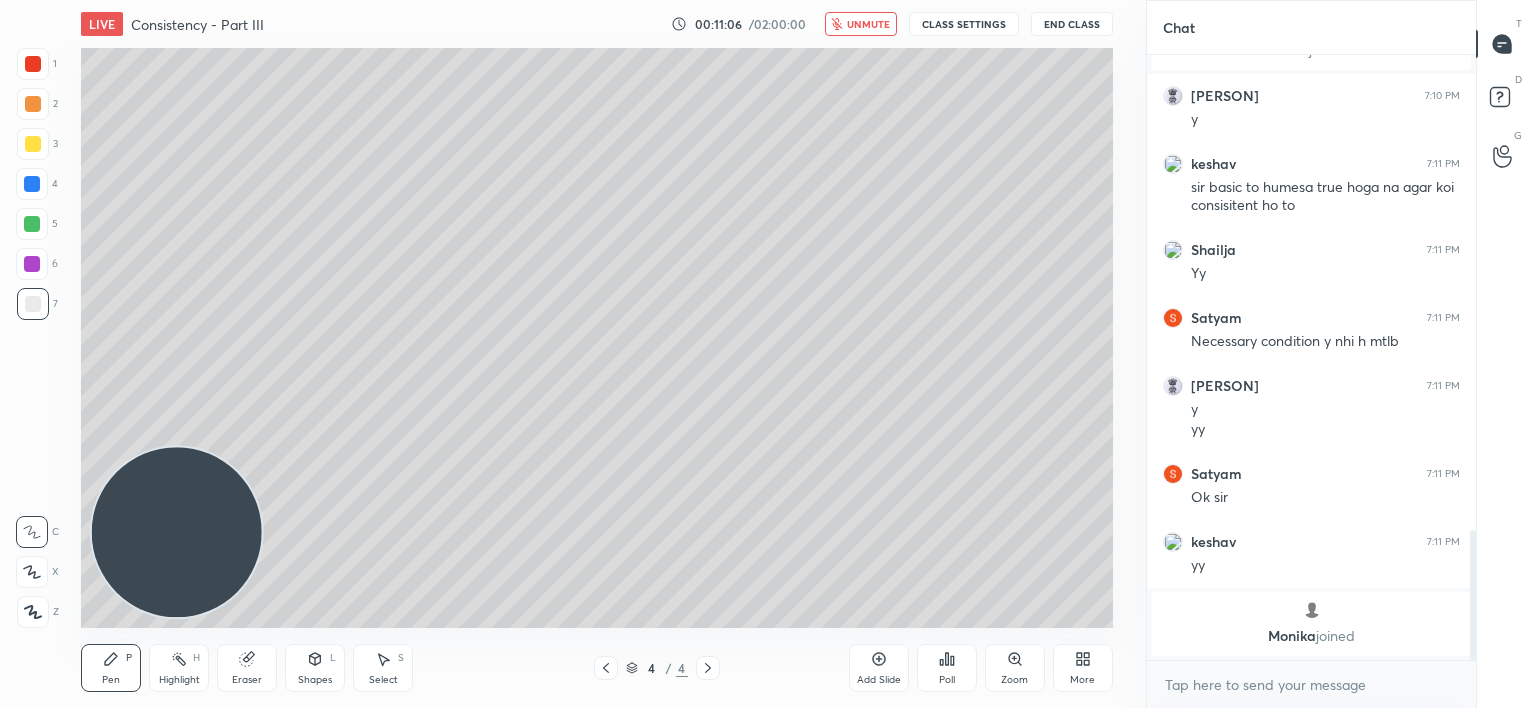 click at bounding box center [32, 264] 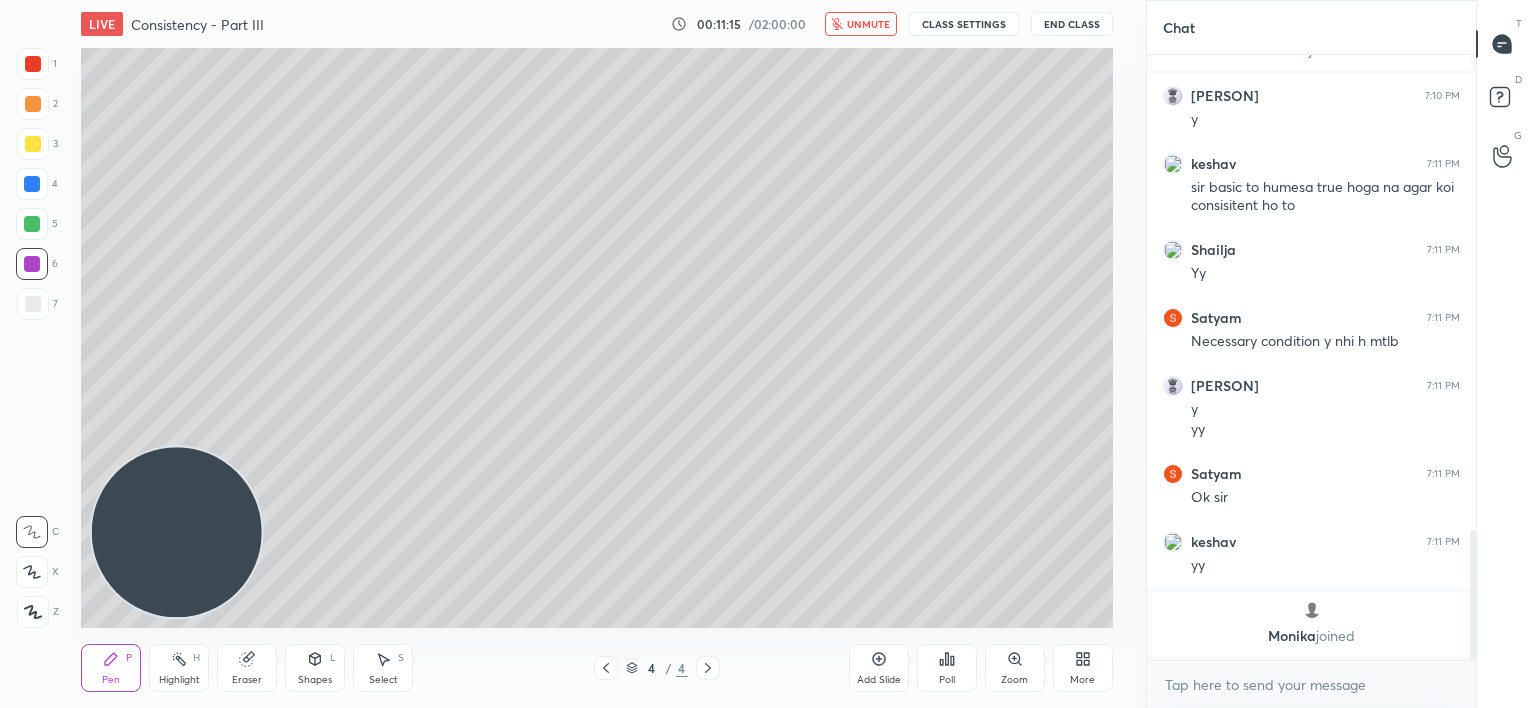 drag, startPoint x: 35, startPoint y: 300, endPoint x: 36, endPoint y: 288, distance: 12.0415945 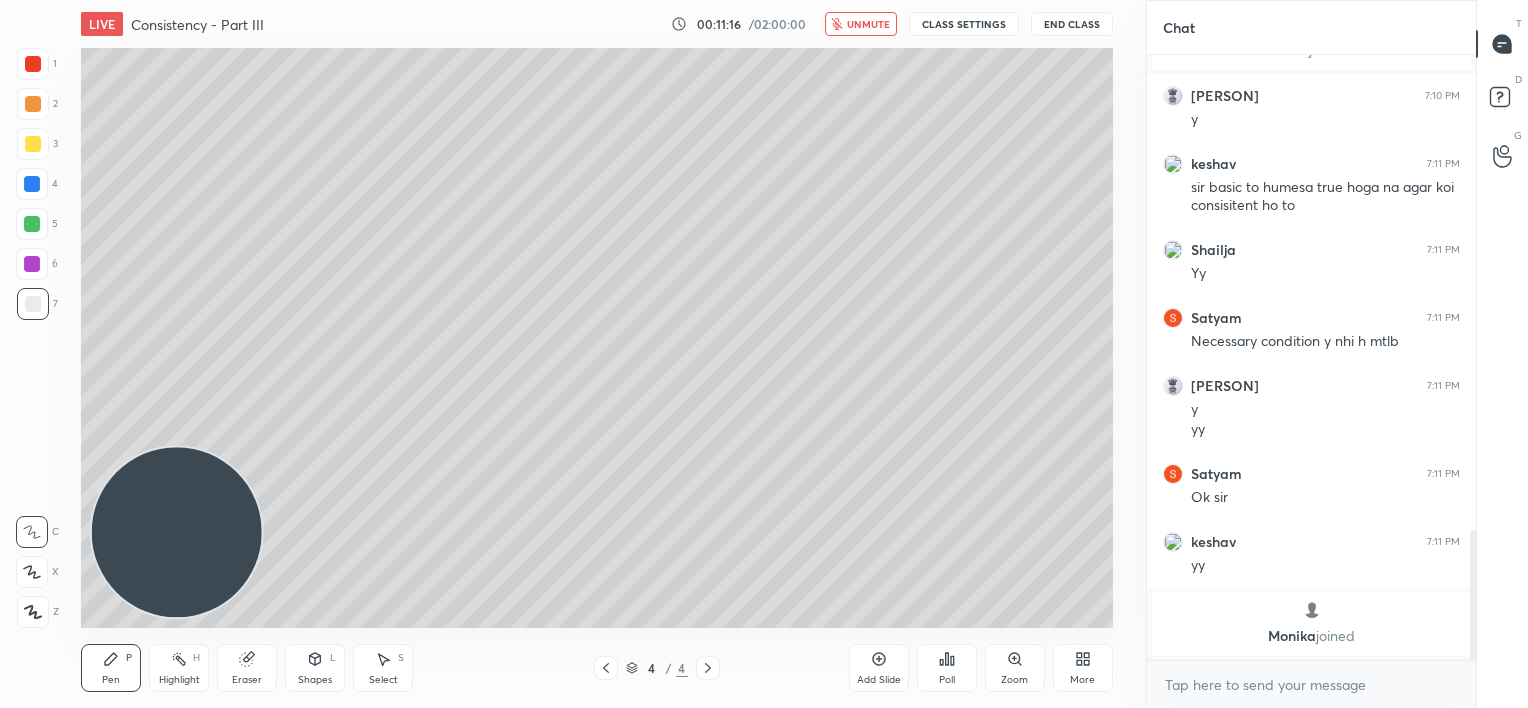 click at bounding box center (32, 224) 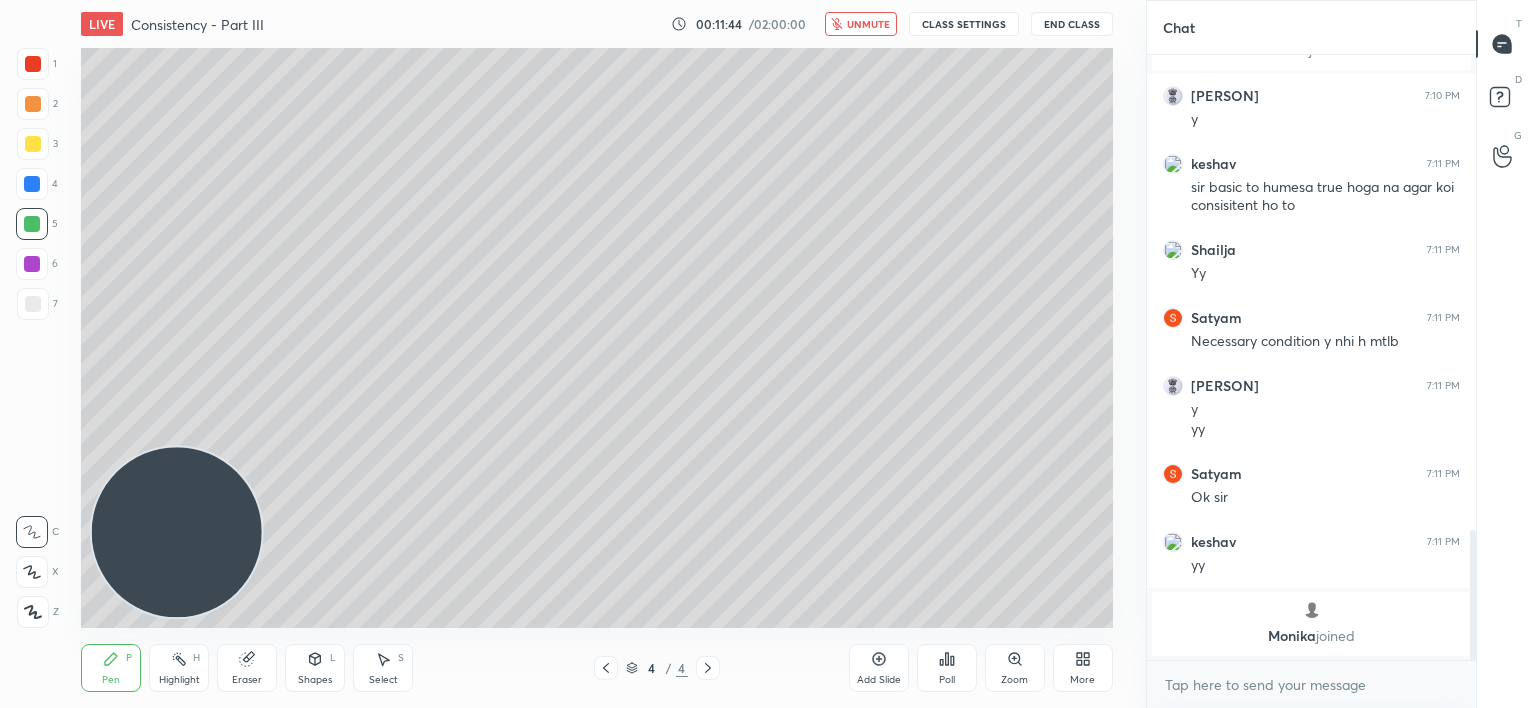 click on "unmute" at bounding box center (868, 24) 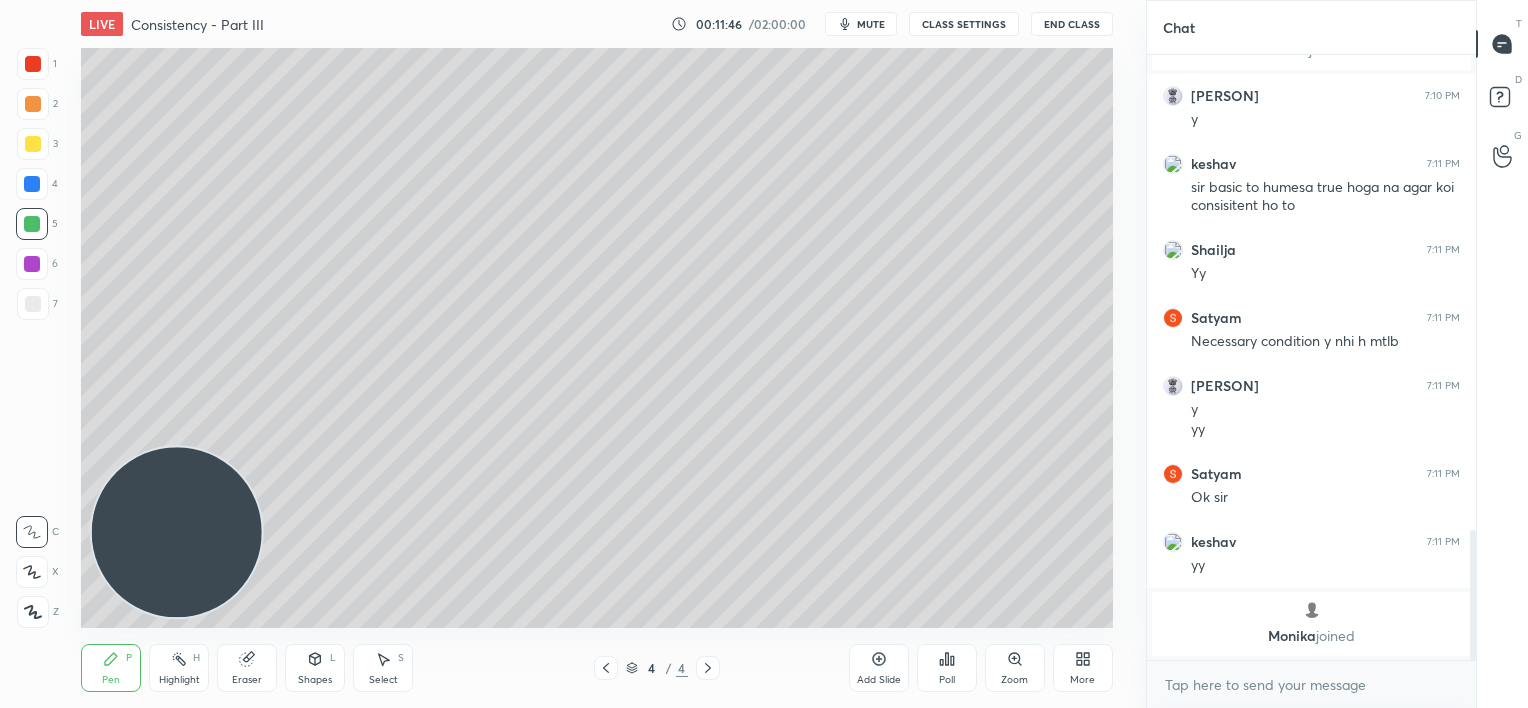 click at bounding box center [32, 184] 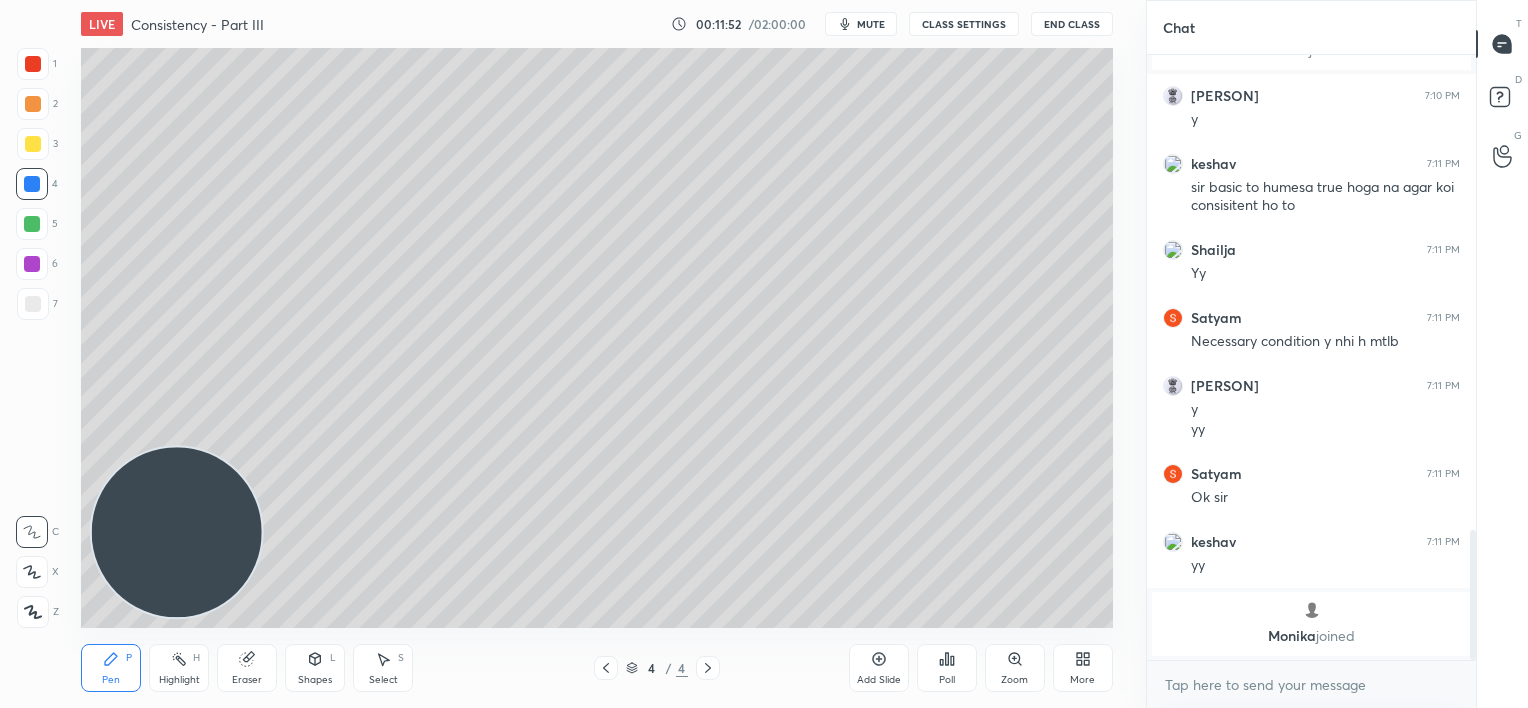 click 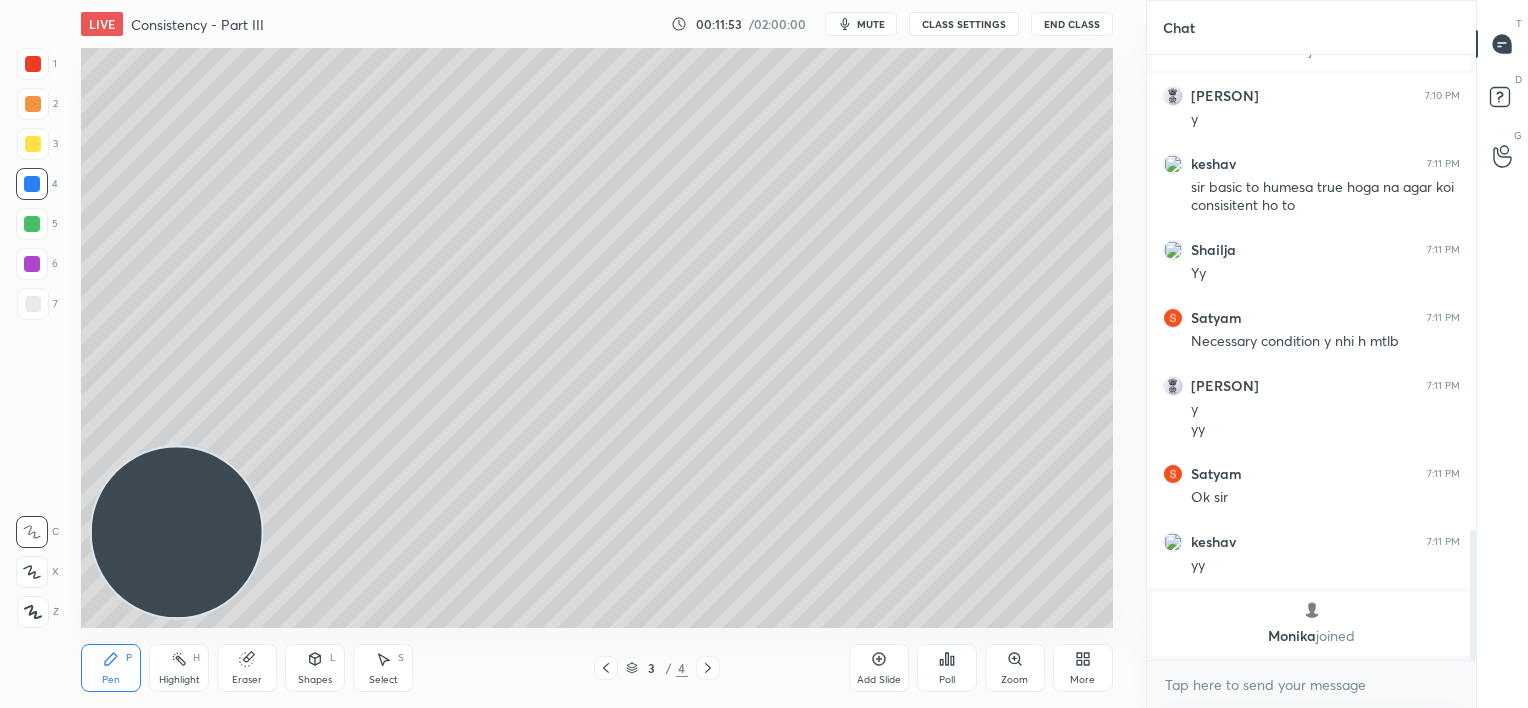 click 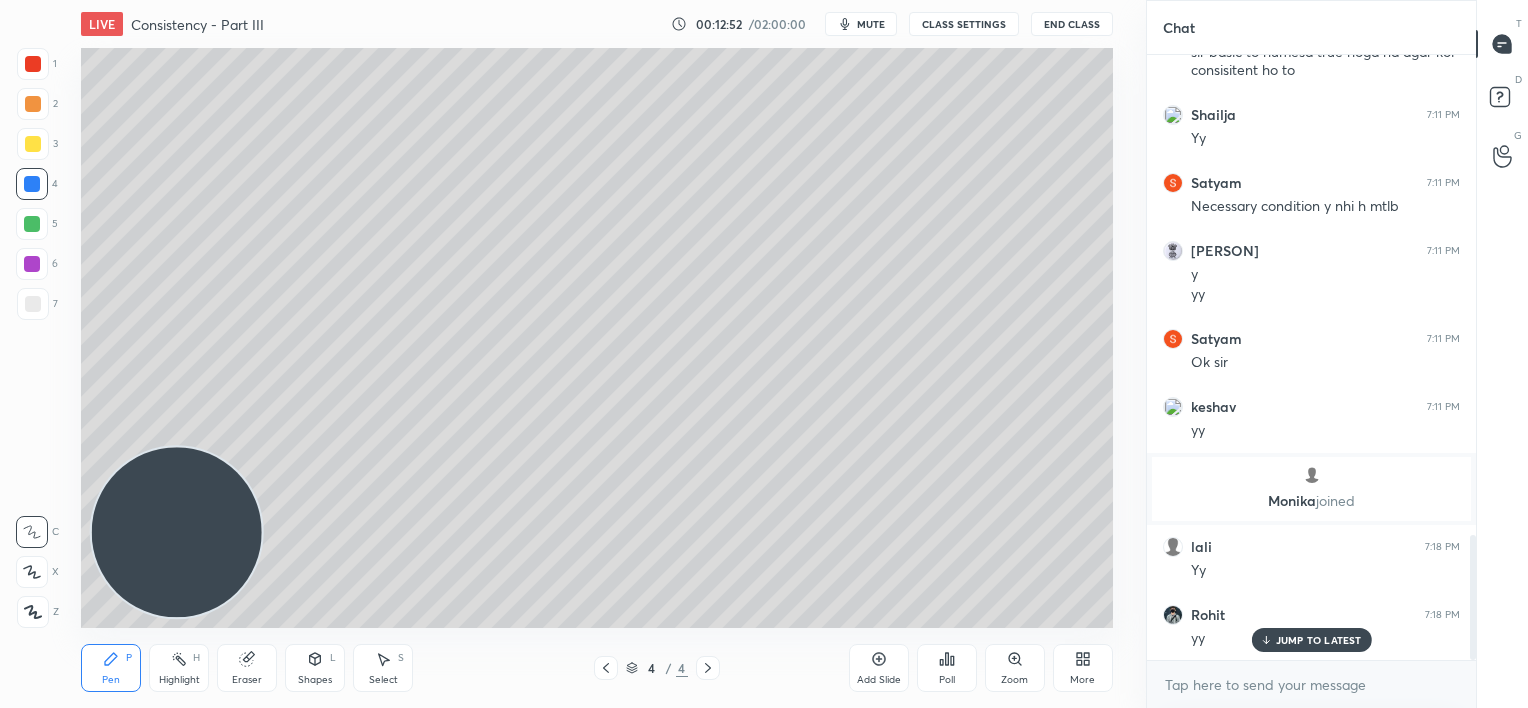 scroll, scrollTop: 2312, scrollLeft: 0, axis: vertical 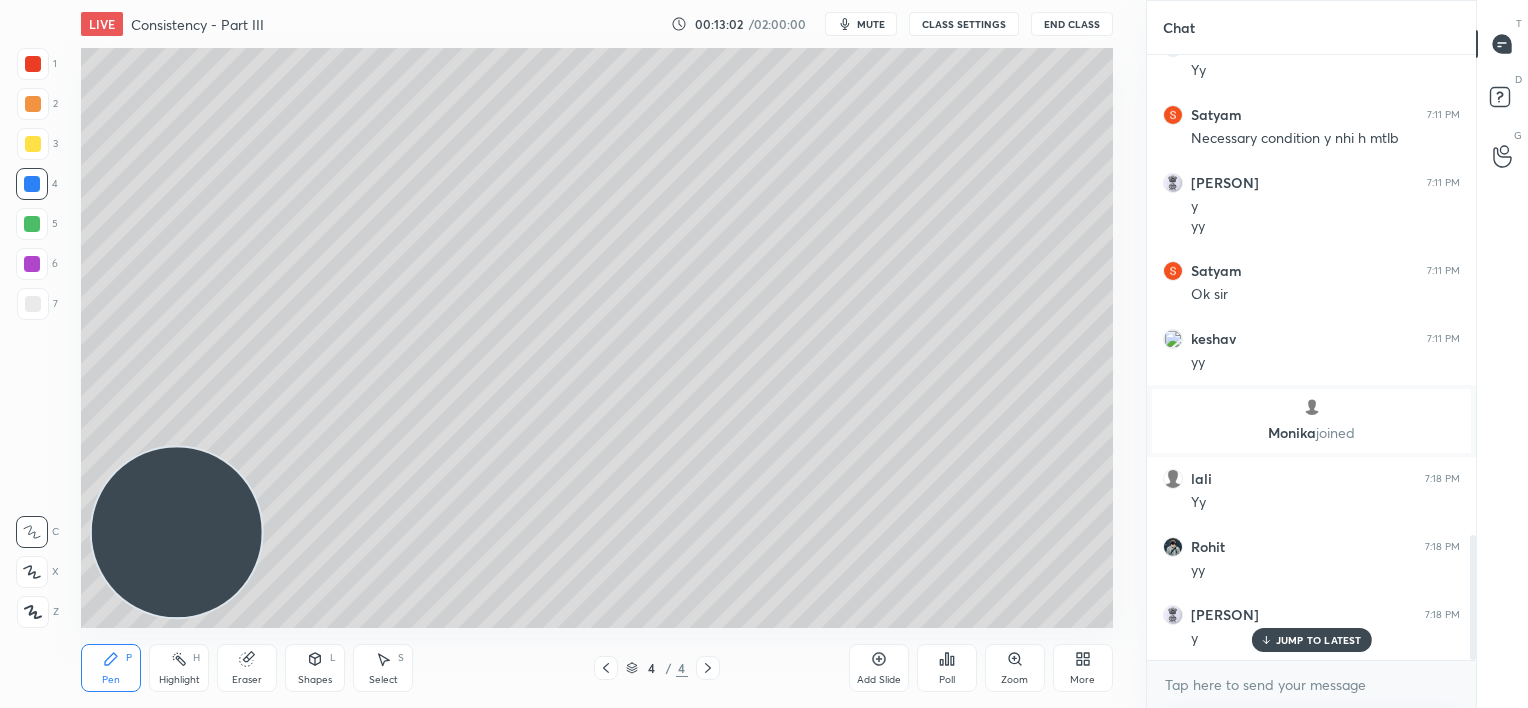 drag, startPoint x: 241, startPoint y: 660, endPoint x: 276, endPoint y: 635, distance: 43.011627 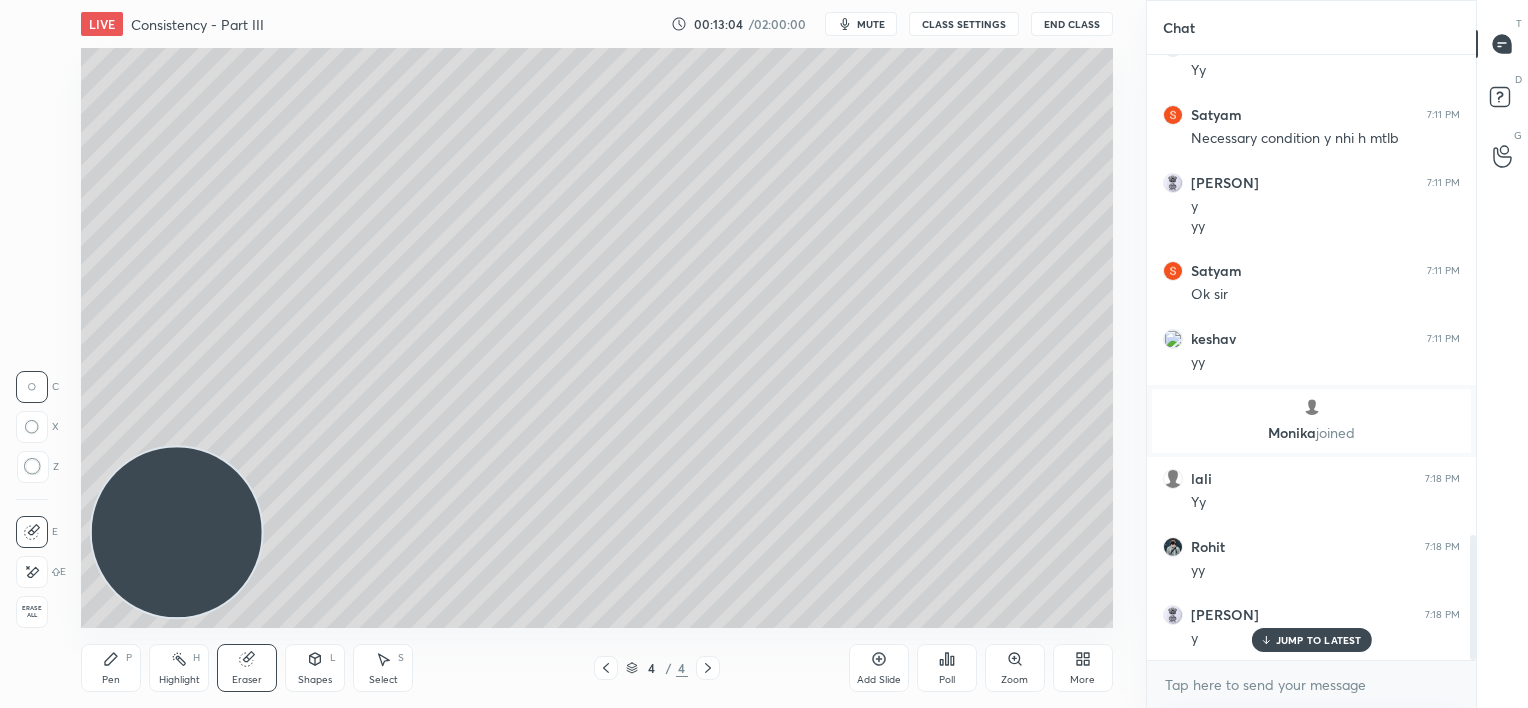 click 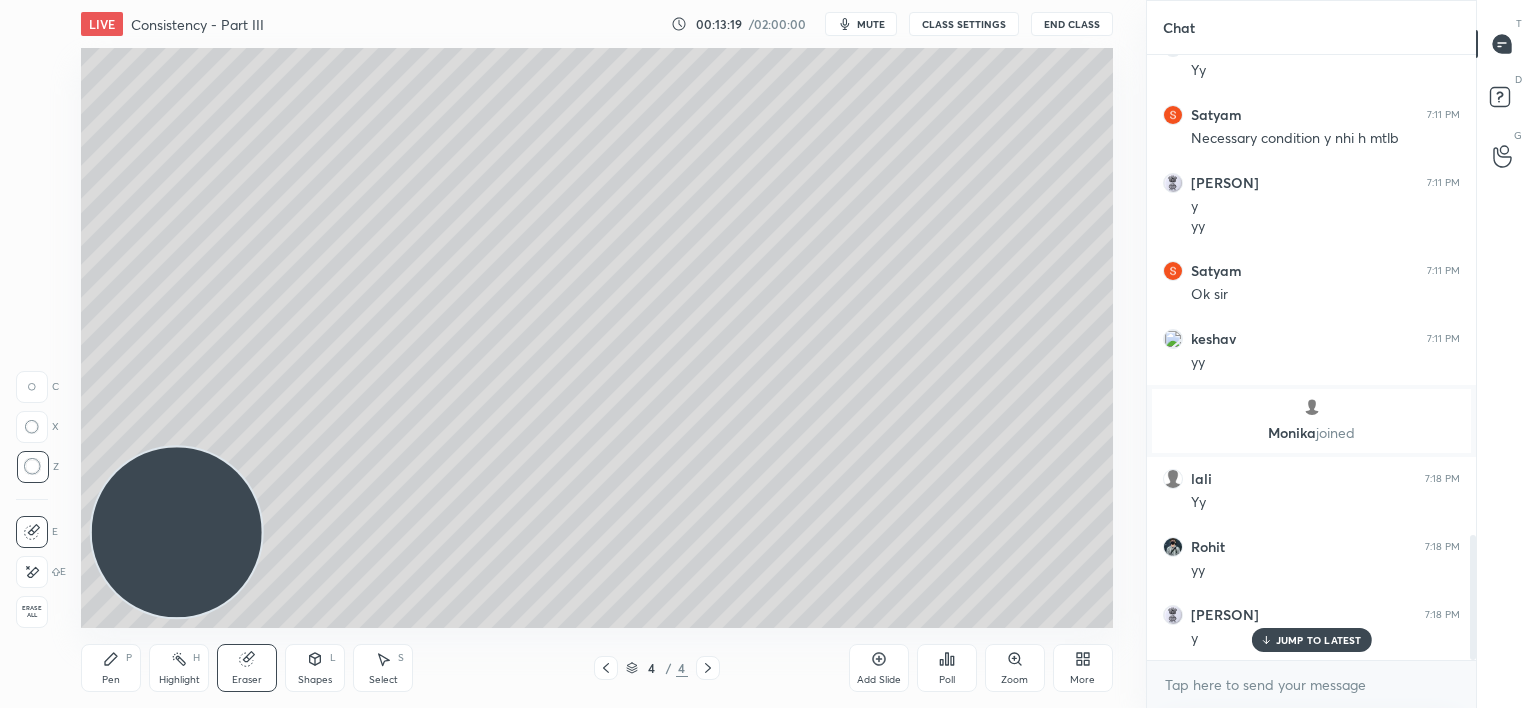 click on "Pen P" at bounding box center [111, 668] 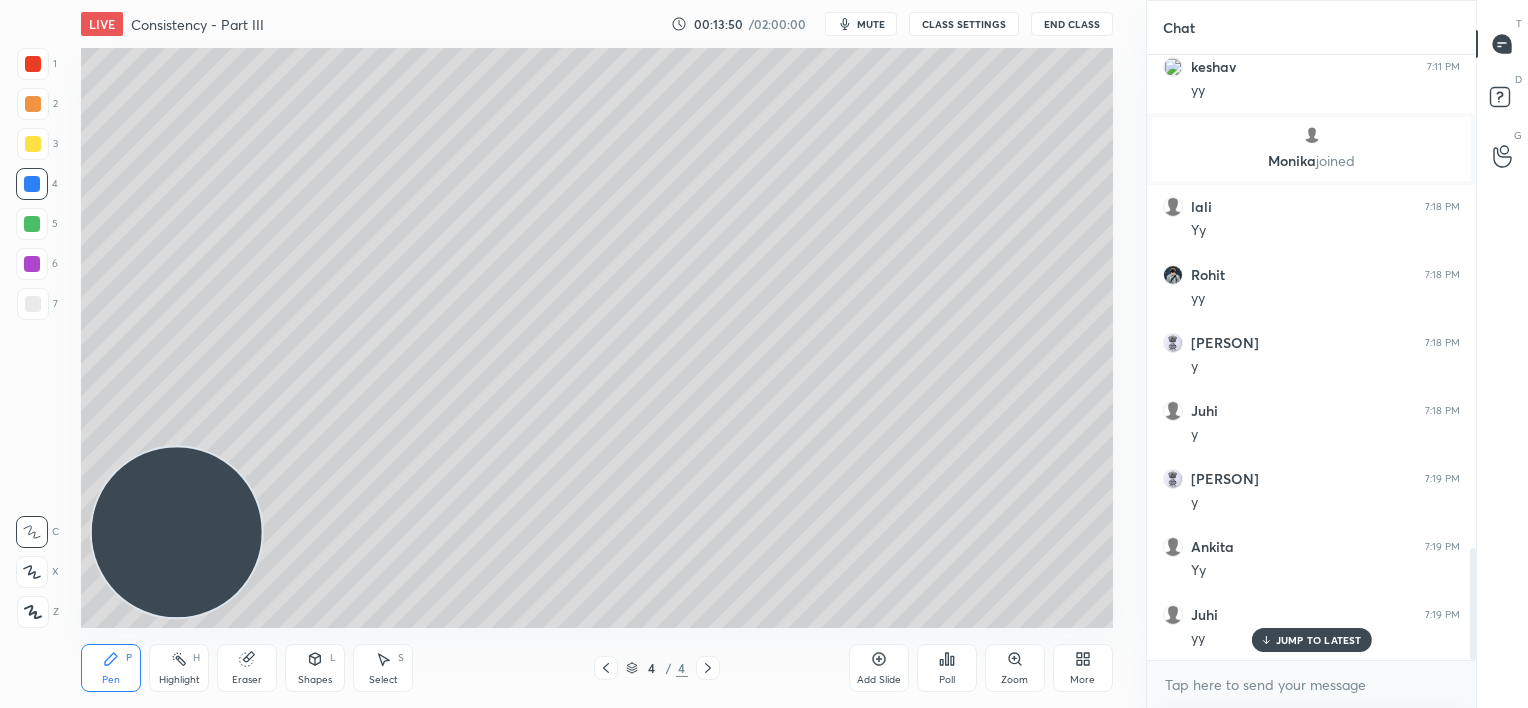 scroll, scrollTop: 2652, scrollLeft: 0, axis: vertical 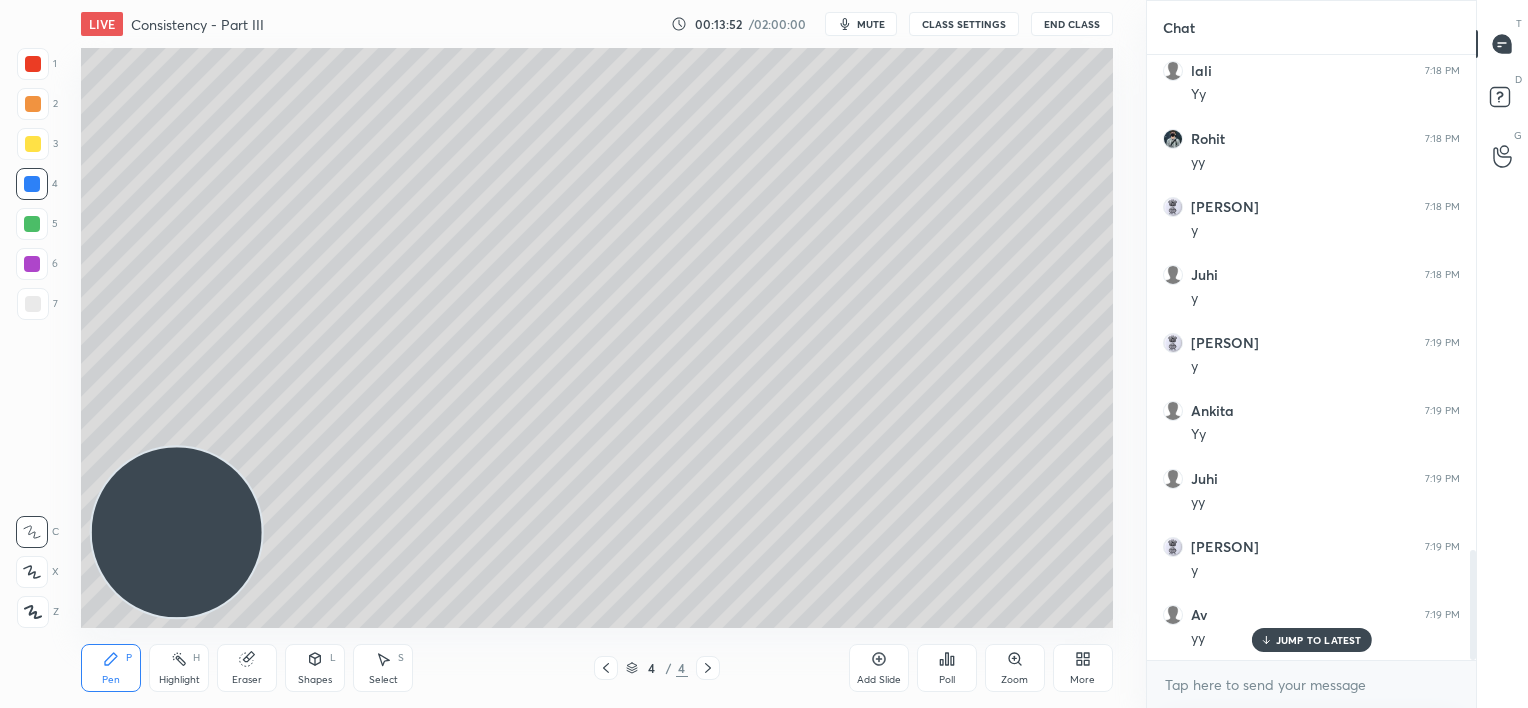 click 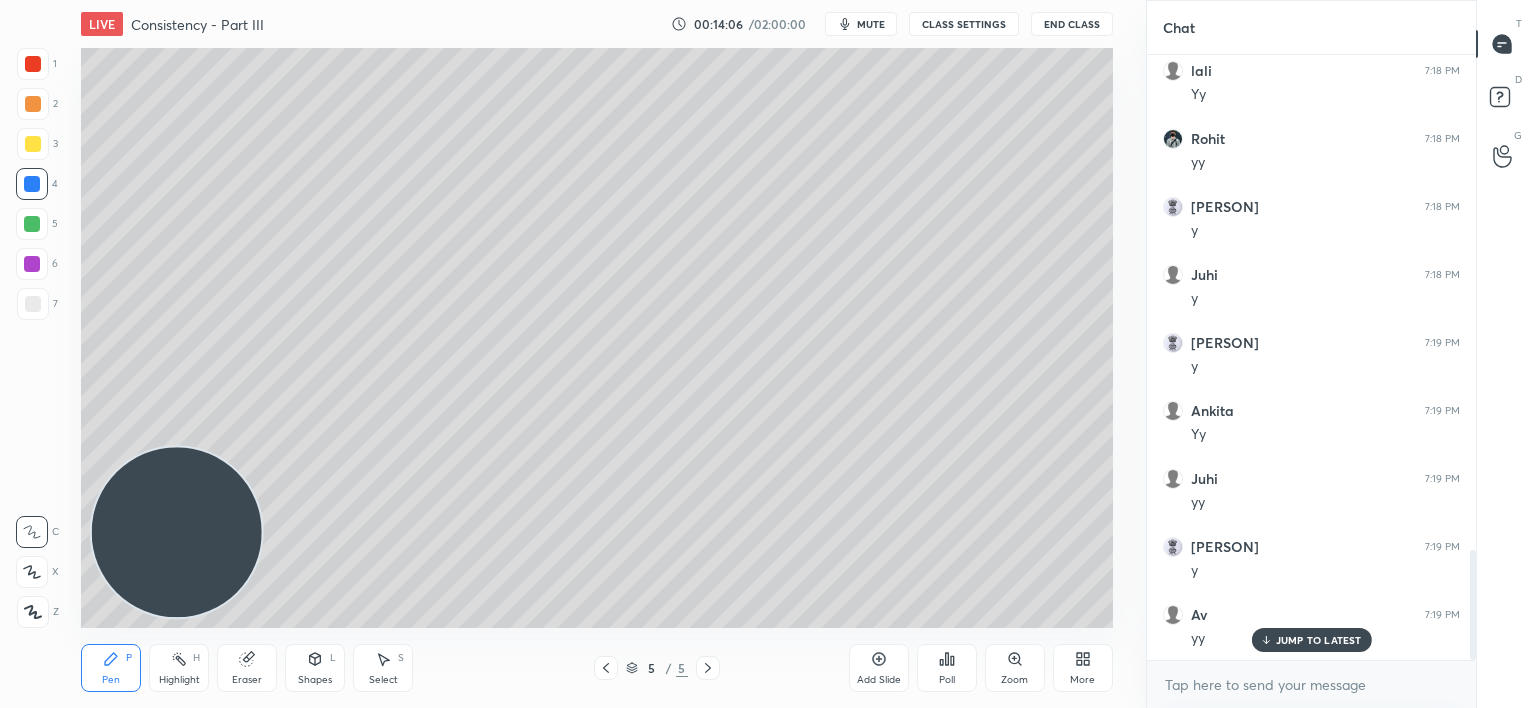 scroll, scrollTop: 2788, scrollLeft: 0, axis: vertical 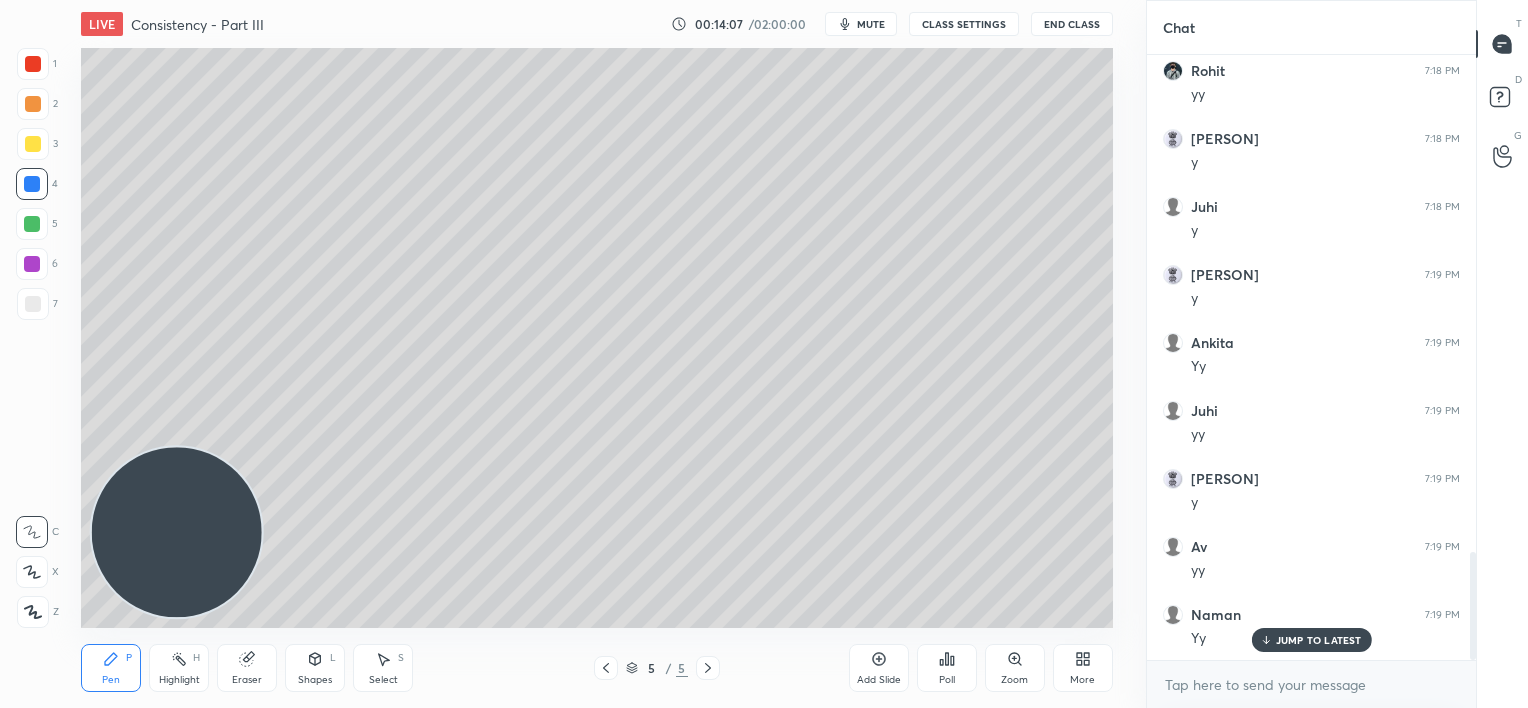 click at bounding box center (33, 304) 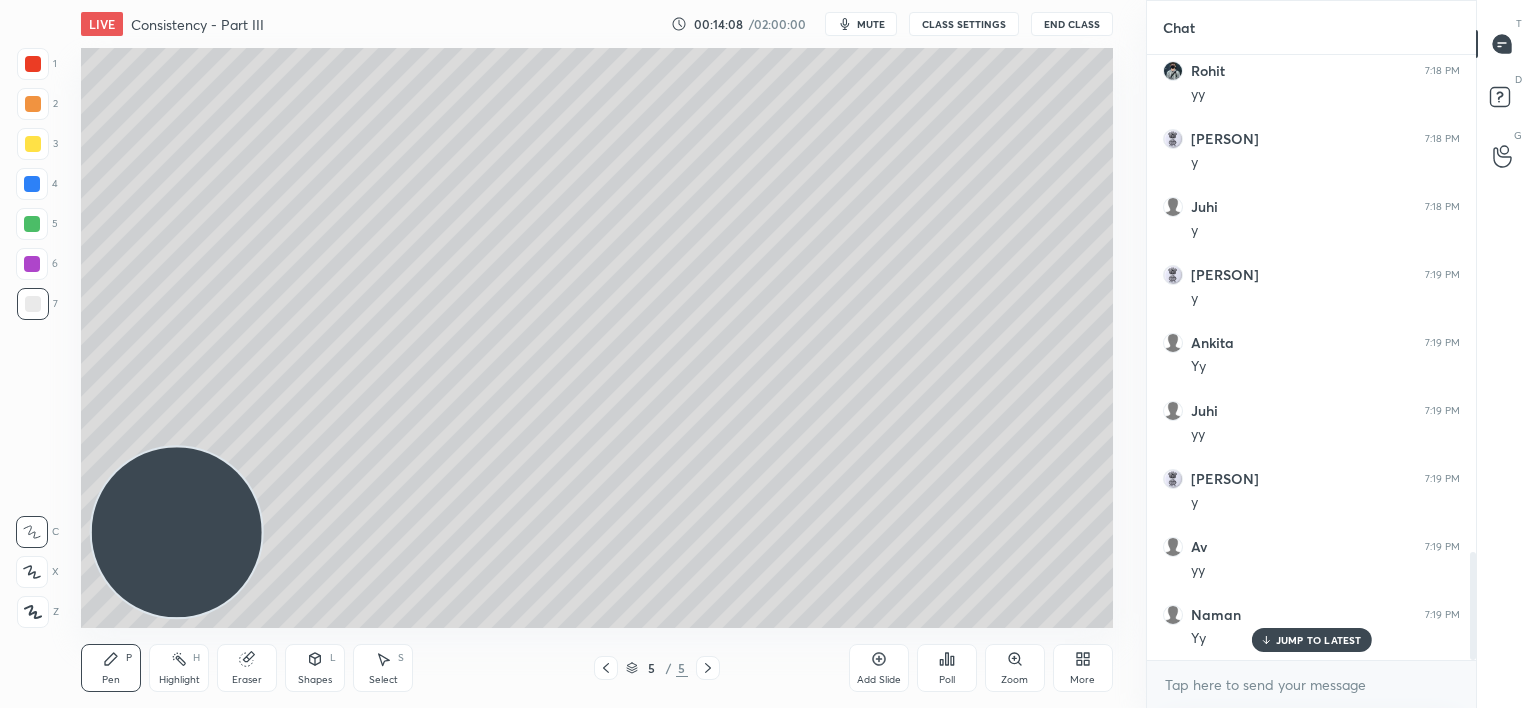 click on "JUMP TO LATEST" at bounding box center [1319, 640] 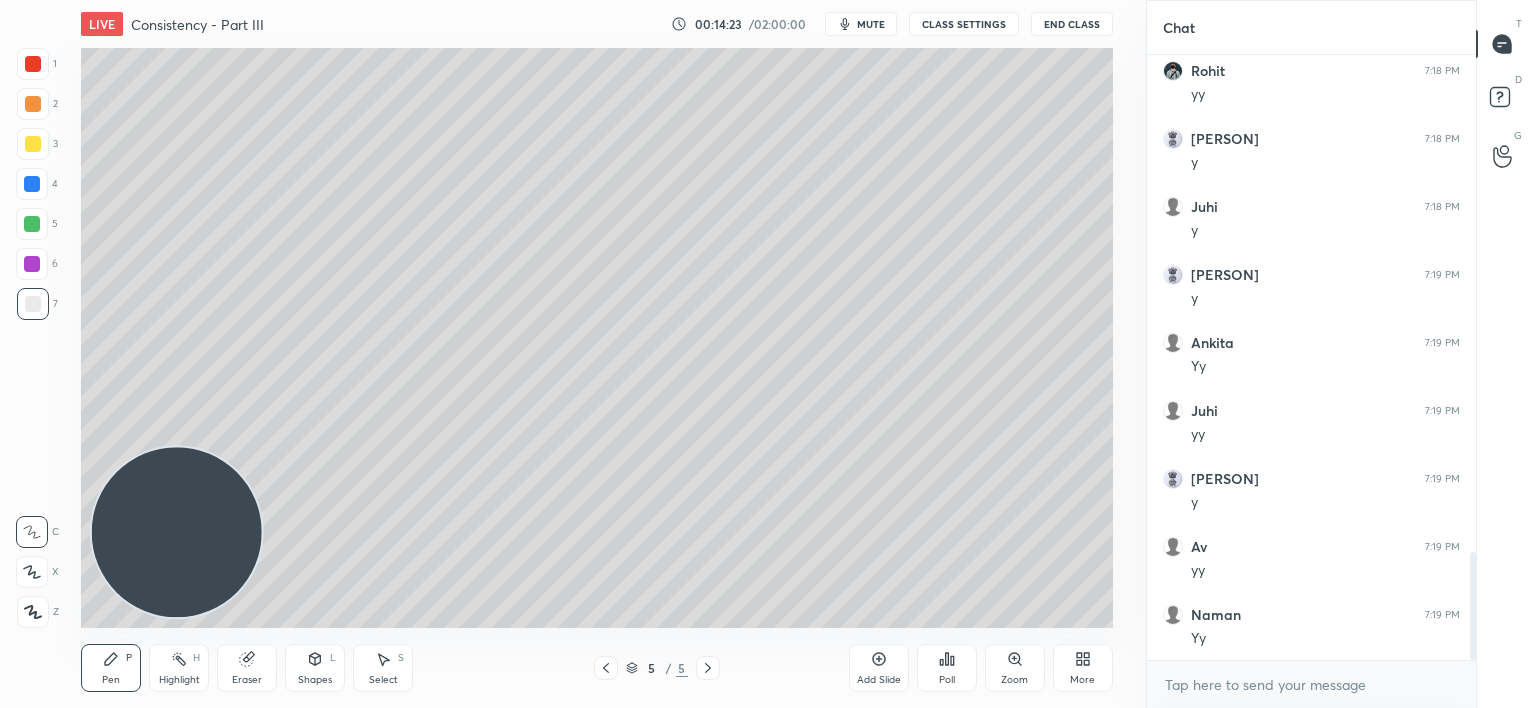 click at bounding box center (32, 184) 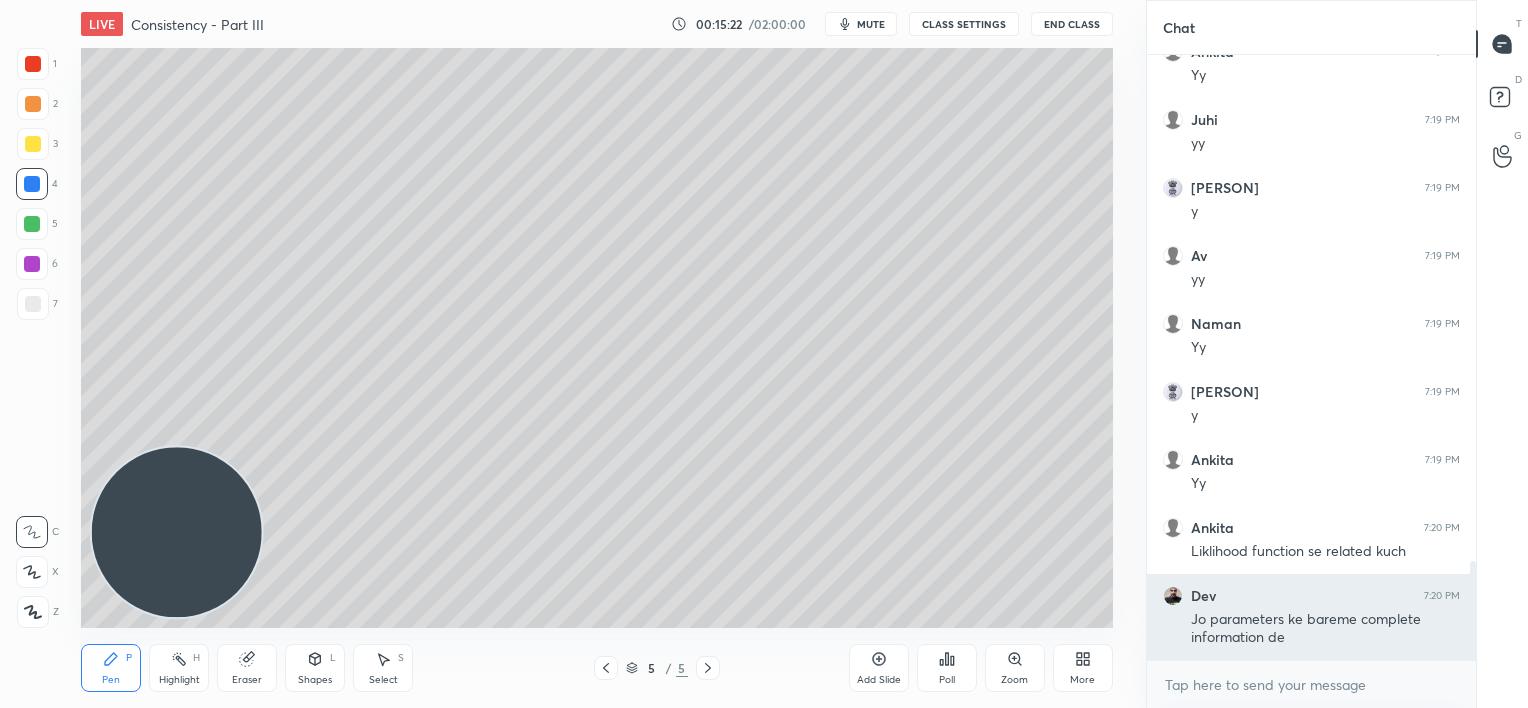 scroll, scrollTop: 3164, scrollLeft: 0, axis: vertical 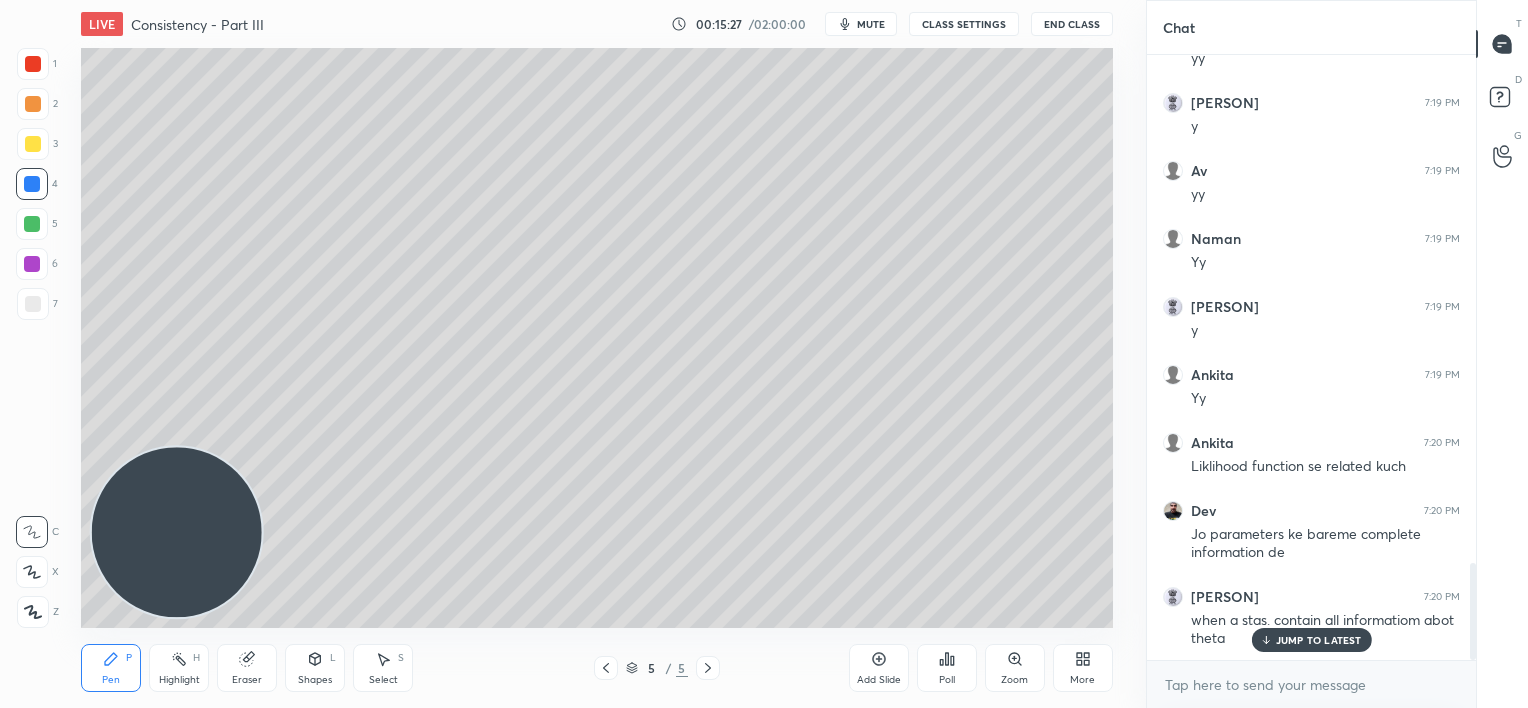 click on "JUMP TO LATEST" at bounding box center (1319, 640) 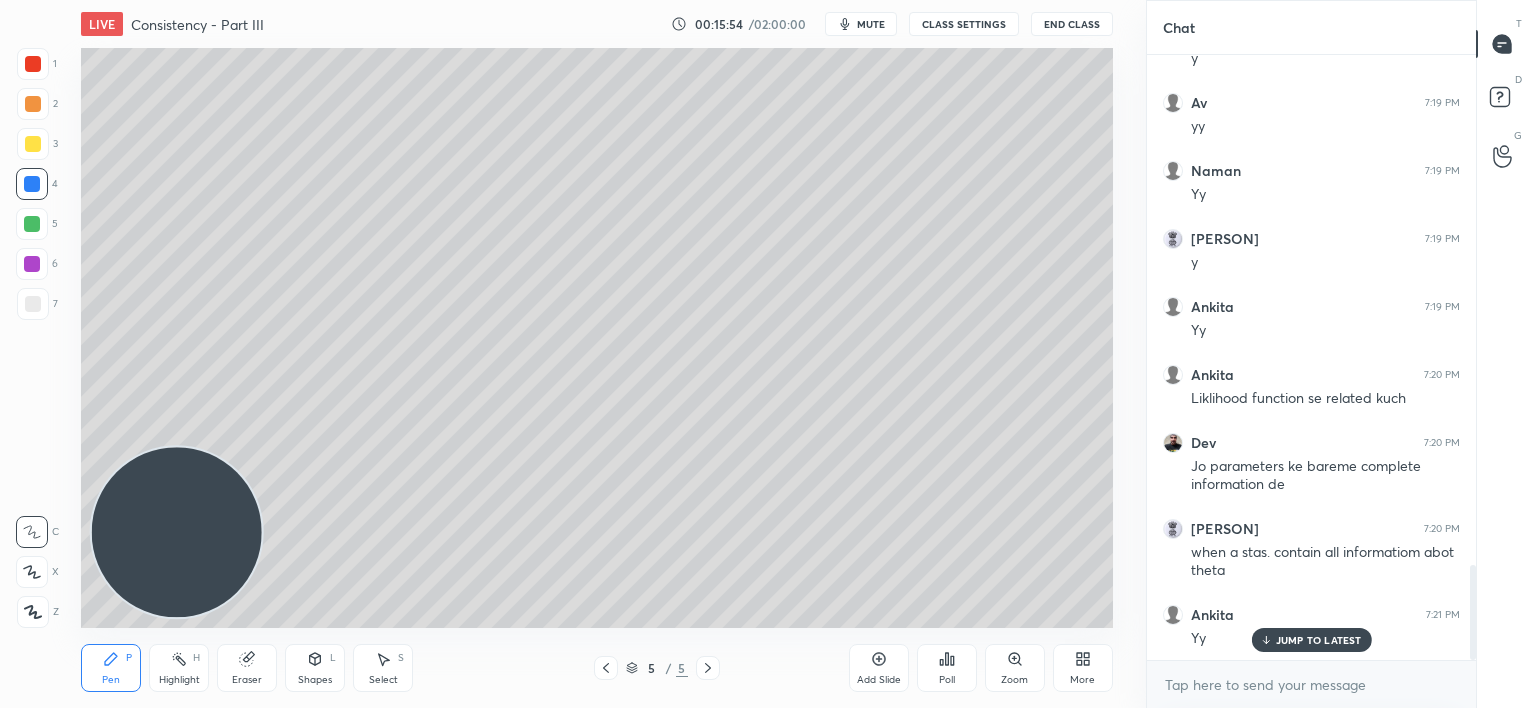 scroll, scrollTop: 3300, scrollLeft: 0, axis: vertical 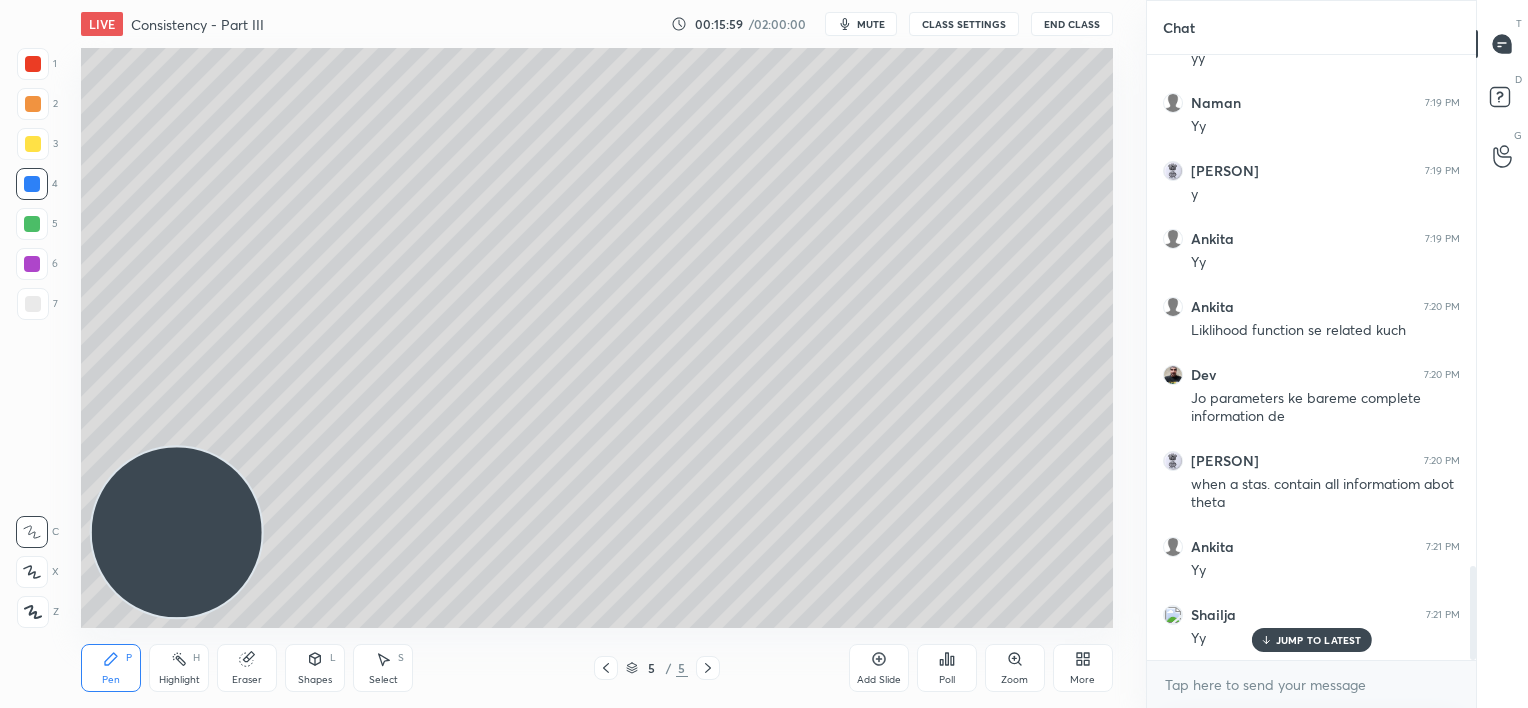 click at bounding box center [32, 224] 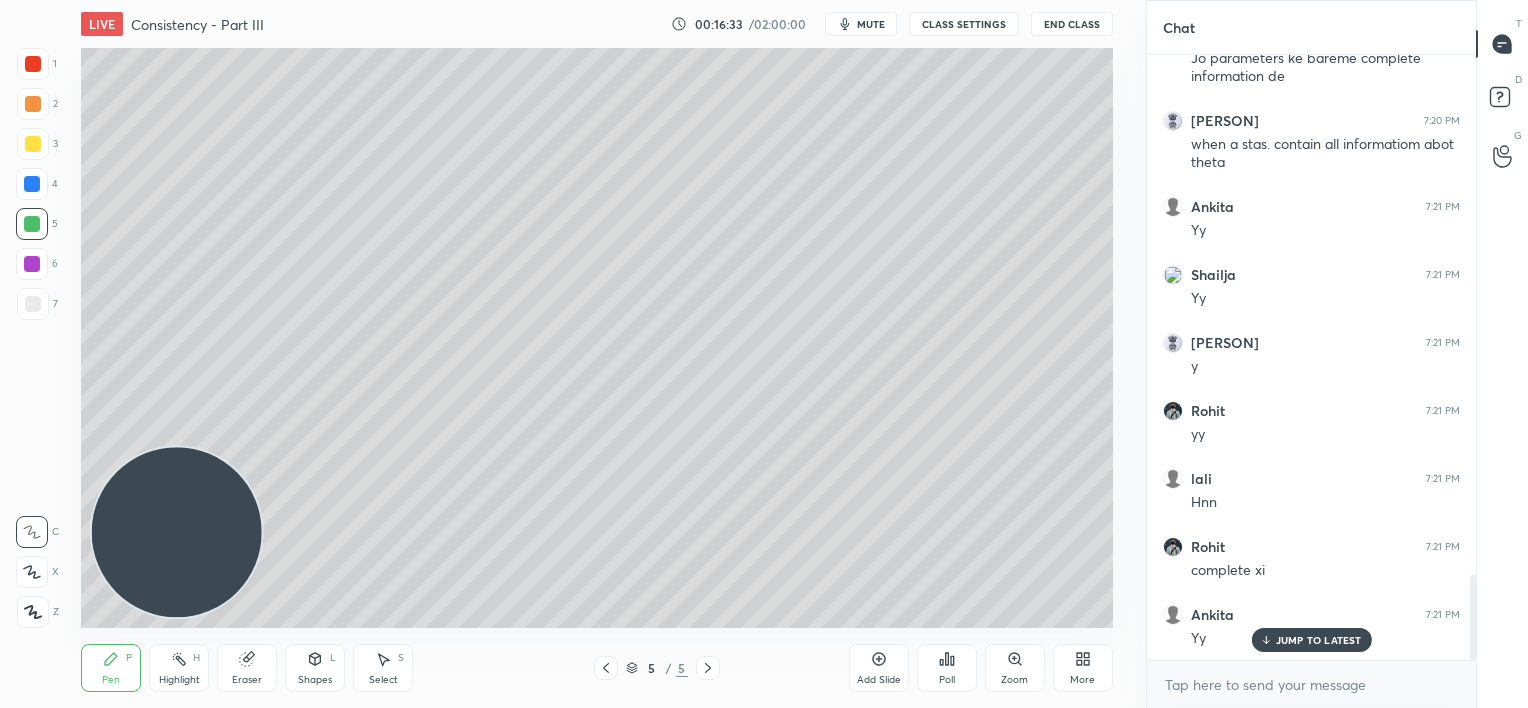 scroll, scrollTop: 3708, scrollLeft: 0, axis: vertical 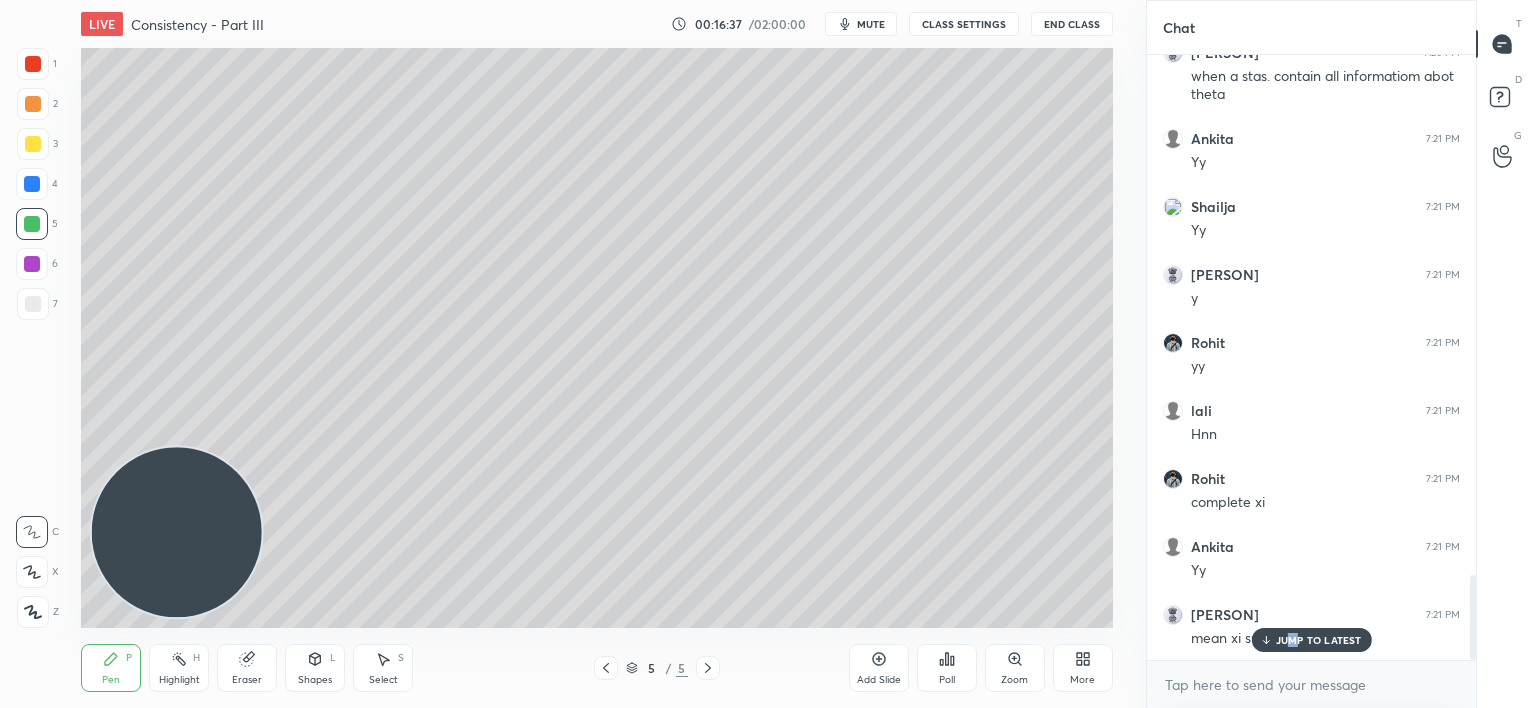 click on "JUMP TO LATEST" at bounding box center (1319, 640) 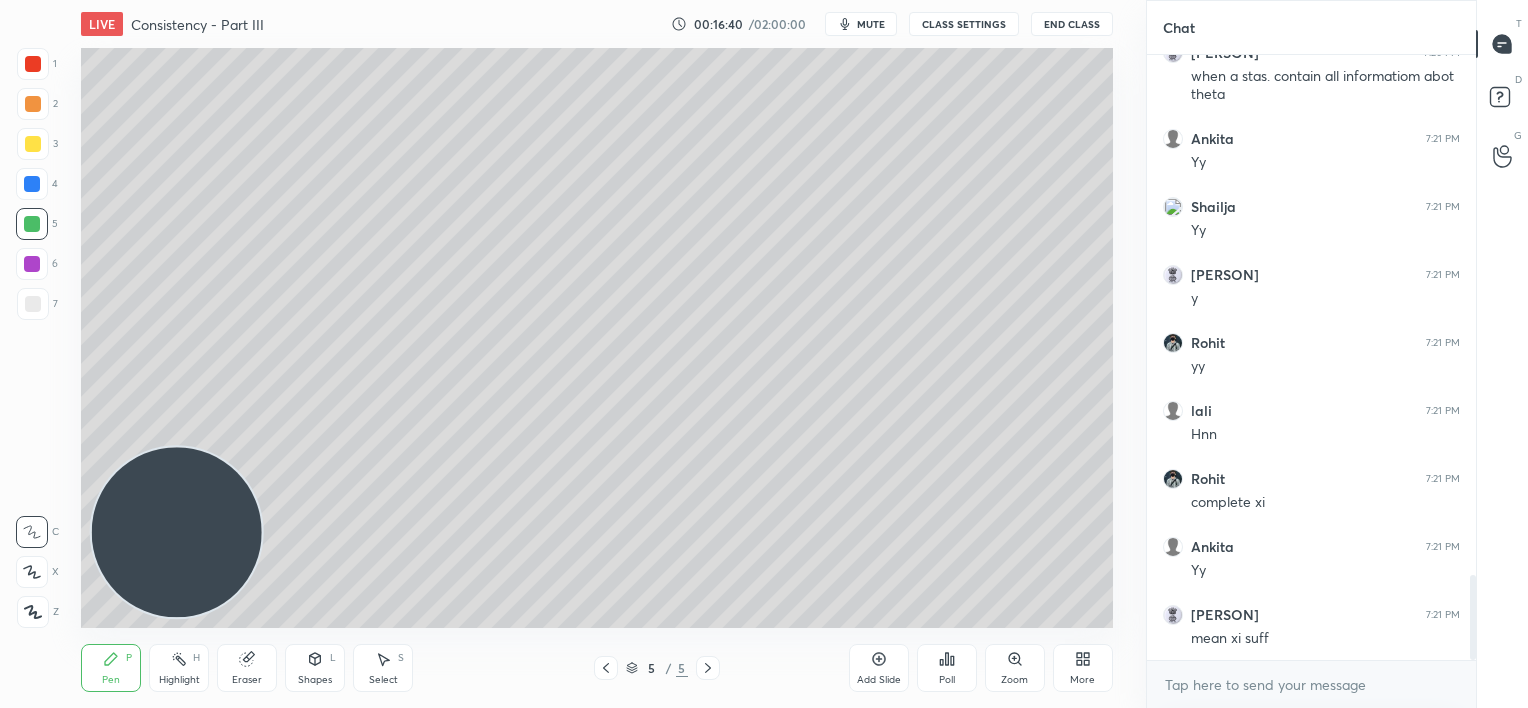 click 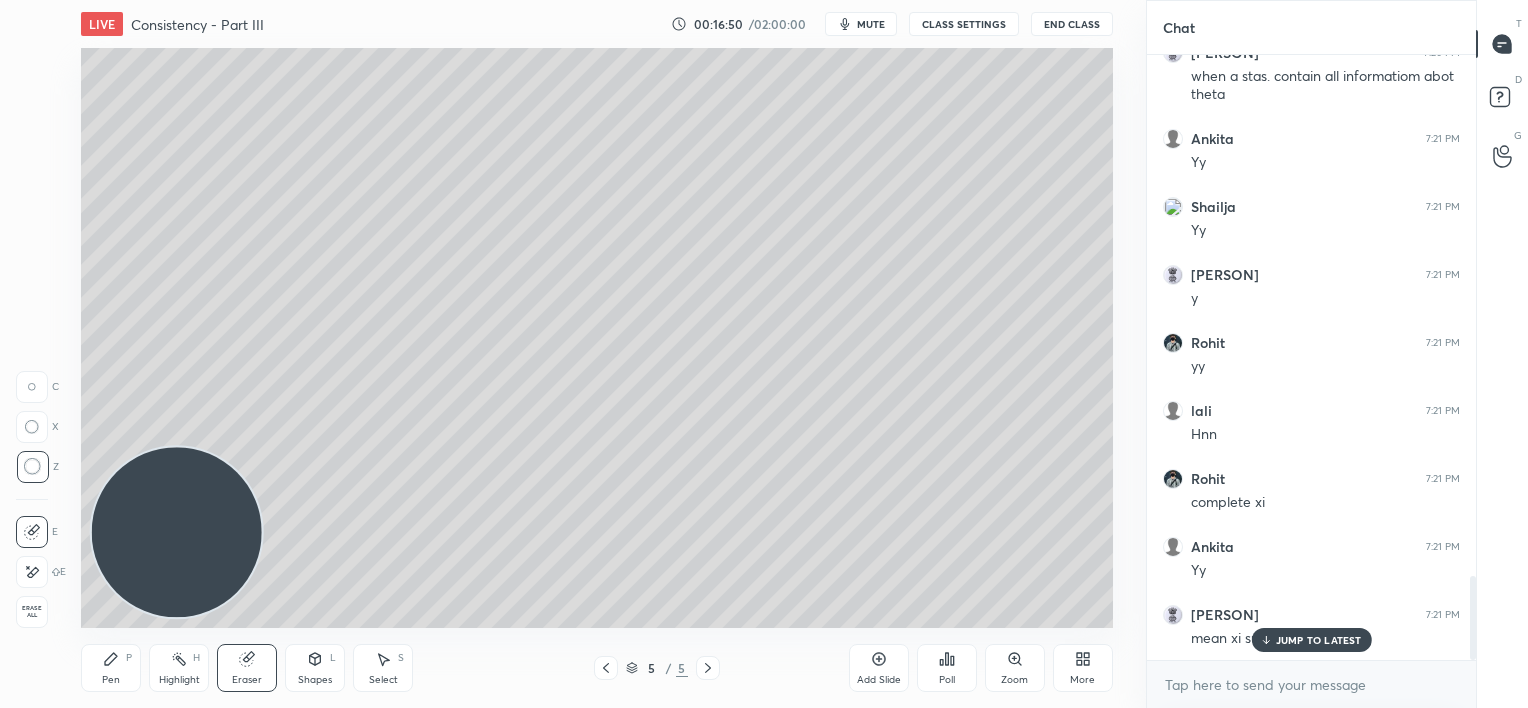 scroll, scrollTop: 3776, scrollLeft: 0, axis: vertical 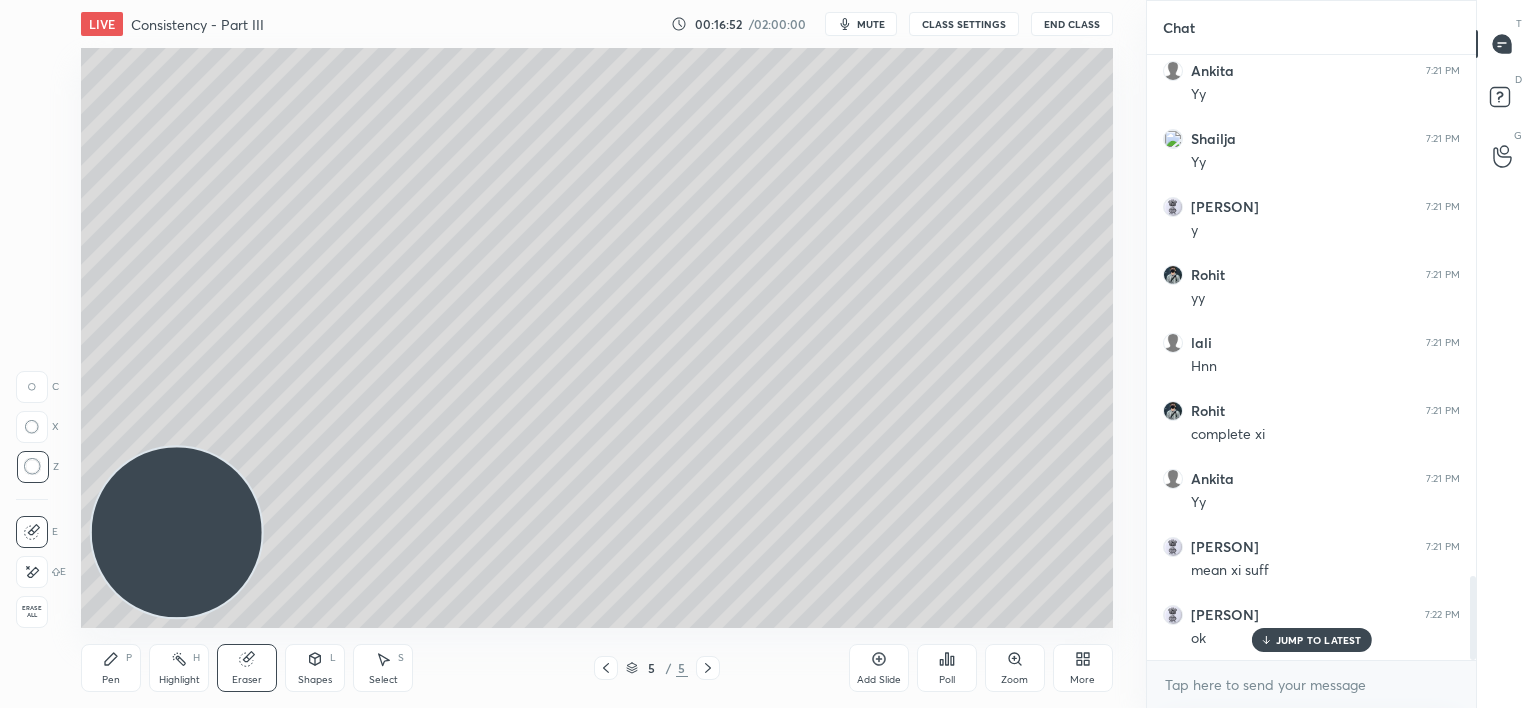 click 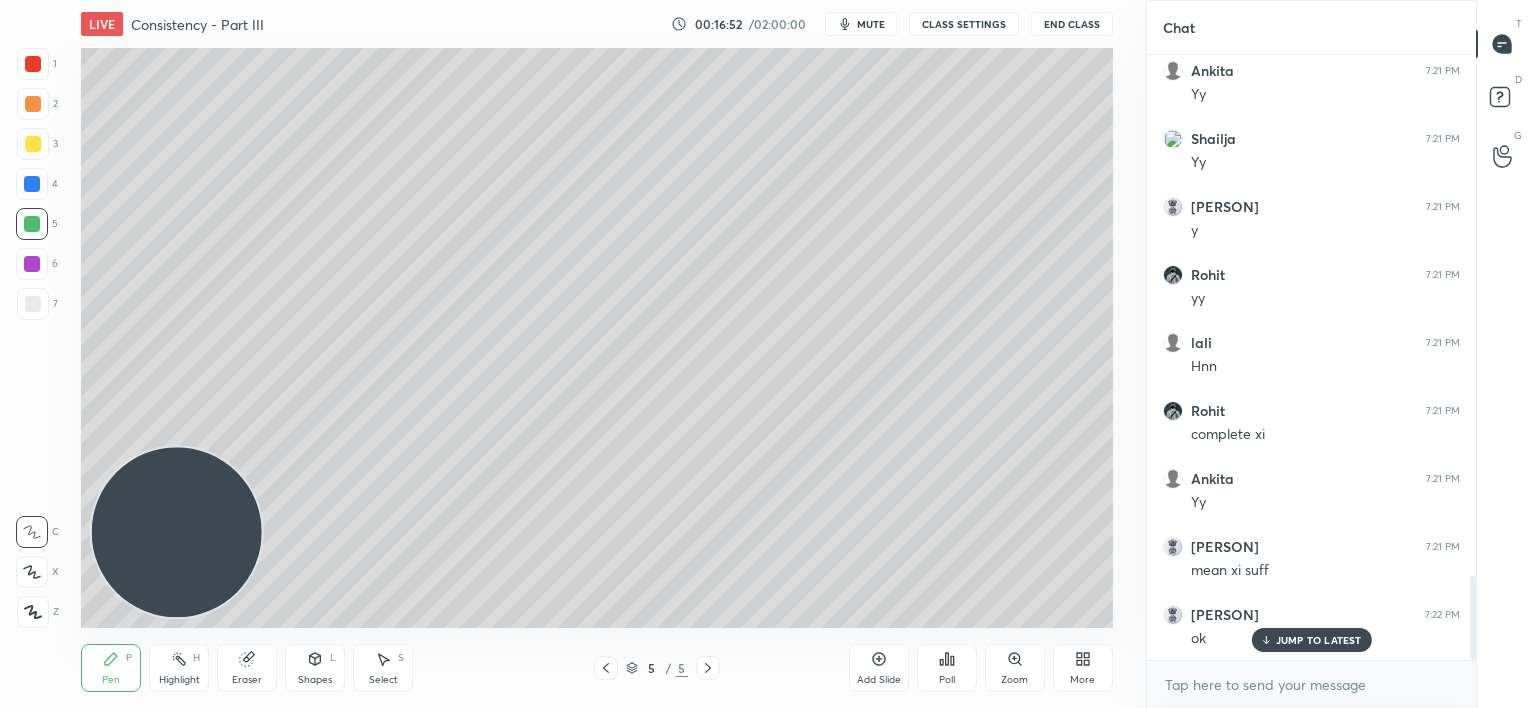scroll, scrollTop: 3844, scrollLeft: 0, axis: vertical 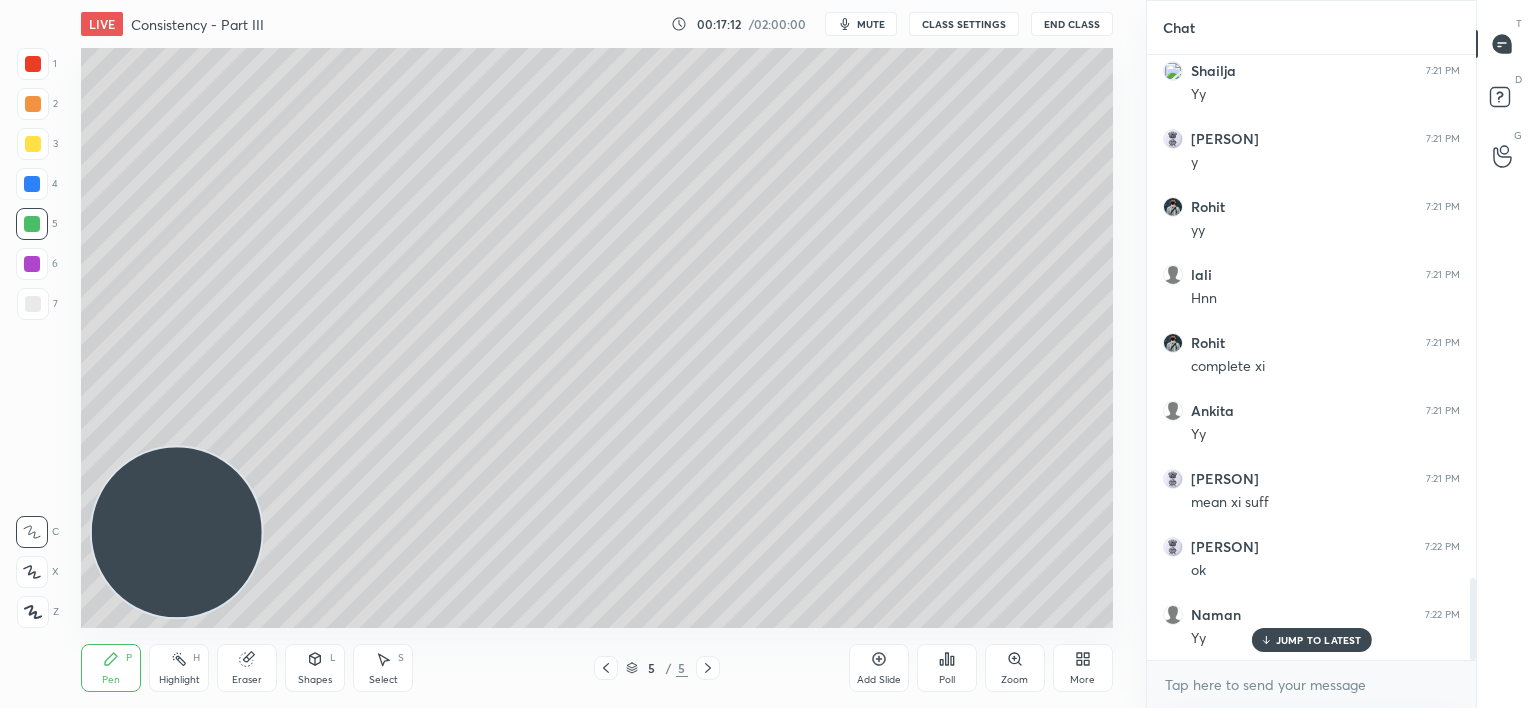click at bounding box center [33, 304] 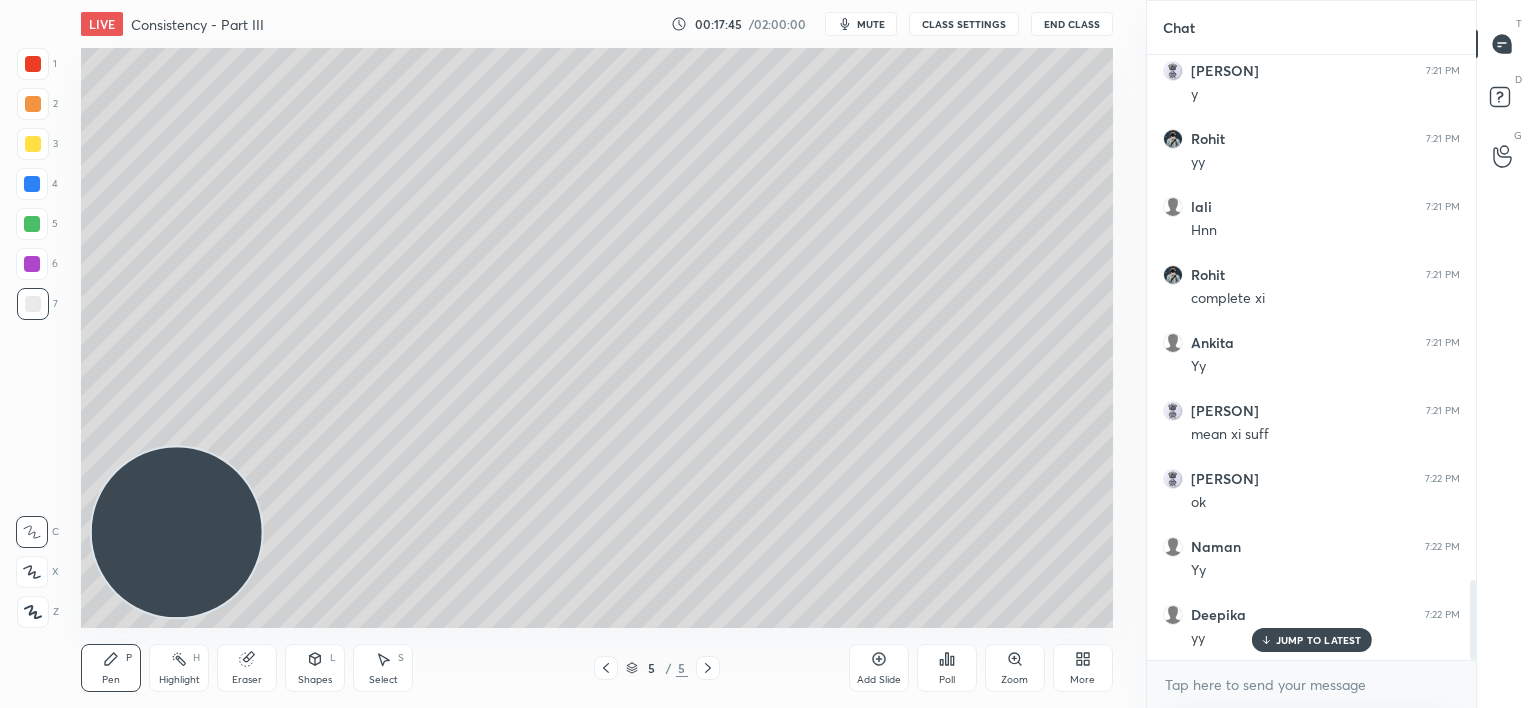 scroll, scrollTop: 3980, scrollLeft: 0, axis: vertical 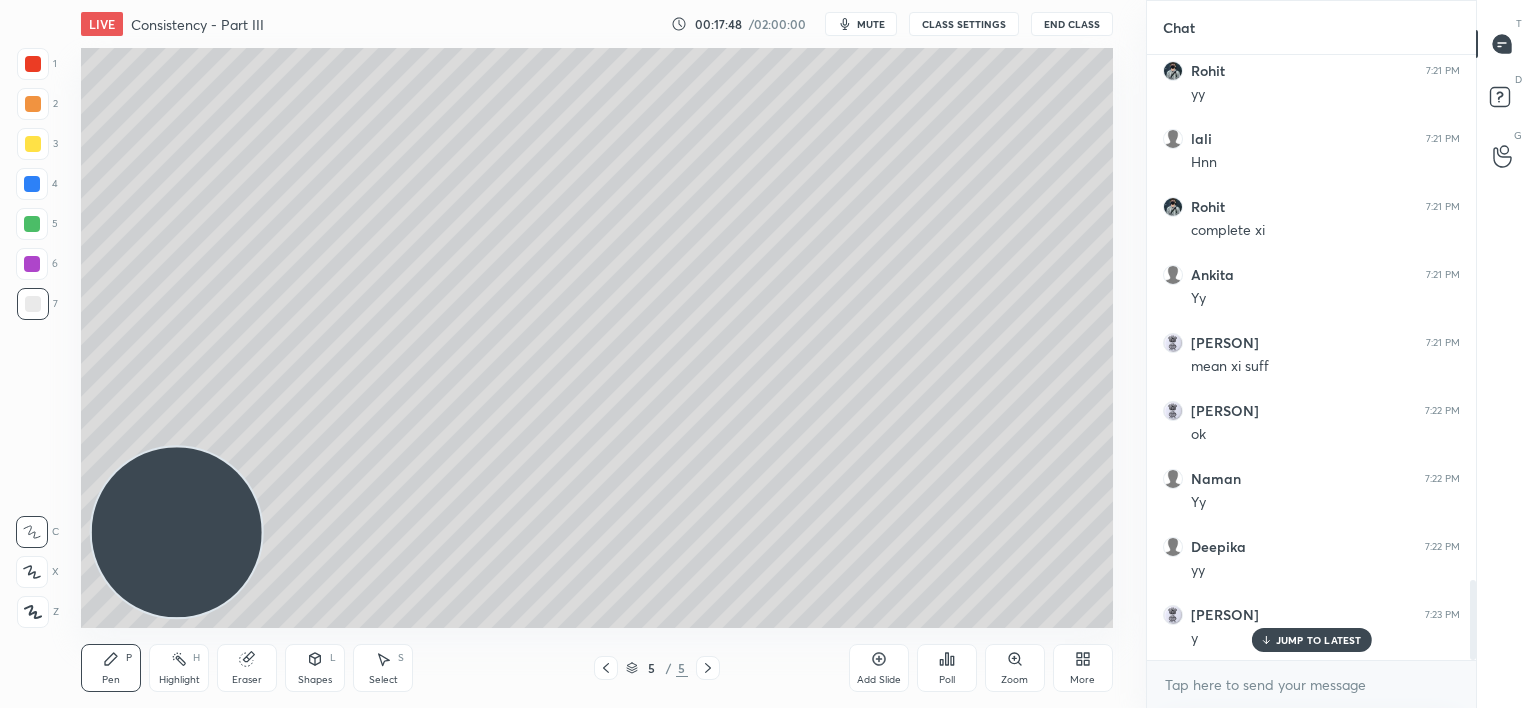 click on "JUMP TO LATEST" at bounding box center (1319, 640) 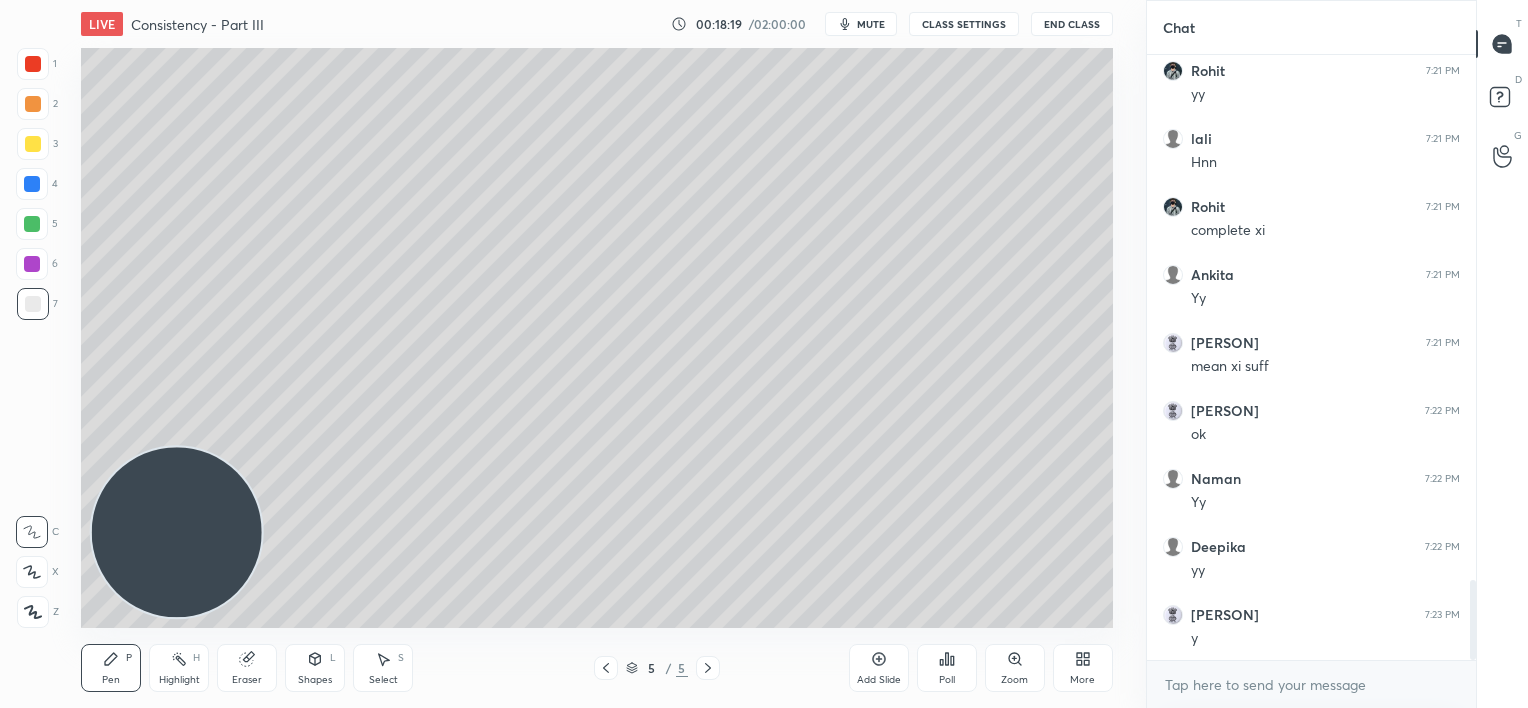 click at bounding box center [33, 64] 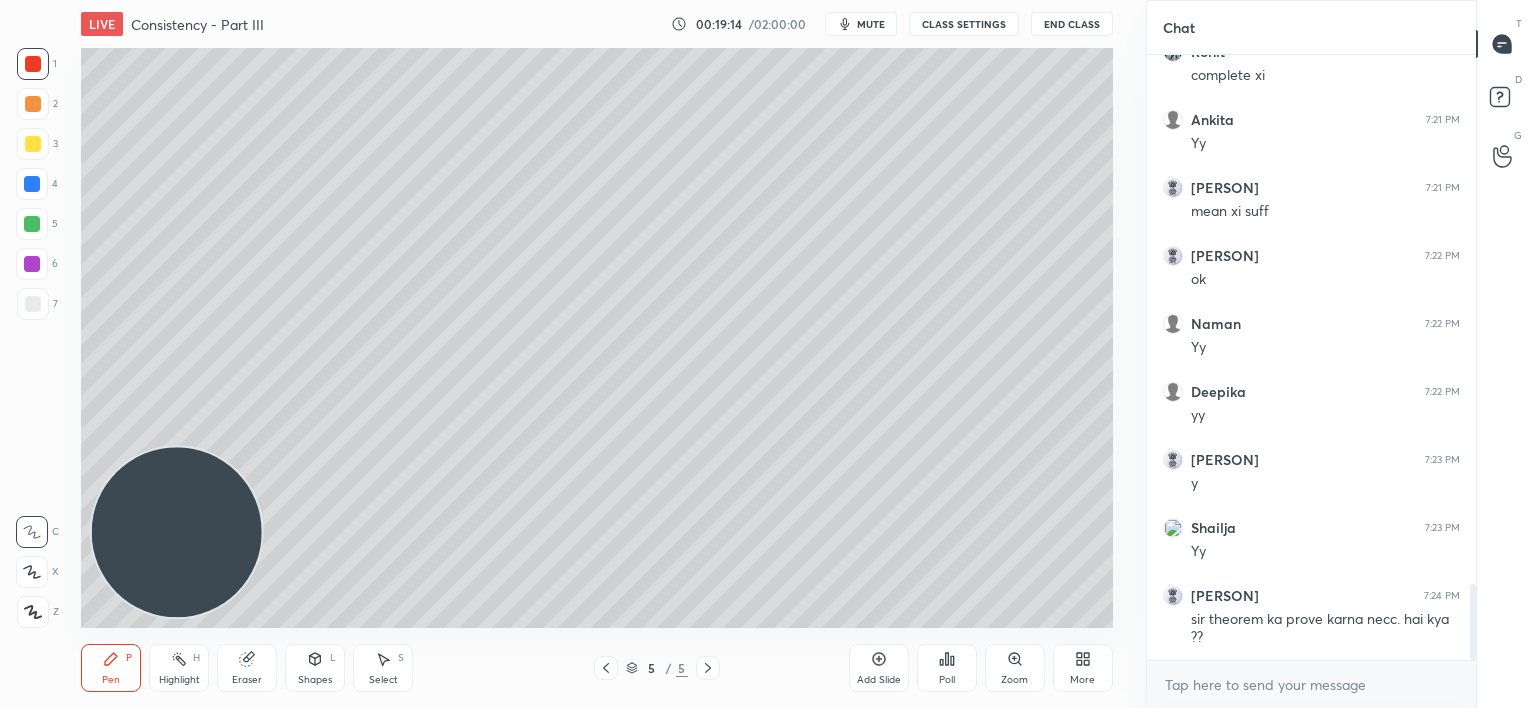 scroll, scrollTop: 4203, scrollLeft: 0, axis: vertical 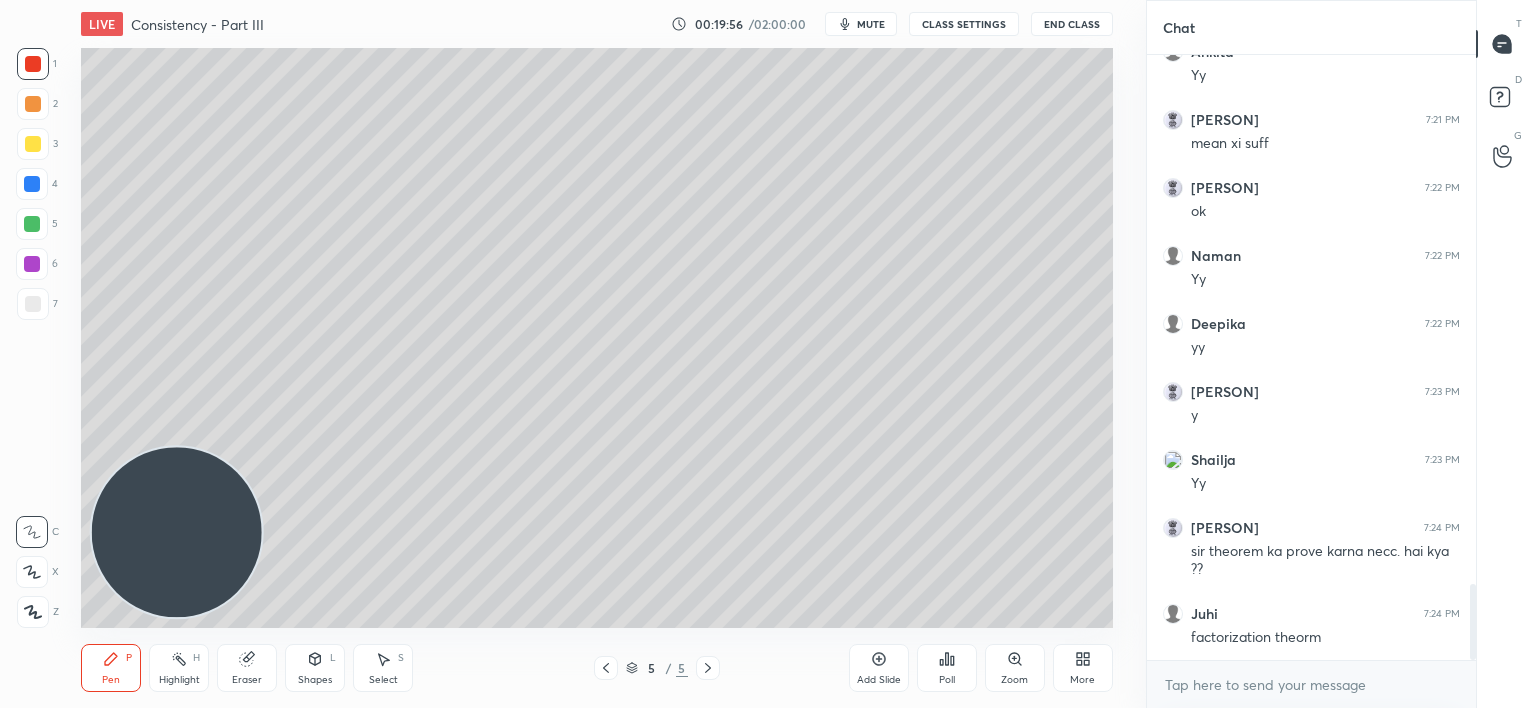 click on "Add Slide" at bounding box center [879, 680] 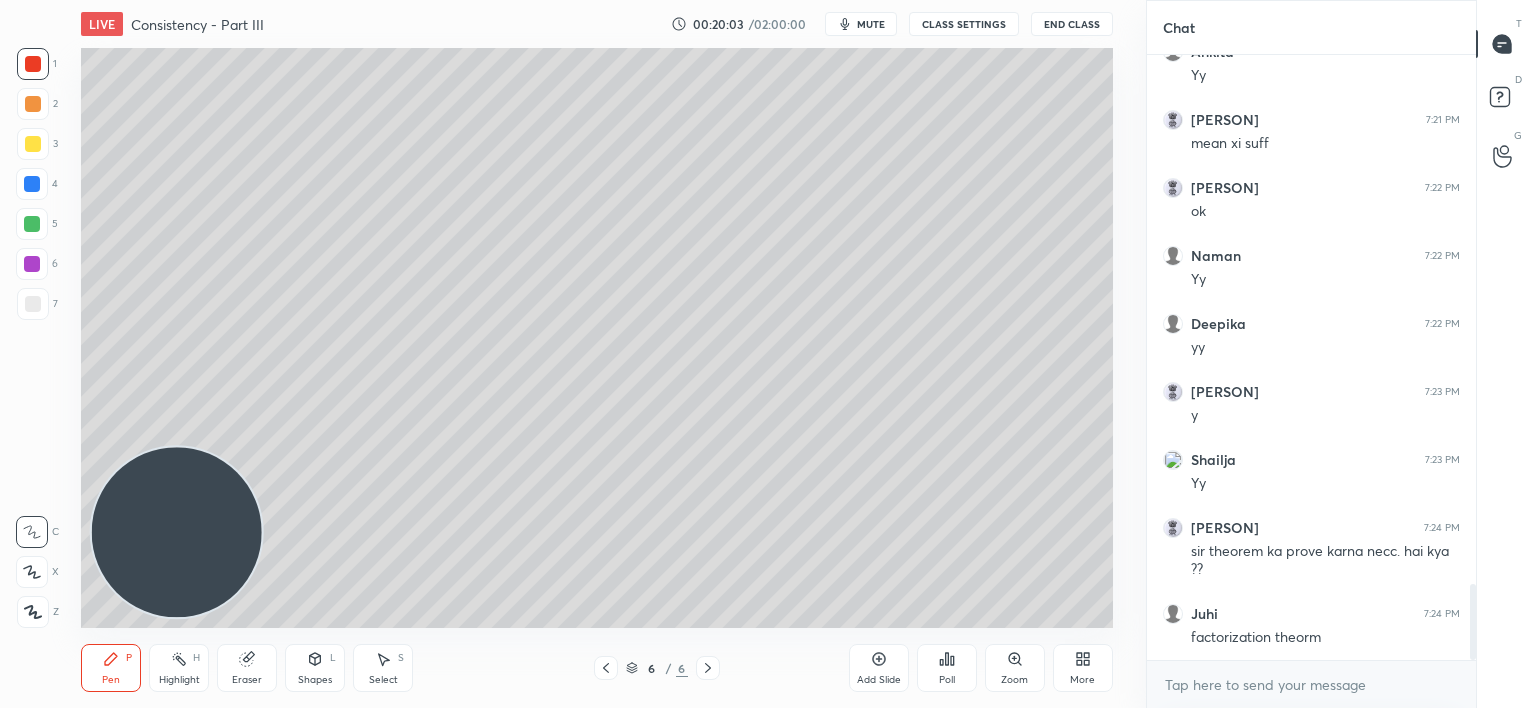 click 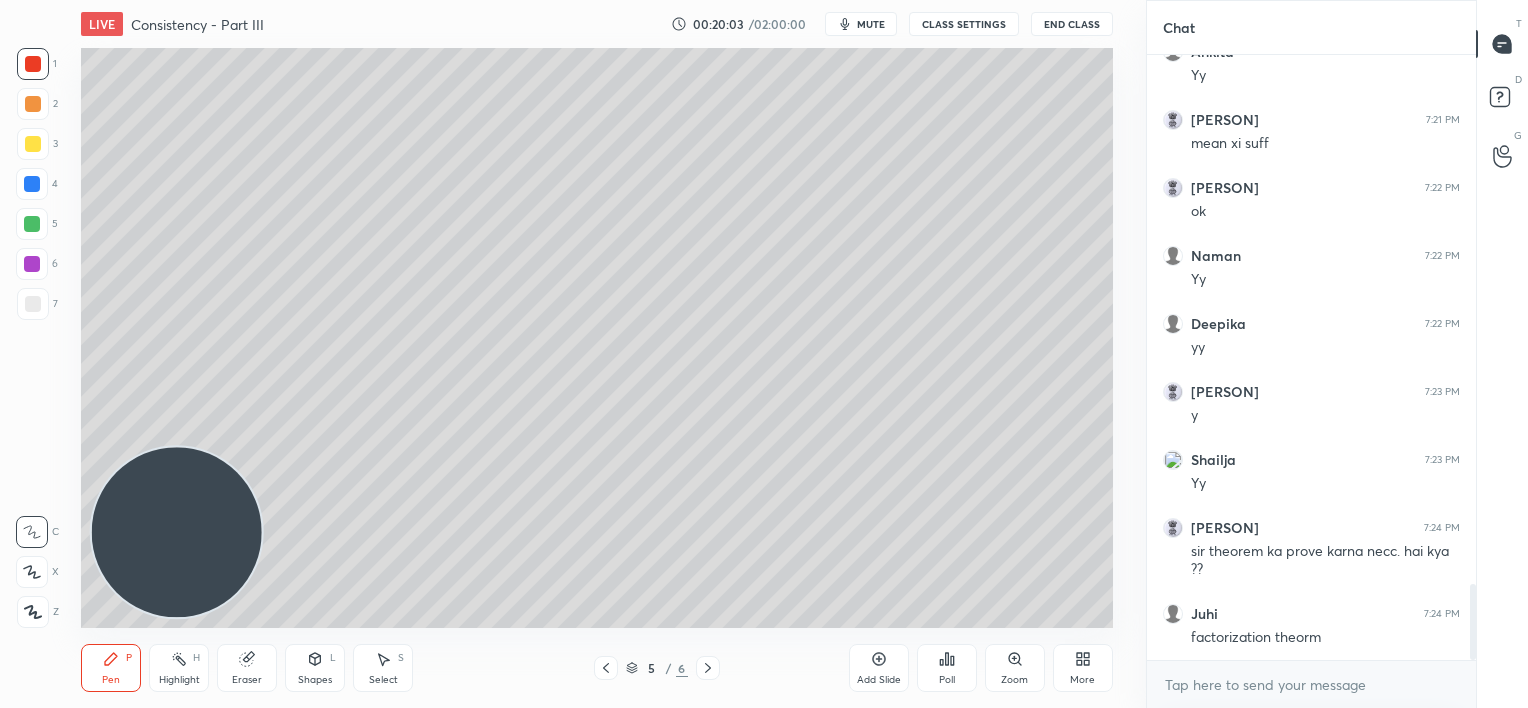 click on "LIVE Consistency - Part III 00:20:03 / 02:00:00 mute CLASS SETTINGS End Class Setting up your live class Poll for secs No correct answer Start poll Back Consistency - Part III • L15 of Detailed Course on Point Estimation | IIT JAM | CUET | ISI 2026 Harsh Jaiswal Pen P Highlight H Eraser Shapes L Select S 5 / 6 Add Slide Poll Zoom More" at bounding box center (597, 354) 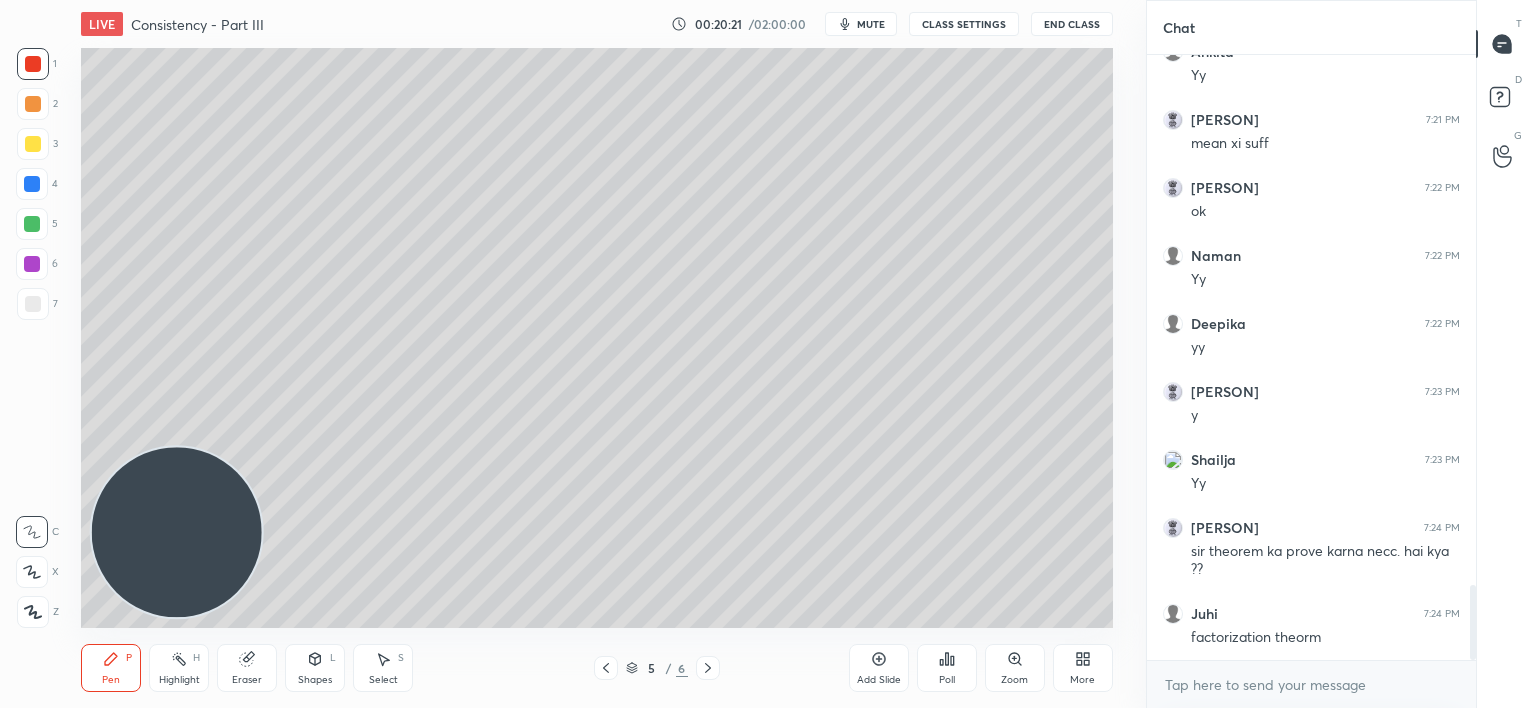 scroll, scrollTop: 4271, scrollLeft: 0, axis: vertical 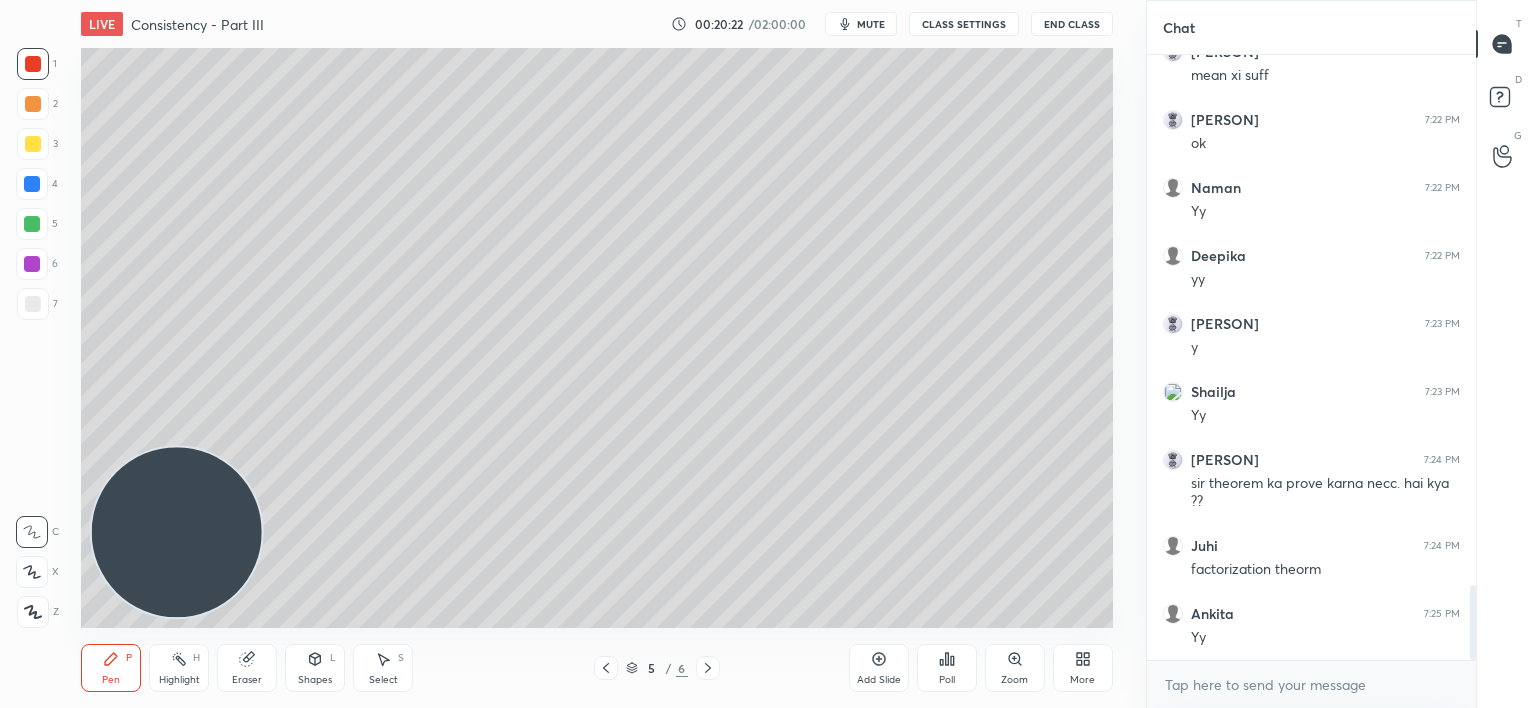 click at bounding box center (708, 668) 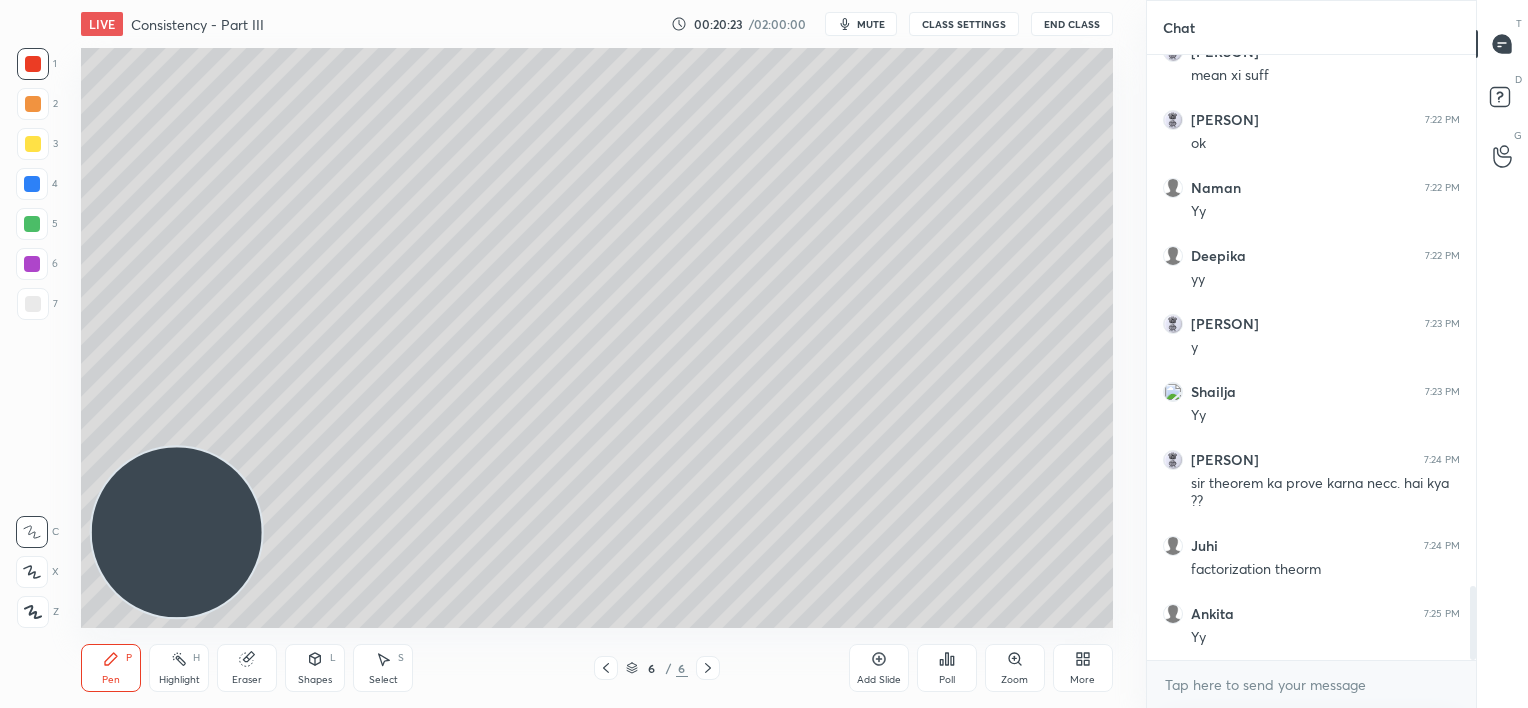 scroll, scrollTop: 4339, scrollLeft: 0, axis: vertical 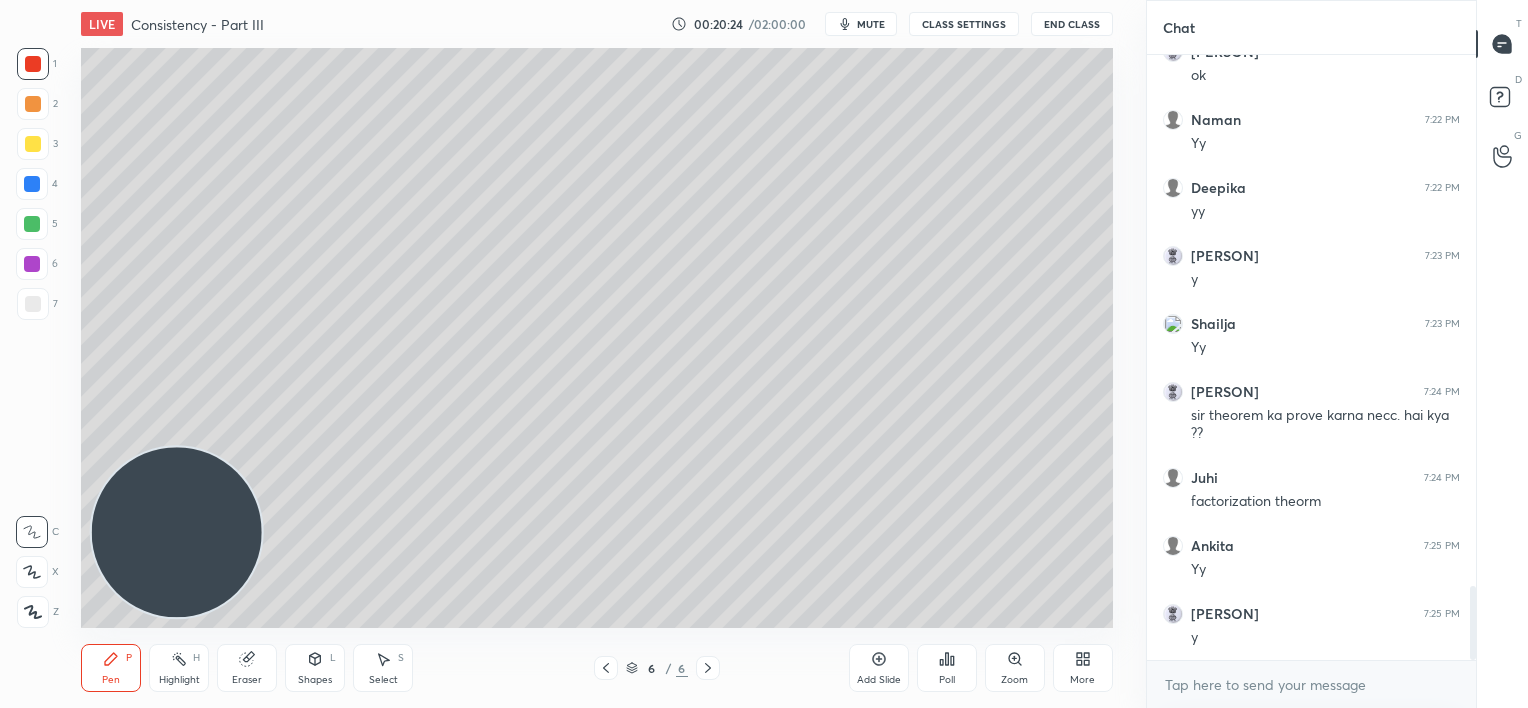drag, startPoint x: 32, startPoint y: 184, endPoint x: 23, endPoint y: 177, distance: 11.401754 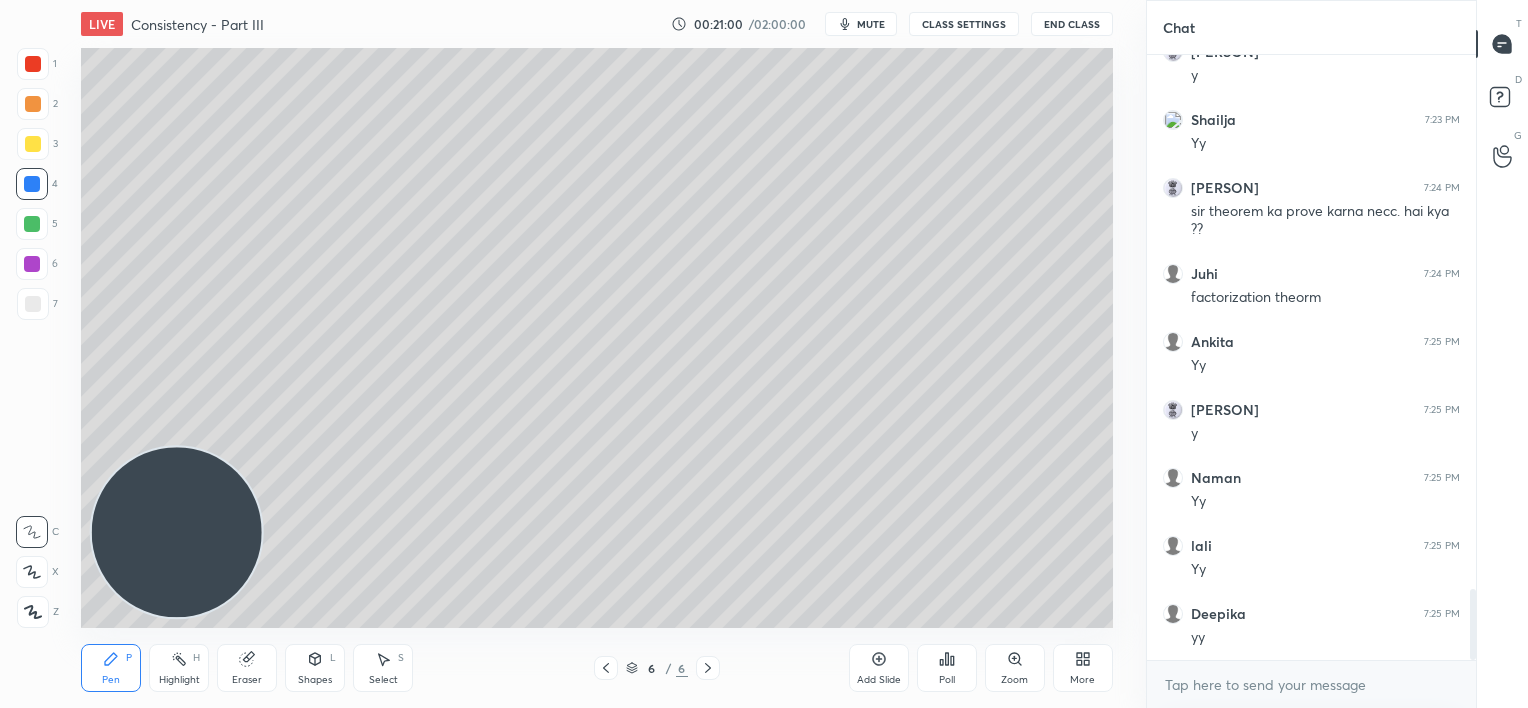 scroll, scrollTop: 4611, scrollLeft: 0, axis: vertical 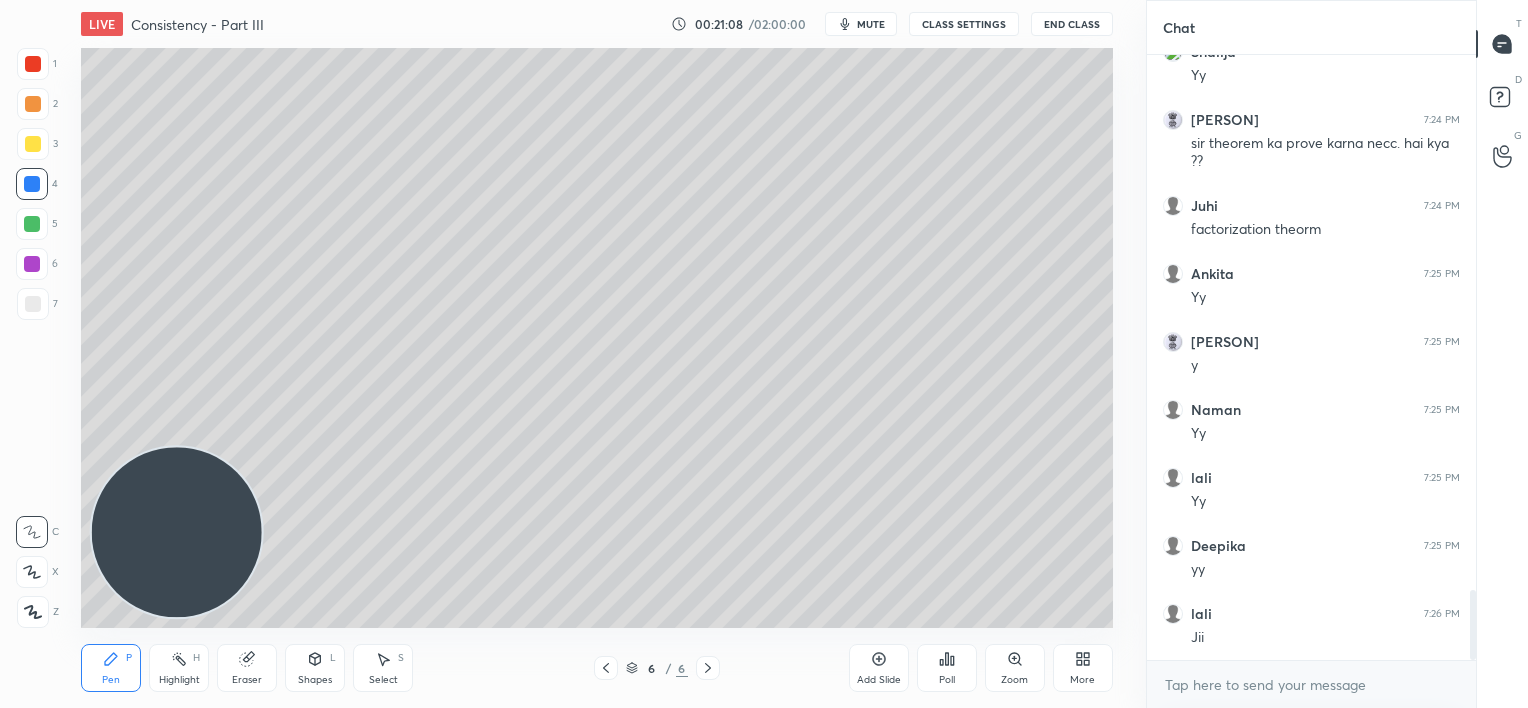 drag, startPoint x: 248, startPoint y: 661, endPoint x: 267, endPoint y: 636, distance: 31.400637 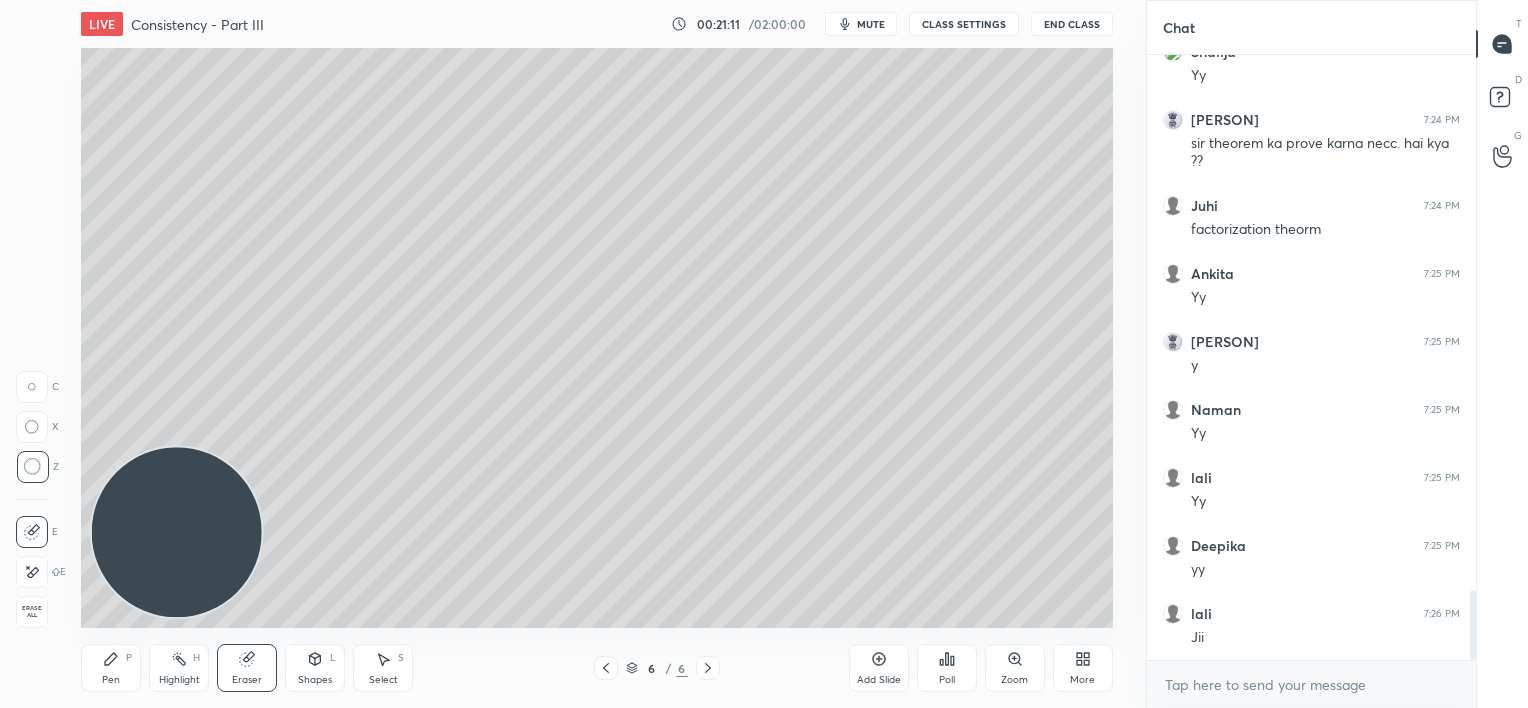 click on "Pen P" at bounding box center [111, 668] 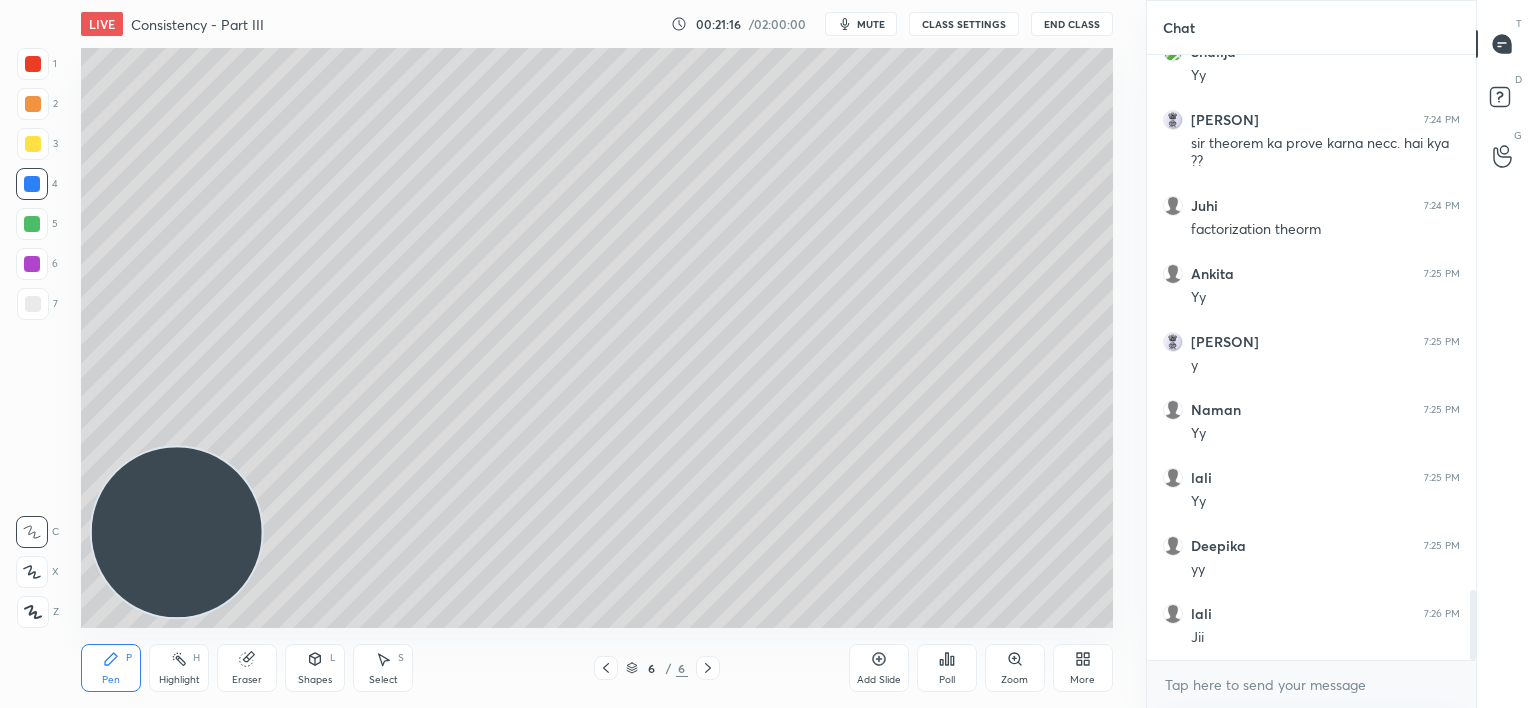 click on "Eraser" at bounding box center [247, 668] 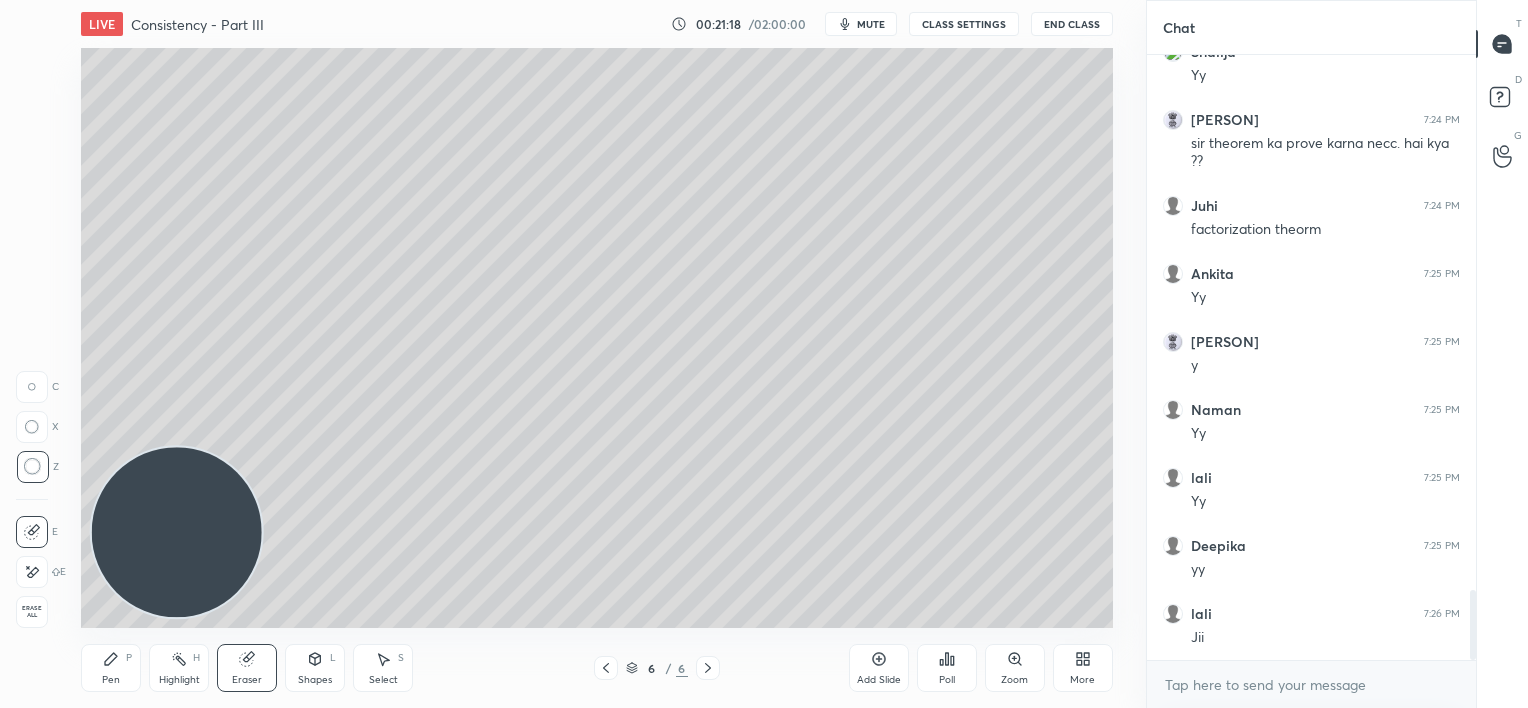 click 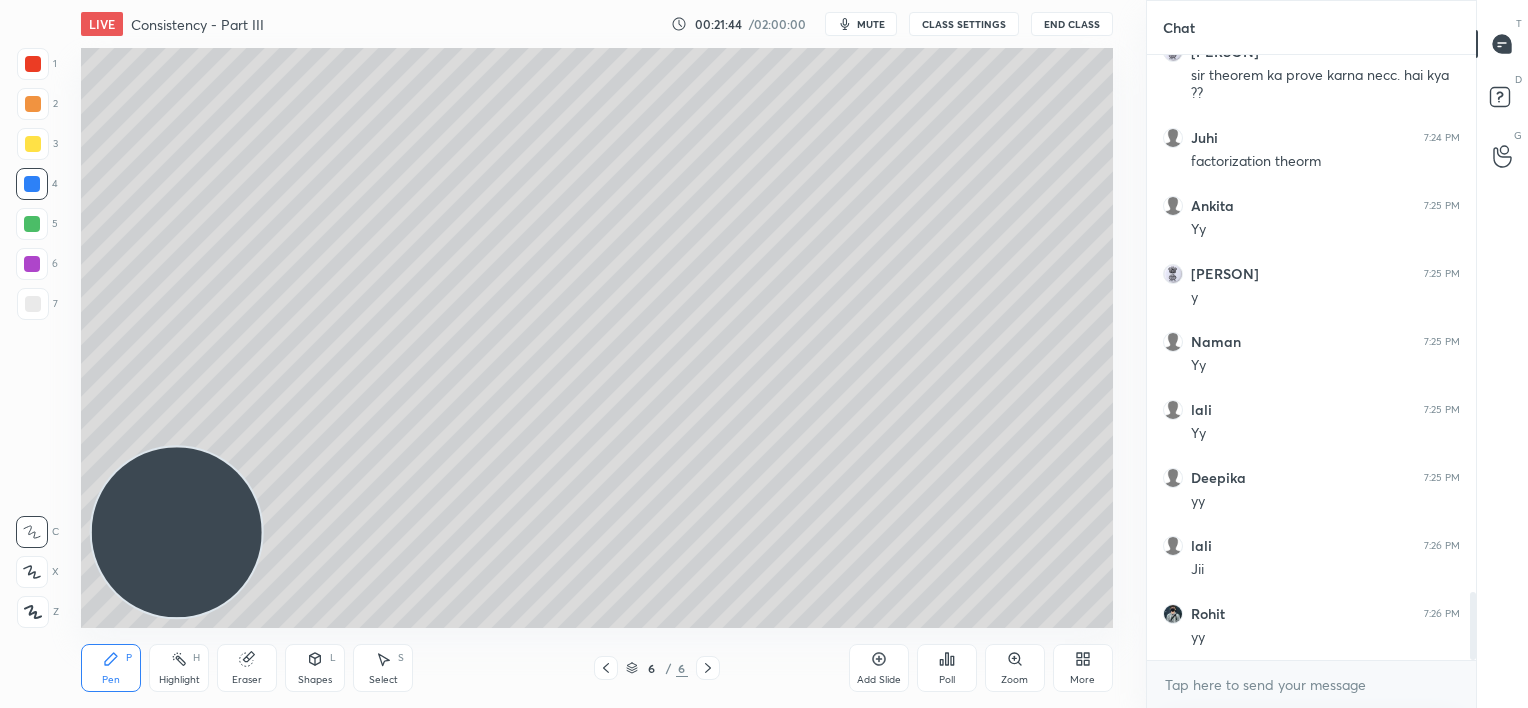 scroll, scrollTop: 4747, scrollLeft: 0, axis: vertical 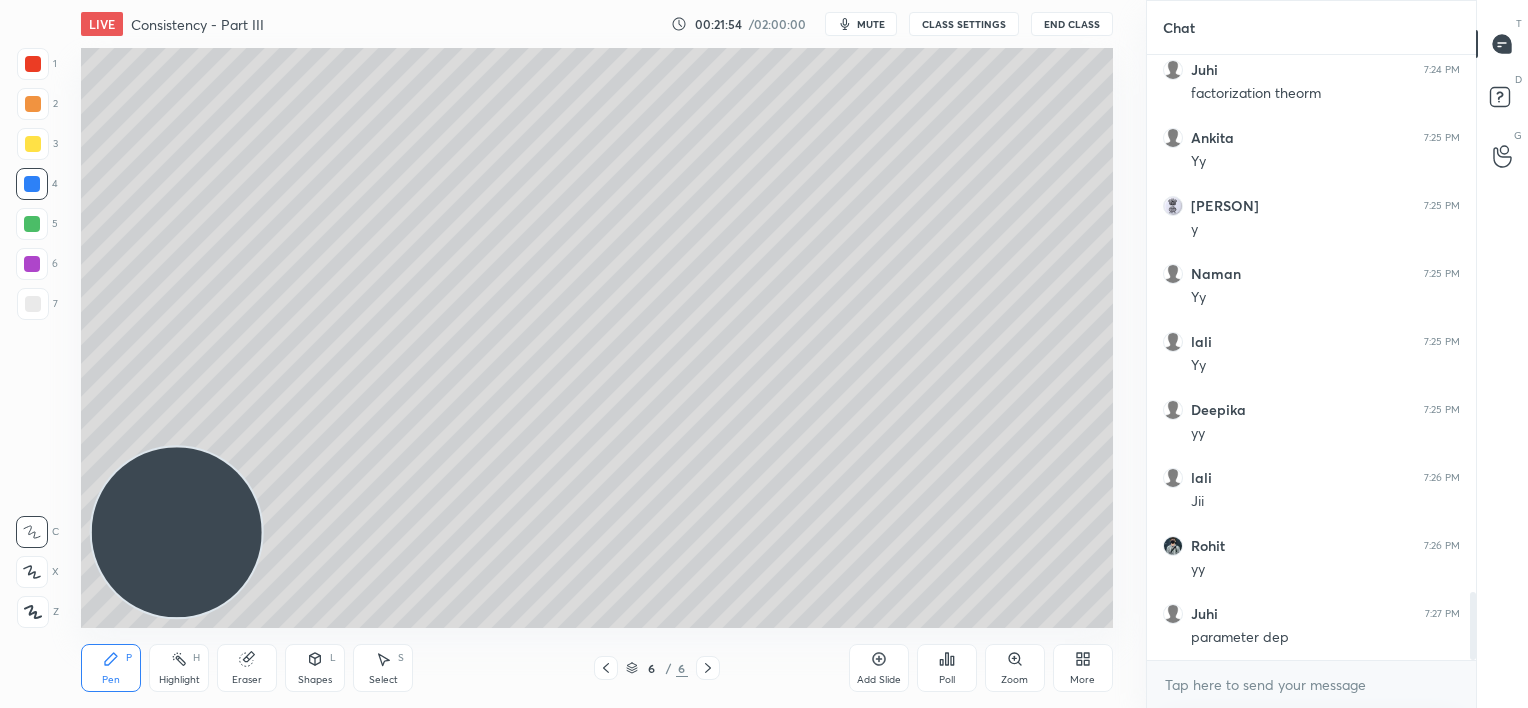 click at bounding box center [32, 224] 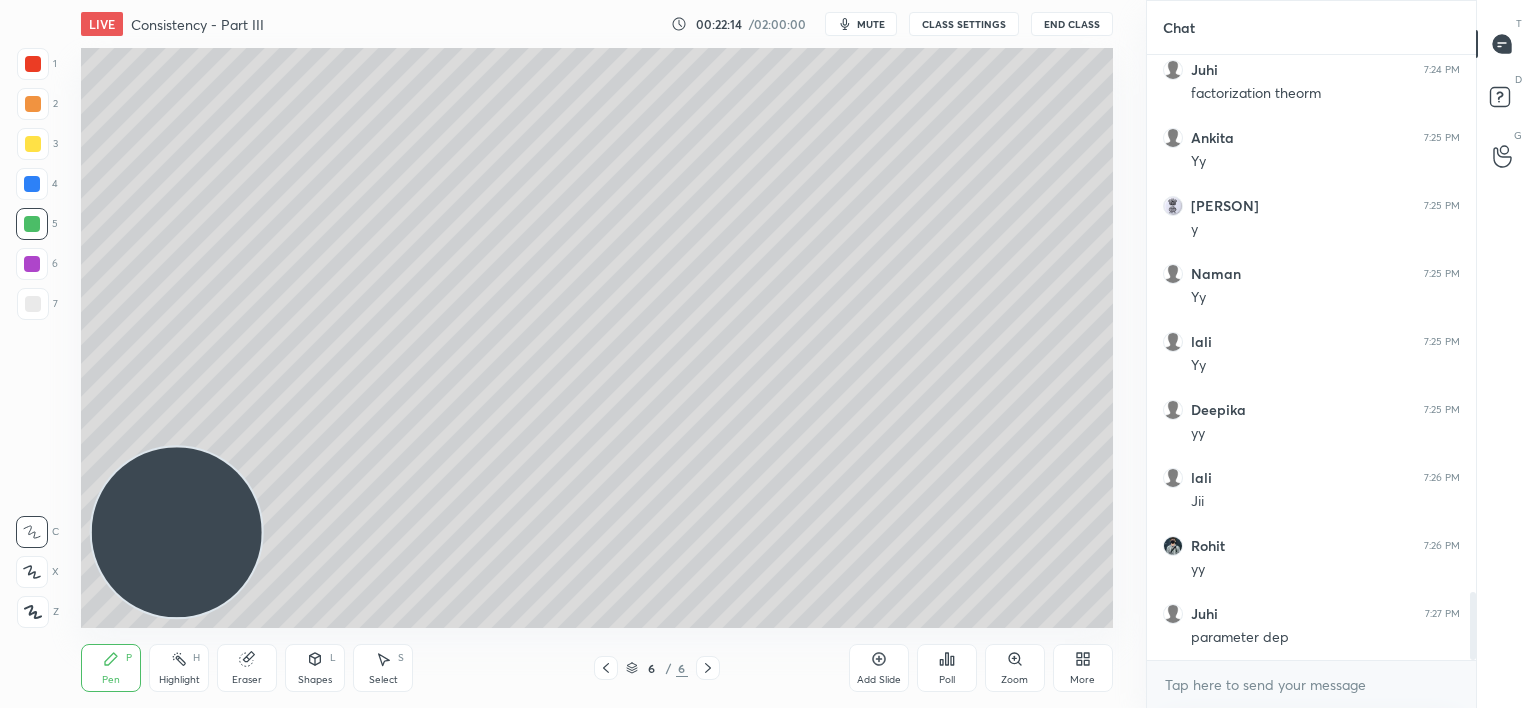 scroll, scrollTop: 4815, scrollLeft: 0, axis: vertical 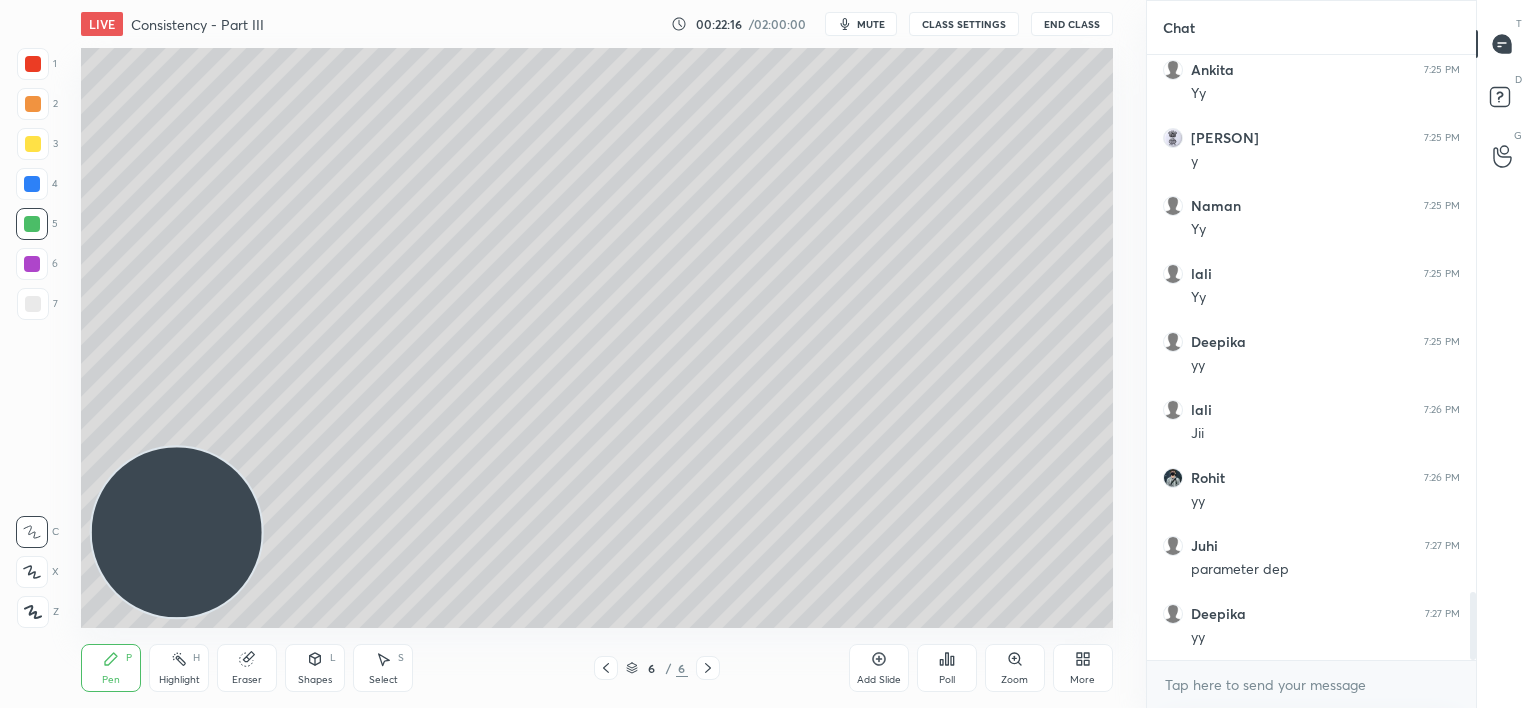 click on "Add Slide" at bounding box center (879, 668) 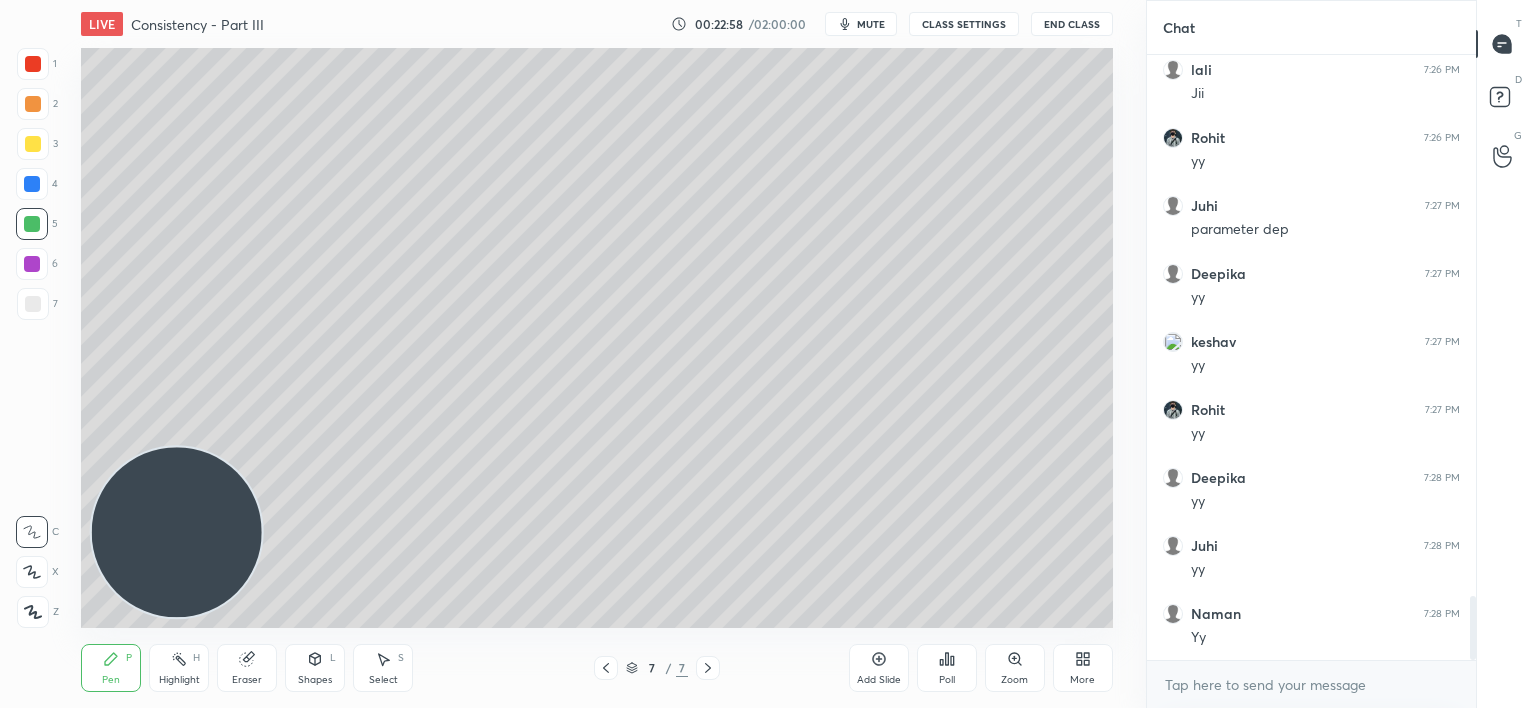 scroll, scrollTop: 5223, scrollLeft: 0, axis: vertical 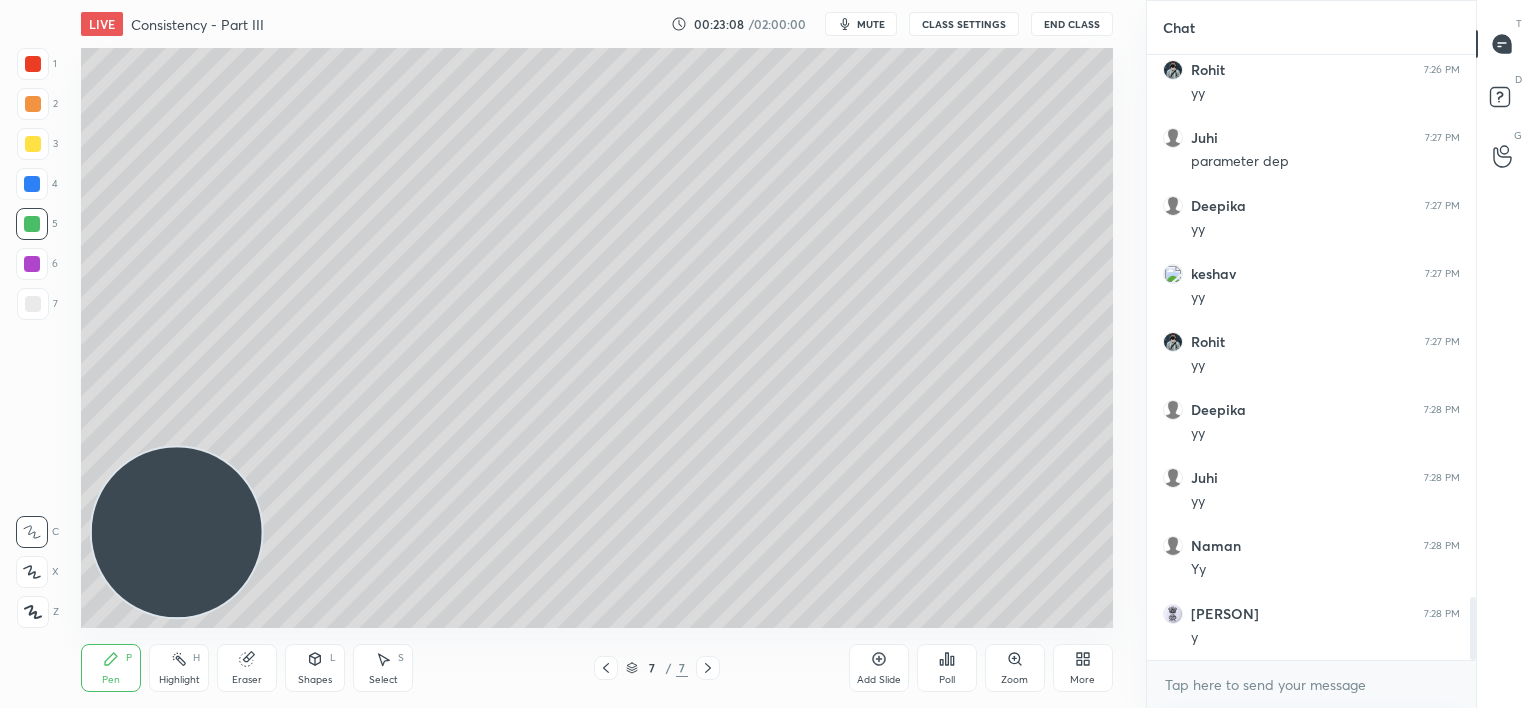 drag, startPoint x: 47, startPoint y: 188, endPoint x: 38, endPoint y: 182, distance: 10.816654 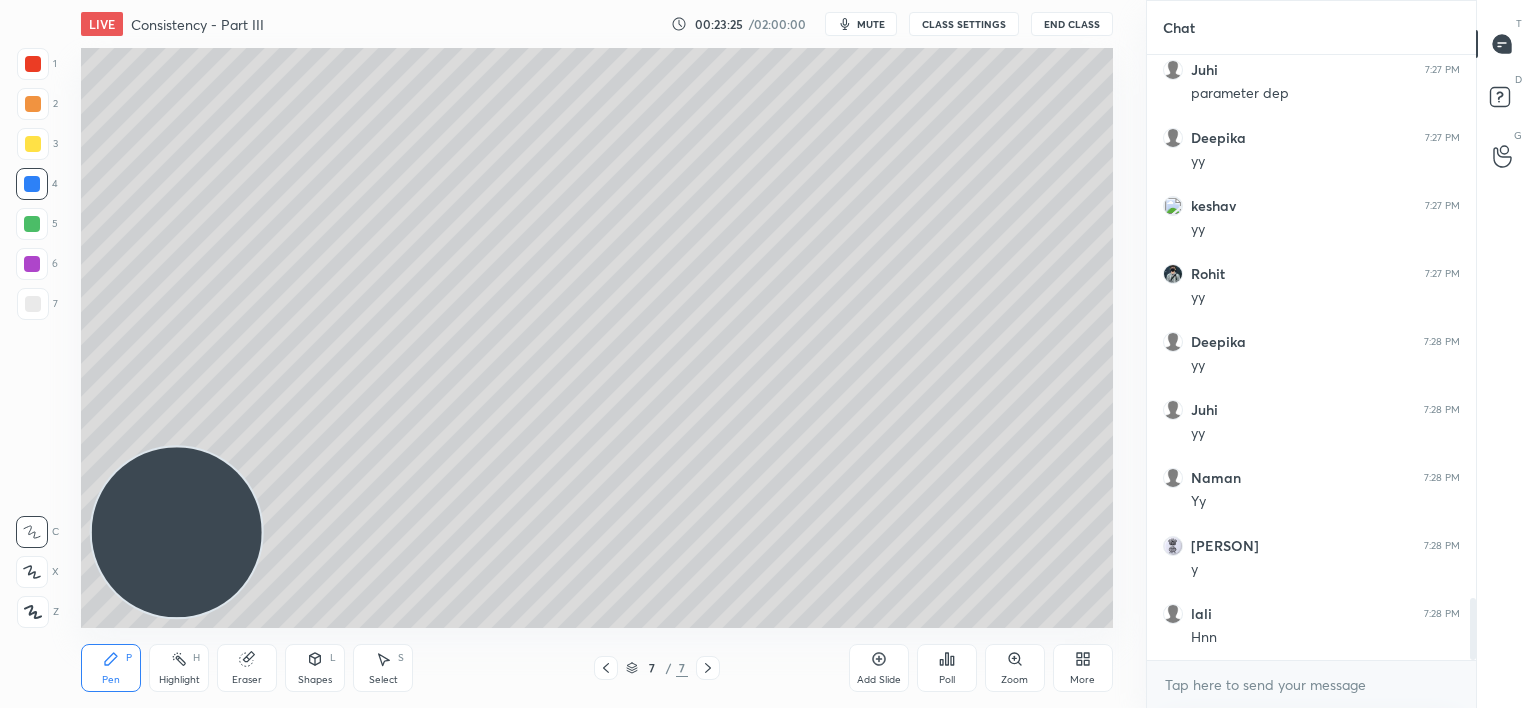 scroll, scrollTop: 5376, scrollLeft: 0, axis: vertical 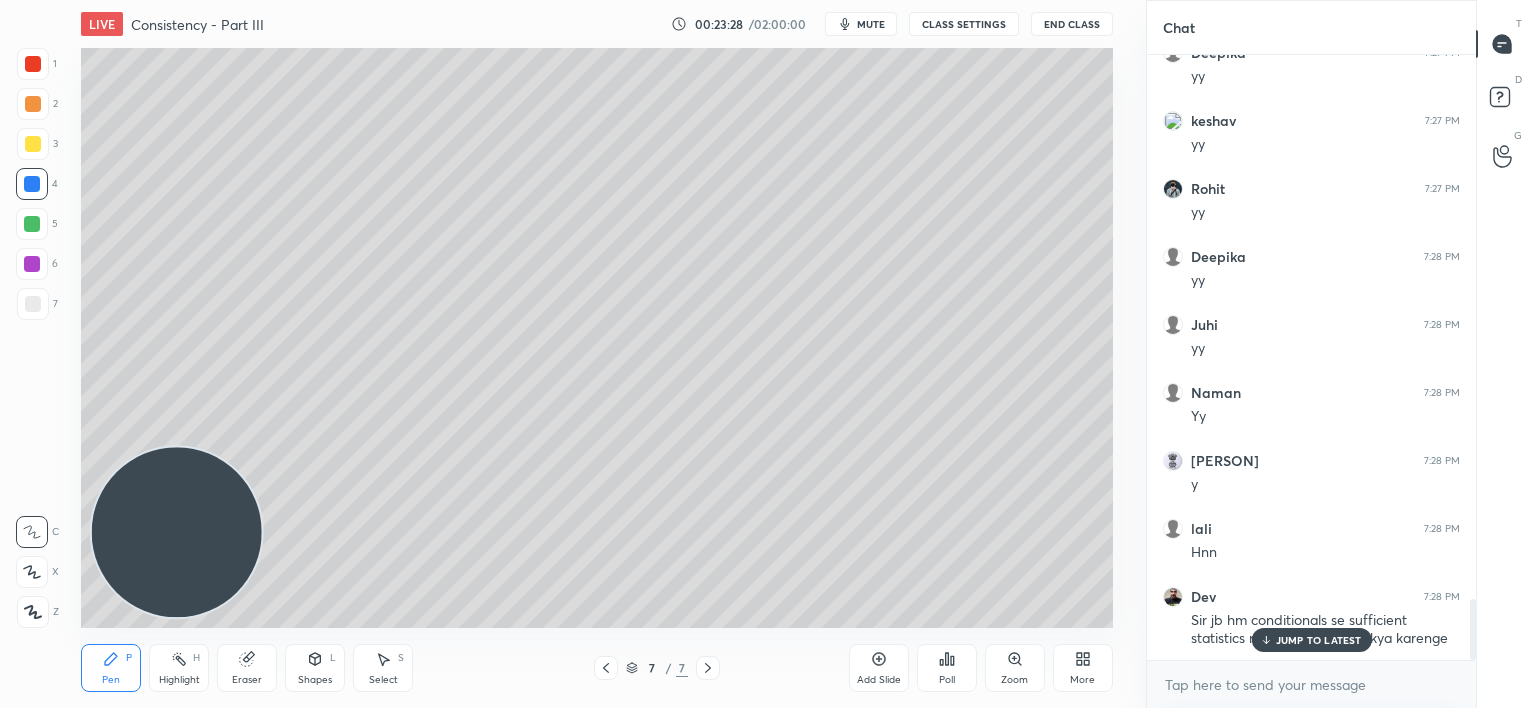 click on "JUMP TO LATEST" at bounding box center (1311, 640) 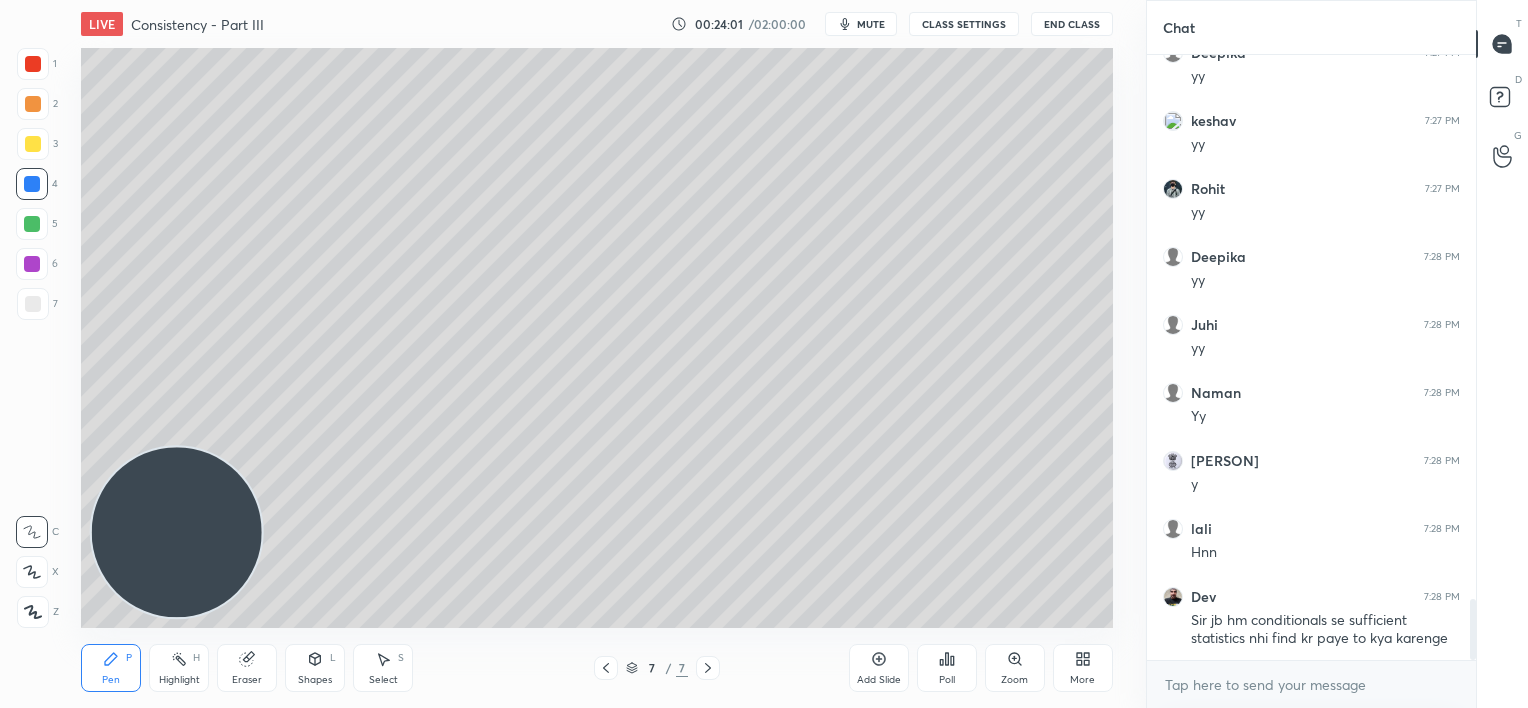 click 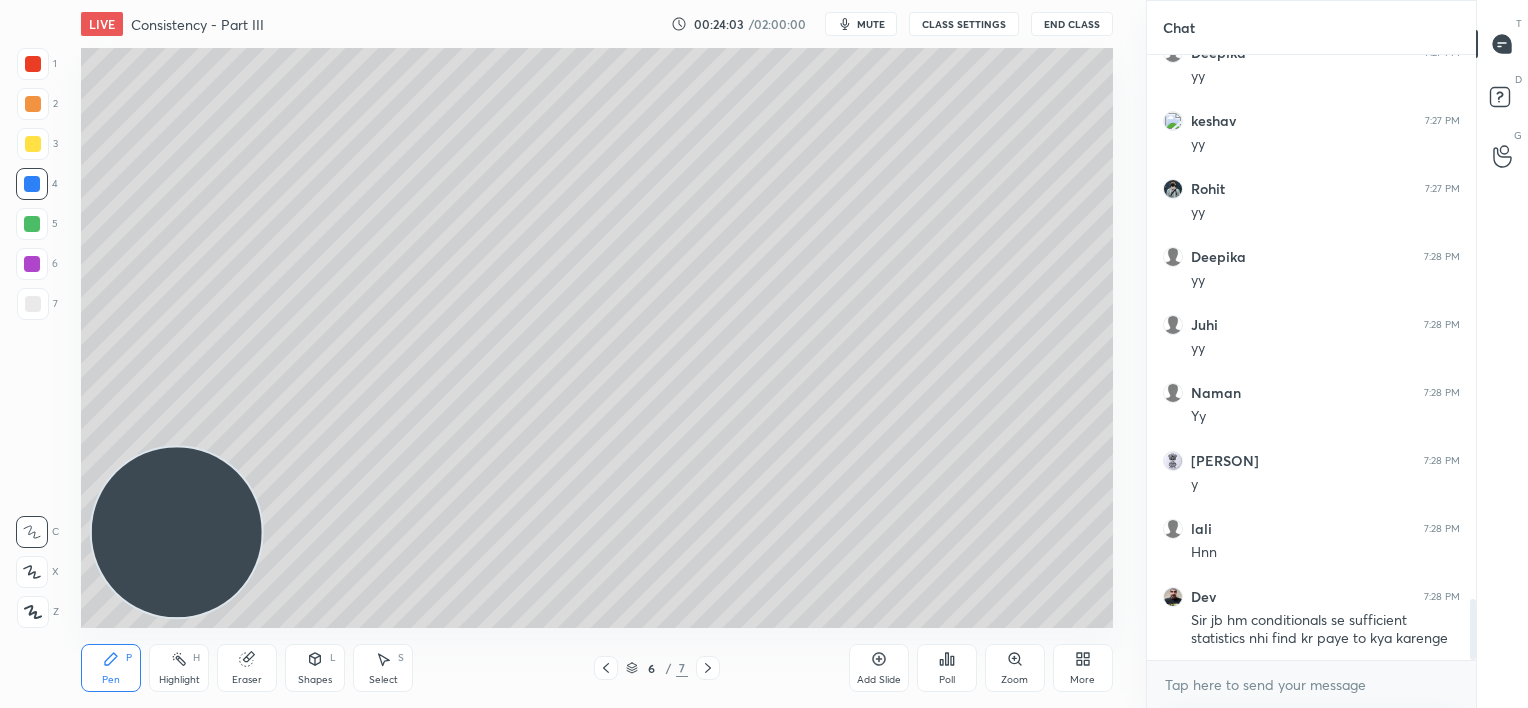 drag, startPoint x: 604, startPoint y: 668, endPoint x: 598, endPoint y: 638, distance: 30.594116 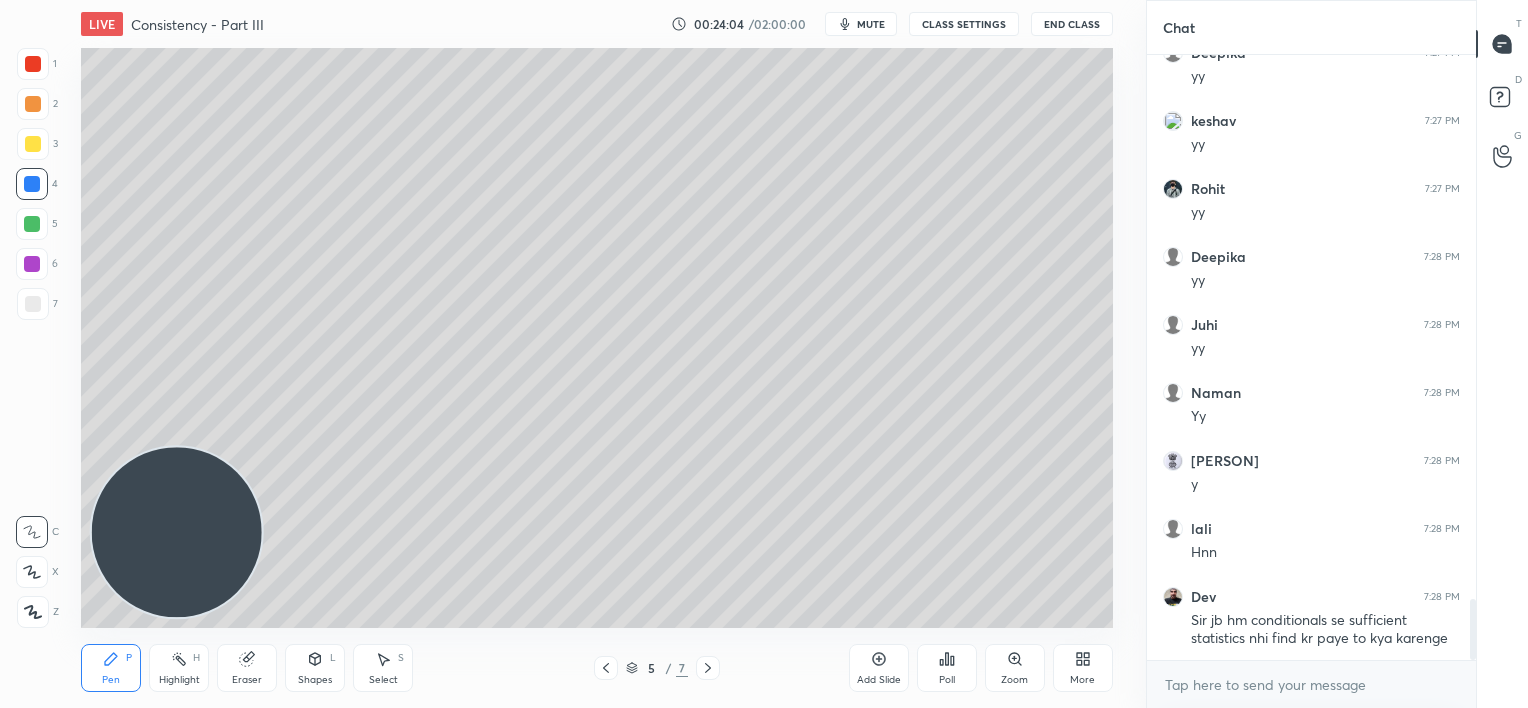 scroll, scrollTop: 5444, scrollLeft: 0, axis: vertical 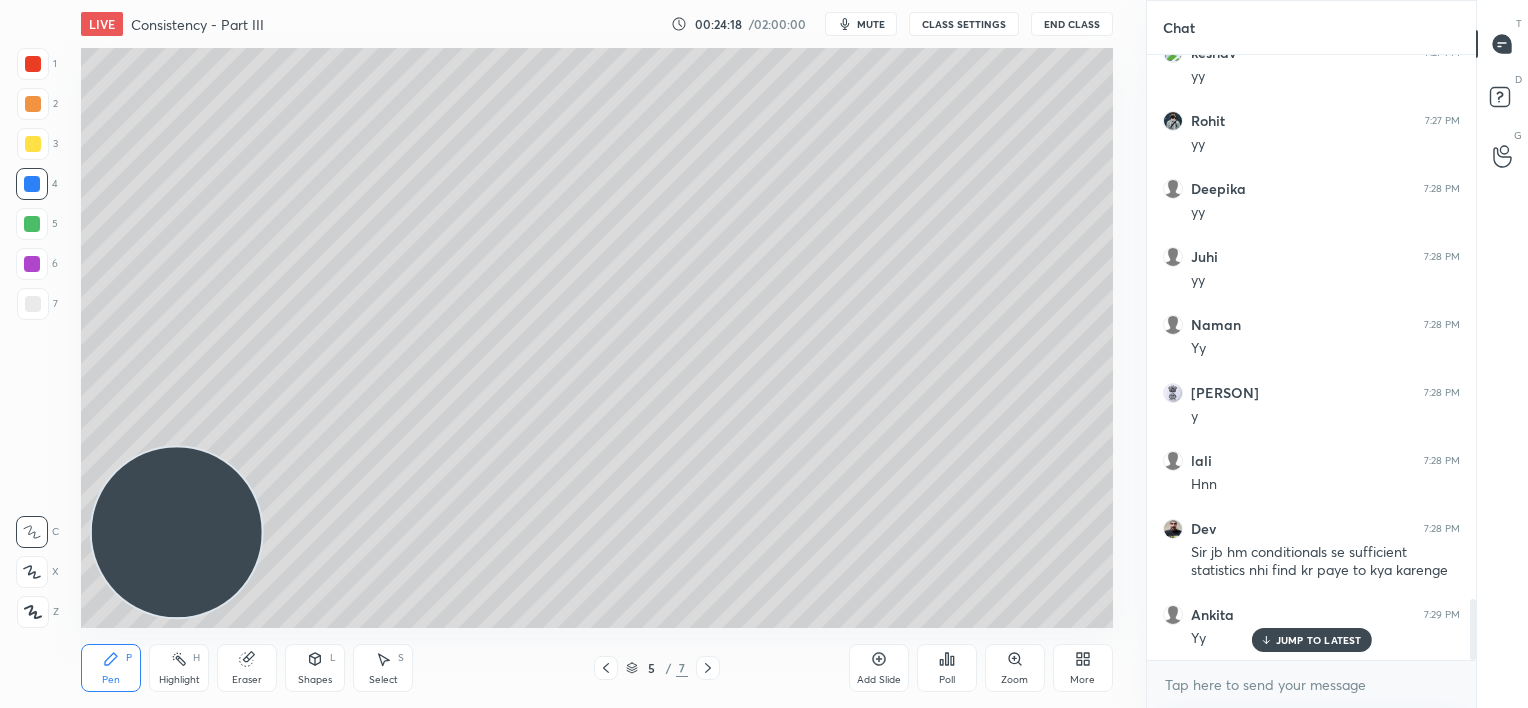 click 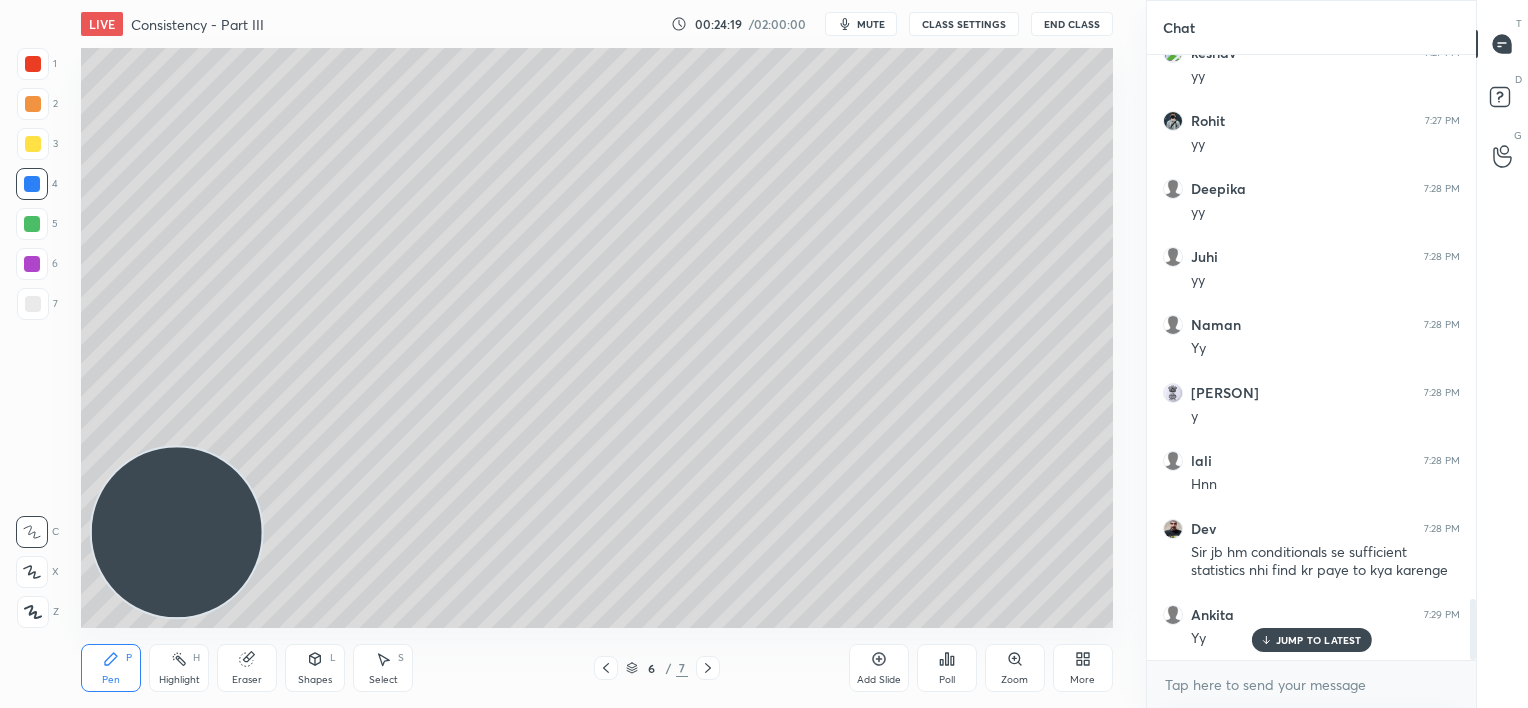 click 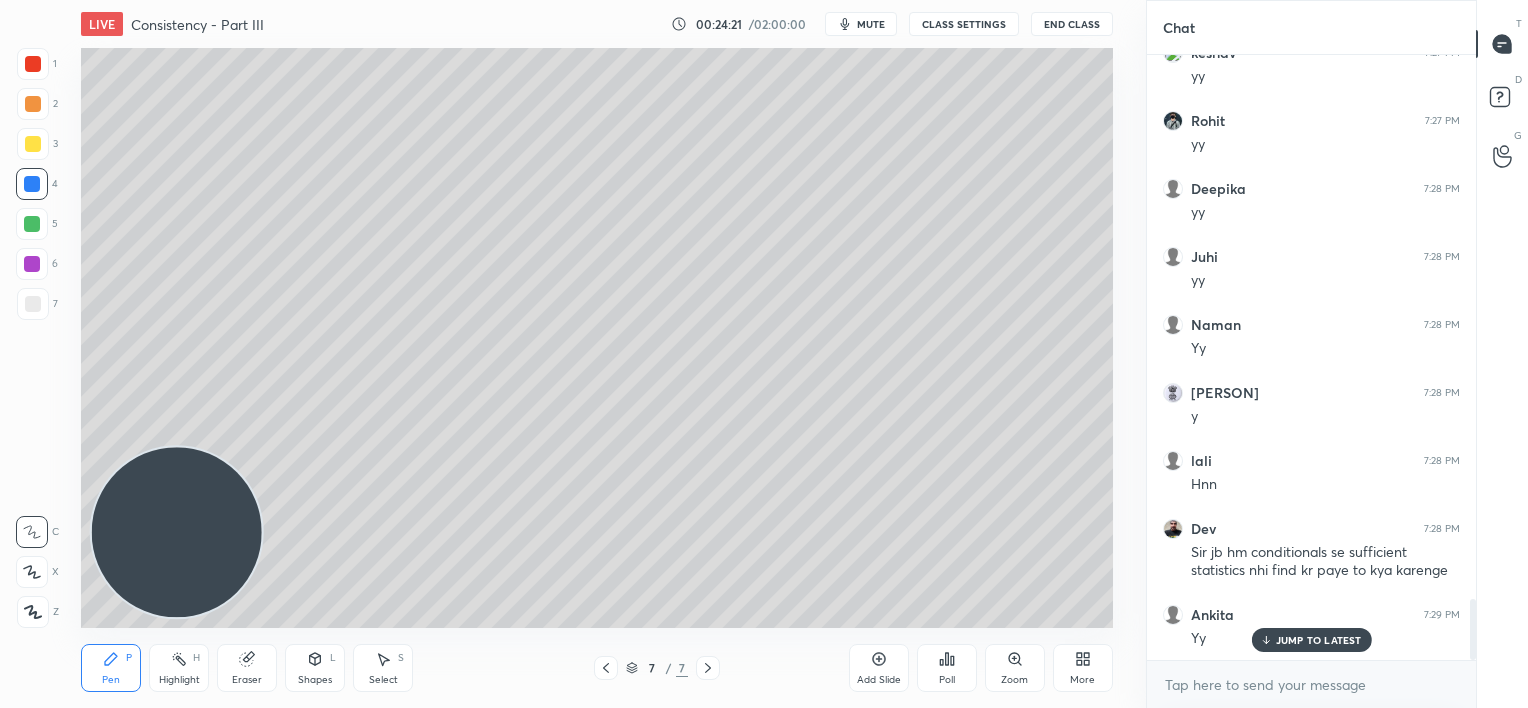 click on "JUMP TO LATEST" at bounding box center [1311, 640] 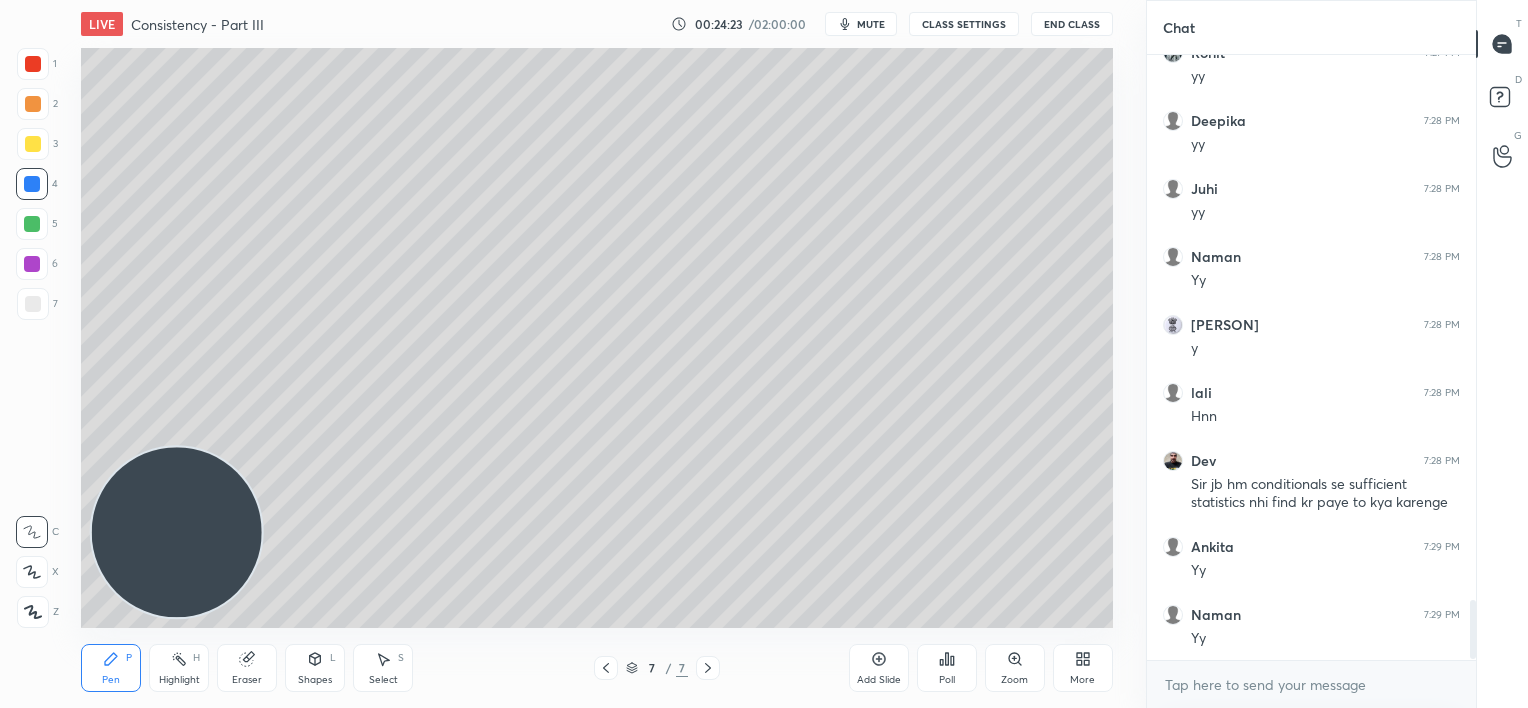 scroll, scrollTop: 5580, scrollLeft: 0, axis: vertical 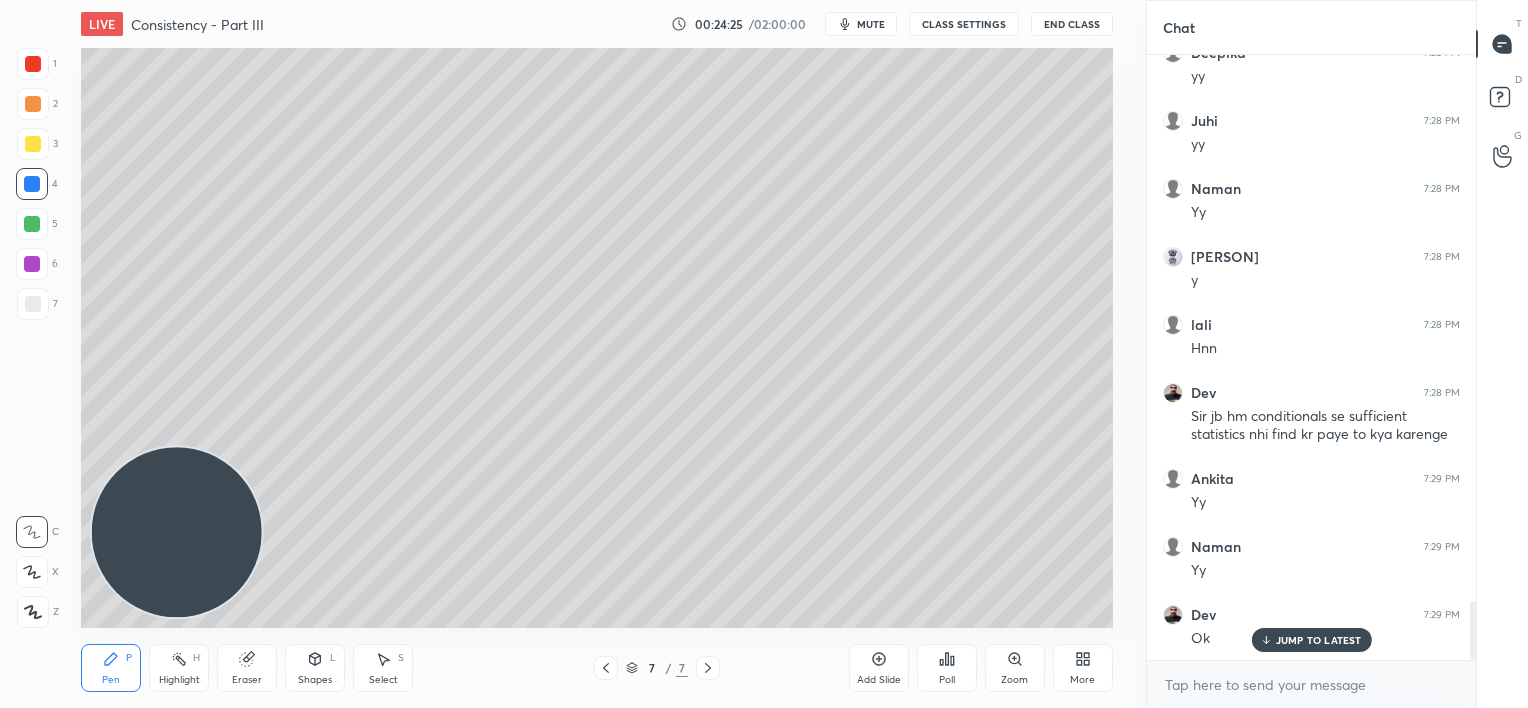 click on "JUMP TO LATEST" at bounding box center [1319, 640] 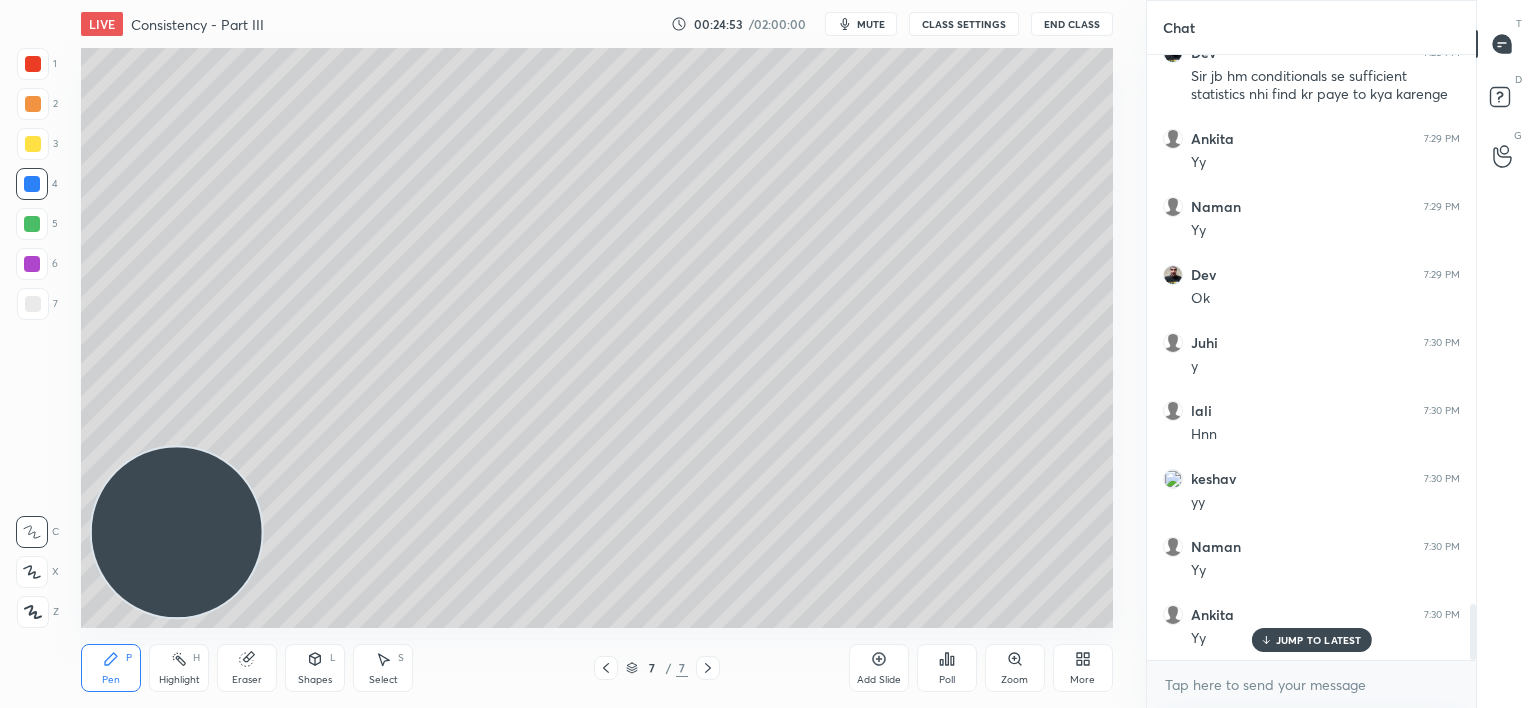 scroll, scrollTop: 5988, scrollLeft: 0, axis: vertical 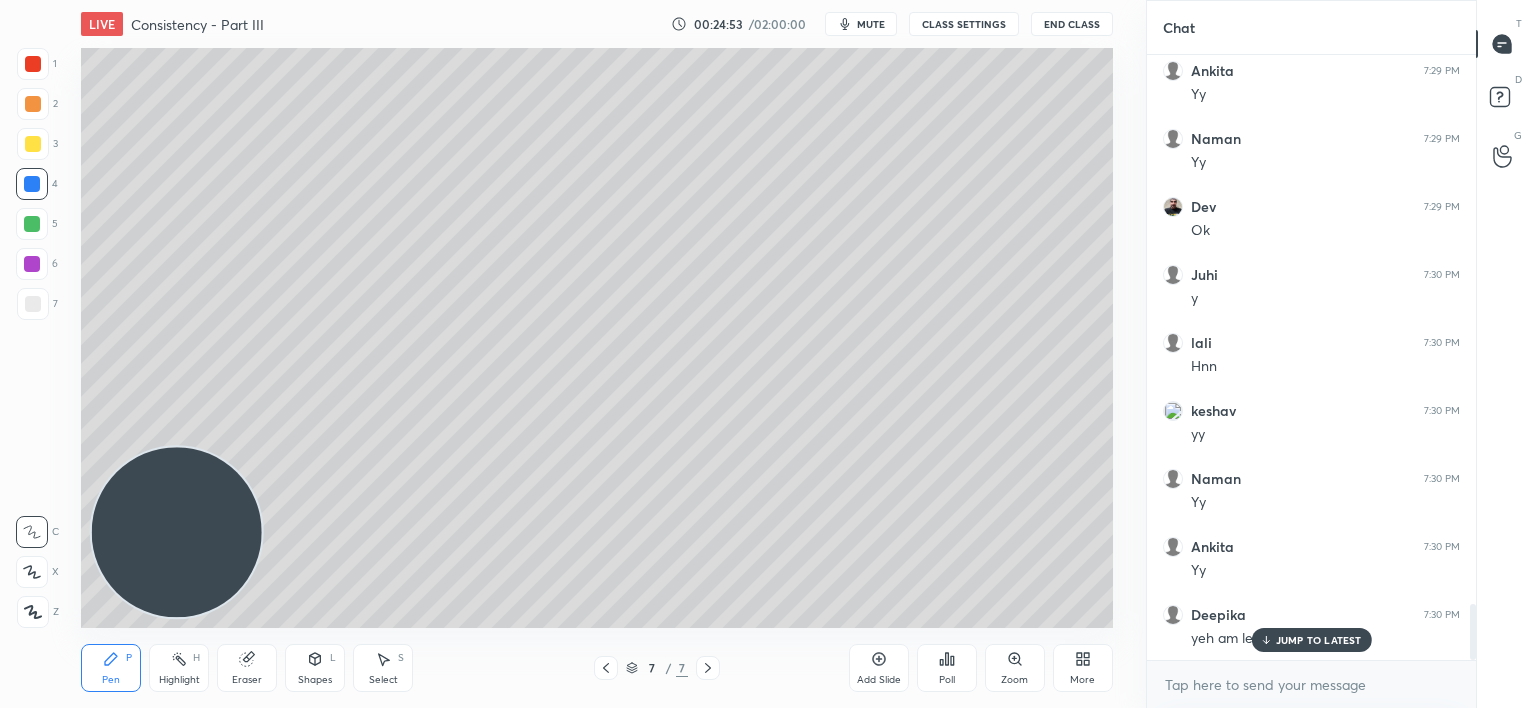 click 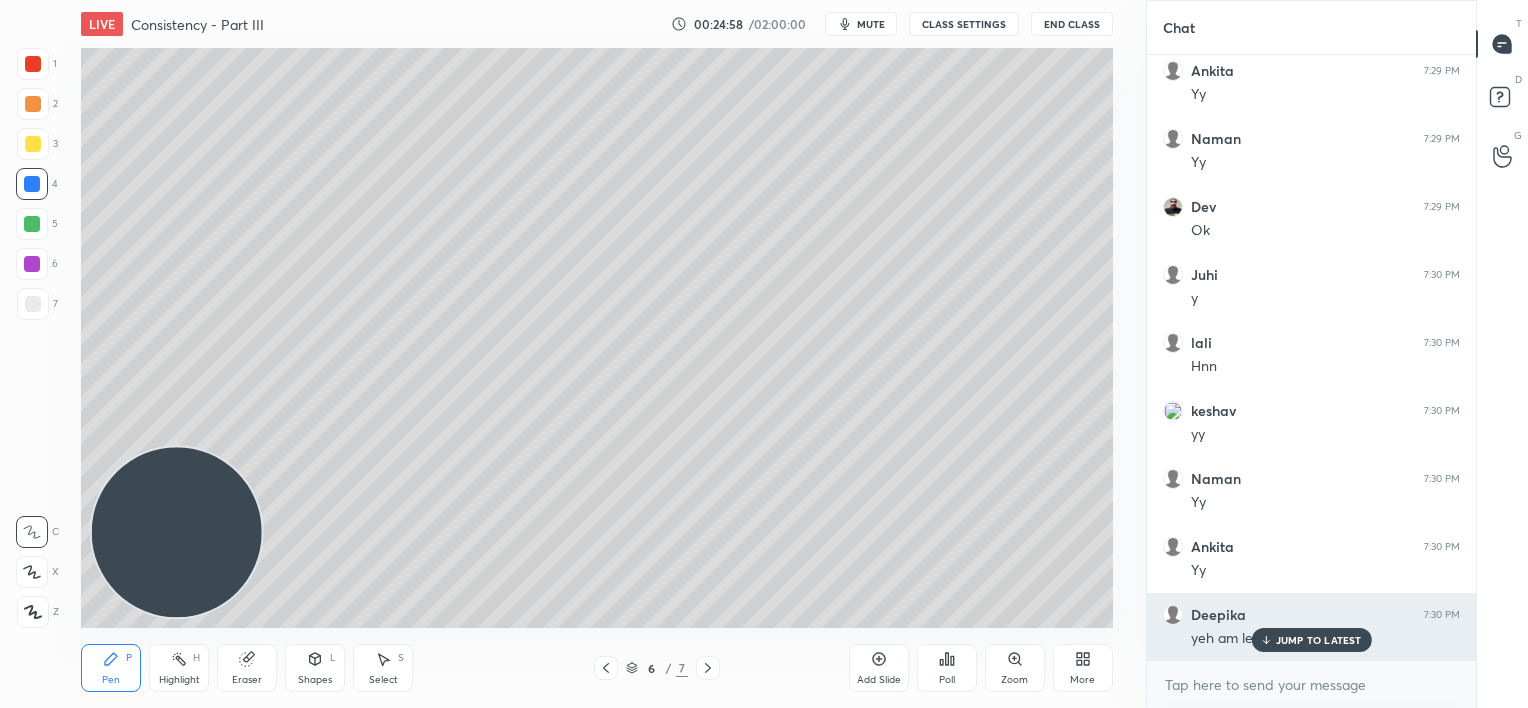 click on "JUMP TO LATEST" at bounding box center [1319, 640] 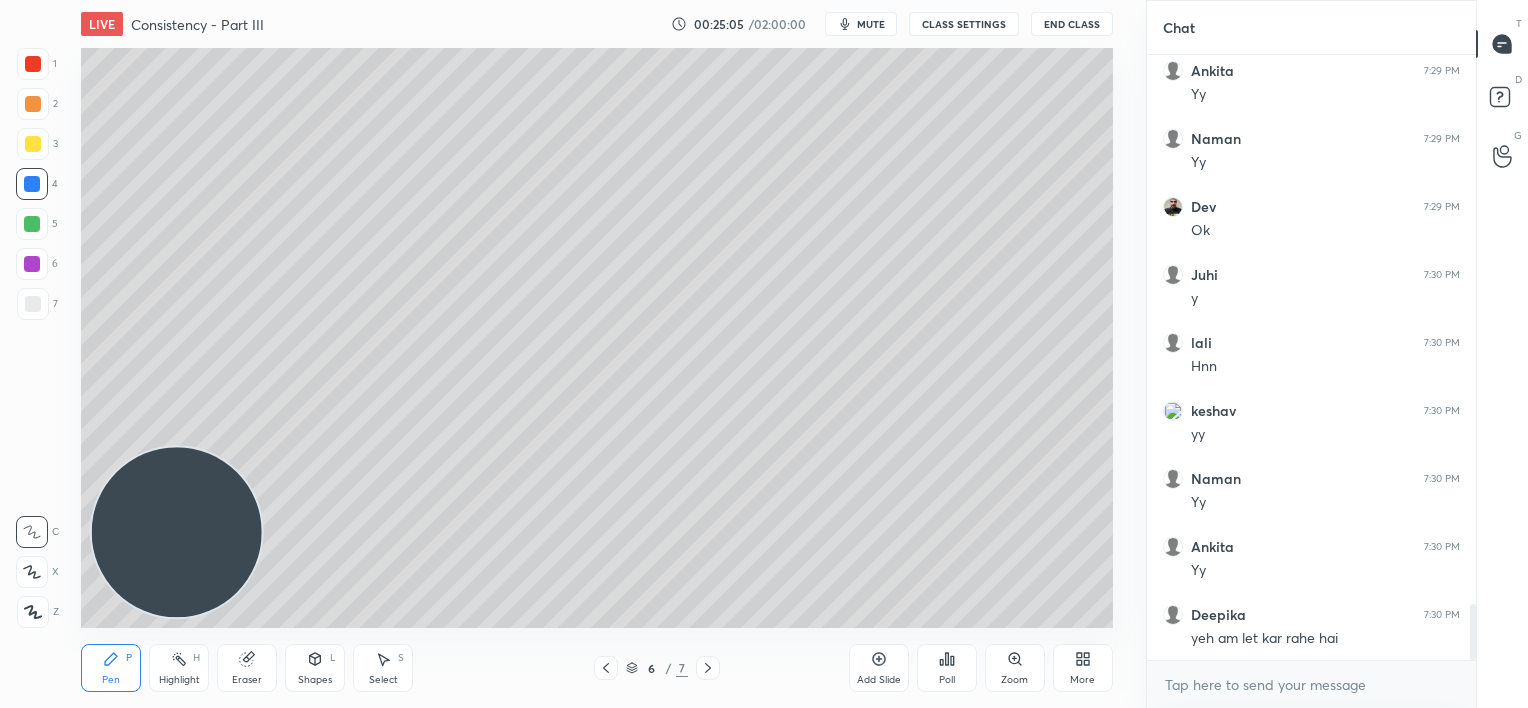 click 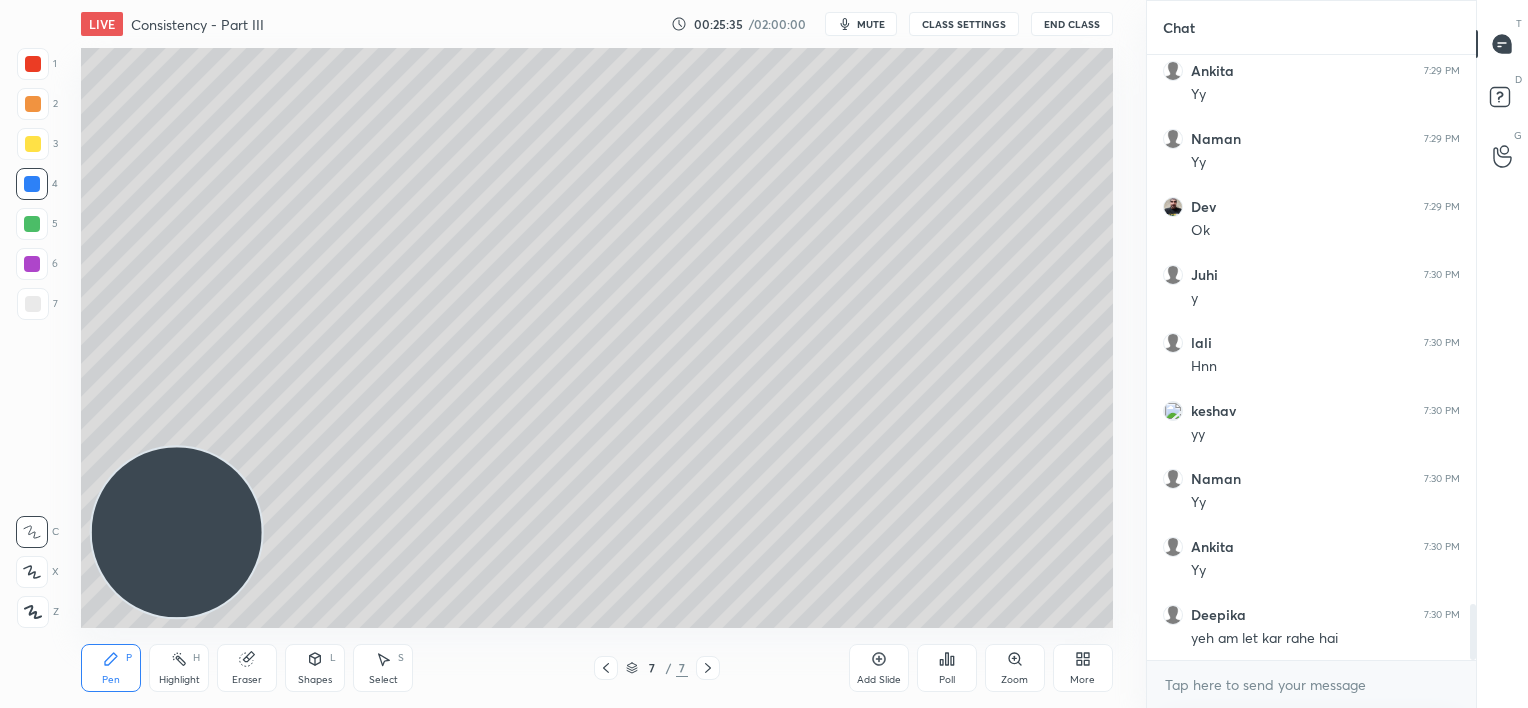 click 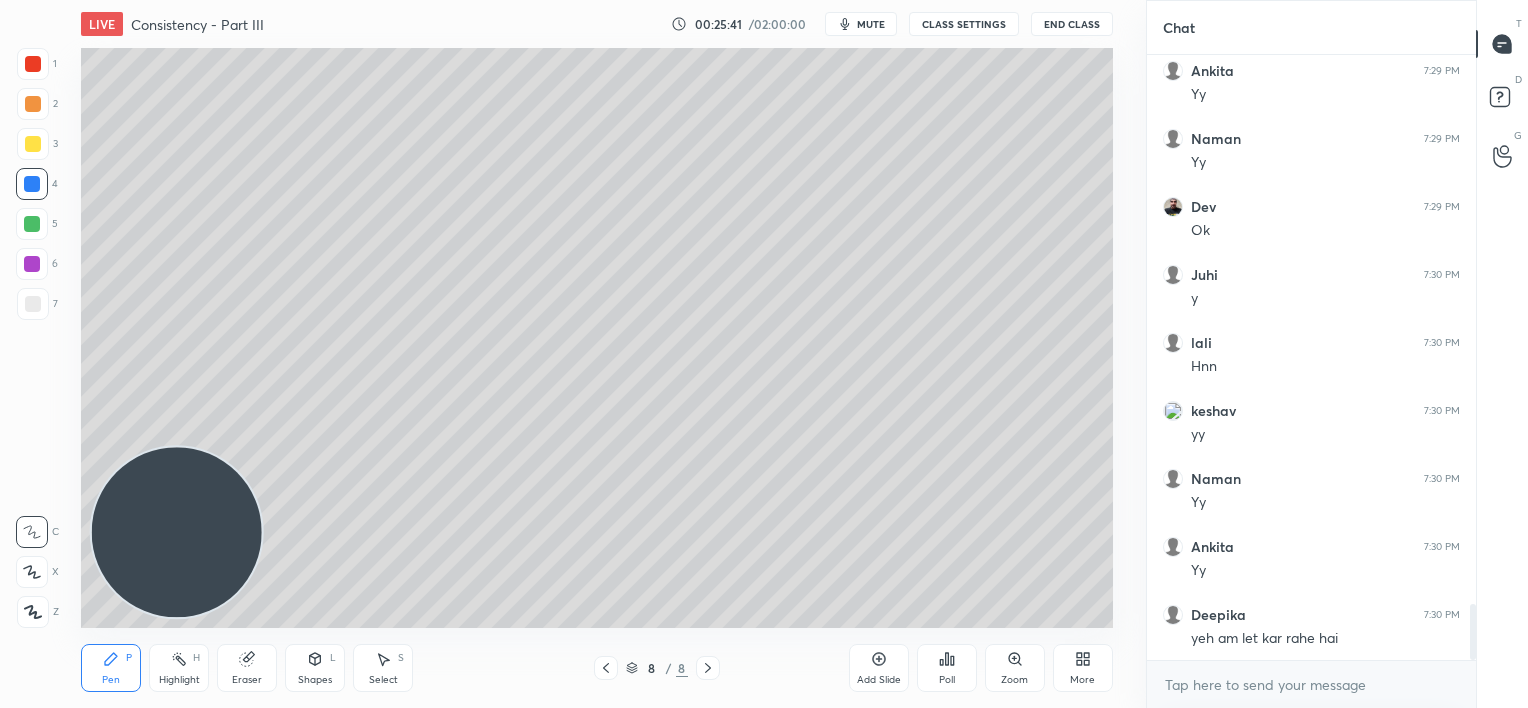 click at bounding box center [33, 64] 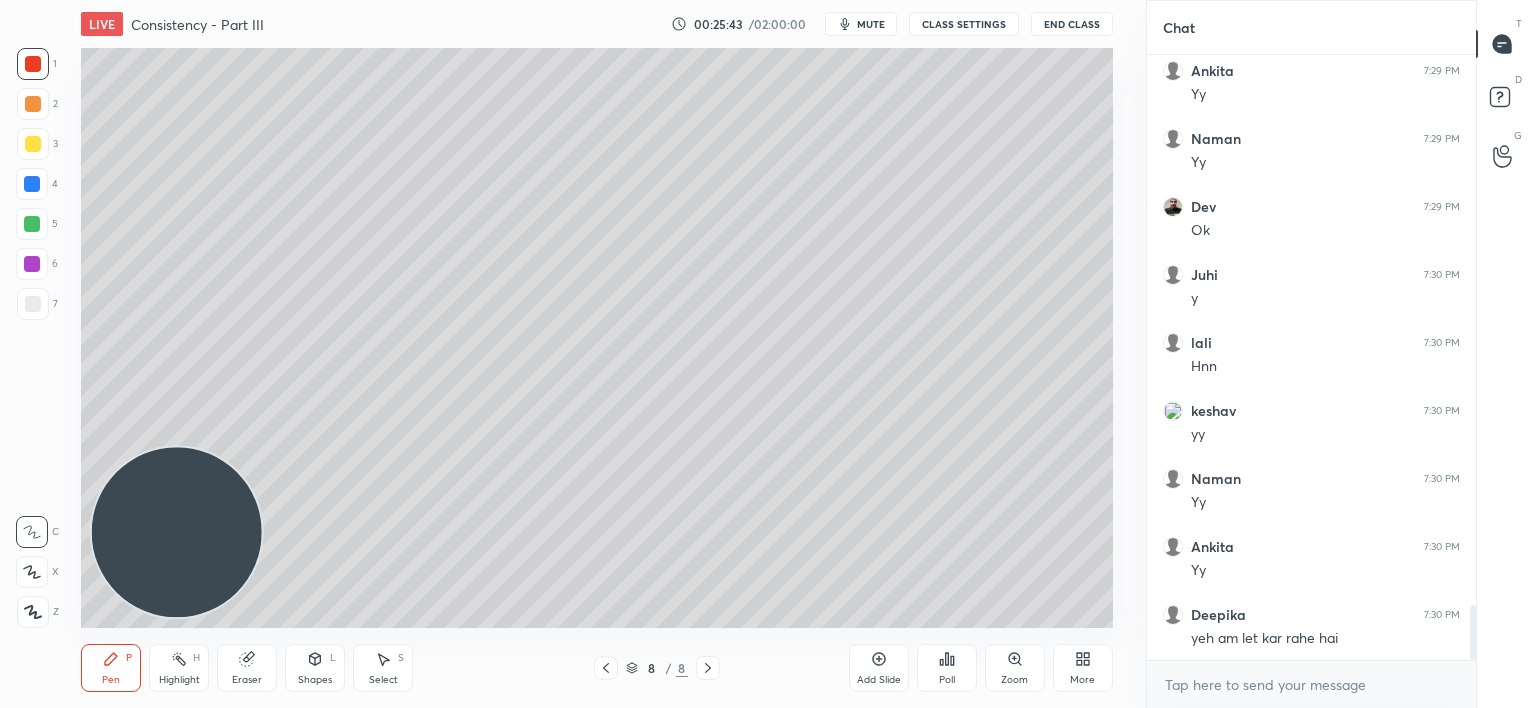 scroll, scrollTop: 6075, scrollLeft: 0, axis: vertical 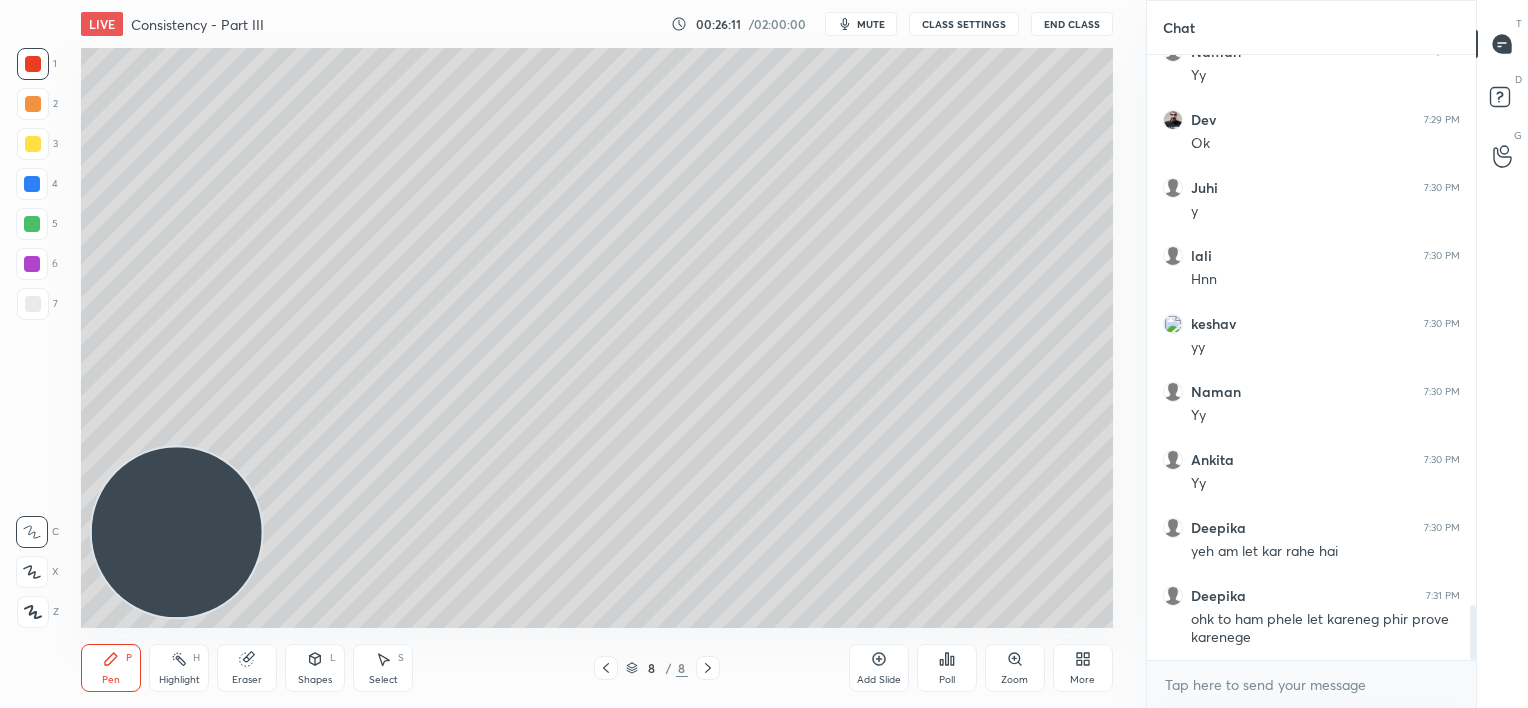 drag, startPoint x: 32, startPoint y: 225, endPoint x: 20, endPoint y: 221, distance: 12.649111 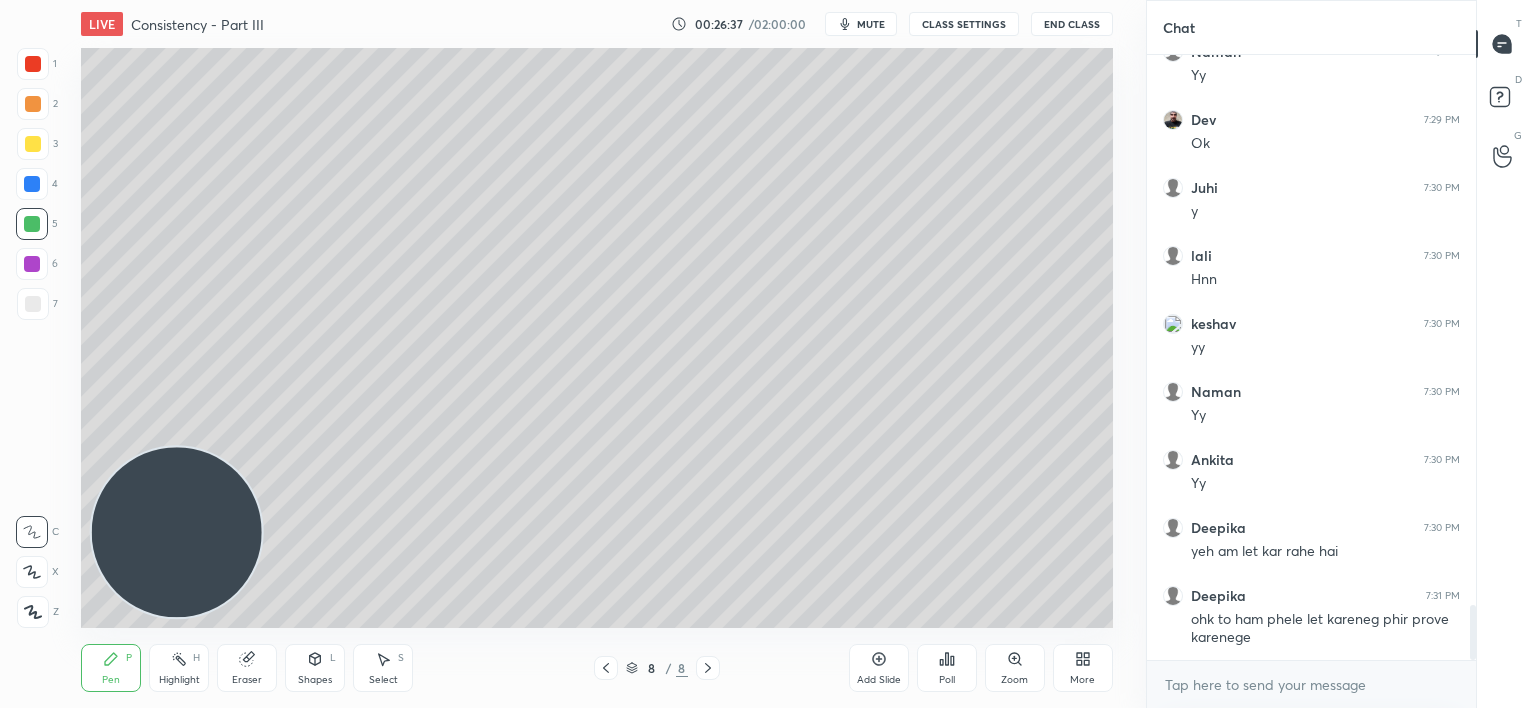 click at bounding box center [32, 184] 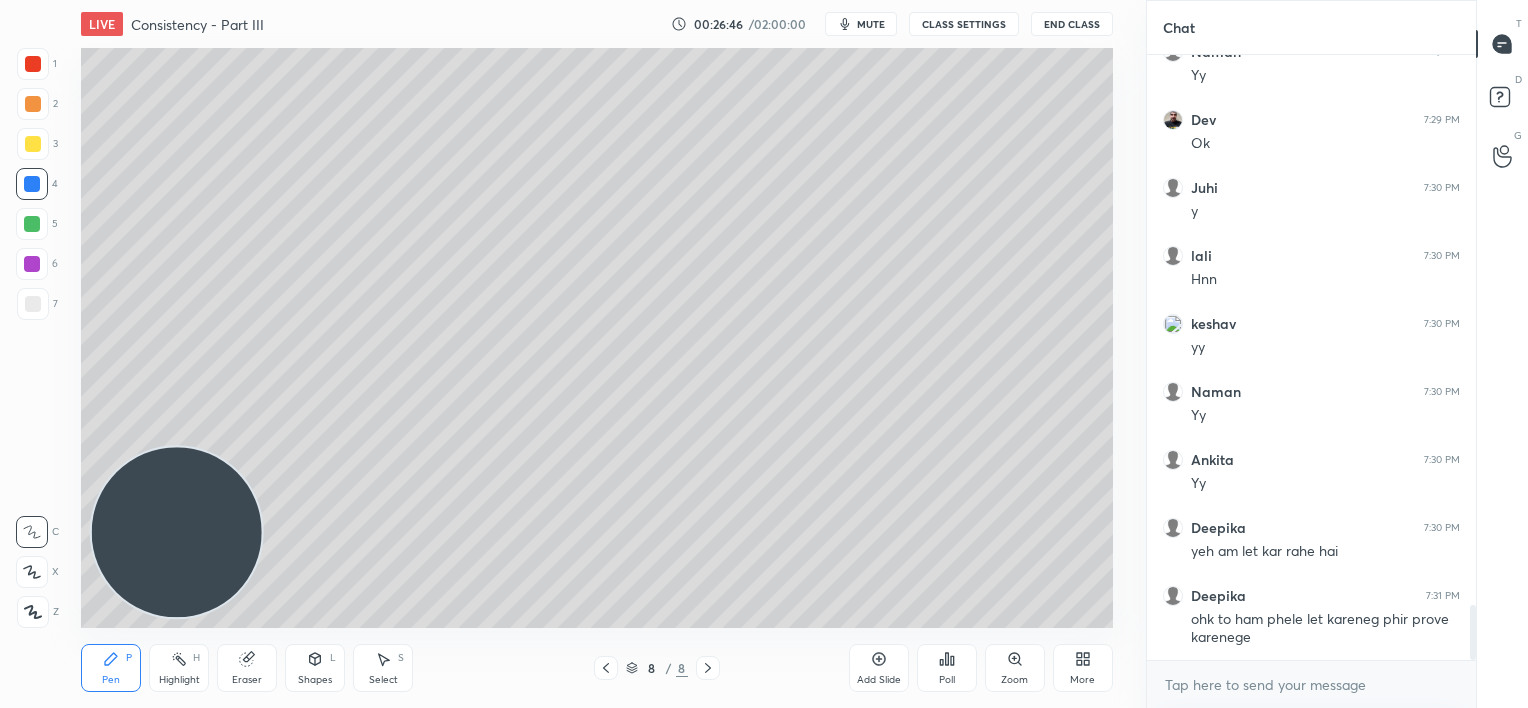 scroll, scrollTop: 6143, scrollLeft: 0, axis: vertical 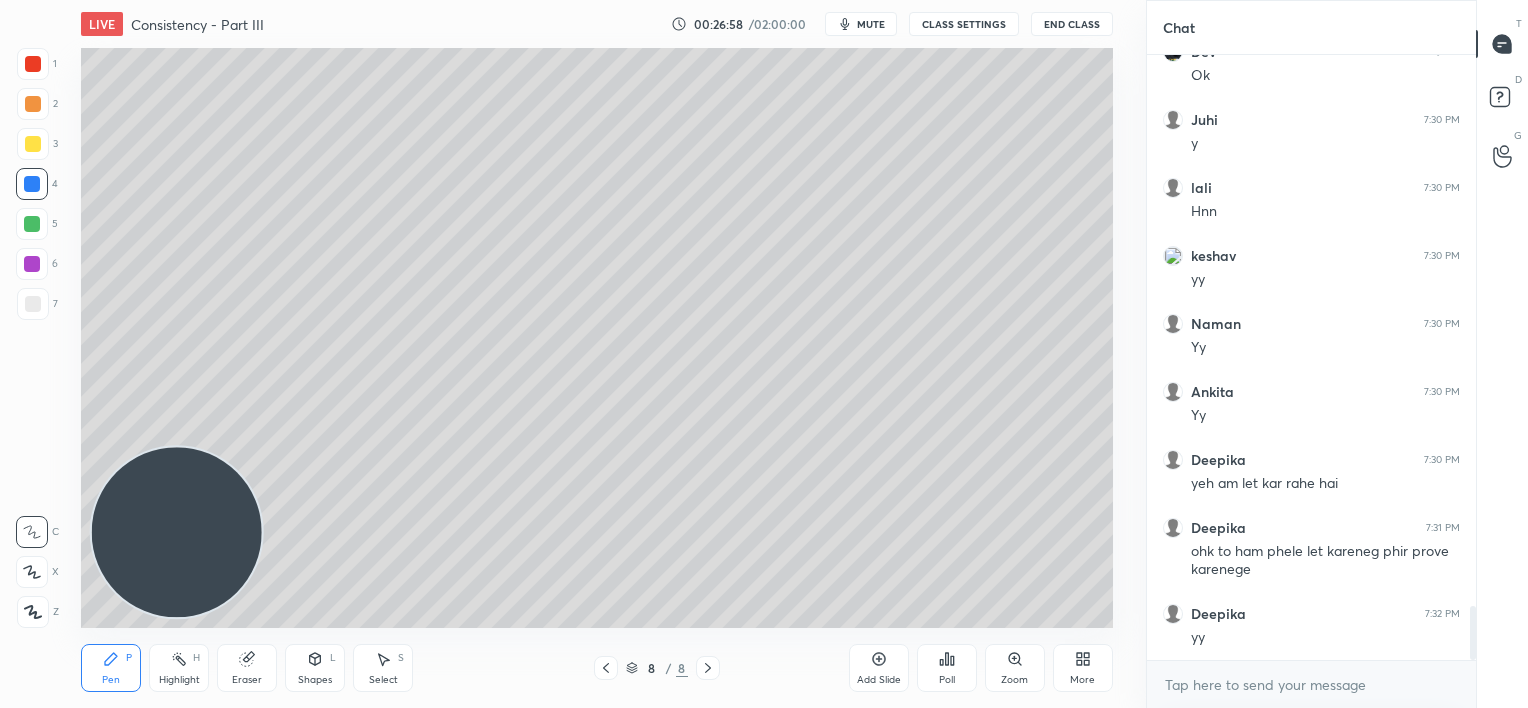 drag, startPoint x: 247, startPoint y: 660, endPoint x: 260, endPoint y: 611, distance: 50.695168 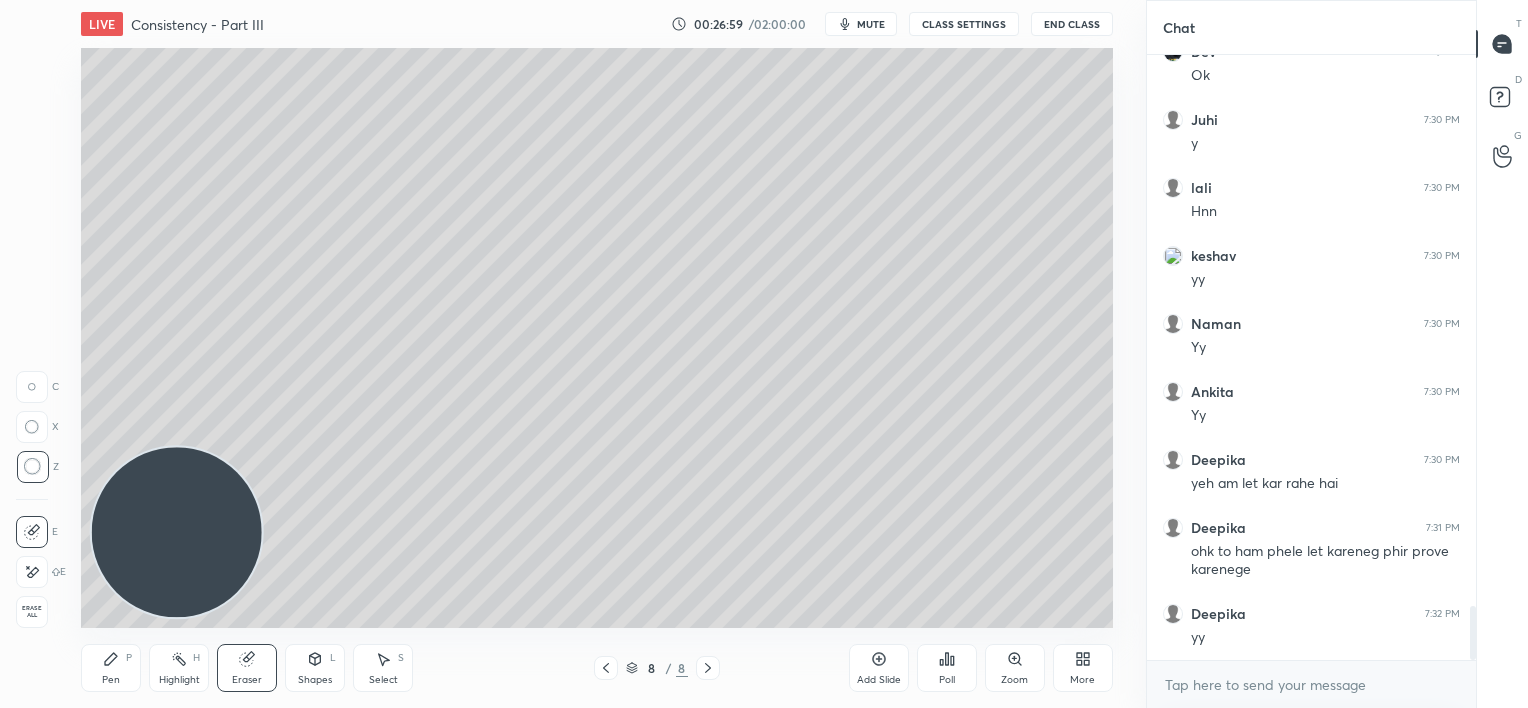 scroll, scrollTop: 6211, scrollLeft: 0, axis: vertical 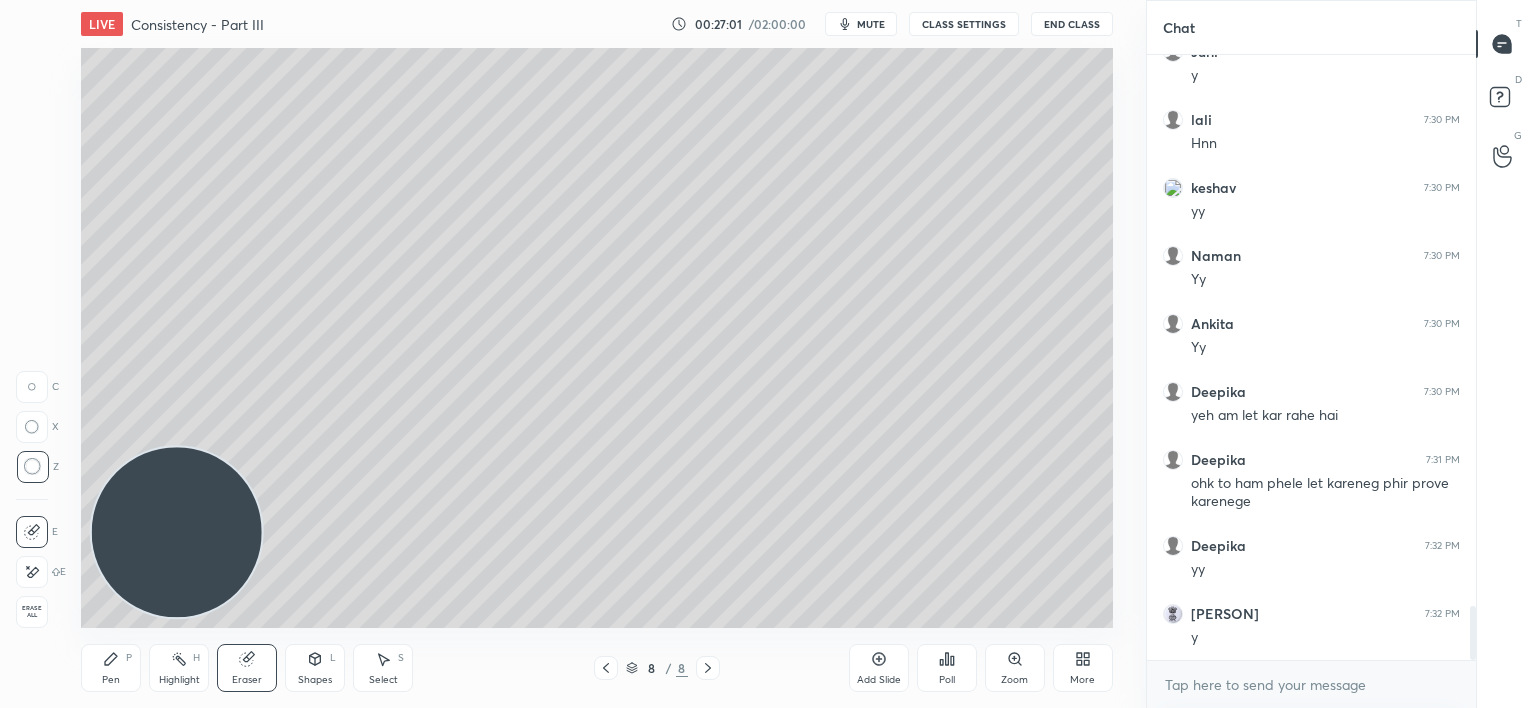 click 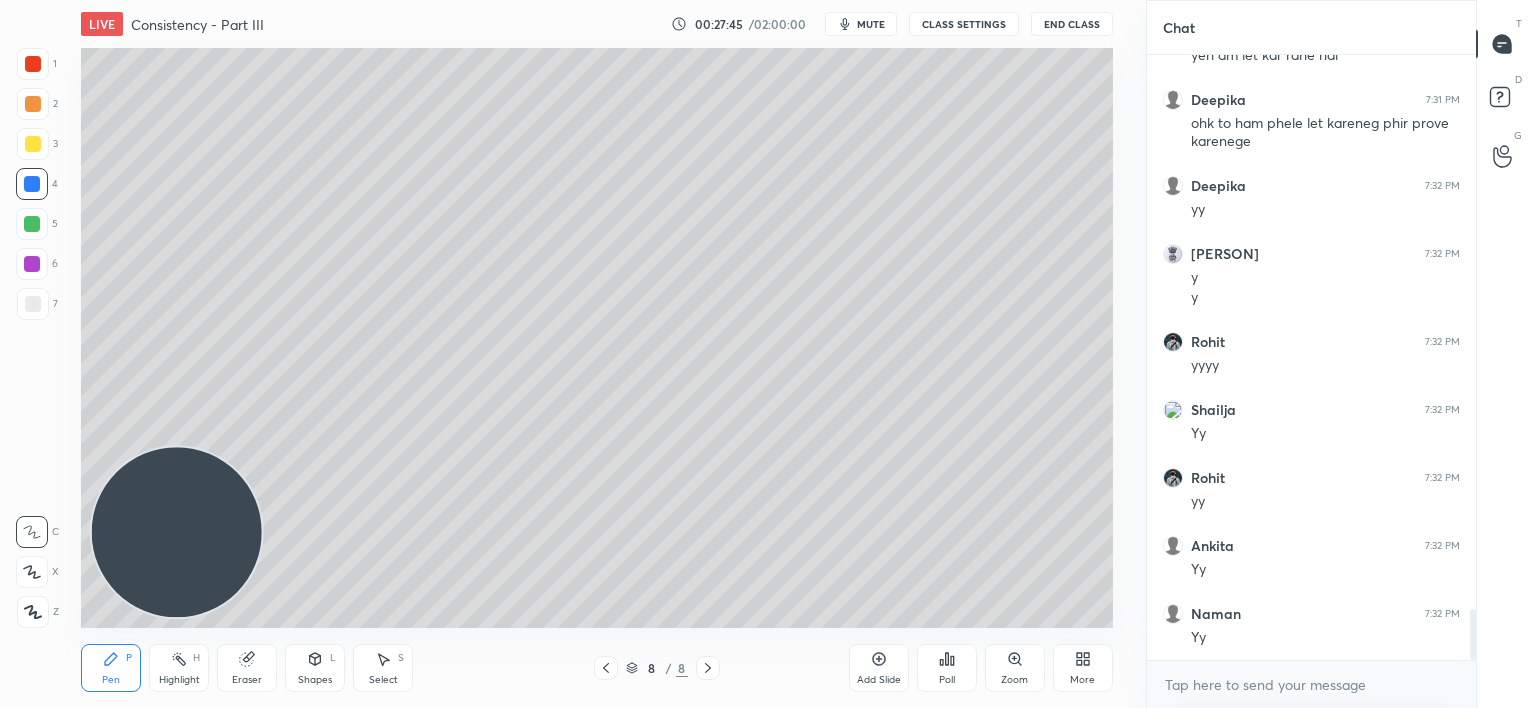 scroll, scrollTop: 6639, scrollLeft: 0, axis: vertical 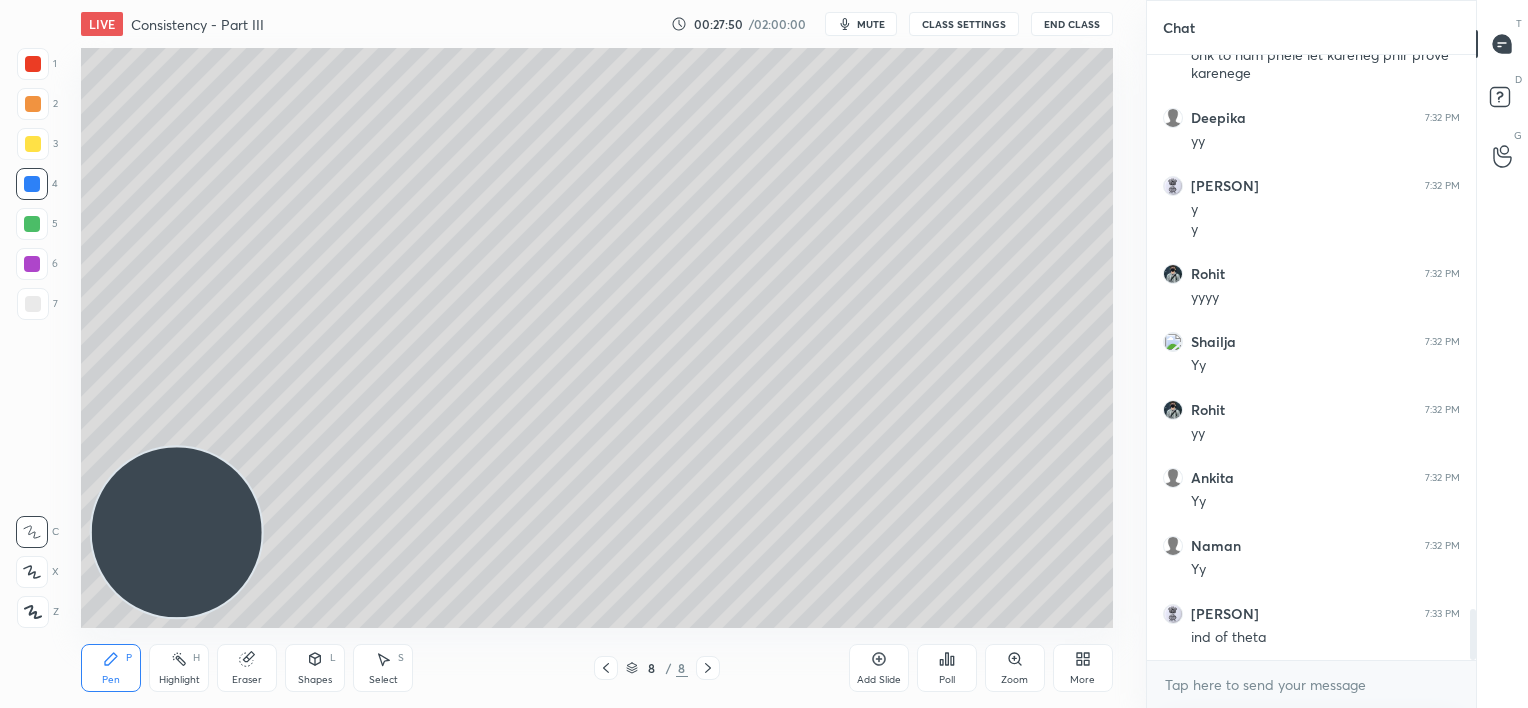 click 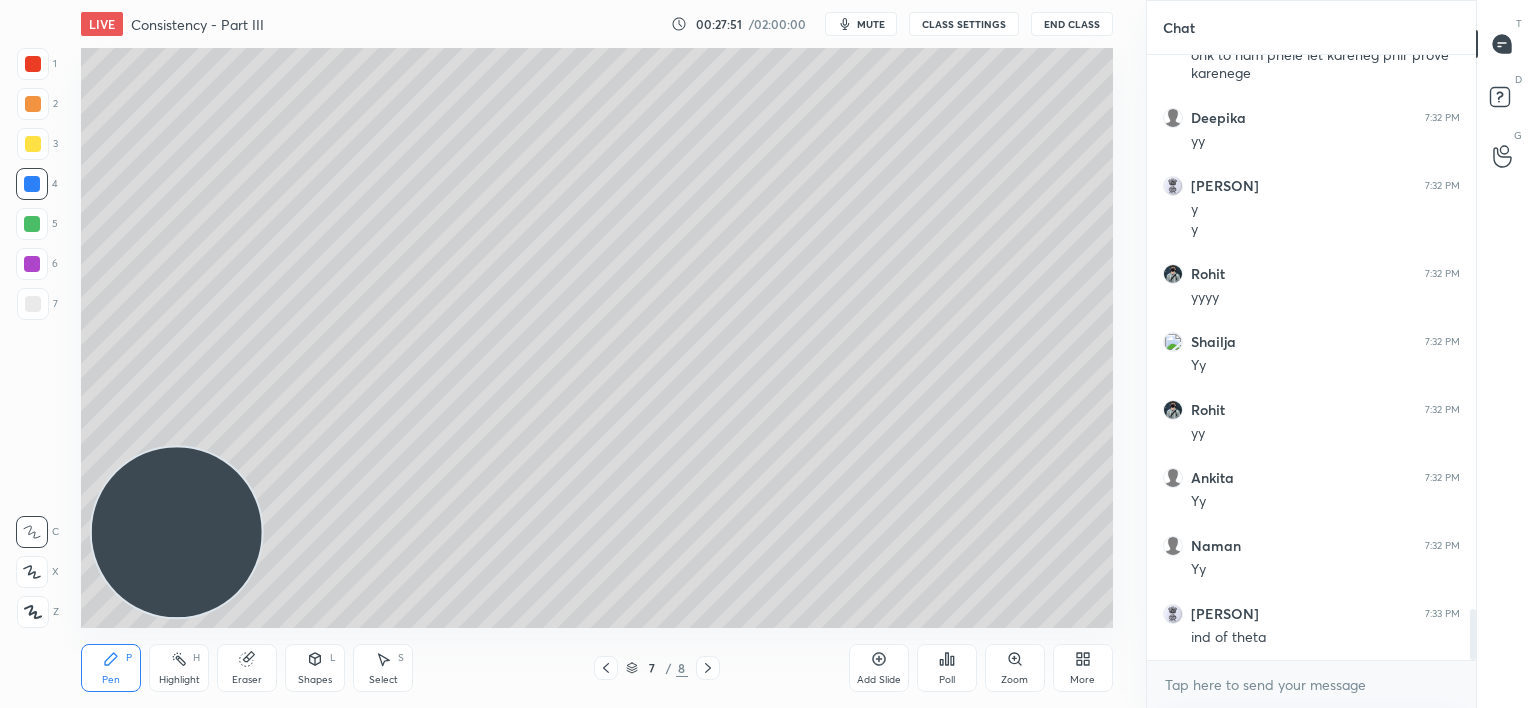 click on "Add Slide" at bounding box center (879, 668) 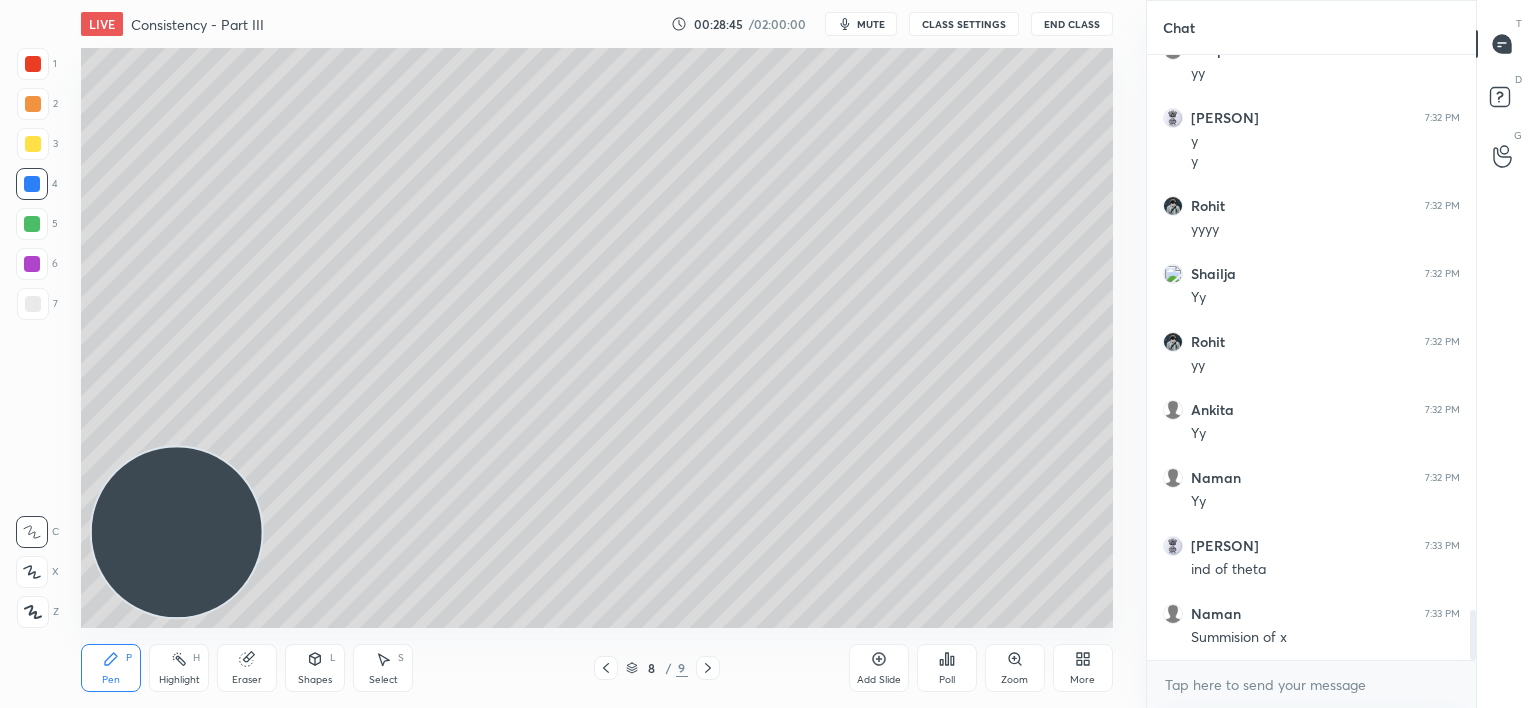scroll, scrollTop: 6775, scrollLeft: 0, axis: vertical 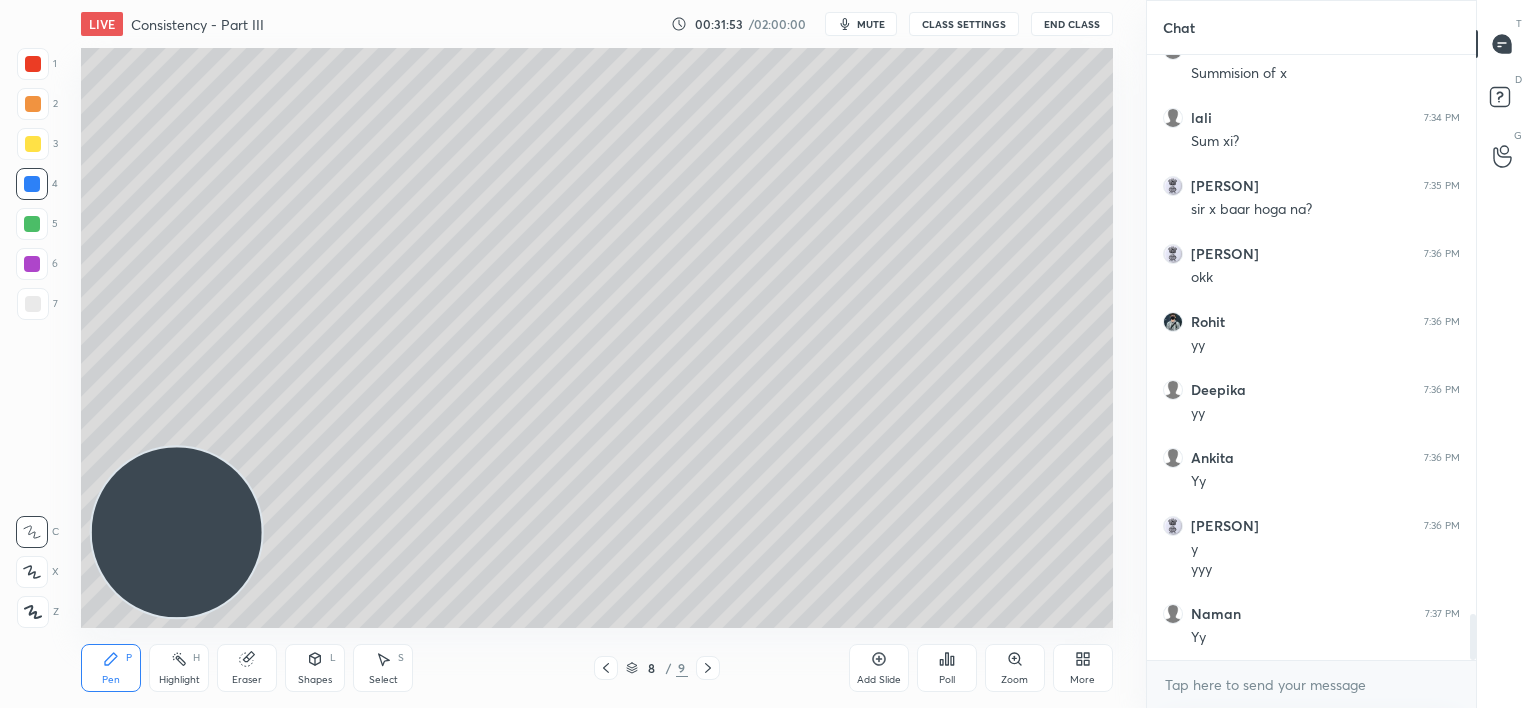 click 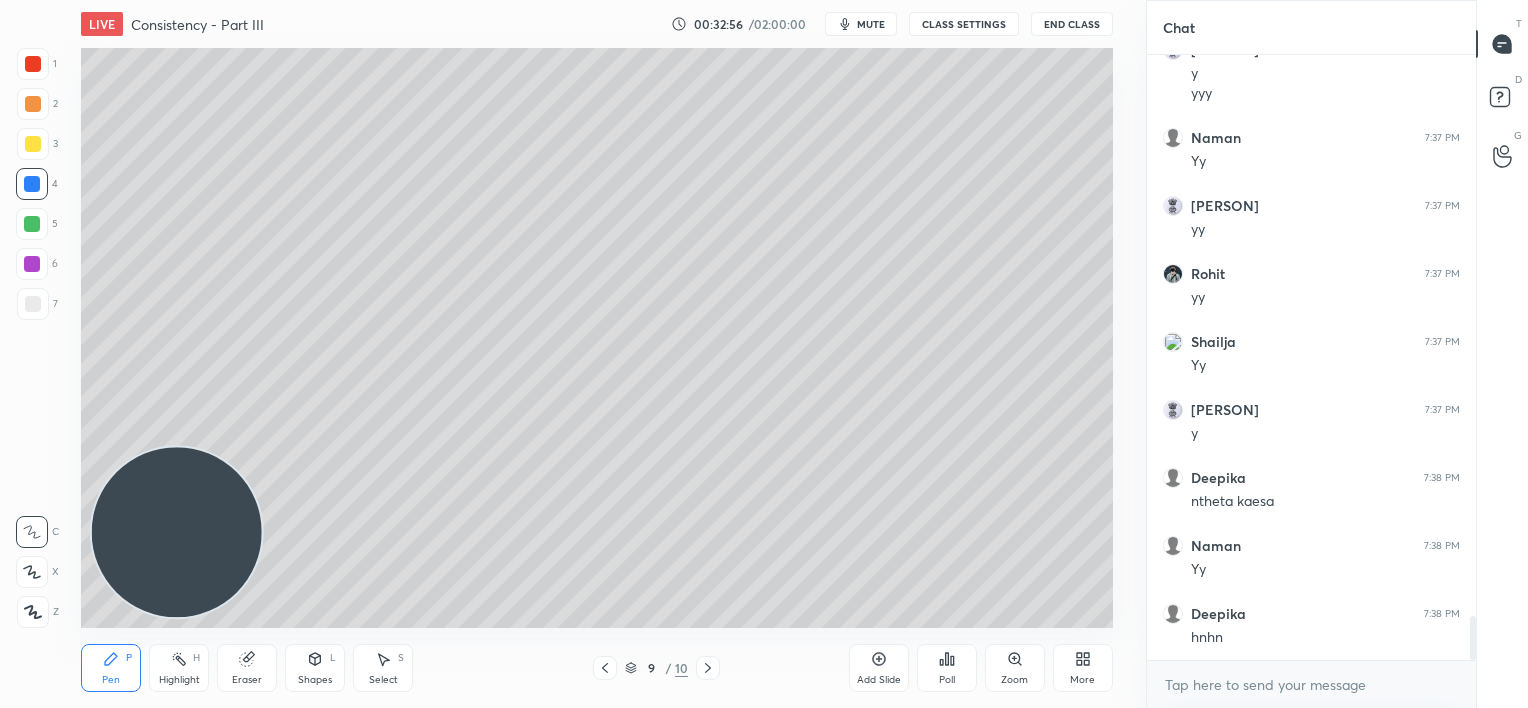 scroll, scrollTop: 7767, scrollLeft: 0, axis: vertical 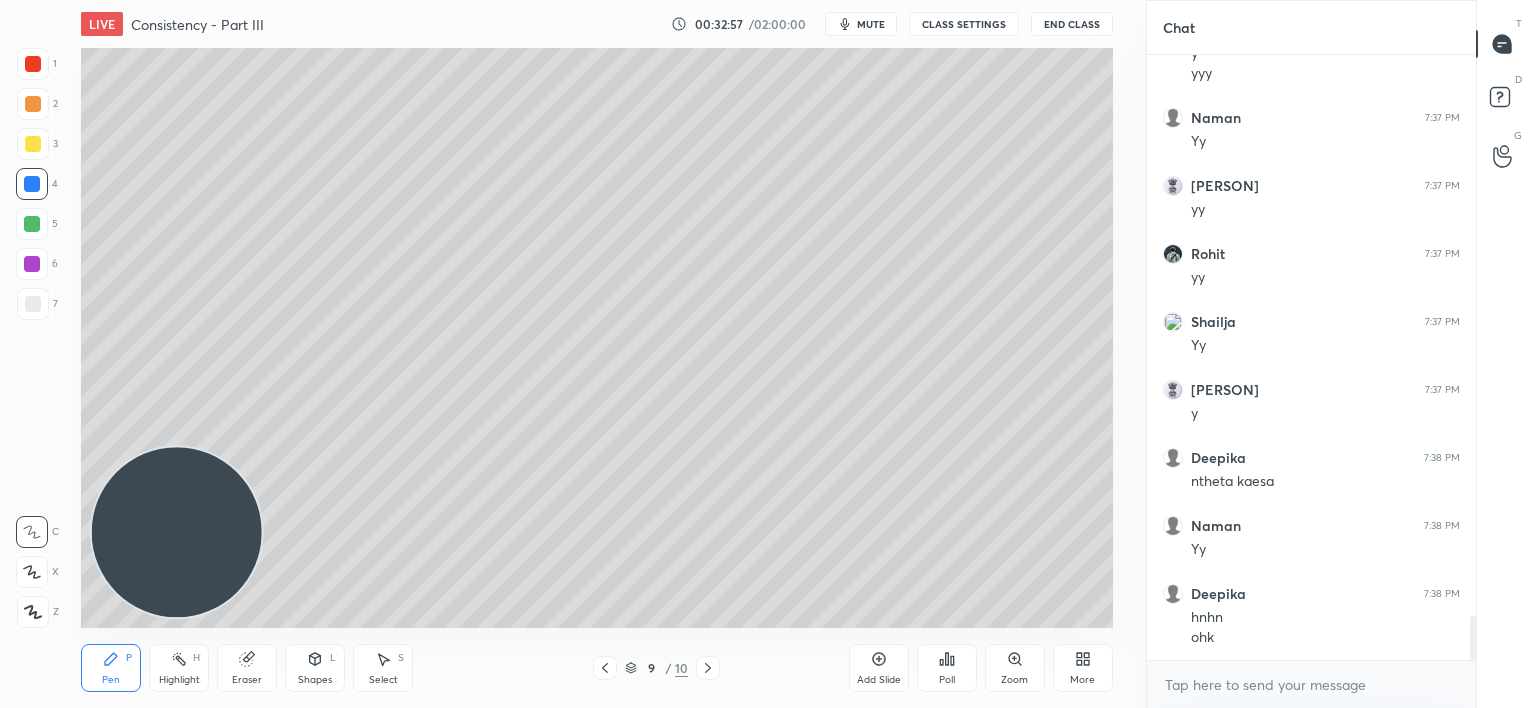 click 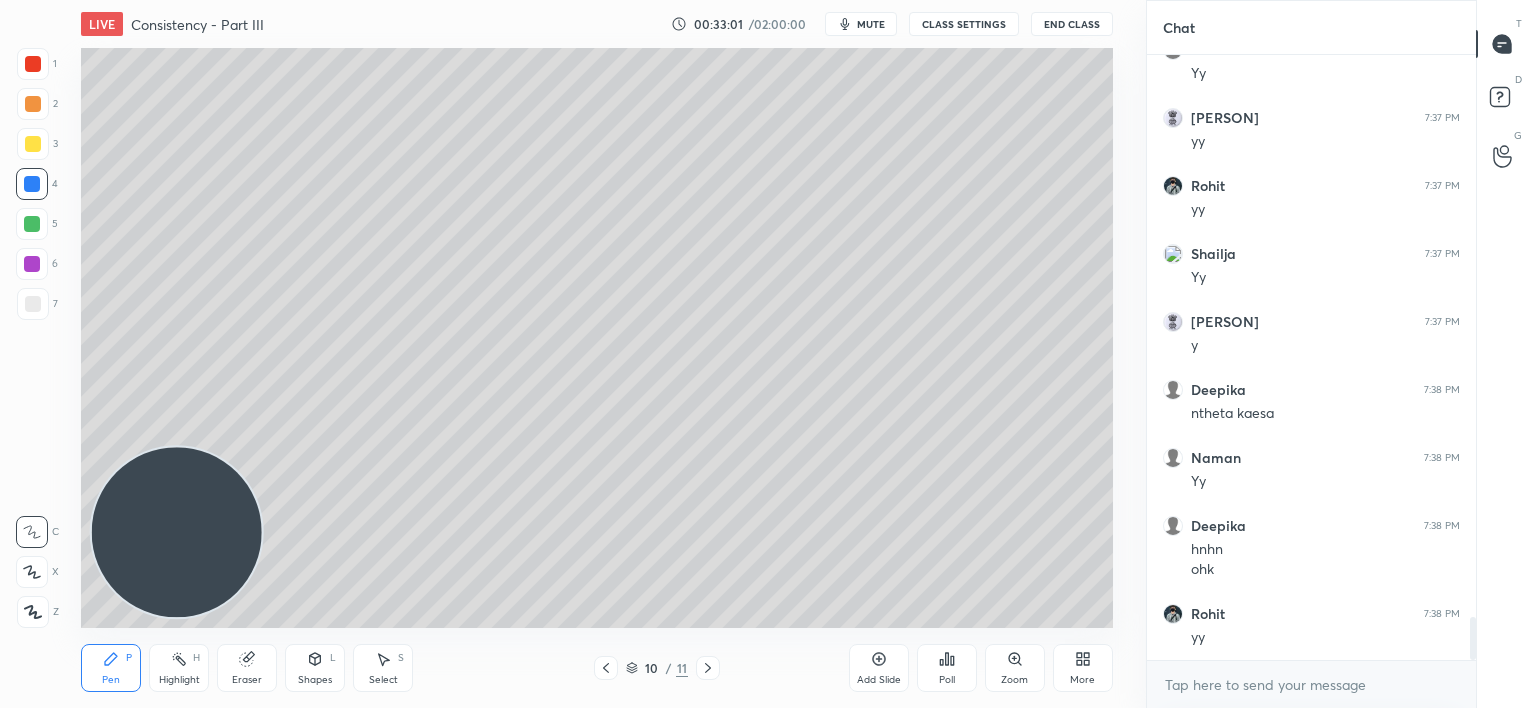 scroll, scrollTop: 7903, scrollLeft: 0, axis: vertical 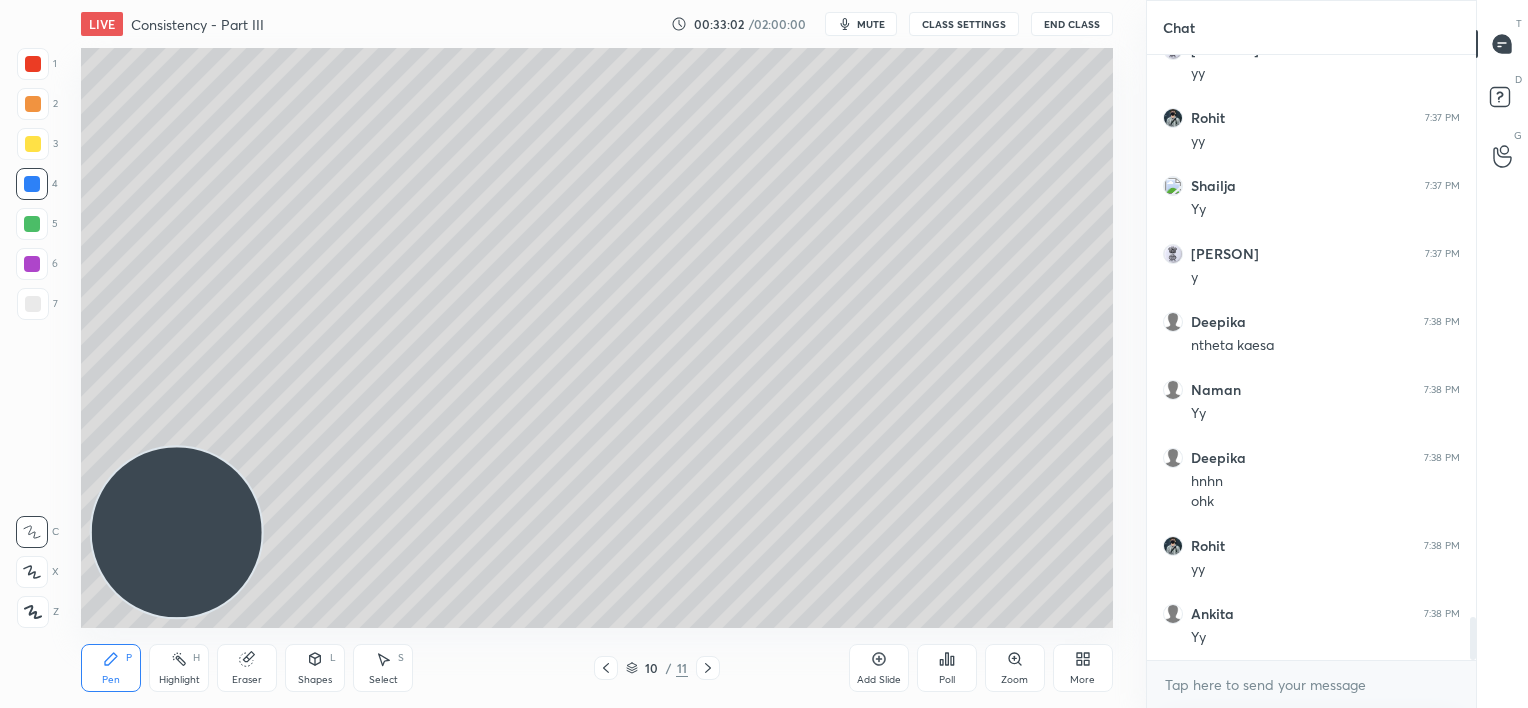 click at bounding box center (33, 304) 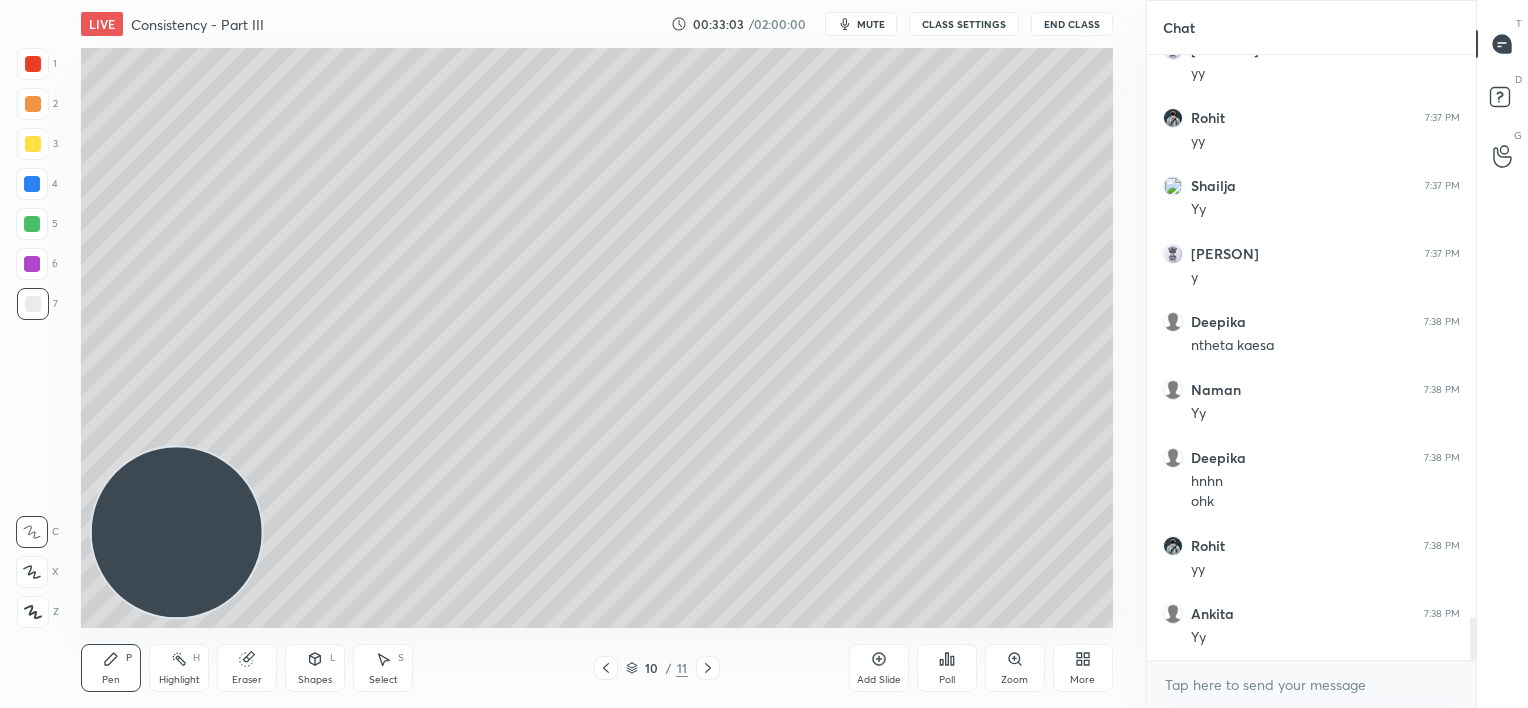 scroll, scrollTop: 7971, scrollLeft: 0, axis: vertical 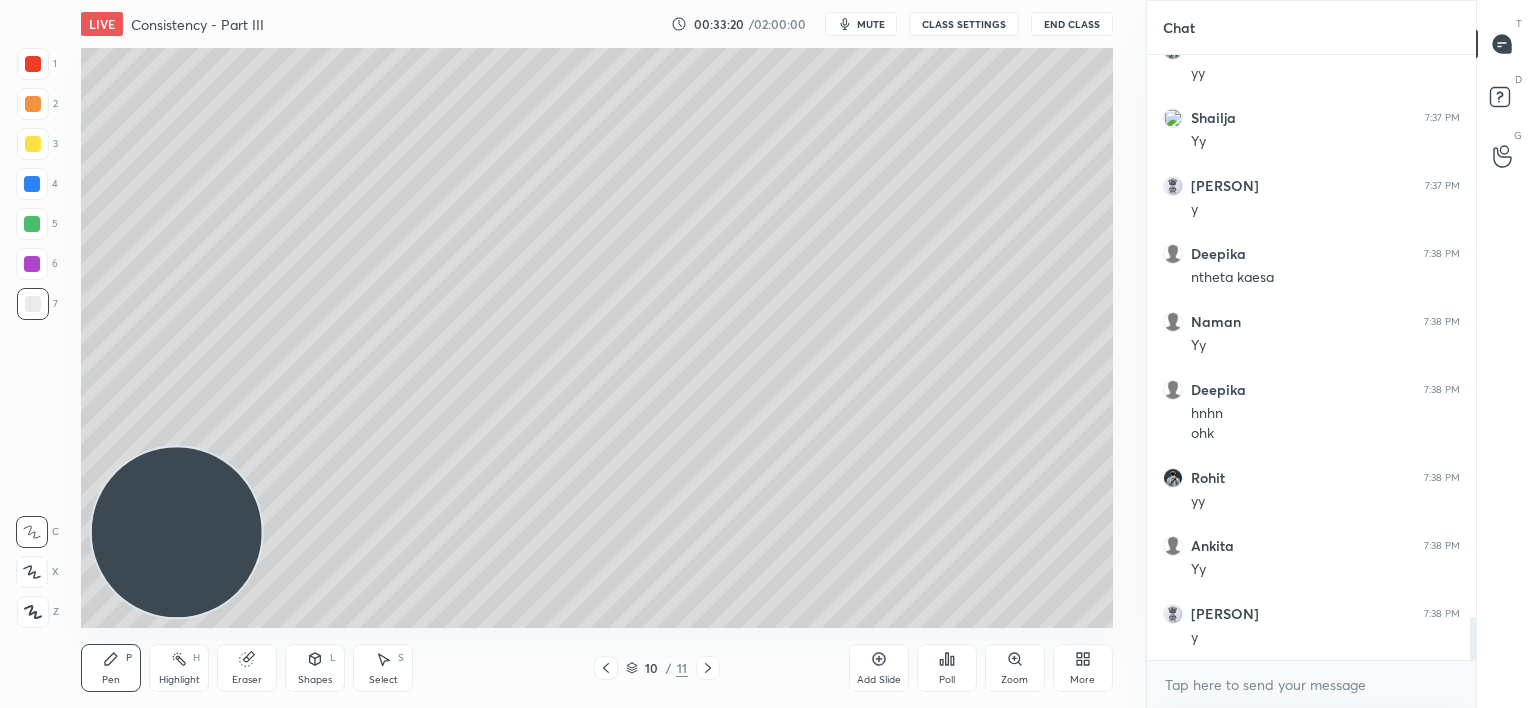 click at bounding box center (32, 224) 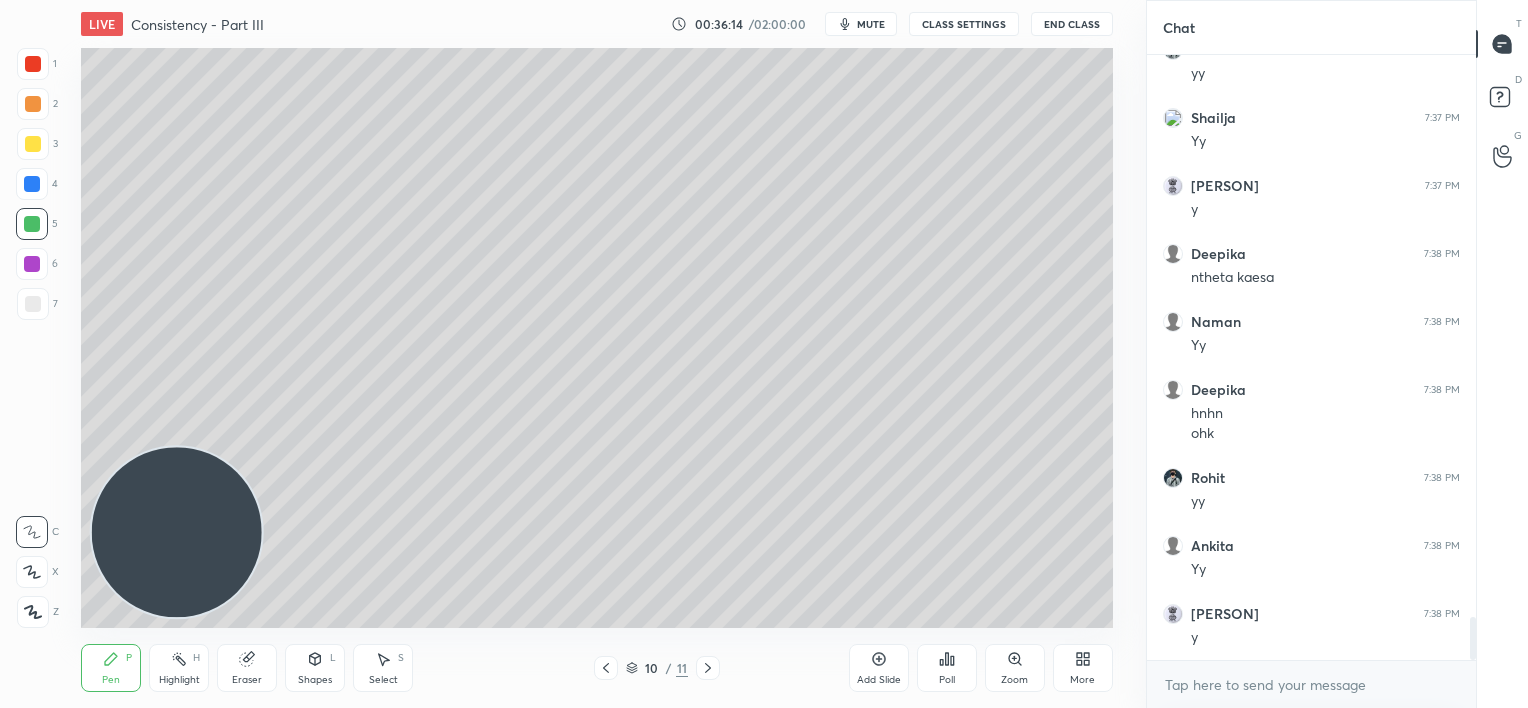 scroll, scrollTop: 8039, scrollLeft: 0, axis: vertical 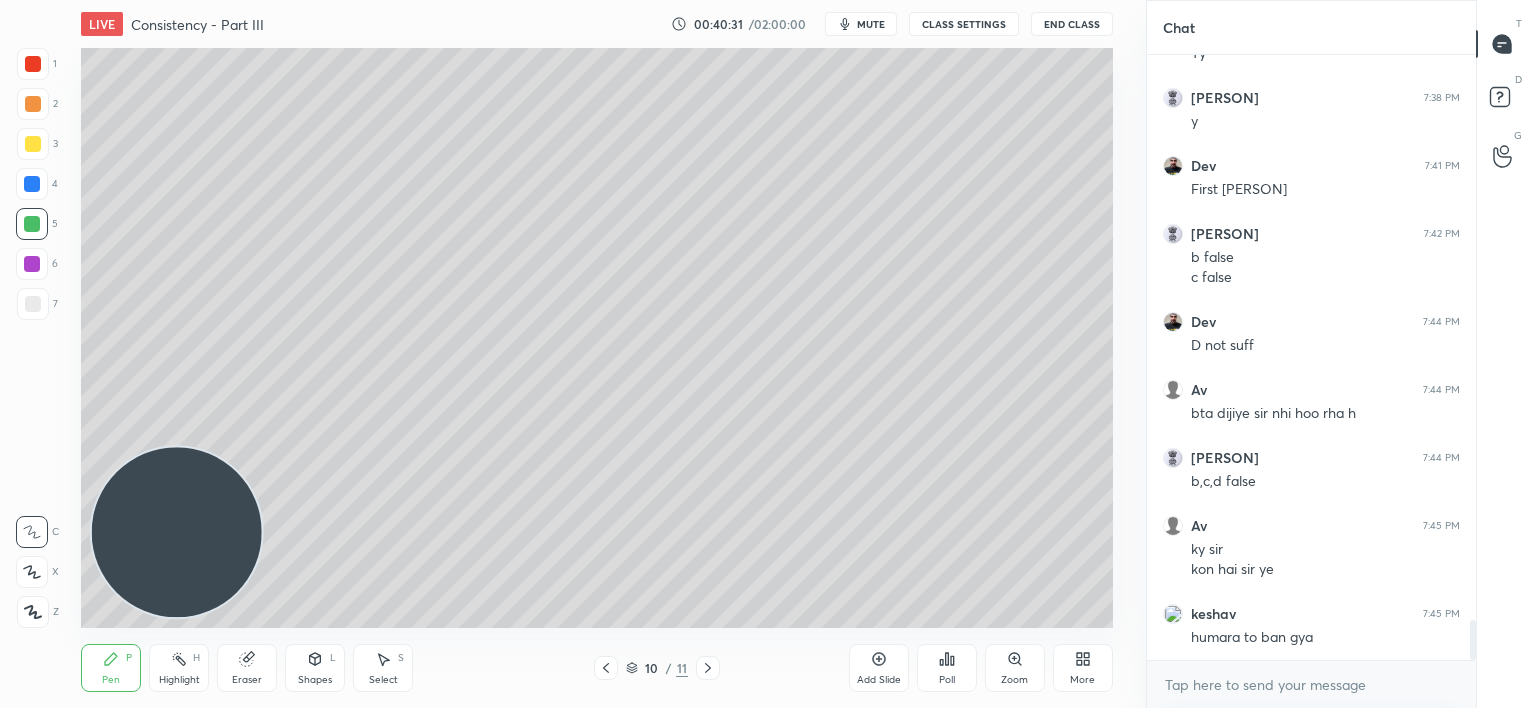 click at bounding box center [33, 304] 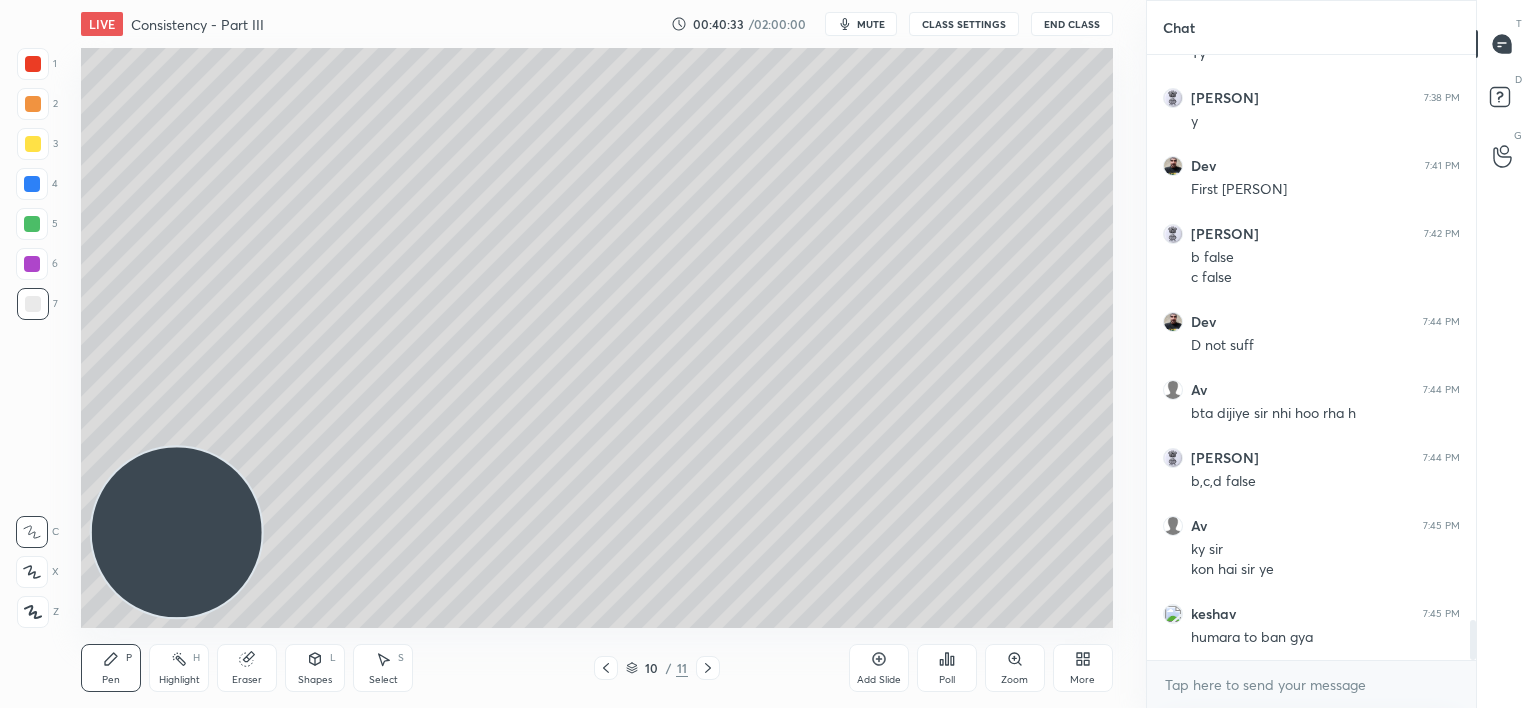 click at bounding box center (33, 144) 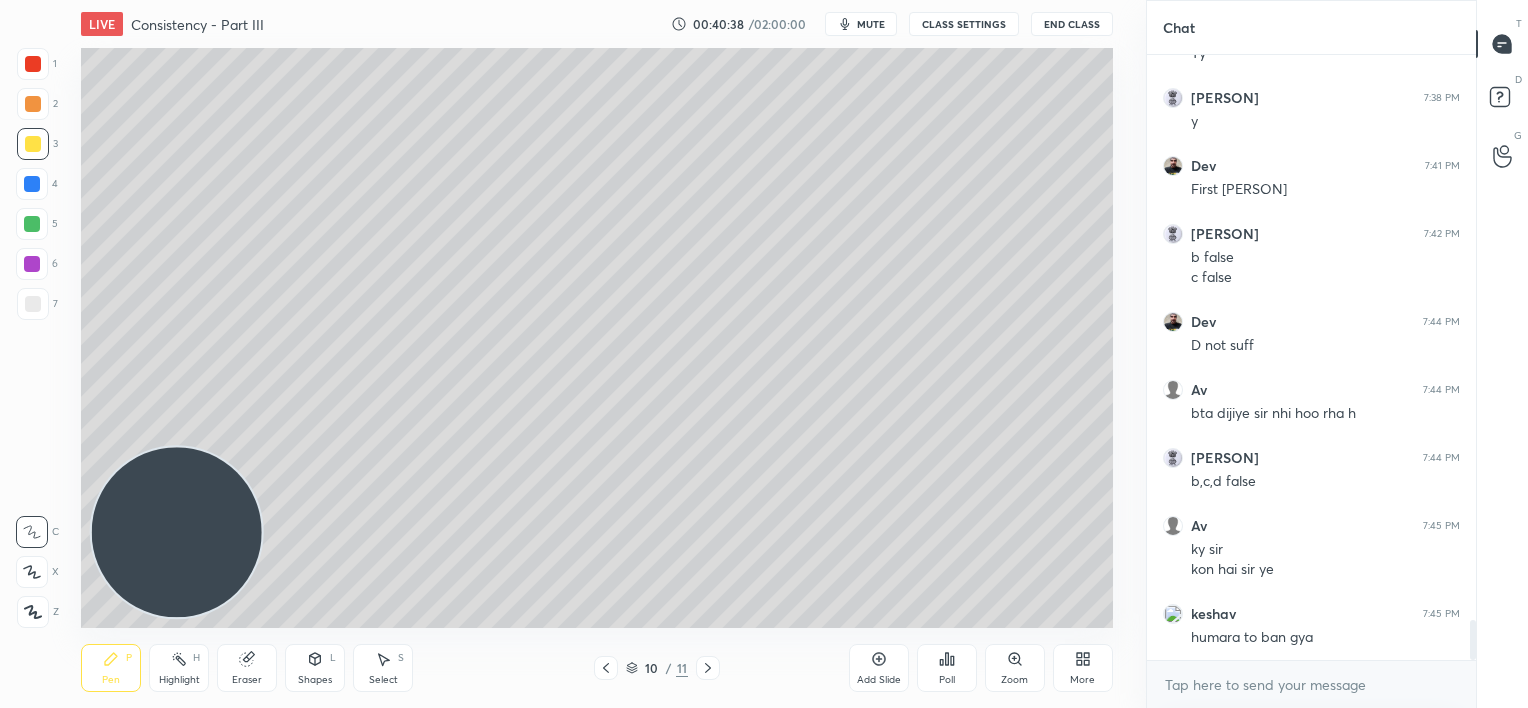 click on "Add Slide" at bounding box center (879, 668) 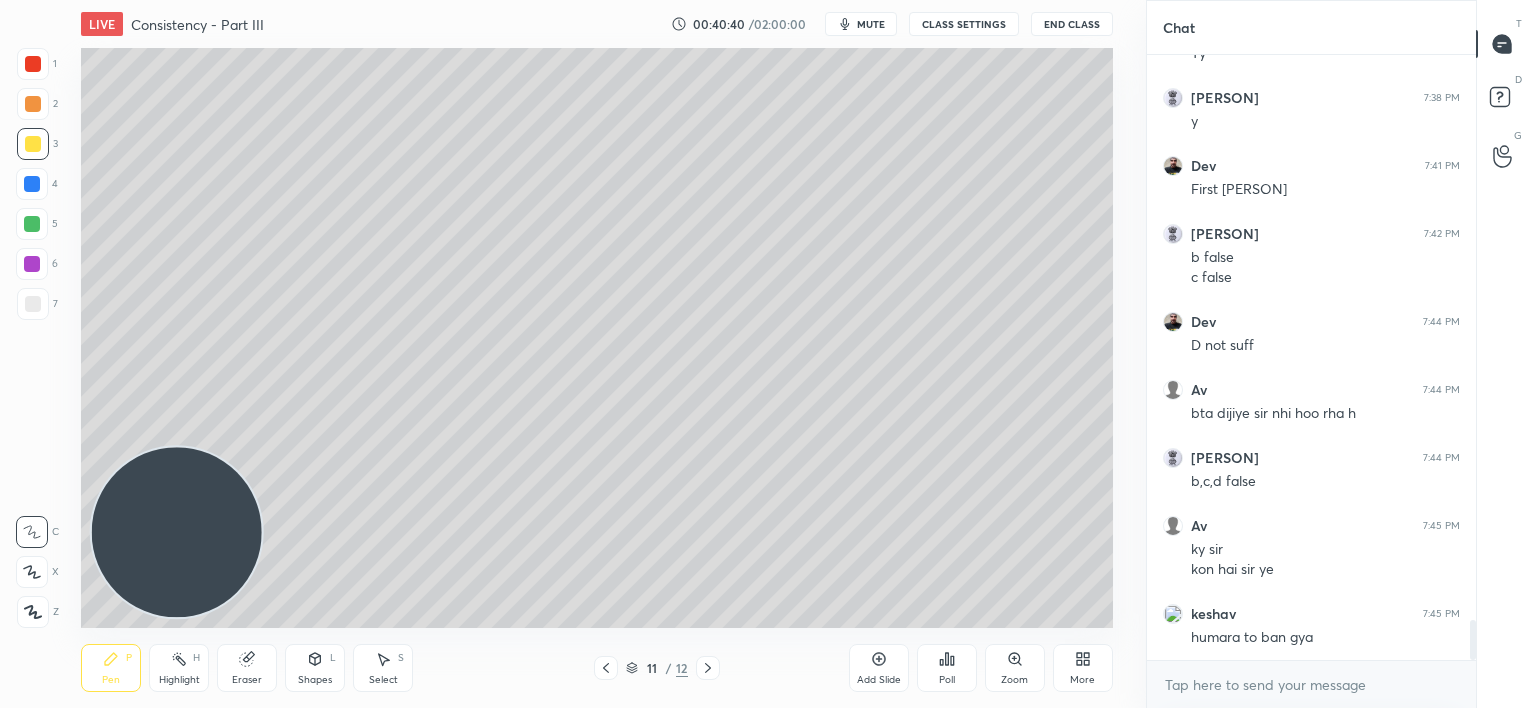 click at bounding box center [33, 64] 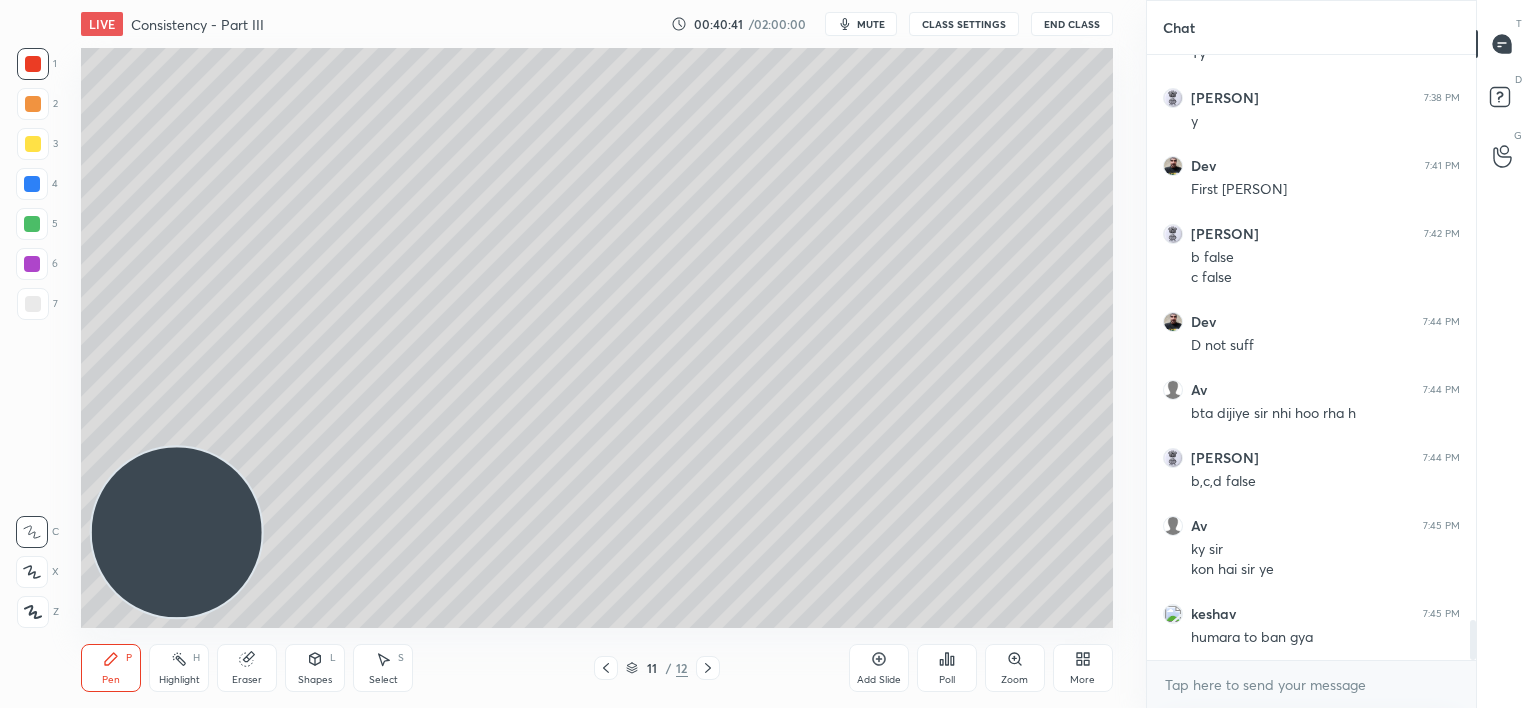 click 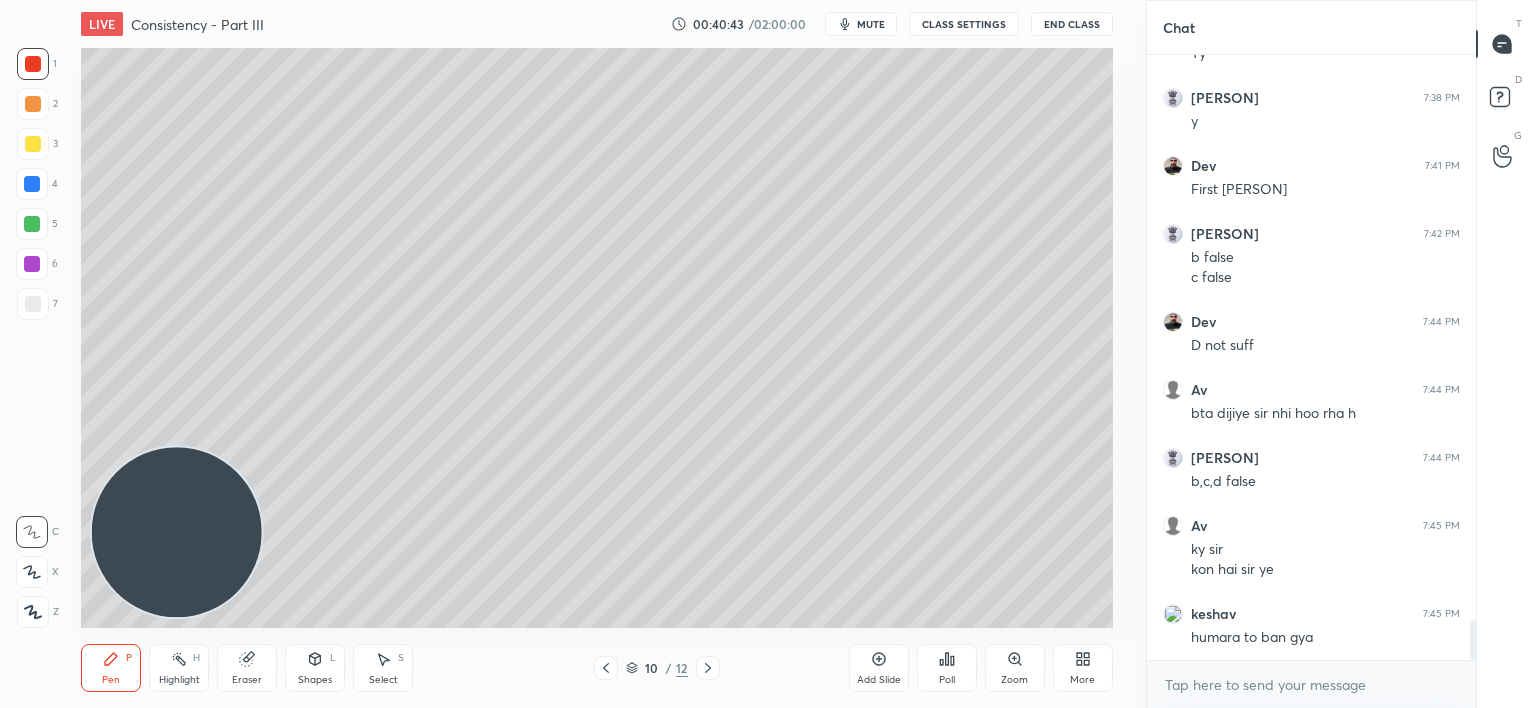 scroll, scrollTop: 8555, scrollLeft: 0, axis: vertical 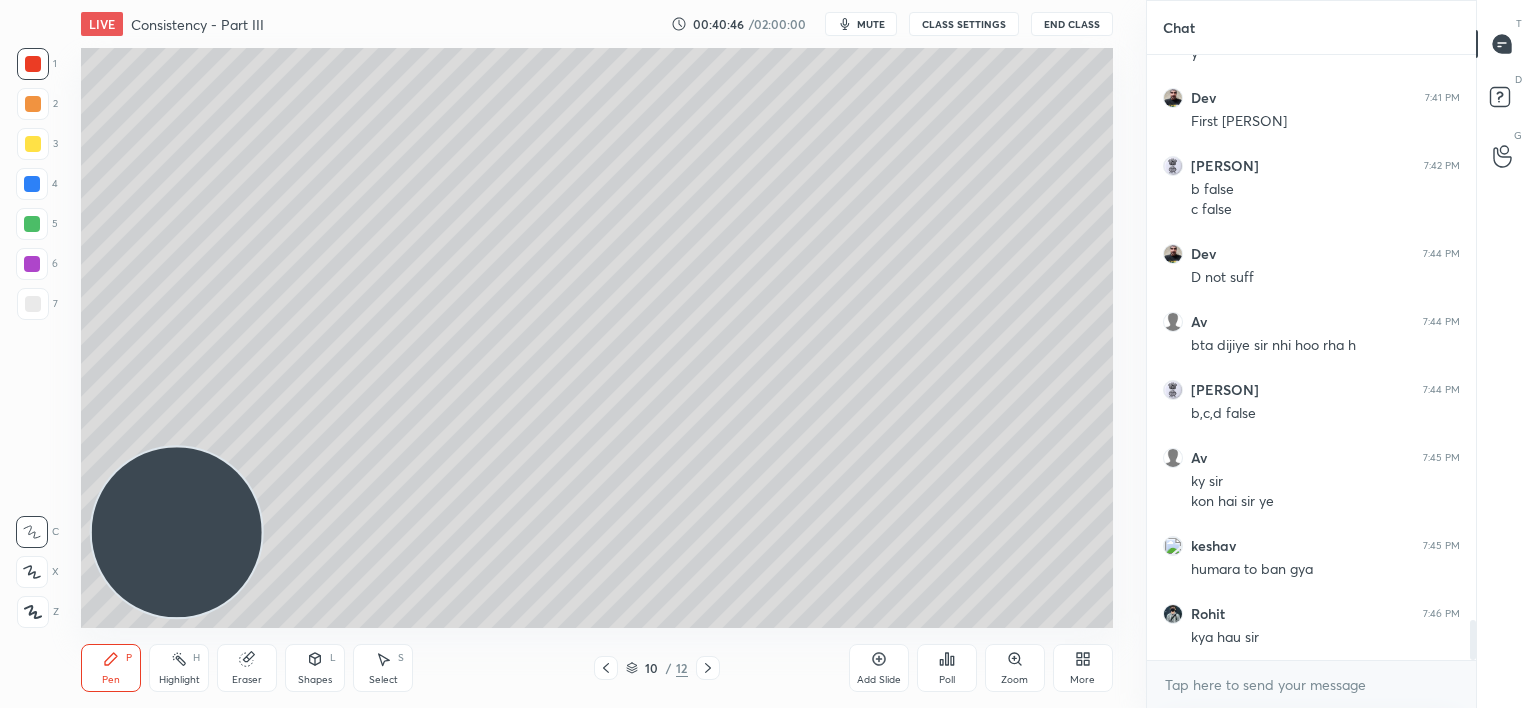 click 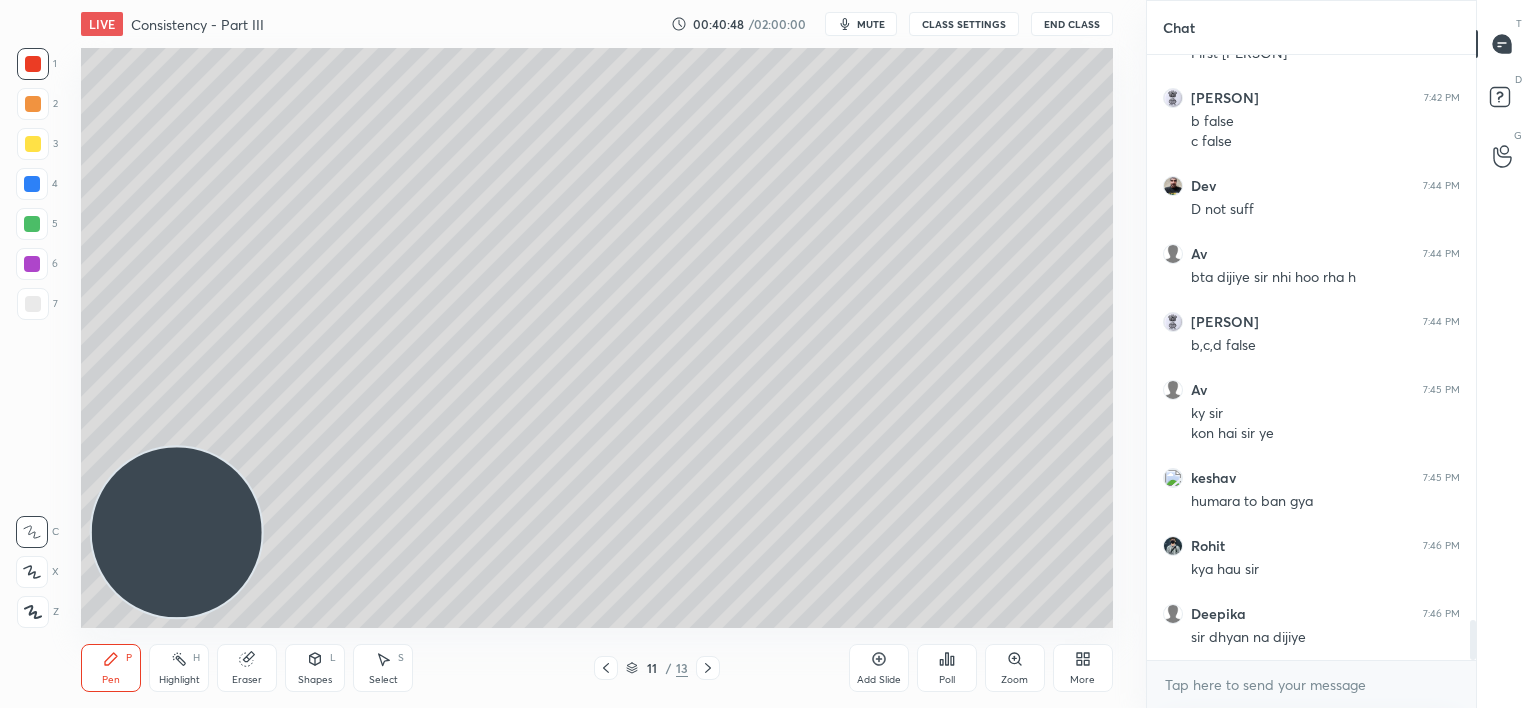 scroll, scrollTop: 8708, scrollLeft: 0, axis: vertical 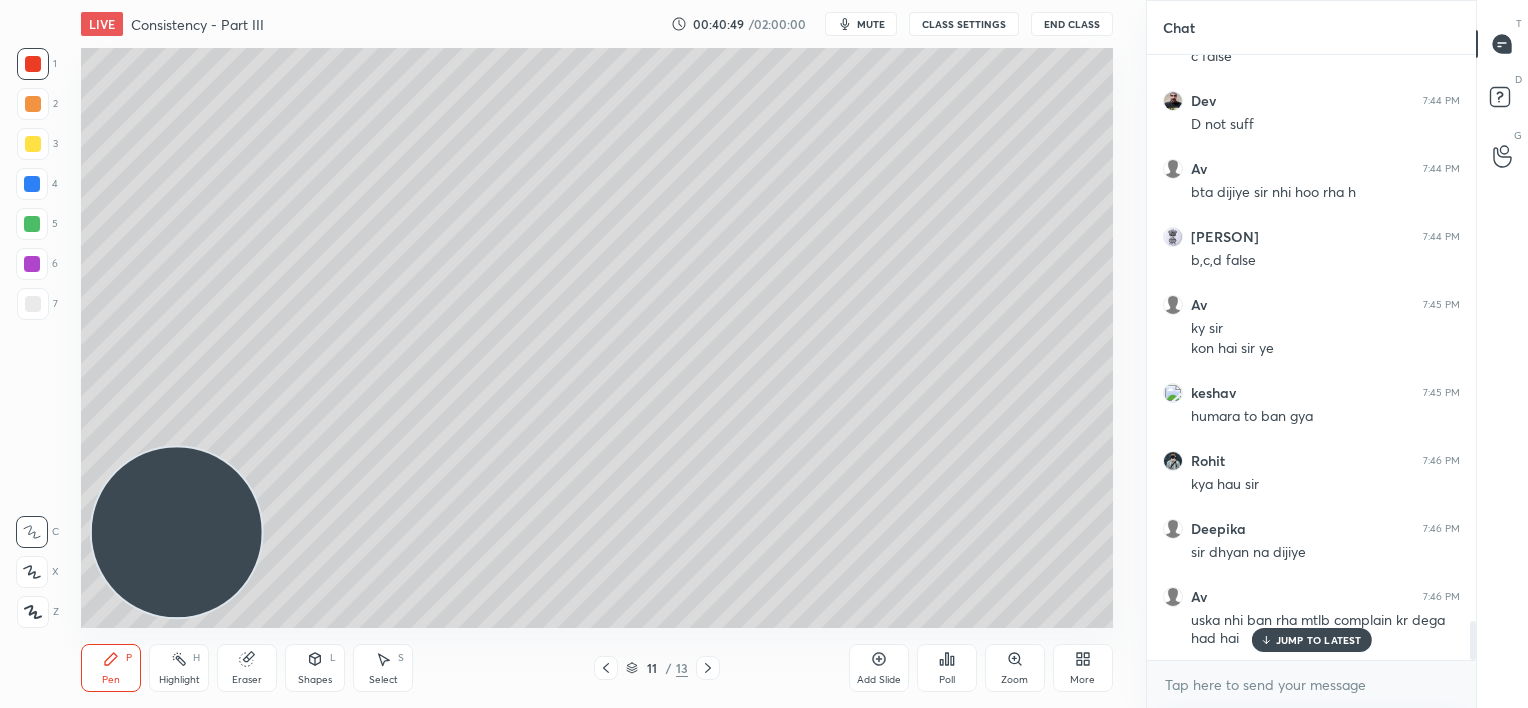drag, startPoint x: 603, startPoint y: 670, endPoint x: 600, endPoint y: 660, distance: 10.440307 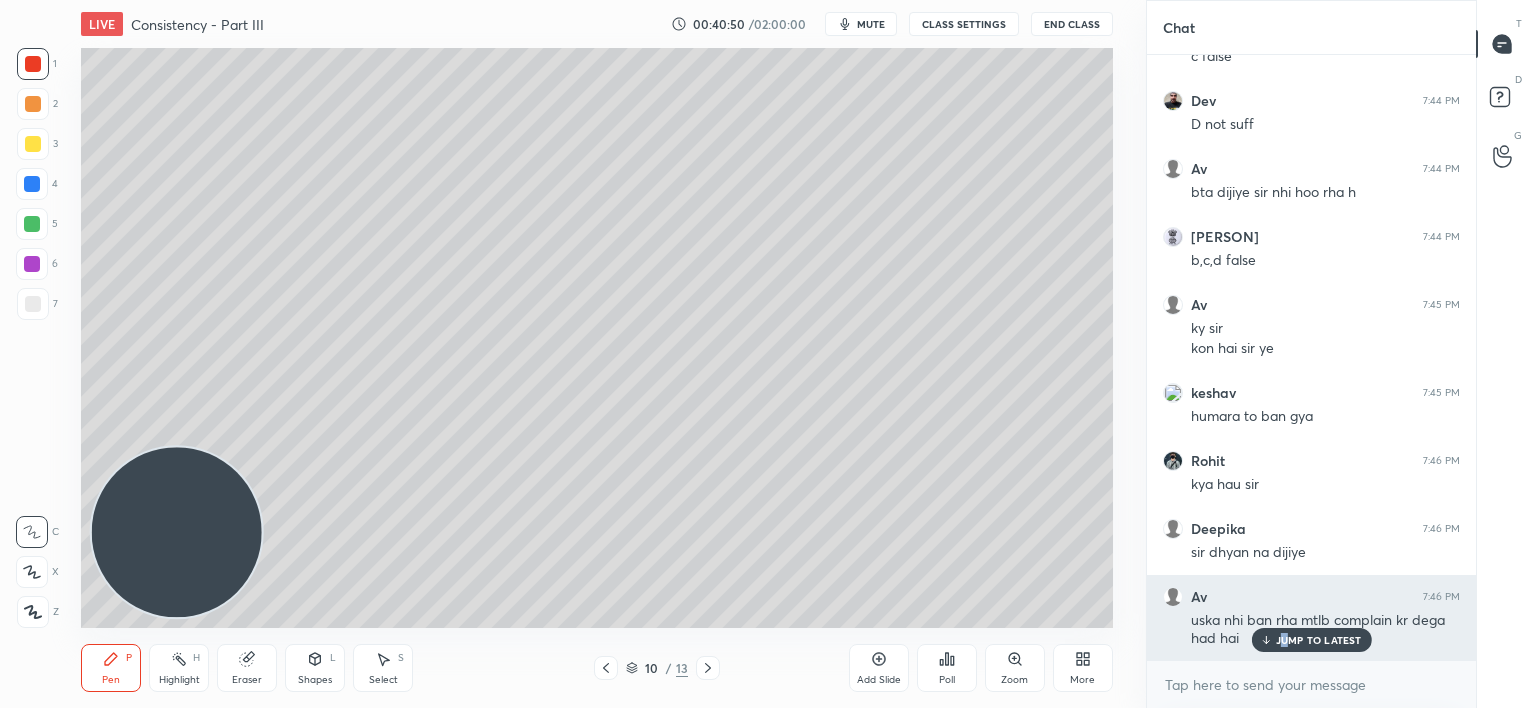 click on "JUMP TO LATEST" at bounding box center (1319, 640) 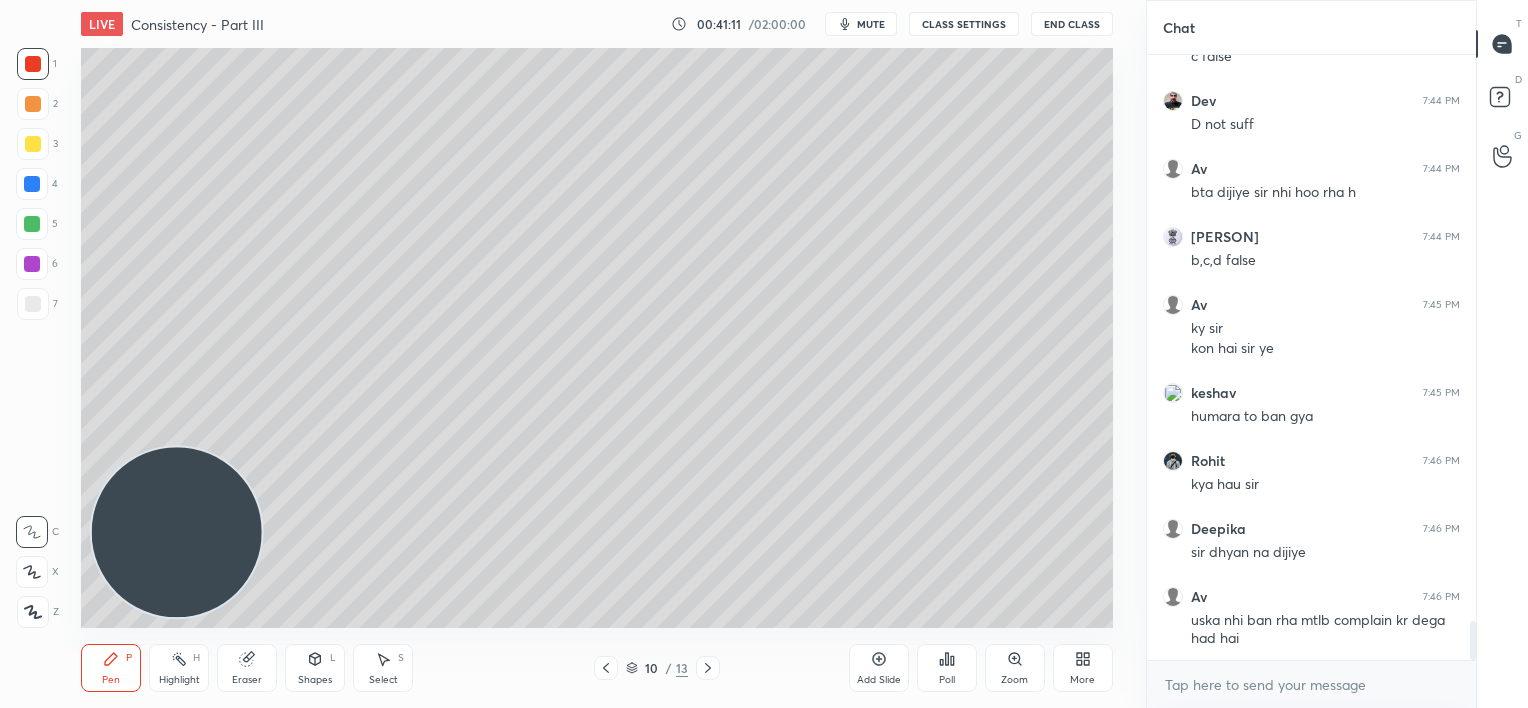 click 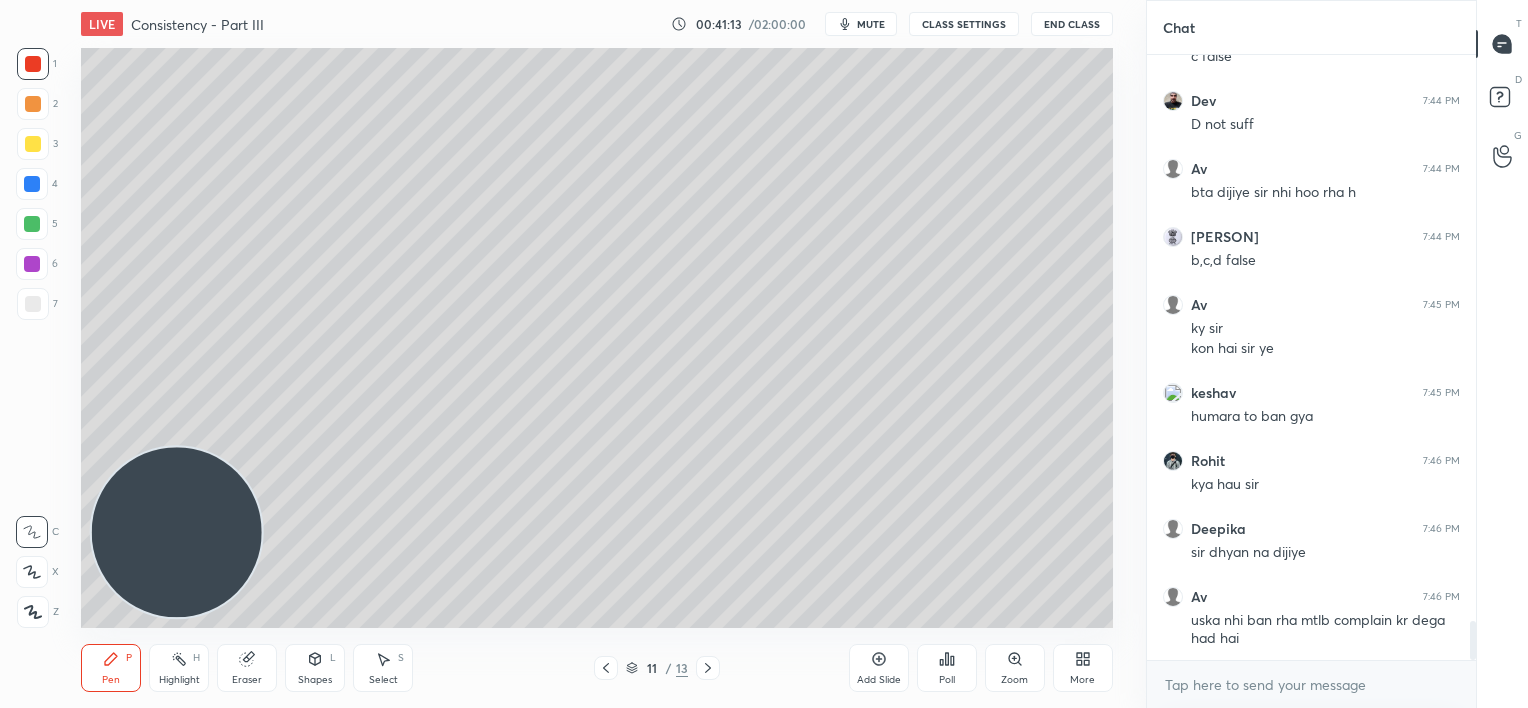 click at bounding box center (32, 264) 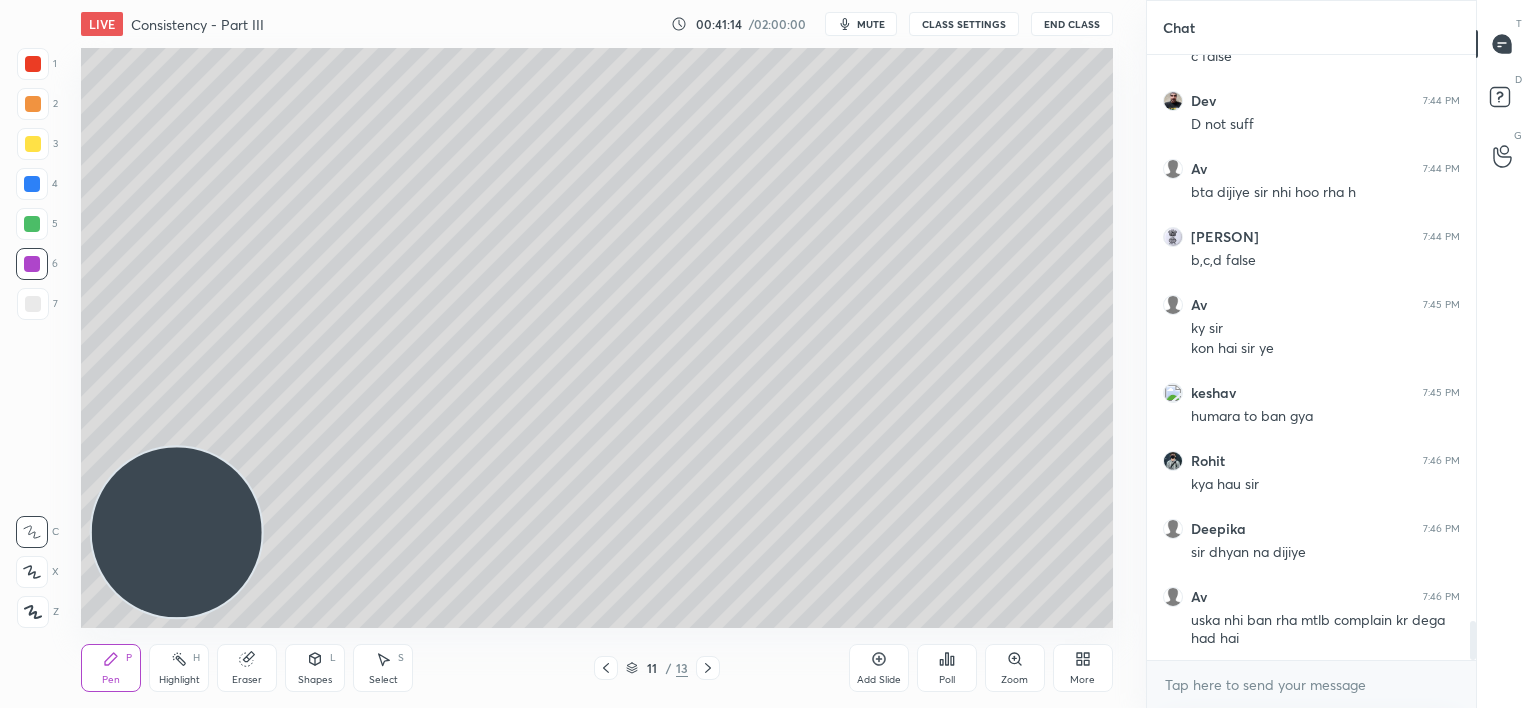 scroll, scrollTop: 8776, scrollLeft: 0, axis: vertical 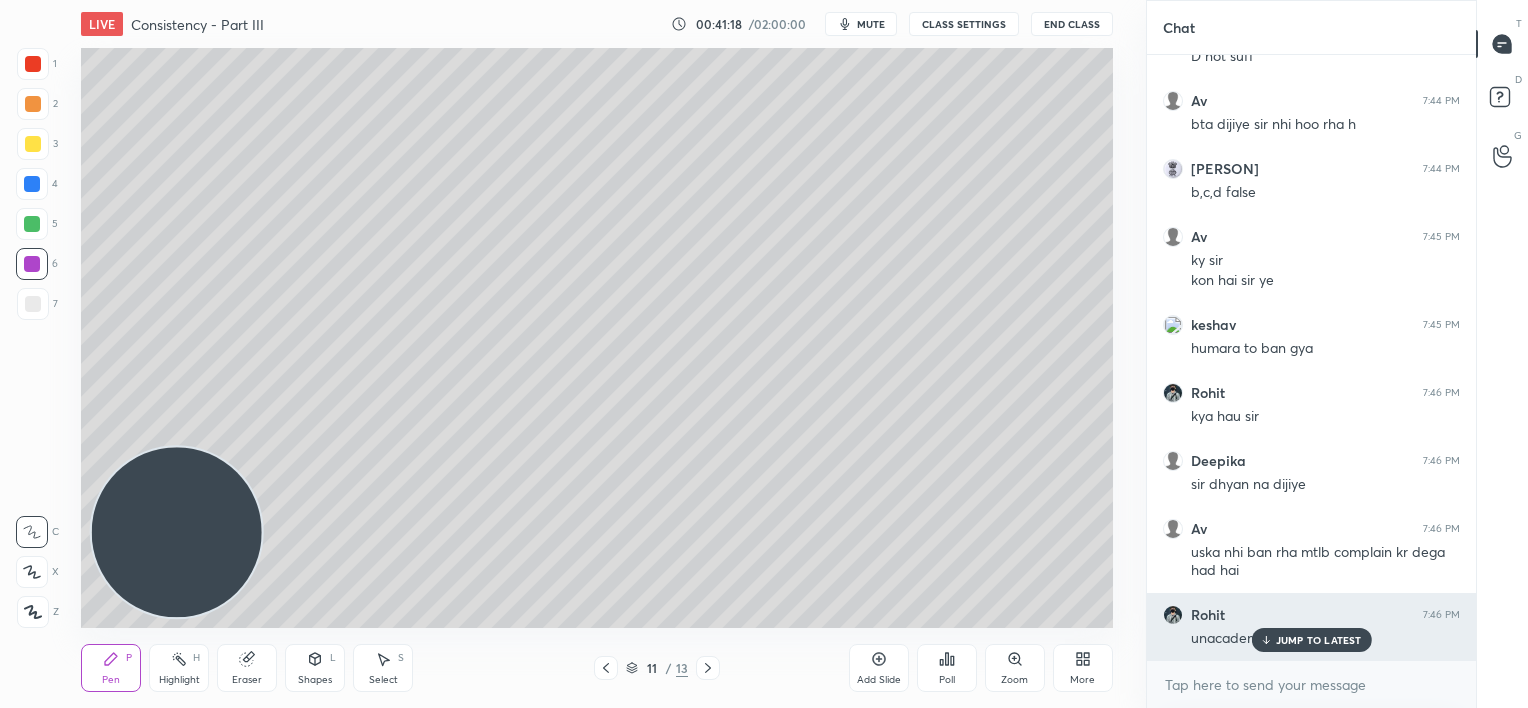 click 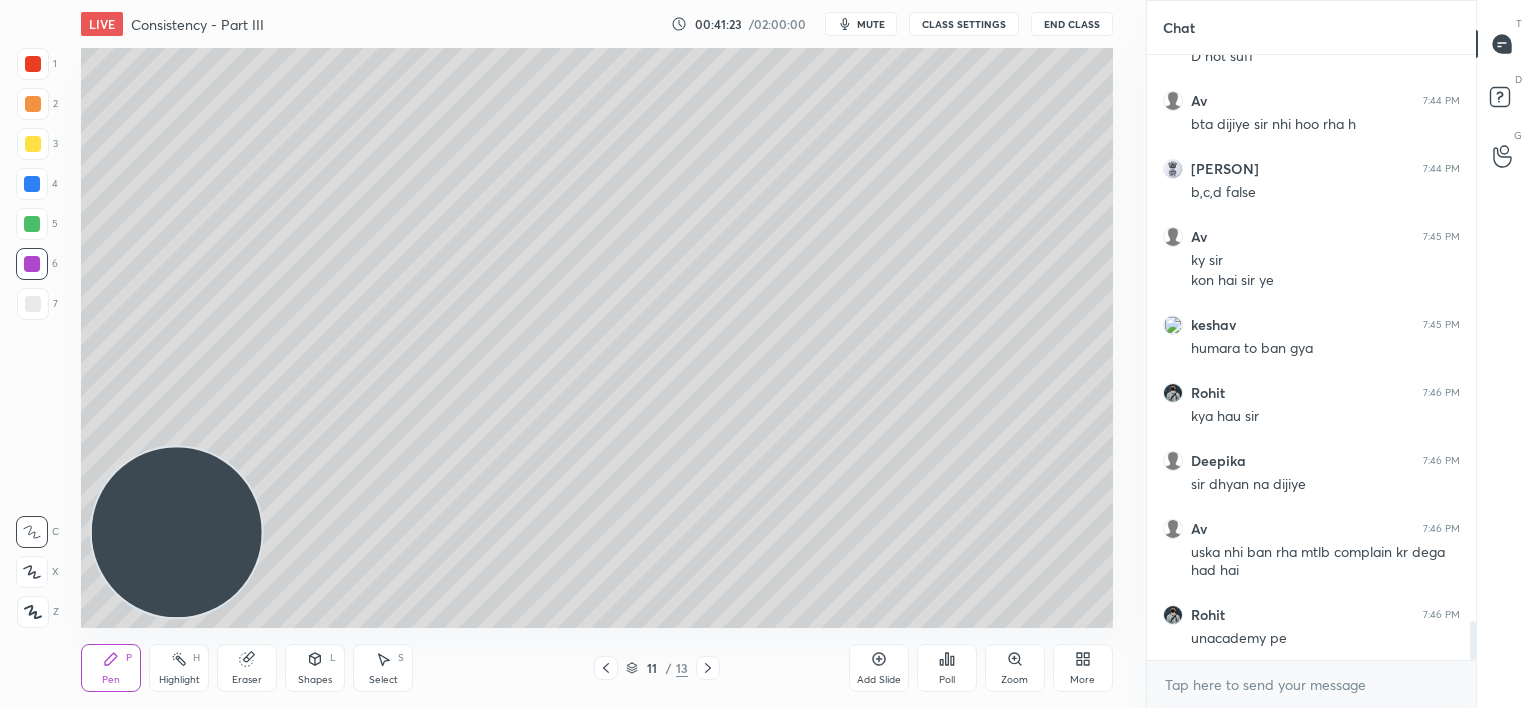 click at bounding box center [32, 184] 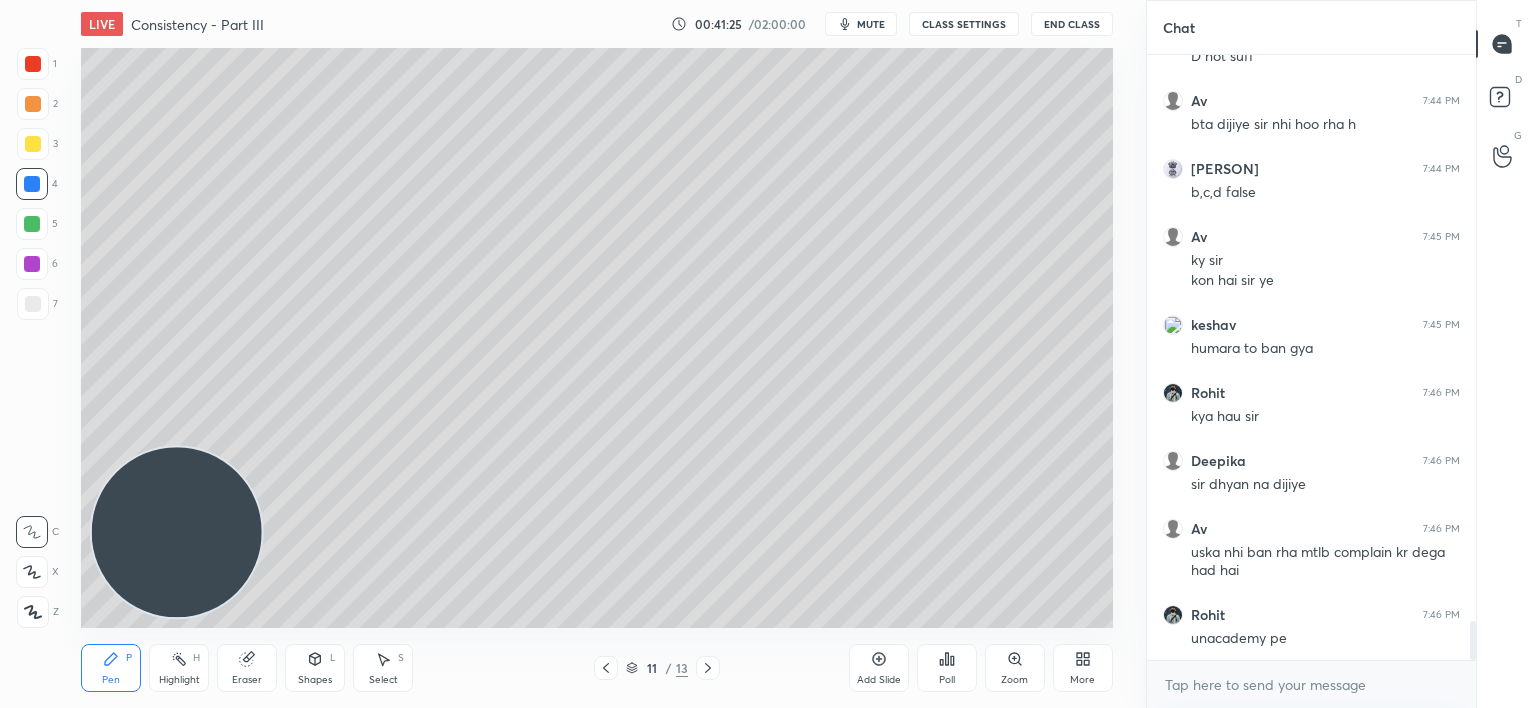 click 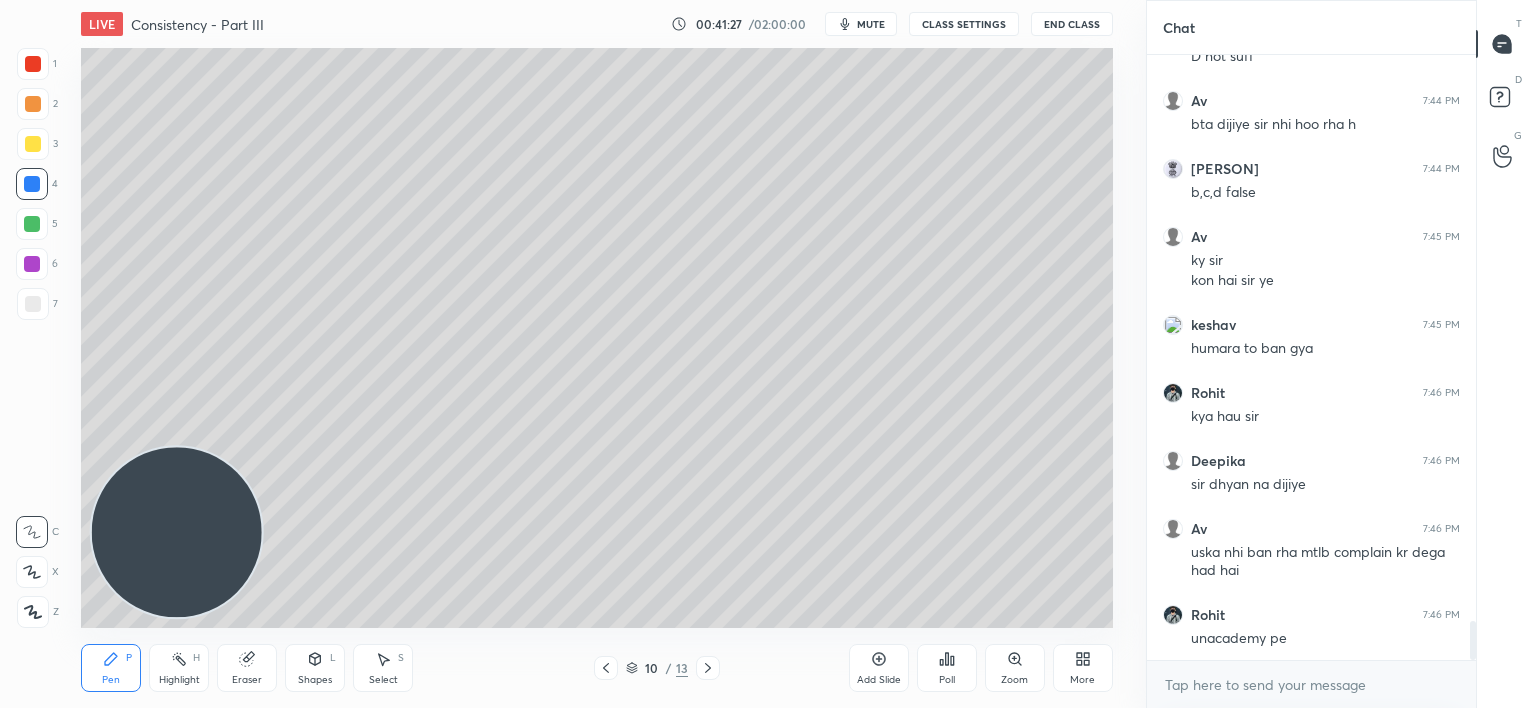 click 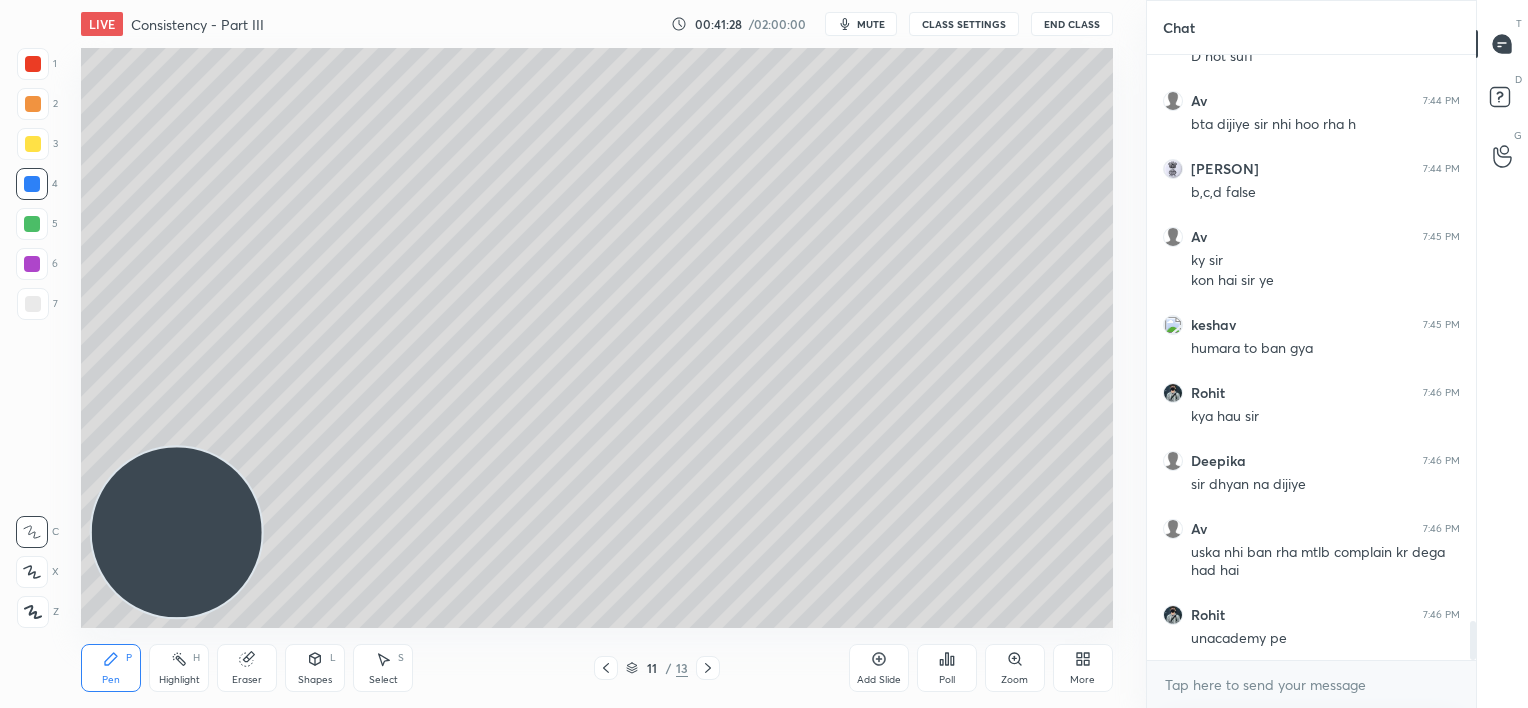 click at bounding box center [33, 144] 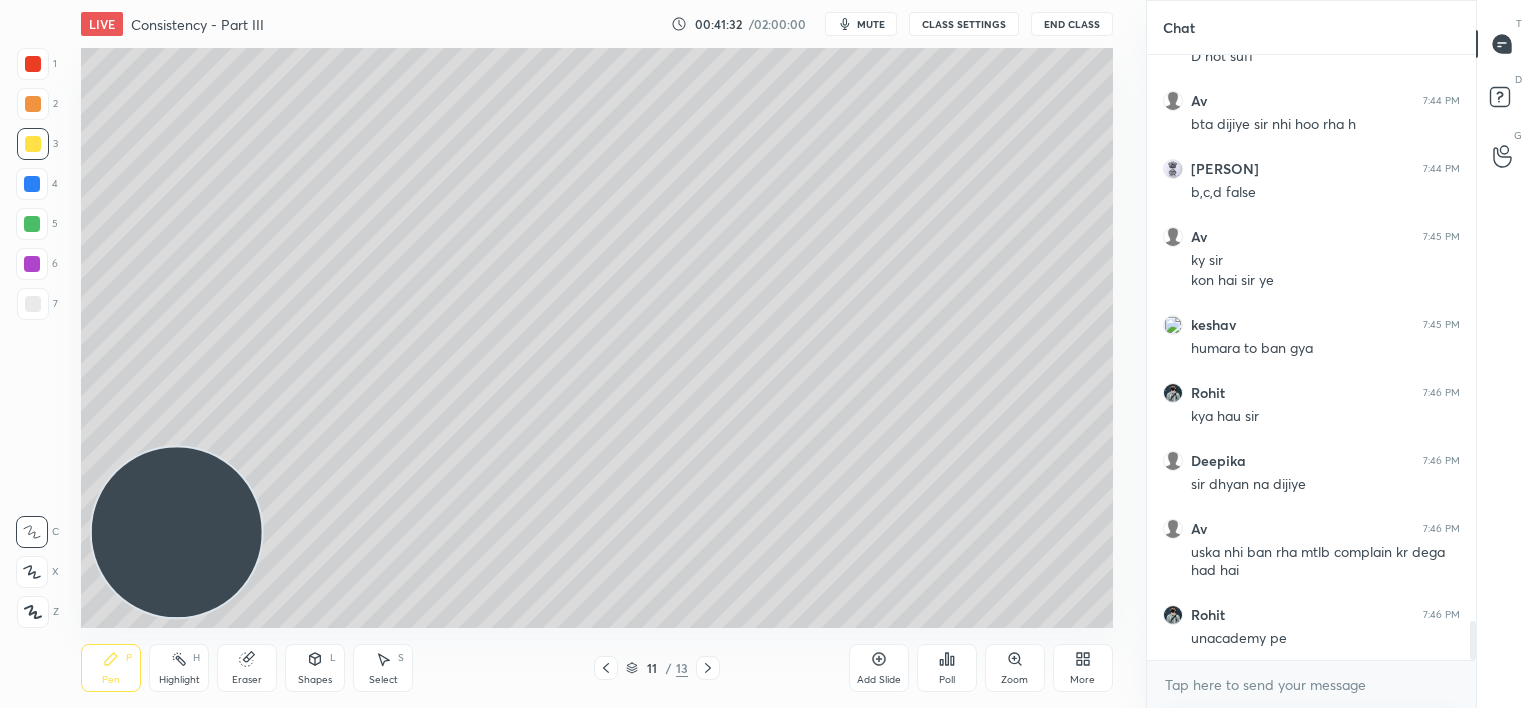 click 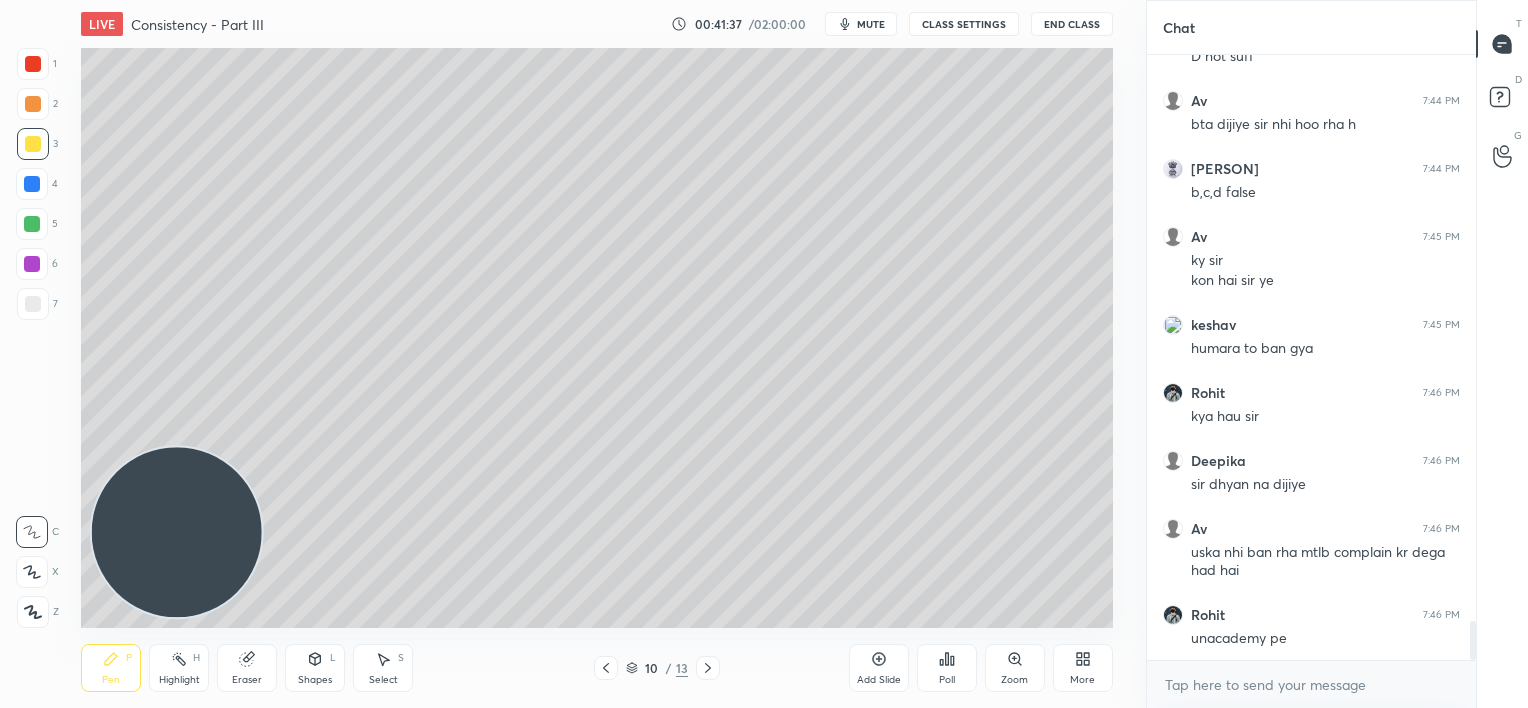 drag, startPoint x: 710, startPoint y: 672, endPoint x: 697, endPoint y: 628, distance: 45.88028 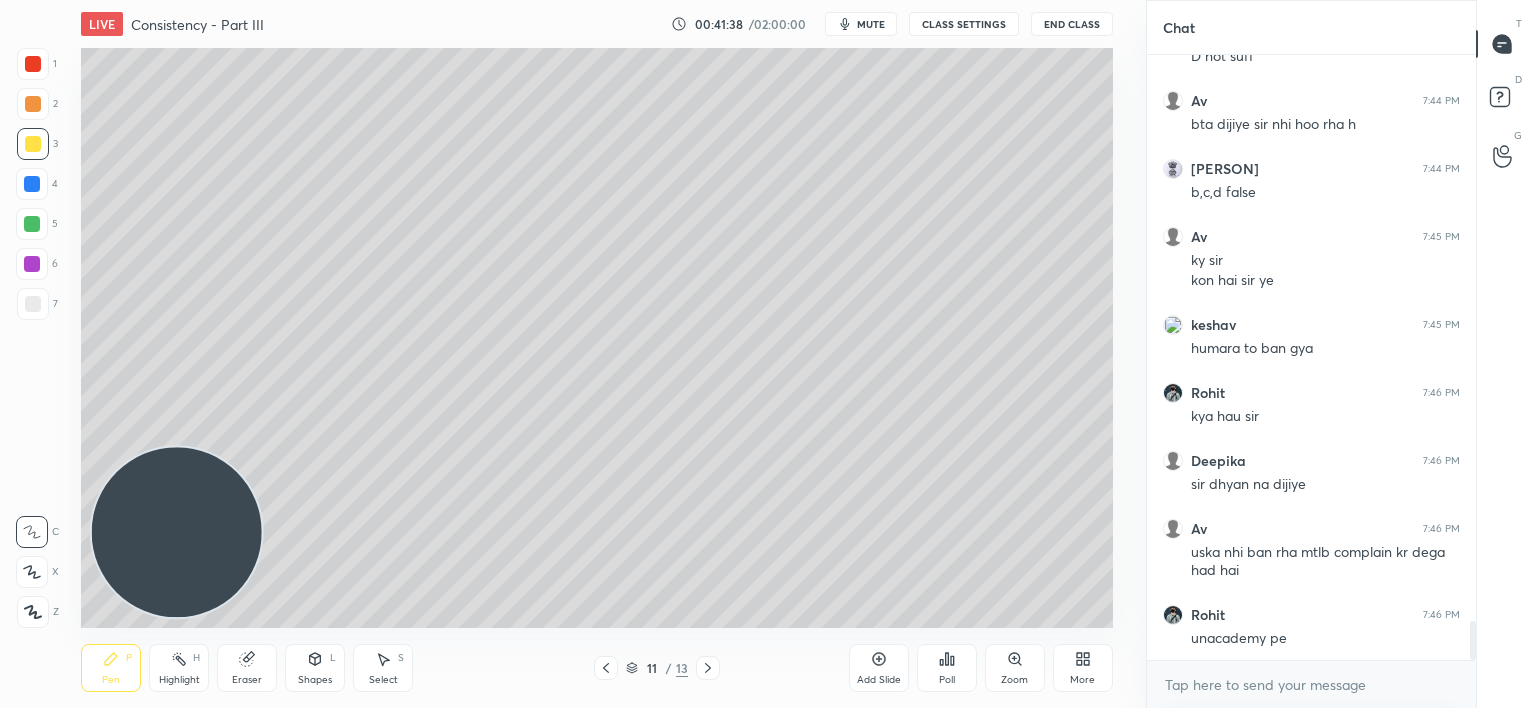 click at bounding box center [32, 184] 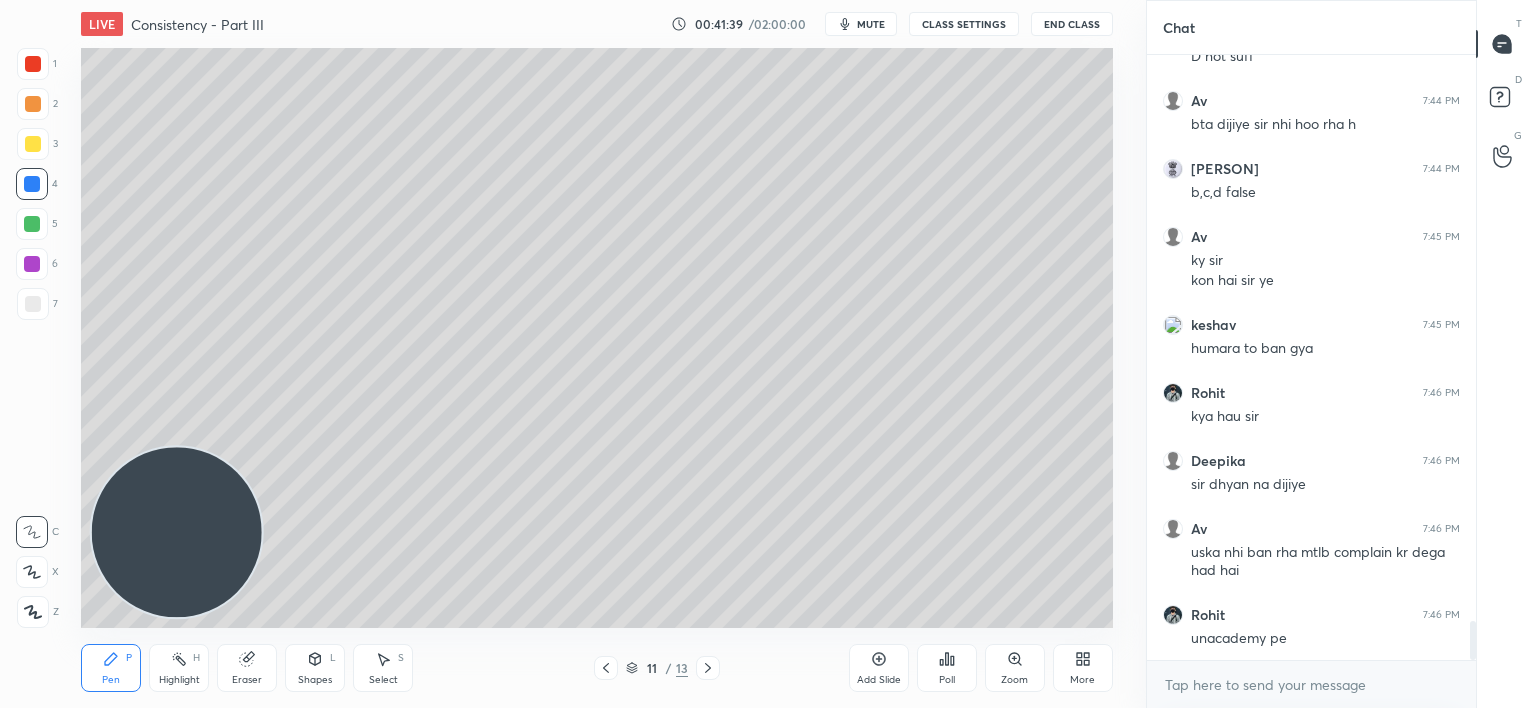 click 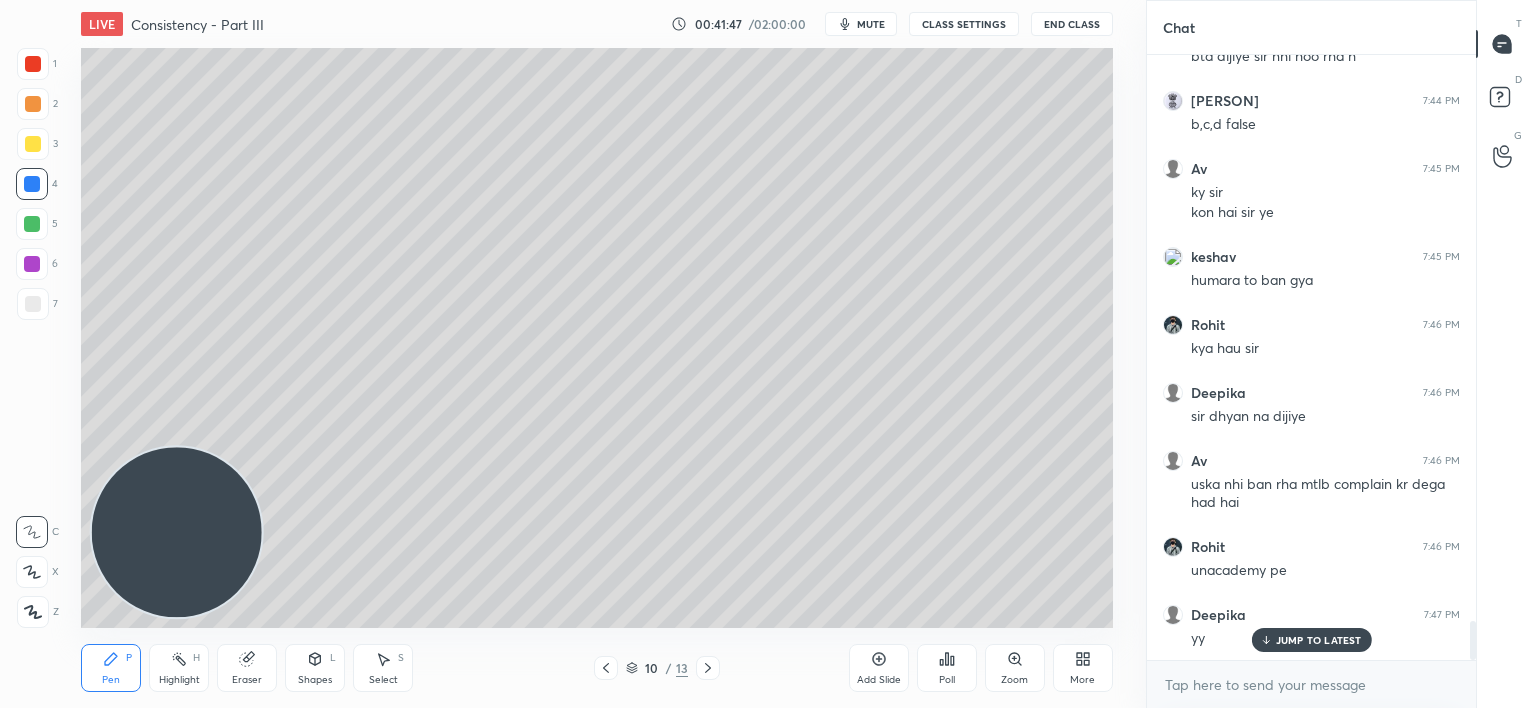 scroll, scrollTop: 8912, scrollLeft: 0, axis: vertical 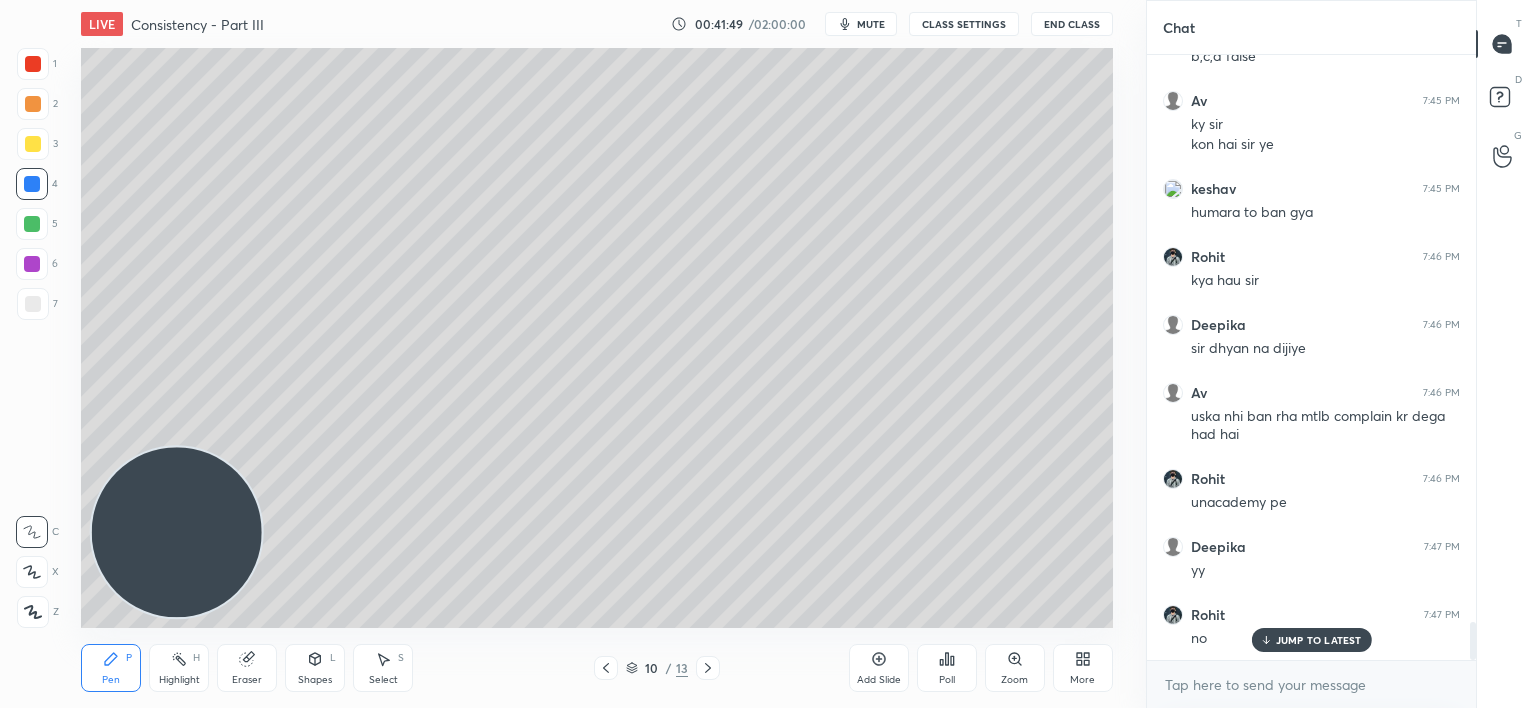 drag, startPoint x: 1276, startPoint y: 640, endPoint x: 1216, endPoint y: 638, distance: 60.033325 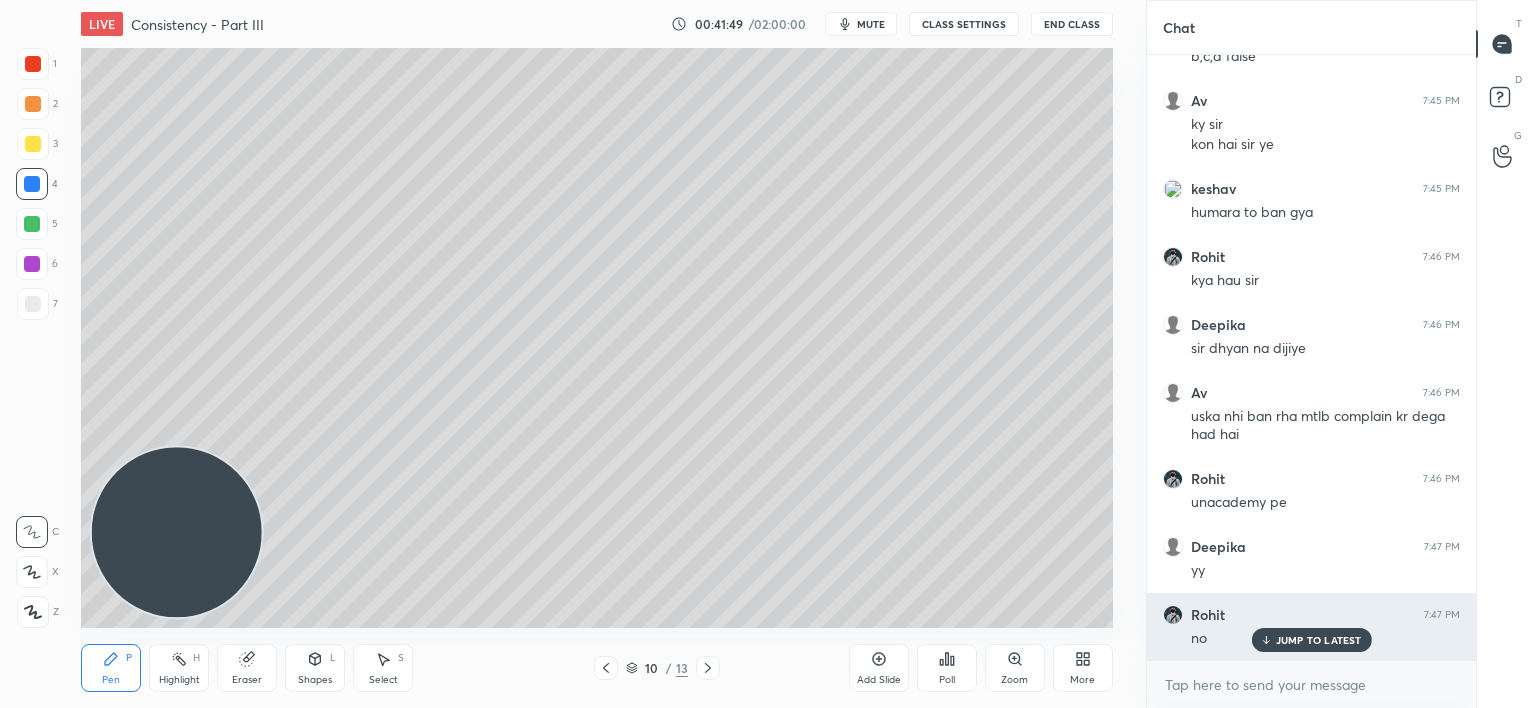 click on "JUMP TO LATEST" at bounding box center (1319, 640) 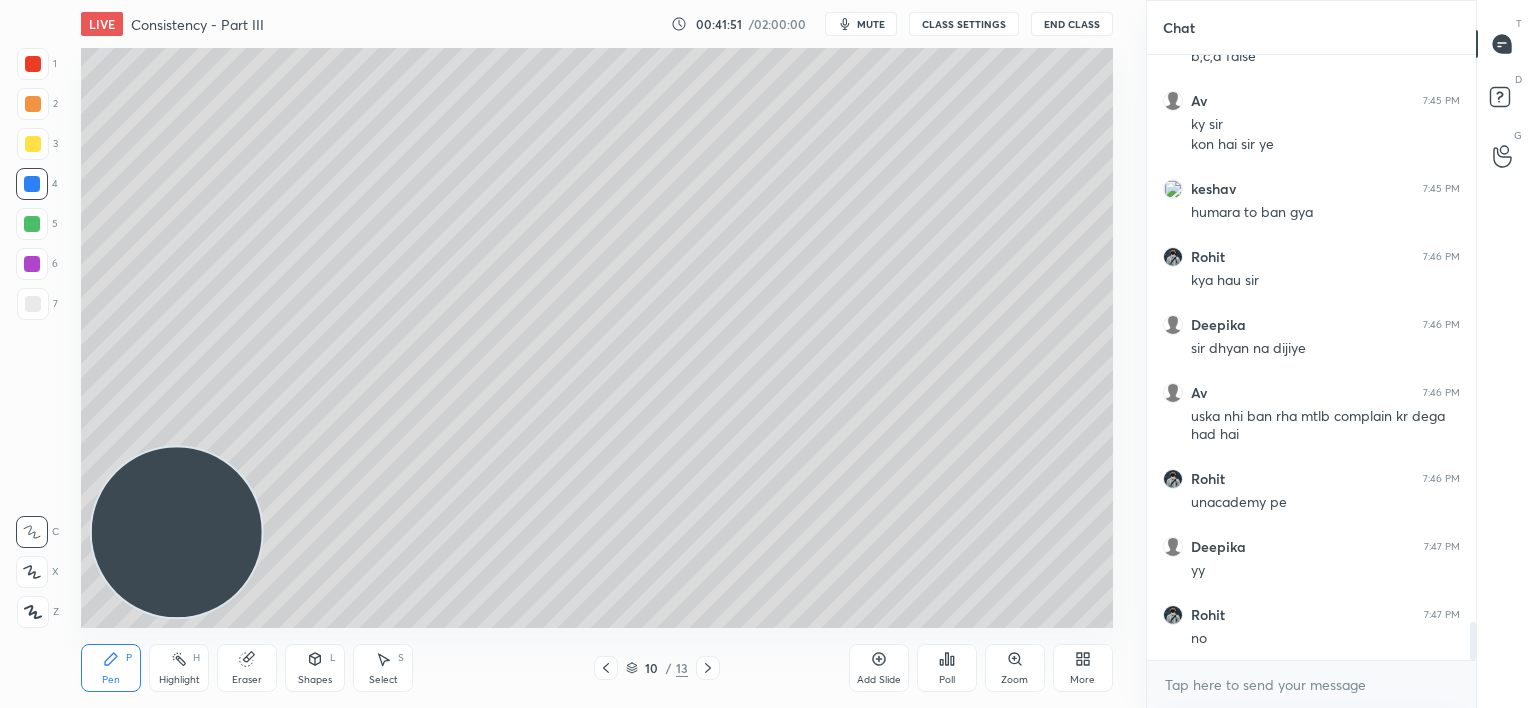 click 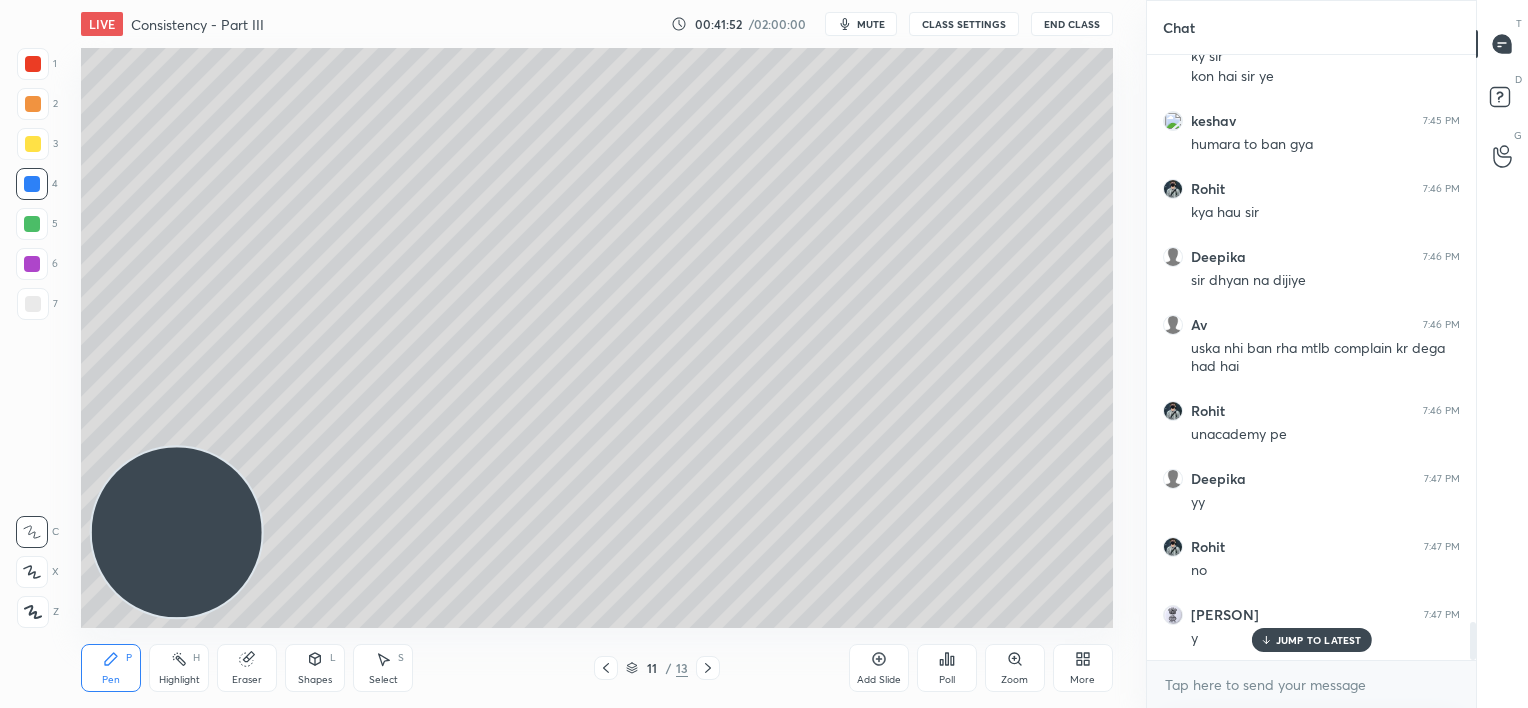 scroll, scrollTop: 9048, scrollLeft: 0, axis: vertical 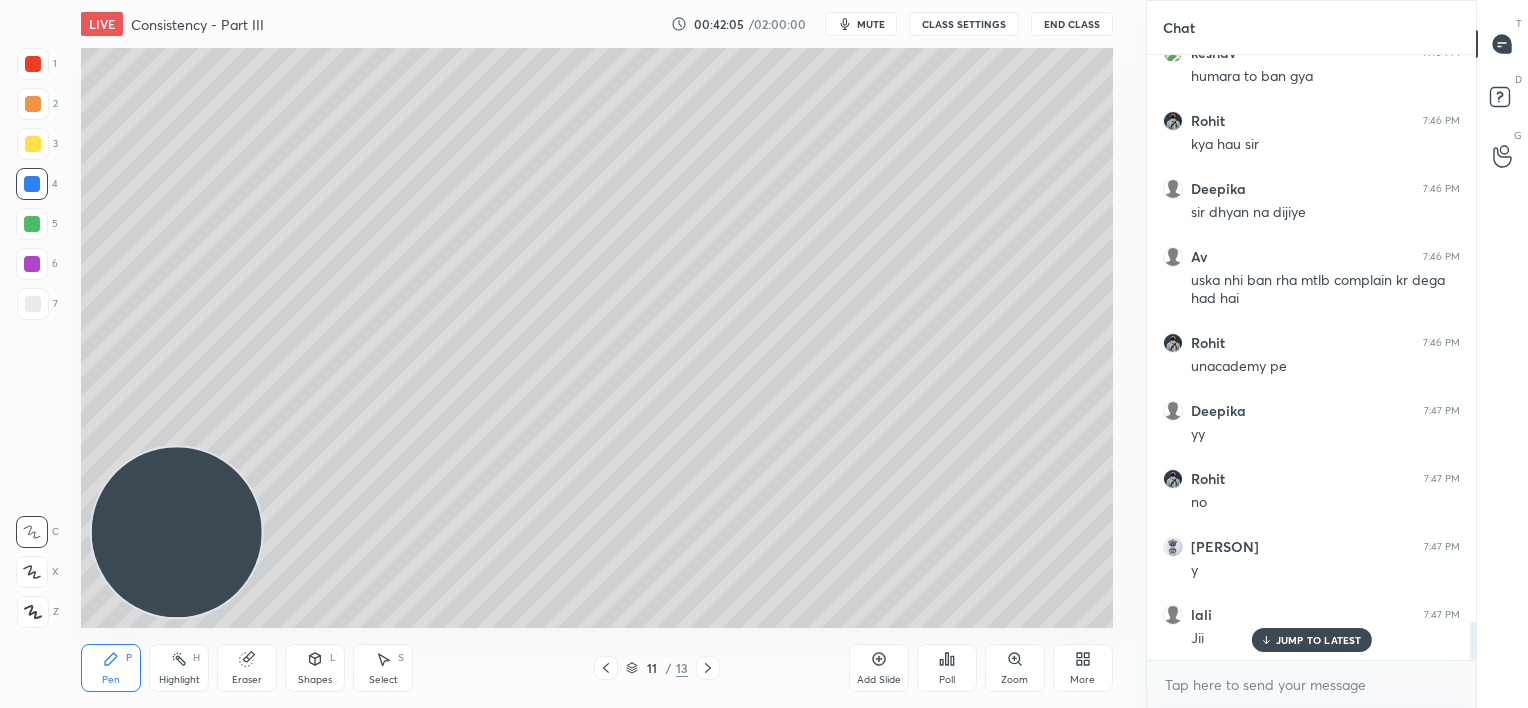 click 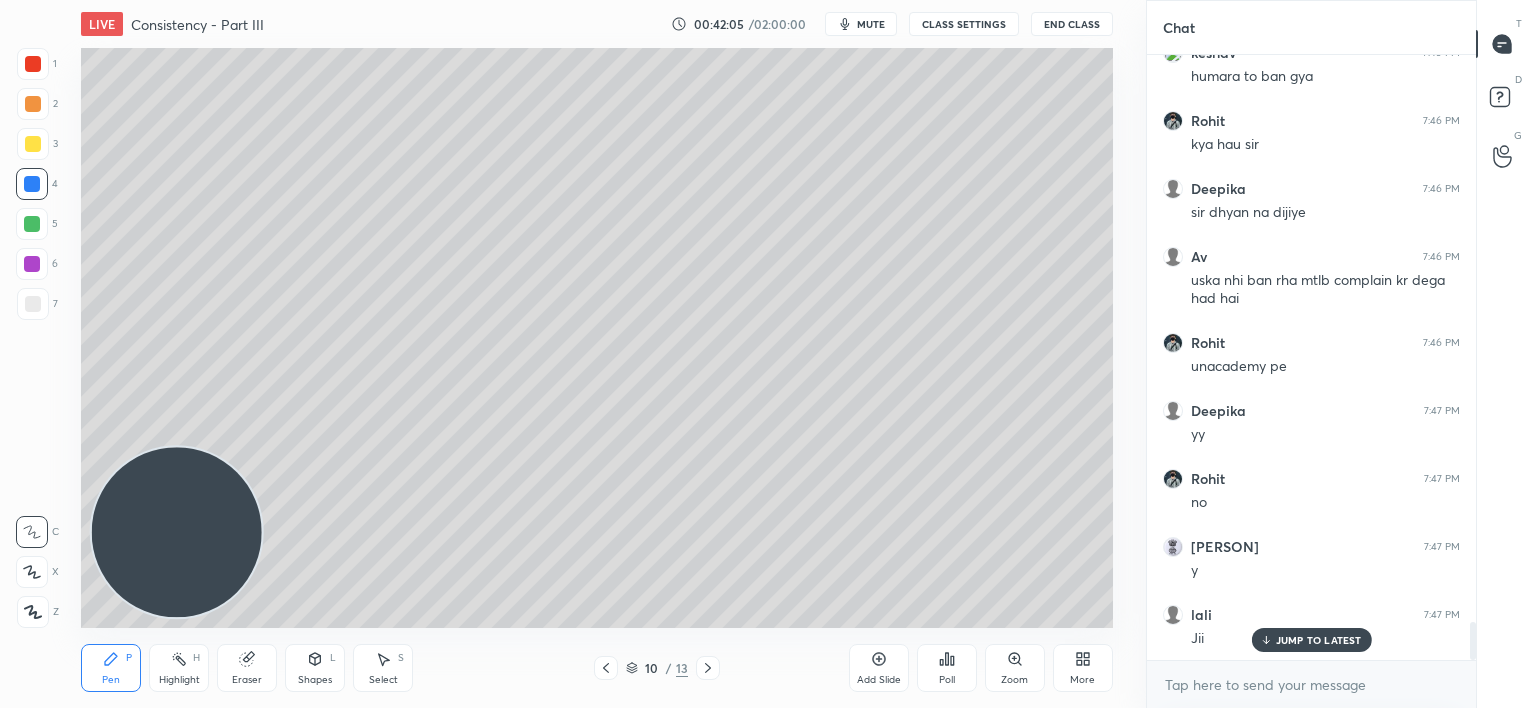 click 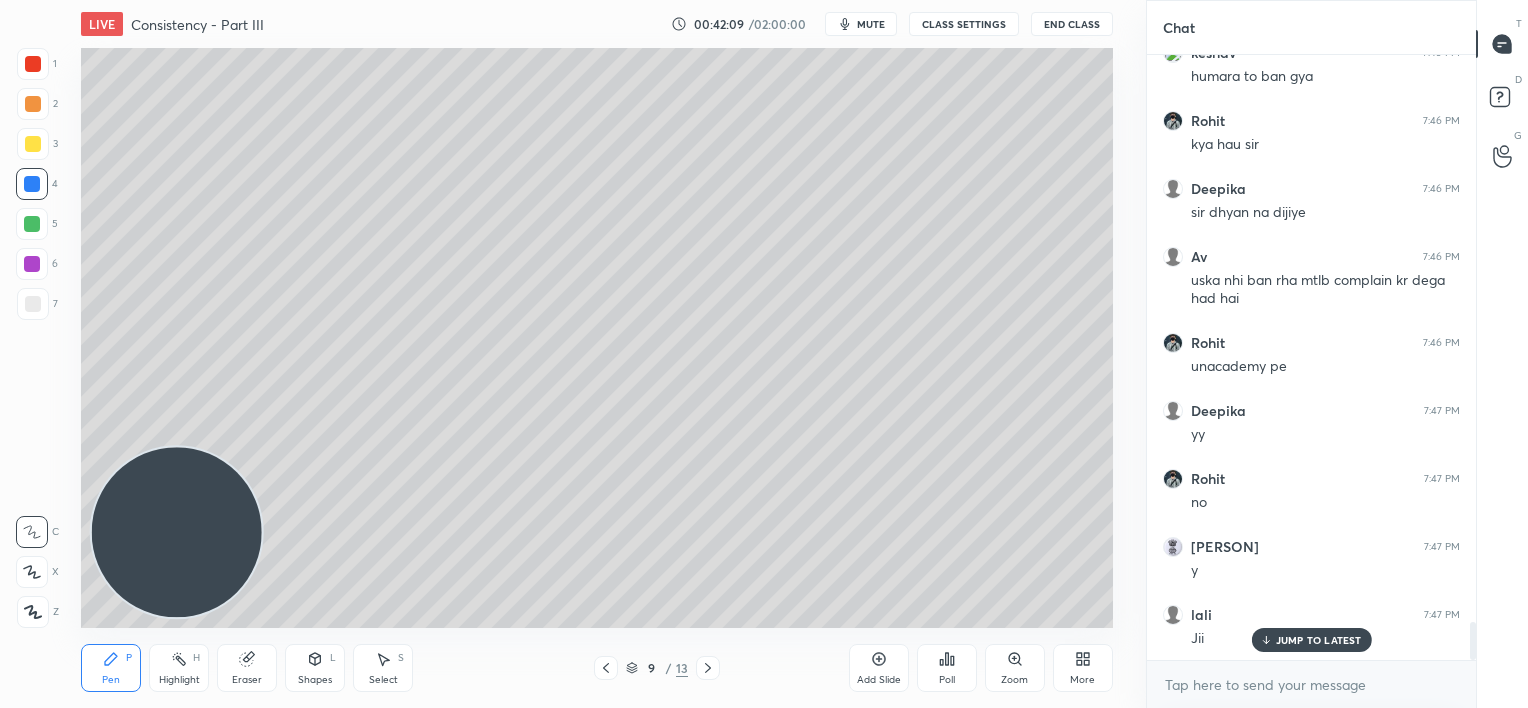 click at bounding box center (33, 304) 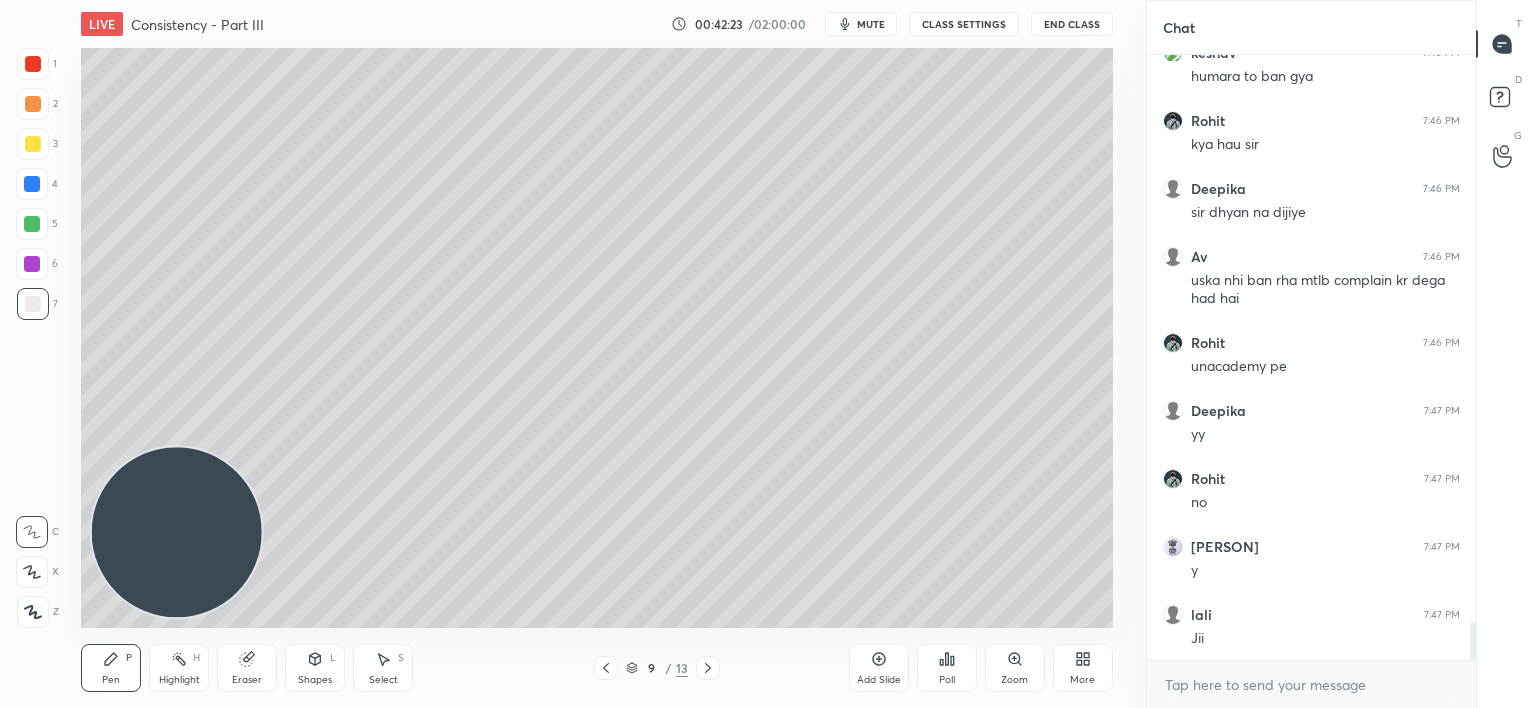 scroll, scrollTop: 9116, scrollLeft: 0, axis: vertical 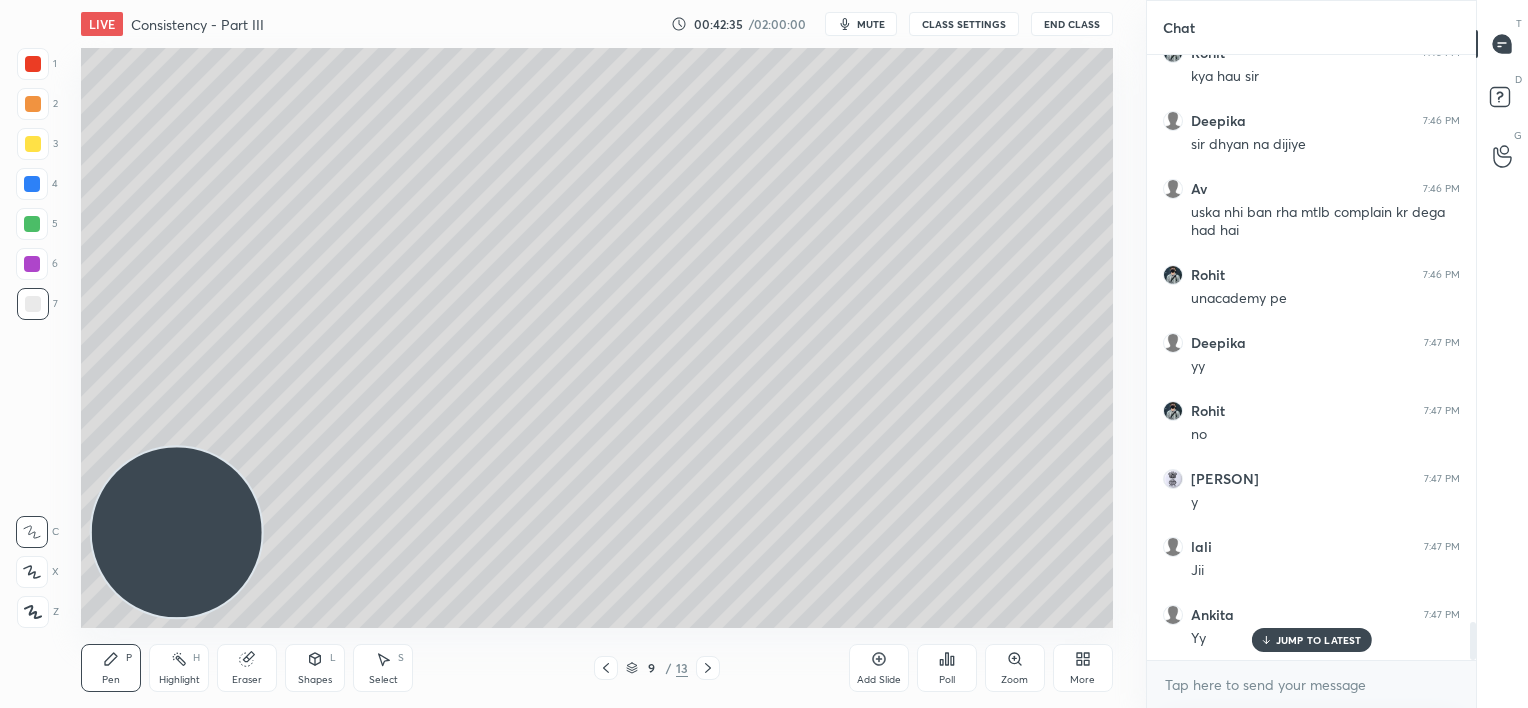 click 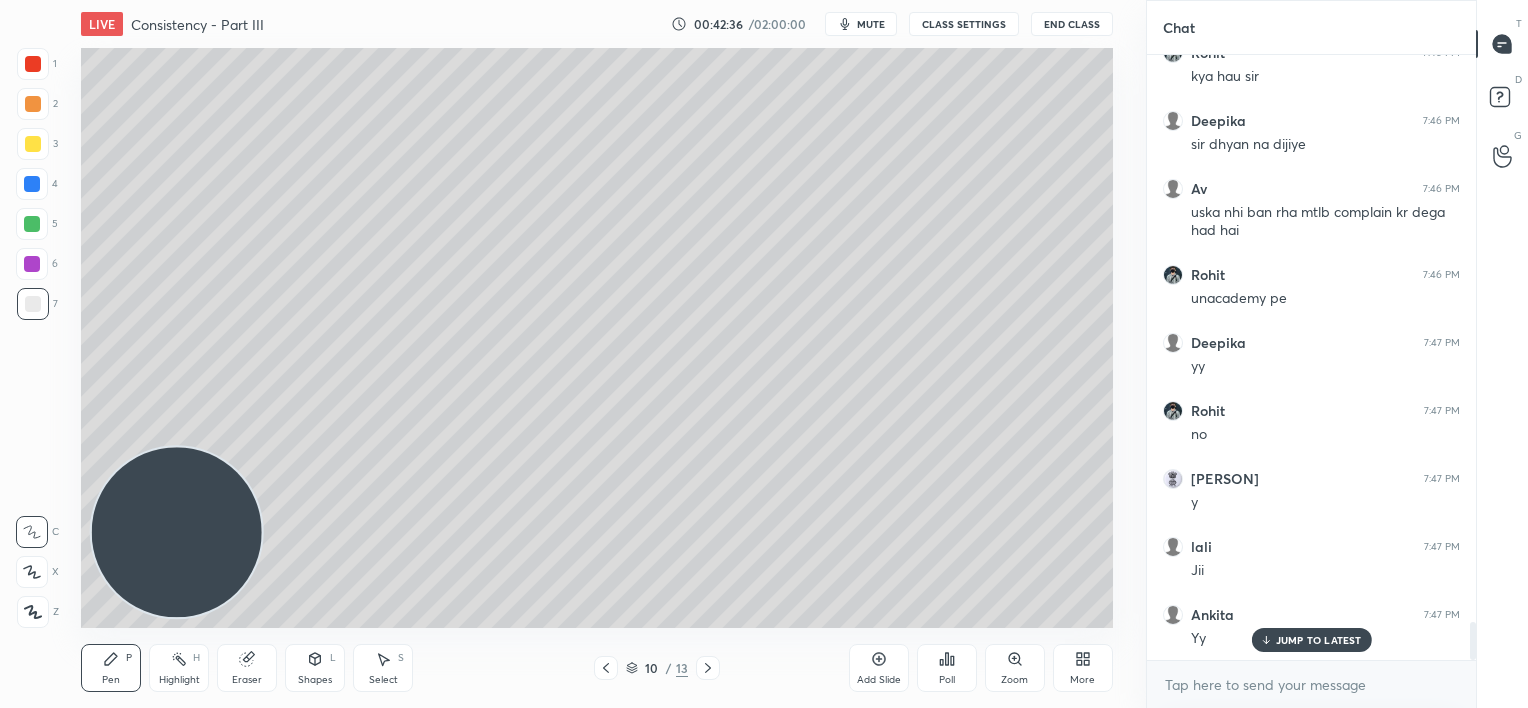 click 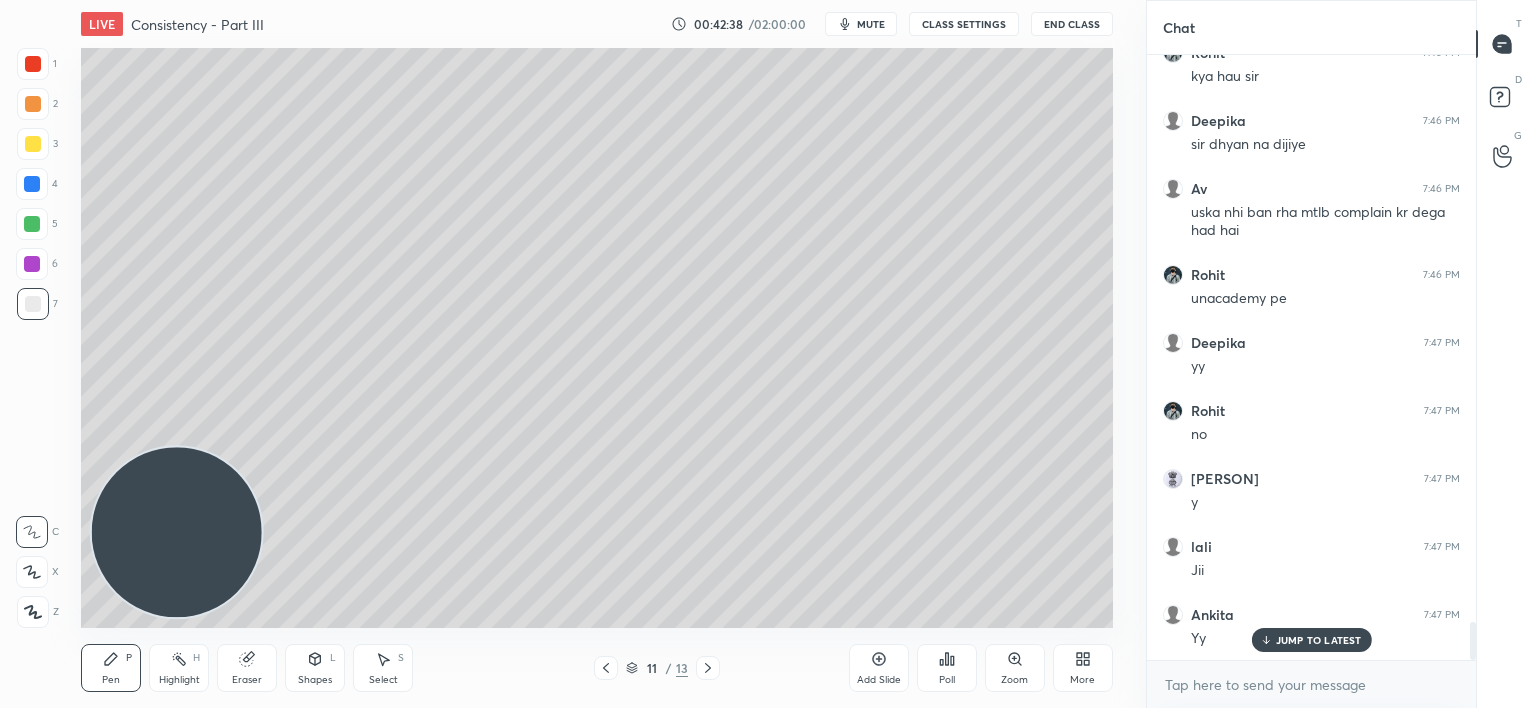 drag, startPoint x: 245, startPoint y: 664, endPoint x: 251, endPoint y: 590, distance: 74.24284 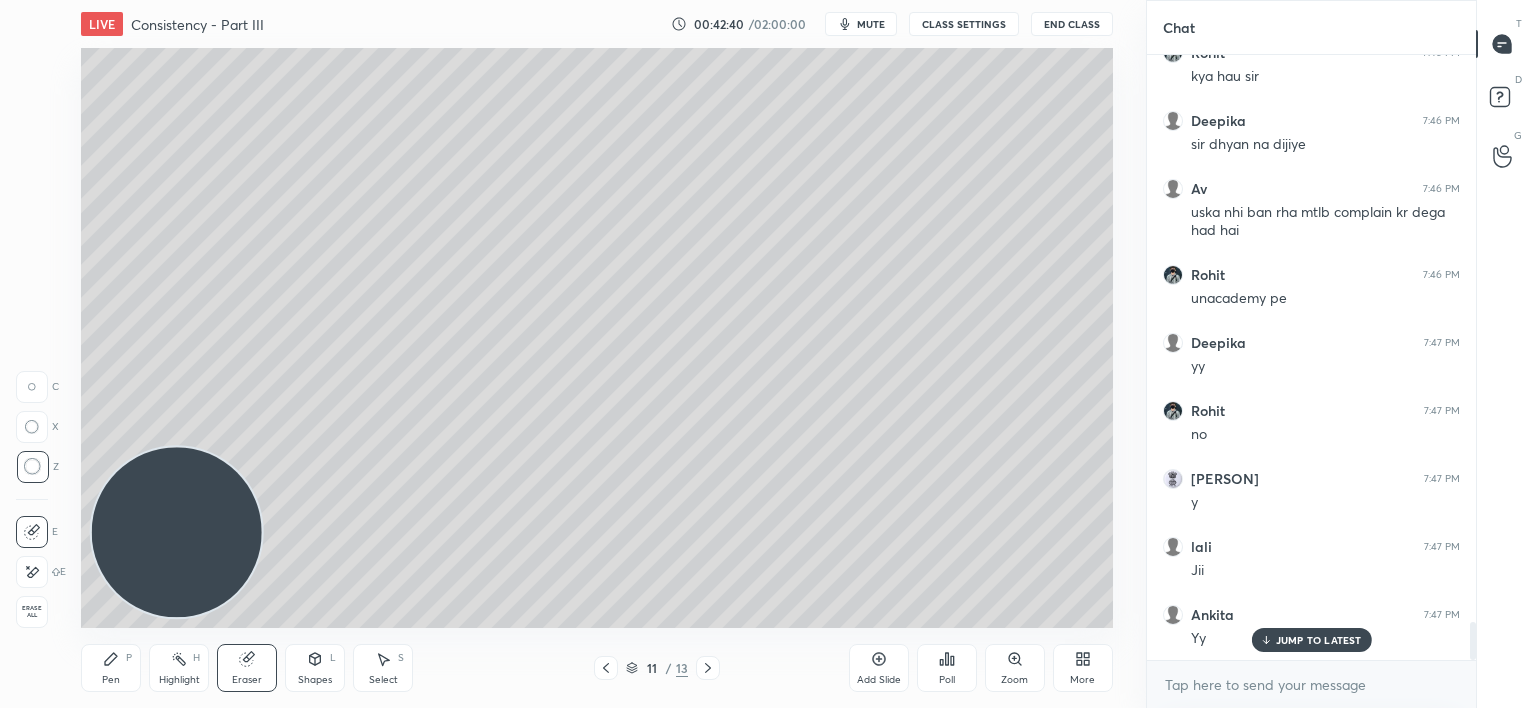 click 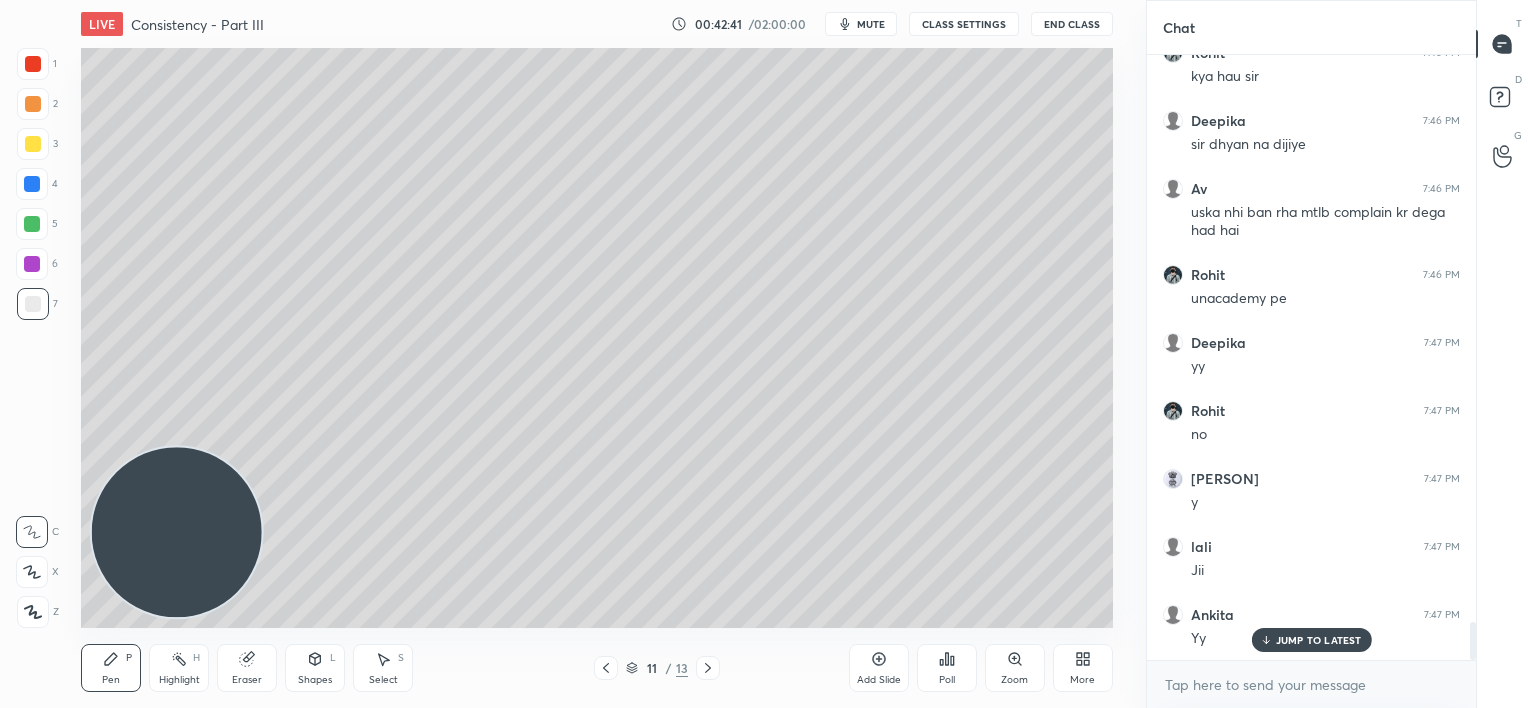 click 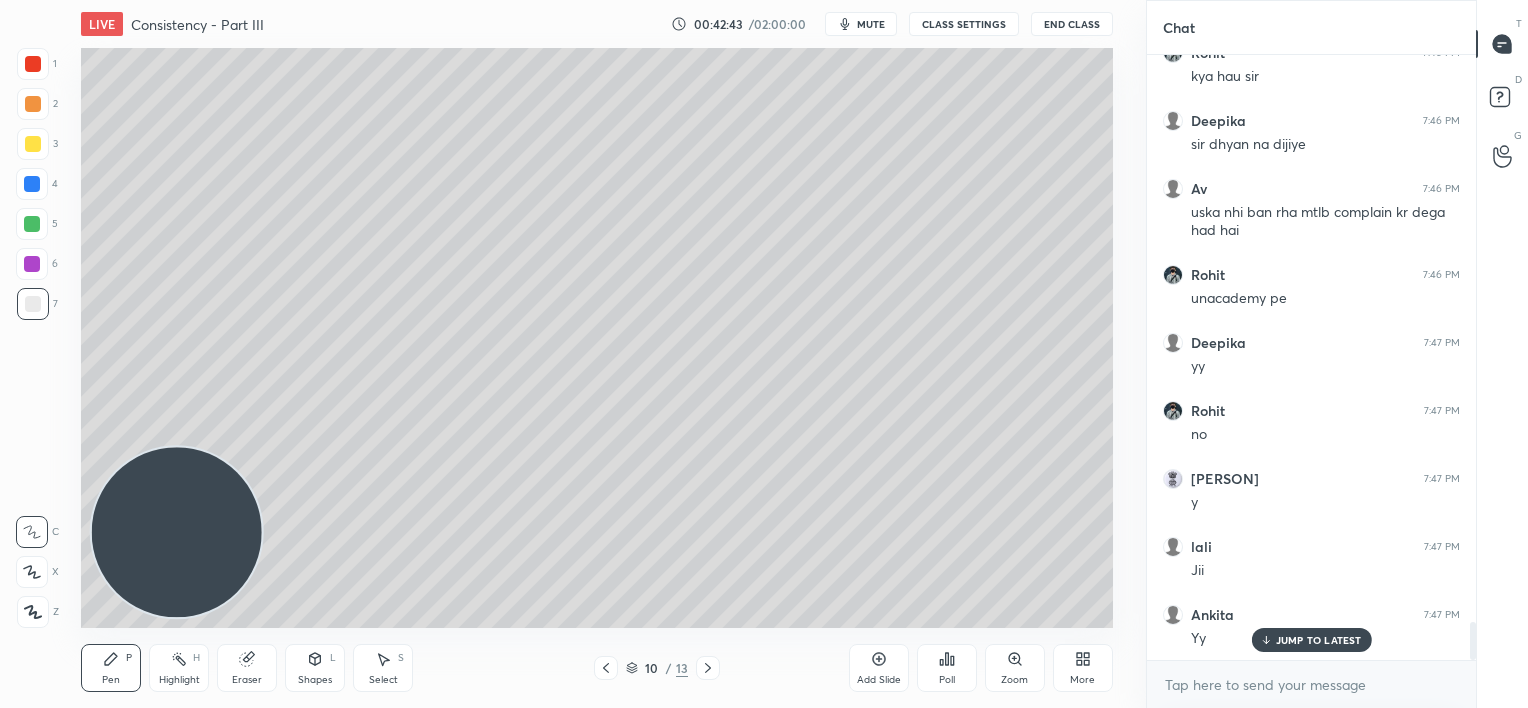 click 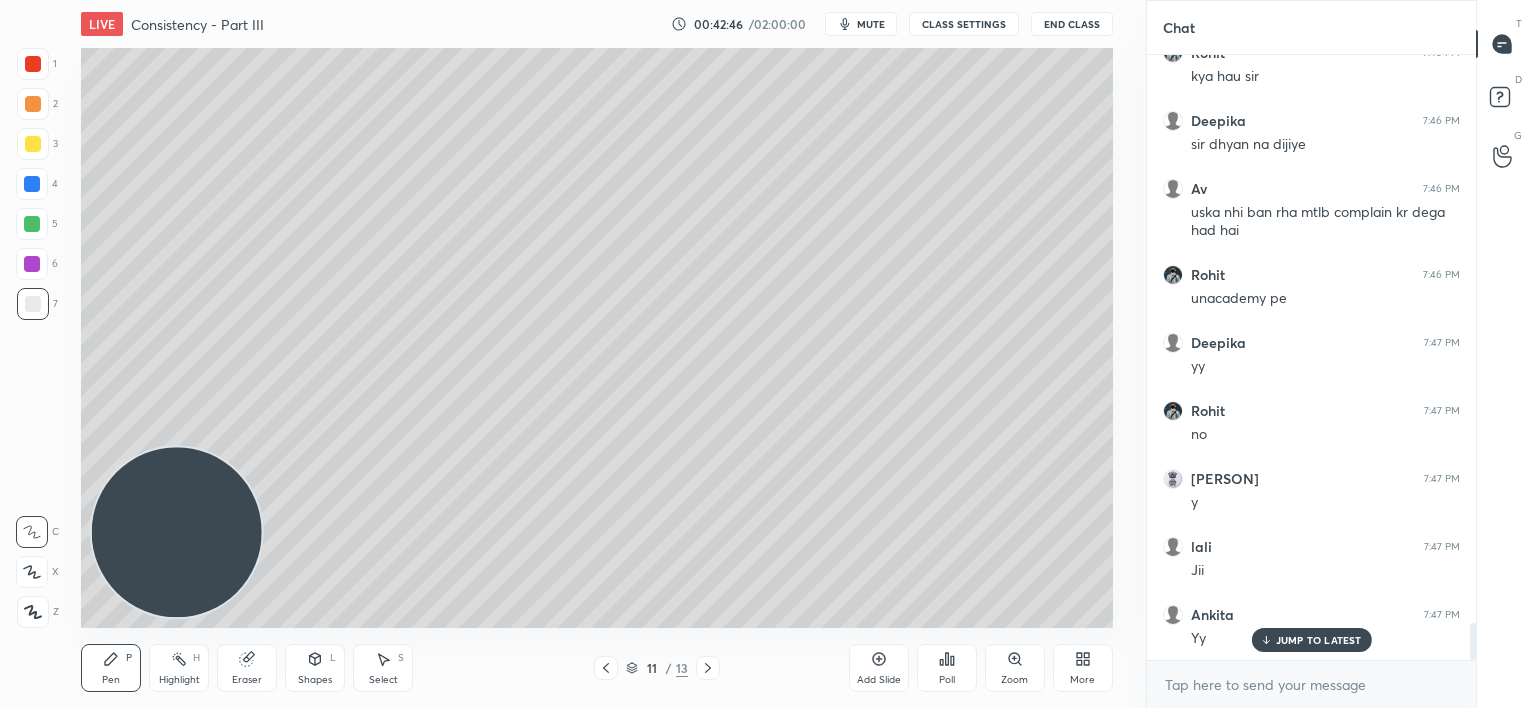 scroll, scrollTop: 9184, scrollLeft: 0, axis: vertical 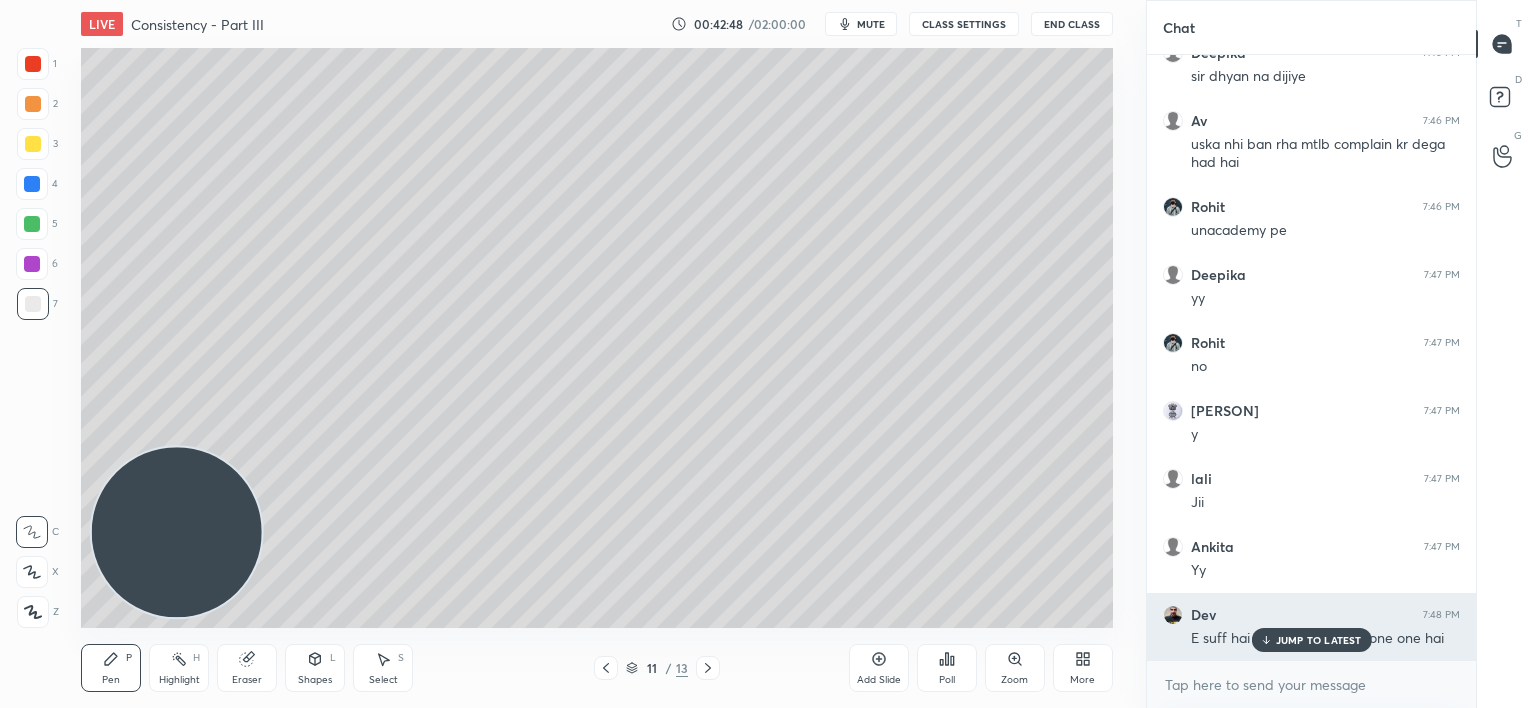 drag, startPoint x: 1286, startPoint y: 635, endPoint x: 1251, endPoint y: 625, distance: 36.40055 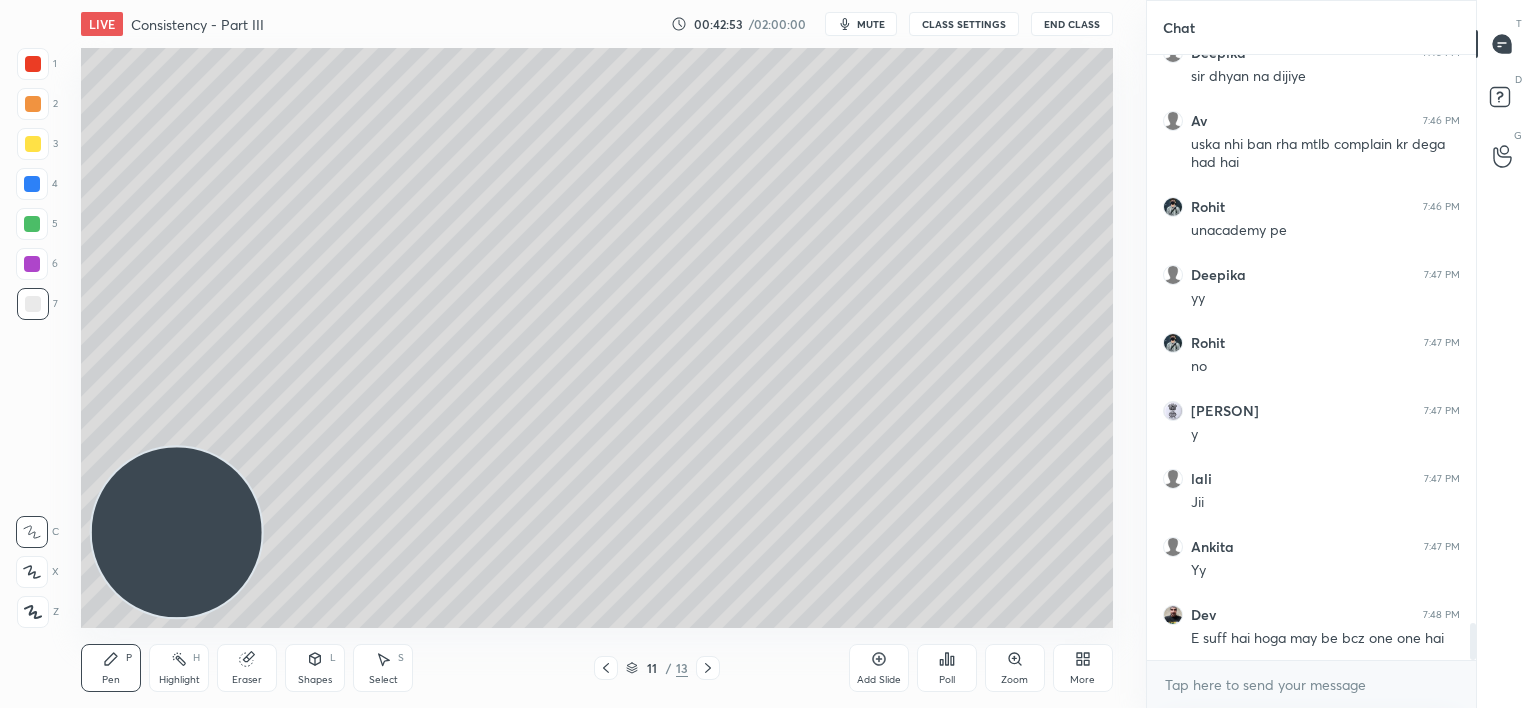 drag, startPoint x: 37, startPoint y: 186, endPoint x: 23, endPoint y: 177, distance: 16.643316 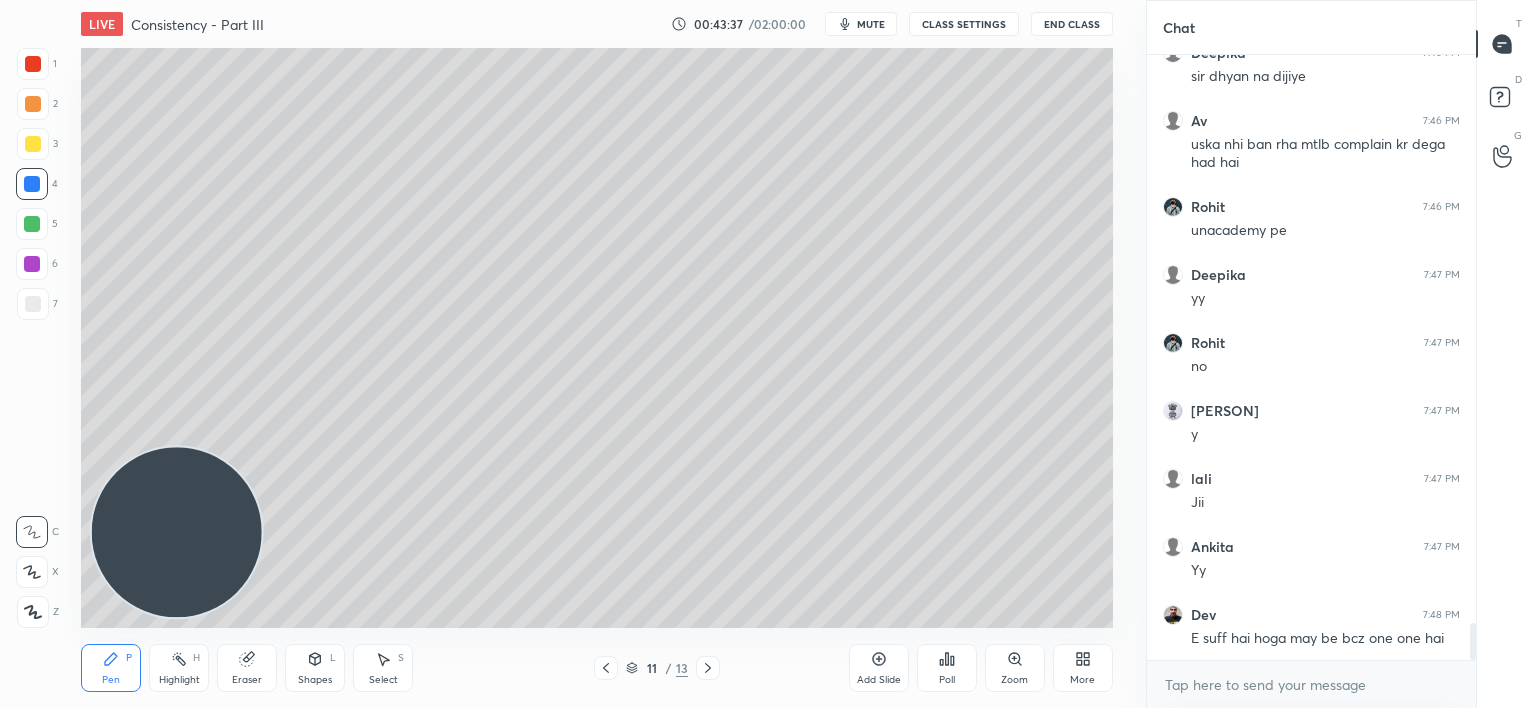 click at bounding box center (33, 64) 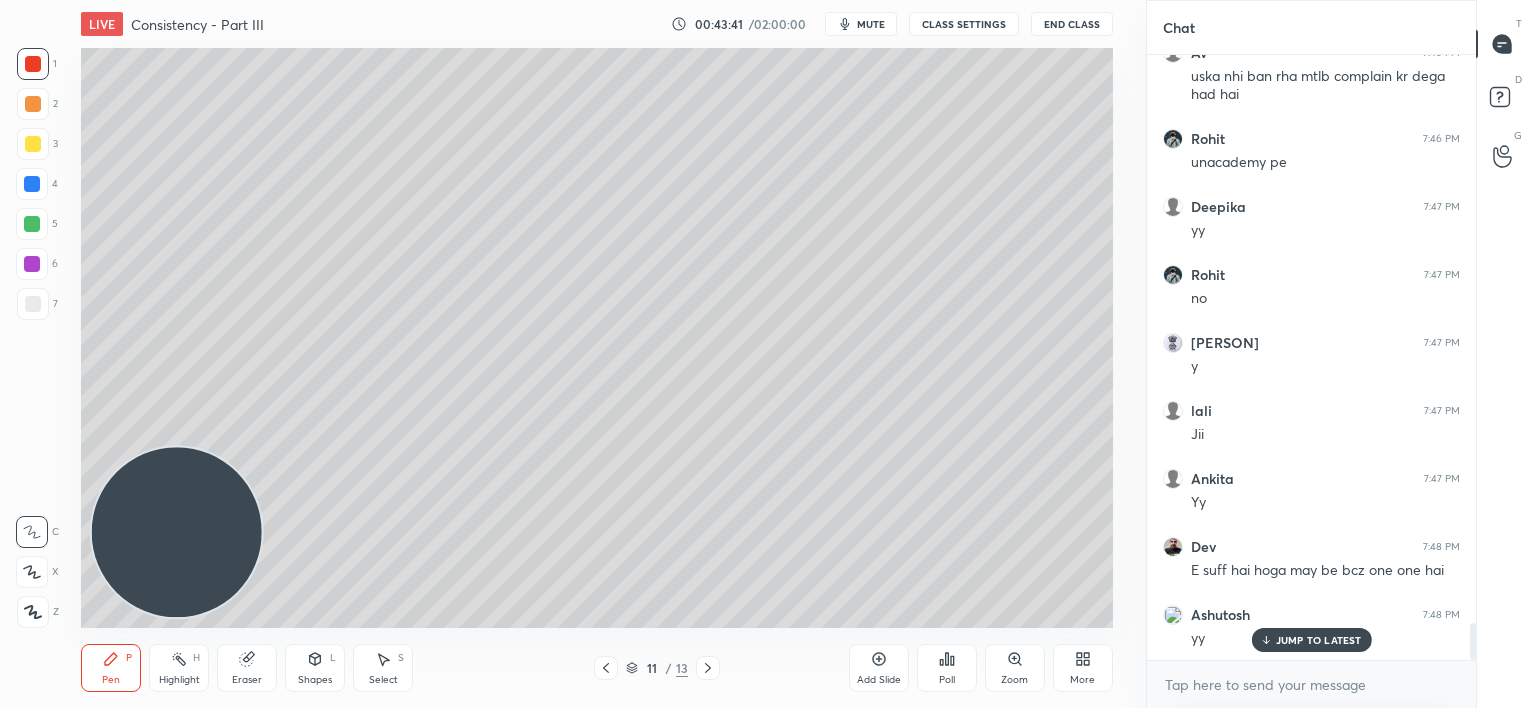 scroll, scrollTop: 9320, scrollLeft: 0, axis: vertical 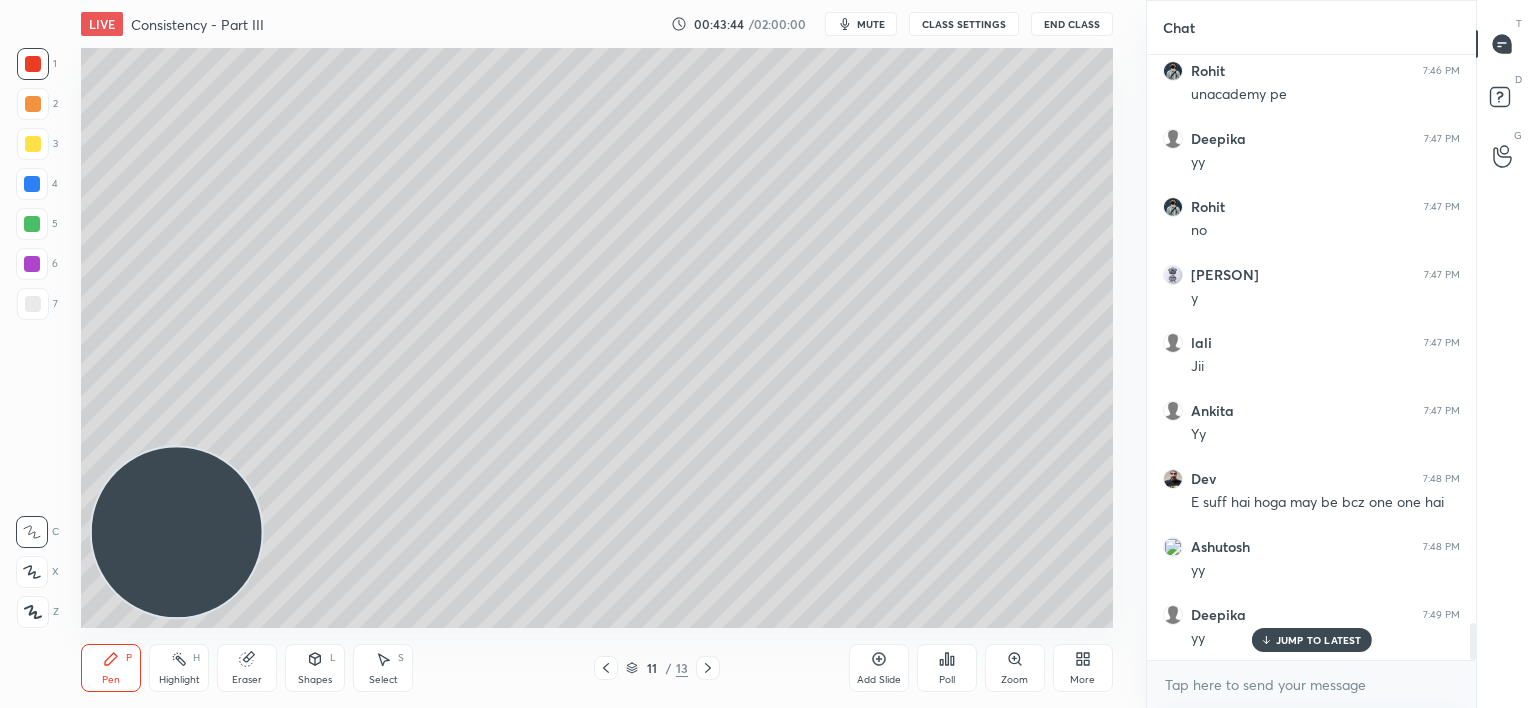click 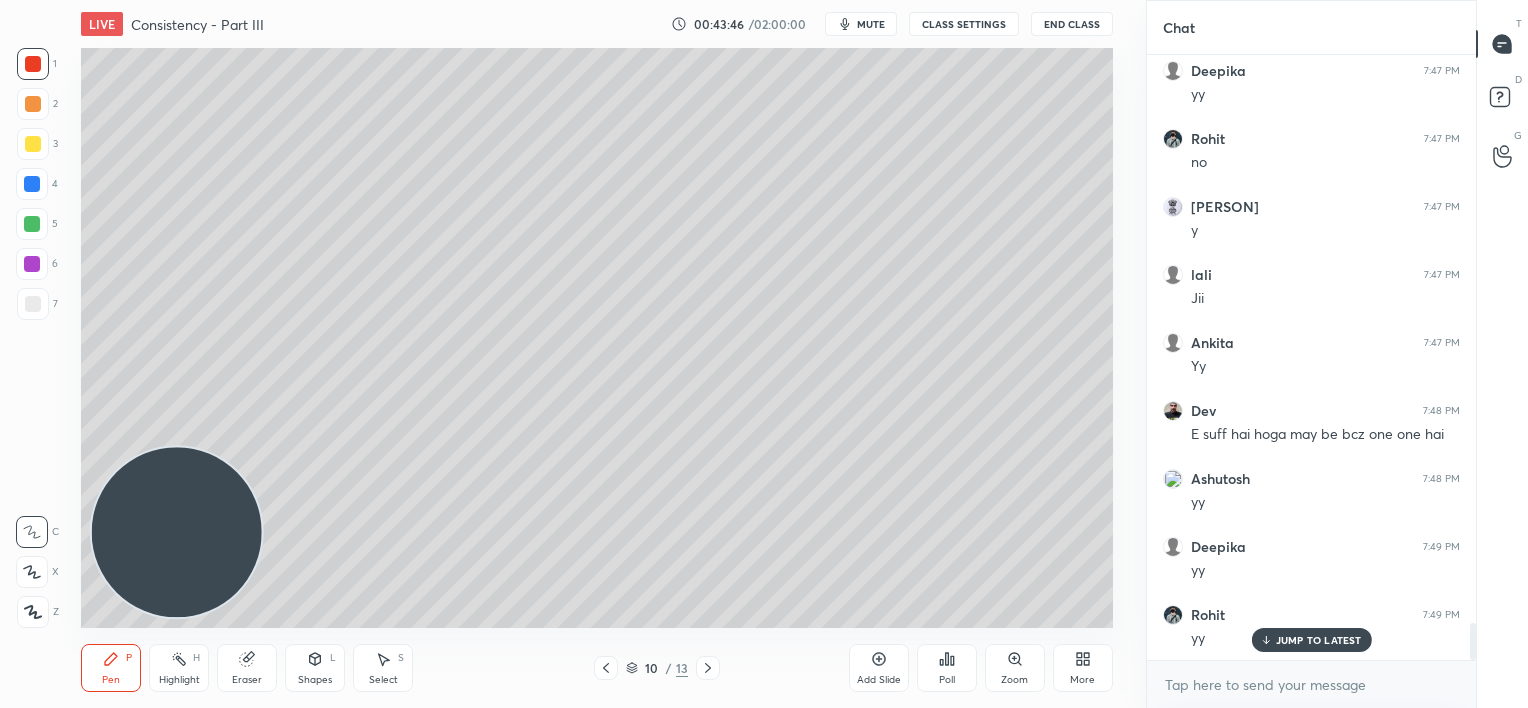 click 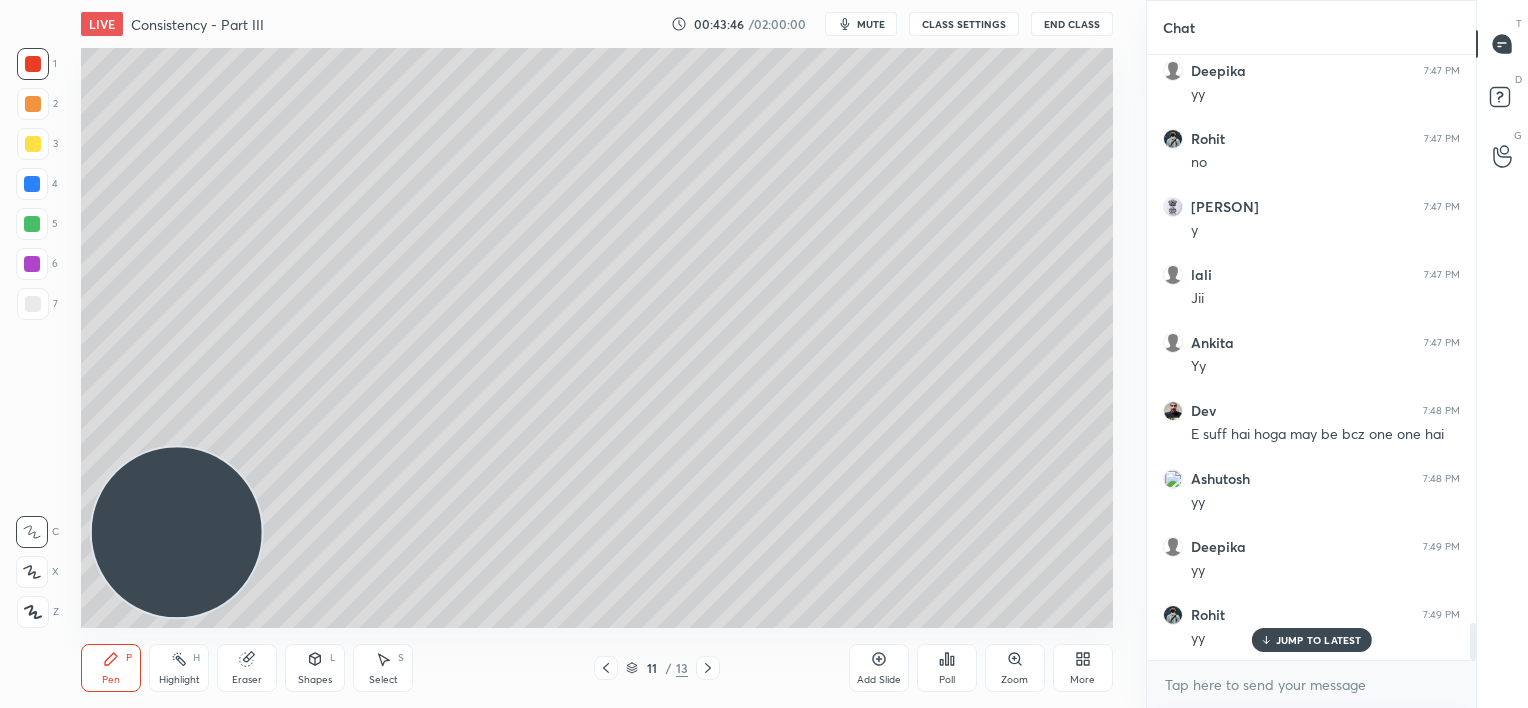 scroll, scrollTop: 9456, scrollLeft: 0, axis: vertical 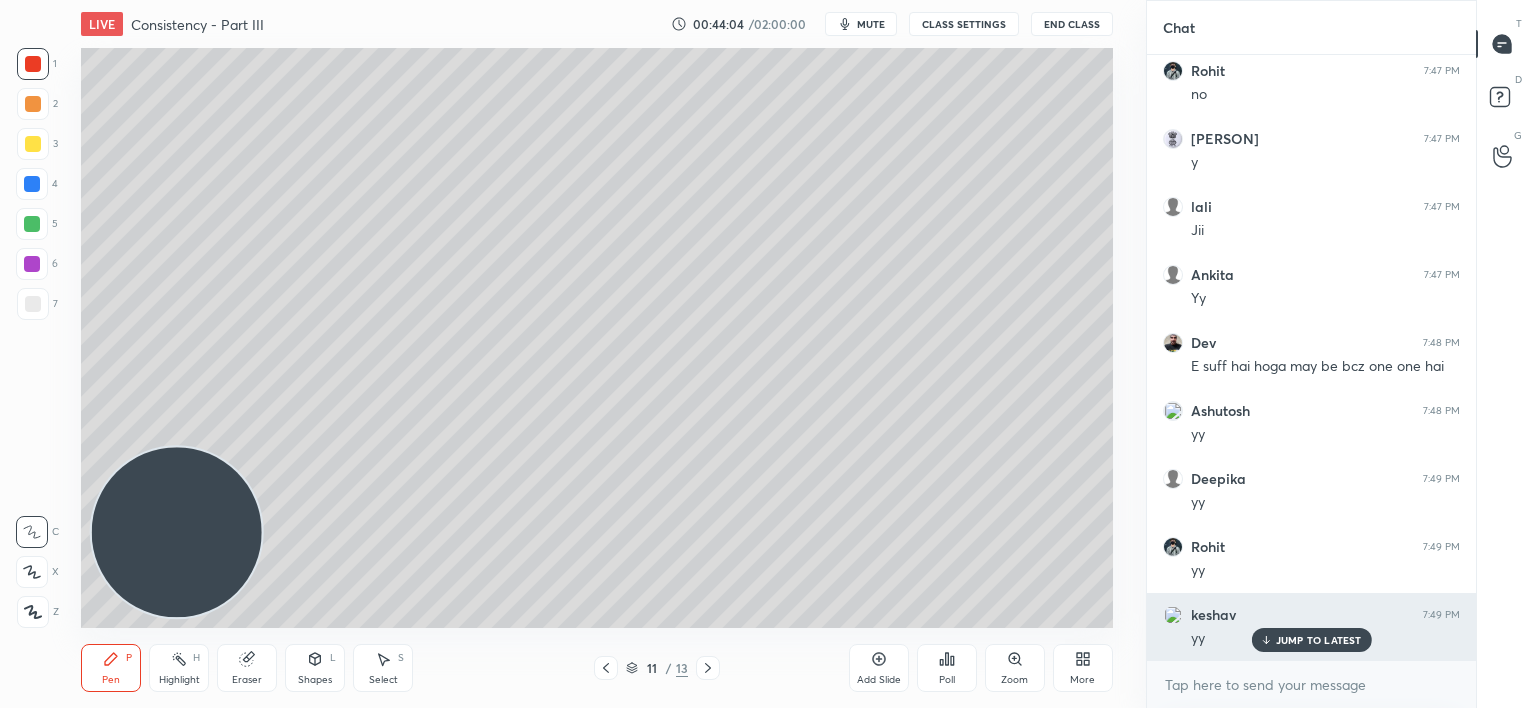 drag, startPoint x: 1279, startPoint y: 642, endPoint x: 1191, endPoint y: 609, distance: 93.98404 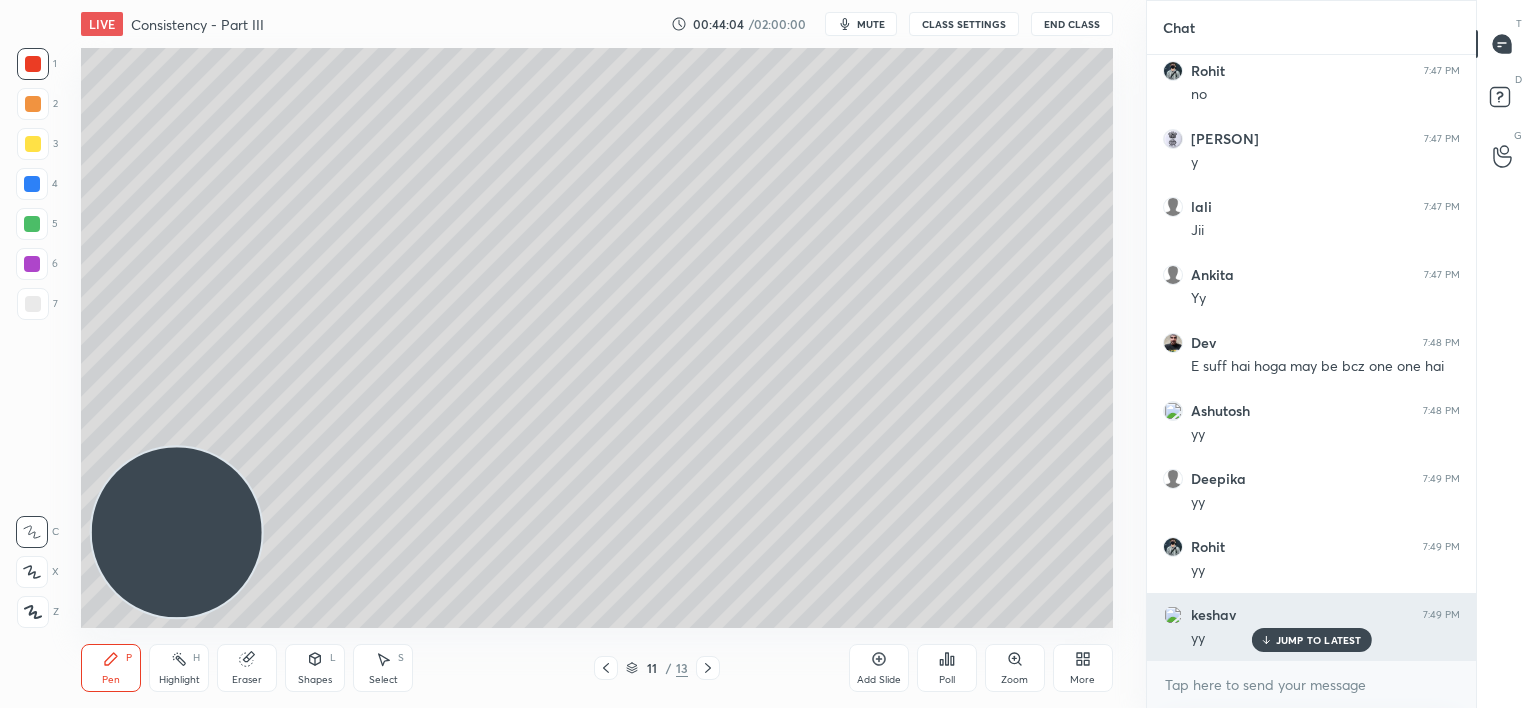 click on "JUMP TO LATEST" at bounding box center [1319, 640] 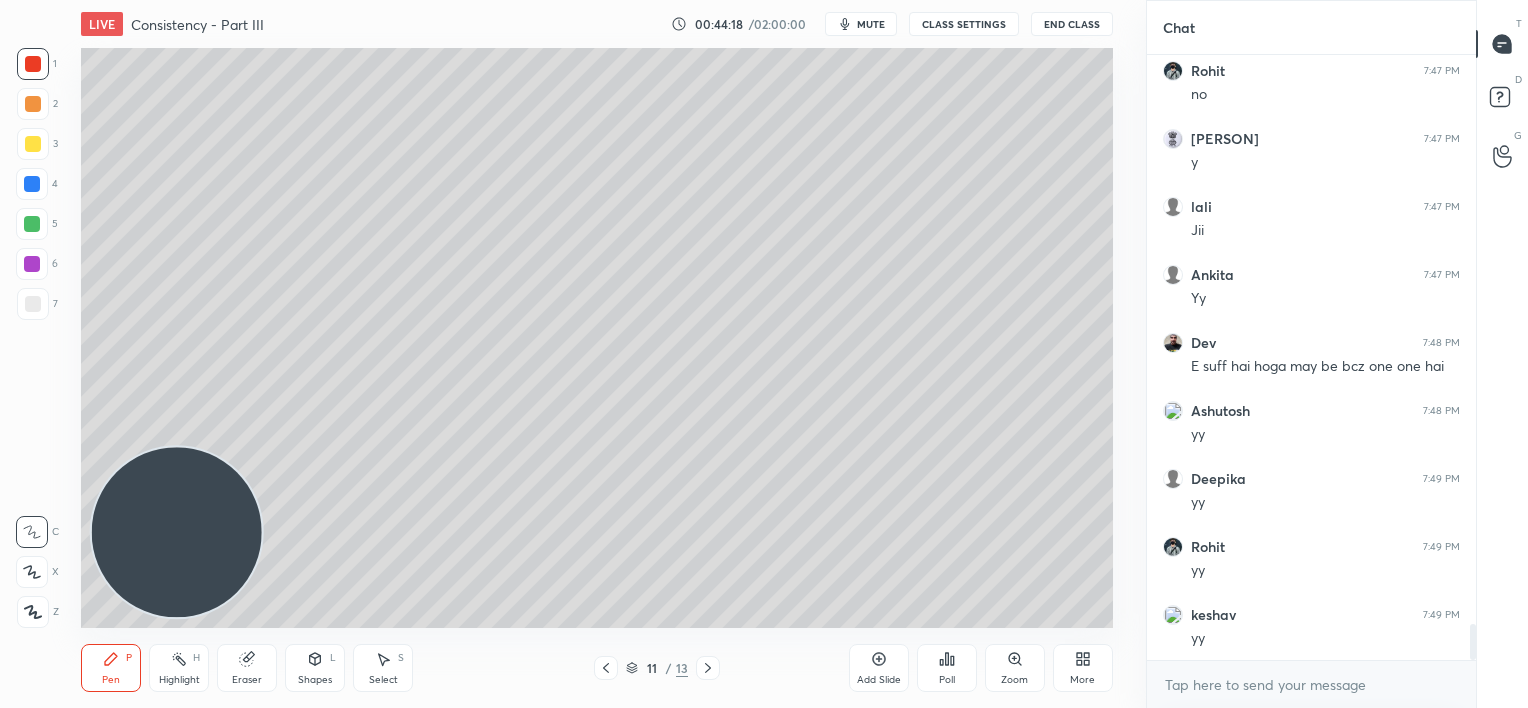 scroll, scrollTop: 9476, scrollLeft: 0, axis: vertical 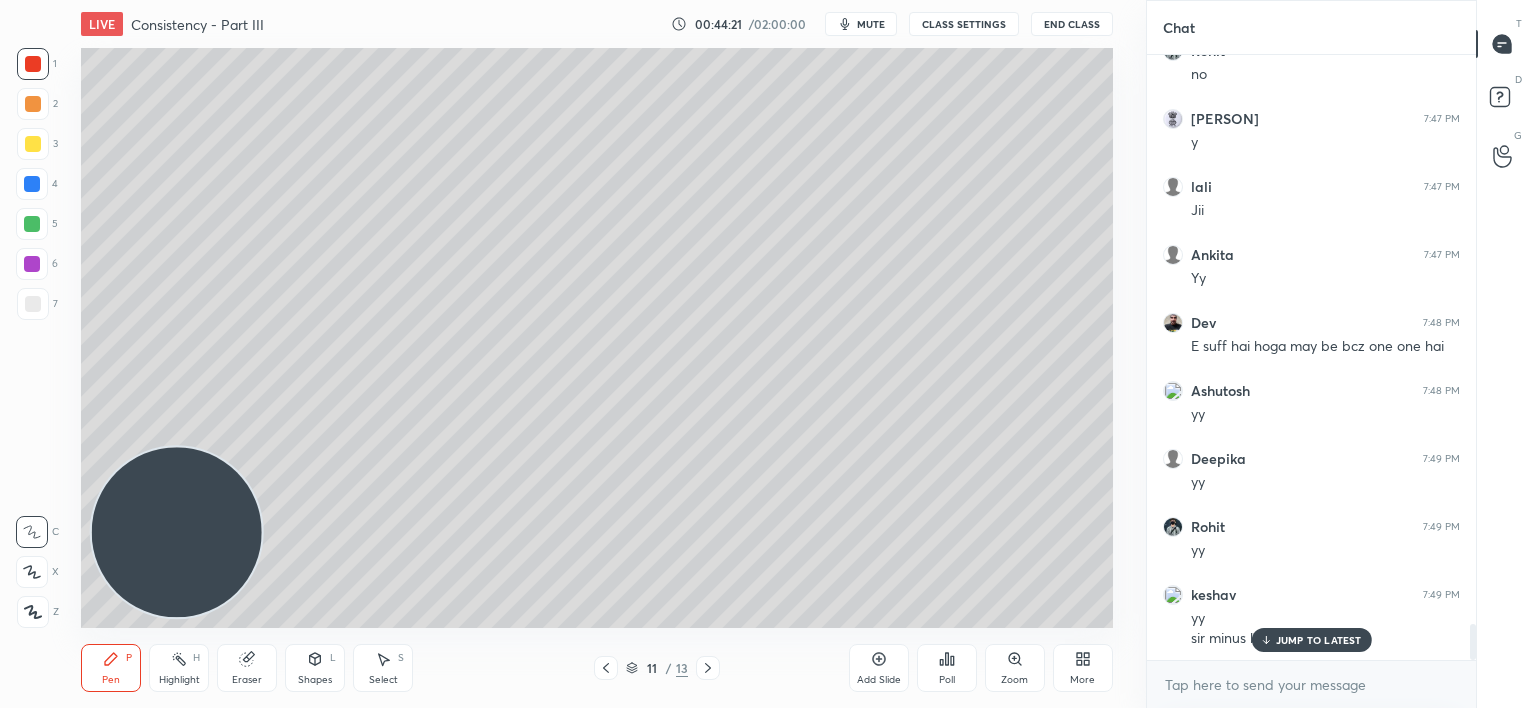 click on "JUMP TO LATEST" at bounding box center (1311, 640) 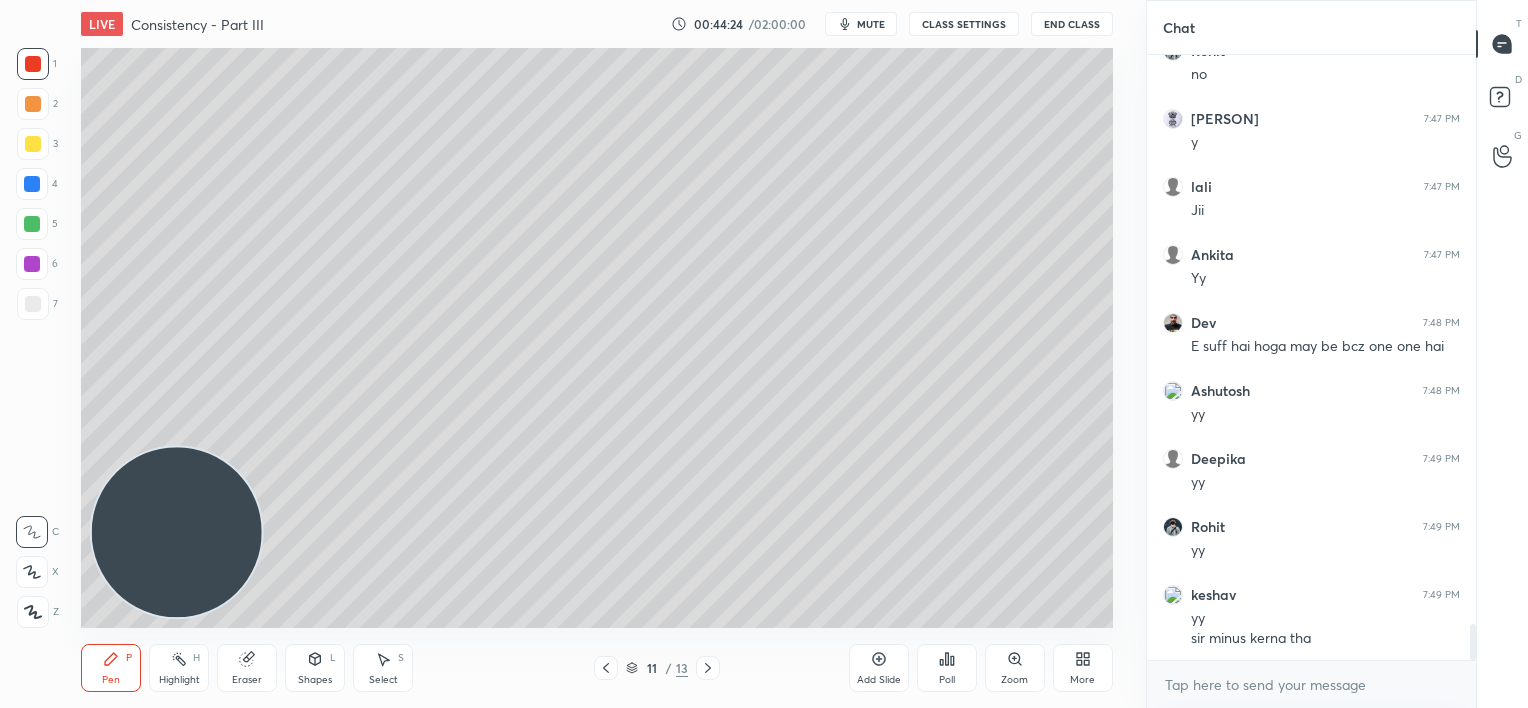 click 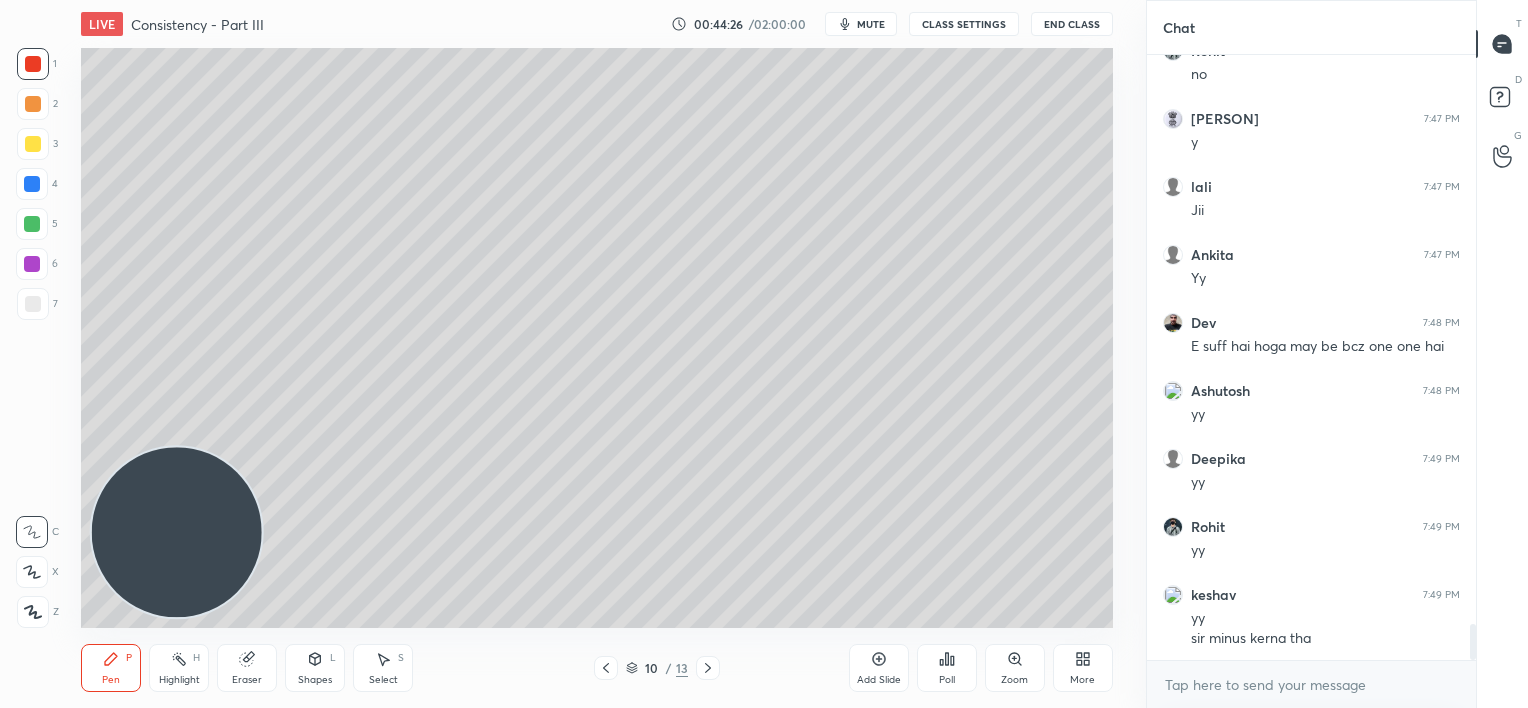 click 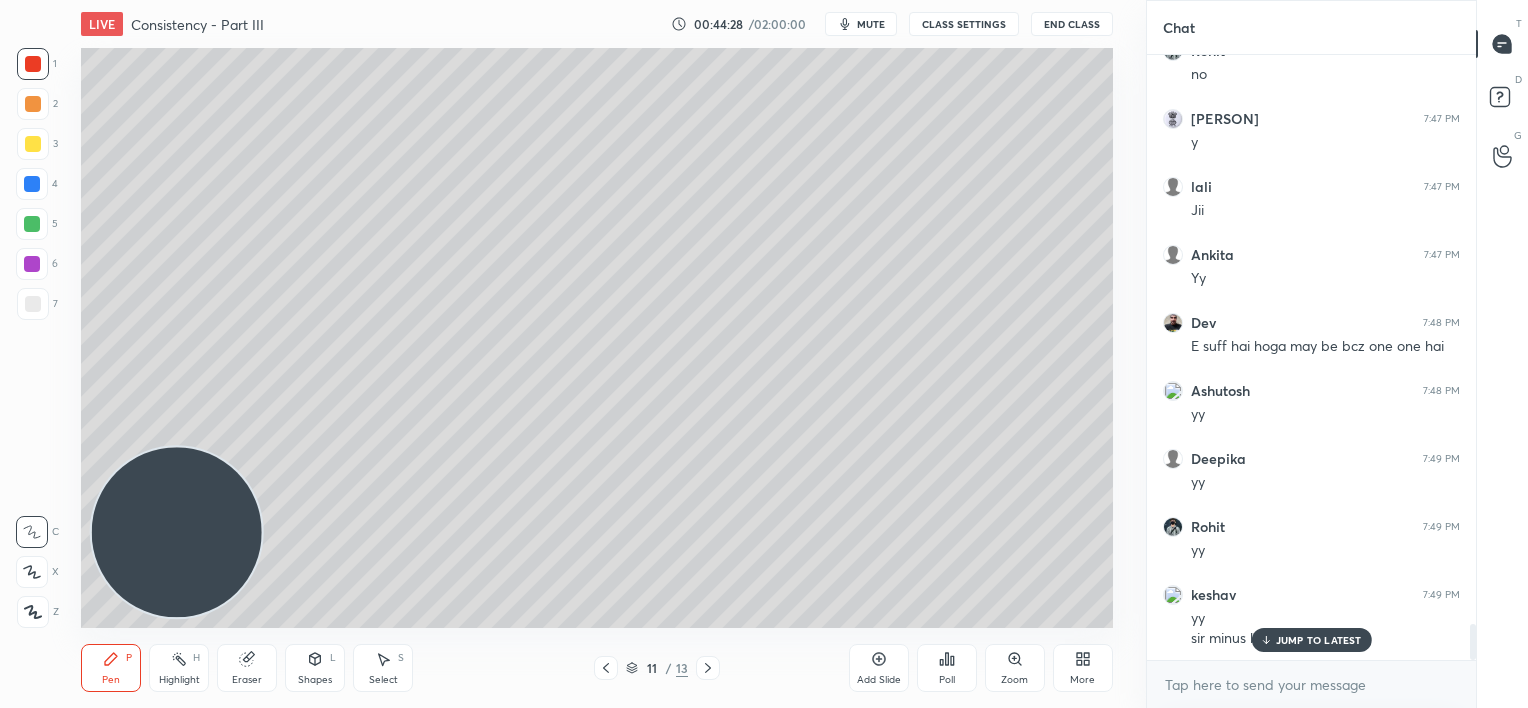 scroll, scrollTop: 9544, scrollLeft: 0, axis: vertical 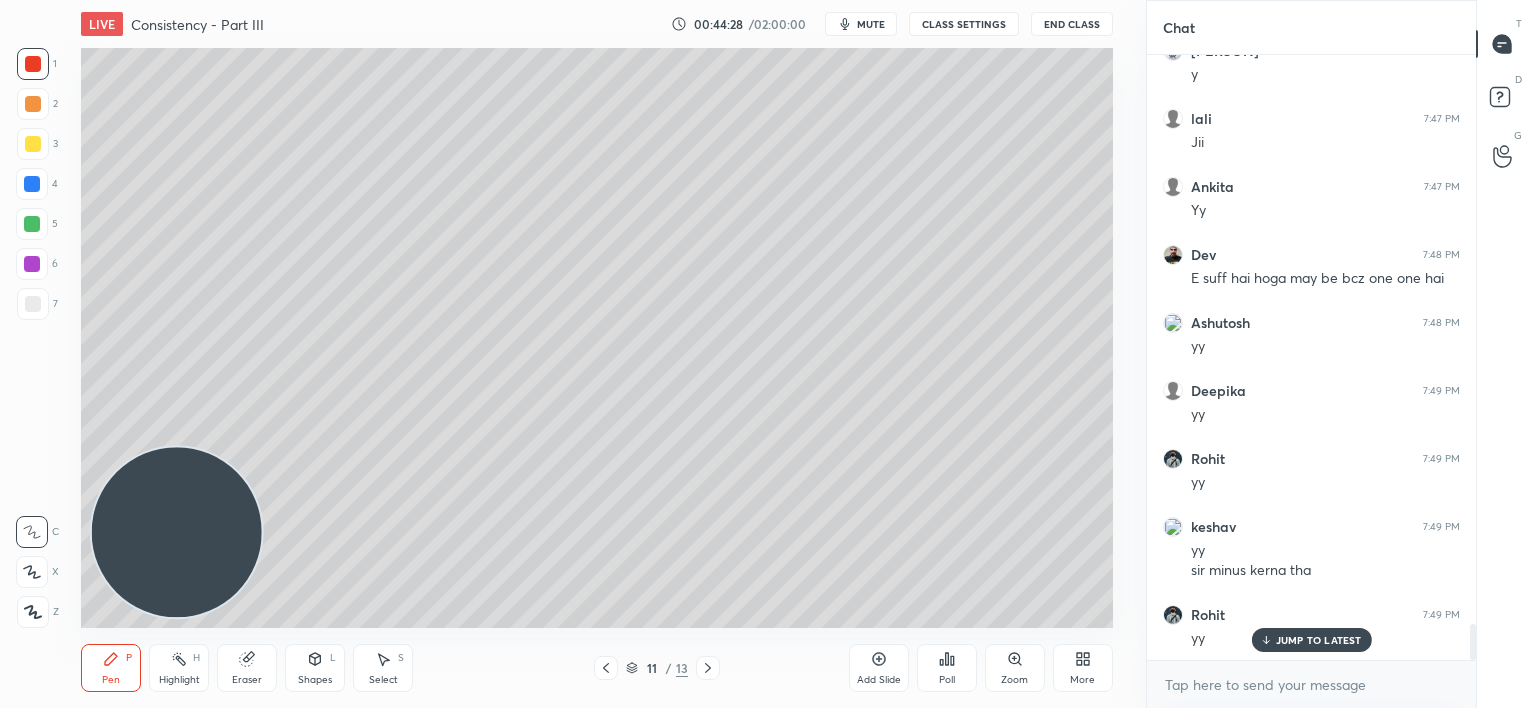 click on "Eraser" at bounding box center [247, 680] 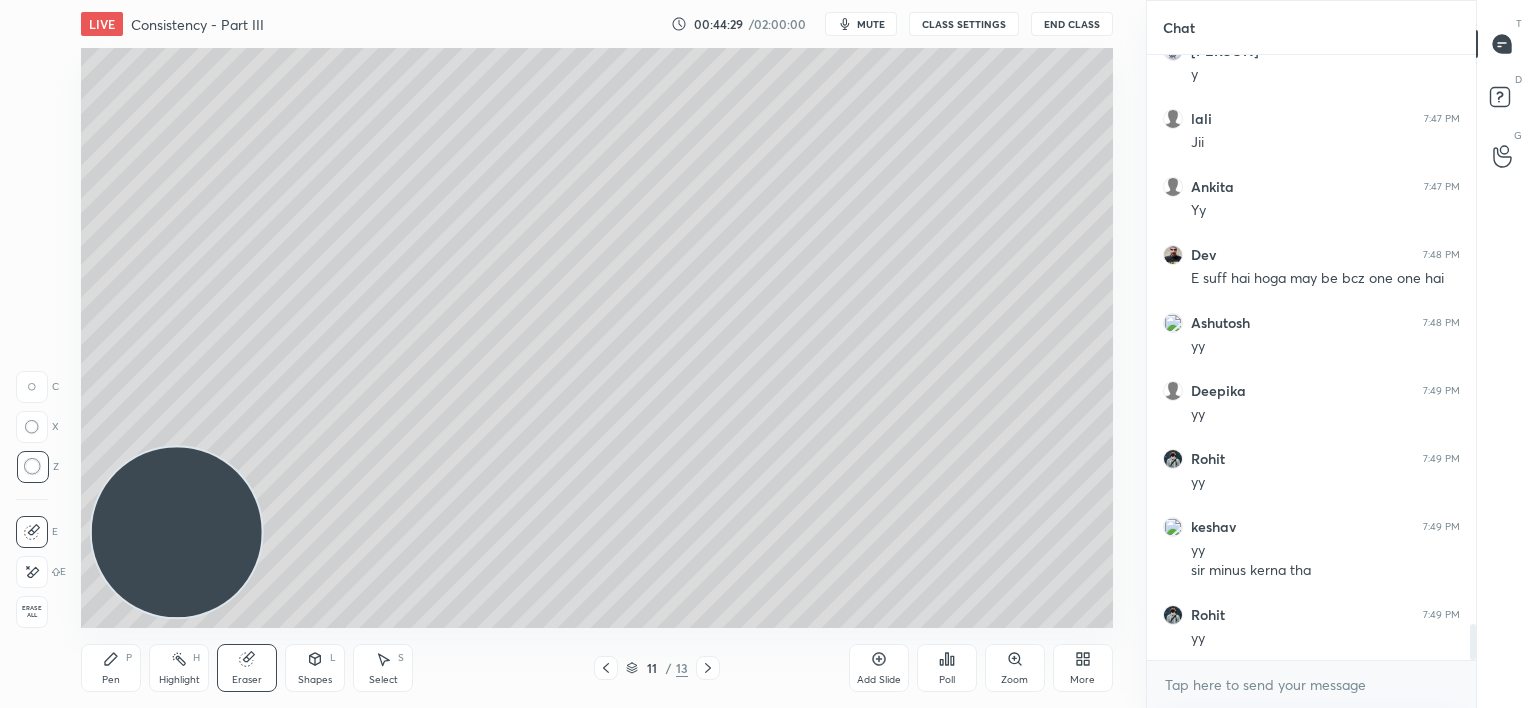 scroll, scrollTop: 9612, scrollLeft: 0, axis: vertical 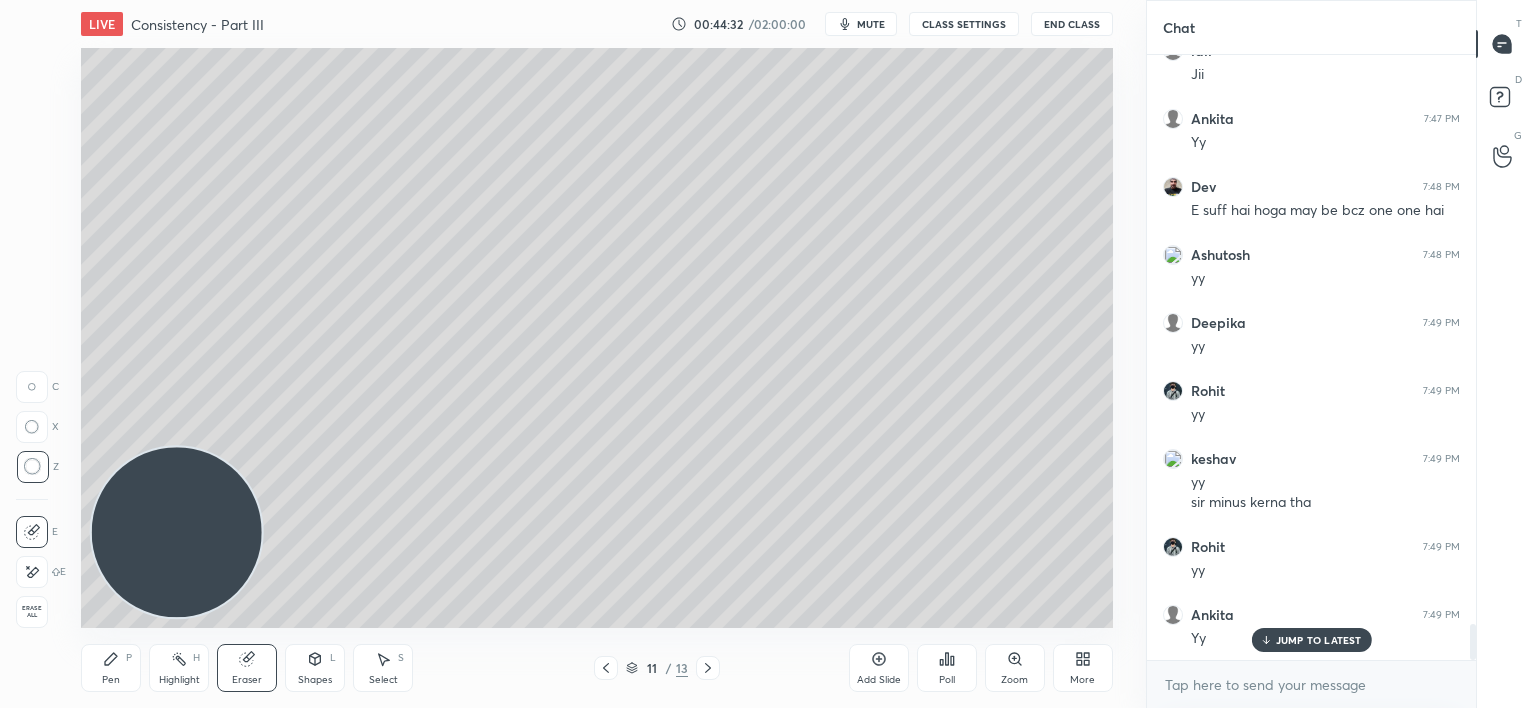 click 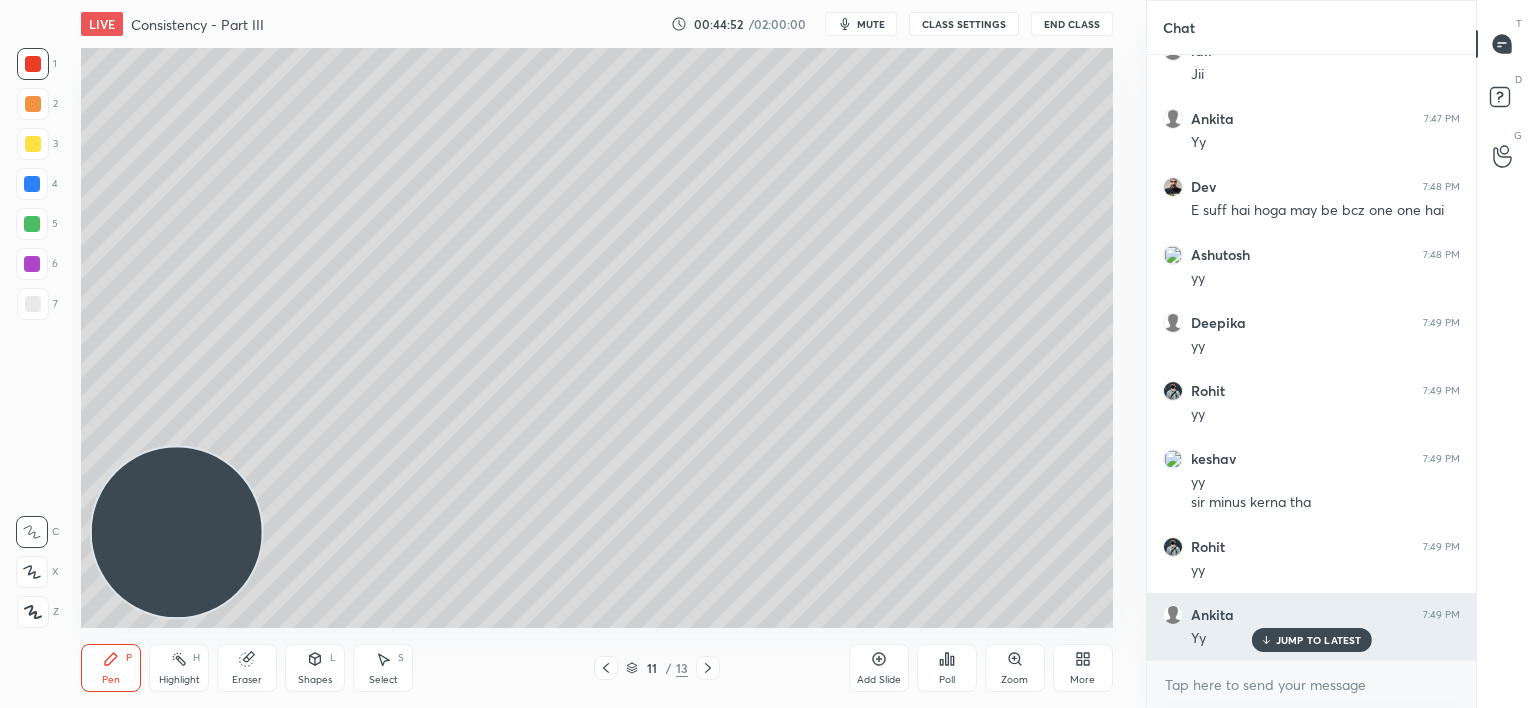 click on "JUMP TO LATEST" at bounding box center [1319, 640] 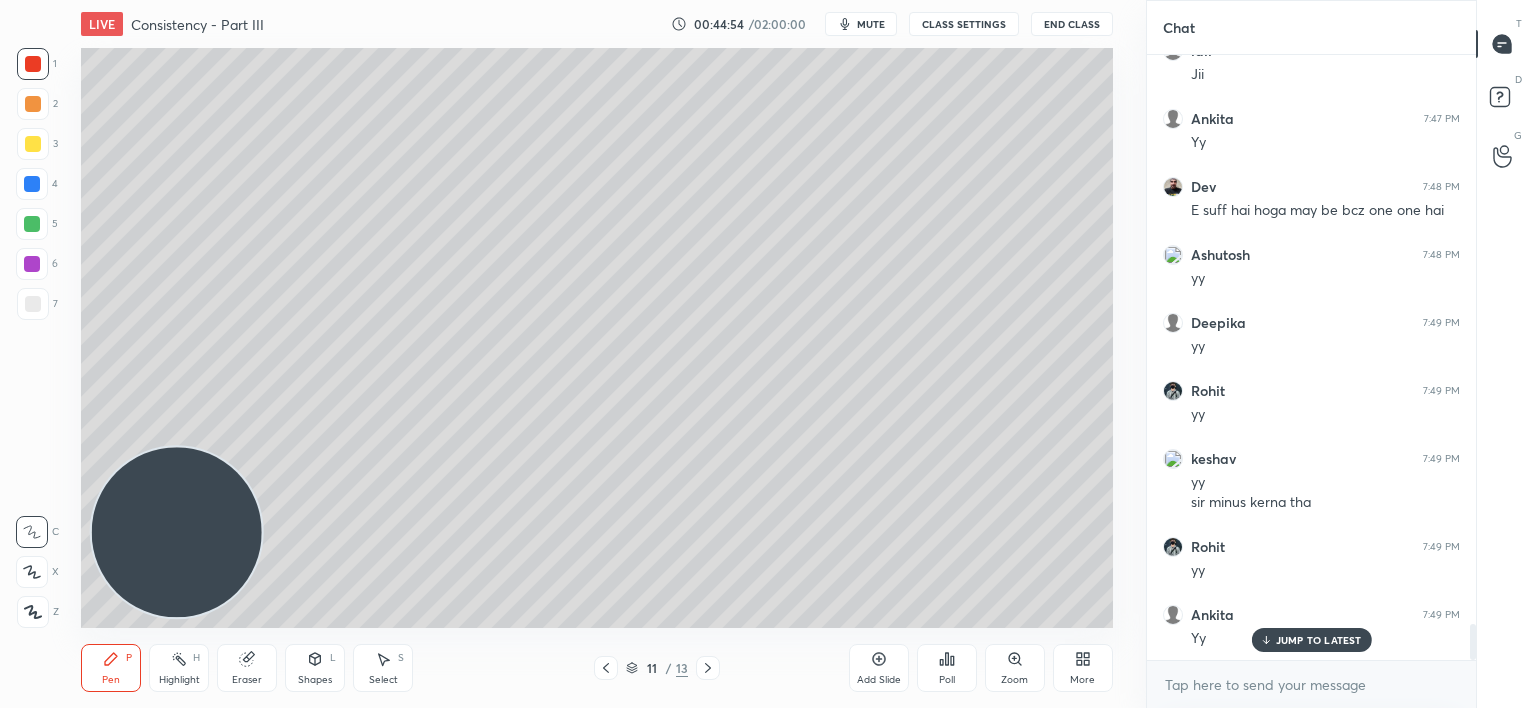 scroll, scrollTop: 9680, scrollLeft: 0, axis: vertical 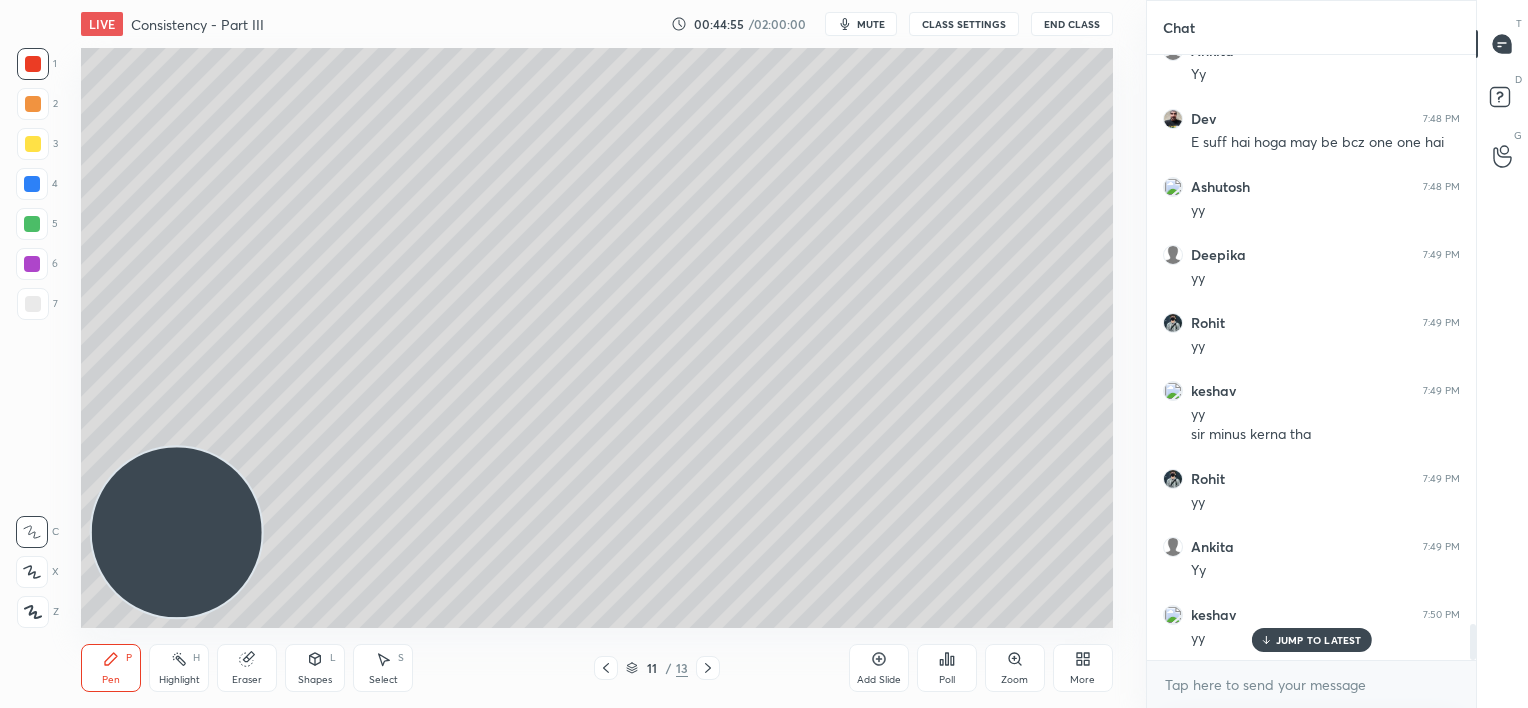 click on "Eraser" at bounding box center (247, 668) 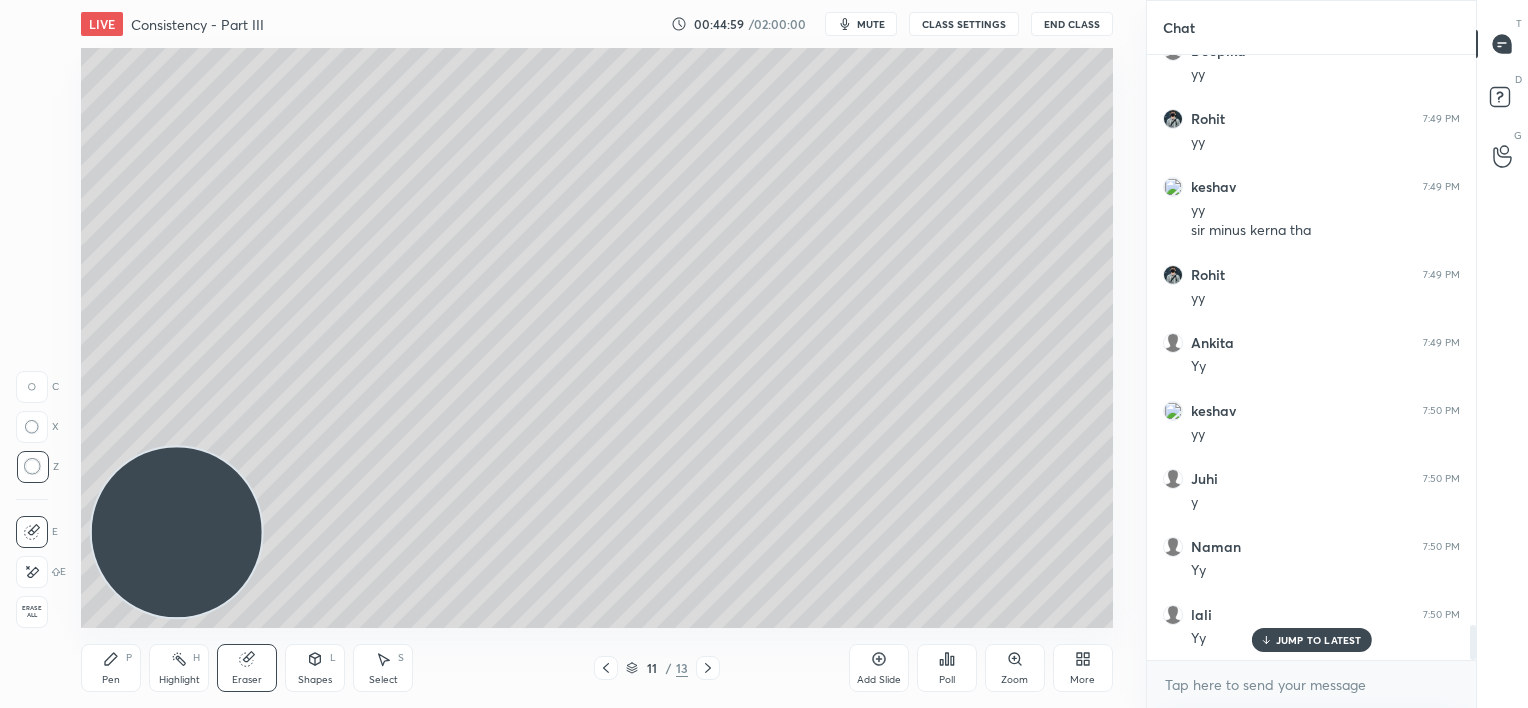 scroll, scrollTop: 9952, scrollLeft: 0, axis: vertical 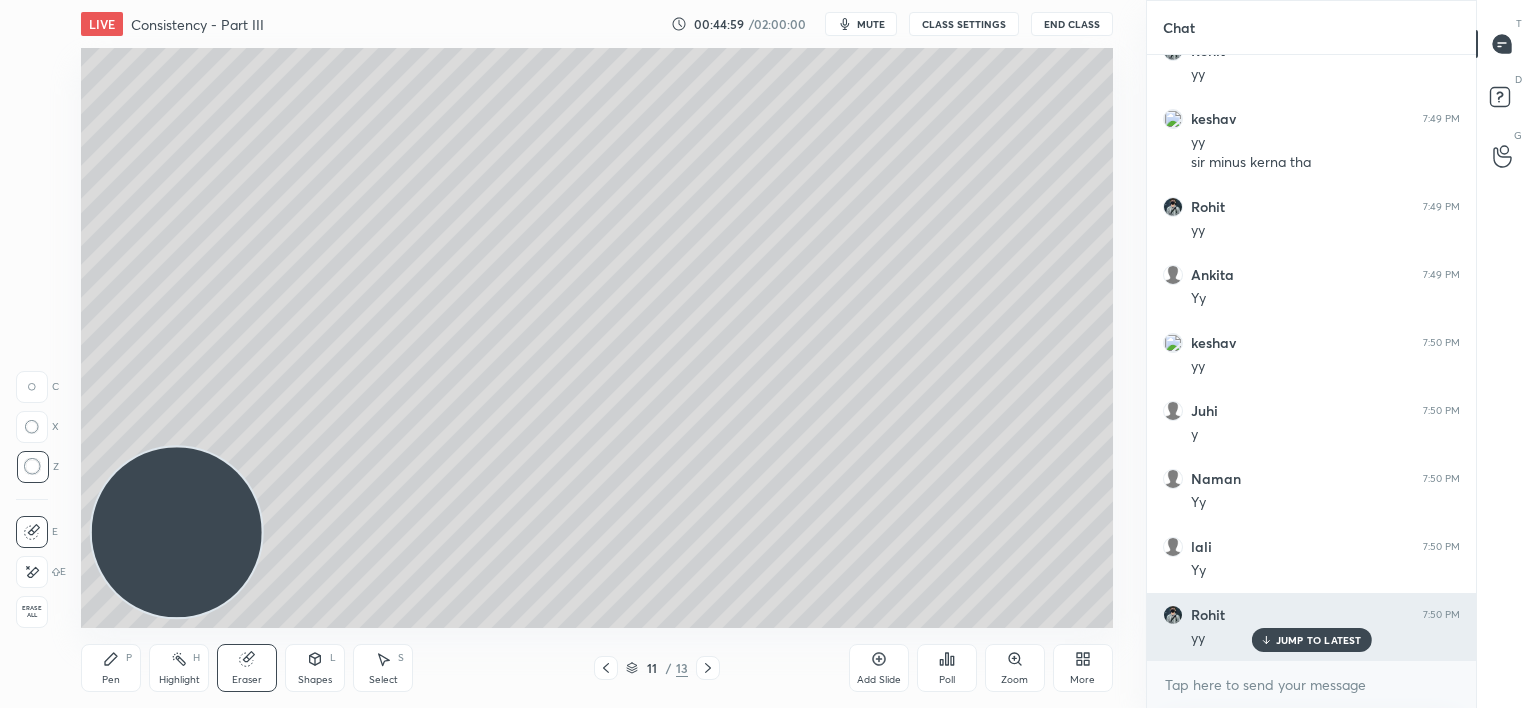 click on "JUMP TO LATEST" at bounding box center (1319, 640) 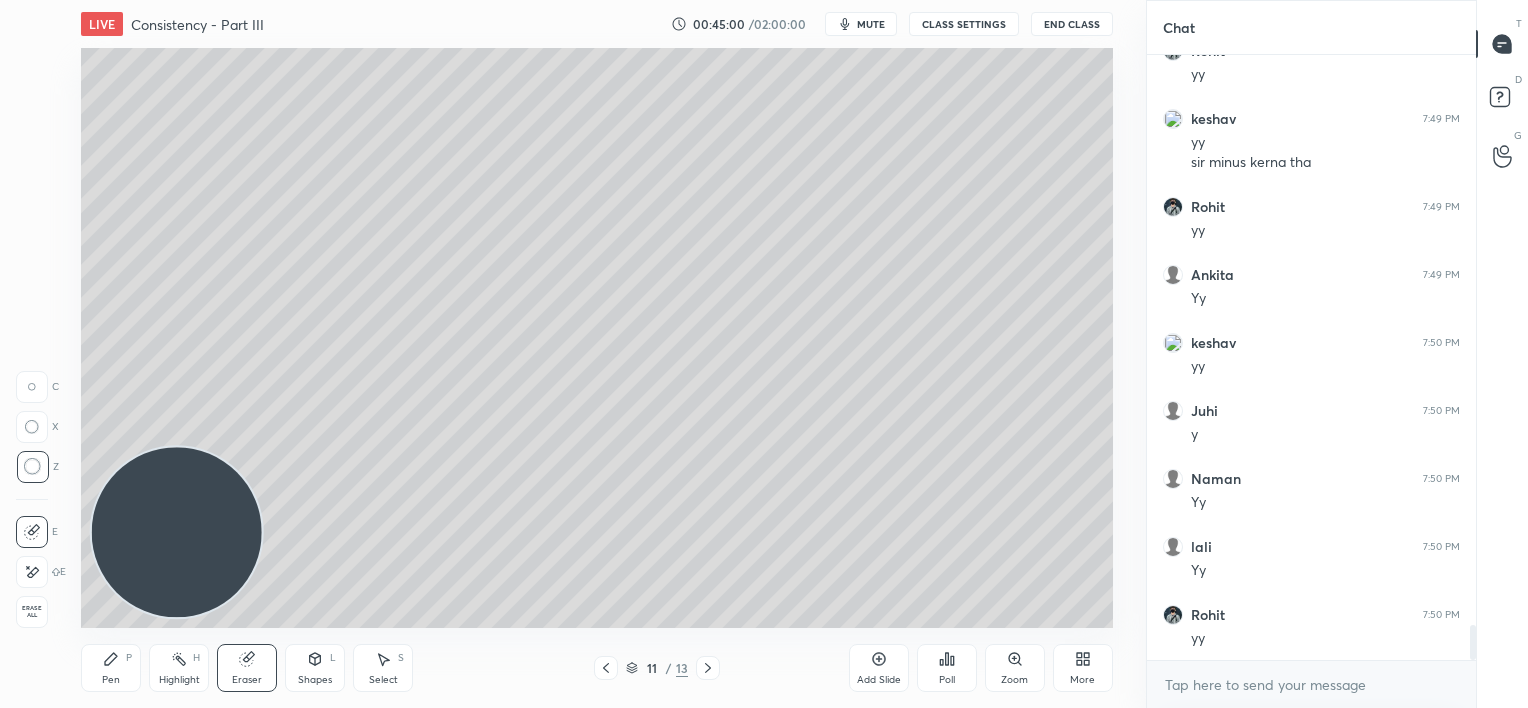 click on "Pen P" at bounding box center [111, 668] 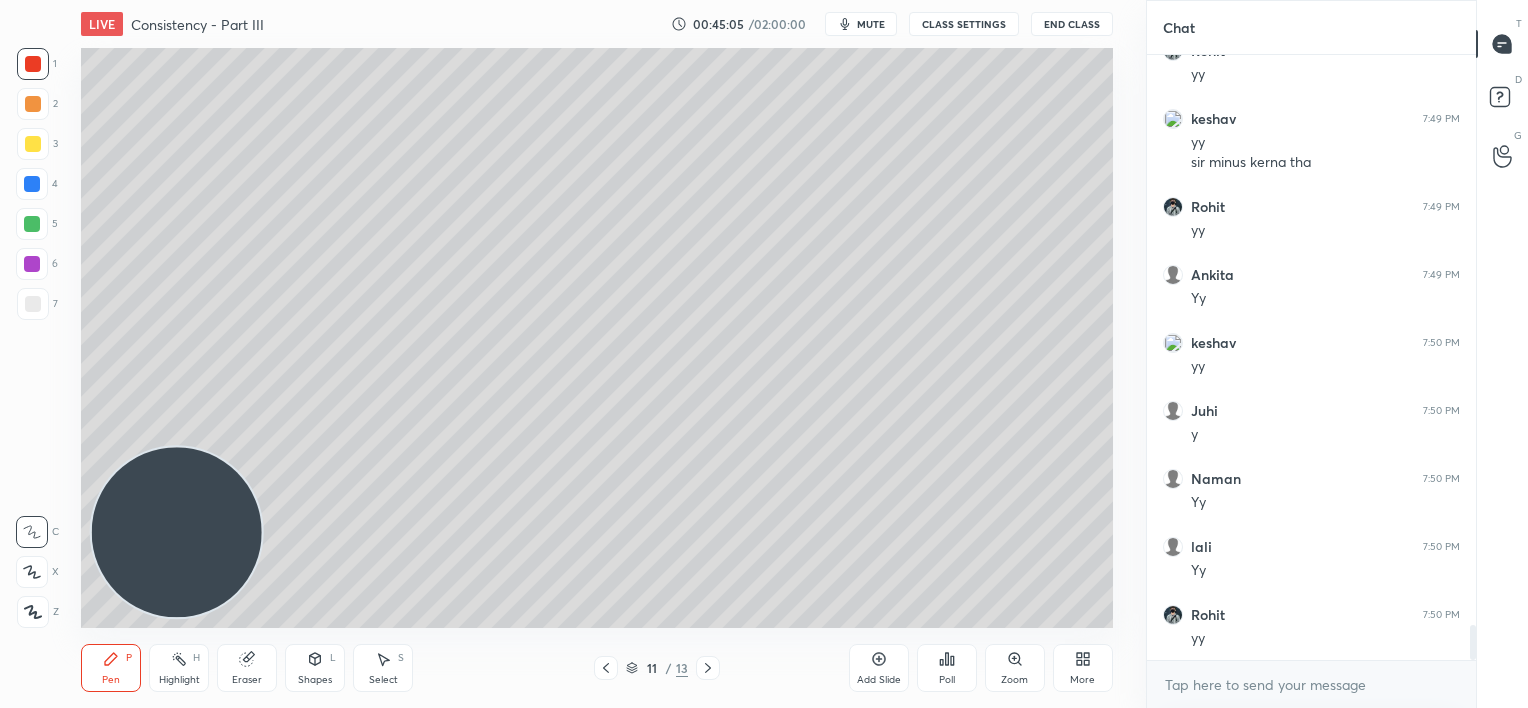 click at bounding box center [33, 304] 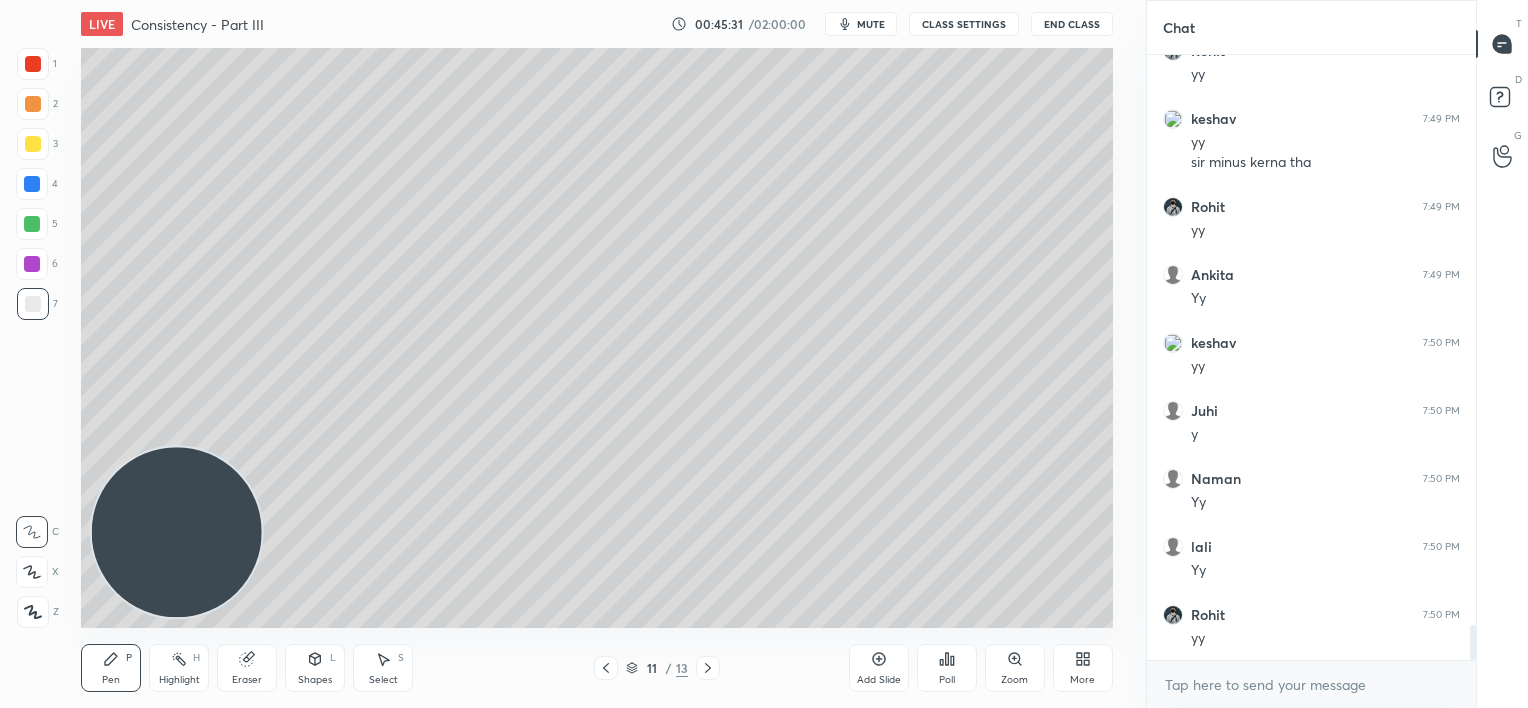 click at bounding box center [33, 144] 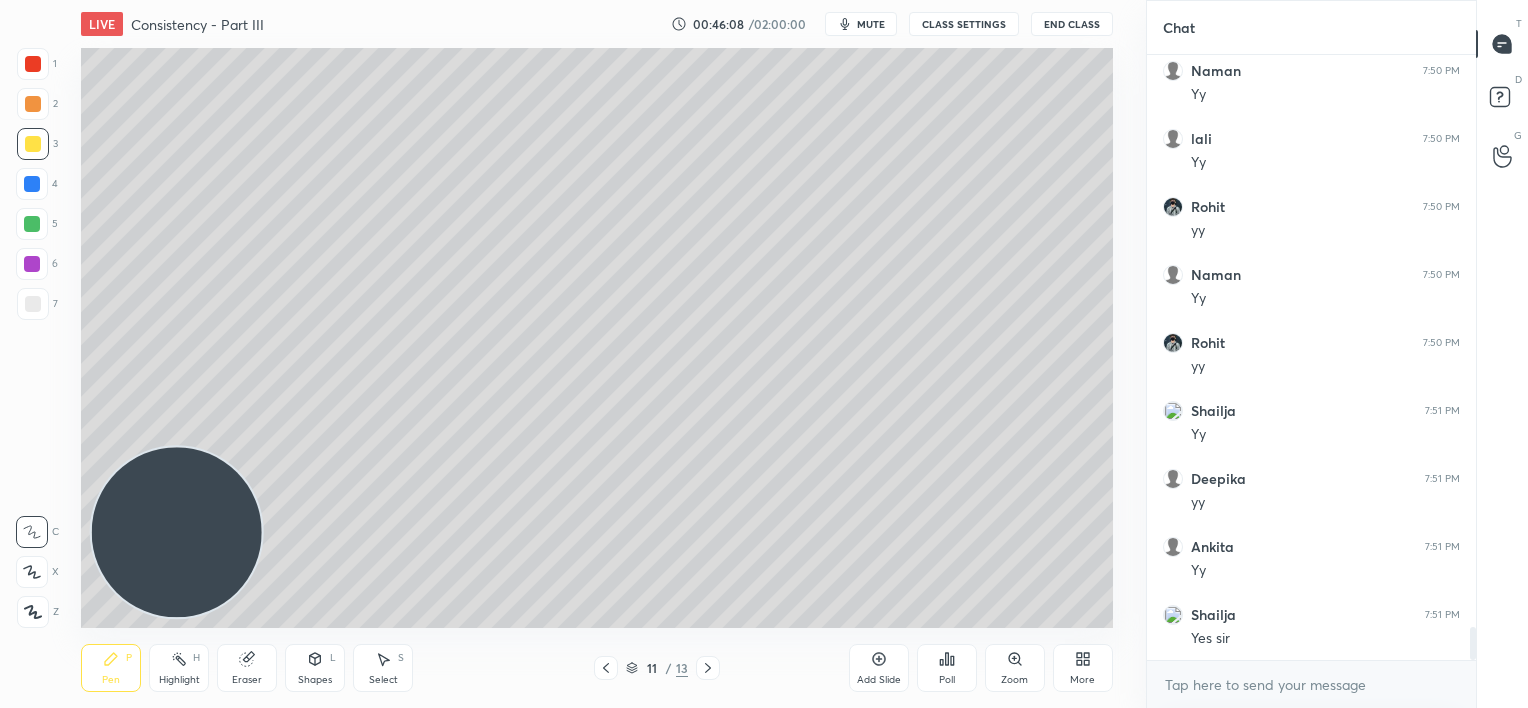scroll, scrollTop: 10428, scrollLeft: 0, axis: vertical 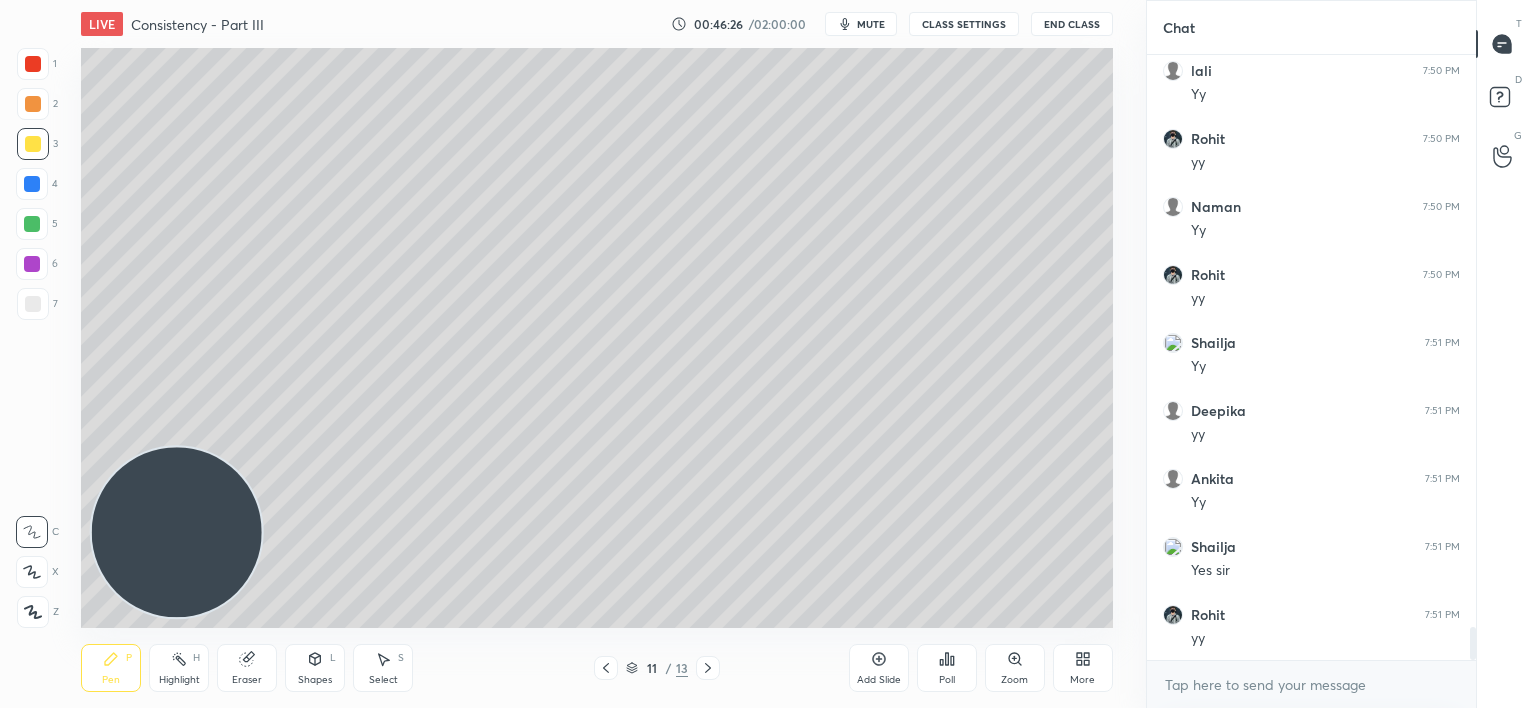 click at bounding box center (33, 304) 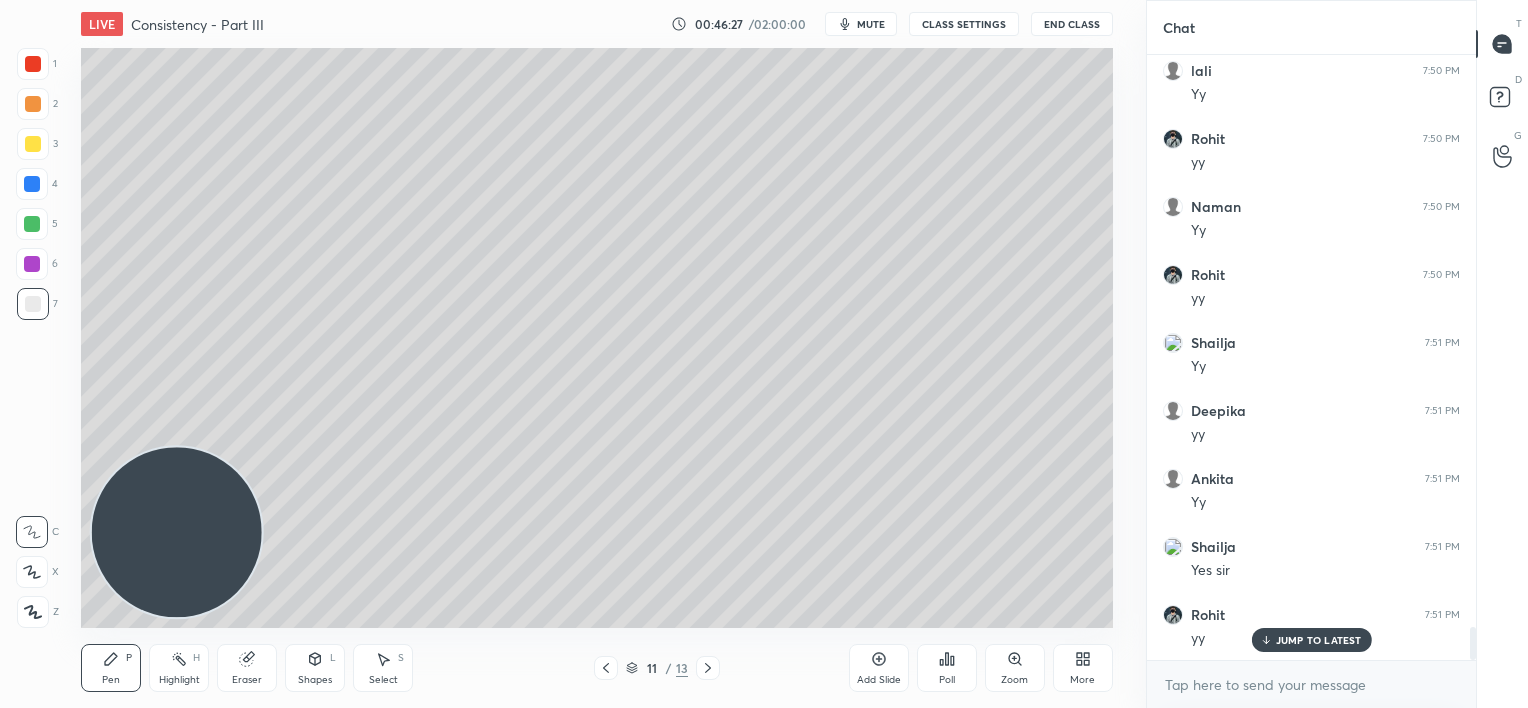 scroll, scrollTop: 10496, scrollLeft: 0, axis: vertical 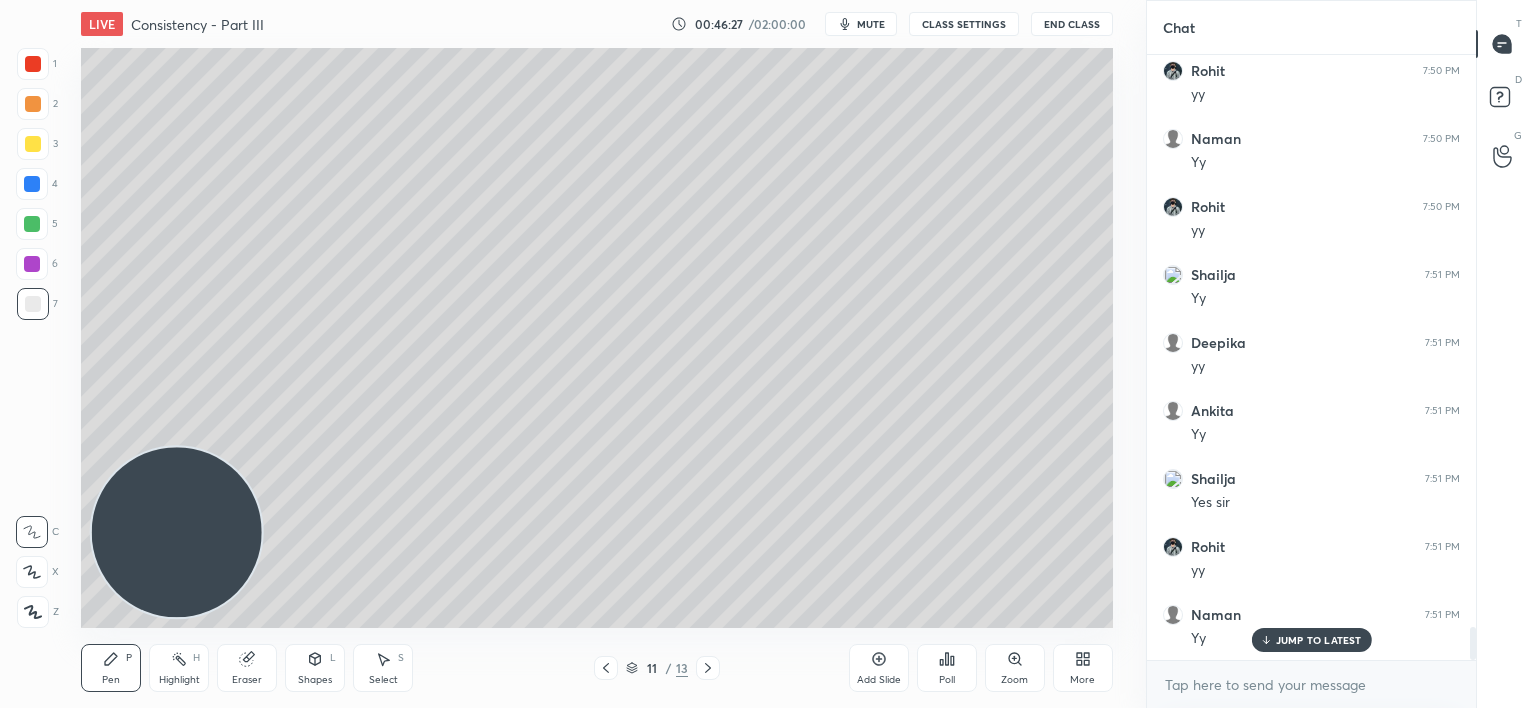 click at bounding box center (32, 264) 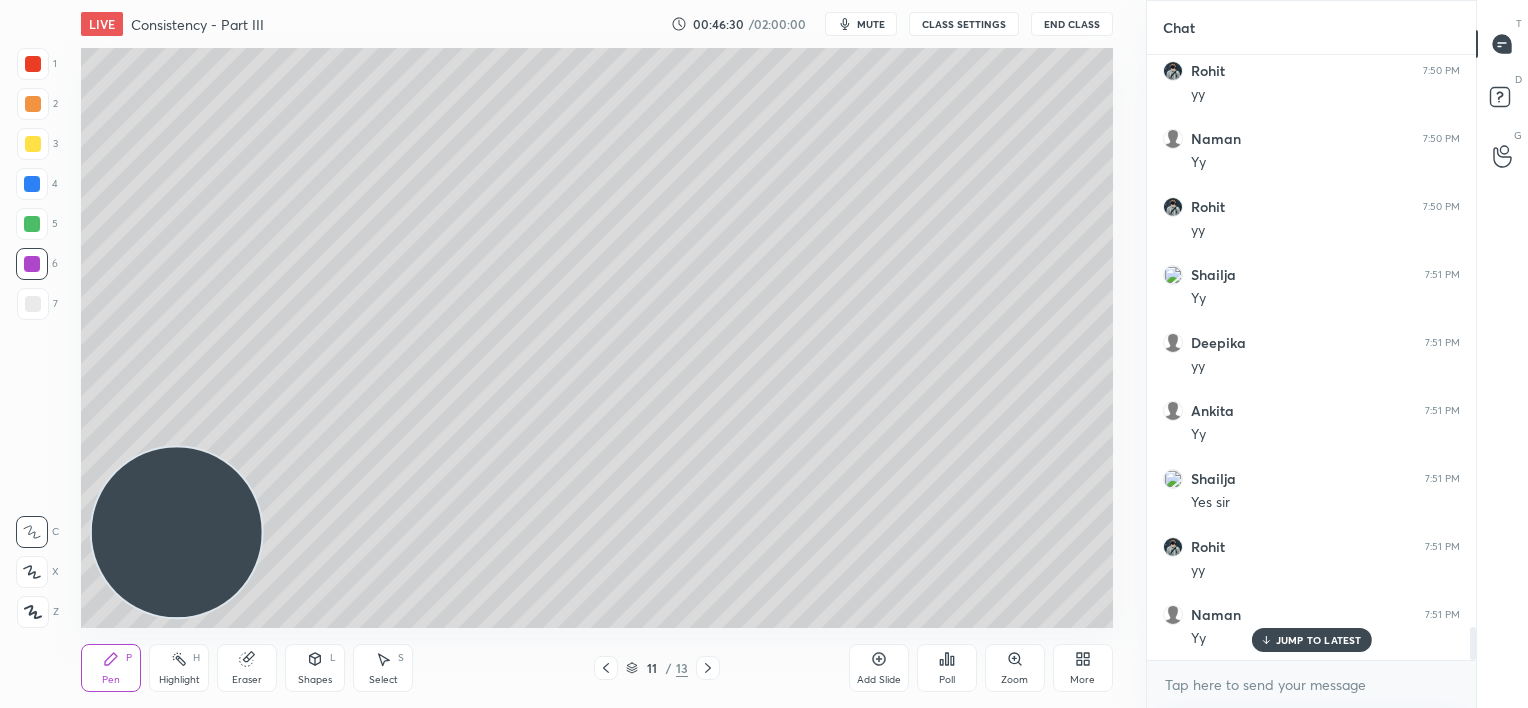 click on "JUMP TO LATEST" at bounding box center [1319, 640] 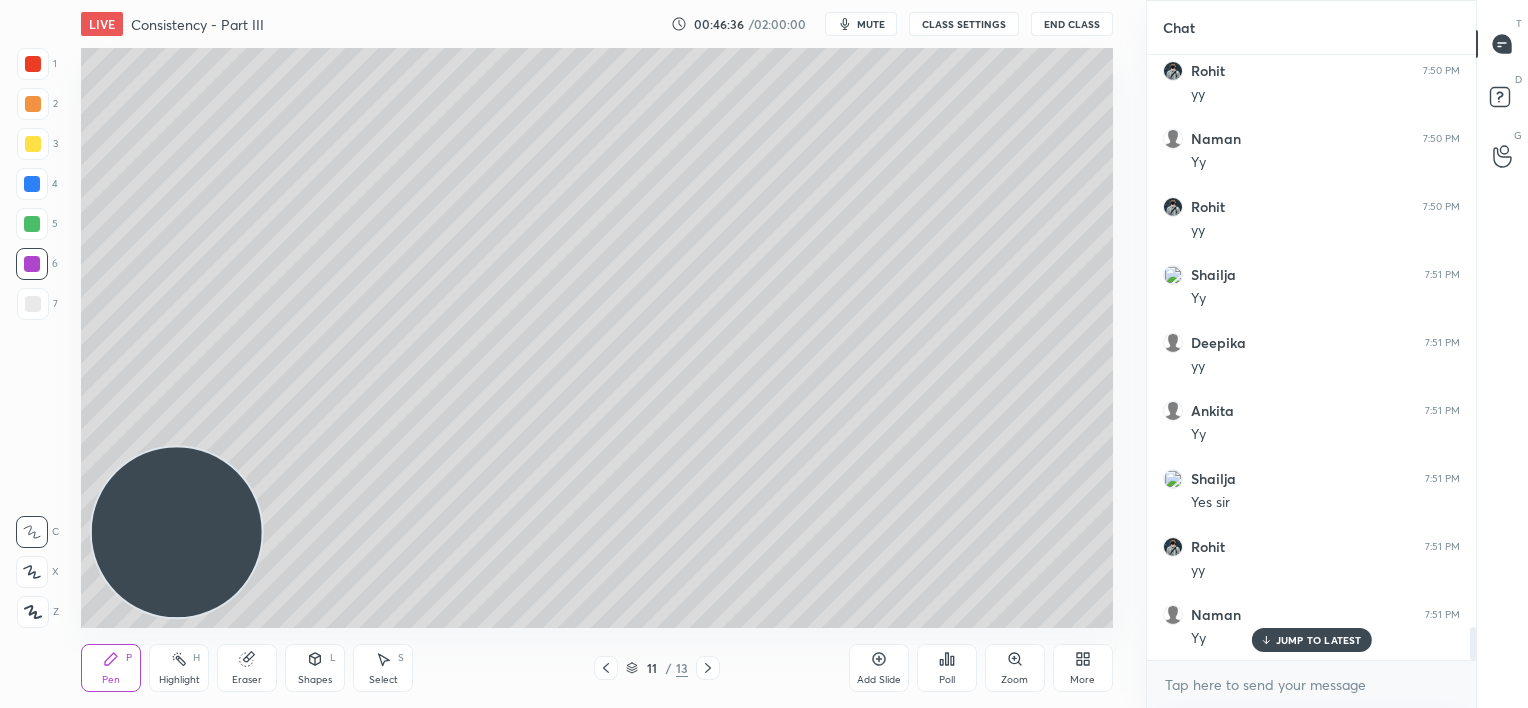 scroll, scrollTop: 10564, scrollLeft: 0, axis: vertical 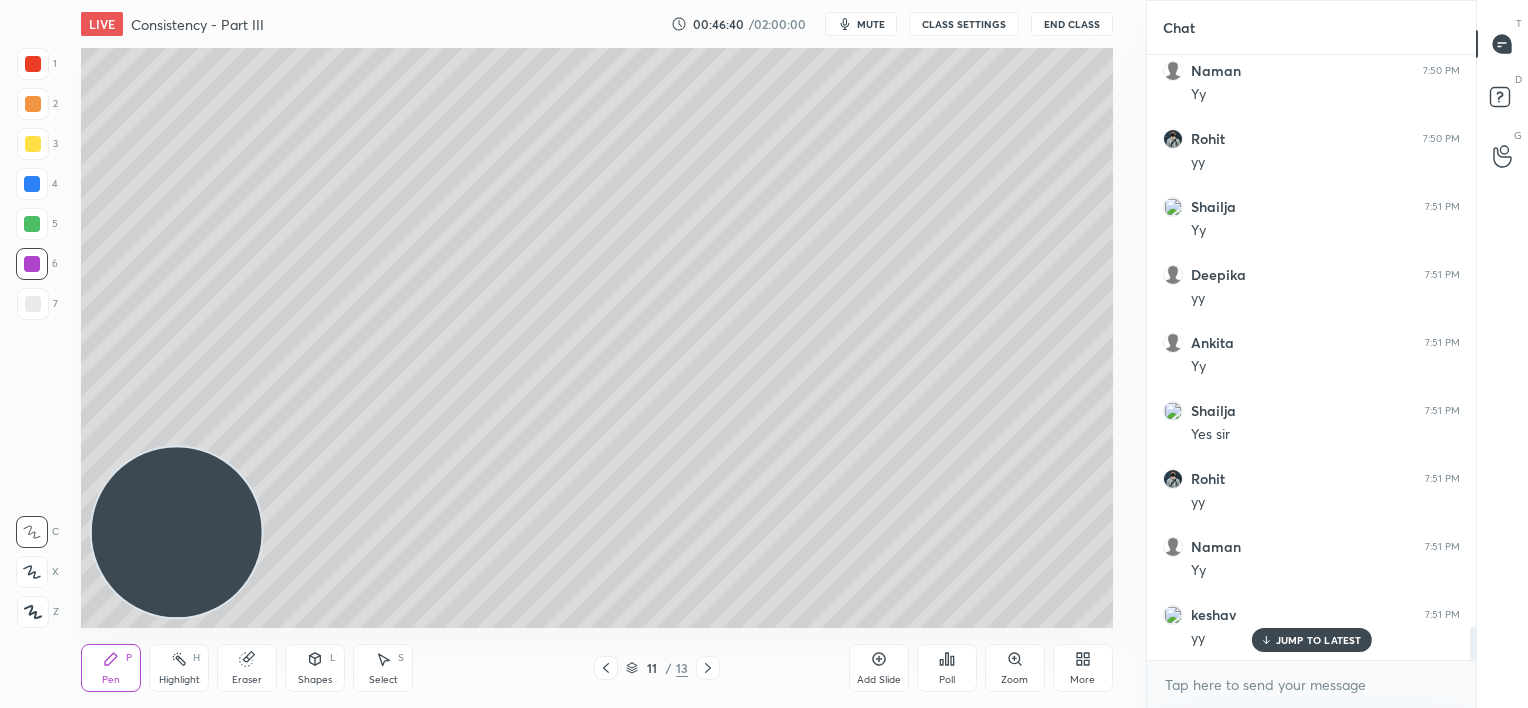 click at bounding box center (32, 224) 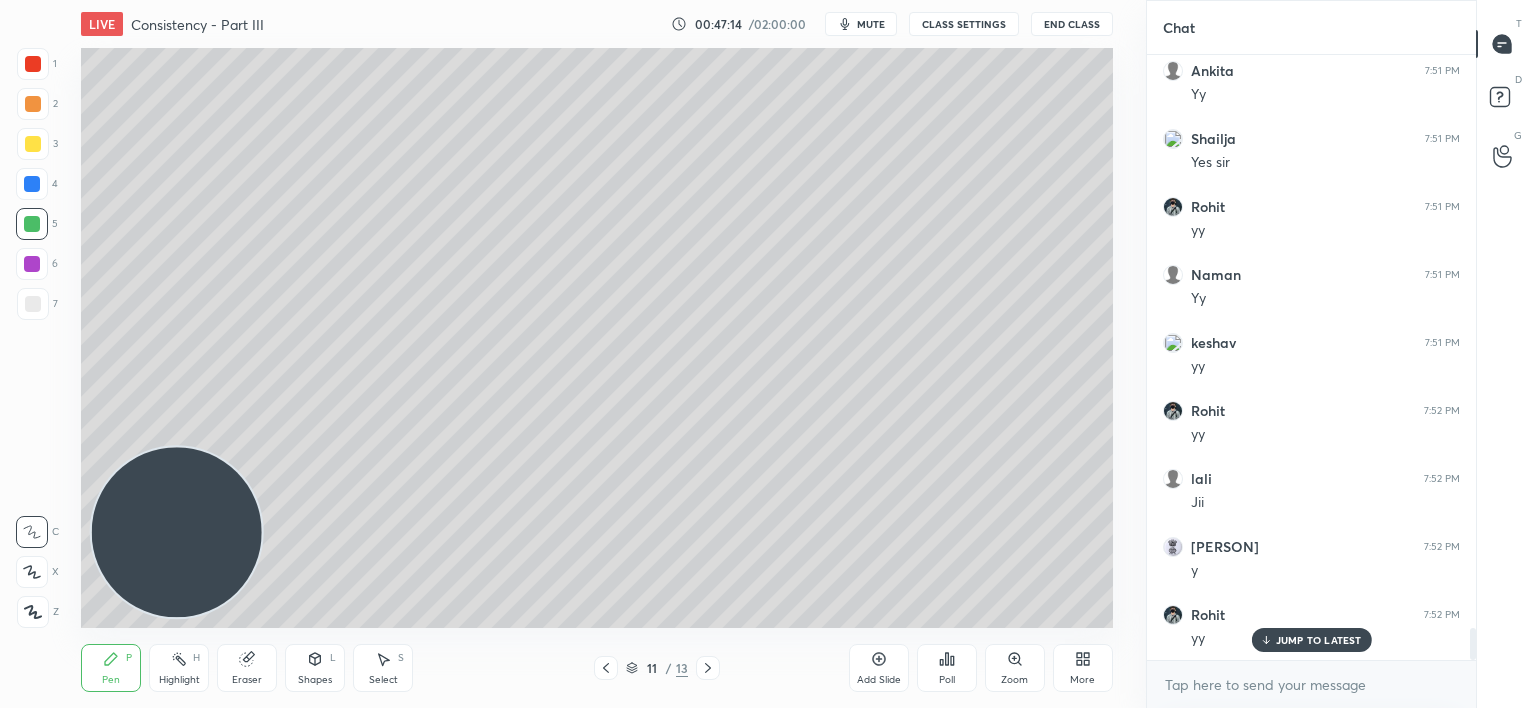 scroll, scrollTop: 10904, scrollLeft: 0, axis: vertical 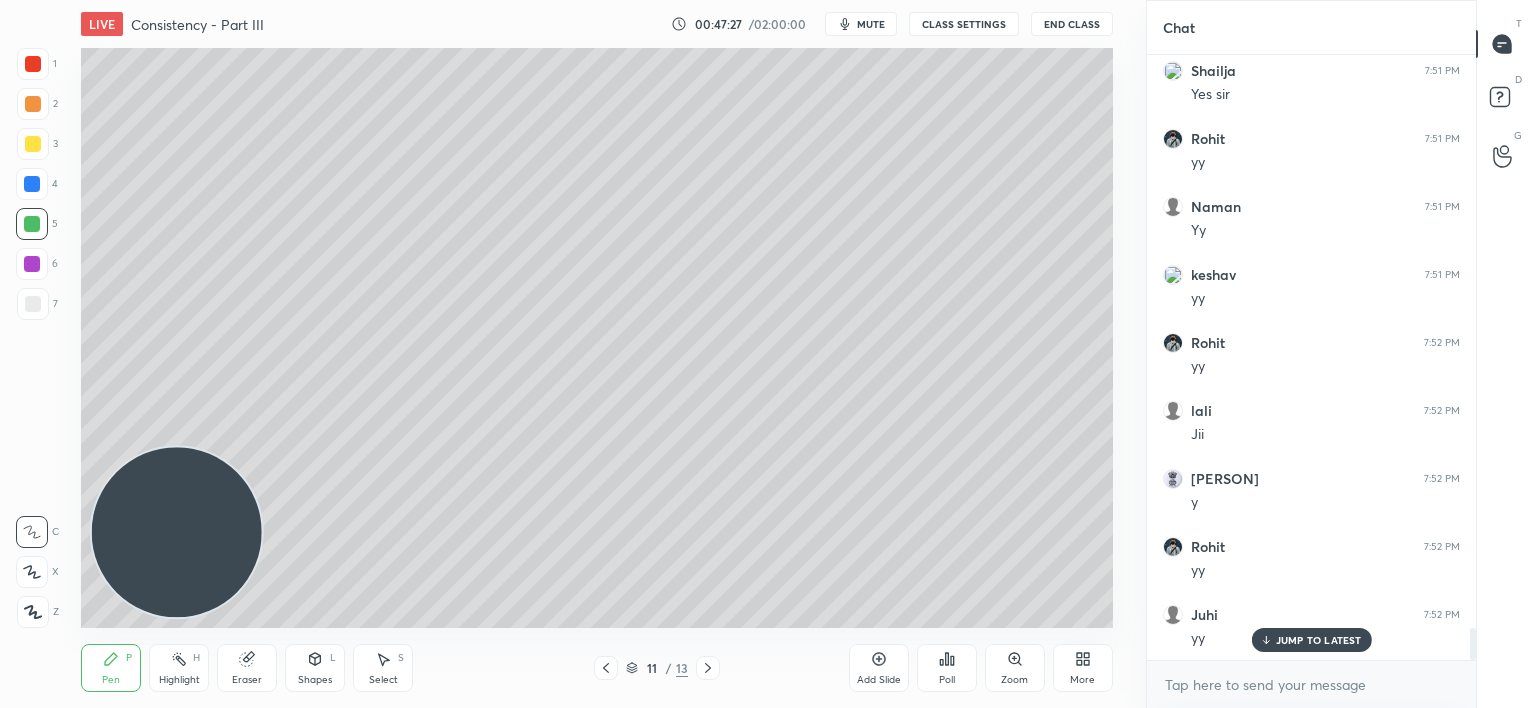 click on "JUMP TO LATEST" at bounding box center (1311, 640) 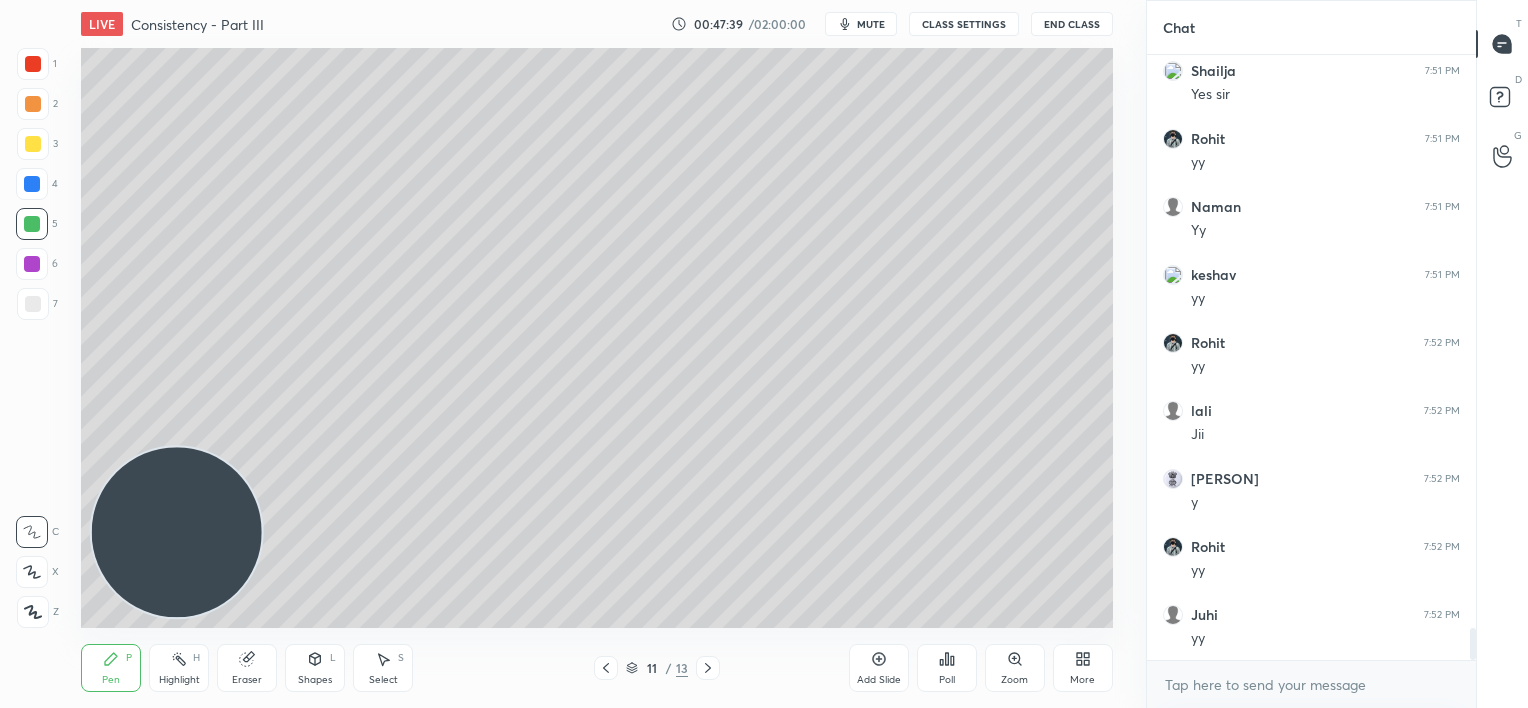 click at bounding box center (33, 304) 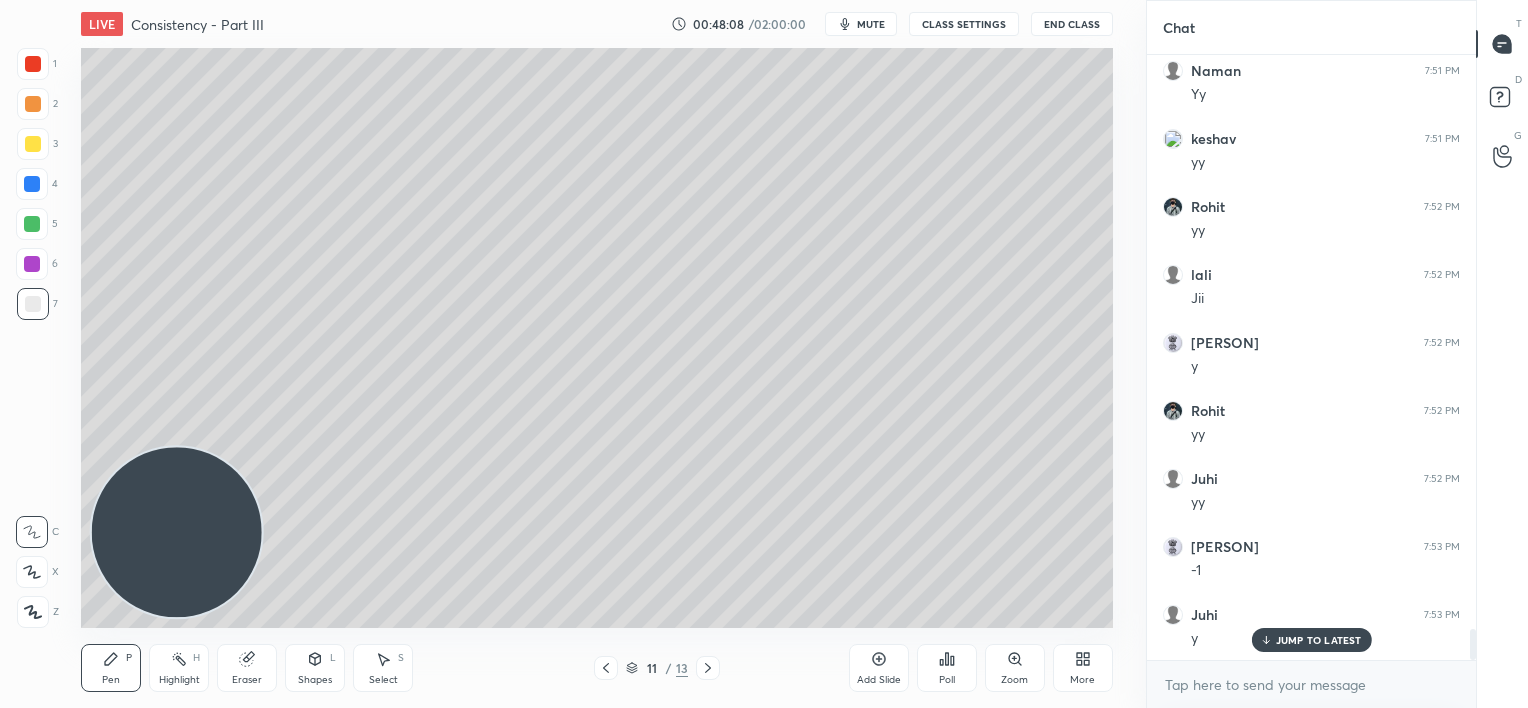 scroll, scrollTop: 11108, scrollLeft: 0, axis: vertical 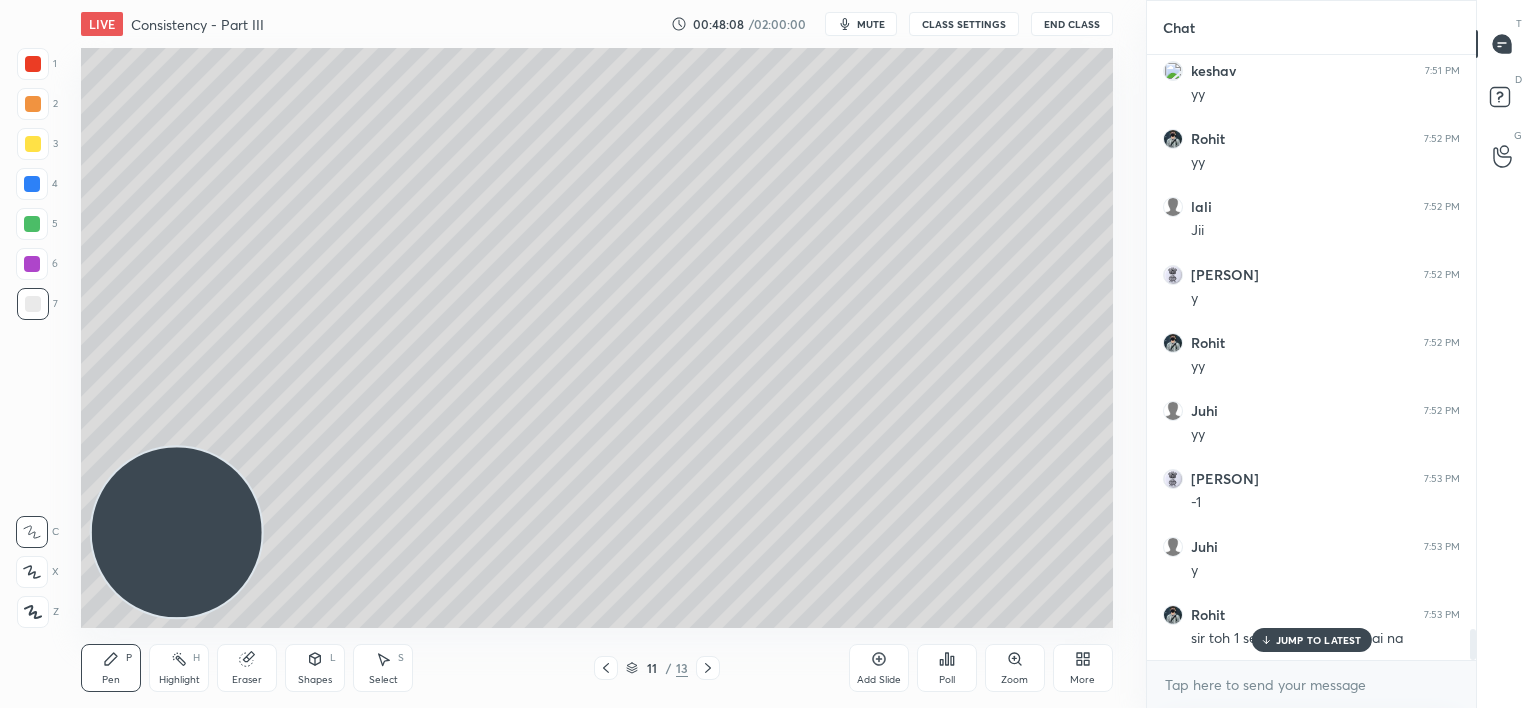 click on "JUMP TO LATEST" at bounding box center (1319, 640) 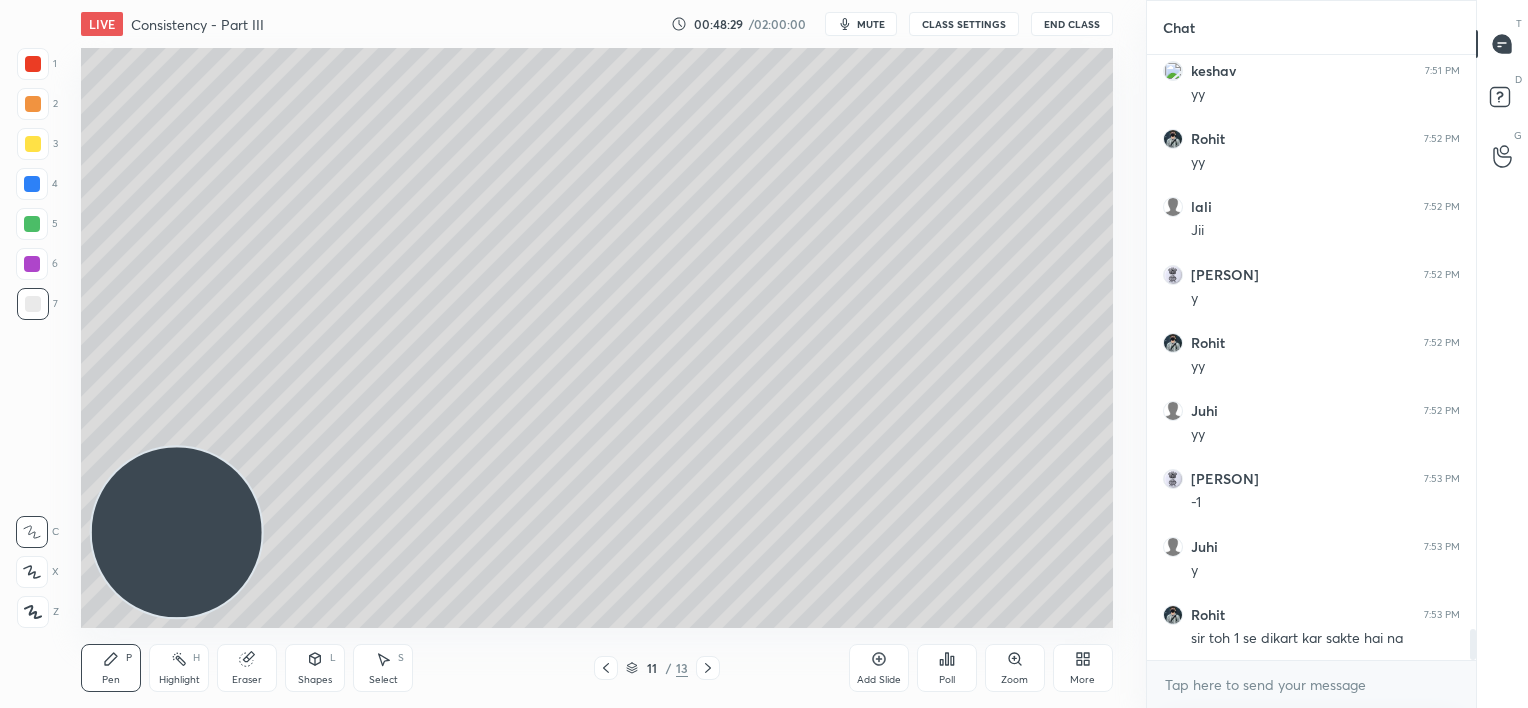 click on "Add Slide" at bounding box center [879, 668] 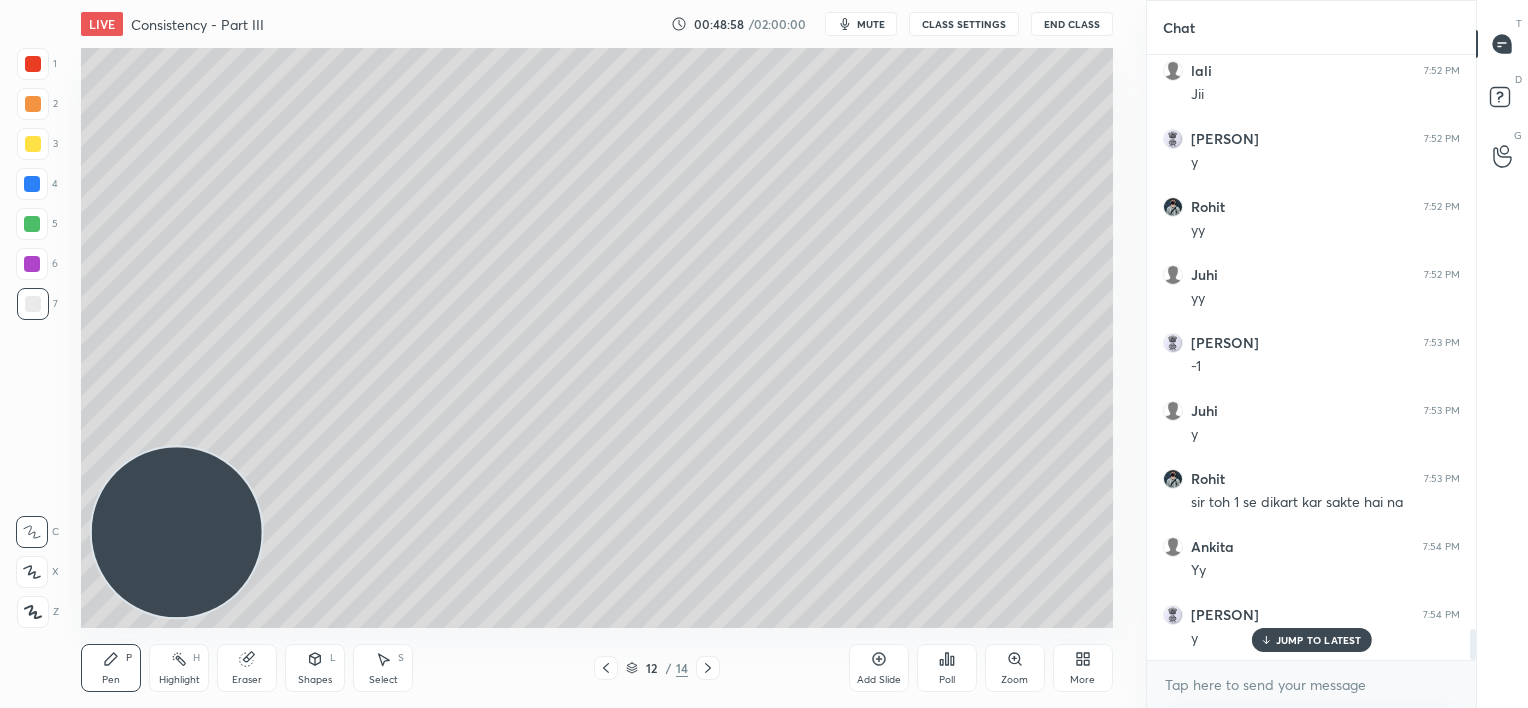 scroll, scrollTop: 11312, scrollLeft: 0, axis: vertical 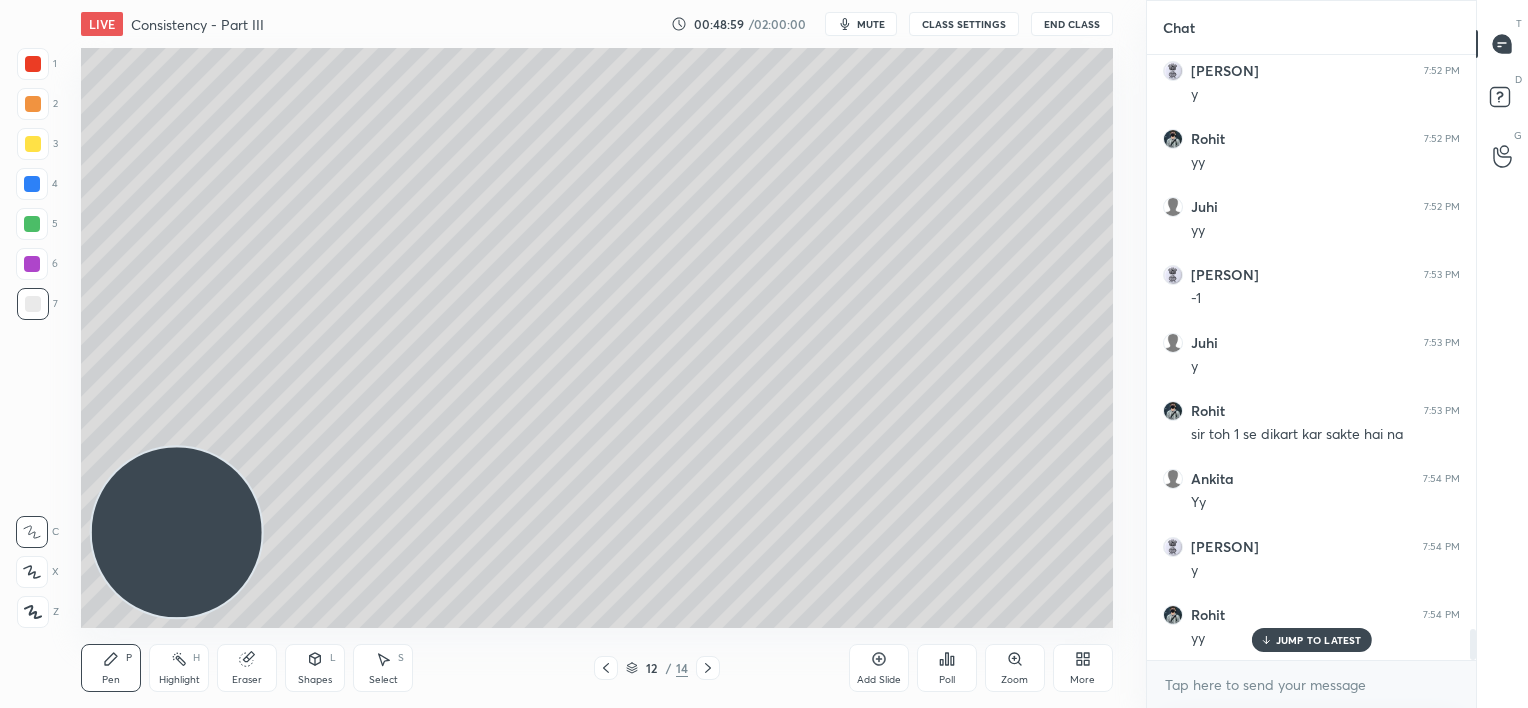 click on "JUMP TO LATEST" at bounding box center [1319, 640] 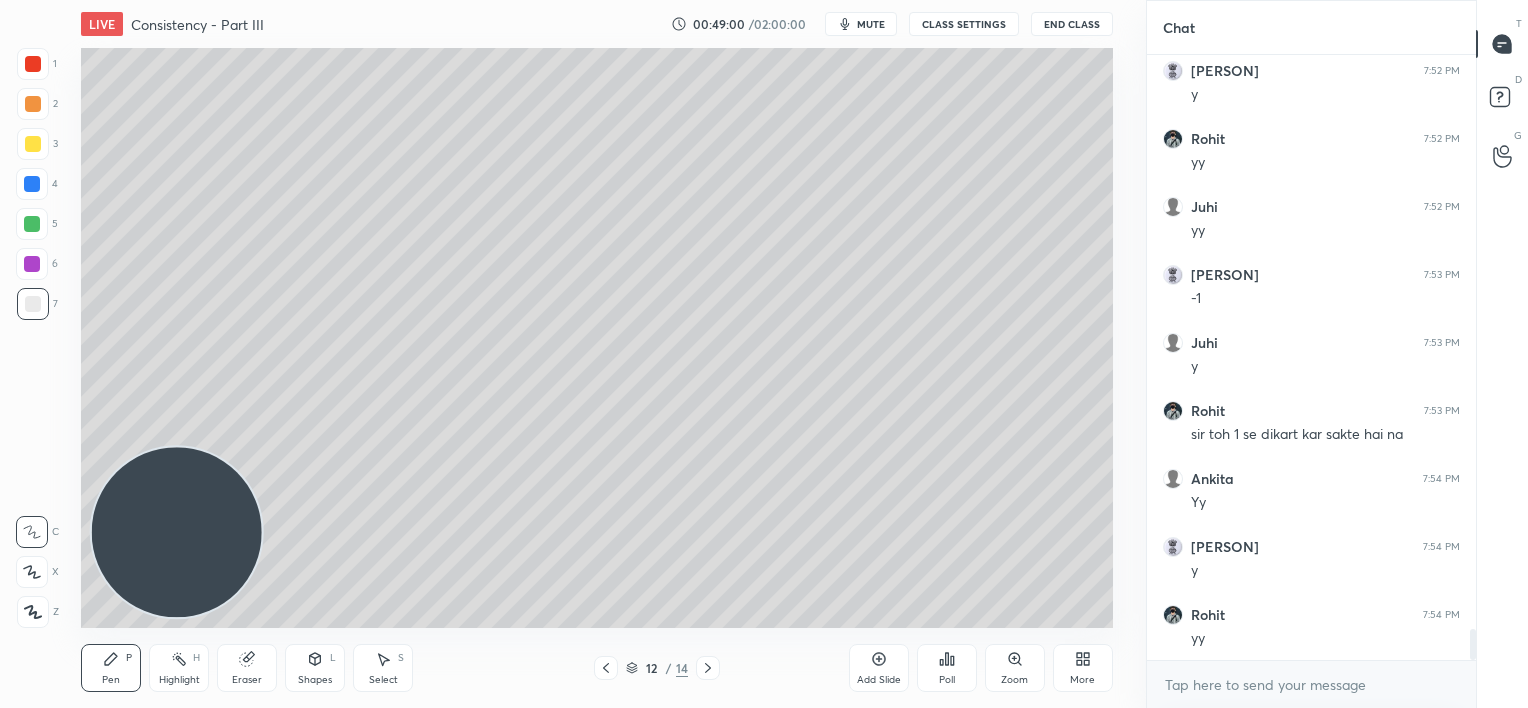 click 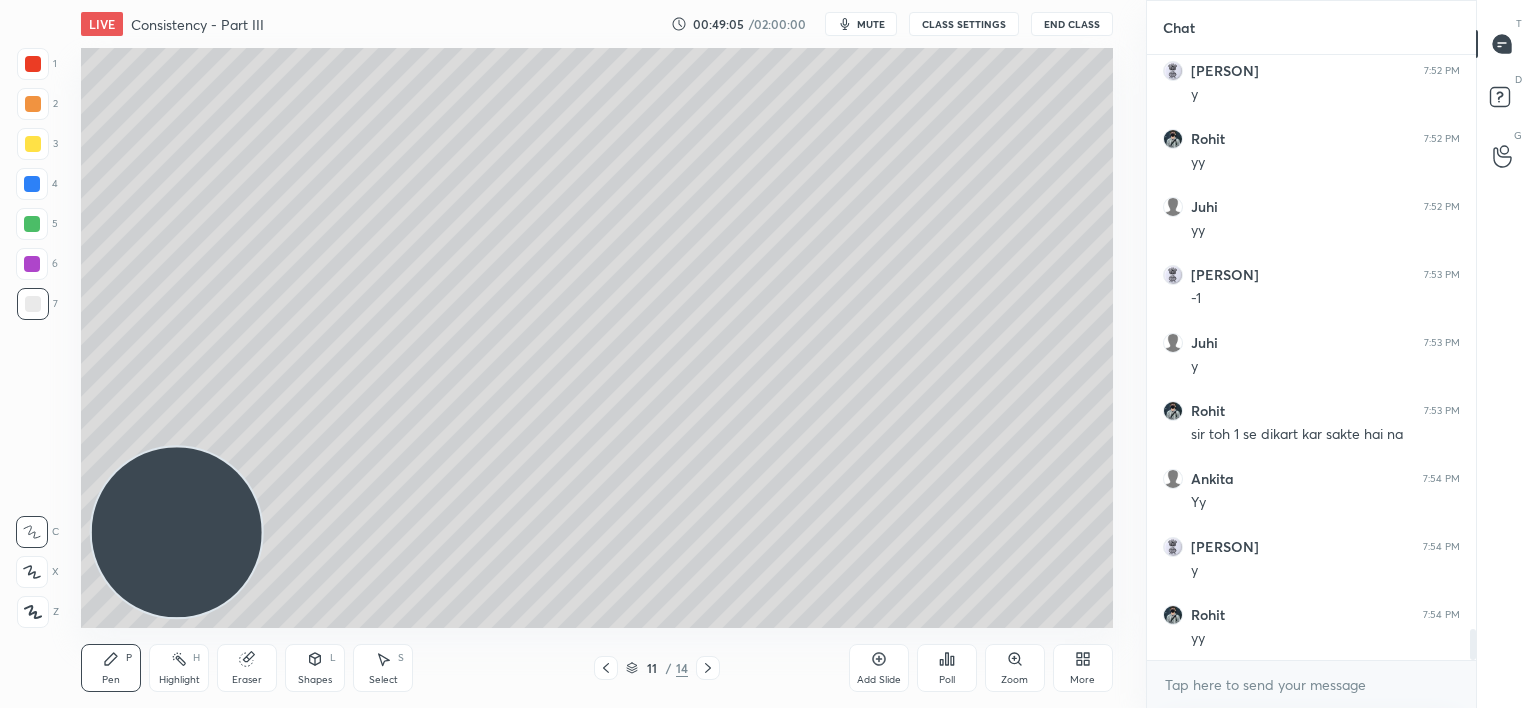 drag, startPoint x: 708, startPoint y: 669, endPoint x: 704, endPoint y: 635, distance: 34.234486 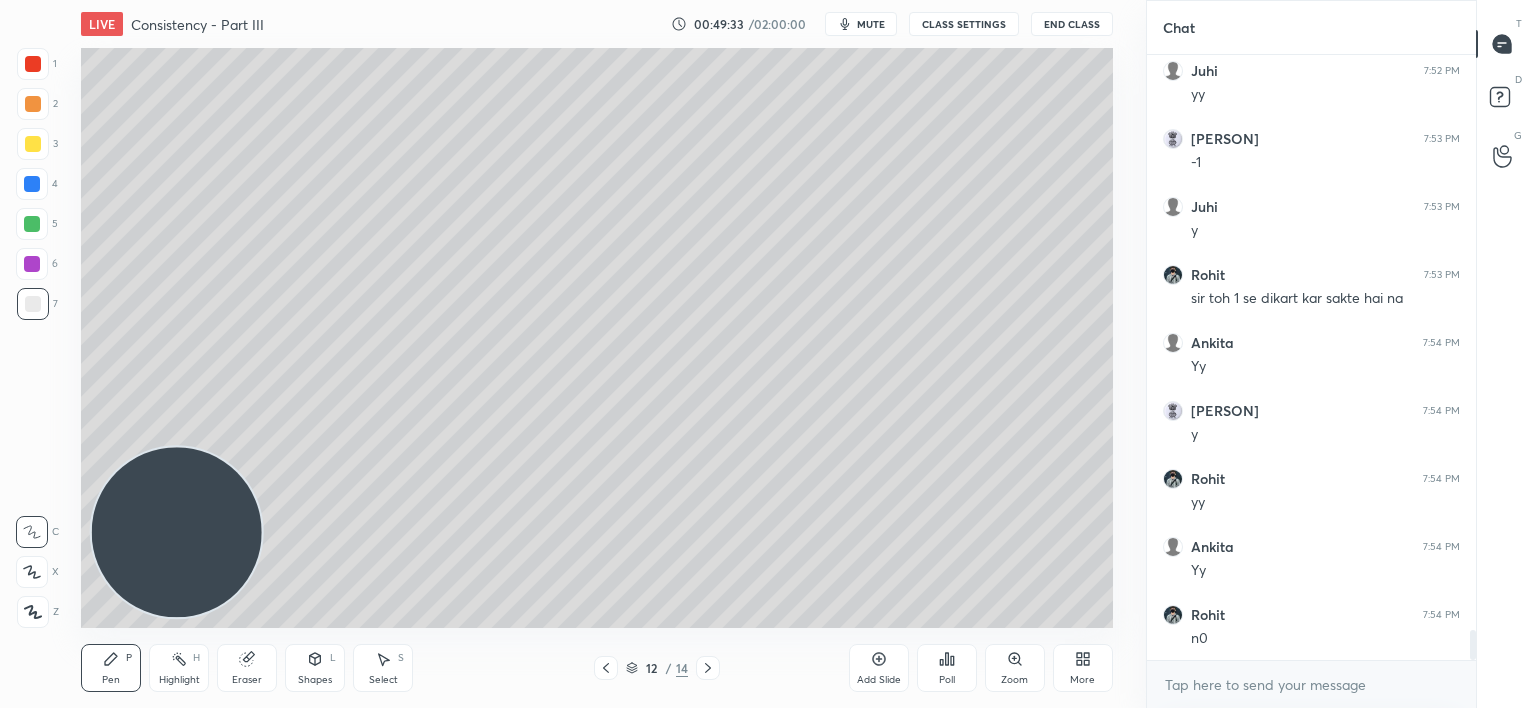 scroll, scrollTop: 11516, scrollLeft: 0, axis: vertical 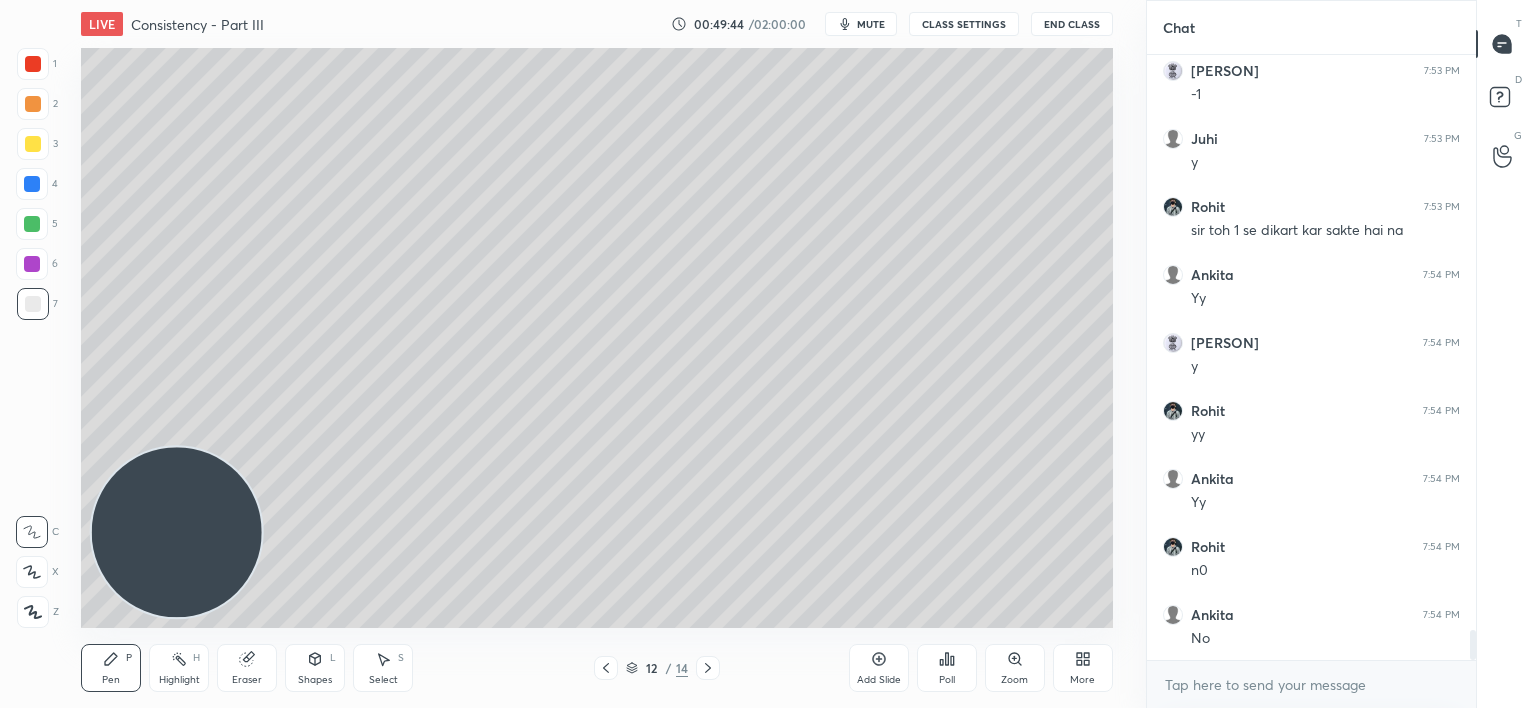 click on "Eraser" at bounding box center (247, 668) 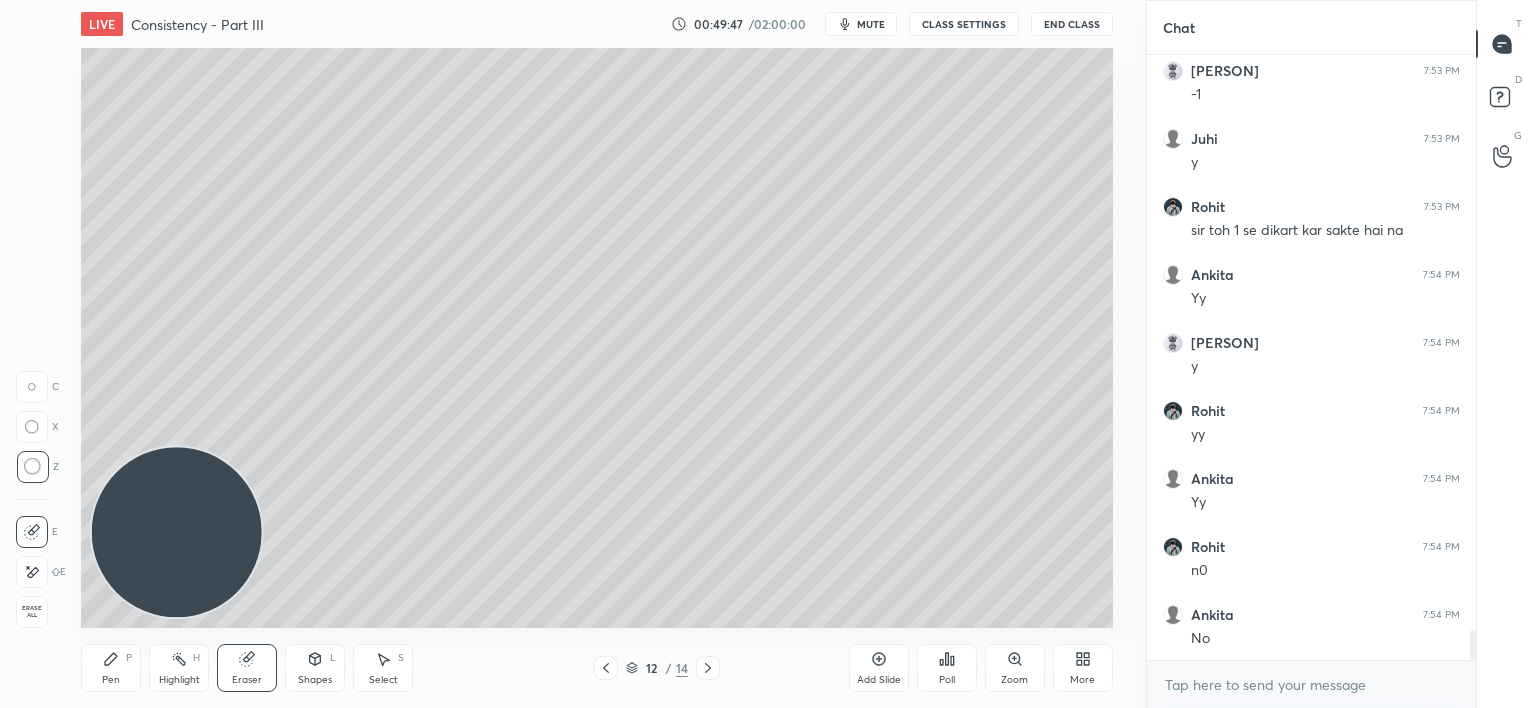 click 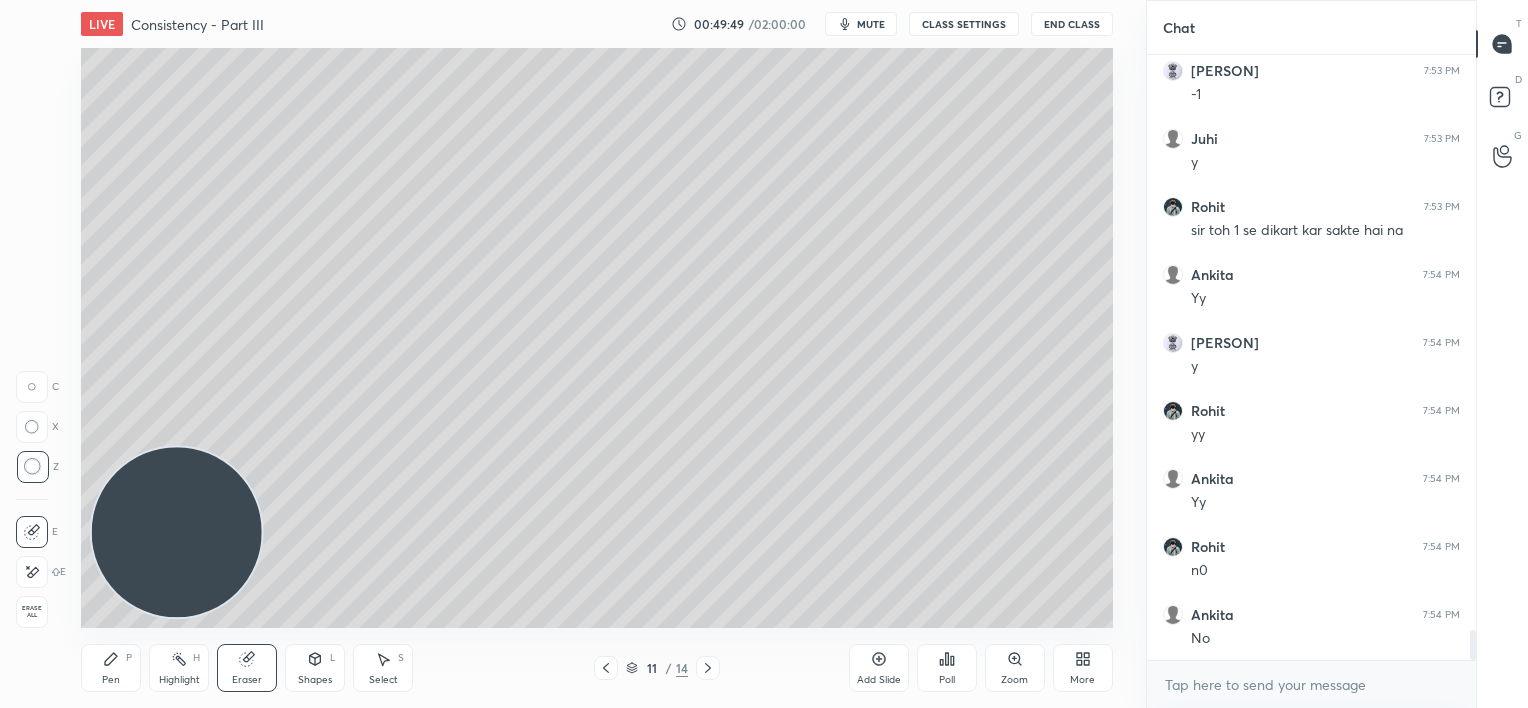 click on "Pen P" at bounding box center (111, 668) 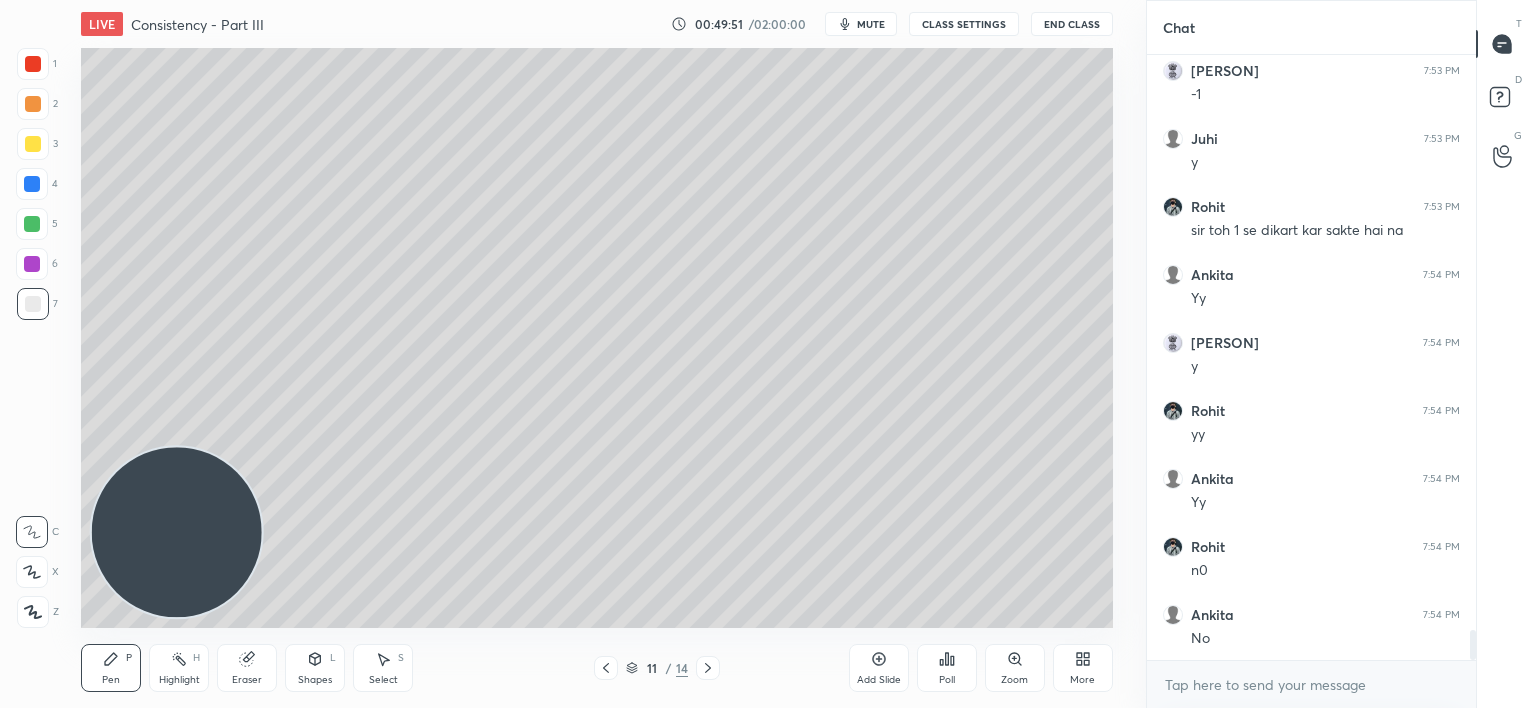 click at bounding box center [33, 64] 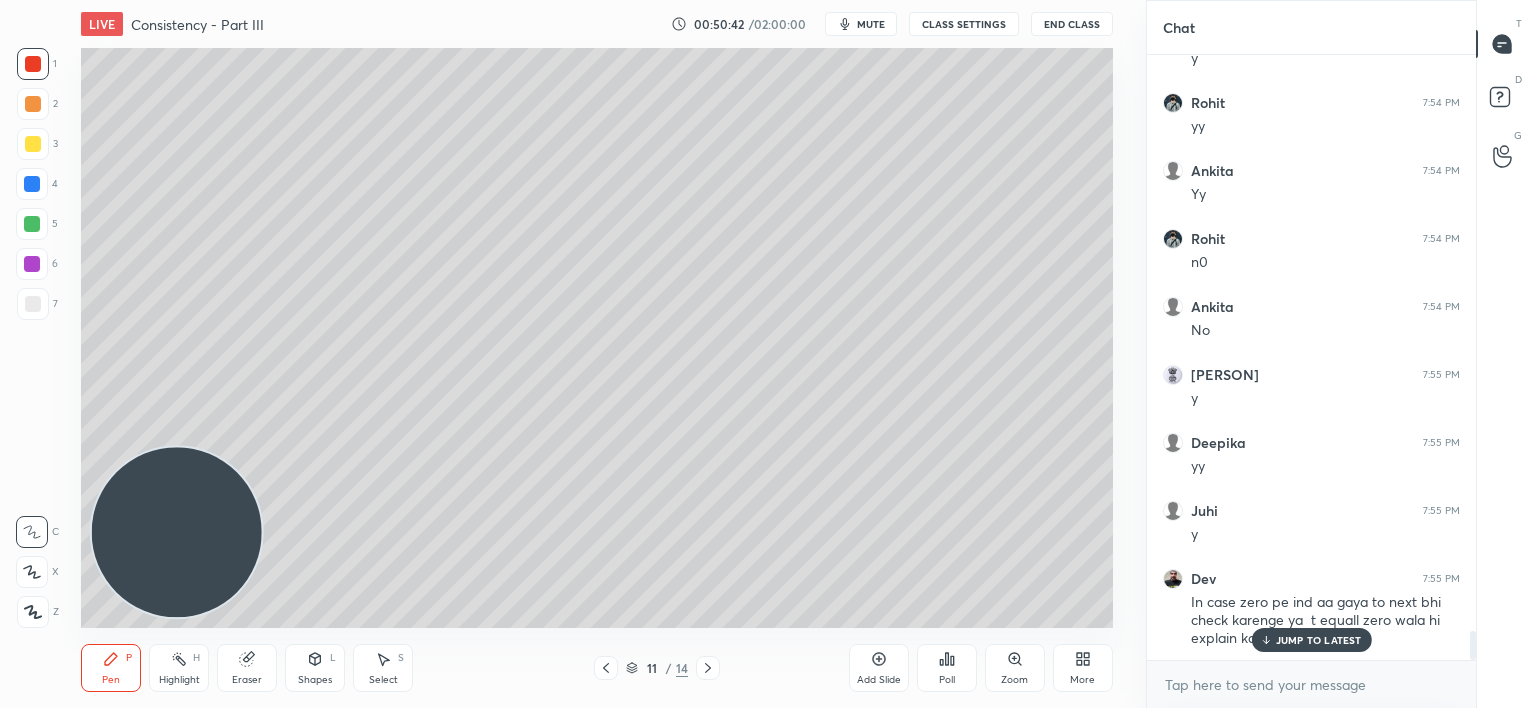scroll, scrollTop: 11892, scrollLeft: 0, axis: vertical 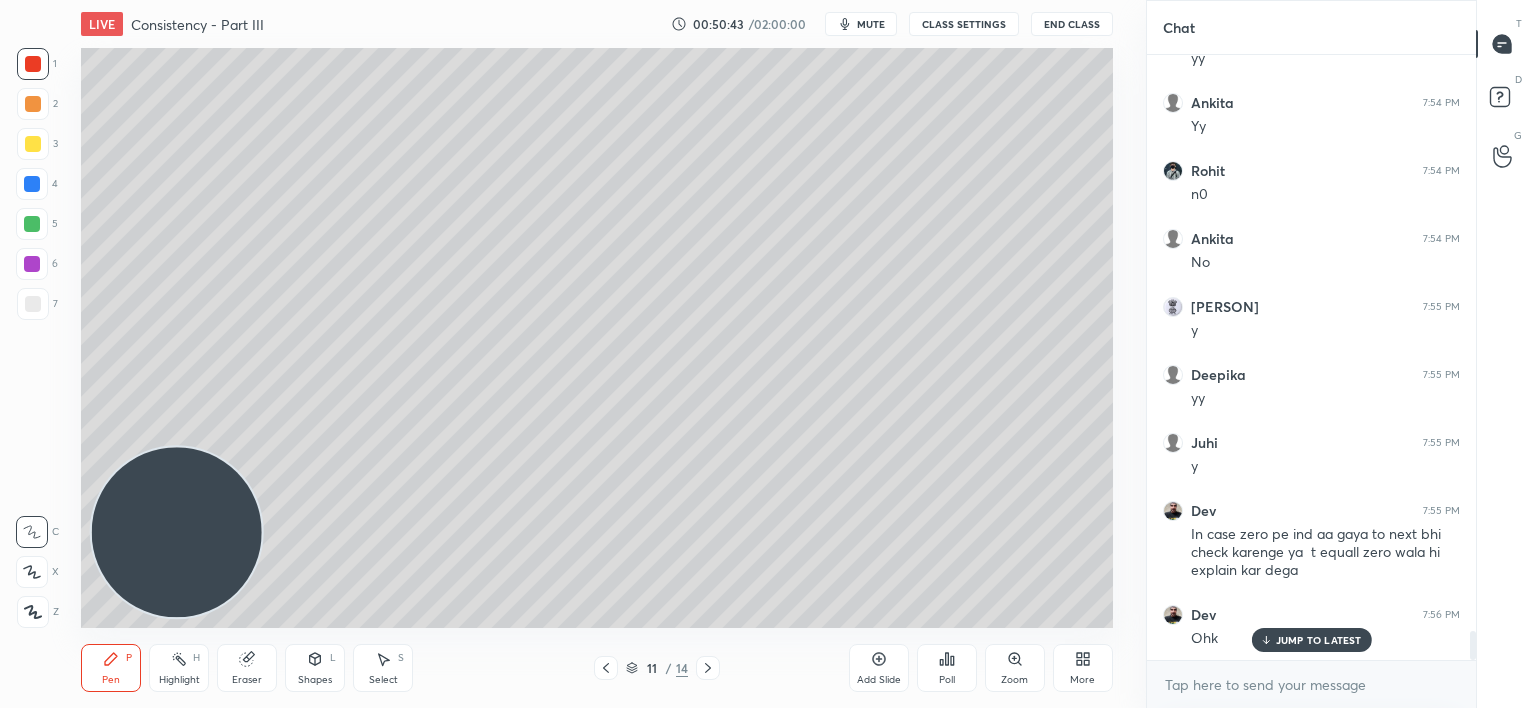 click on "JUMP TO LATEST" at bounding box center [1319, 640] 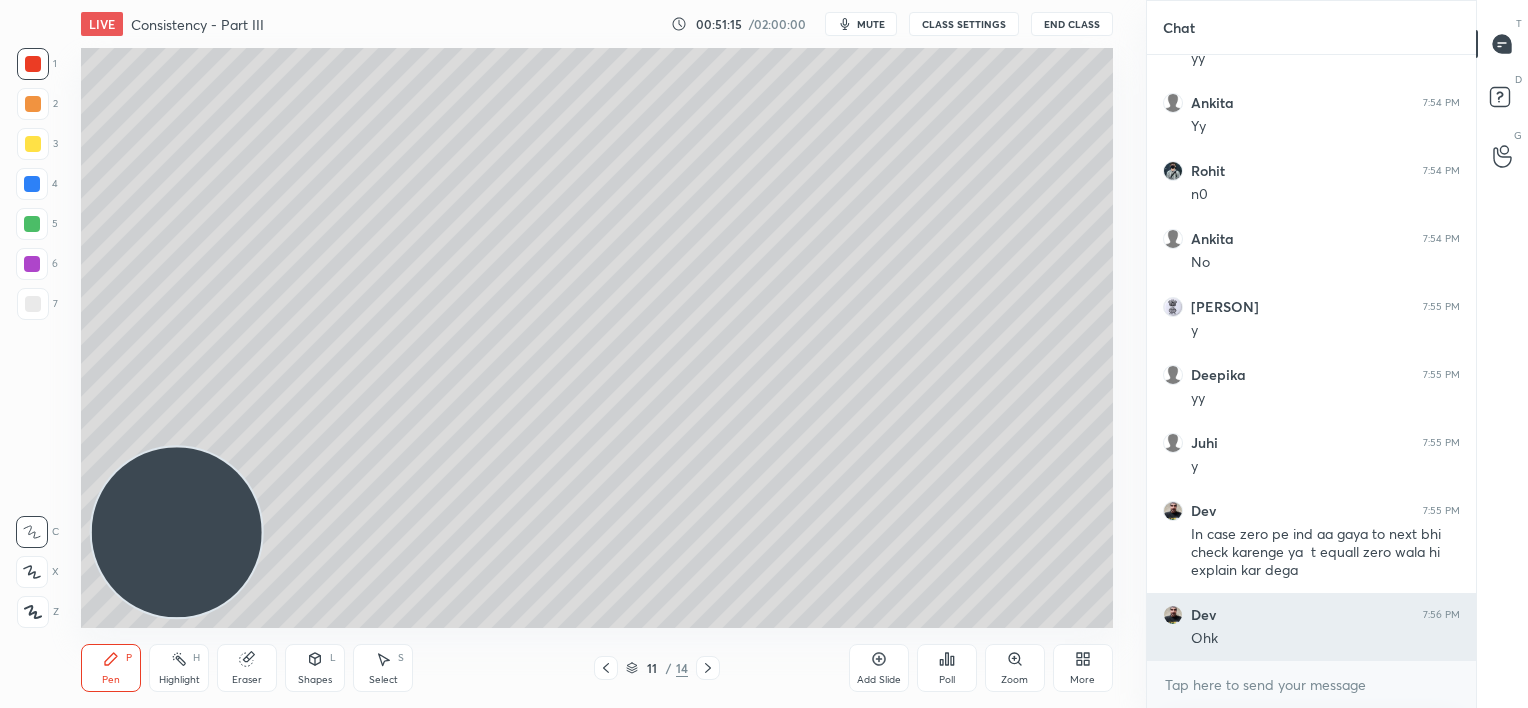 scroll, scrollTop: 11912, scrollLeft: 0, axis: vertical 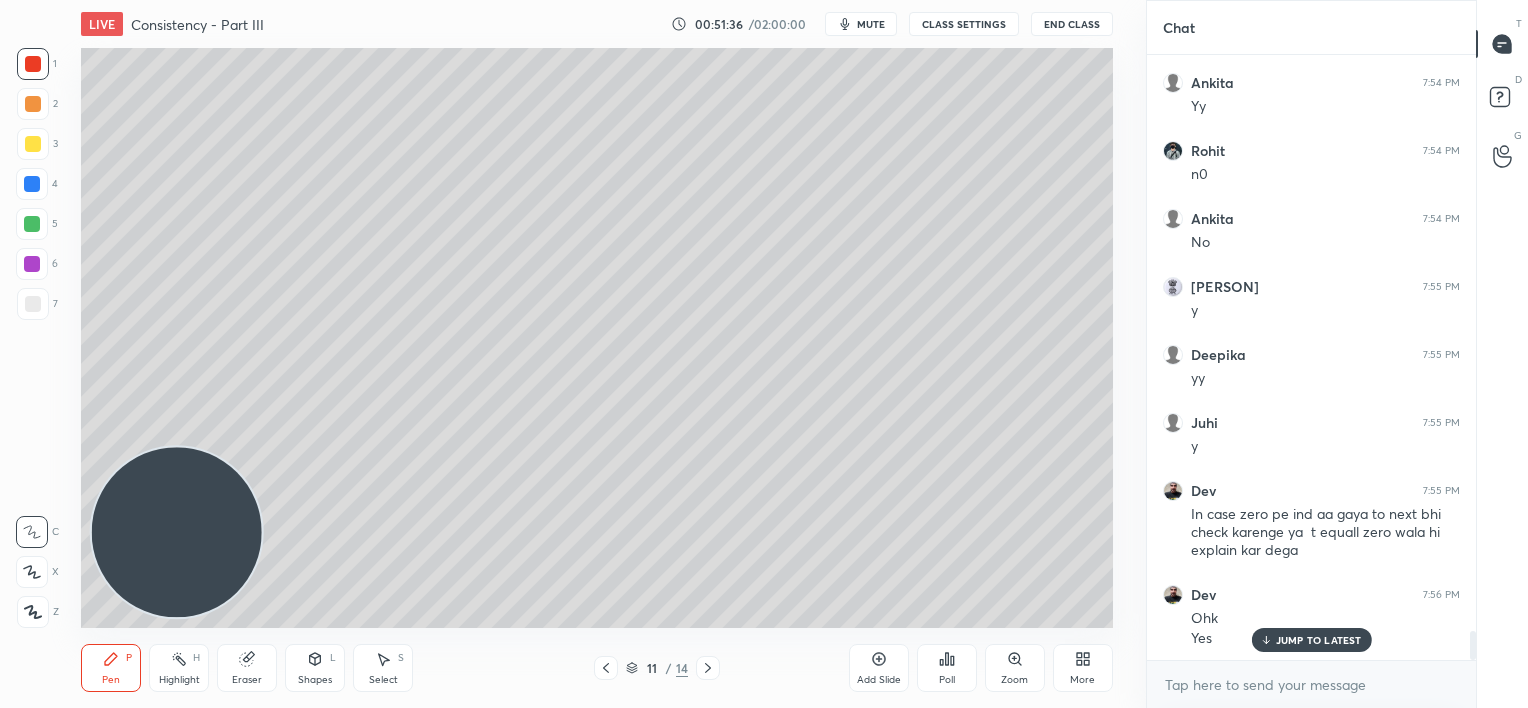 click 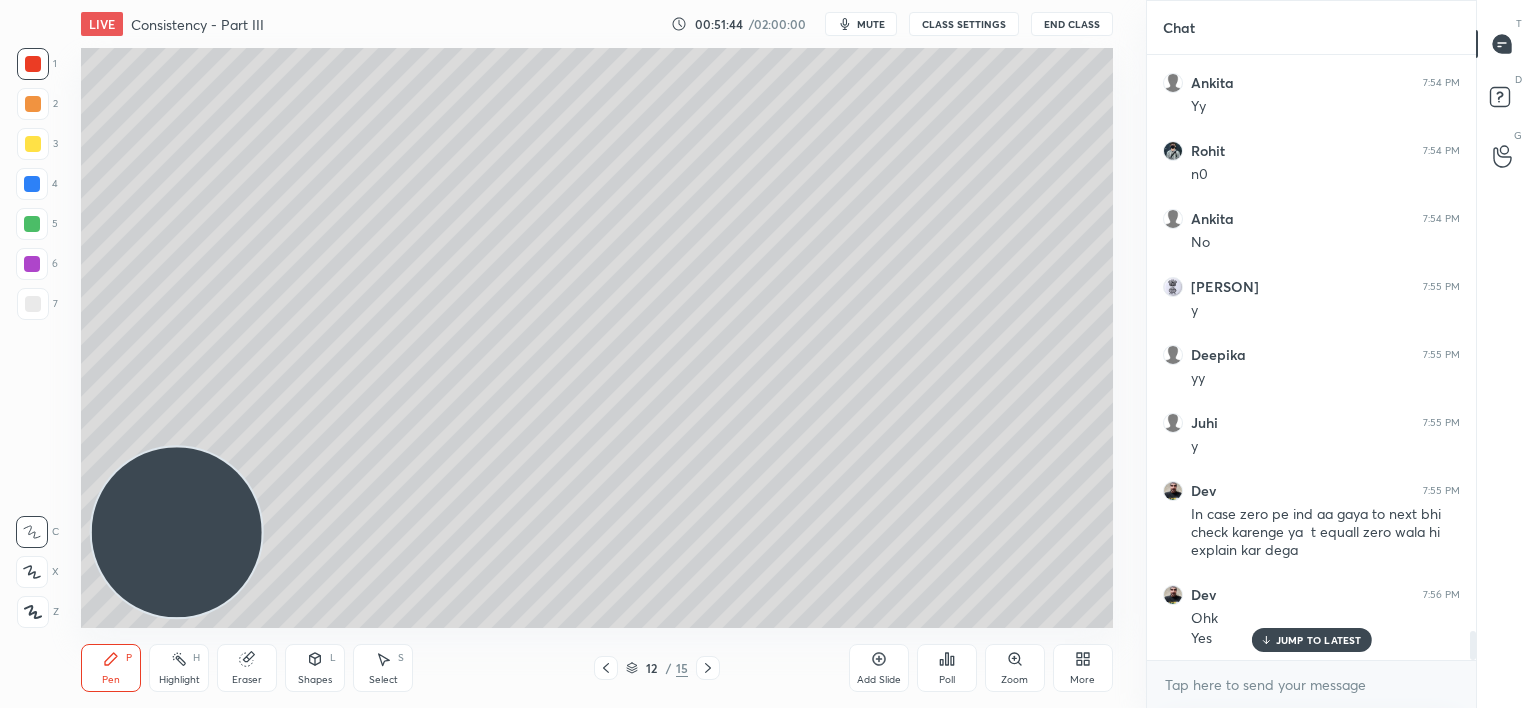 click 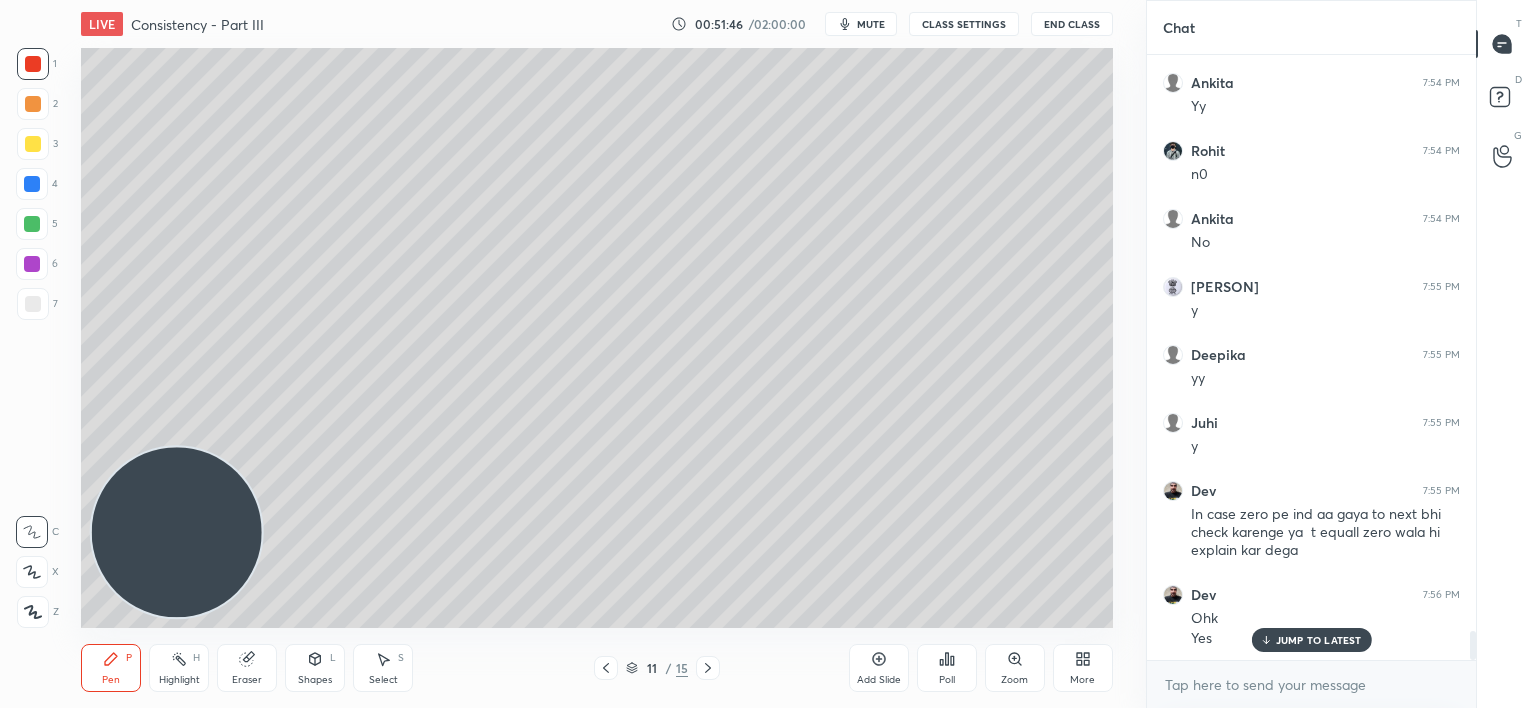 click 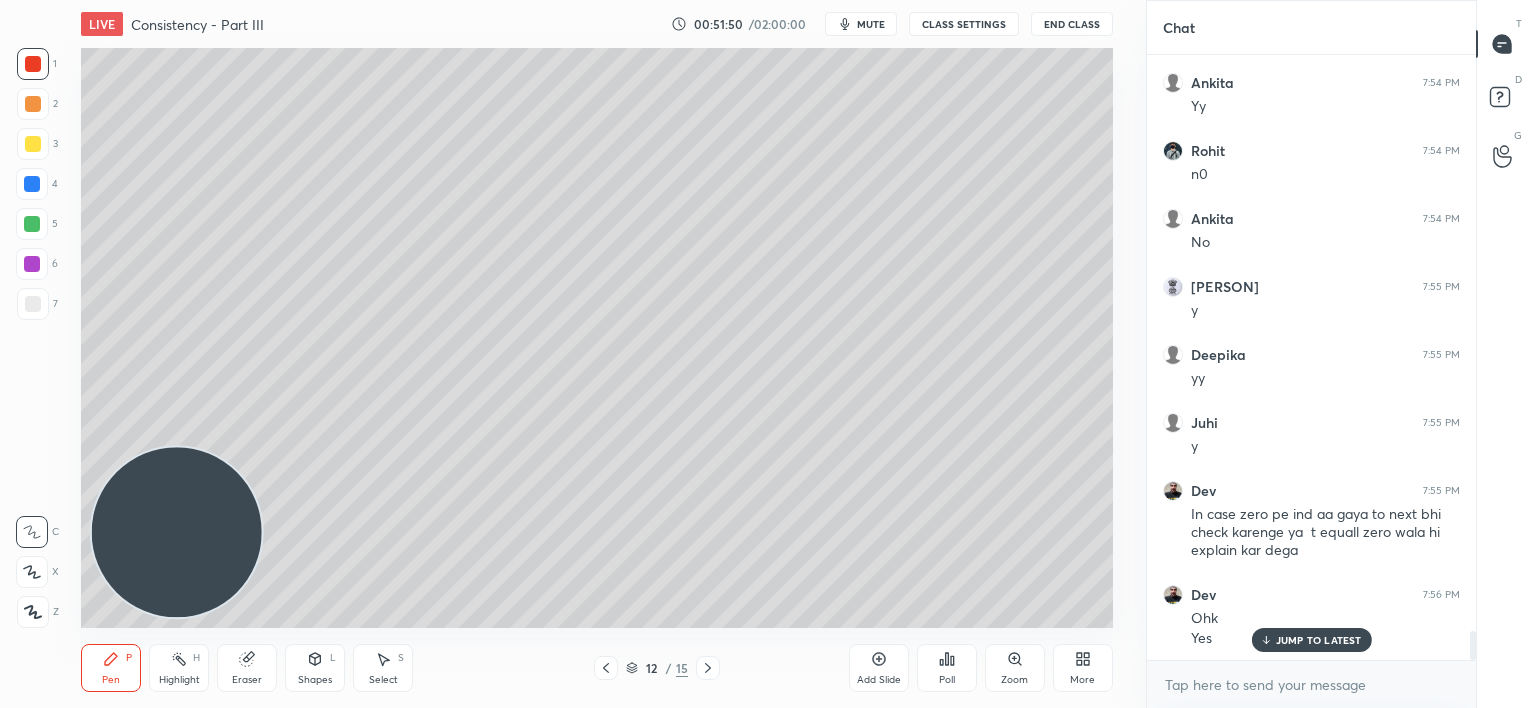 drag, startPoint x: 601, startPoint y: 666, endPoint x: 603, endPoint y: 636, distance: 30.066593 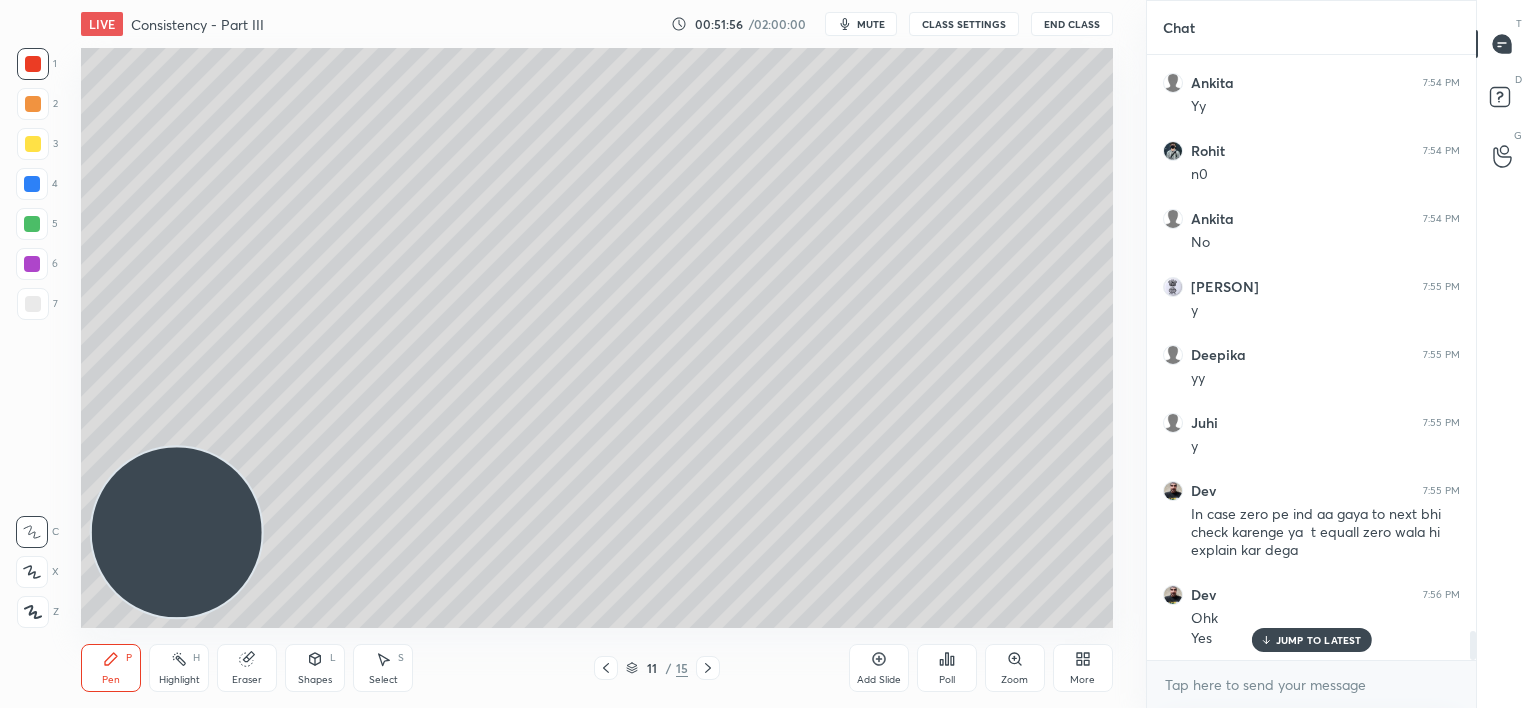 scroll, scrollTop: 11980, scrollLeft: 0, axis: vertical 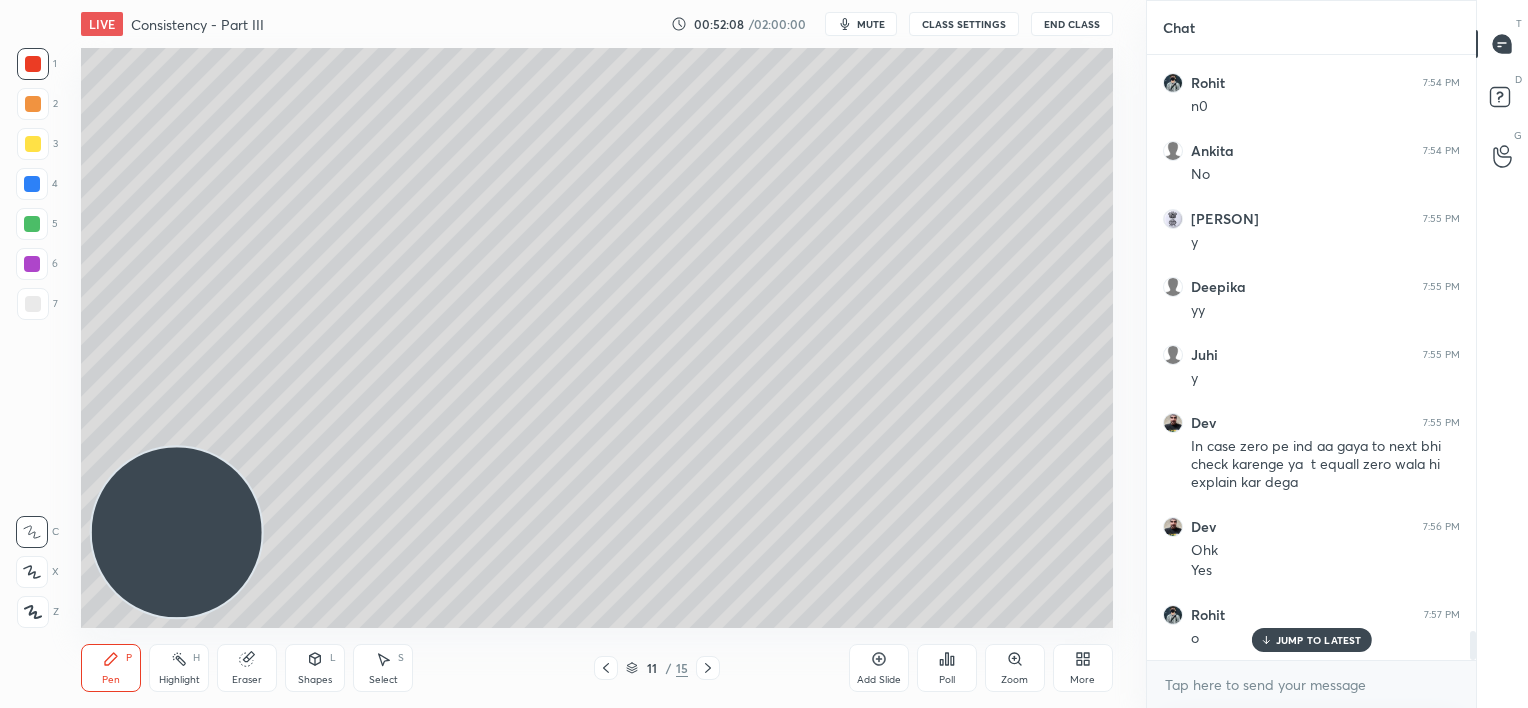 click 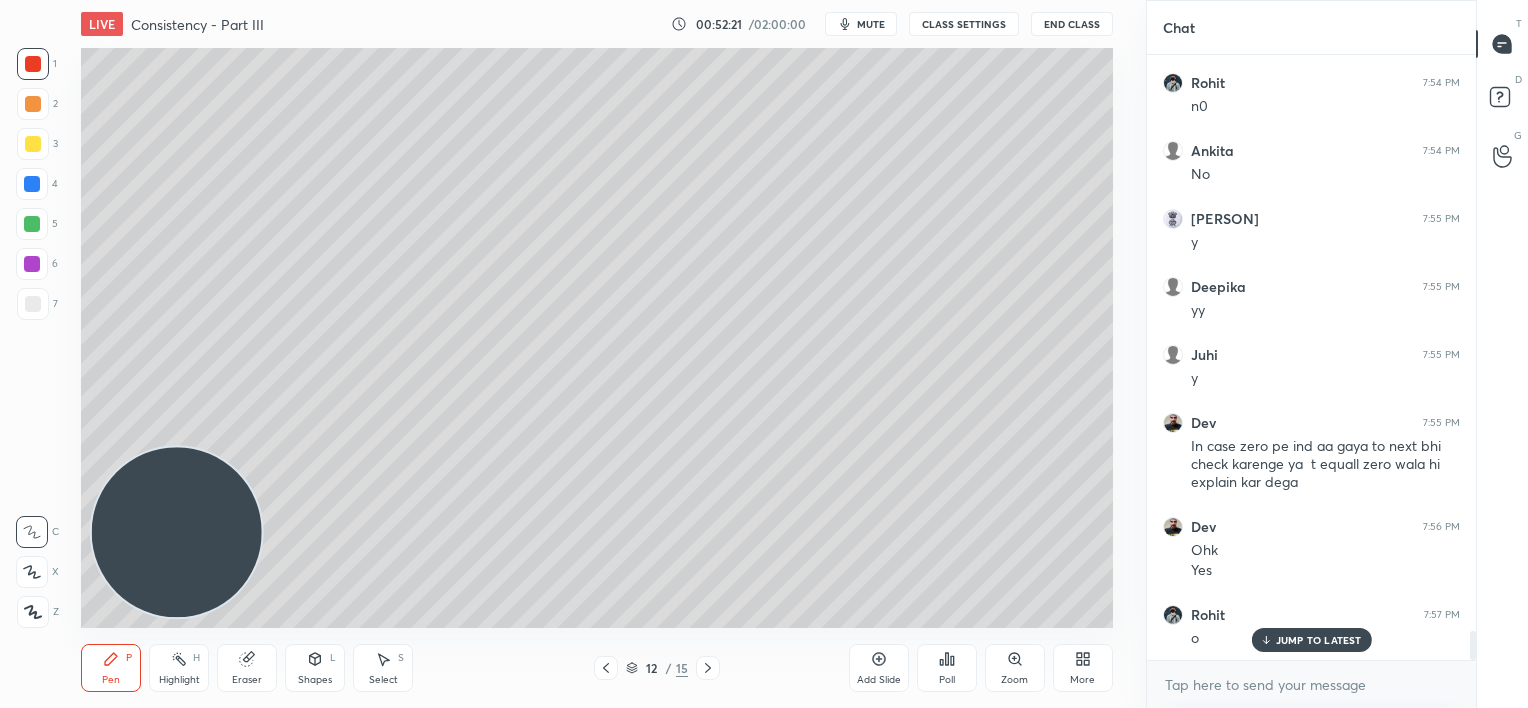 scroll, scrollTop: 12048, scrollLeft: 0, axis: vertical 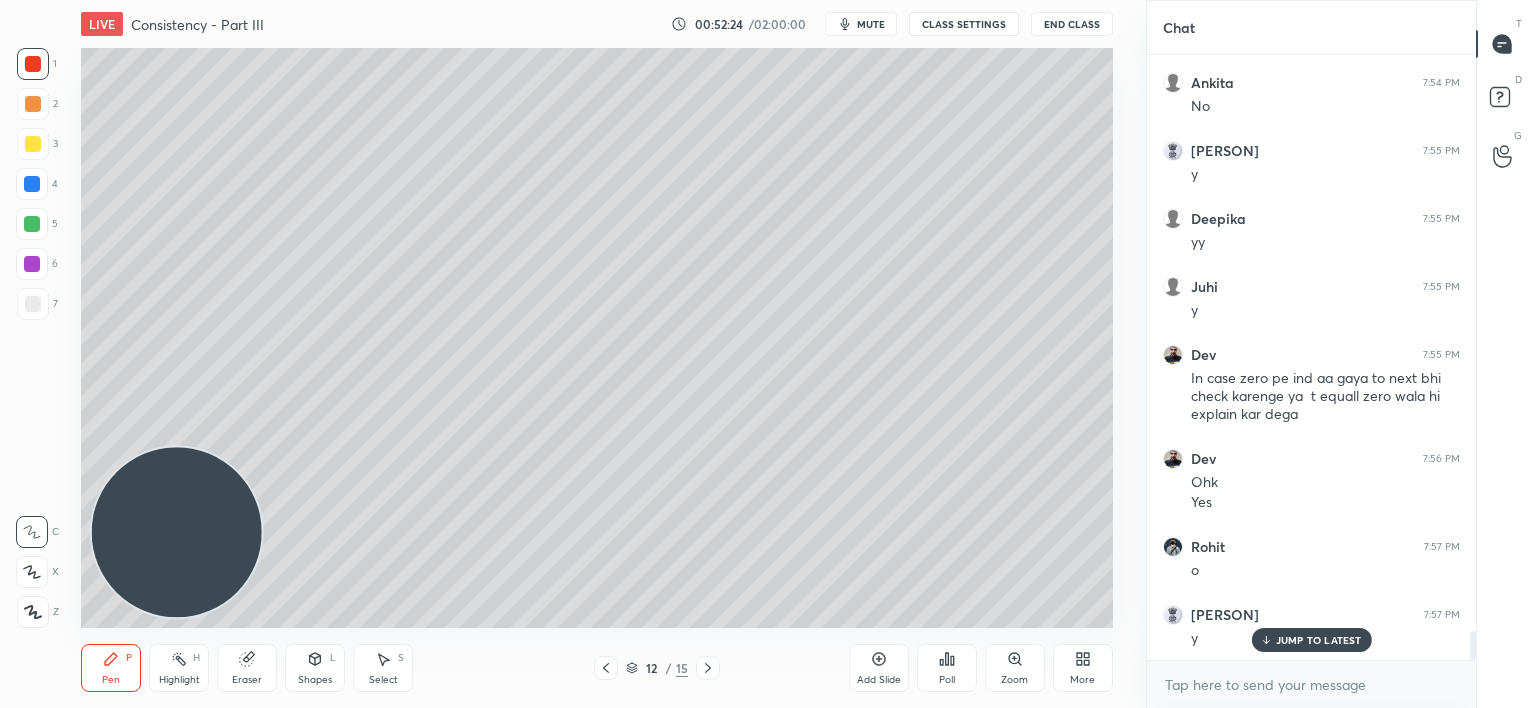 click 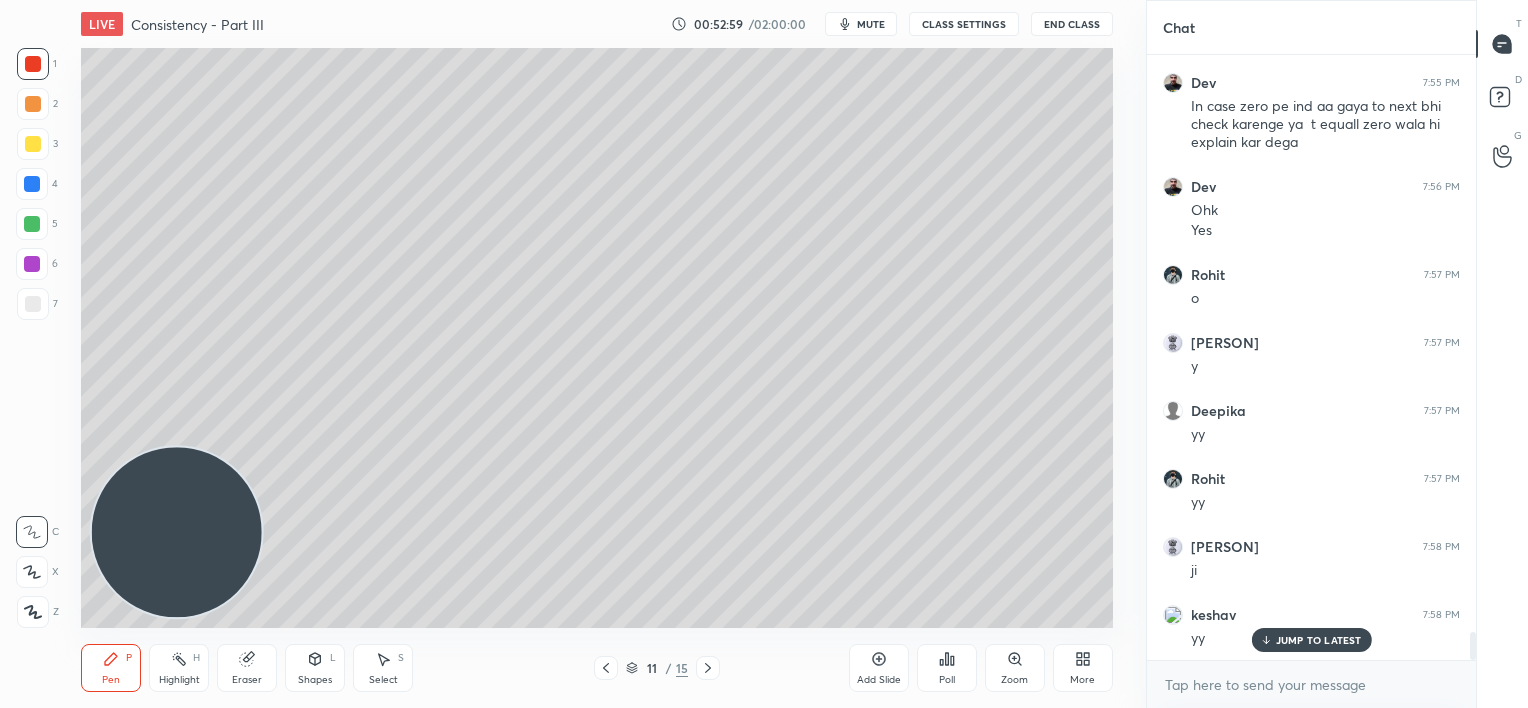 scroll, scrollTop: 12388, scrollLeft: 0, axis: vertical 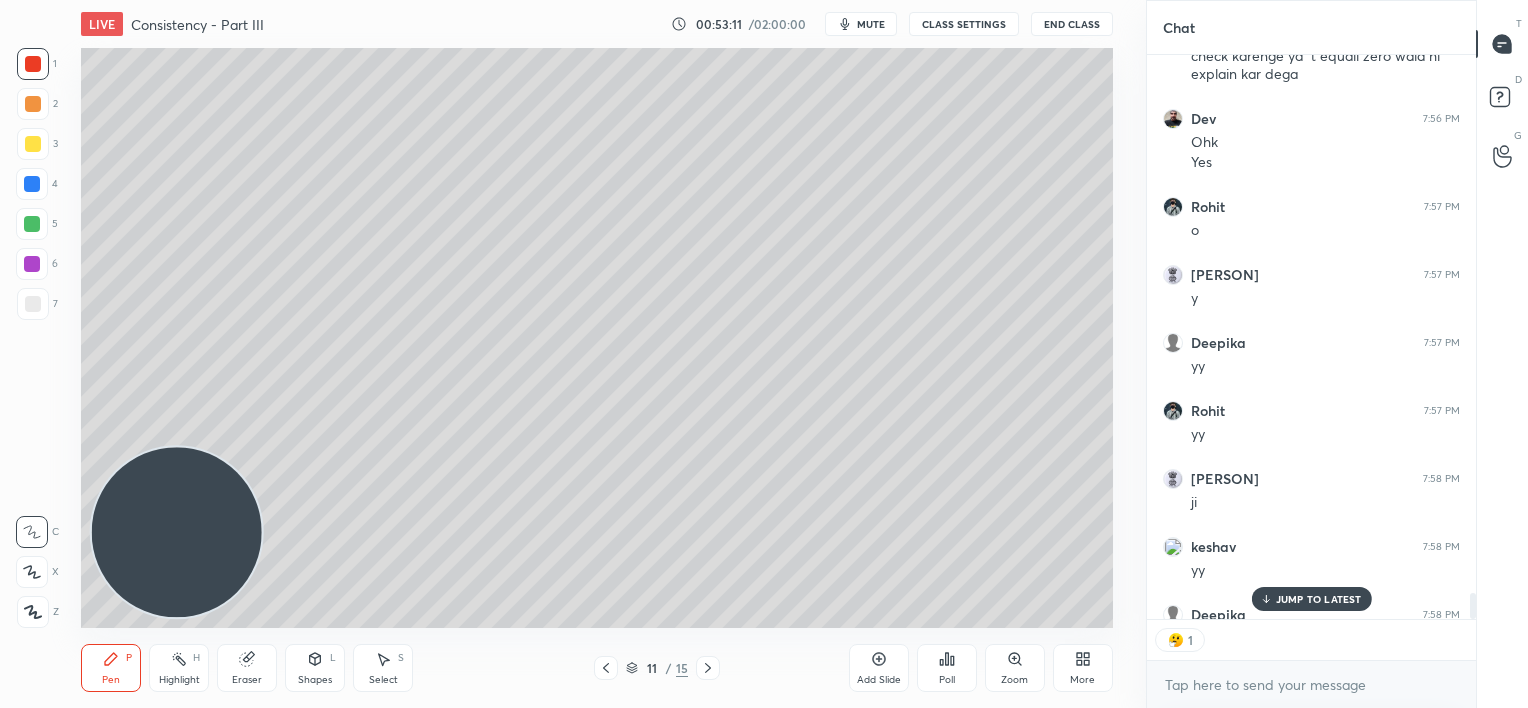 click 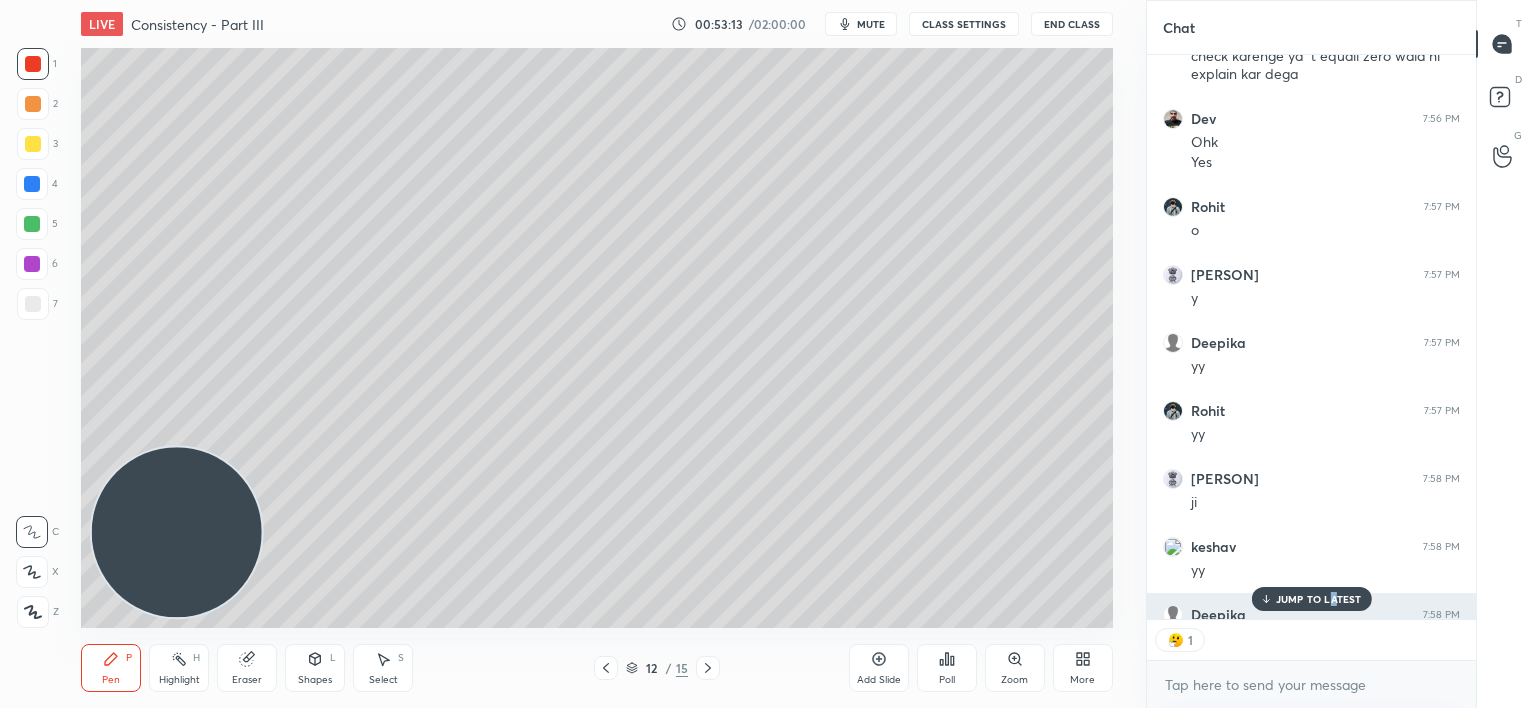 click on "JUMP TO LATEST" at bounding box center (1319, 599) 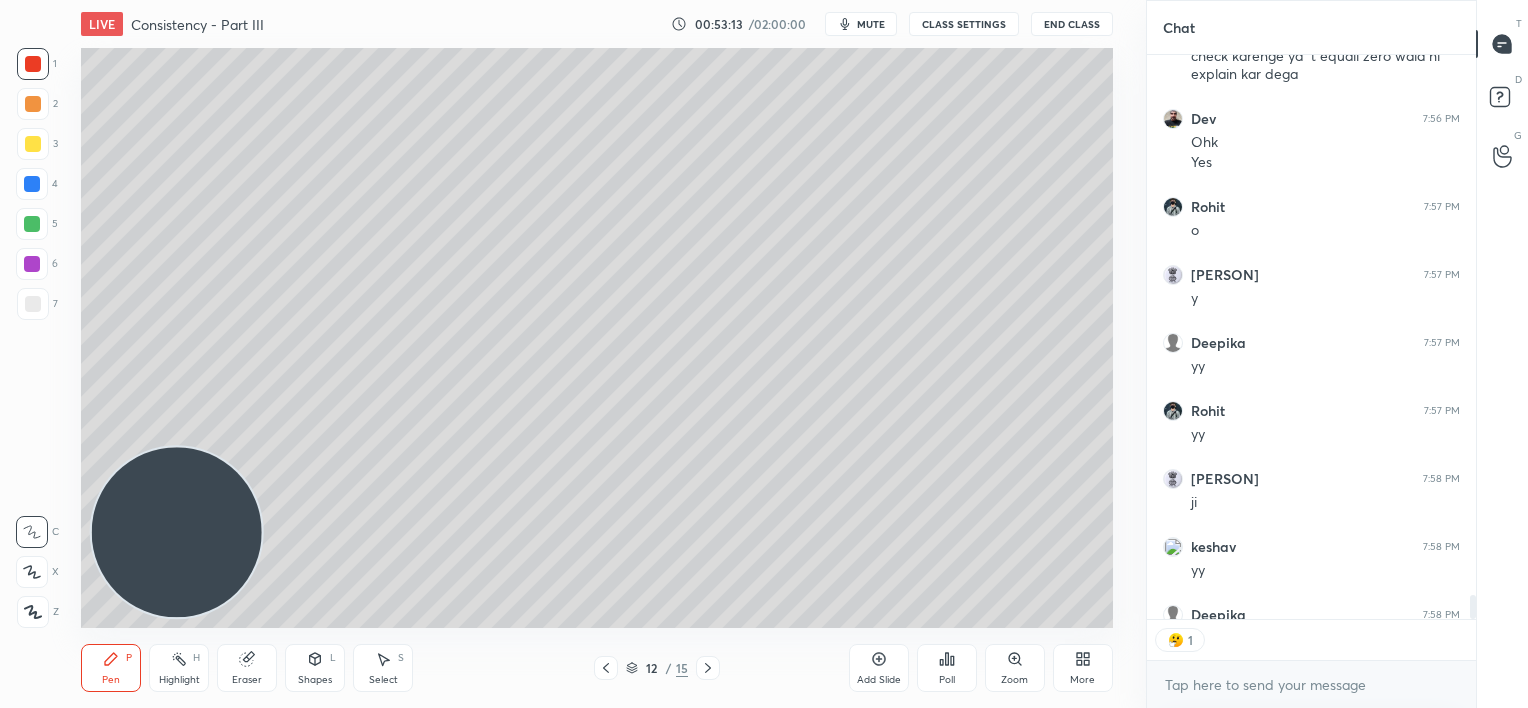 scroll, scrollTop: 12430, scrollLeft: 0, axis: vertical 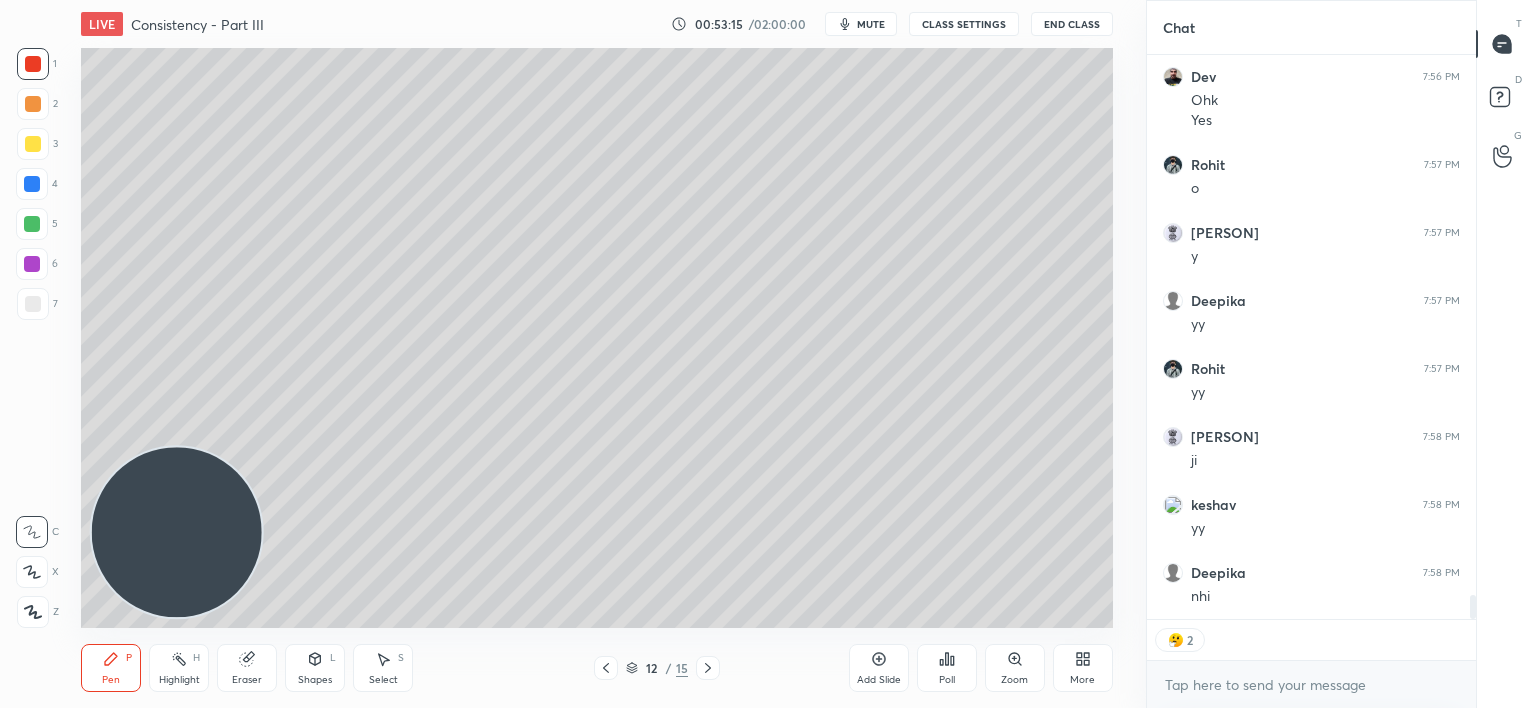 click 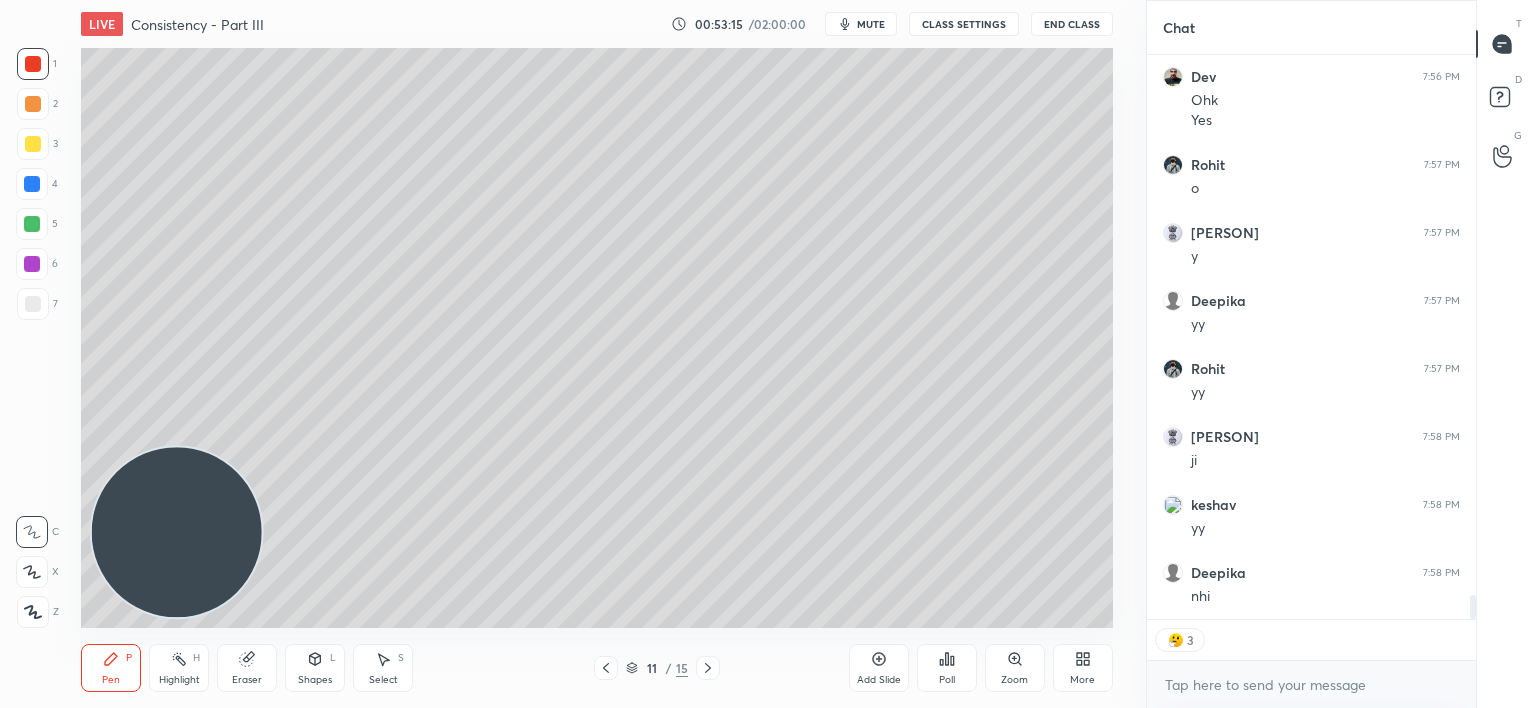 click 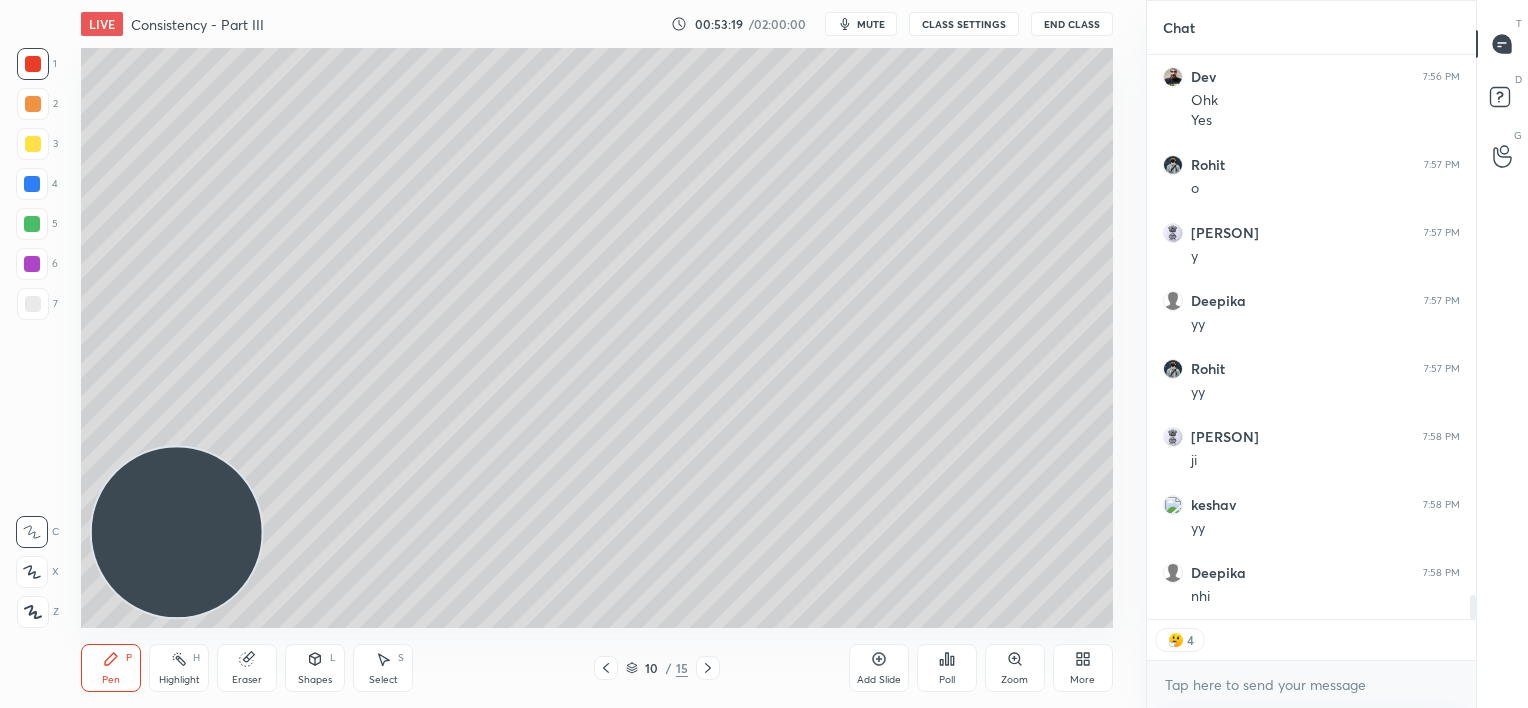 click 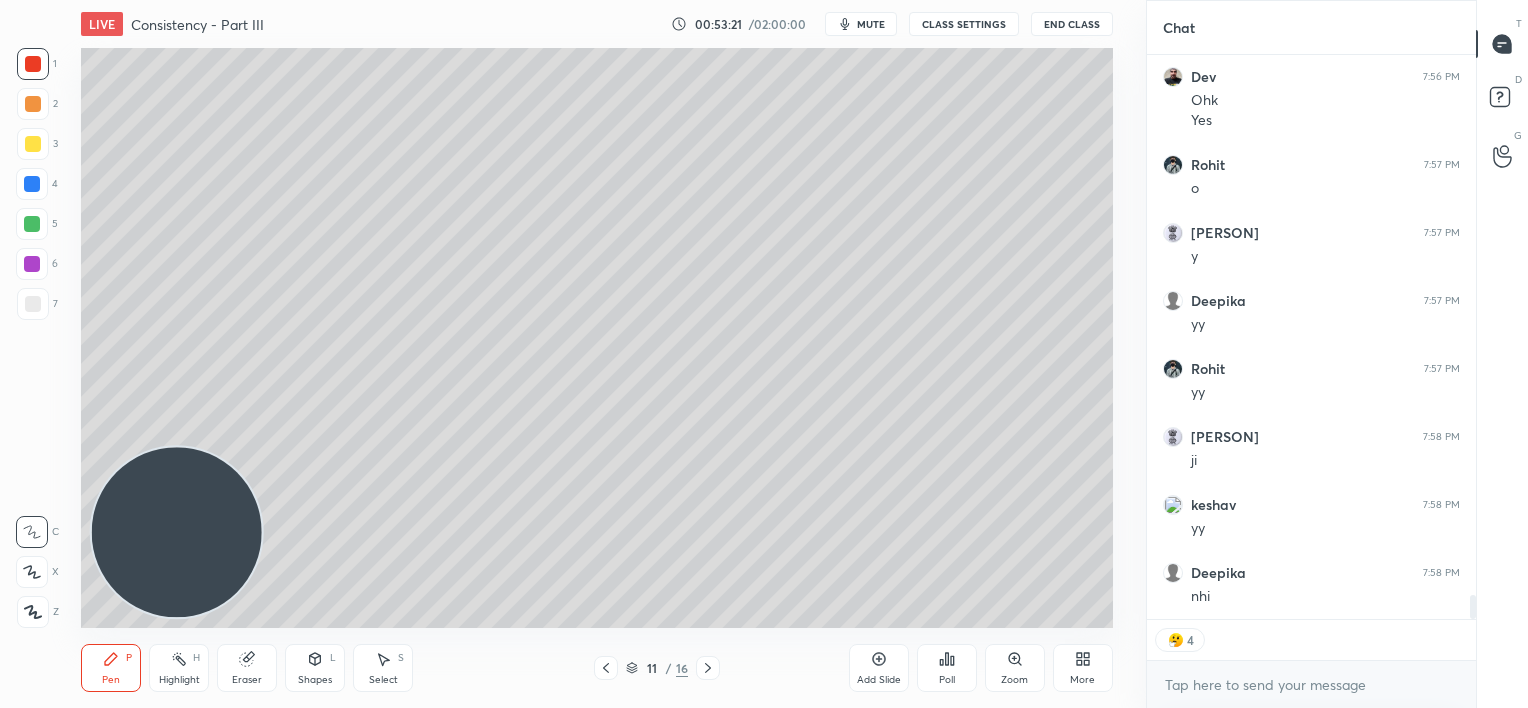 click at bounding box center (32, 184) 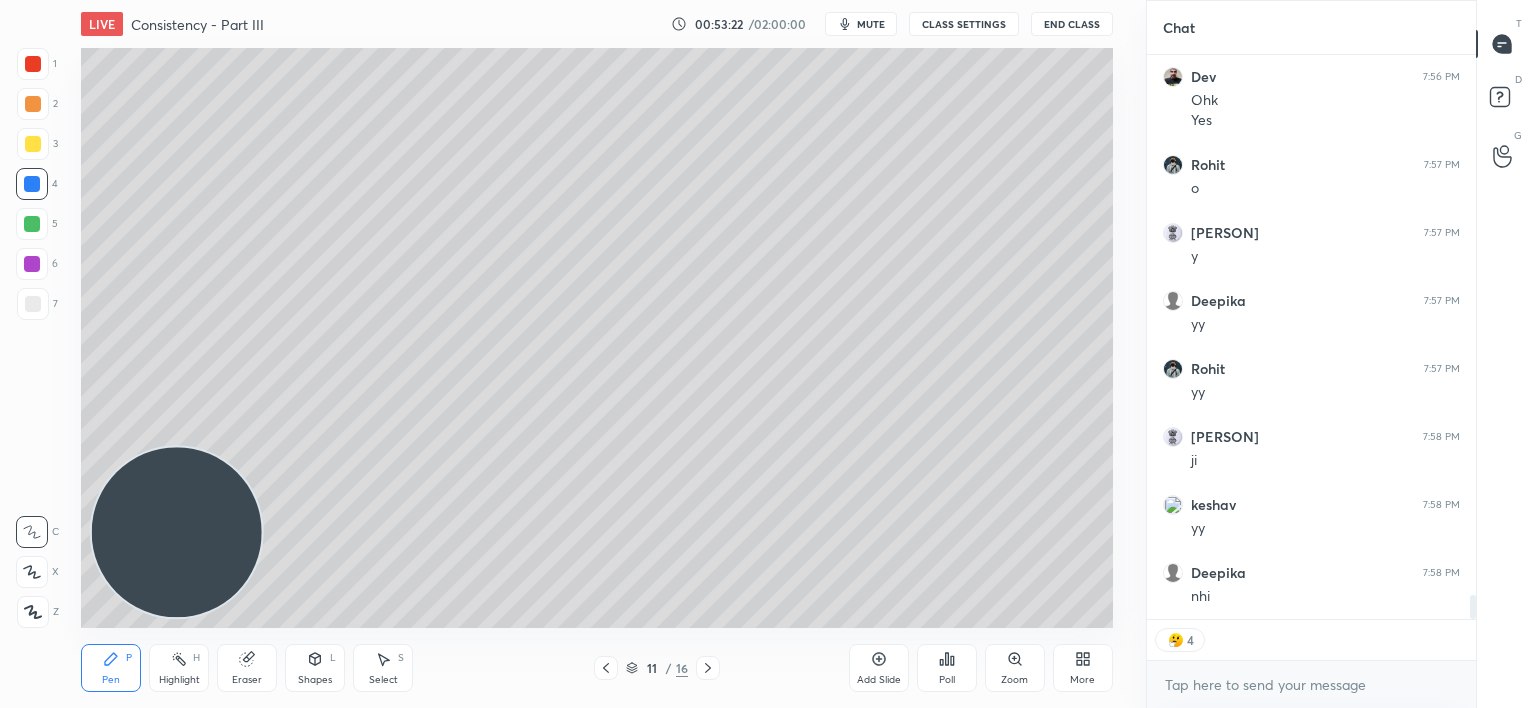 scroll, scrollTop: 12516, scrollLeft: 0, axis: vertical 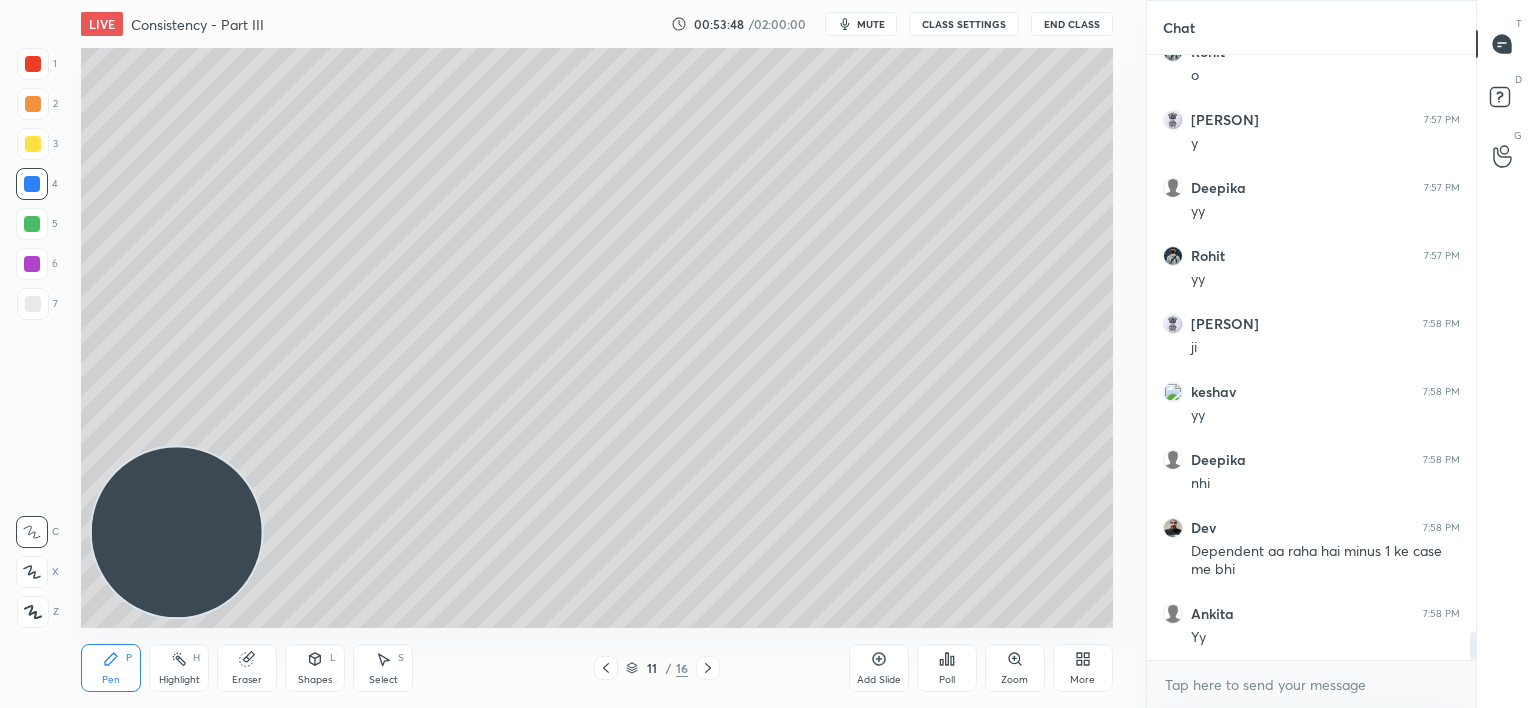 click on "Add Slide" at bounding box center (879, 668) 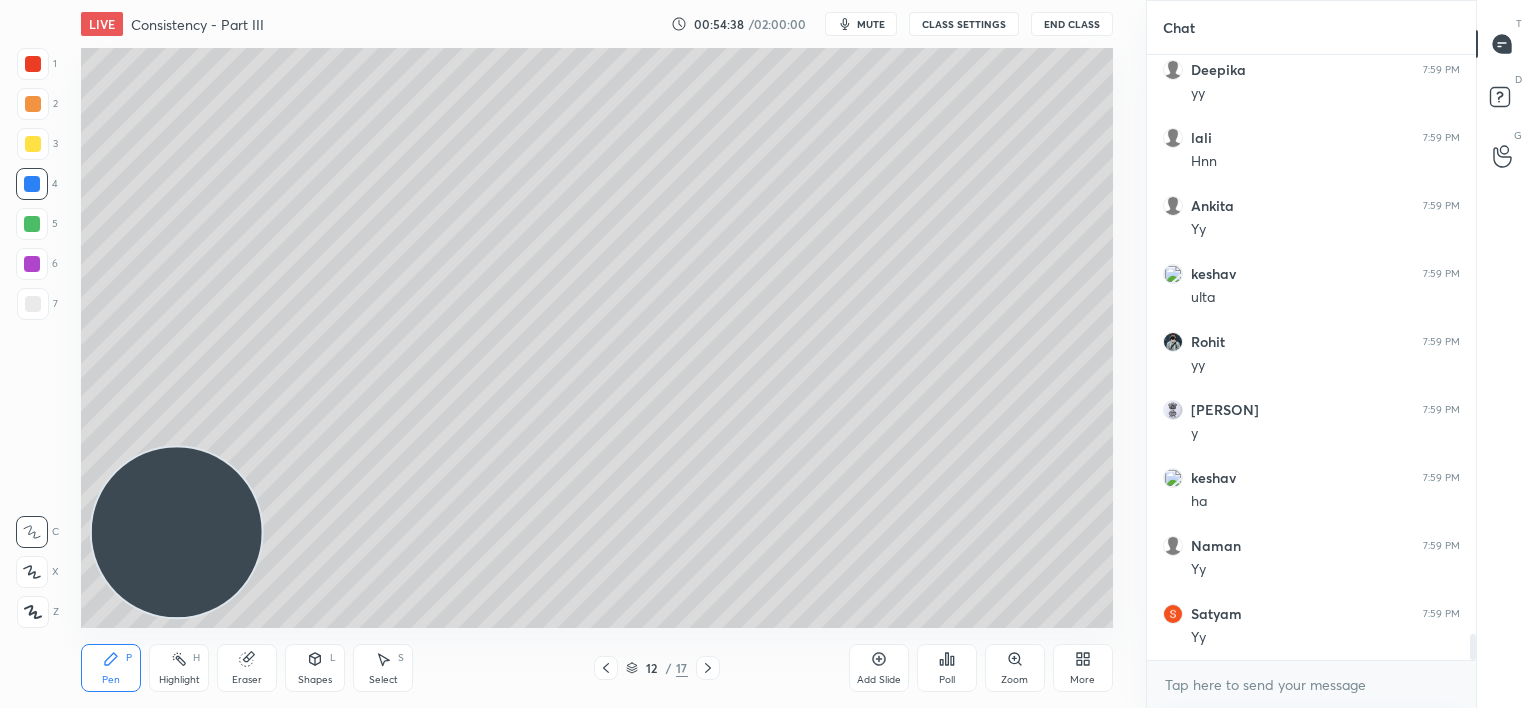 scroll, scrollTop: 13359, scrollLeft: 0, axis: vertical 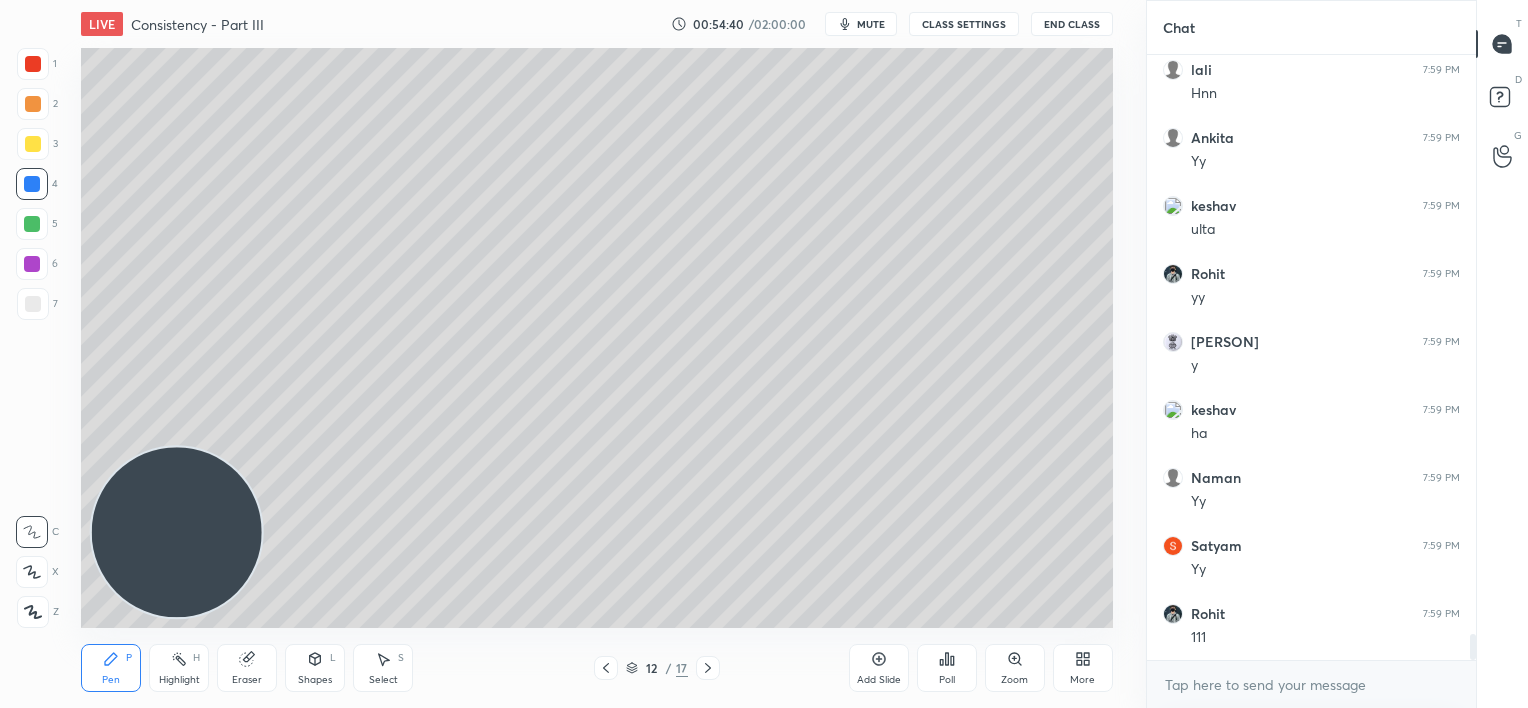 click 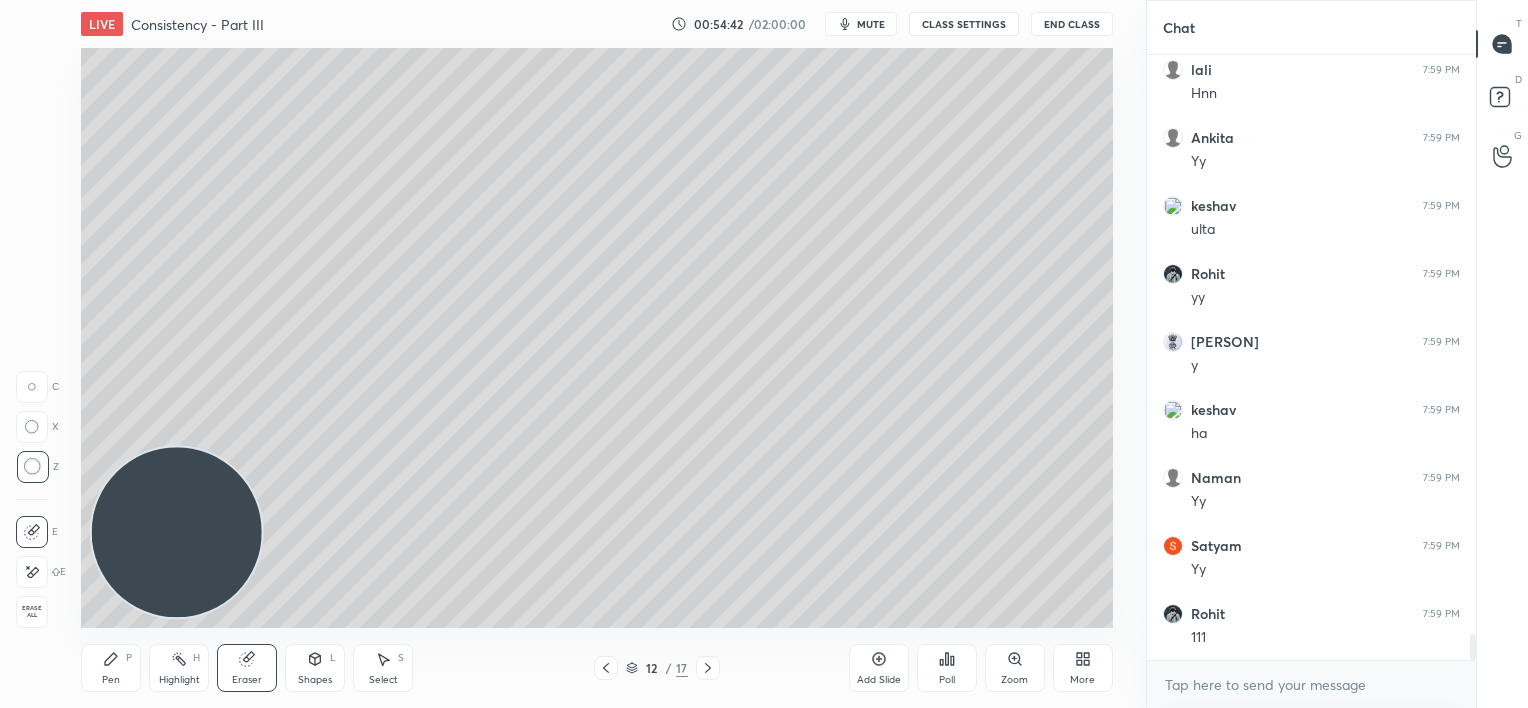 drag, startPoint x: 104, startPoint y: 668, endPoint x: 109, endPoint y: 658, distance: 11.18034 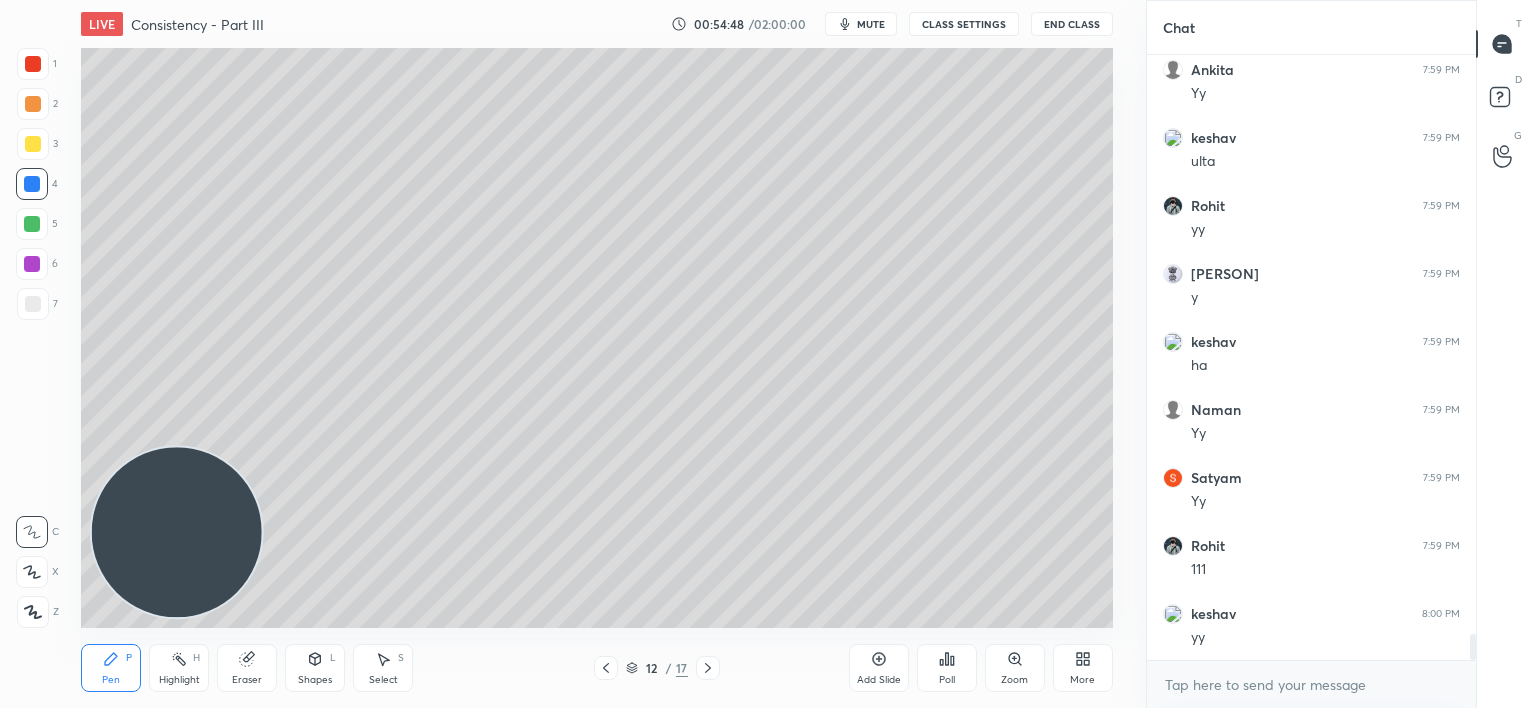 click 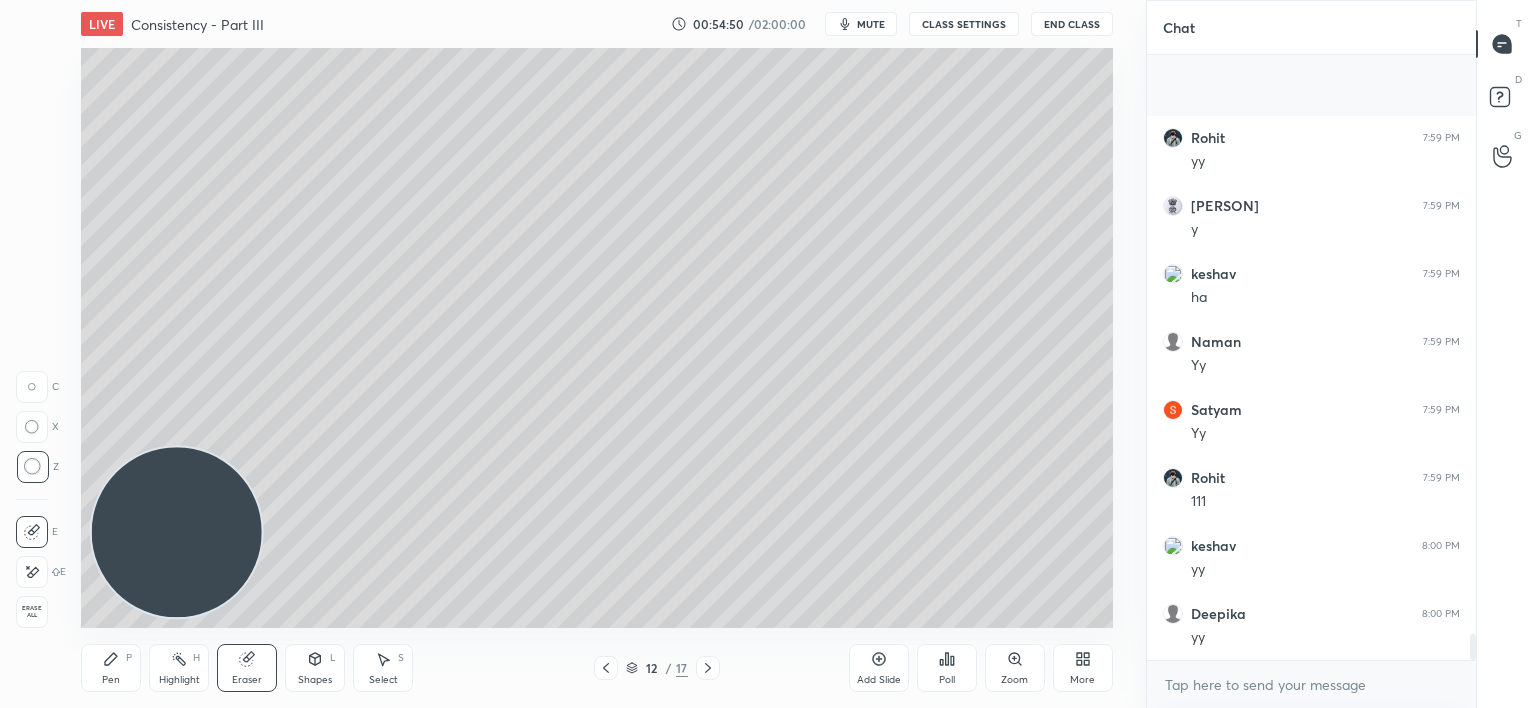 scroll, scrollTop: 13631, scrollLeft: 0, axis: vertical 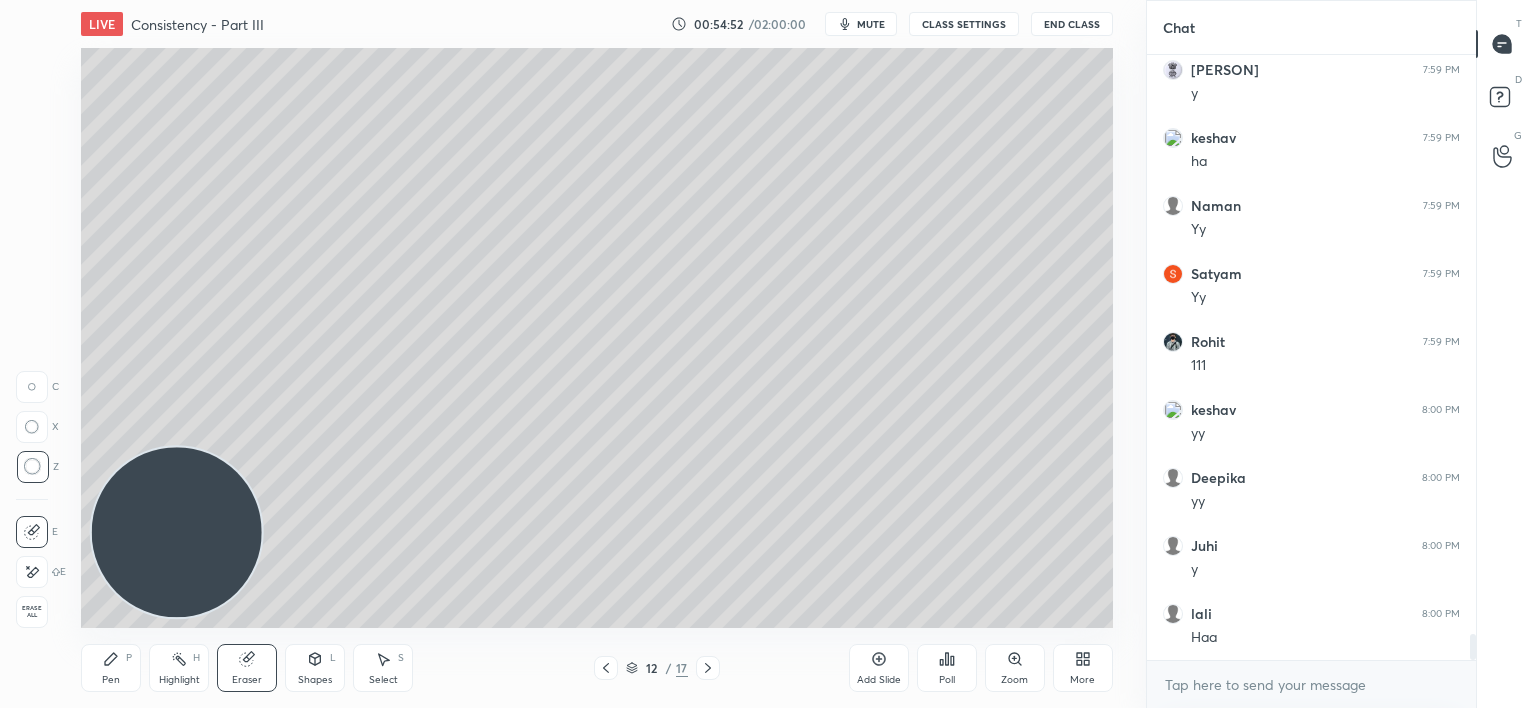 click 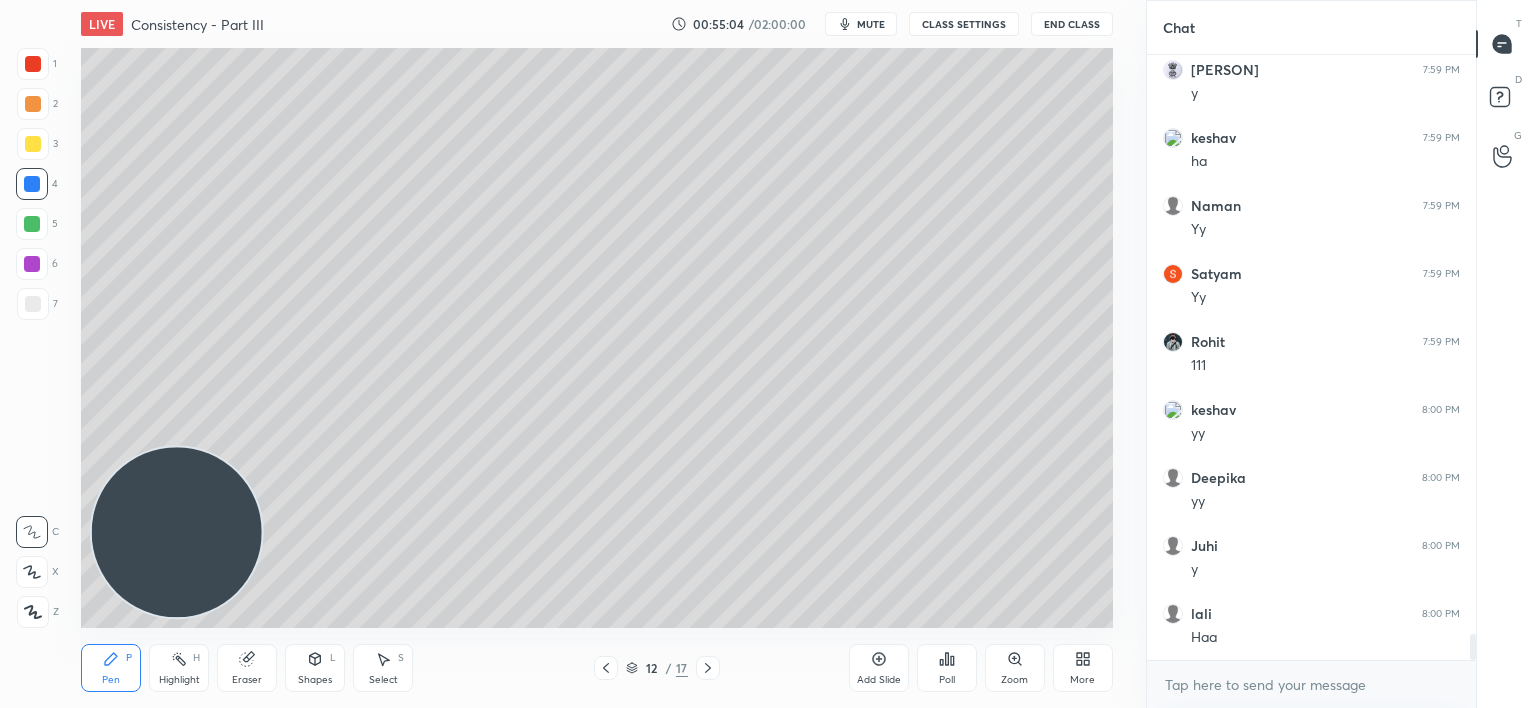 click at bounding box center (33, 64) 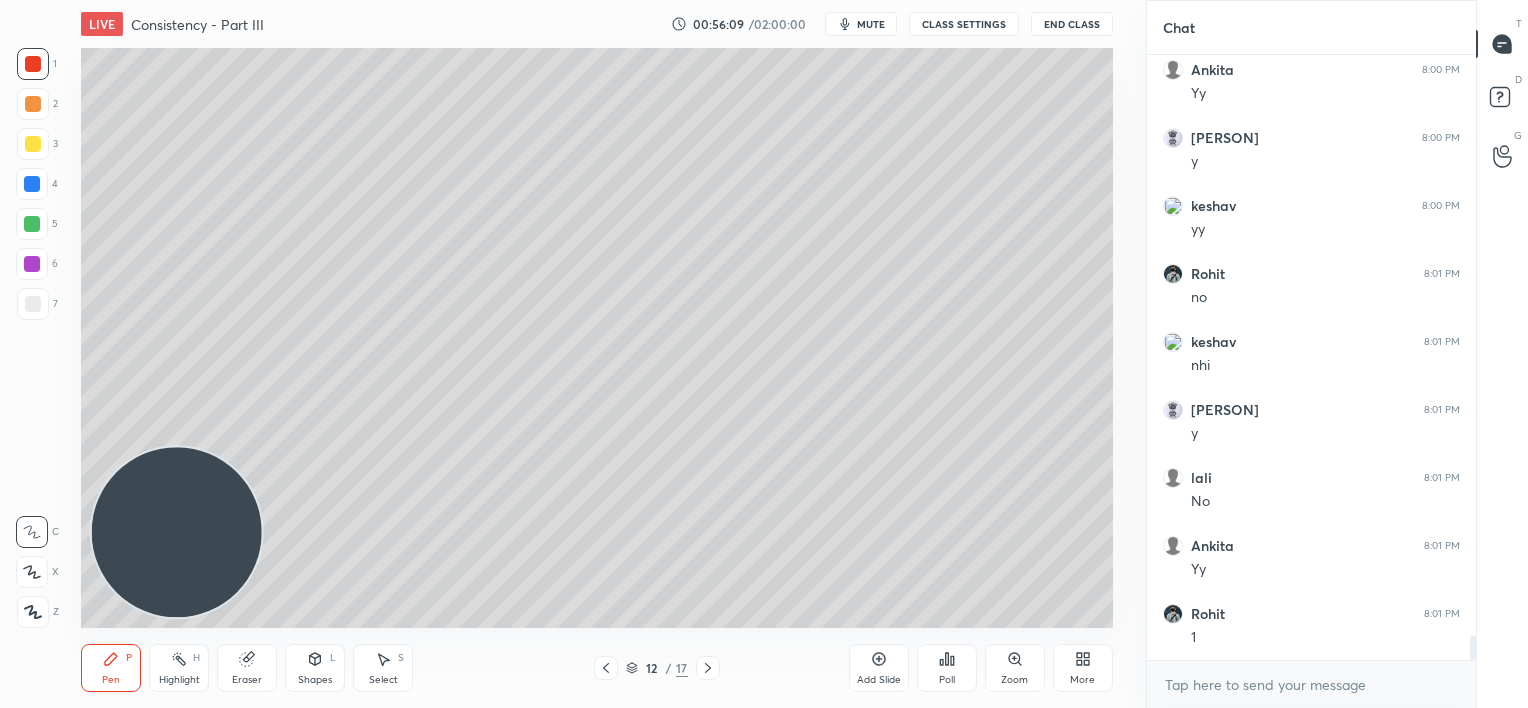 scroll, scrollTop: 14379, scrollLeft: 0, axis: vertical 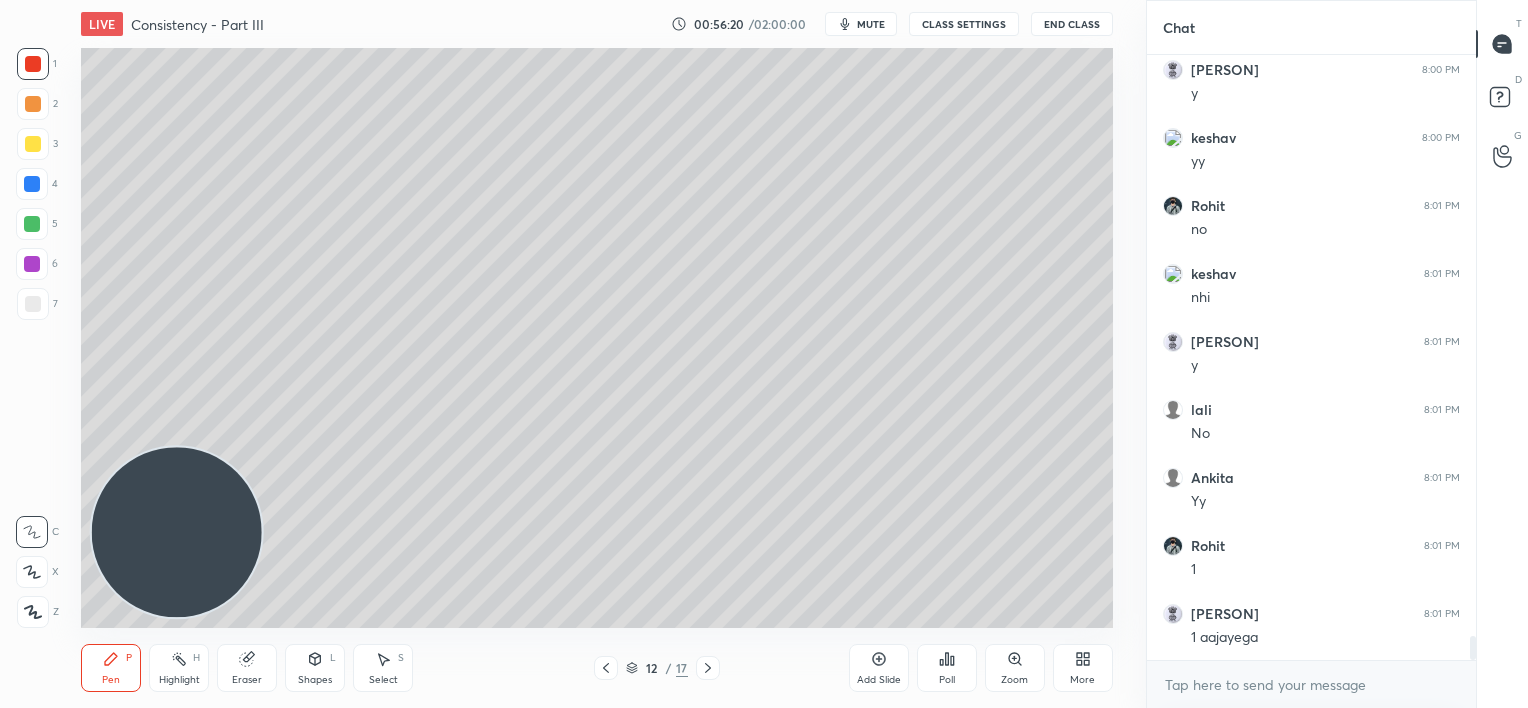 click 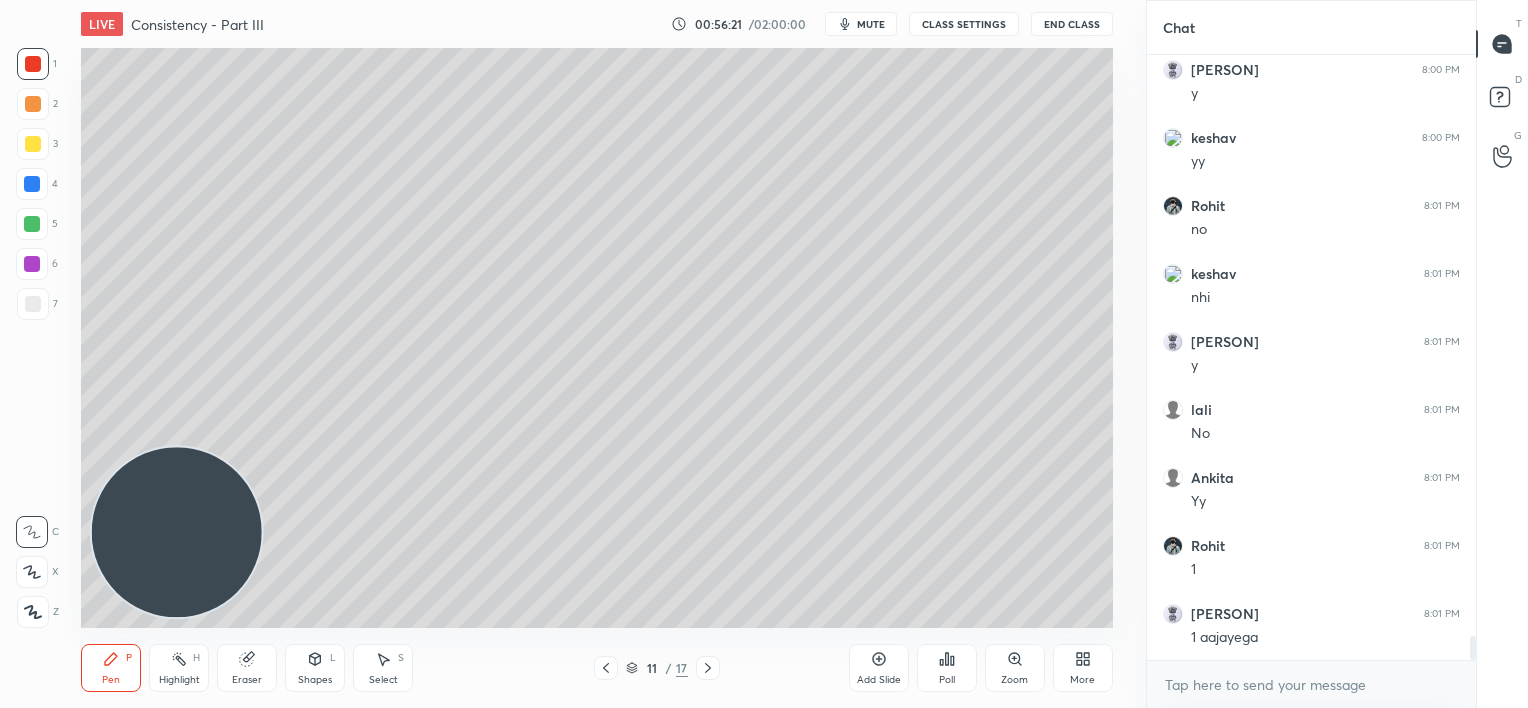 click 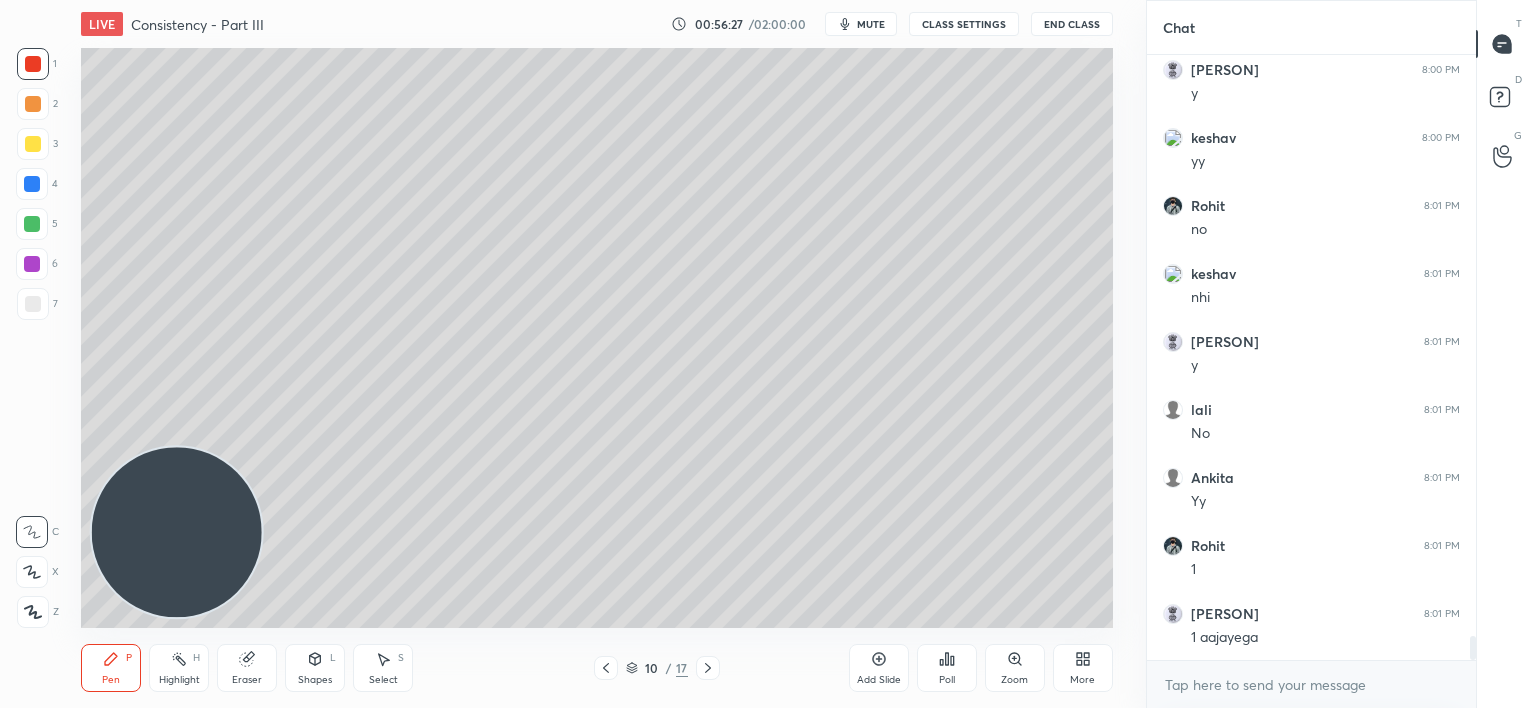 click on "Add Slide" at bounding box center (879, 680) 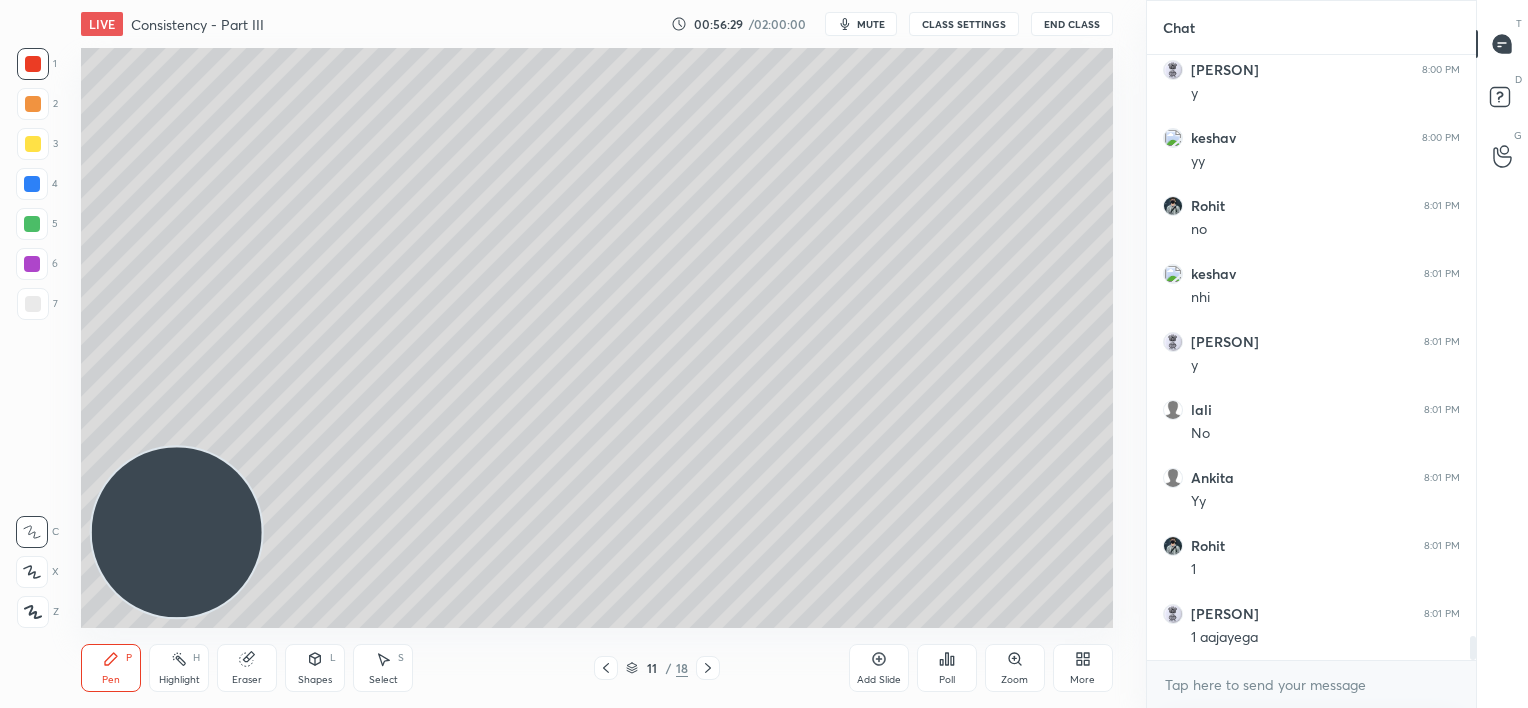 click at bounding box center [33, 304] 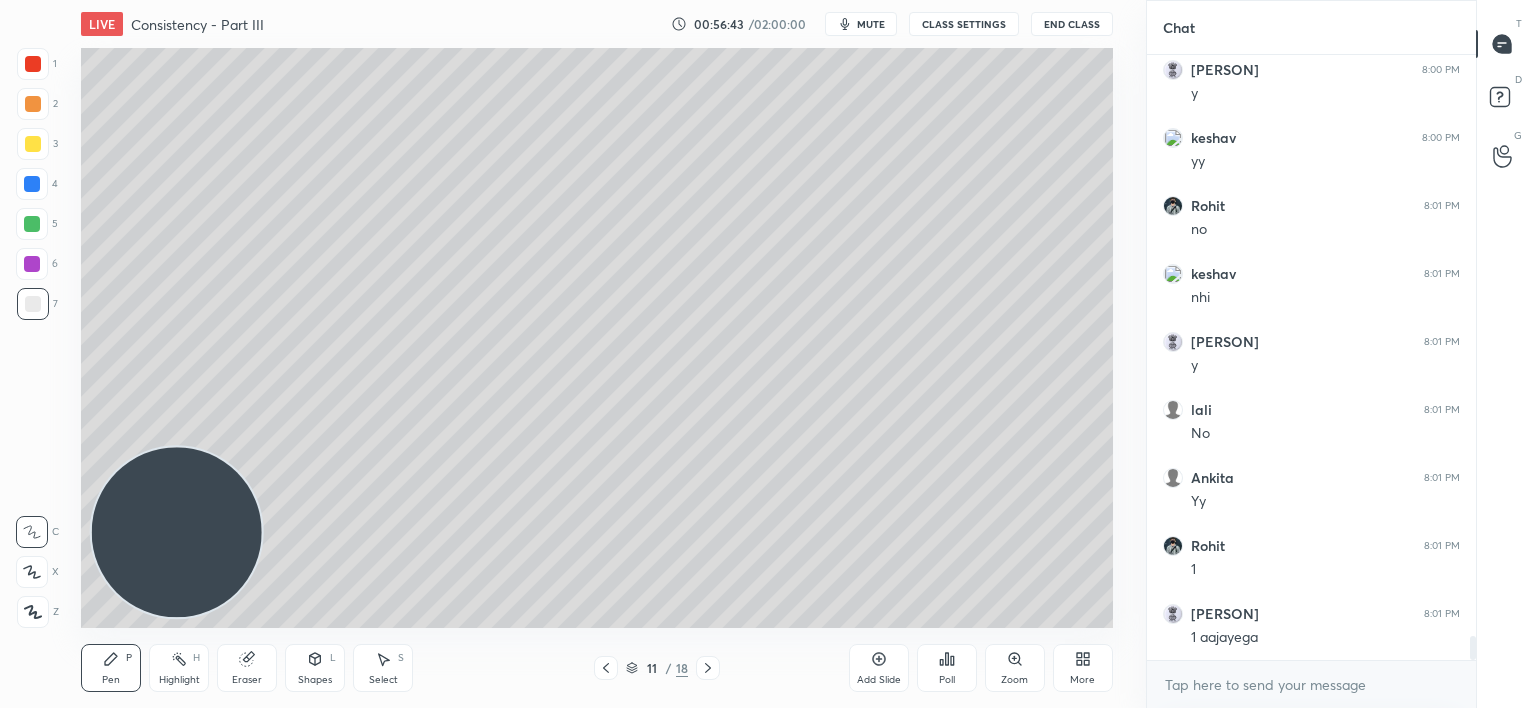 scroll, scrollTop: 14447, scrollLeft: 0, axis: vertical 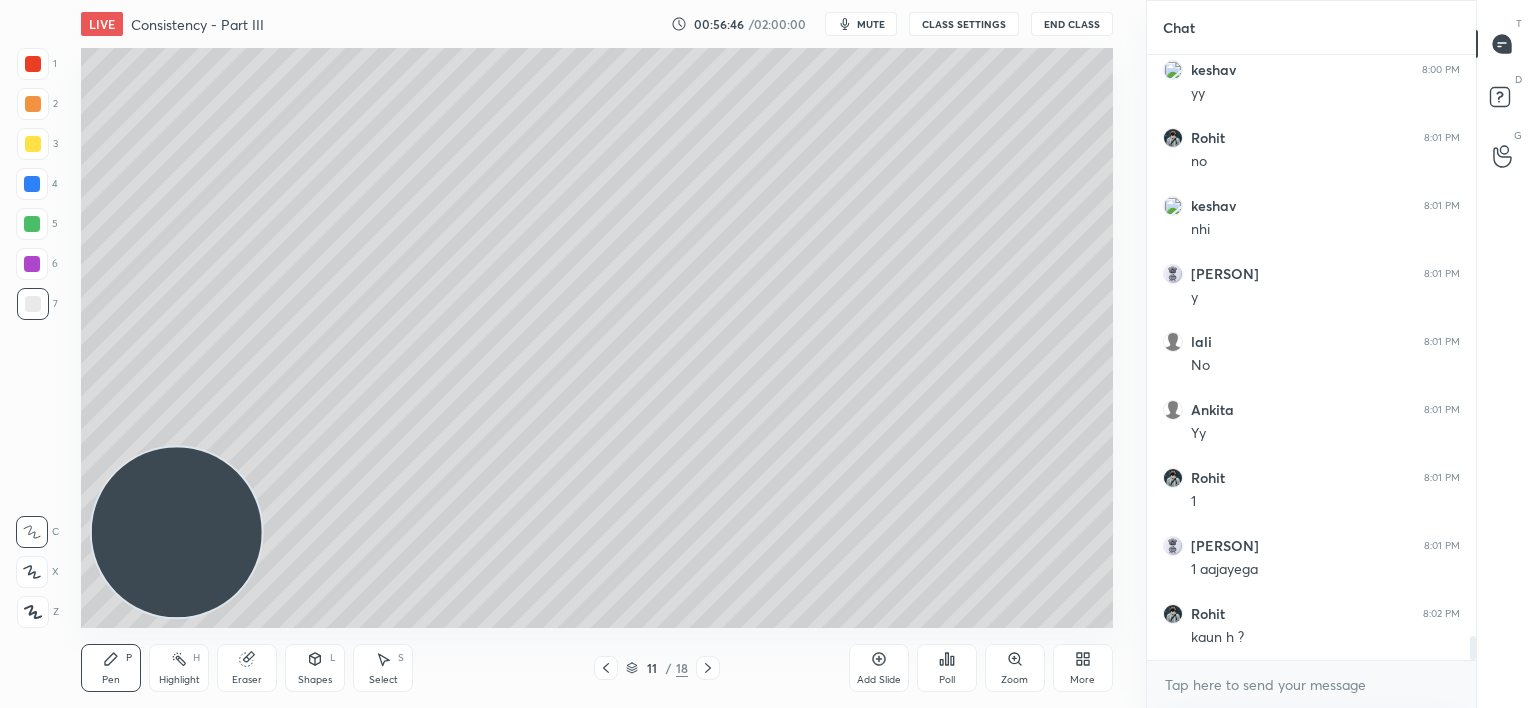 click at bounding box center (32, 264) 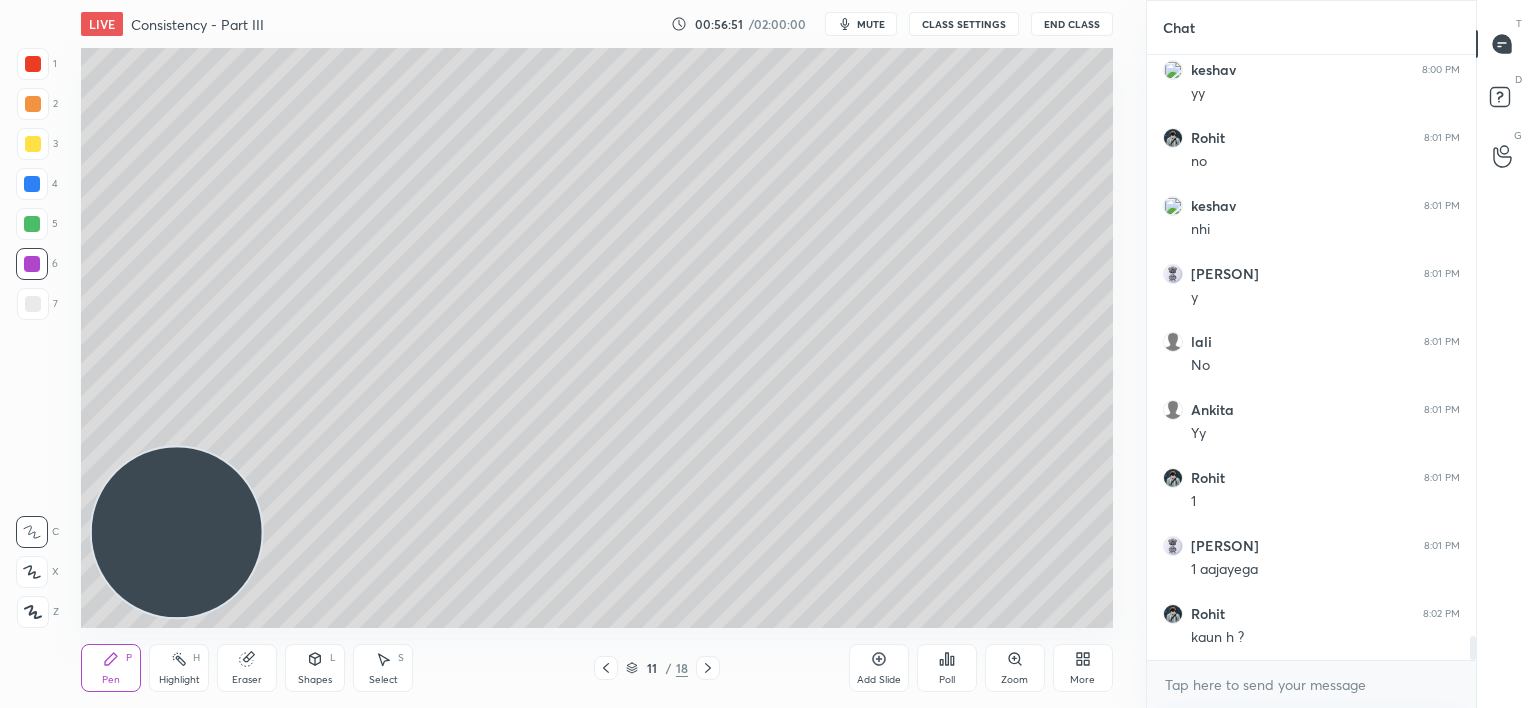 drag, startPoint x: 246, startPoint y: 668, endPoint x: 261, endPoint y: 651, distance: 22.671568 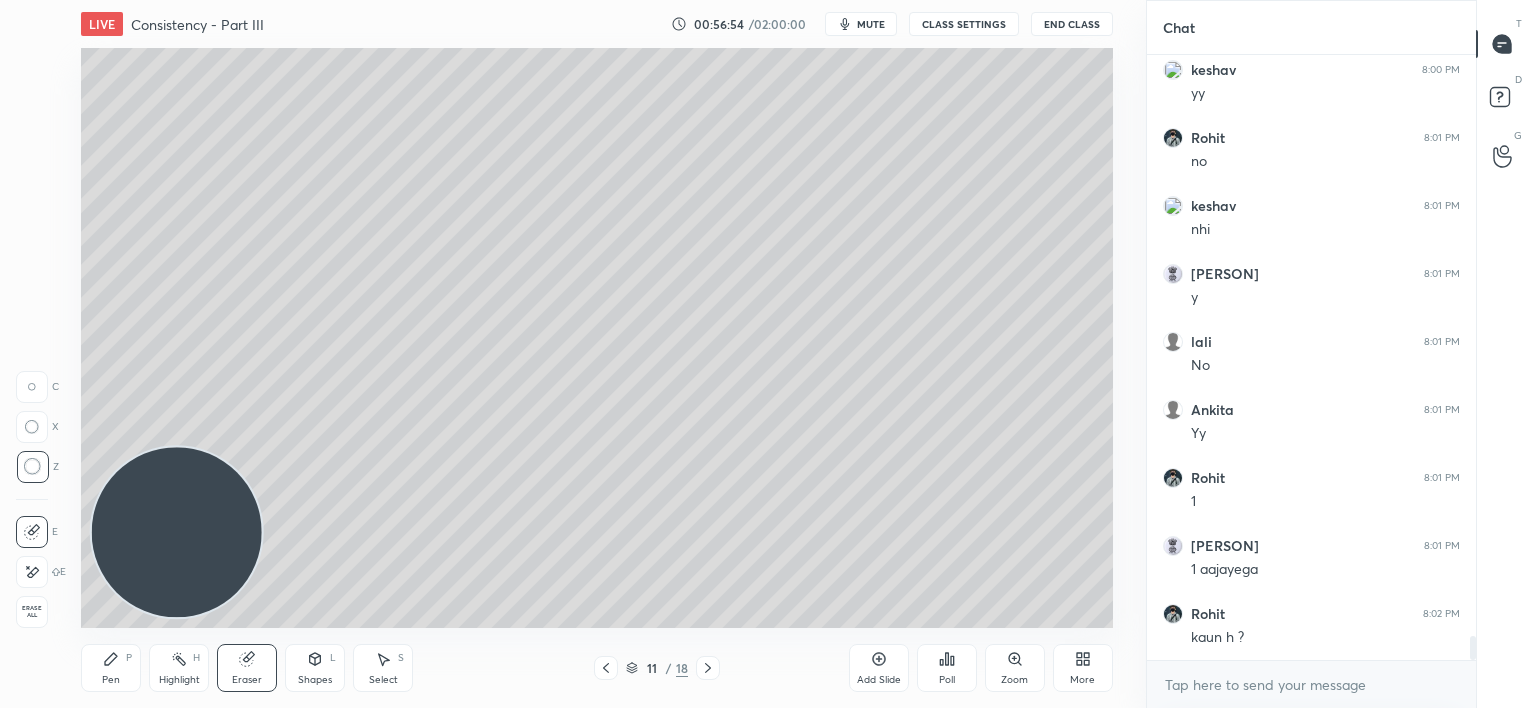 scroll, scrollTop: 14515, scrollLeft: 0, axis: vertical 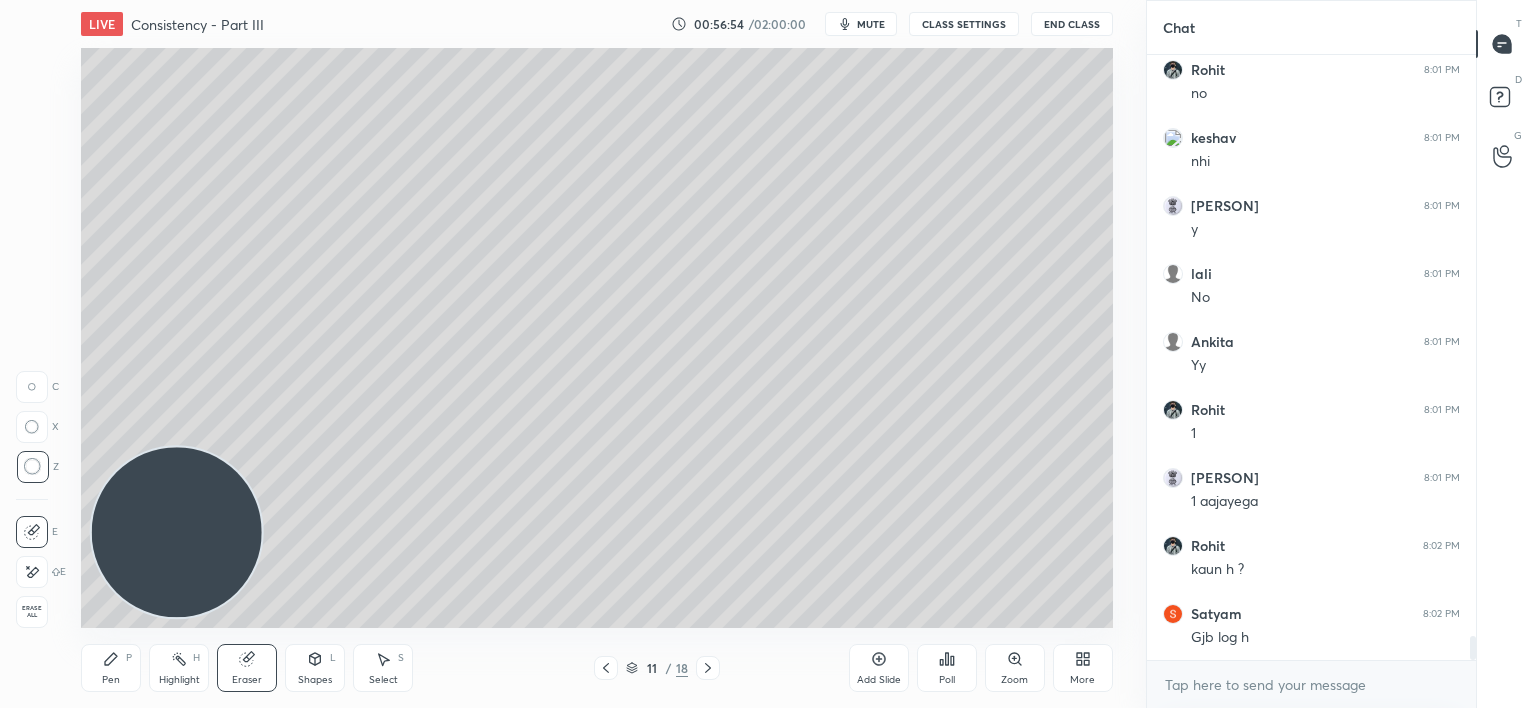 click on "Pen P" at bounding box center (111, 668) 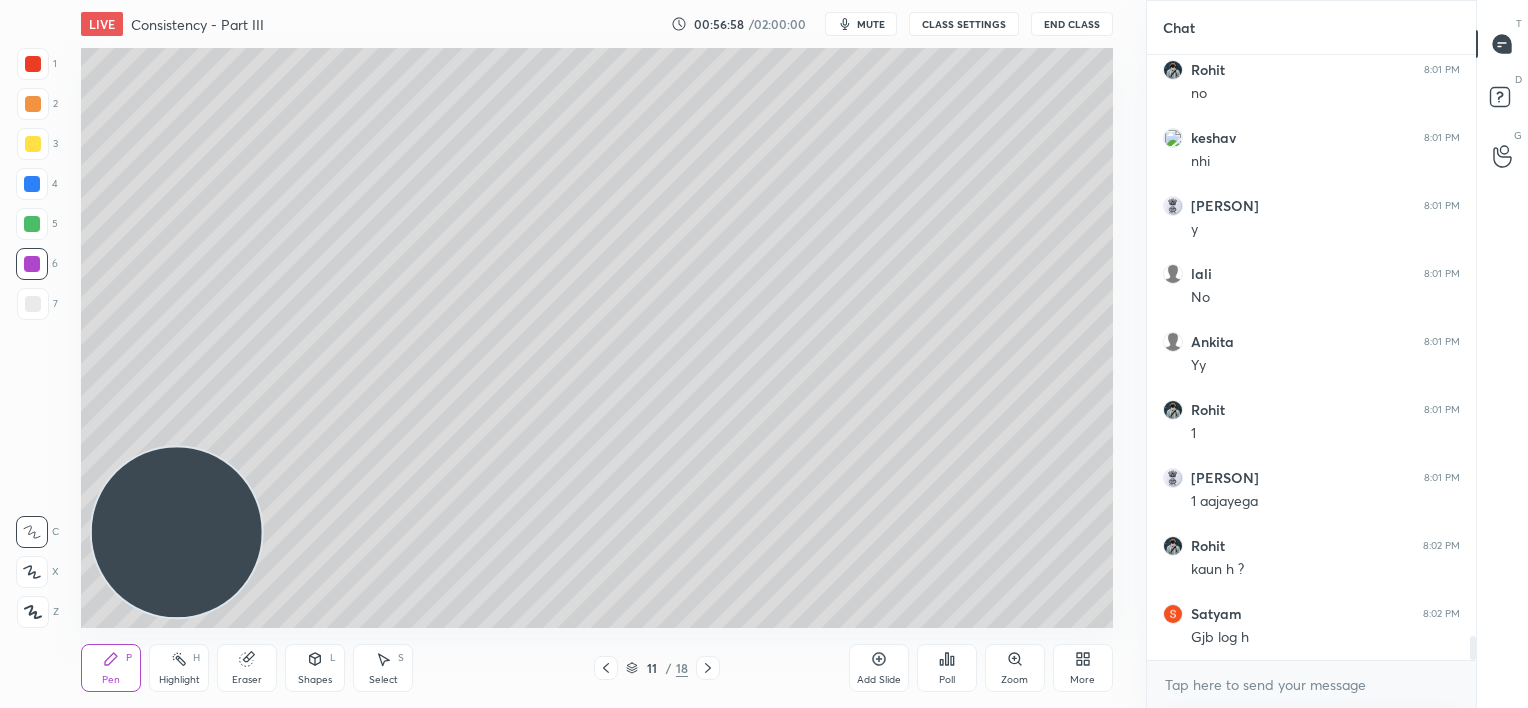 click at bounding box center [33, 144] 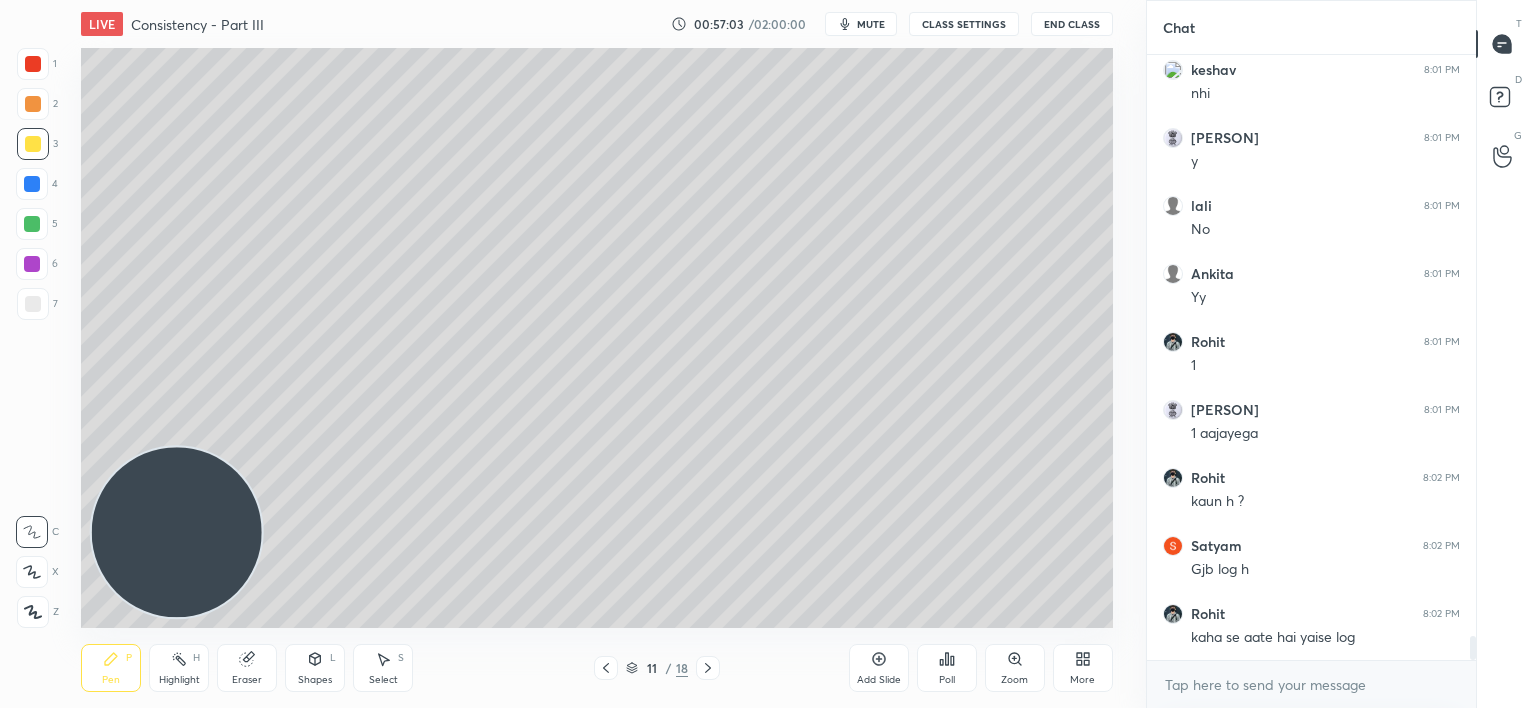 scroll, scrollTop: 14651, scrollLeft: 0, axis: vertical 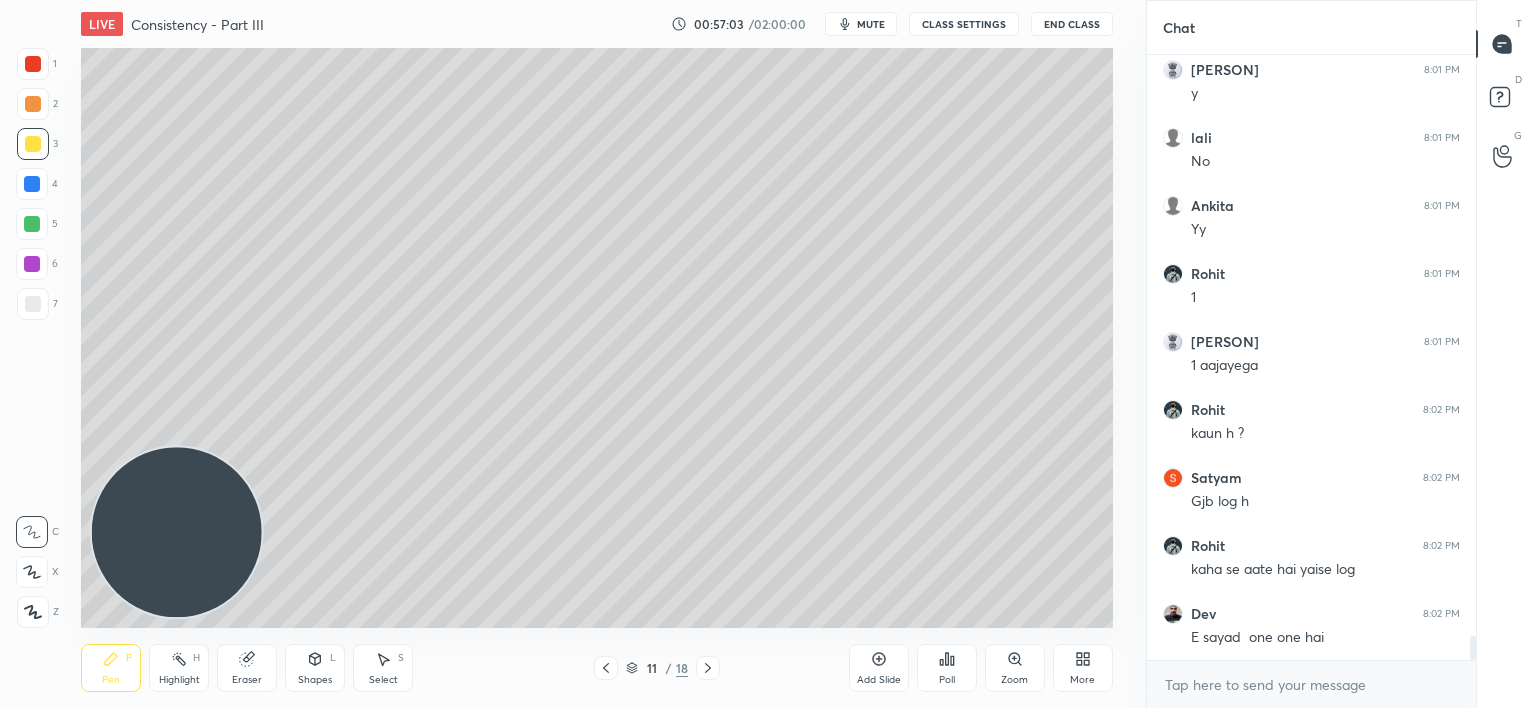 click at bounding box center [33, 64] 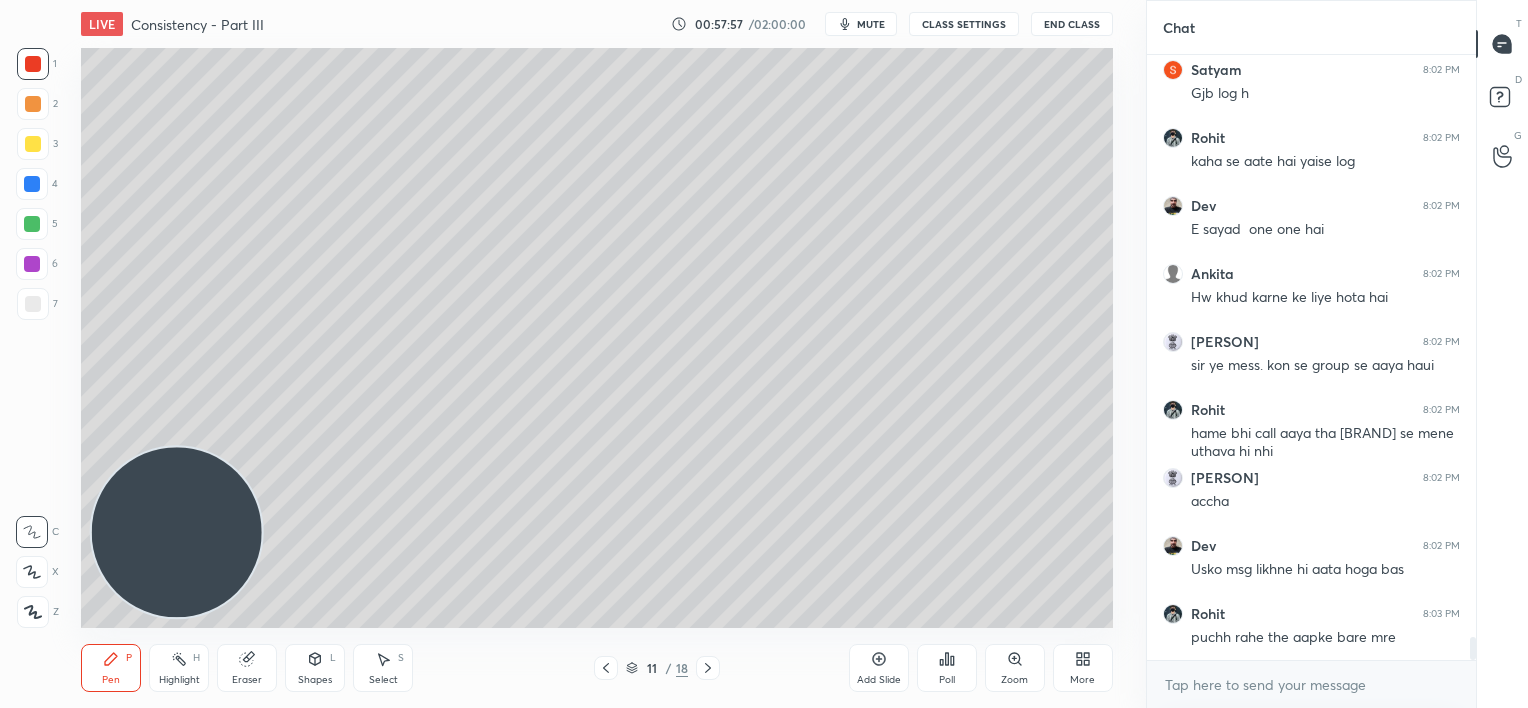 scroll, scrollTop: 15127, scrollLeft: 0, axis: vertical 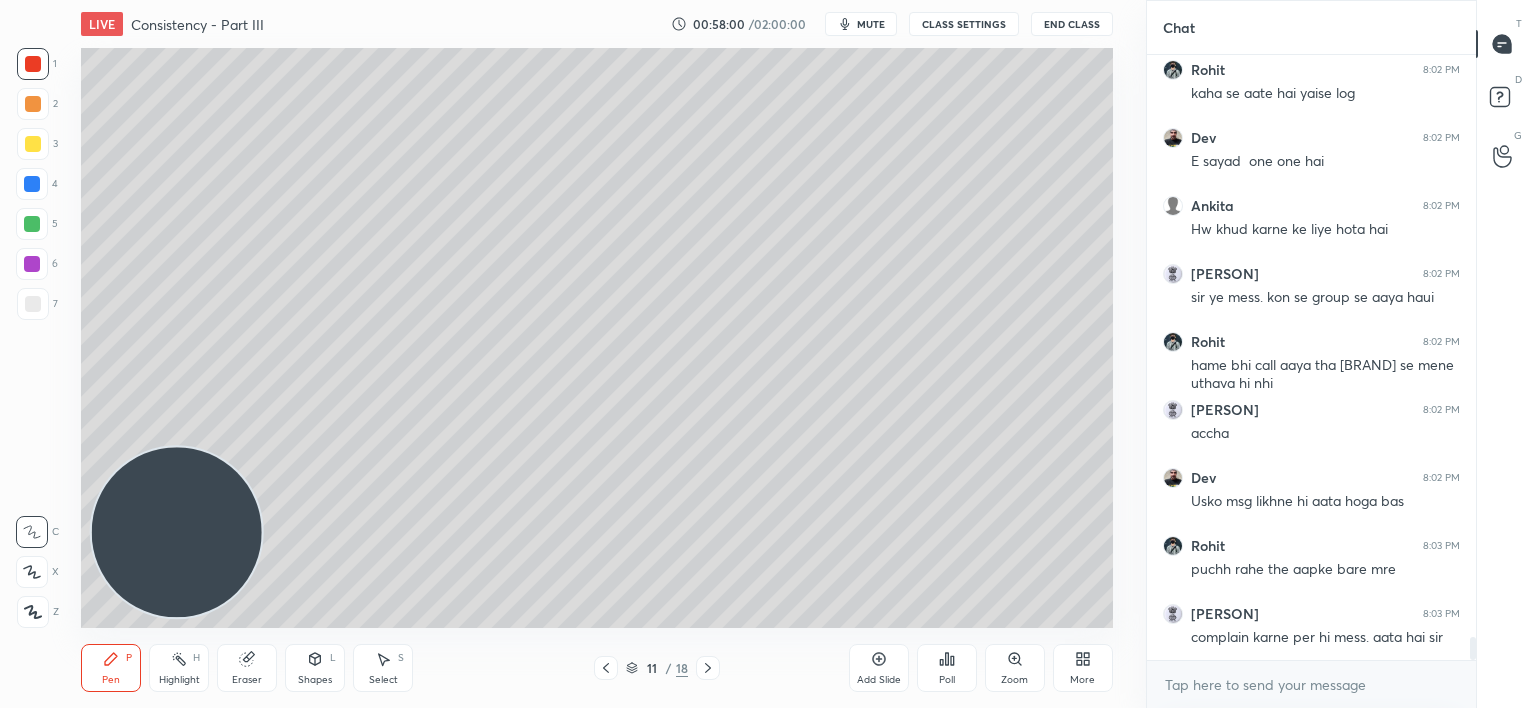 click at bounding box center (33, 304) 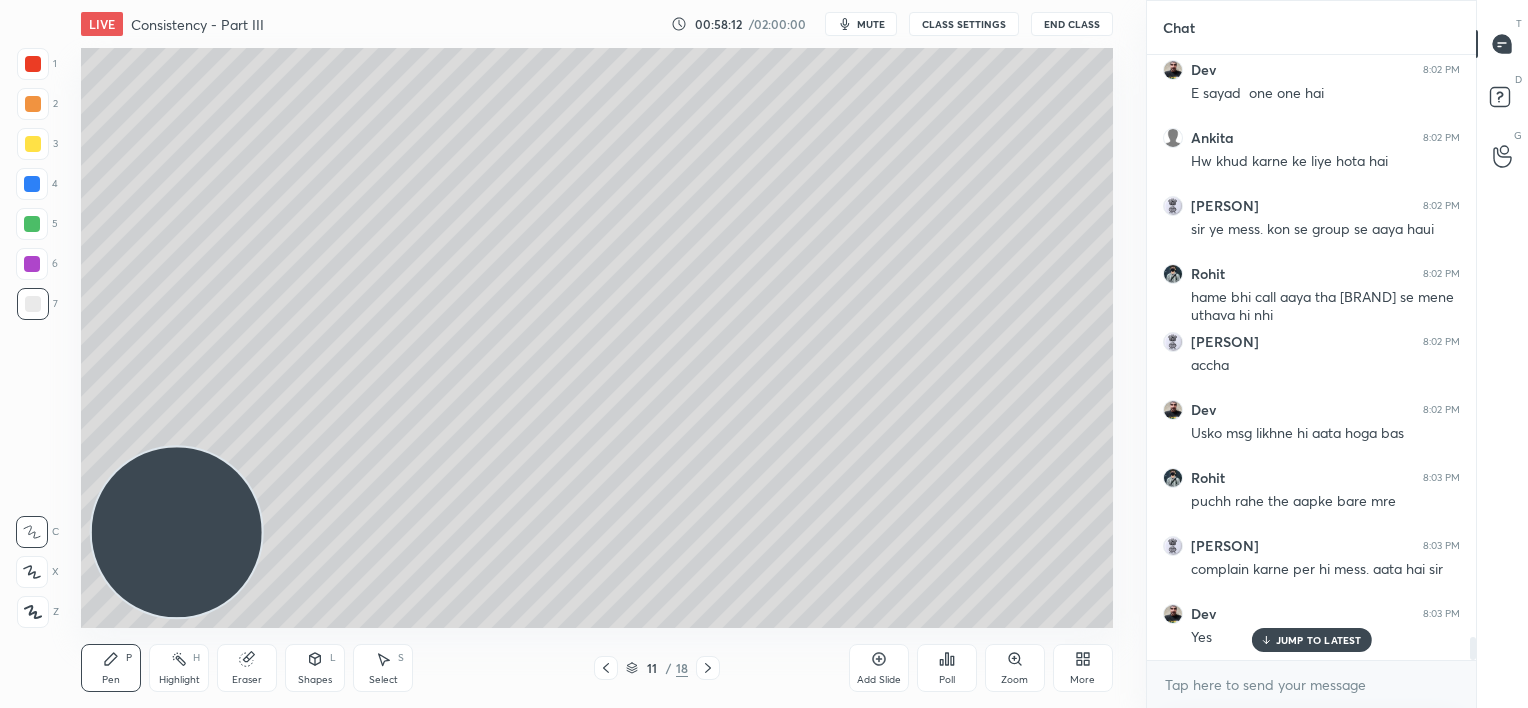 scroll, scrollTop: 15280, scrollLeft: 0, axis: vertical 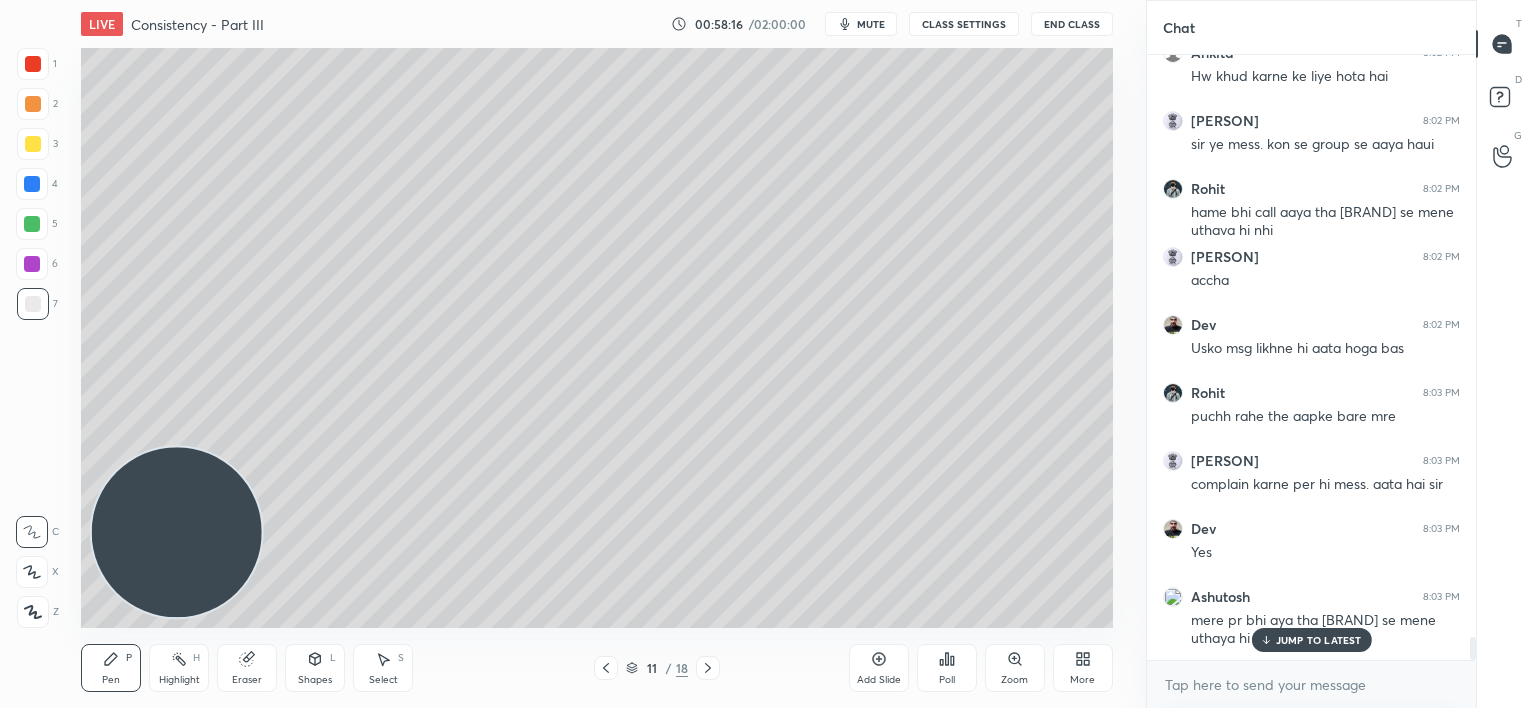 click on "JUMP TO LATEST" at bounding box center [1319, 640] 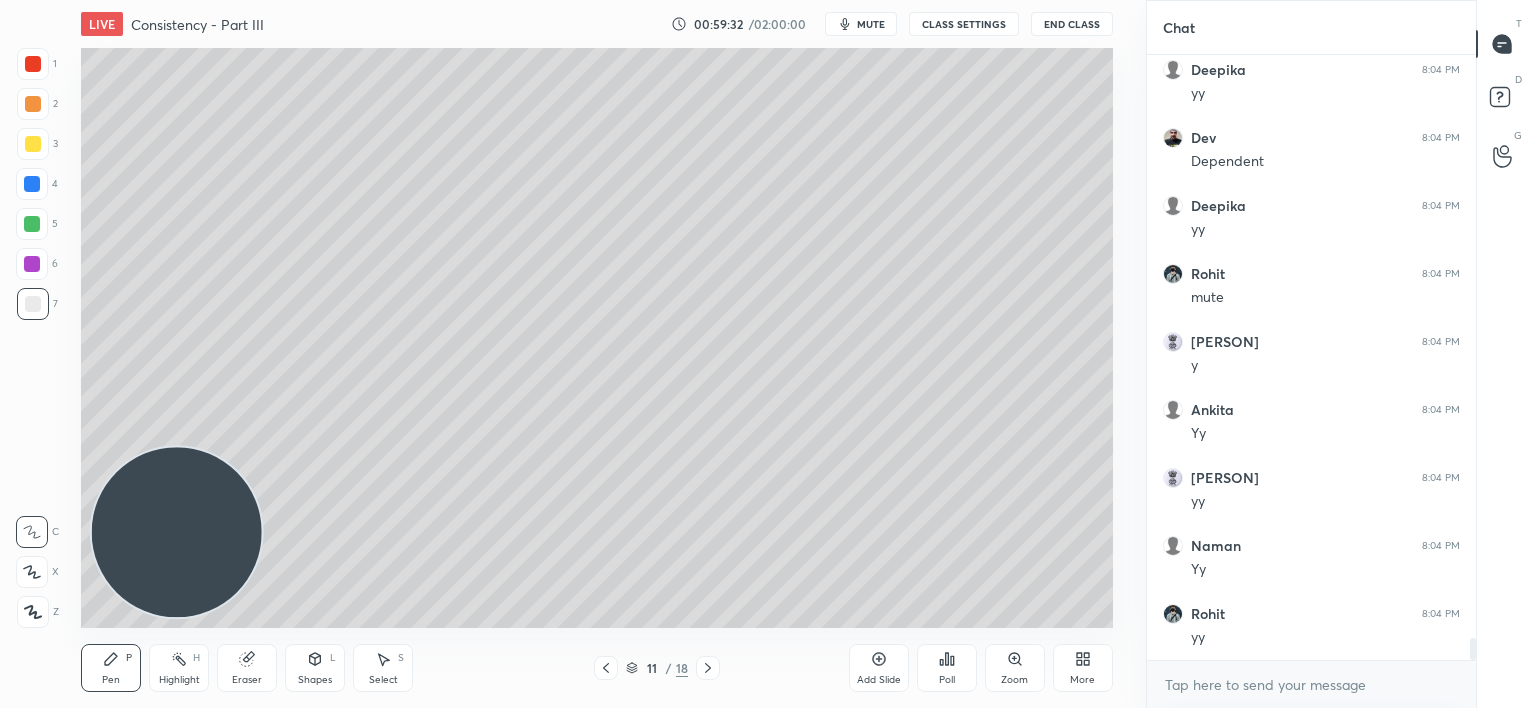scroll, scrollTop: 16183, scrollLeft: 0, axis: vertical 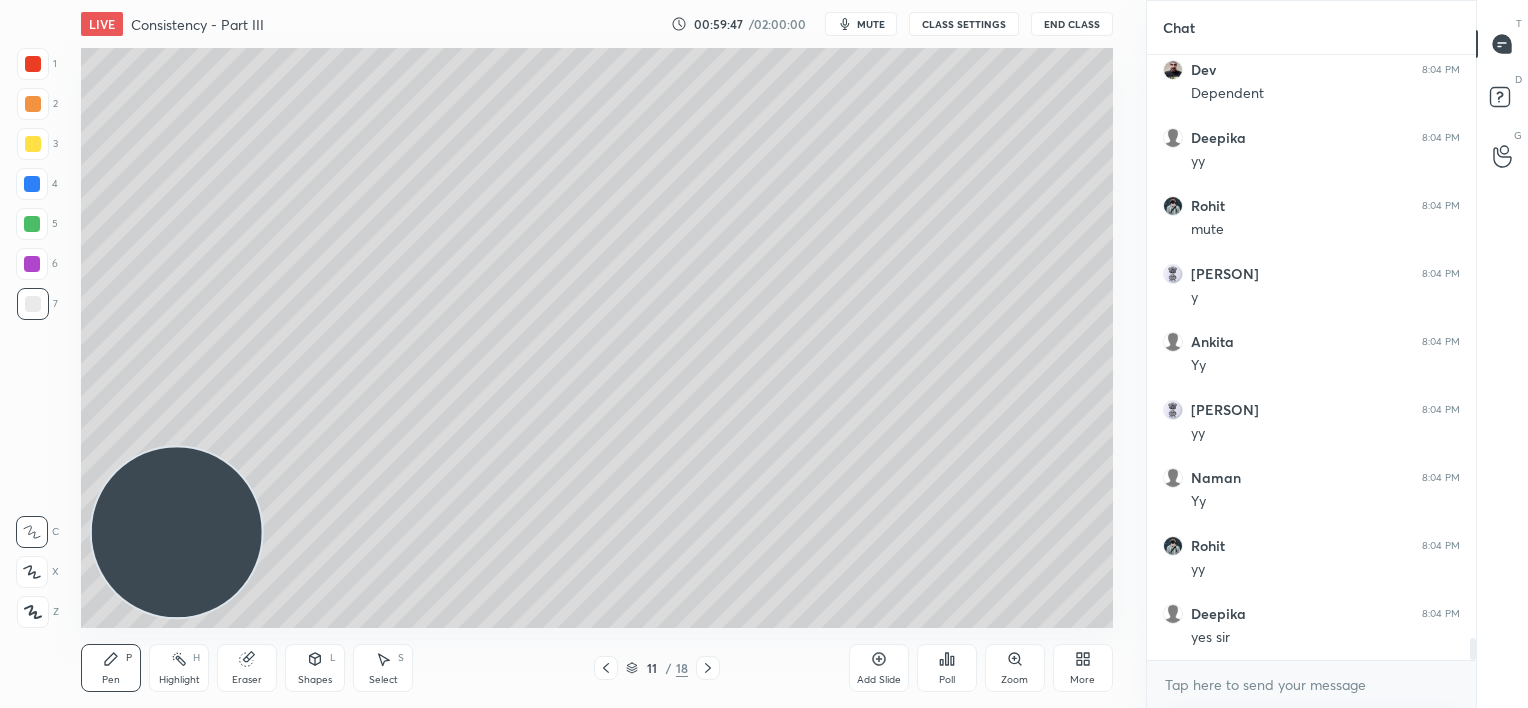 click 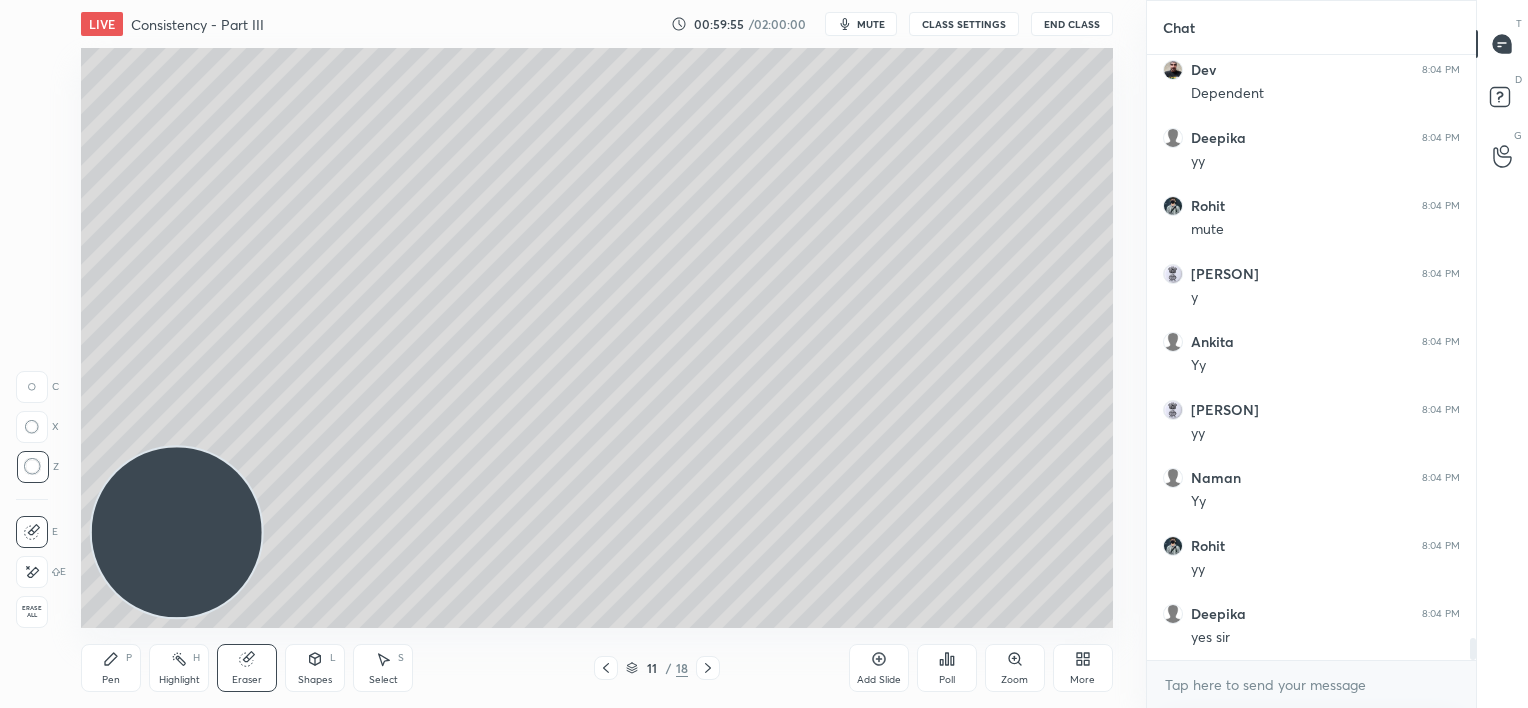 click 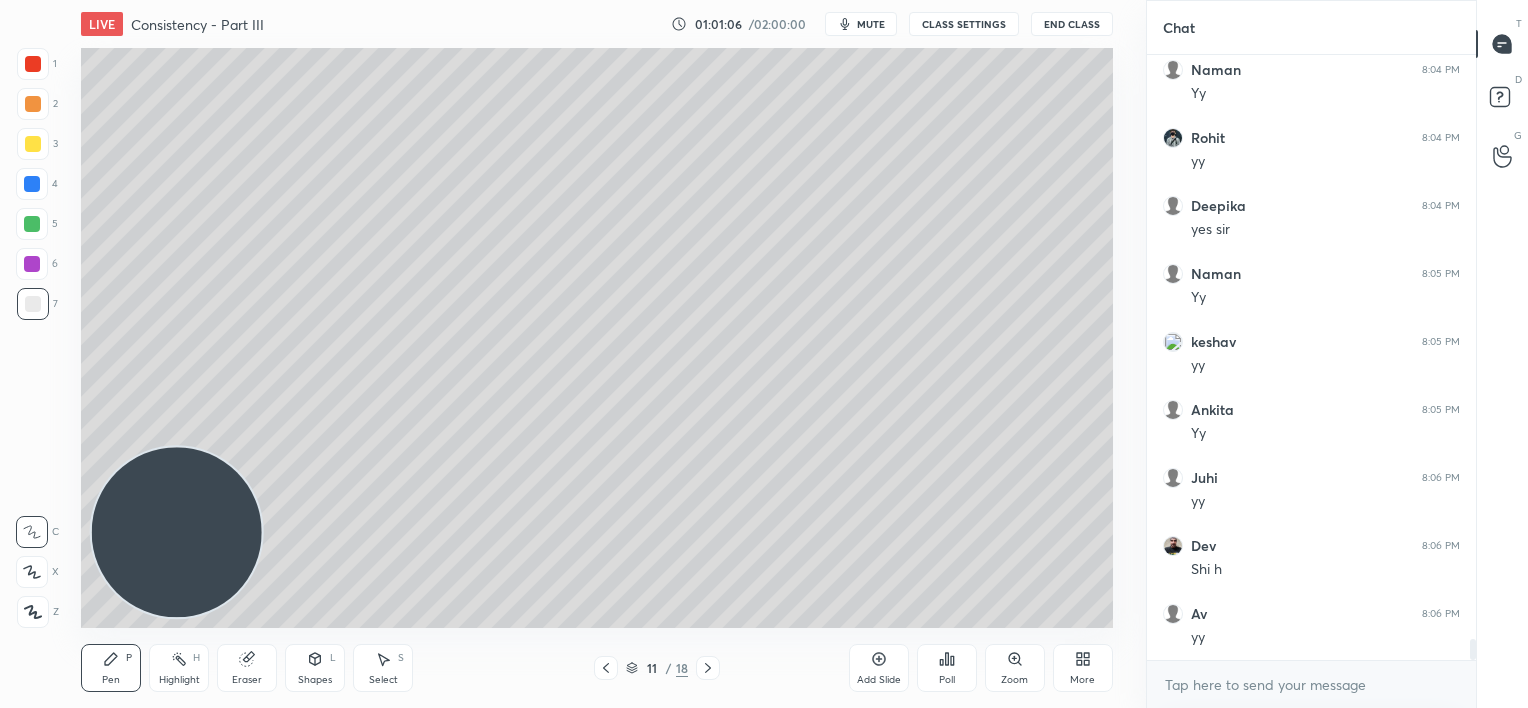 scroll, scrollTop: 16659, scrollLeft: 0, axis: vertical 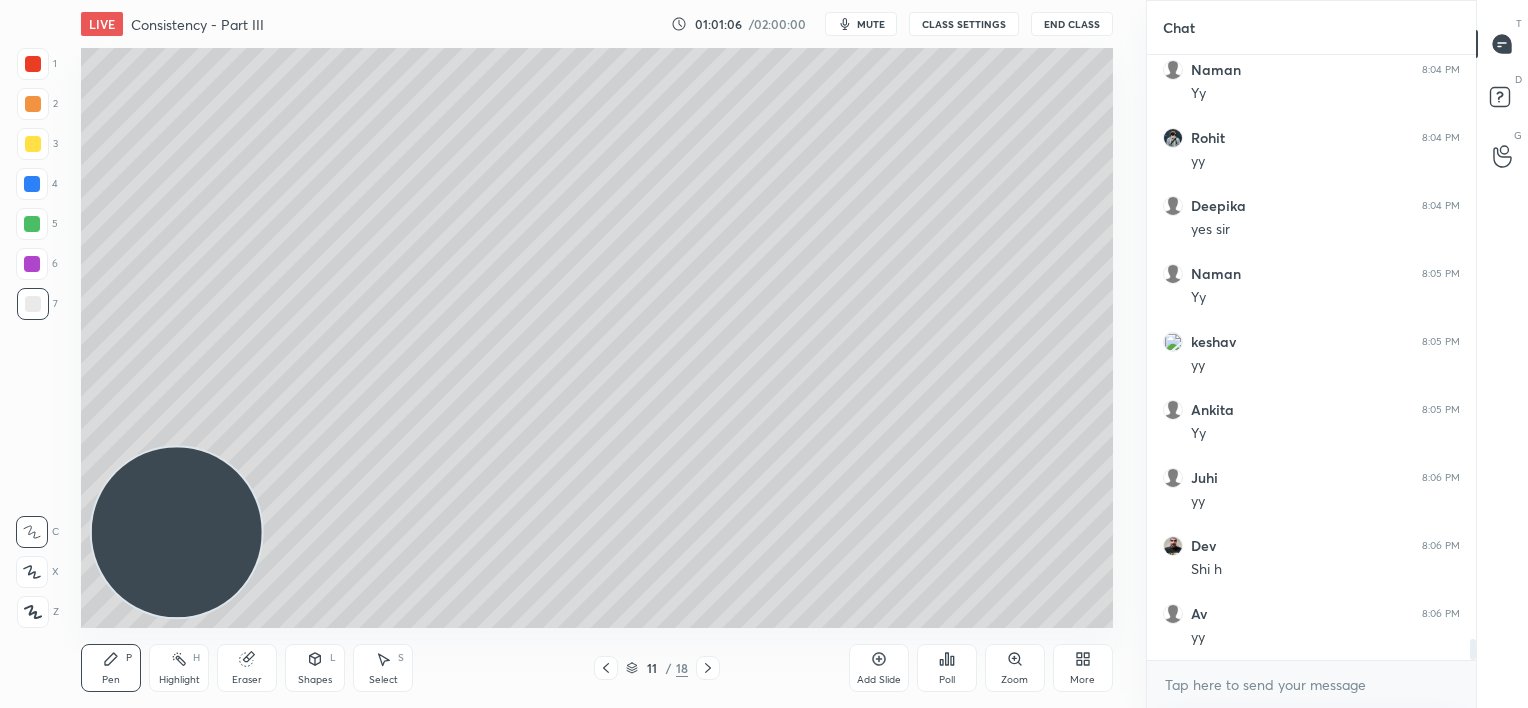 click 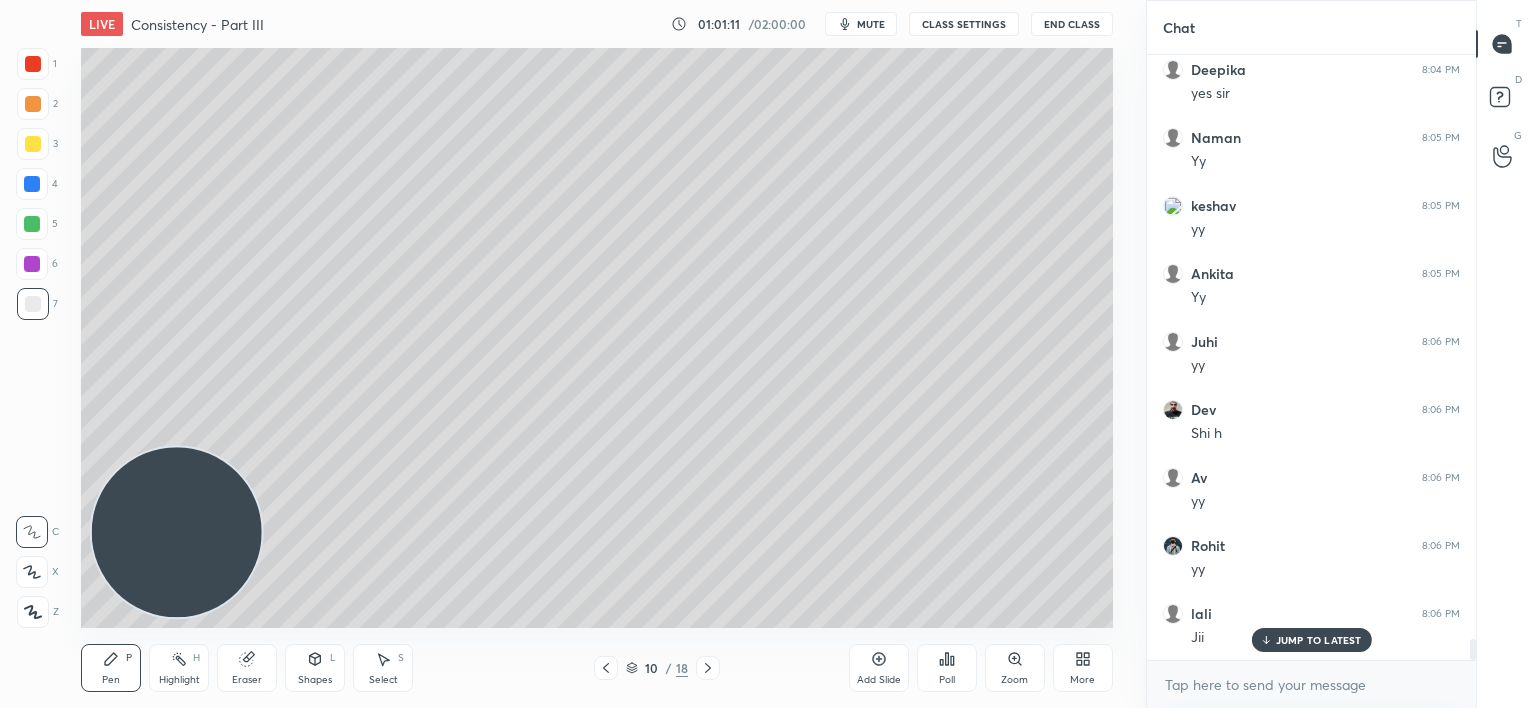 scroll, scrollTop: 16812, scrollLeft: 0, axis: vertical 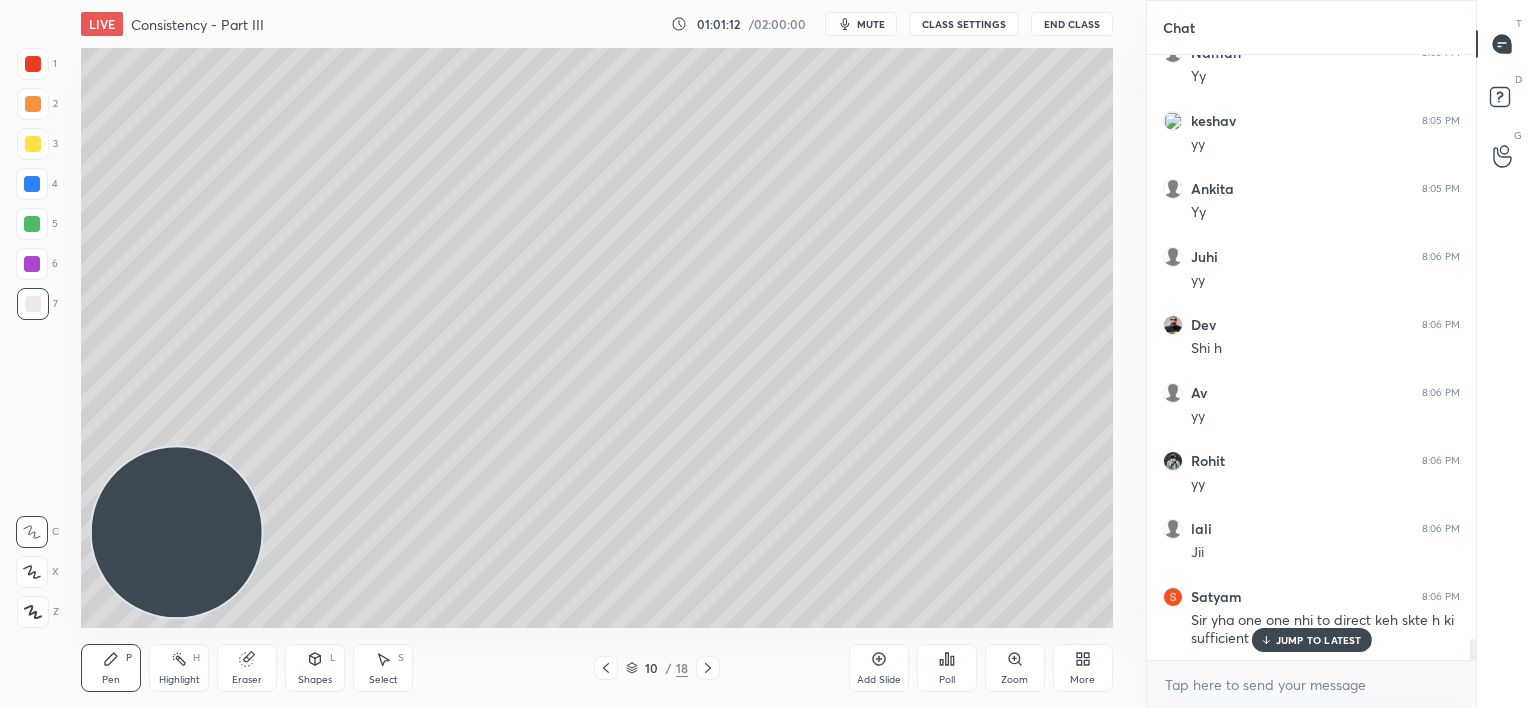 click on "JUMP TO LATEST" at bounding box center (1311, 640) 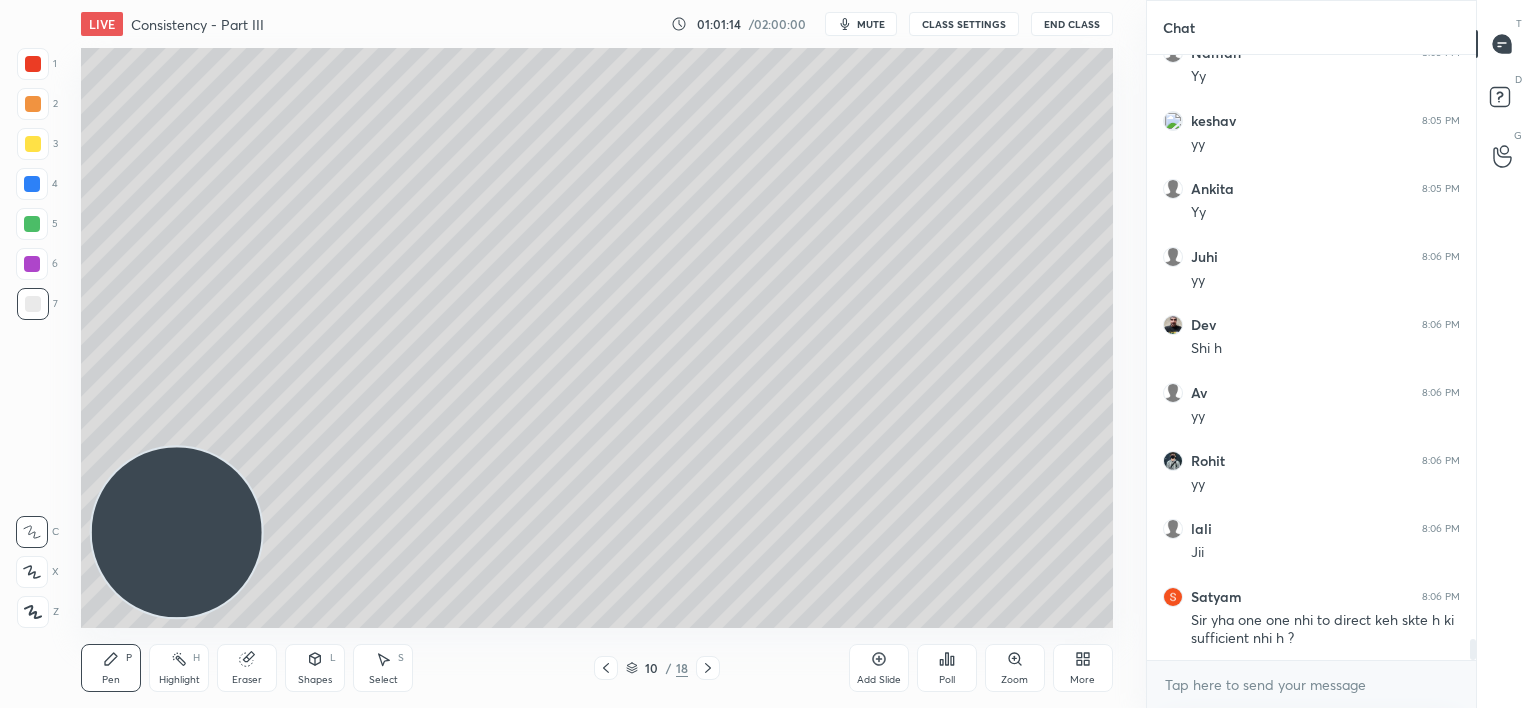 scroll, scrollTop: 16880, scrollLeft: 0, axis: vertical 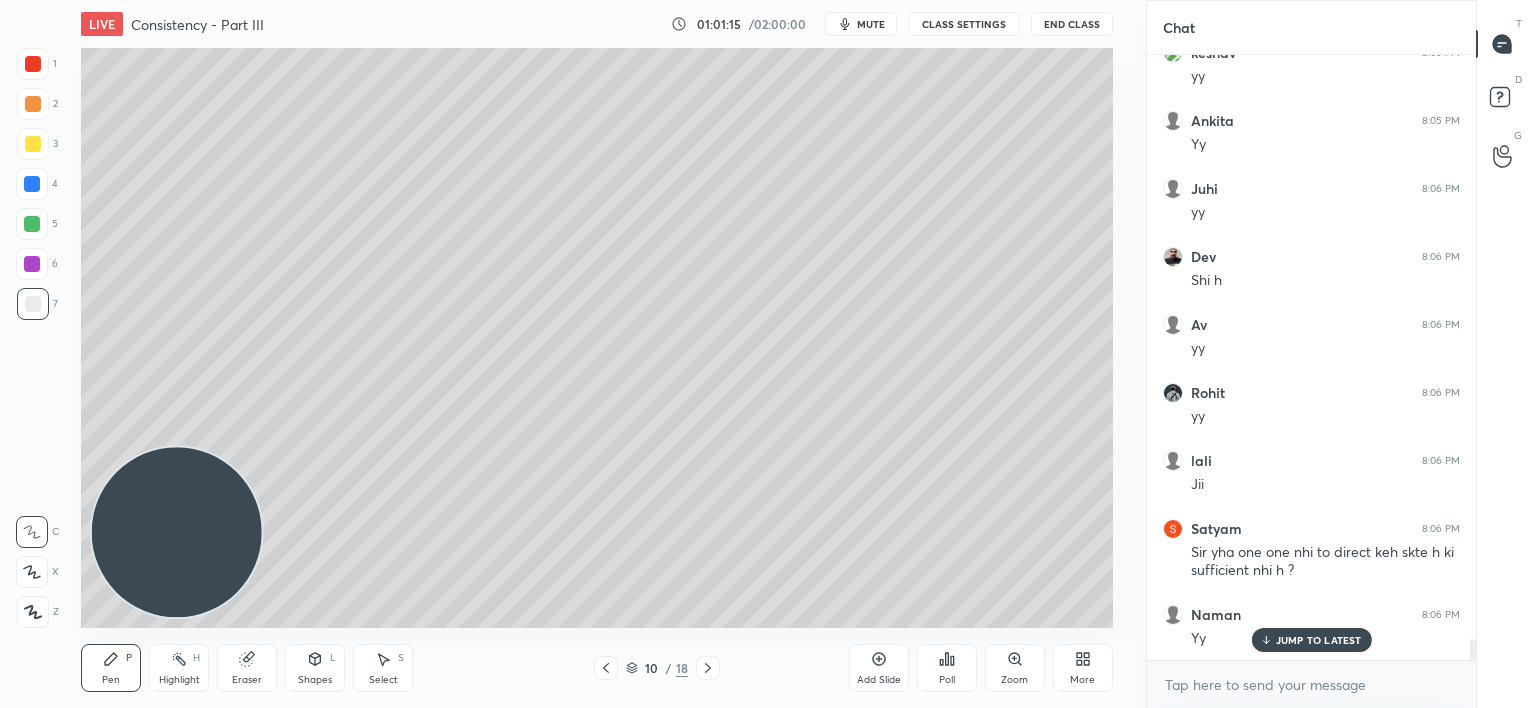 click on "JUMP TO LATEST" at bounding box center [1319, 640] 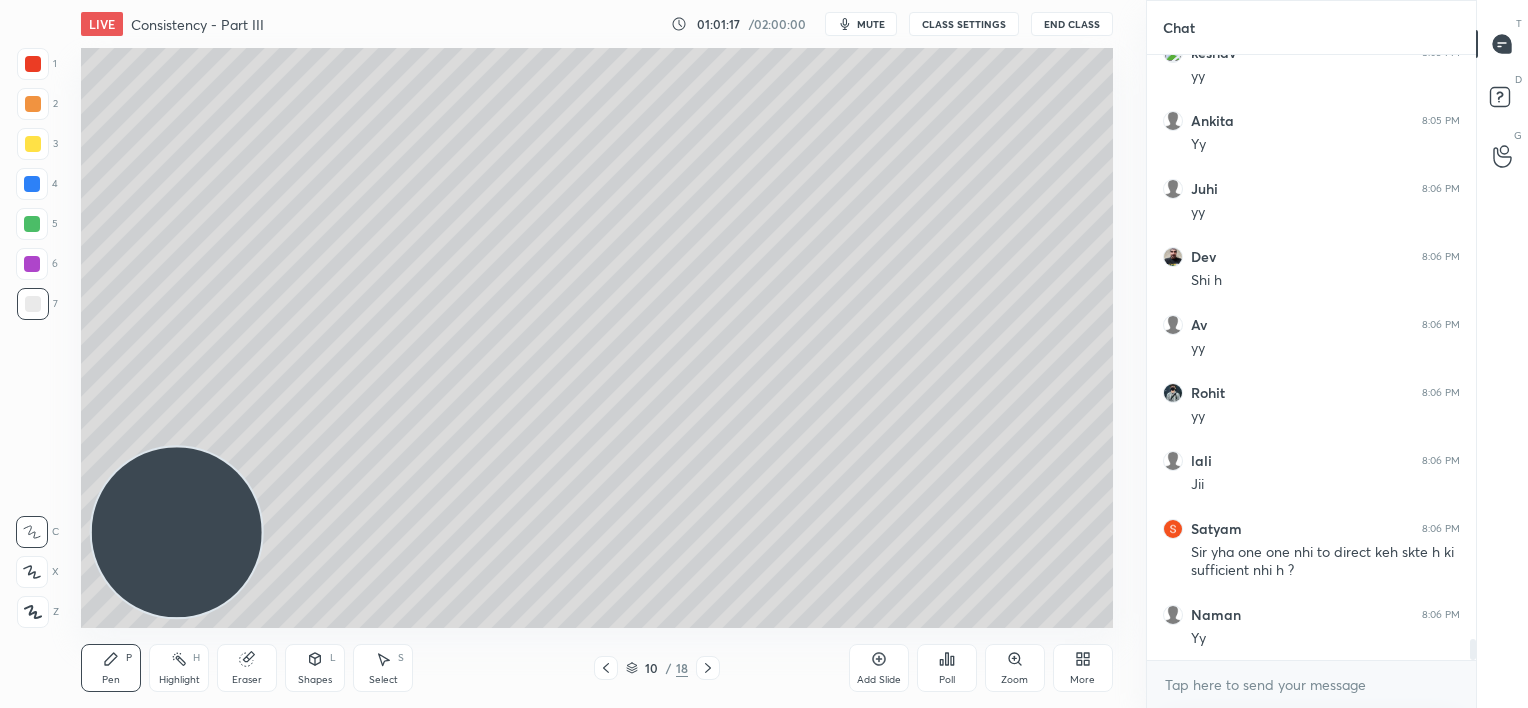 click 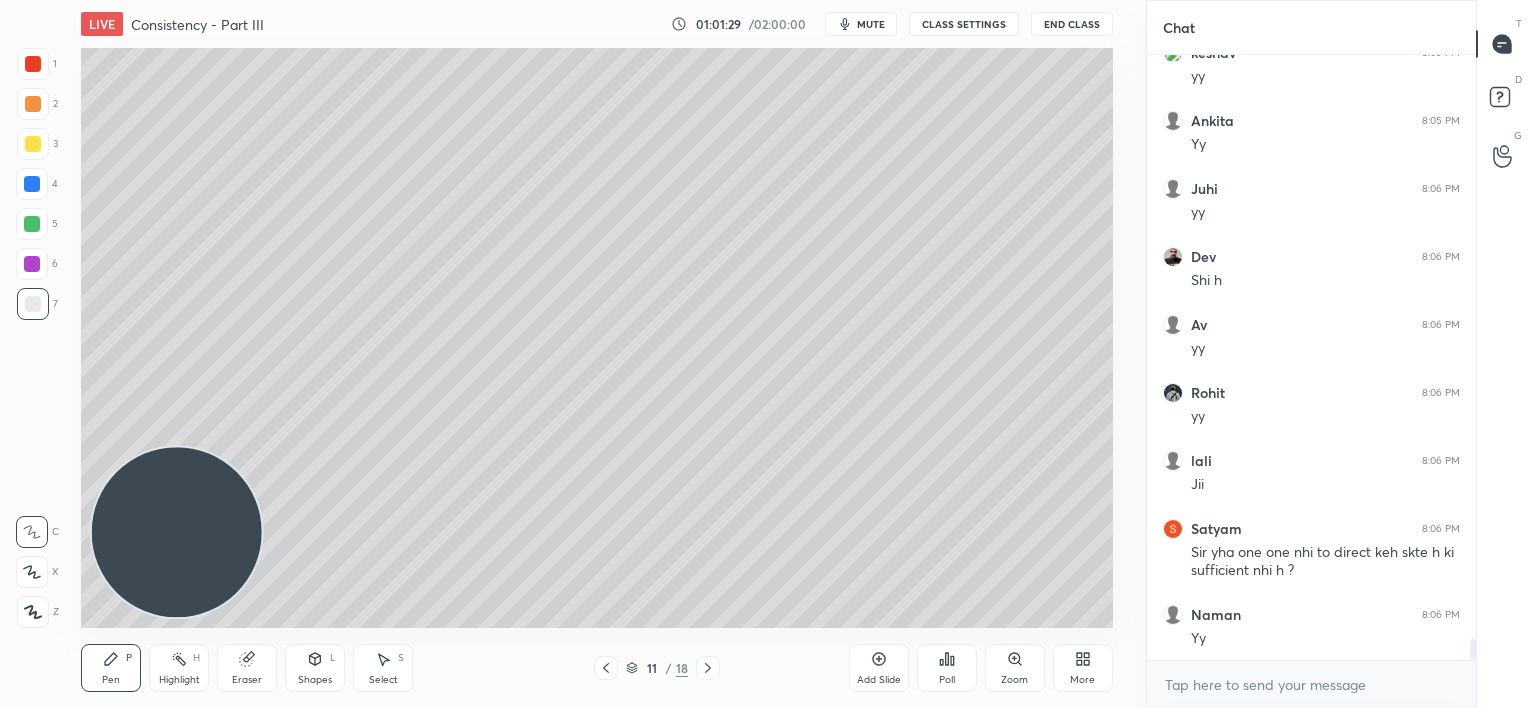 scroll, scrollTop: 16948, scrollLeft: 0, axis: vertical 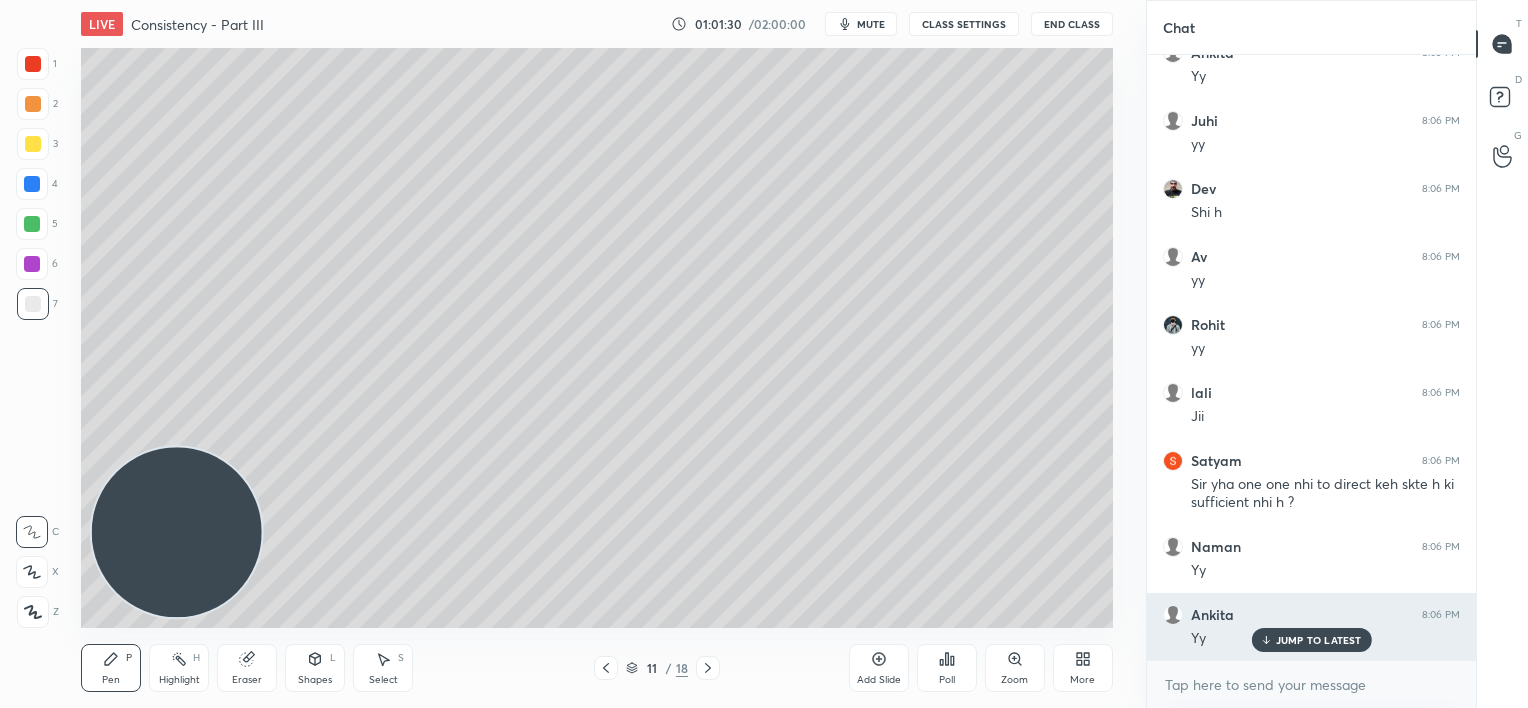 click 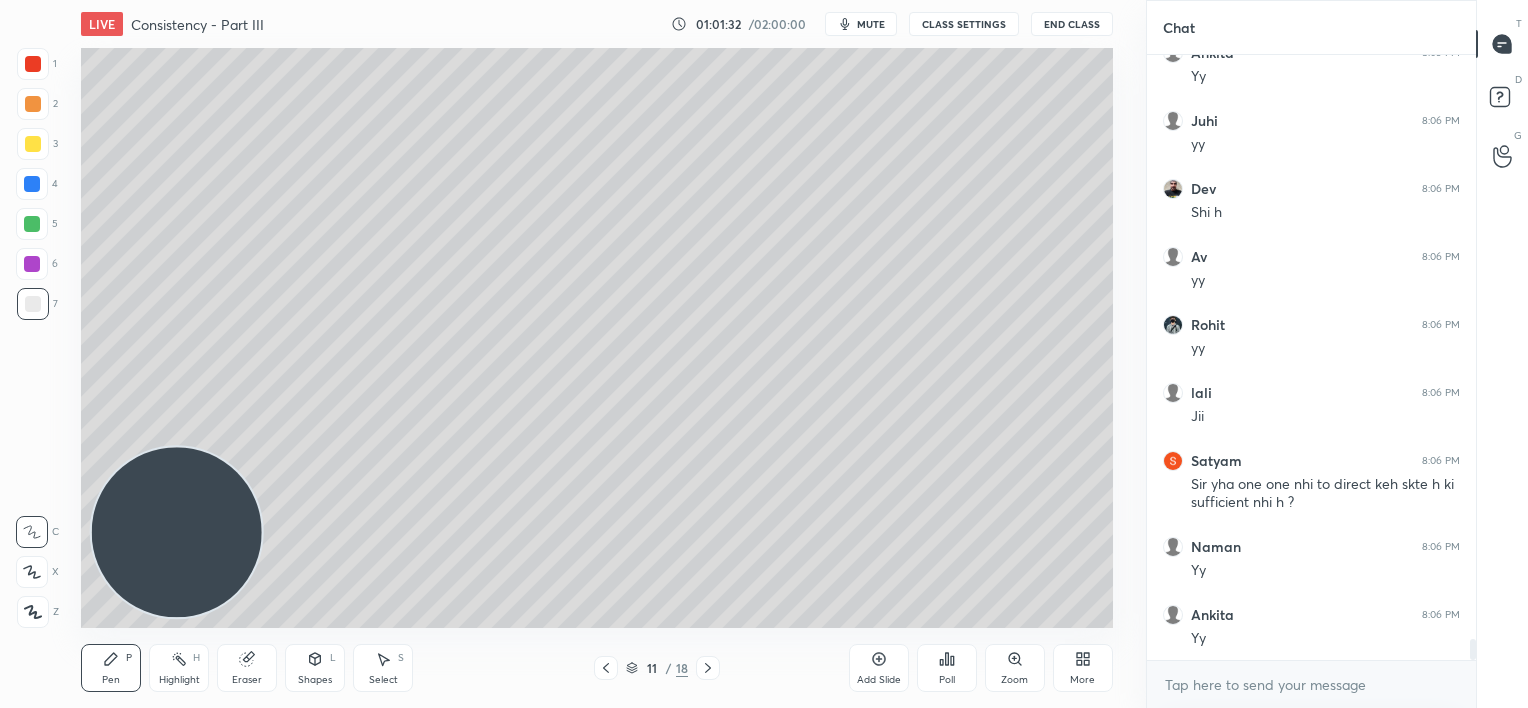 click on "Add Slide" at bounding box center (879, 668) 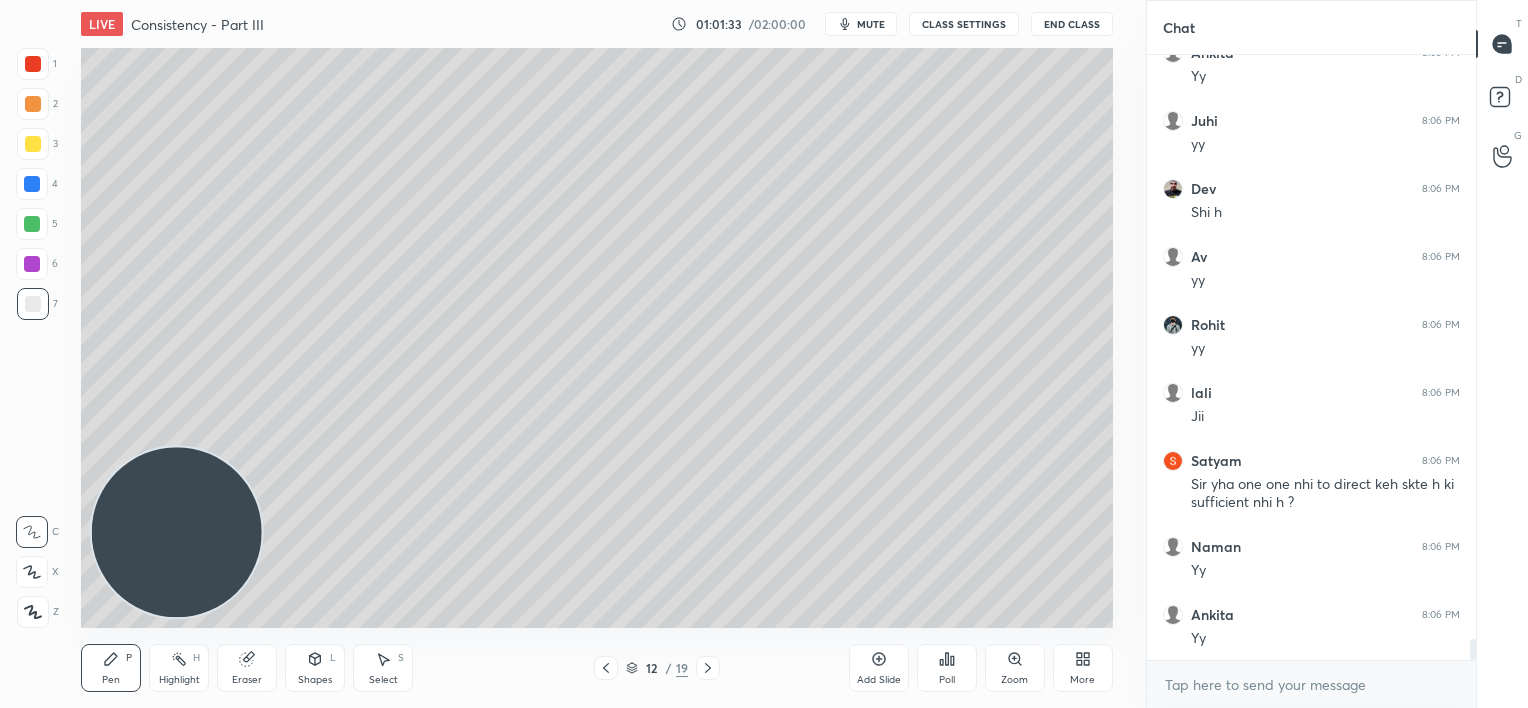 scroll, scrollTop: 17016, scrollLeft: 0, axis: vertical 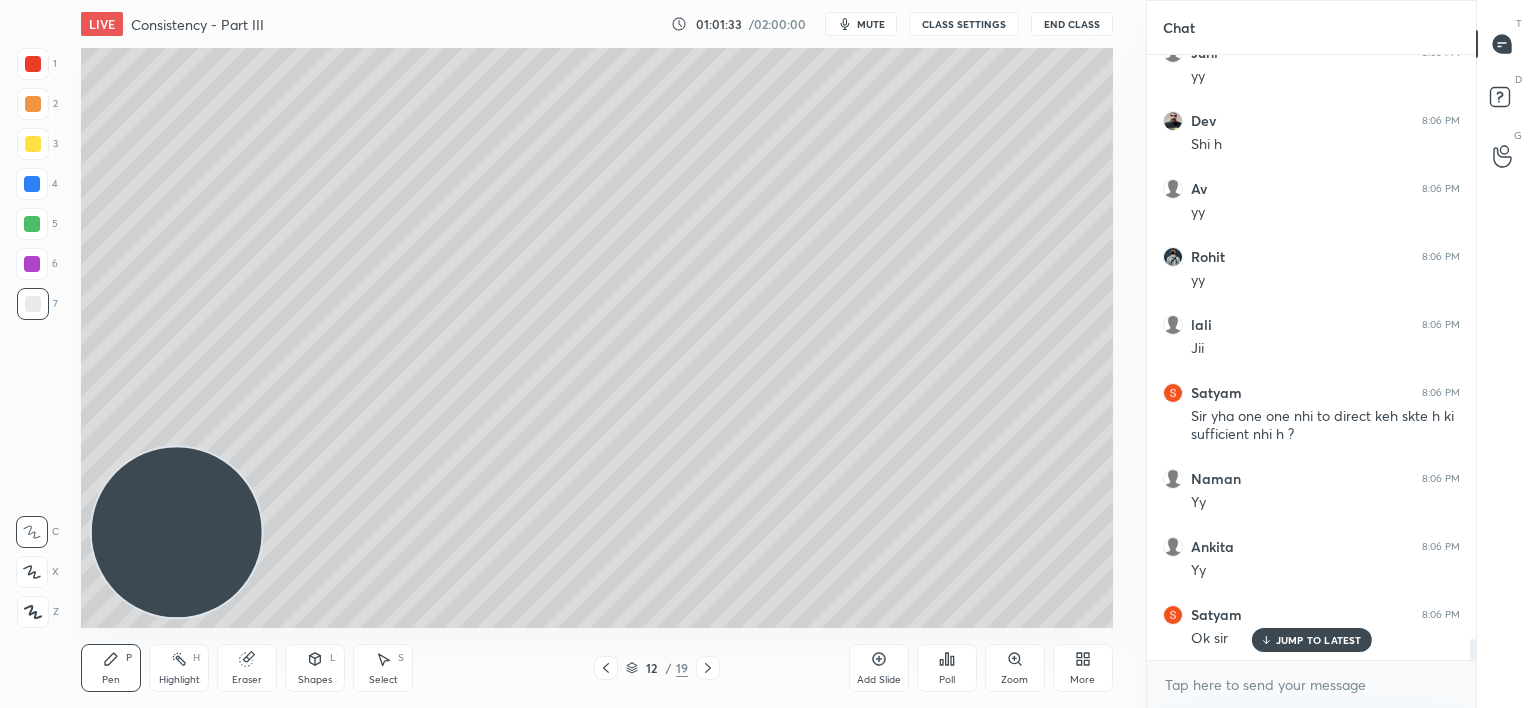 click at bounding box center (32, 224) 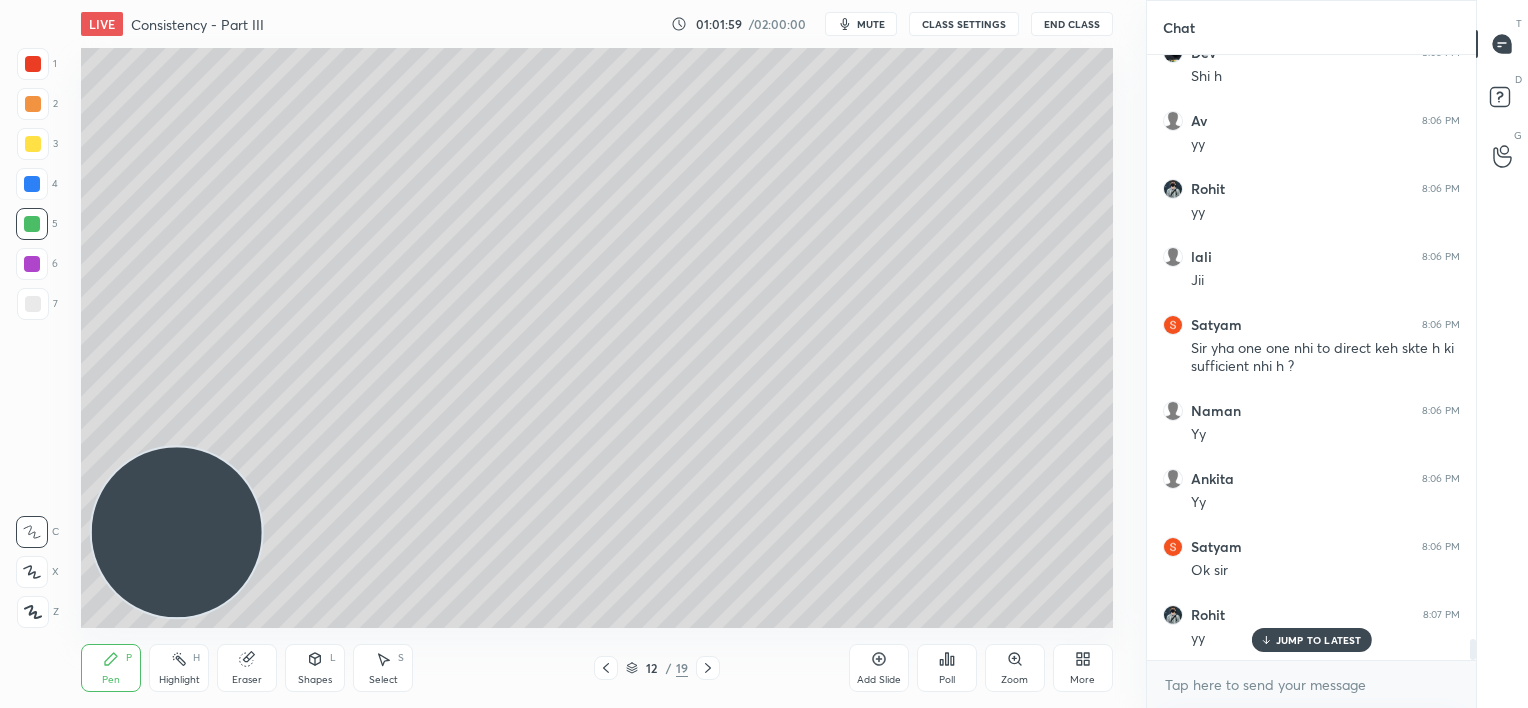 scroll, scrollTop: 17152, scrollLeft: 0, axis: vertical 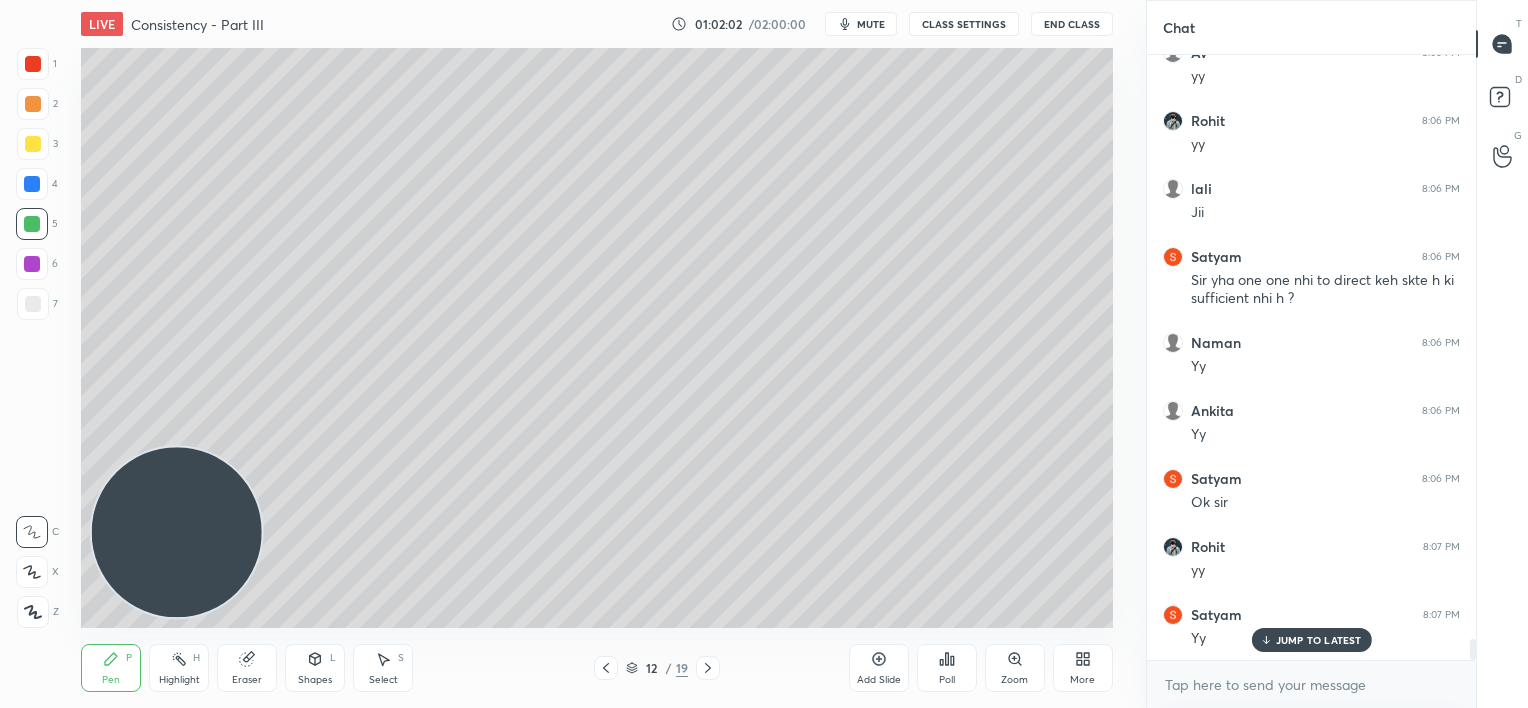 drag, startPoint x: 244, startPoint y: 662, endPoint x: 258, endPoint y: 632, distance: 33.105892 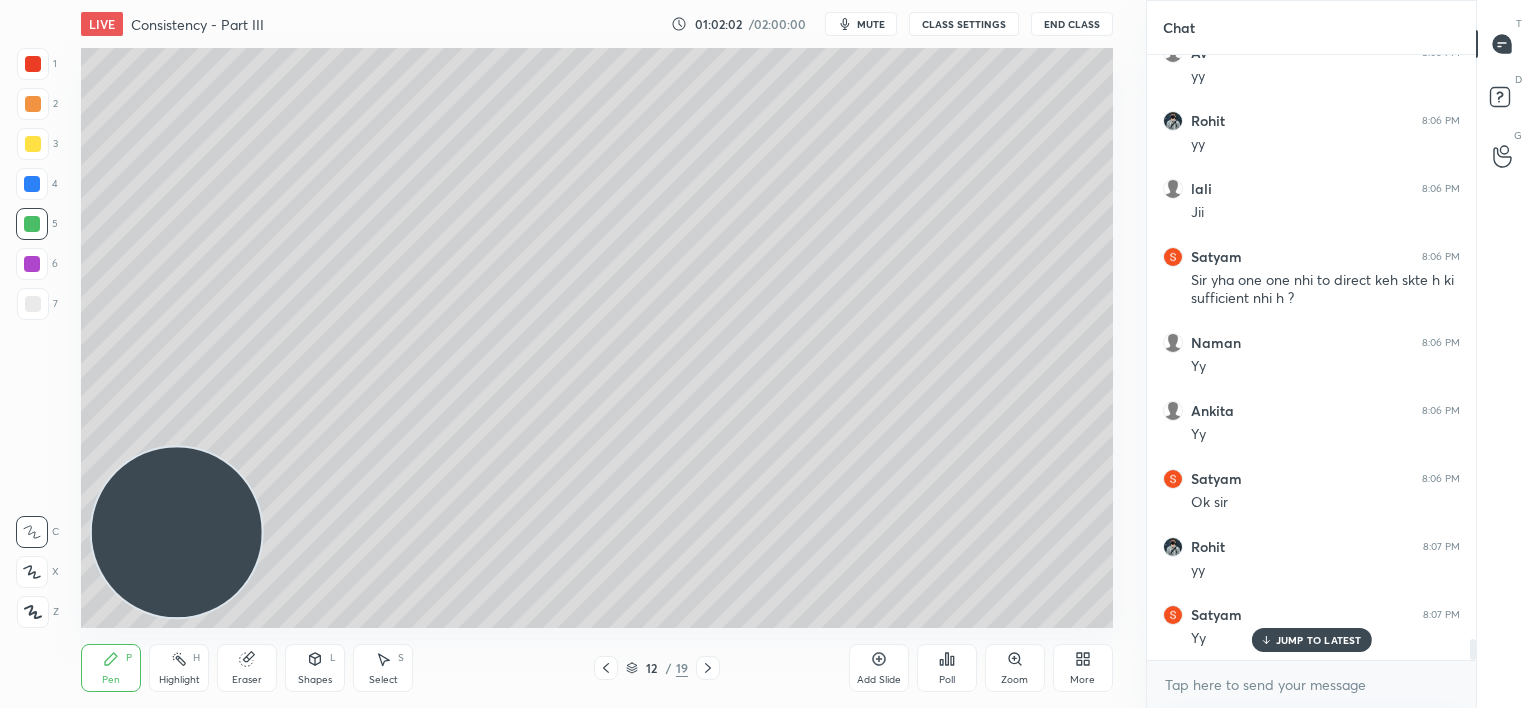click 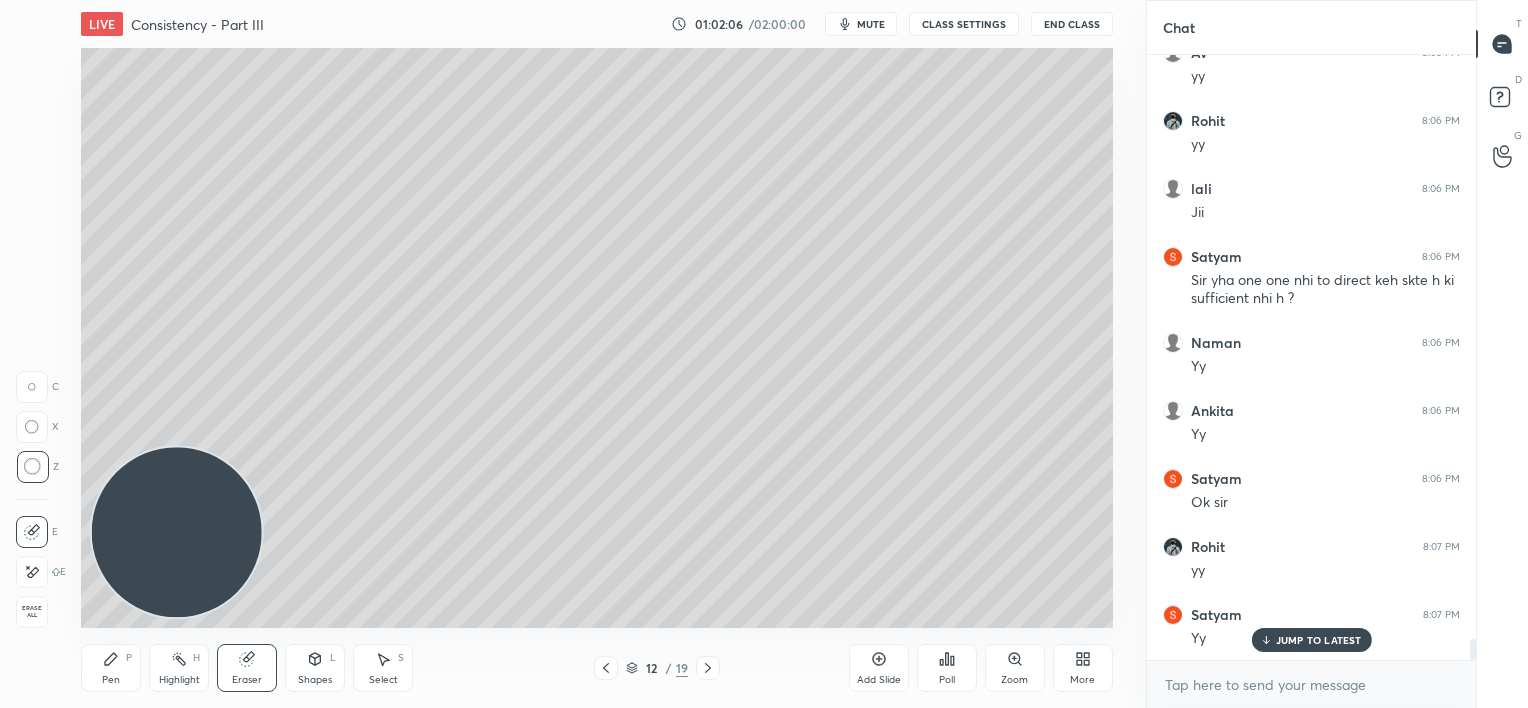 click 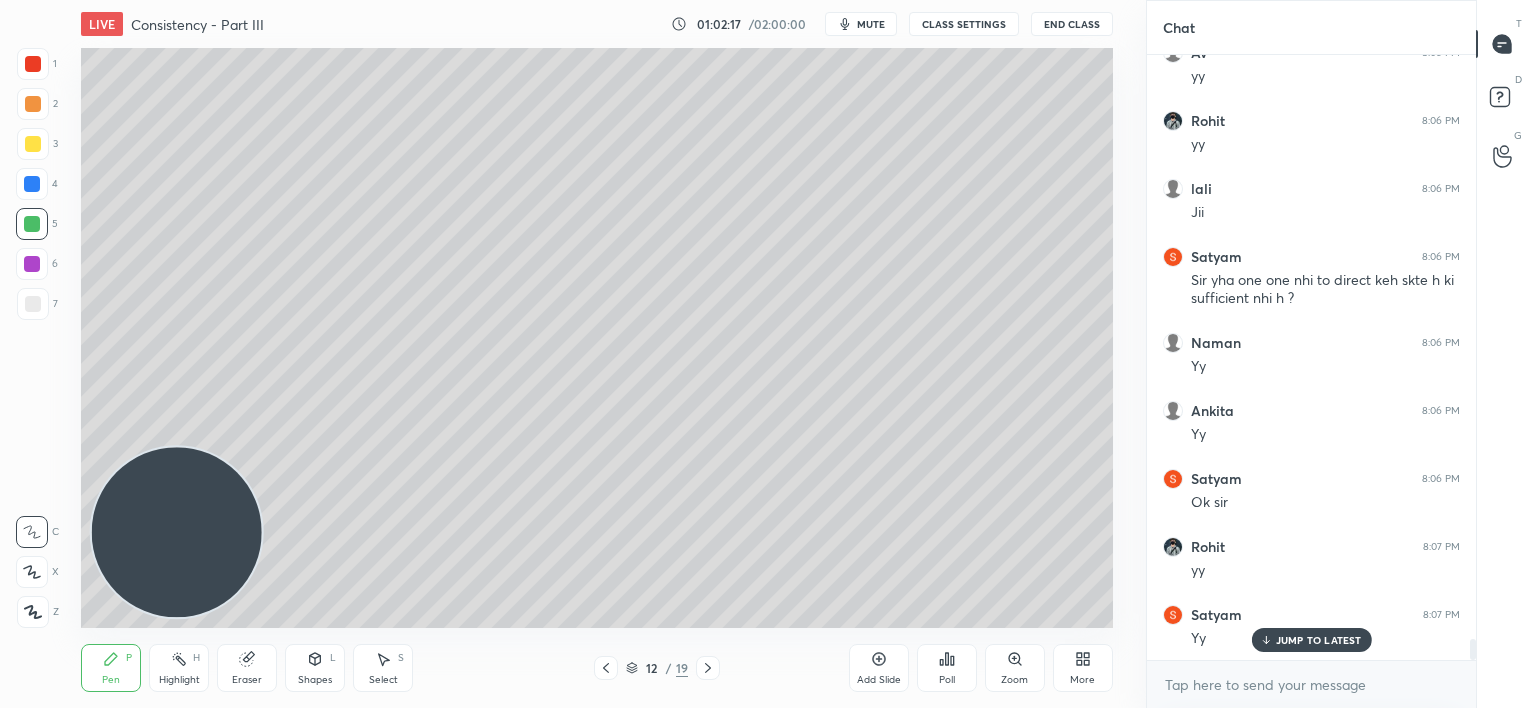 scroll, scrollTop: 17220, scrollLeft: 0, axis: vertical 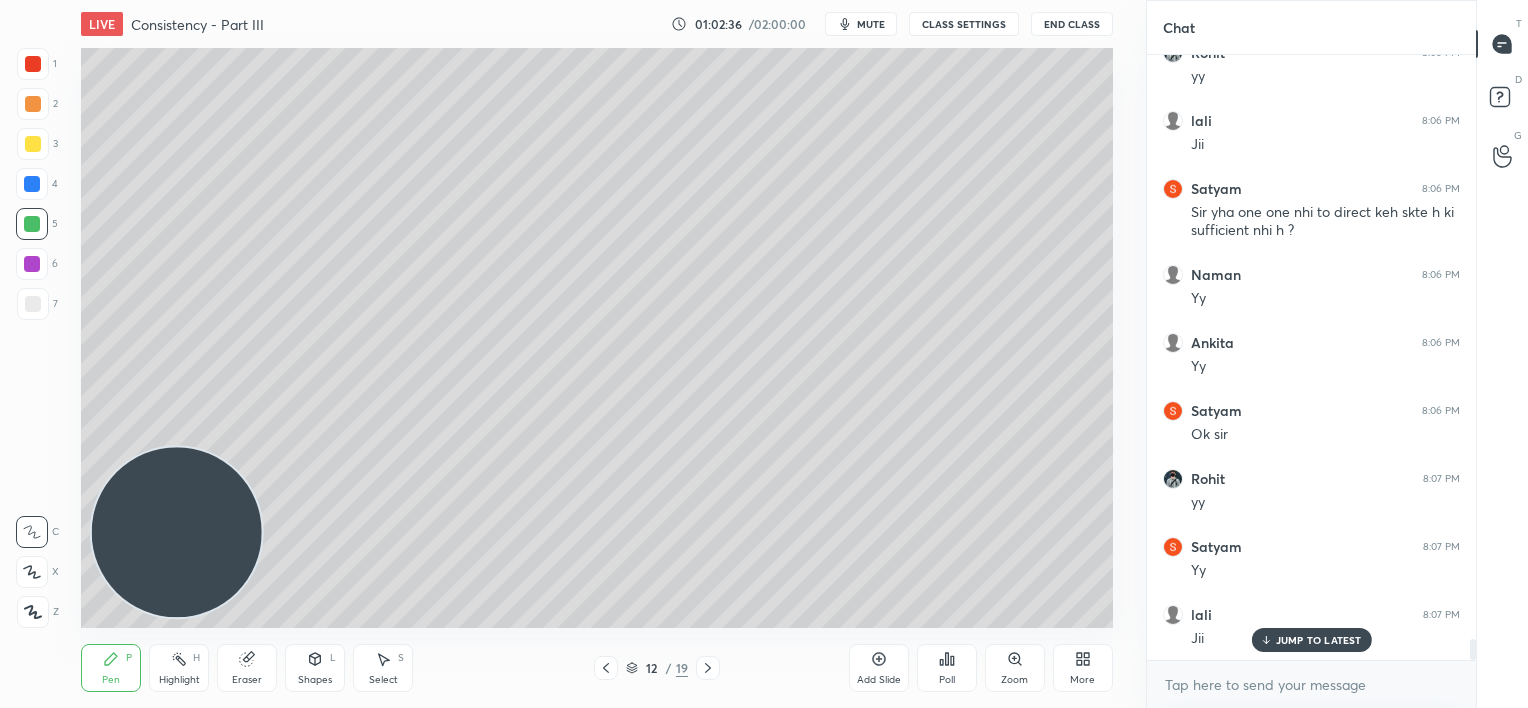 click at bounding box center (33, 304) 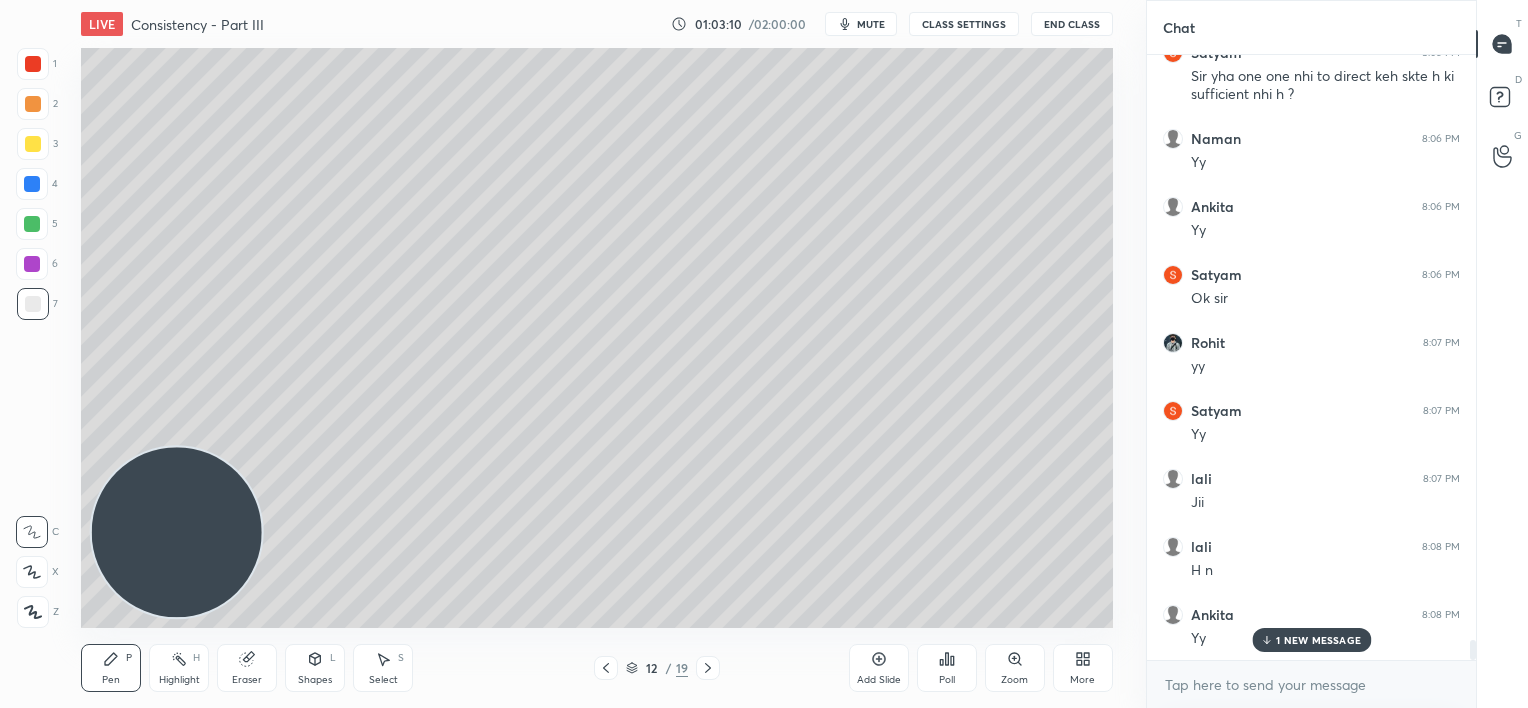 scroll, scrollTop: 17424, scrollLeft: 0, axis: vertical 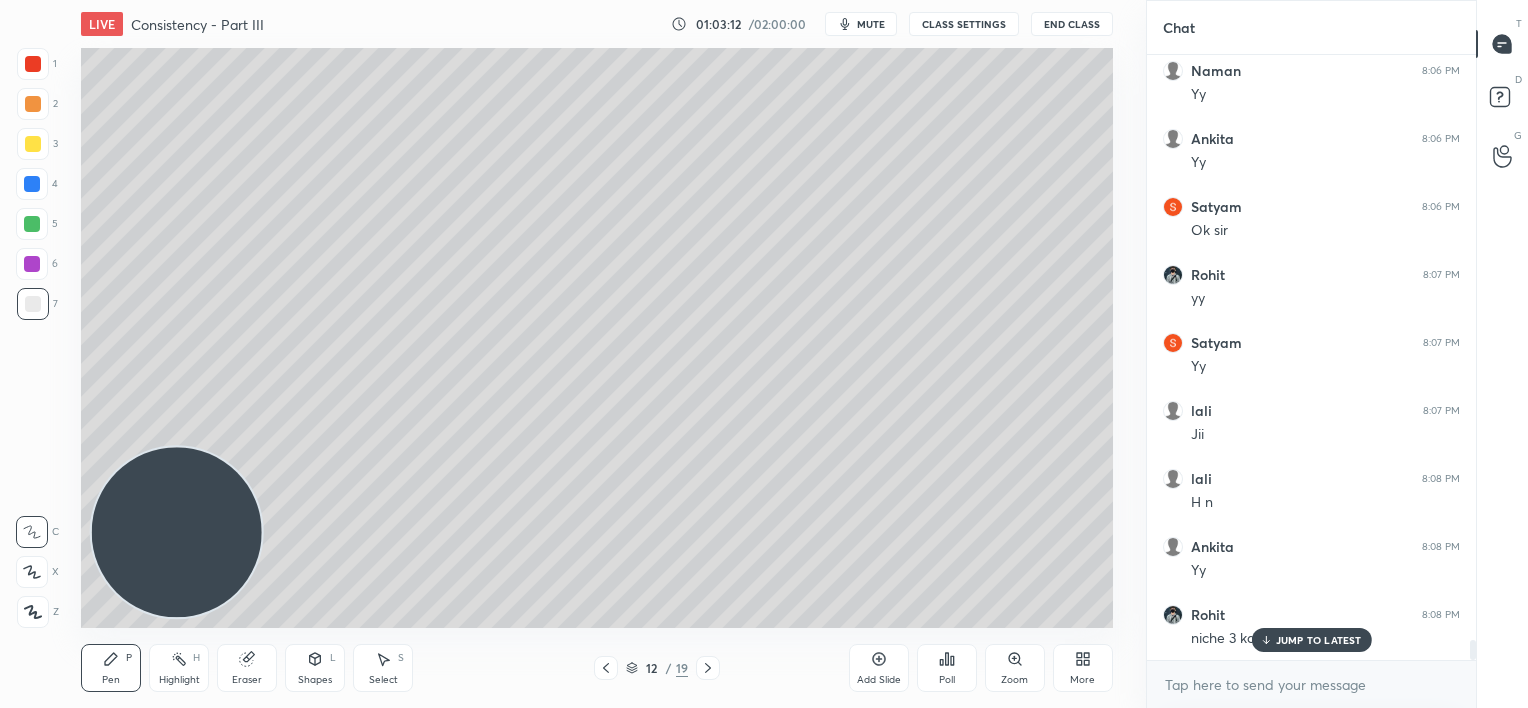 click on "JUMP TO LATEST" at bounding box center (1319, 640) 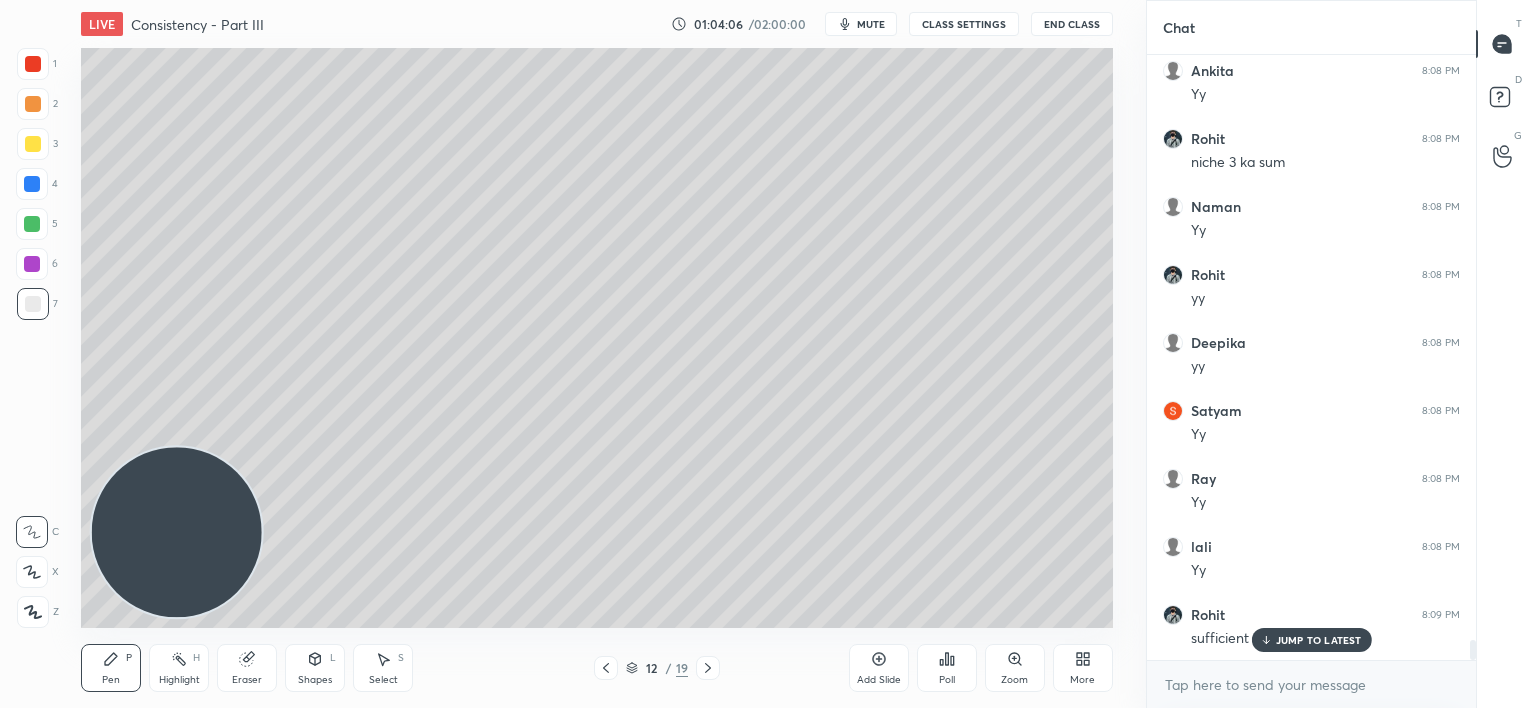 scroll, scrollTop: 17968, scrollLeft: 0, axis: vertical 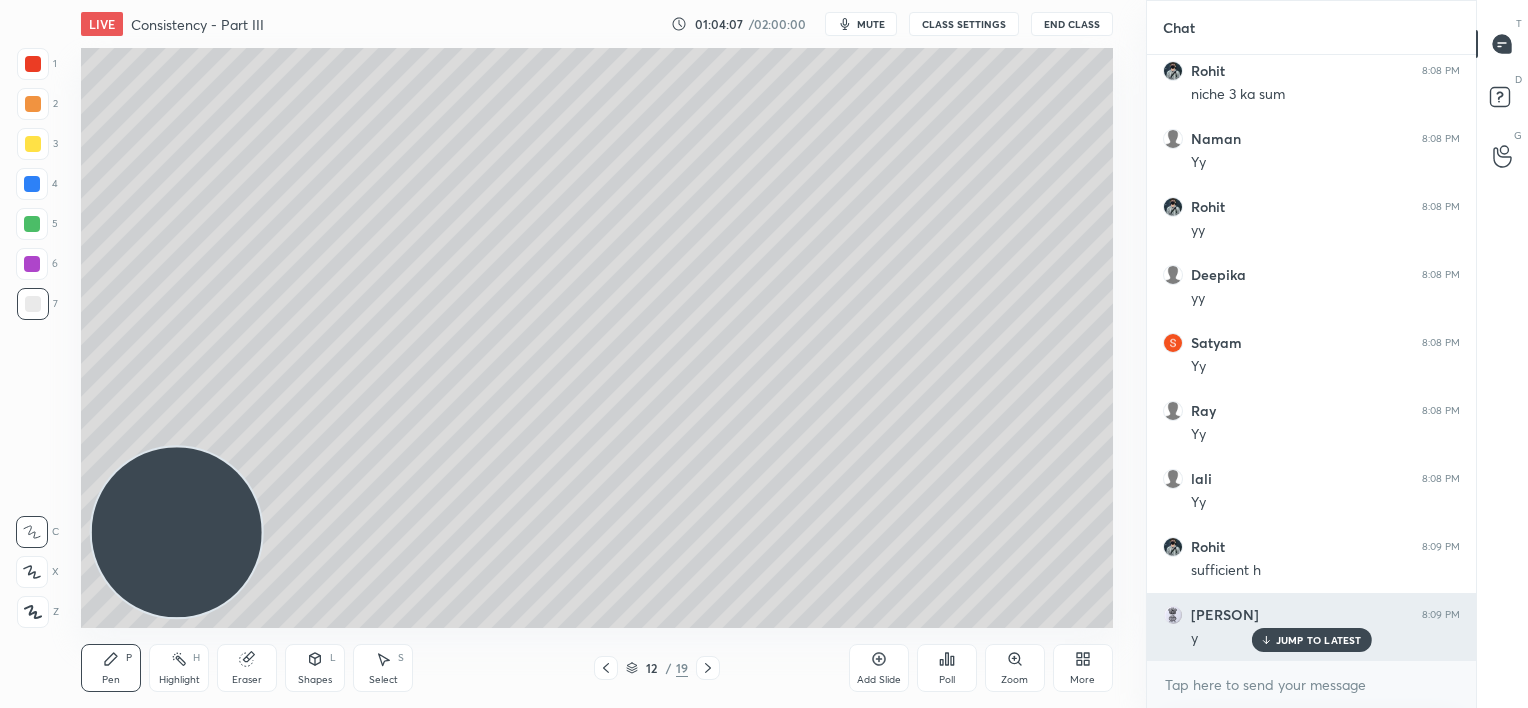 drag, startPoint x: 1301, startPoint y: 636, endPoint x: 1289, endPoint y: 640, distance: 12.649111 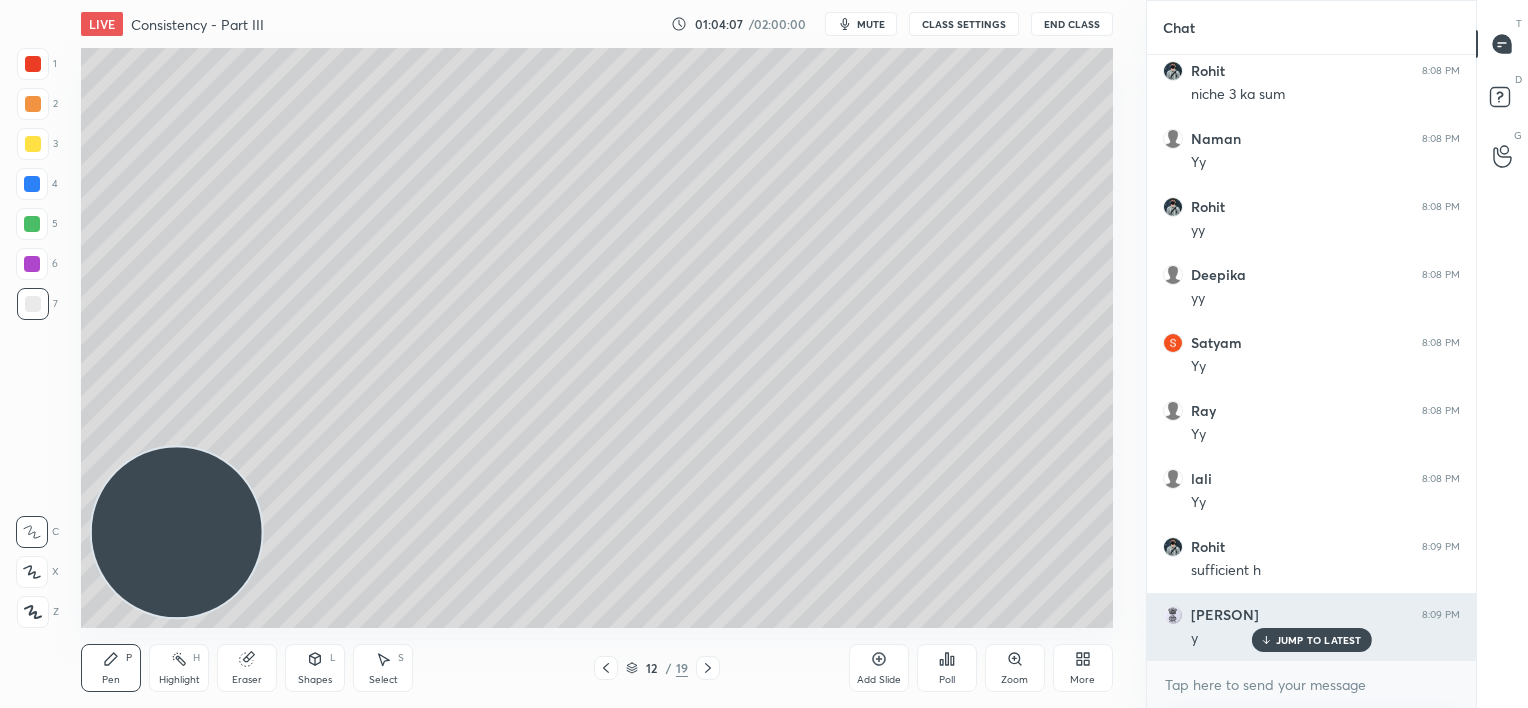 click on "JUMP TO LATEST" at bounding box center [1319, 640] 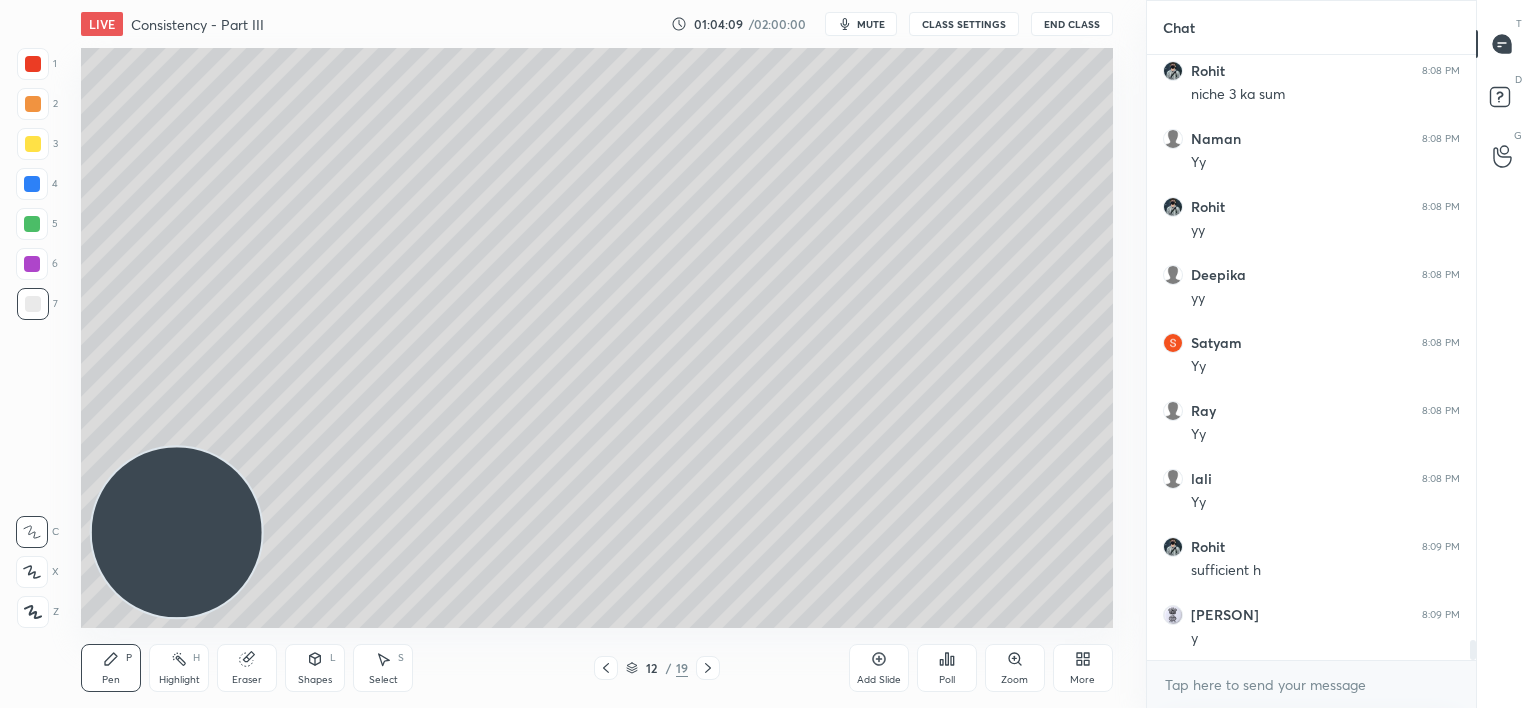 click 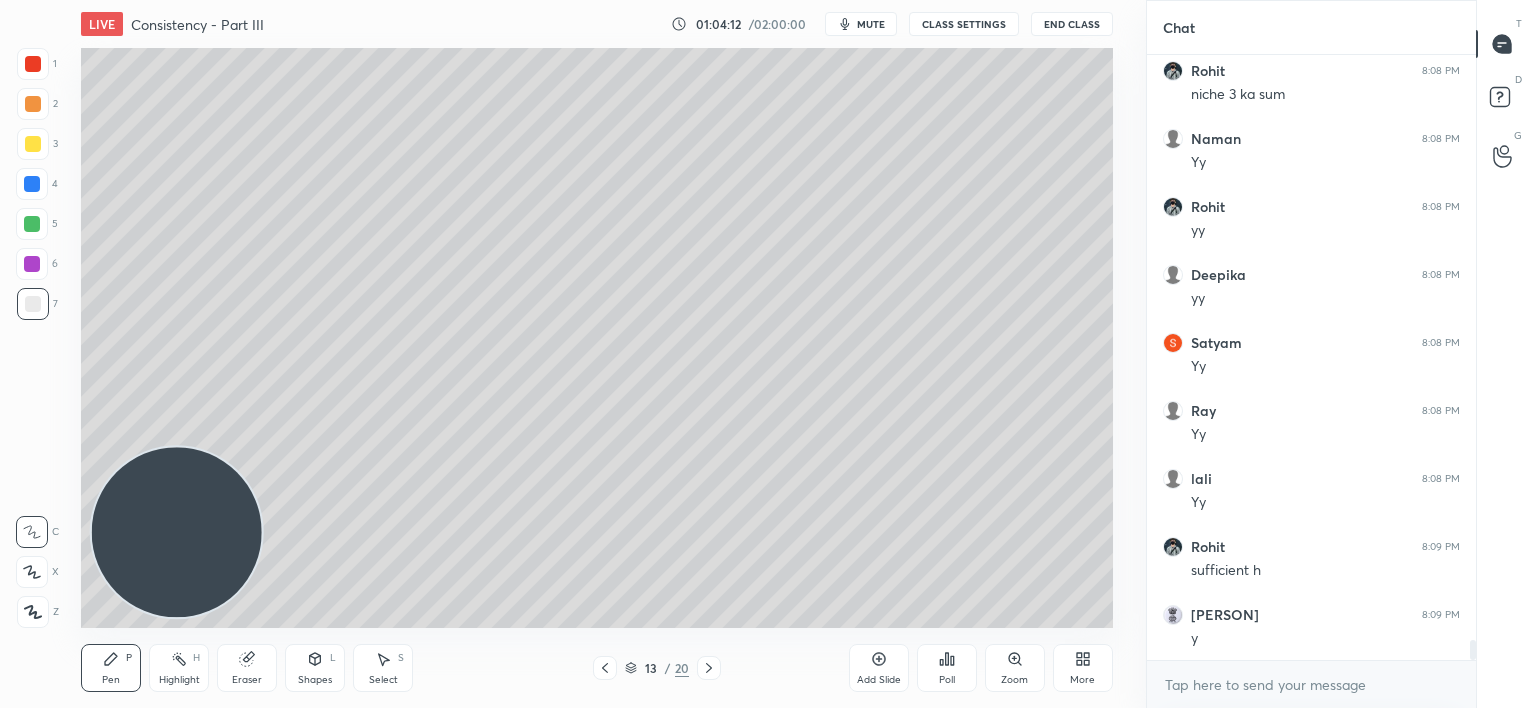 click at bounding box center (32, 224) 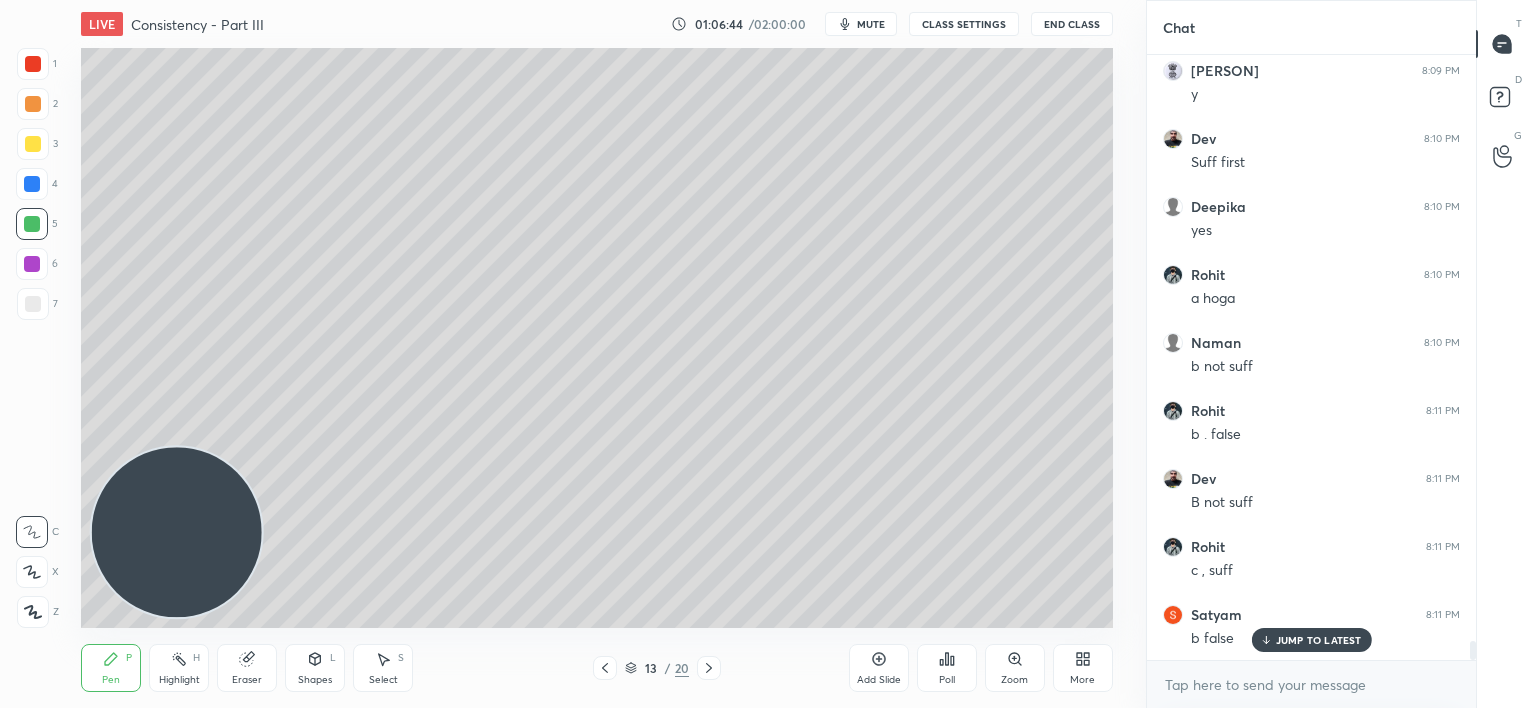 scroll, scrollTop: 18580, scrollLeft: 0, axis: vertical 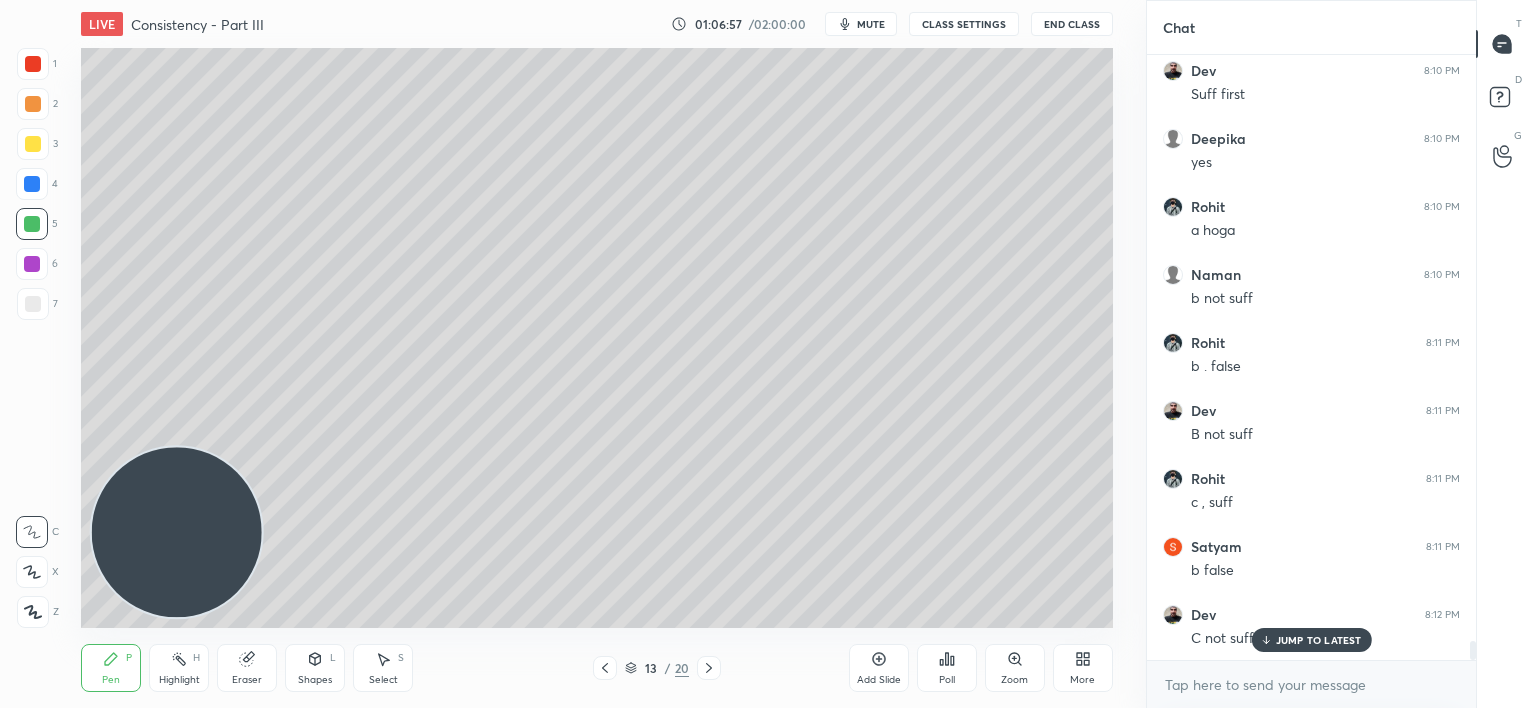 click on "JUMP TO LATEST" at bounding box center [1311, 640] 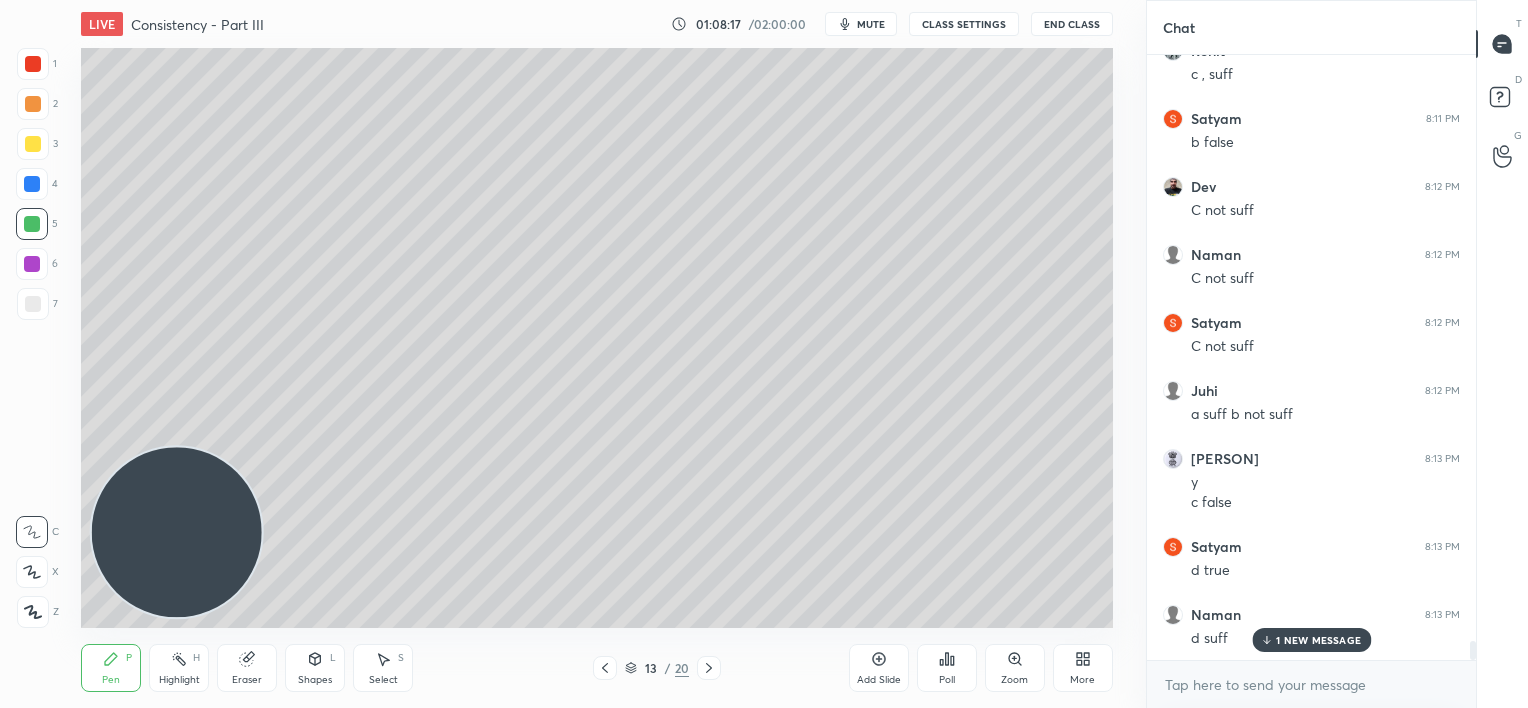 scroll, scrollTop: 19076, scrollLeft: 0, axis: vertical 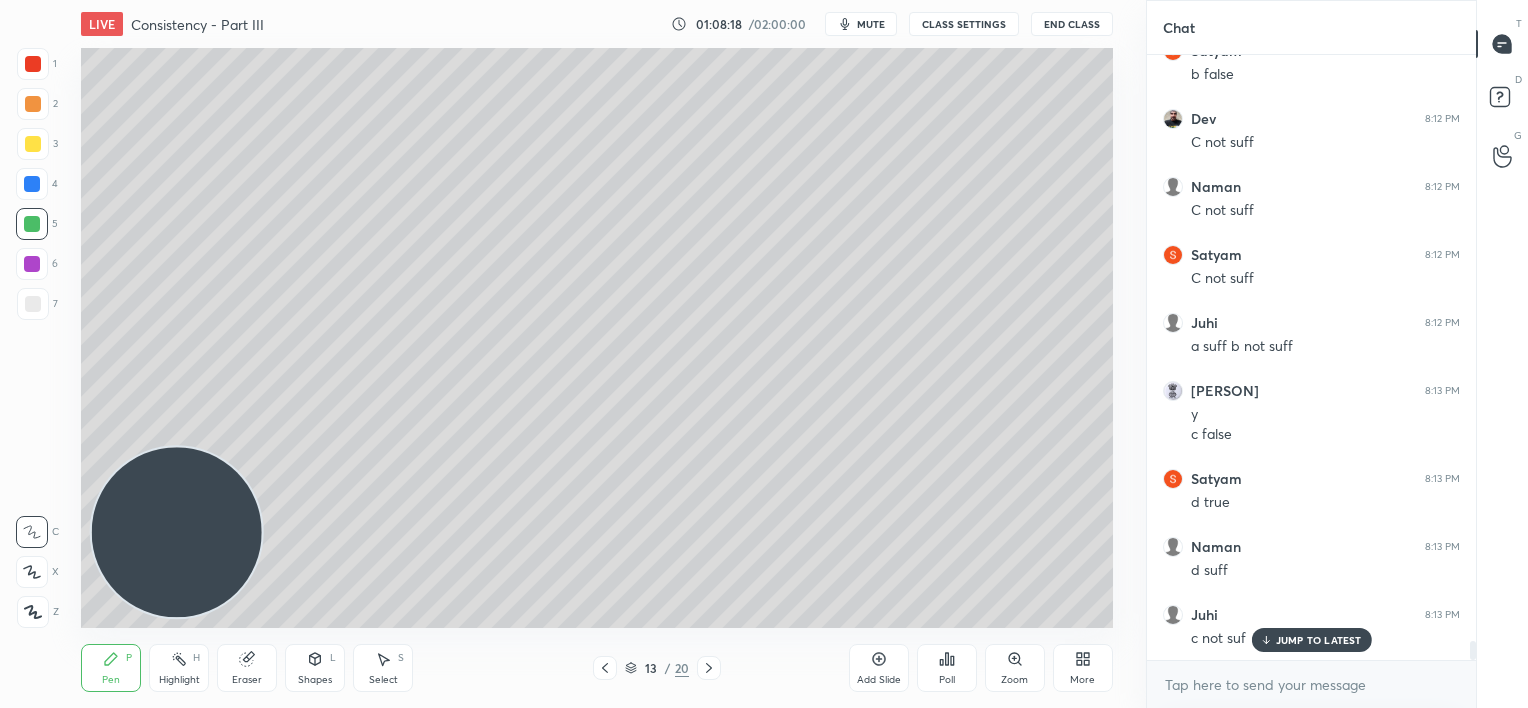 click on "JUMP TO LATEST" at bounding box center (1311, 640) 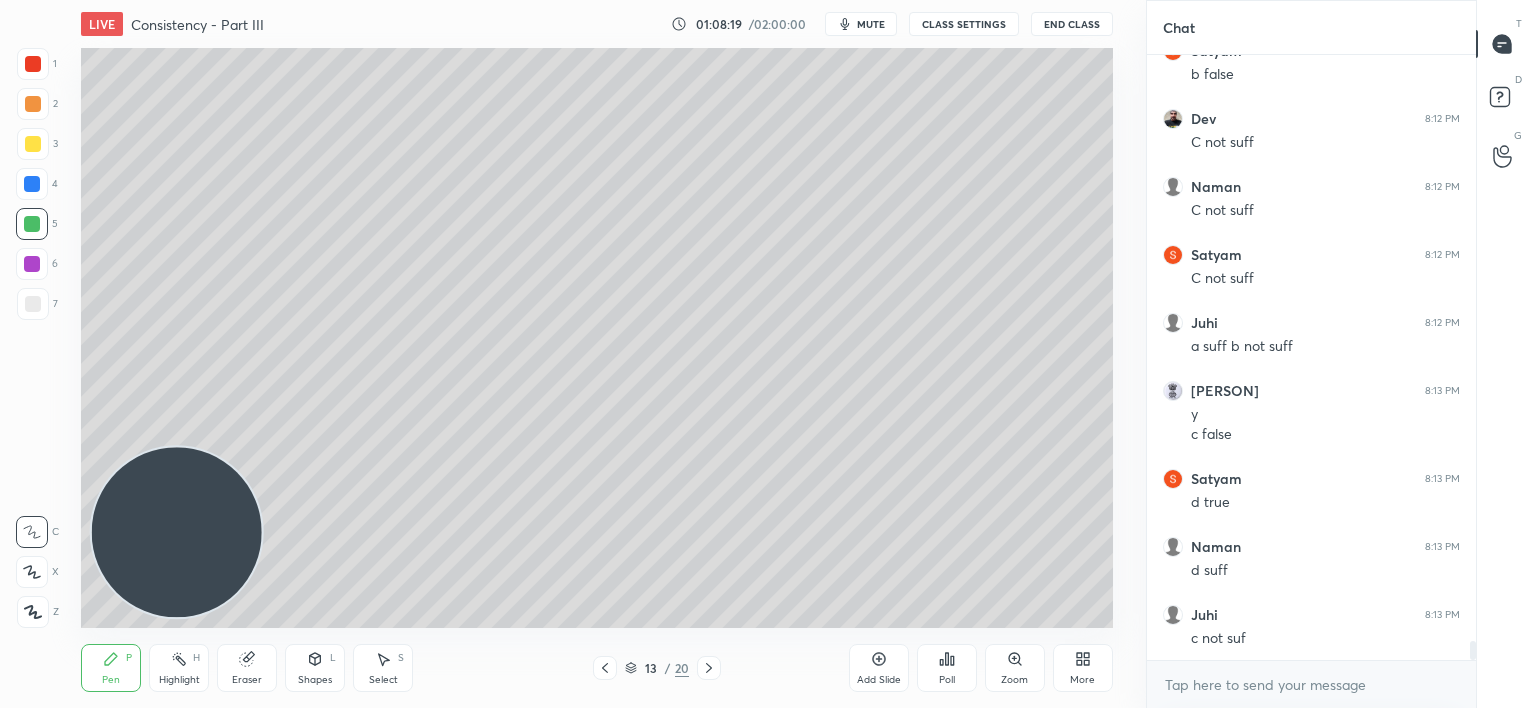 scroll, scrollTop: 19144, scrollLeft: 0, axis: vertical 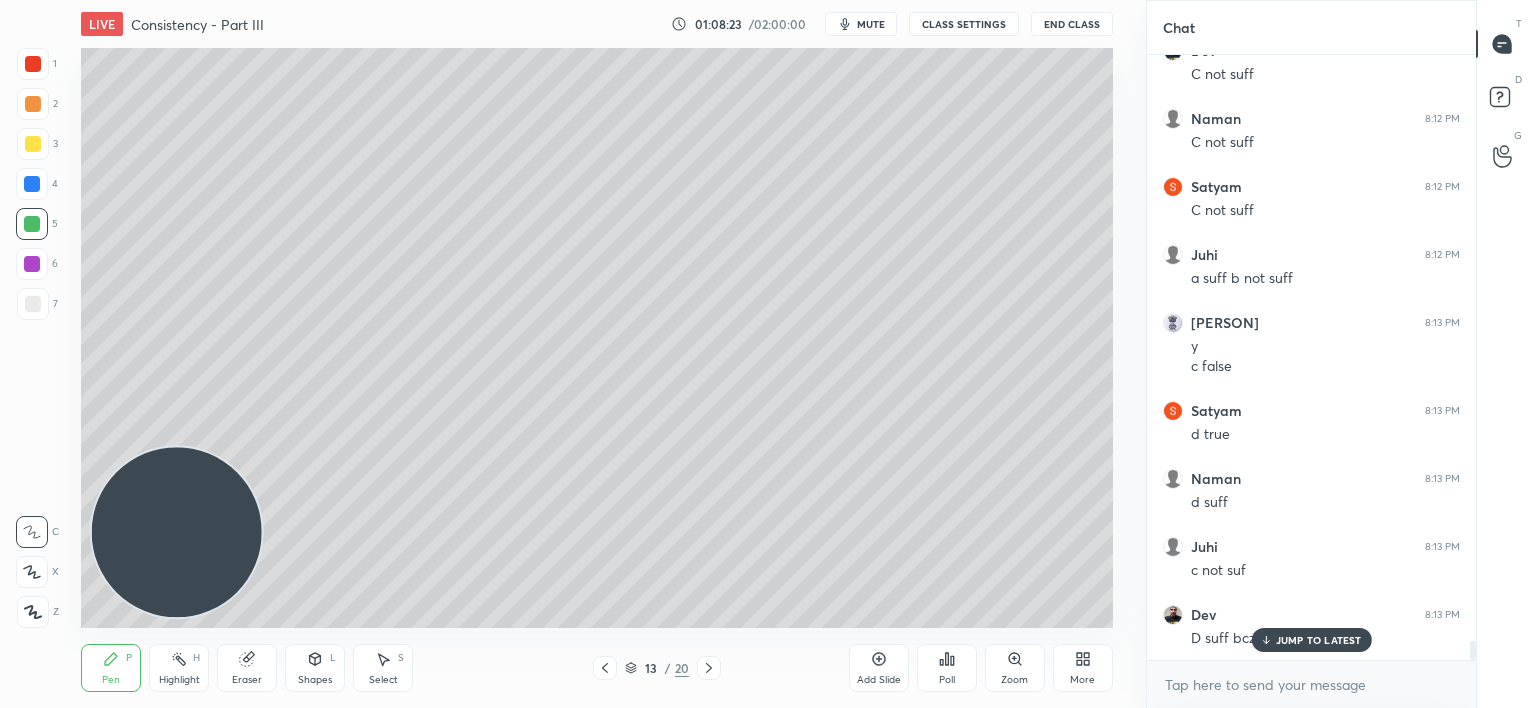 click on "JUMP TO LATEST" at bounding box center [1319, 640] 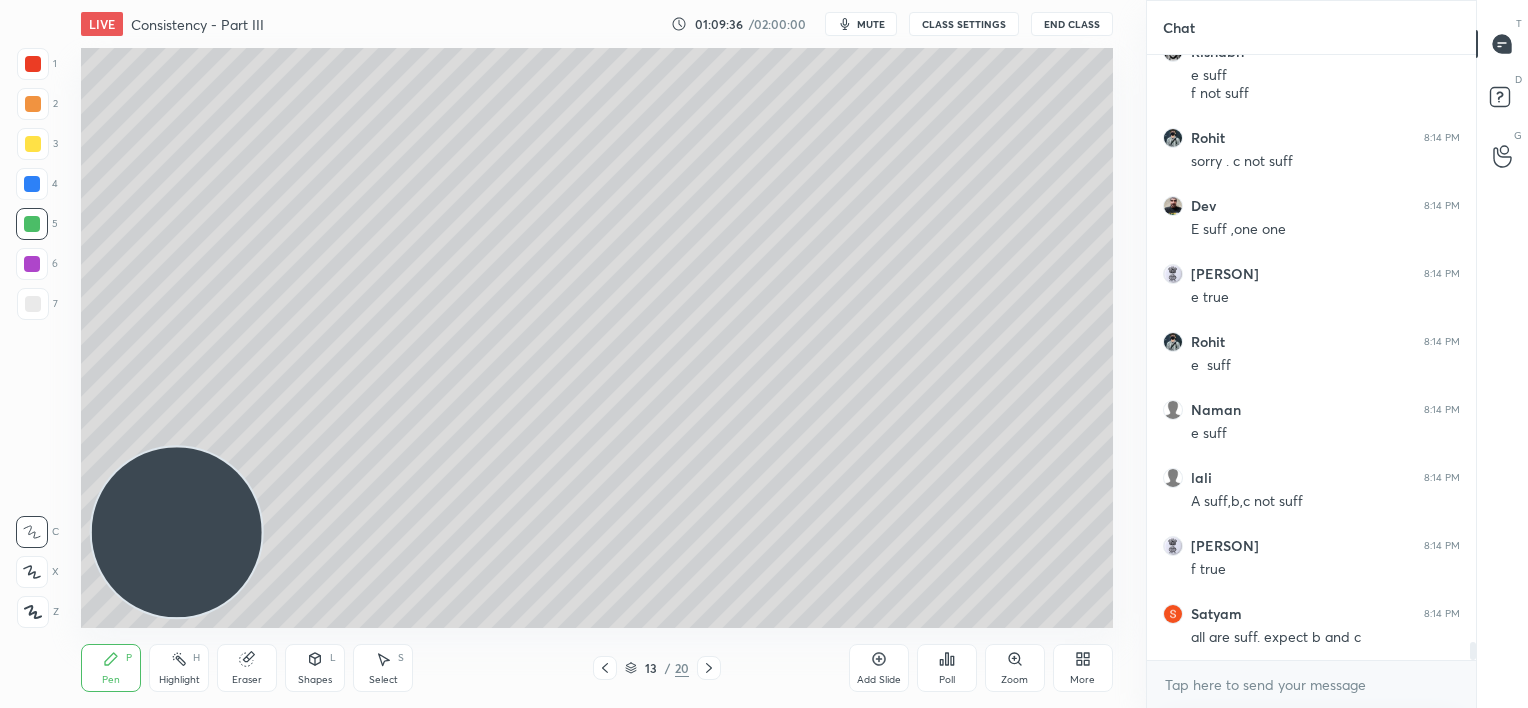 scroll, scrollTop: 19979, scrollLeft: 0, axis: vertical 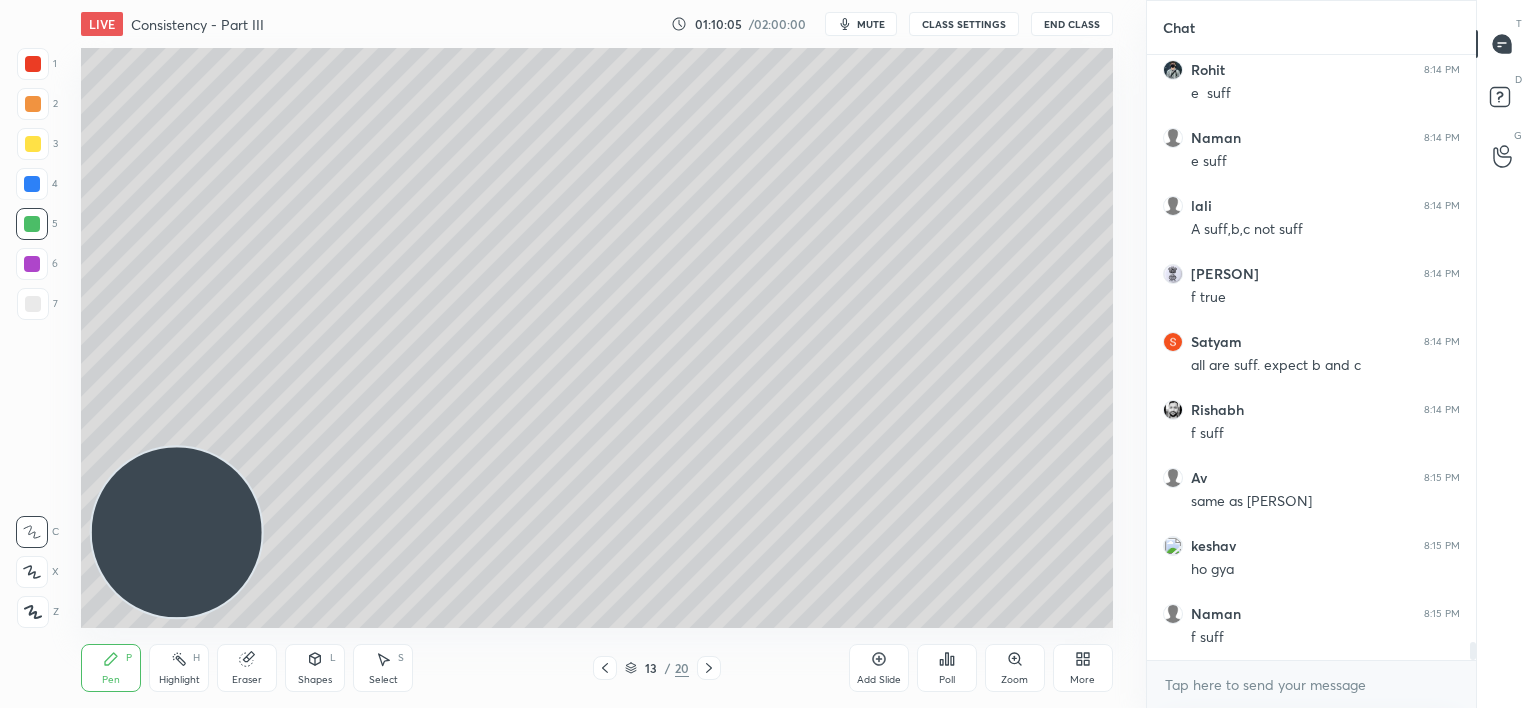 click at bounding box center [32, 184] 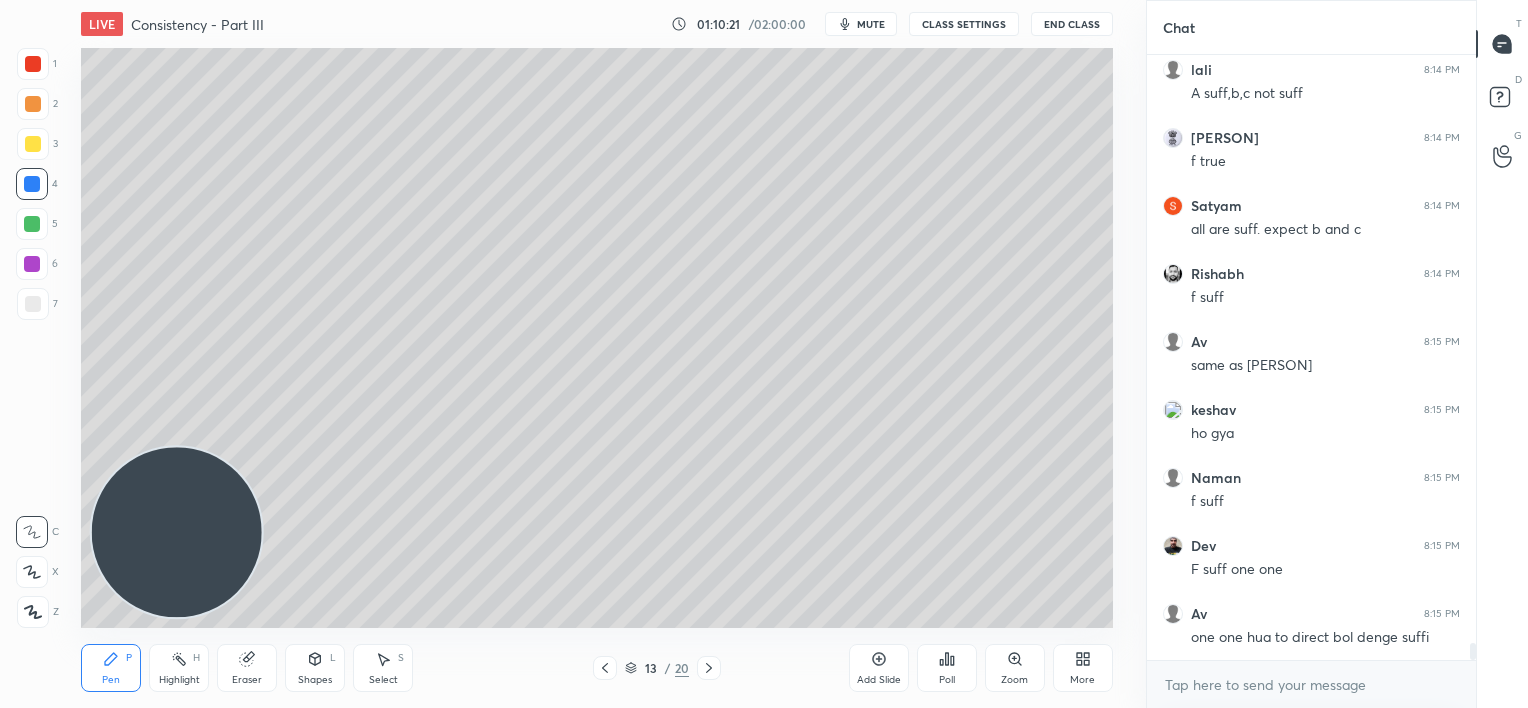 scroll, scrollTop: 20387, scrollLeft: 0, axis: vertical 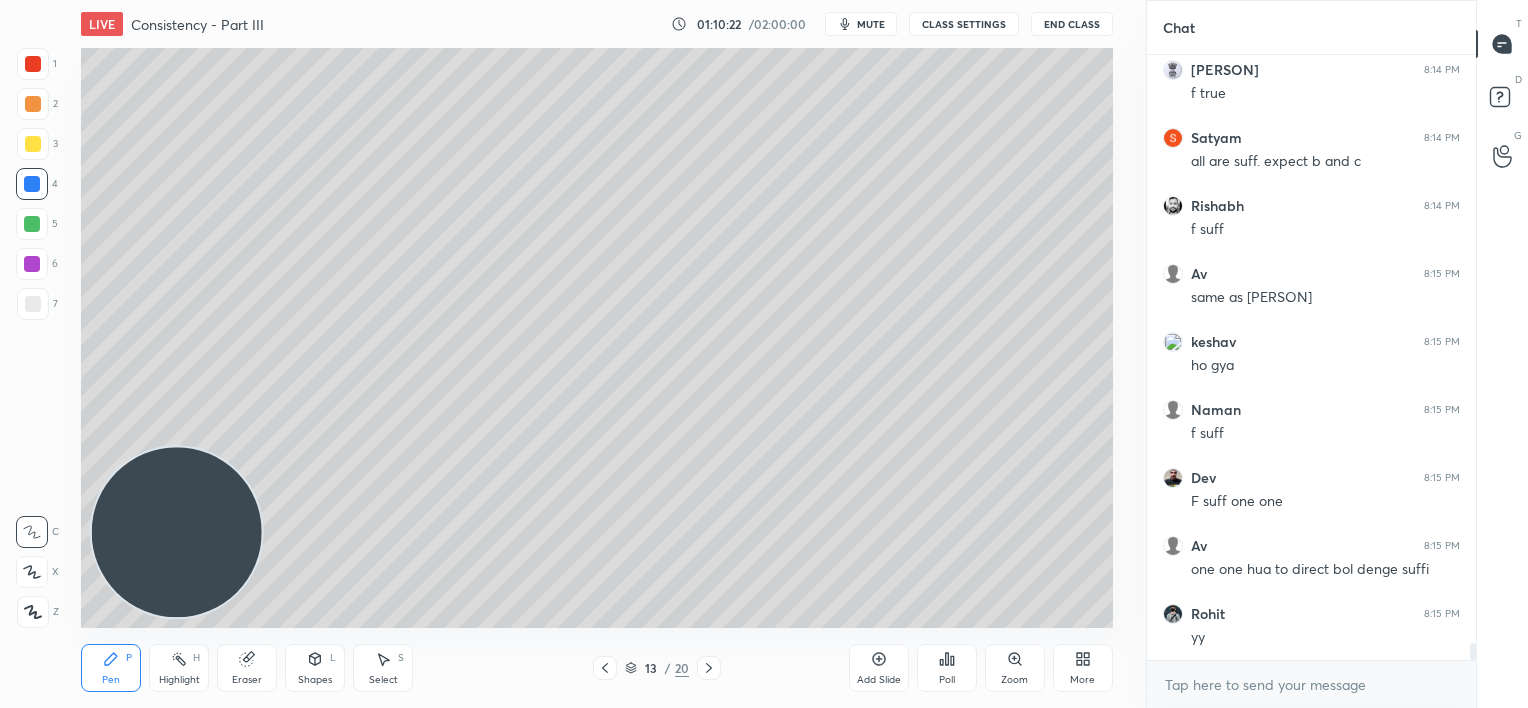 click 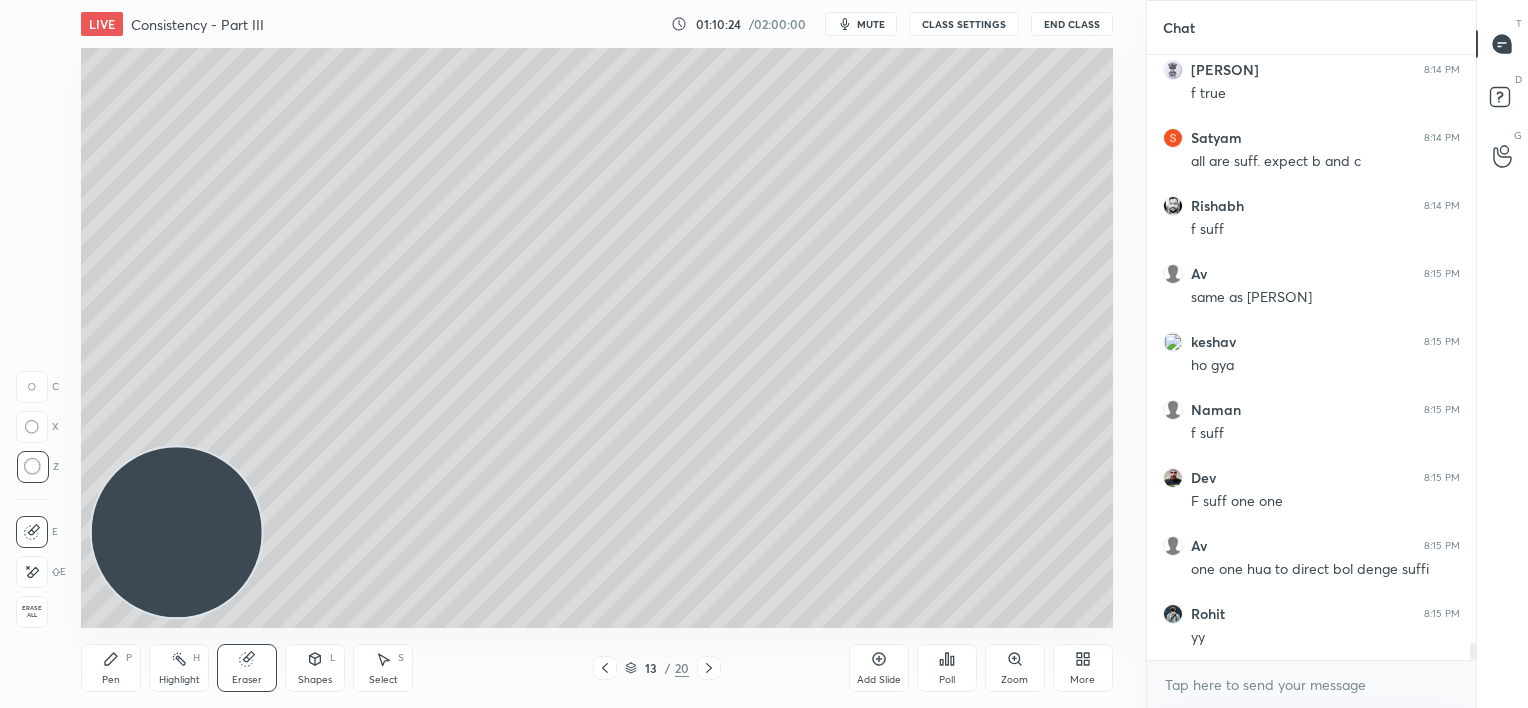click on "Pen P" at bounding box center [111, 668] 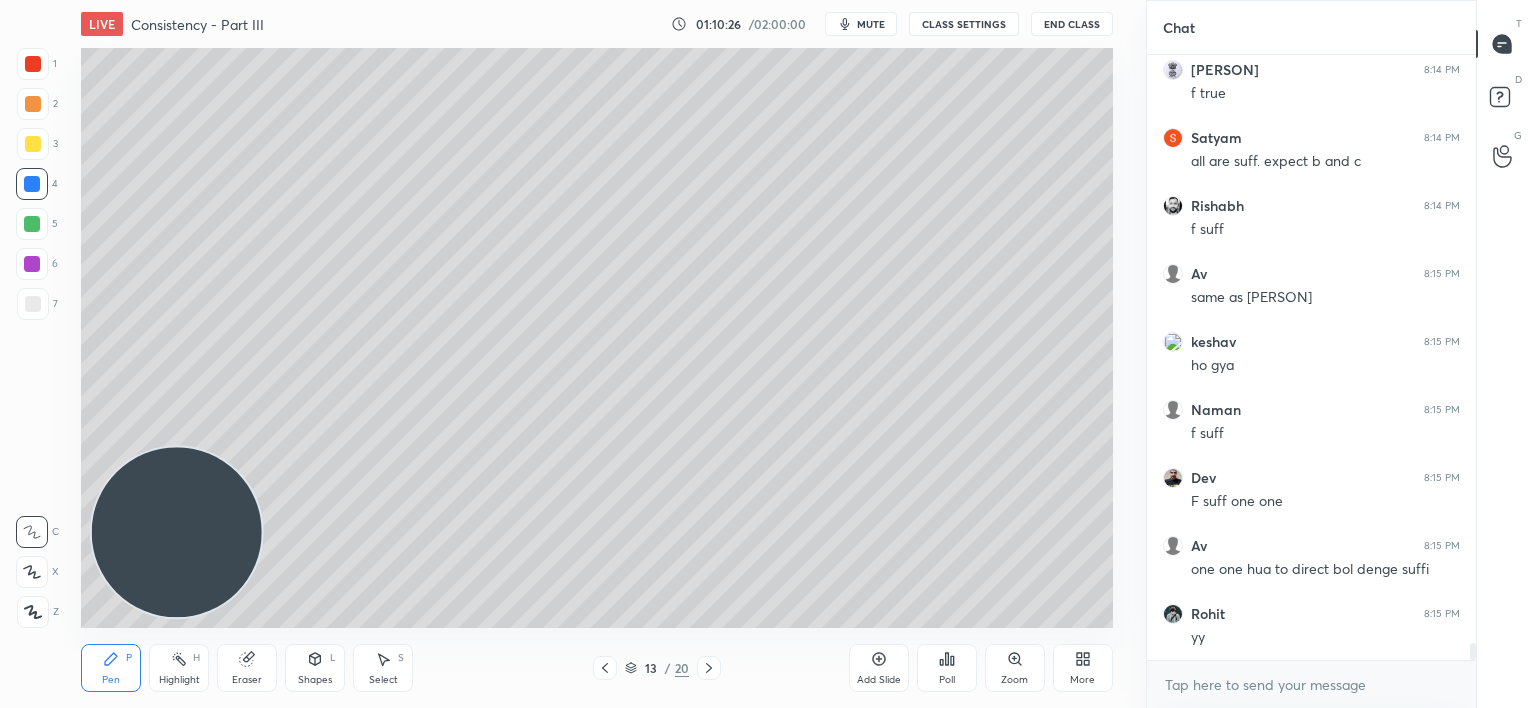 scroll, scrollTop: 20455, scrollLeft: 0, axis: vertical 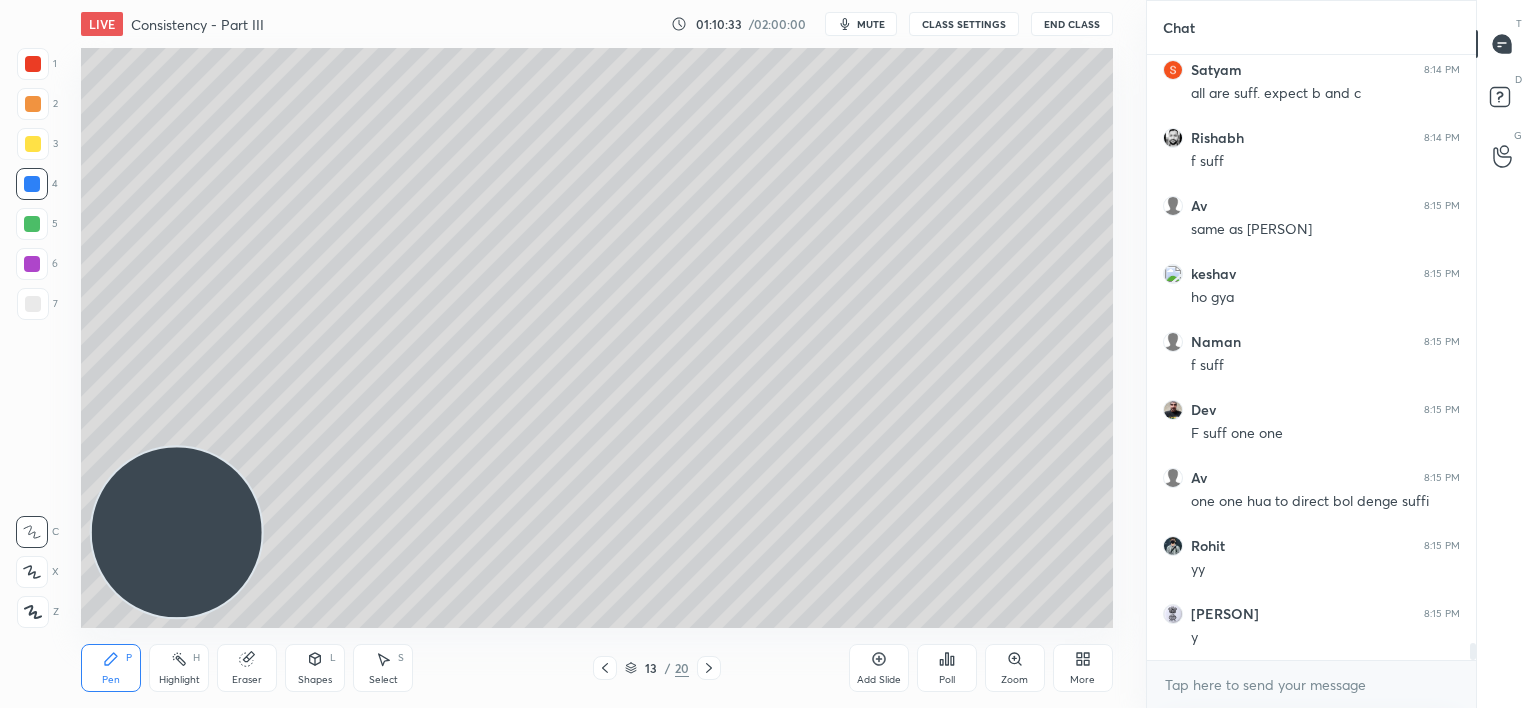 click at bounding box center [33, 304] 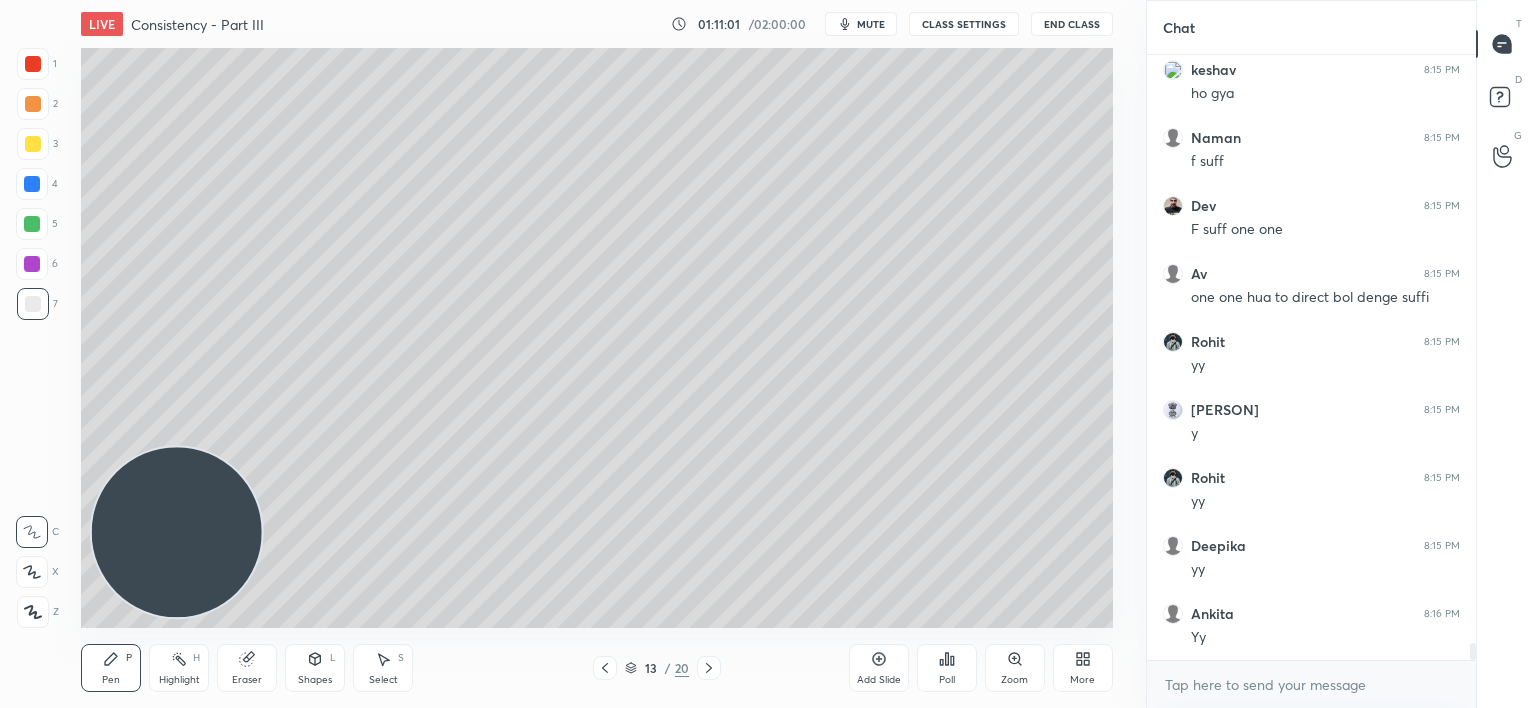 scroll, scrollTop: 20727, scrollLeft: 0, axis: vertical 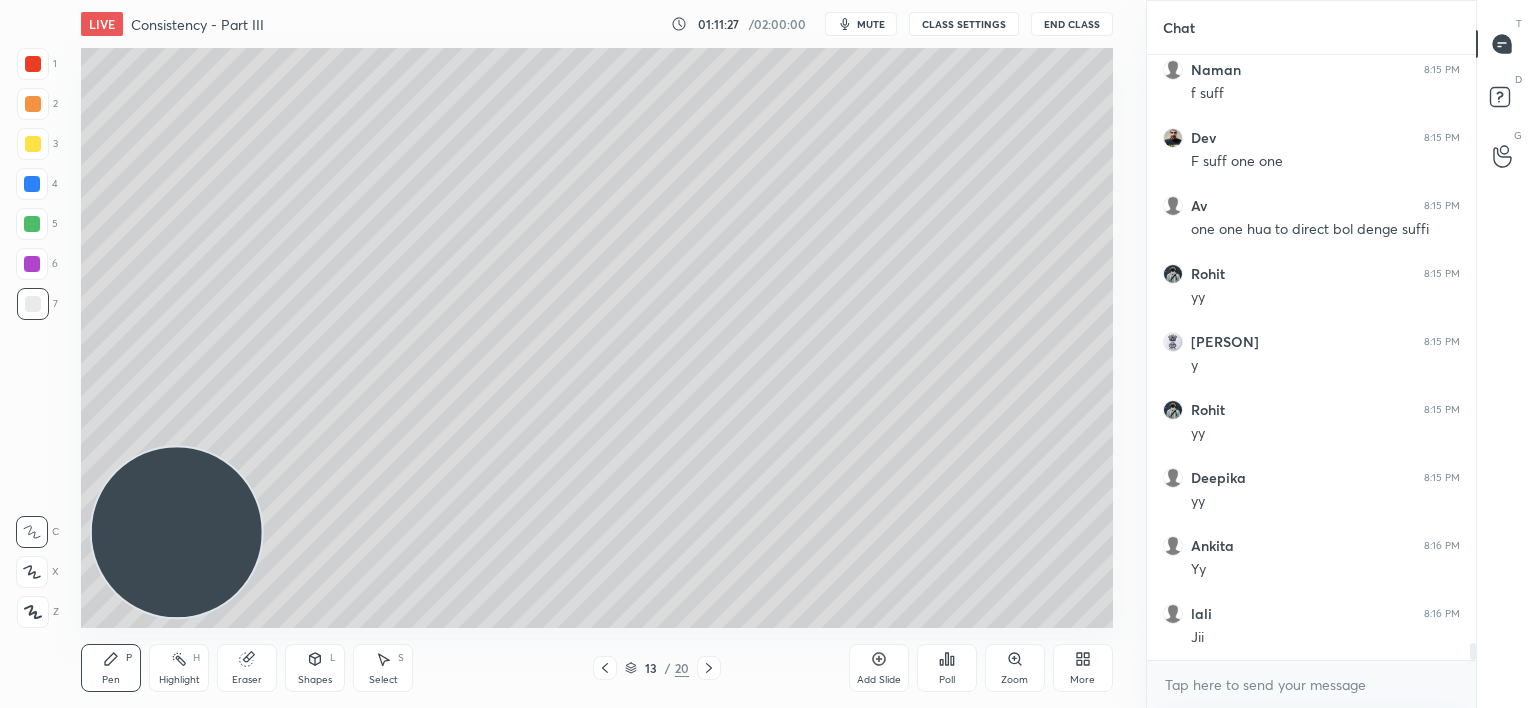 drag, startPoint x: 27, startPoint y: 60, endPoint x: 19, endPoint y: 51, distance: 12.0415945 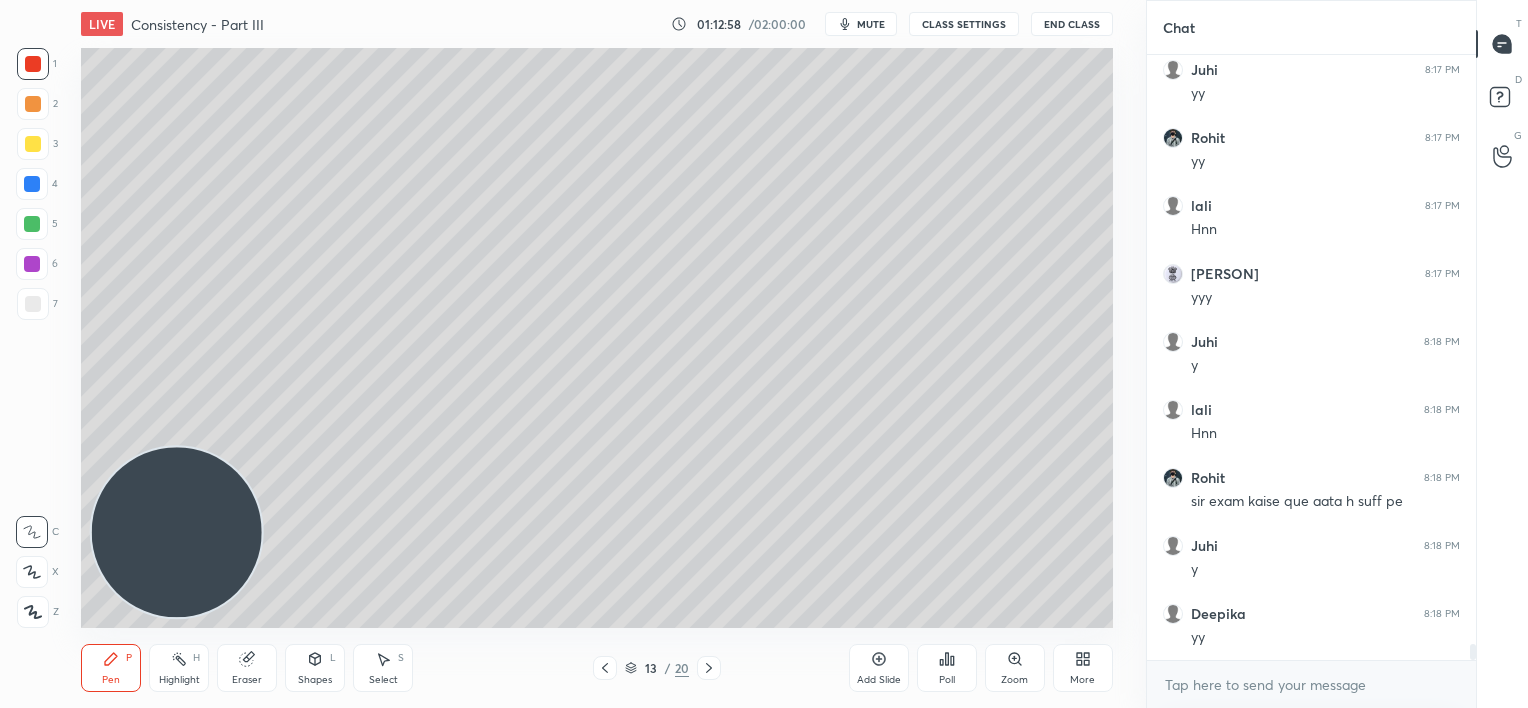 scroll, scrollTop: 21951, scrollLeft: 0, axis: vertical 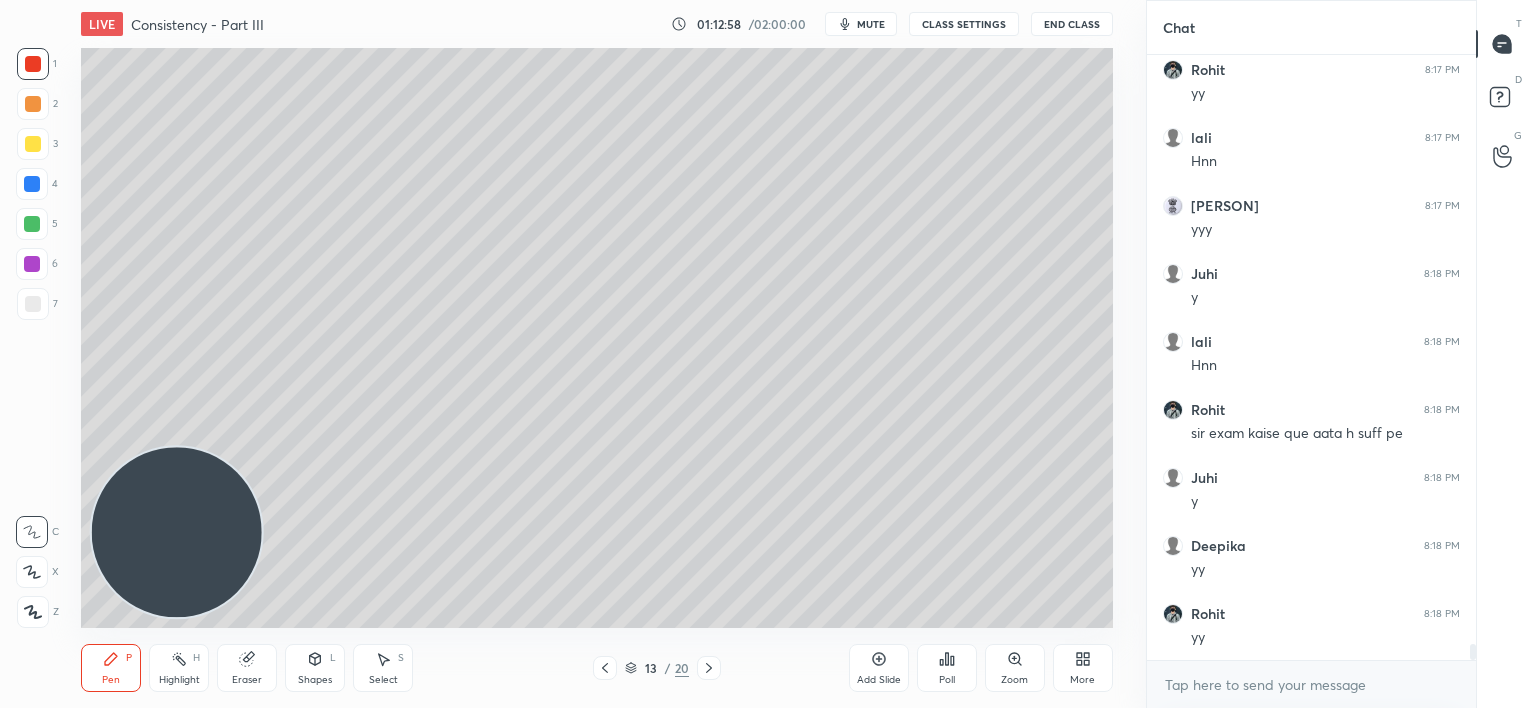 drag, startPoint x: 28, startPoint y: 310, endPoint x: 27, endPoint y: 297, distance: 13.038404 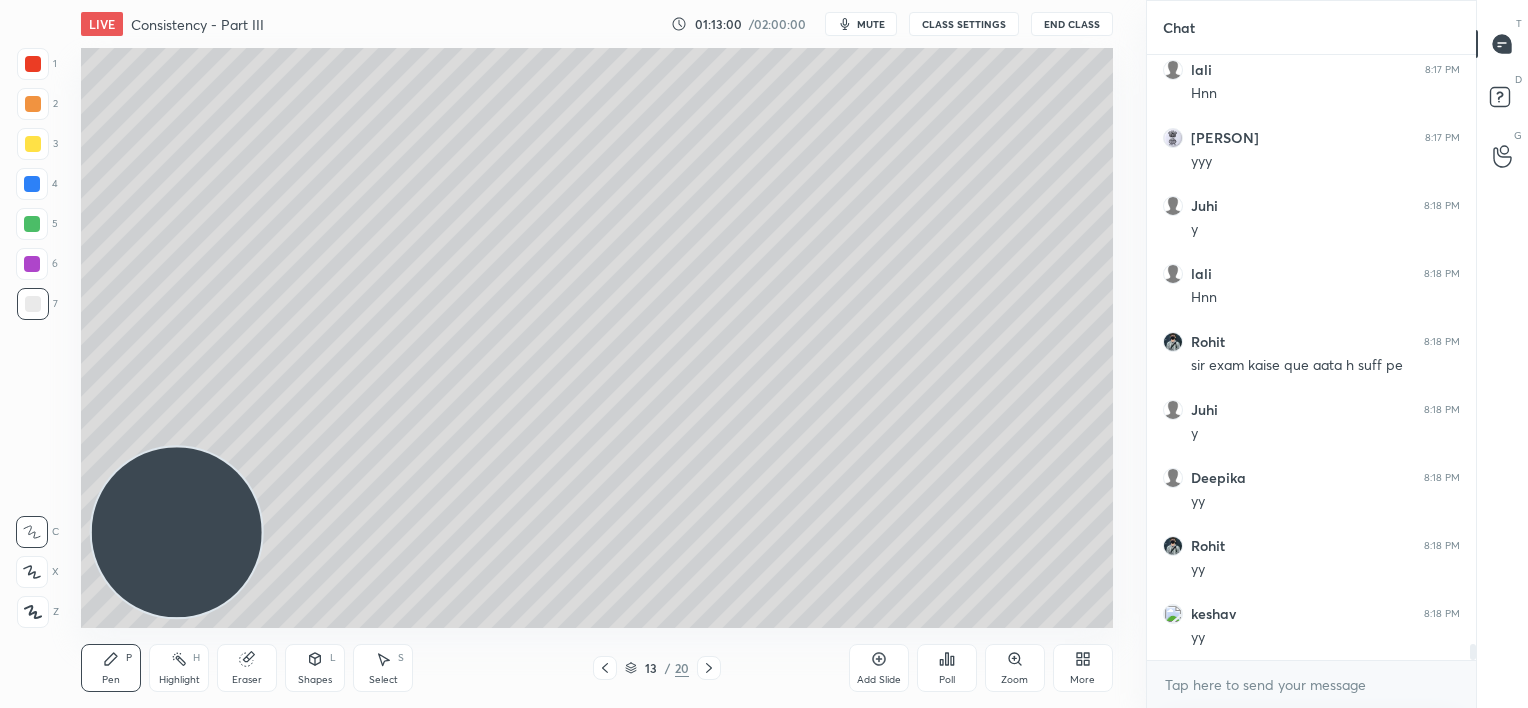 scroll, scrollTop: 22087, scrollLeft: 0, axis: vertical 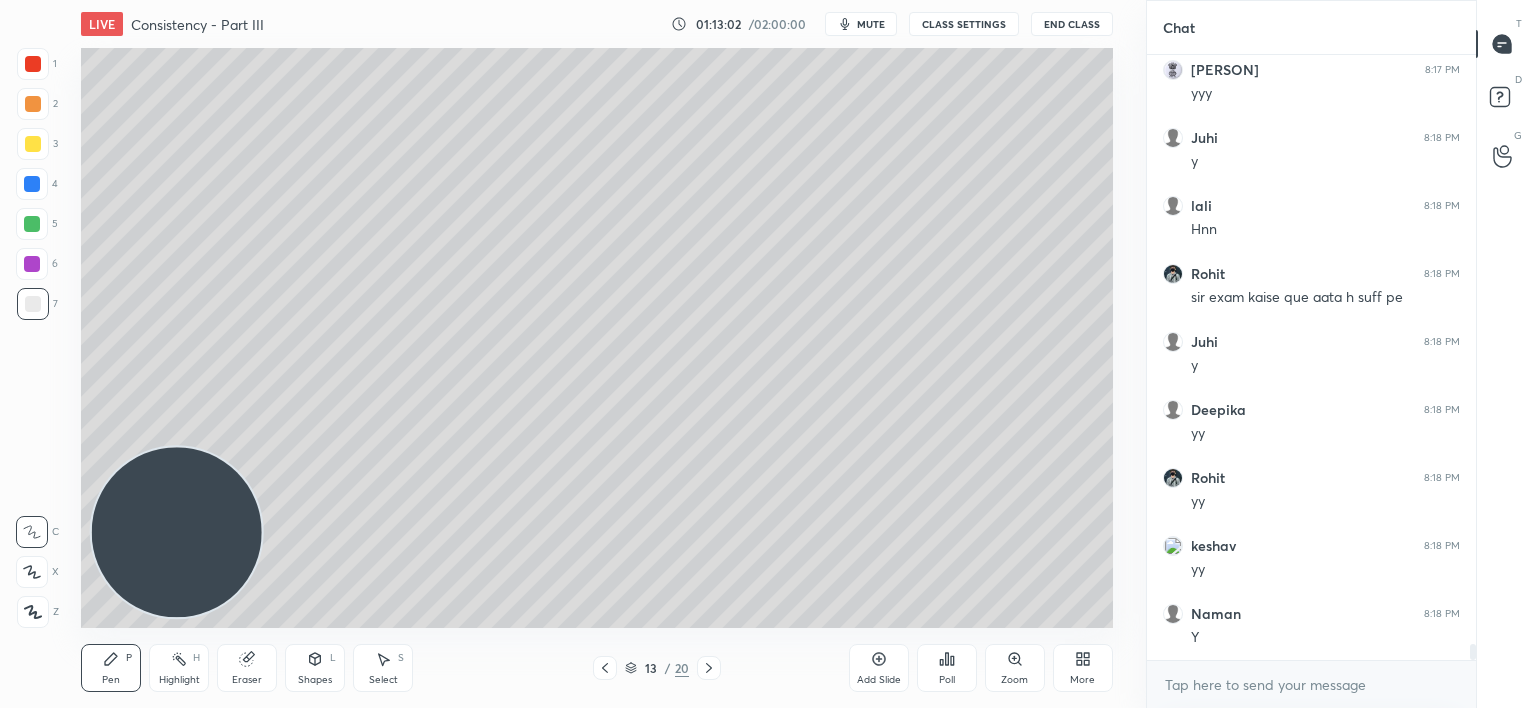 click at bounding box center (32, 224) 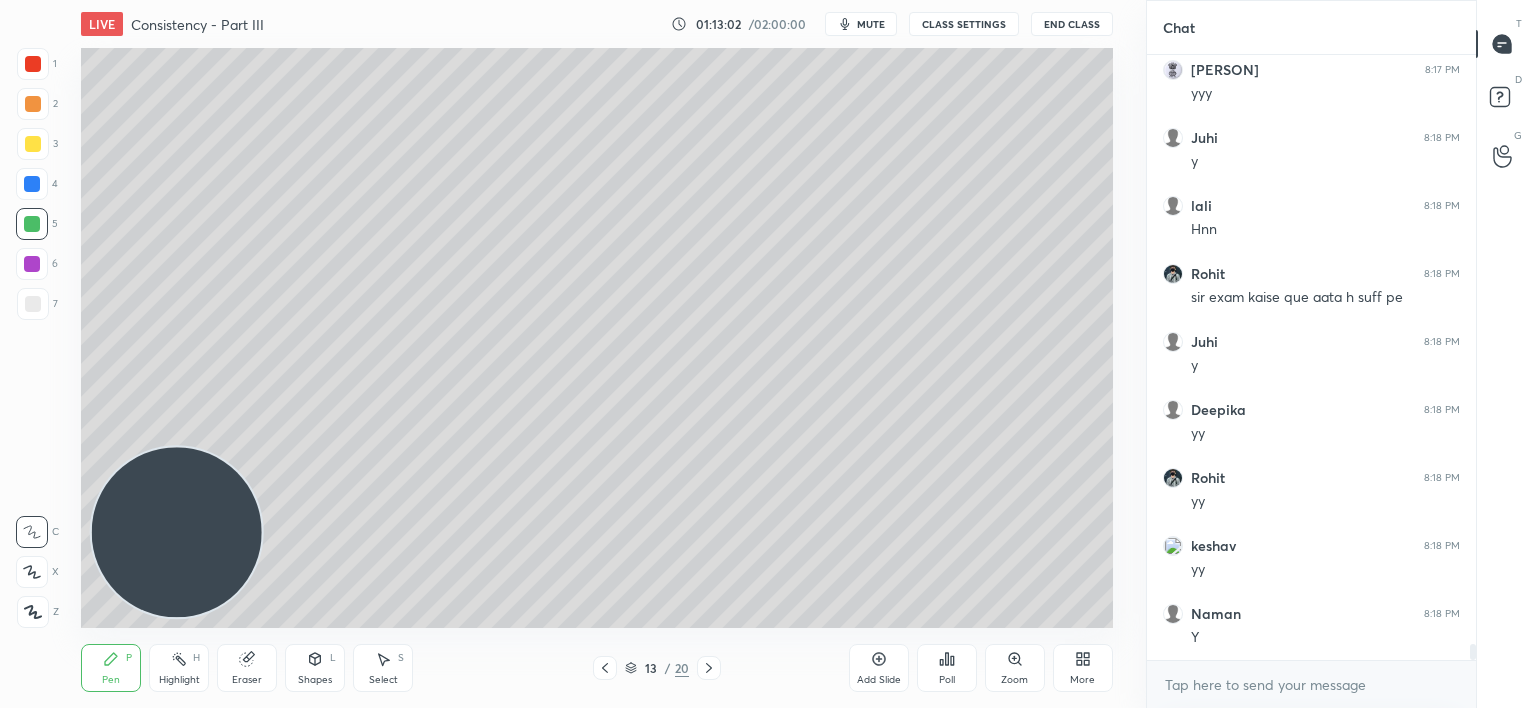 click at bounding box center [32, 184] 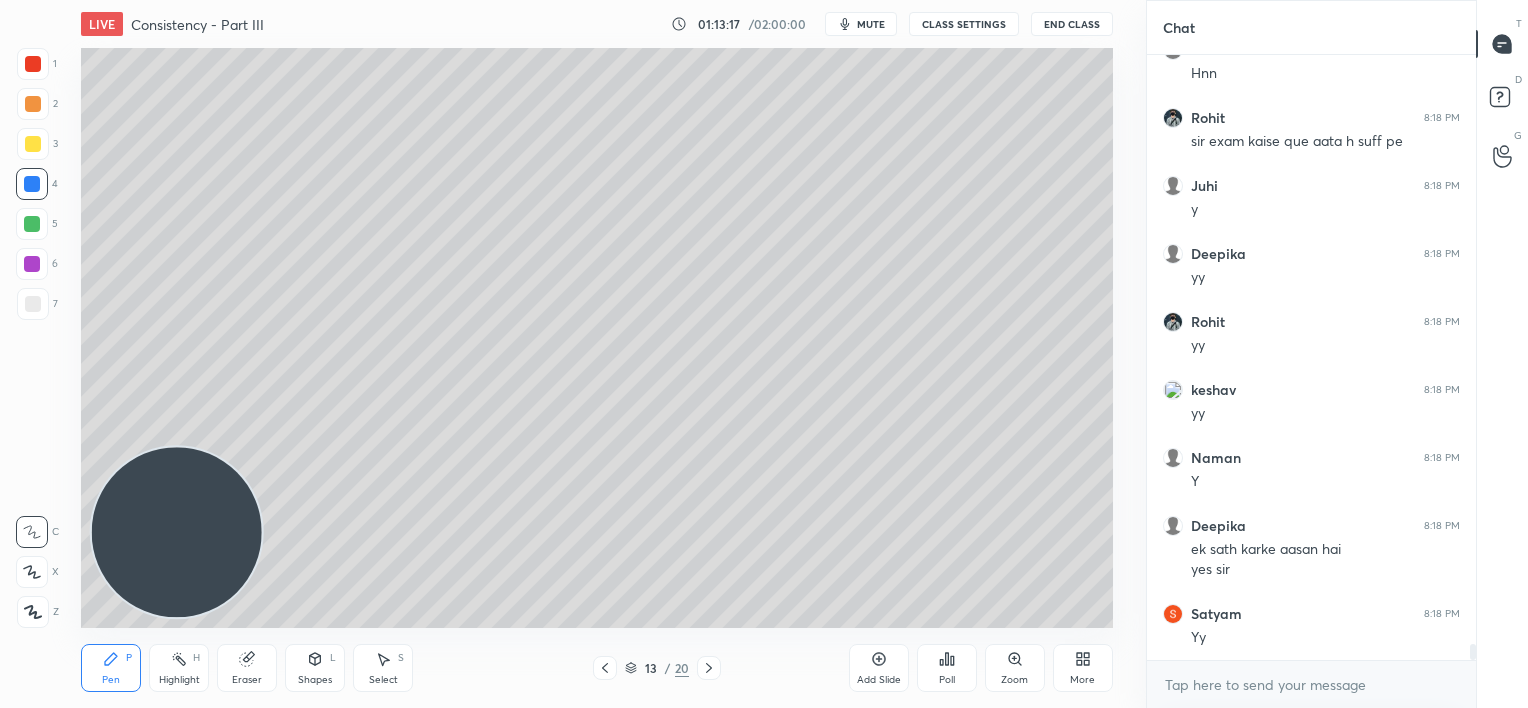 scroll, scrollTop: 22311, scrollLeft: 0, axis: vertical 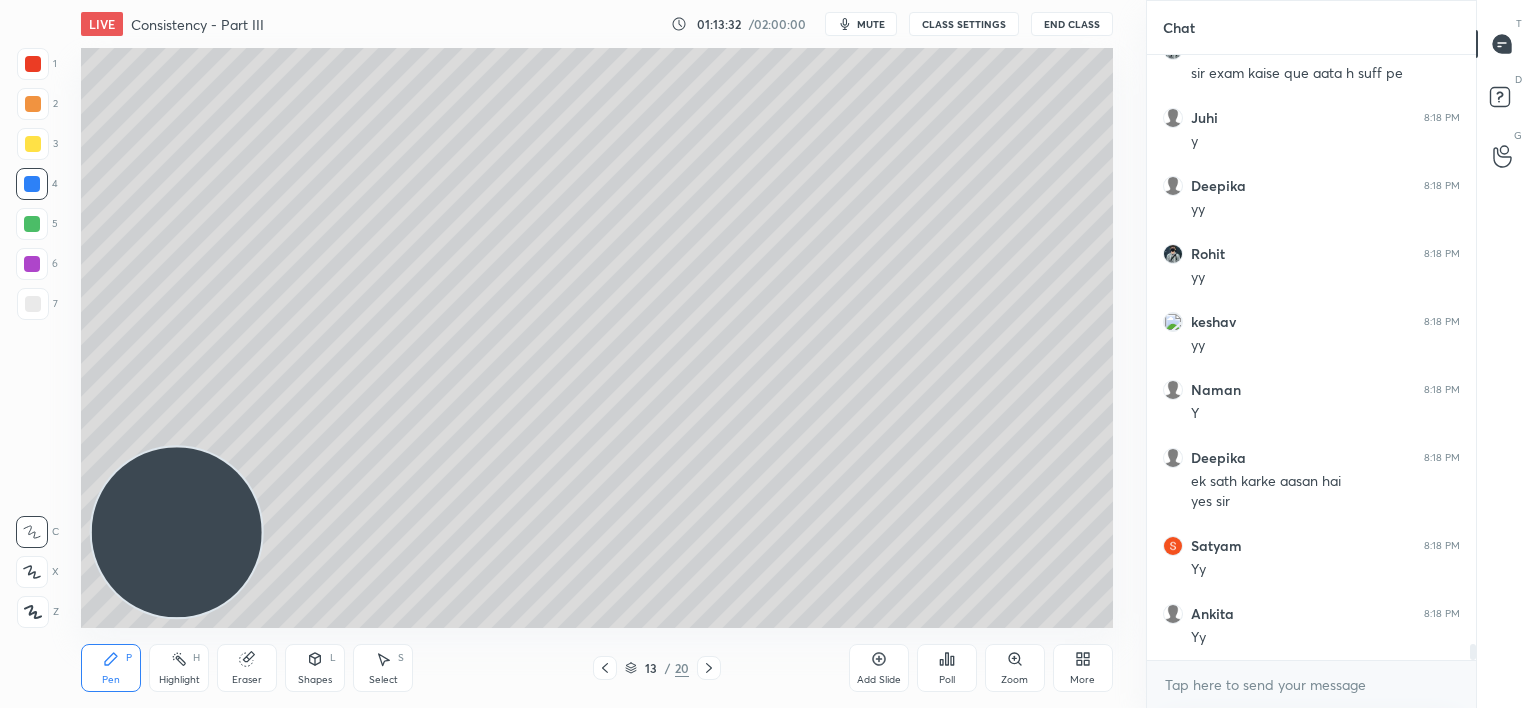 drag, startPoint x: 880, startPoint y: 669, endPoint x: 861, endPoint y: 639, distance: 35.510563 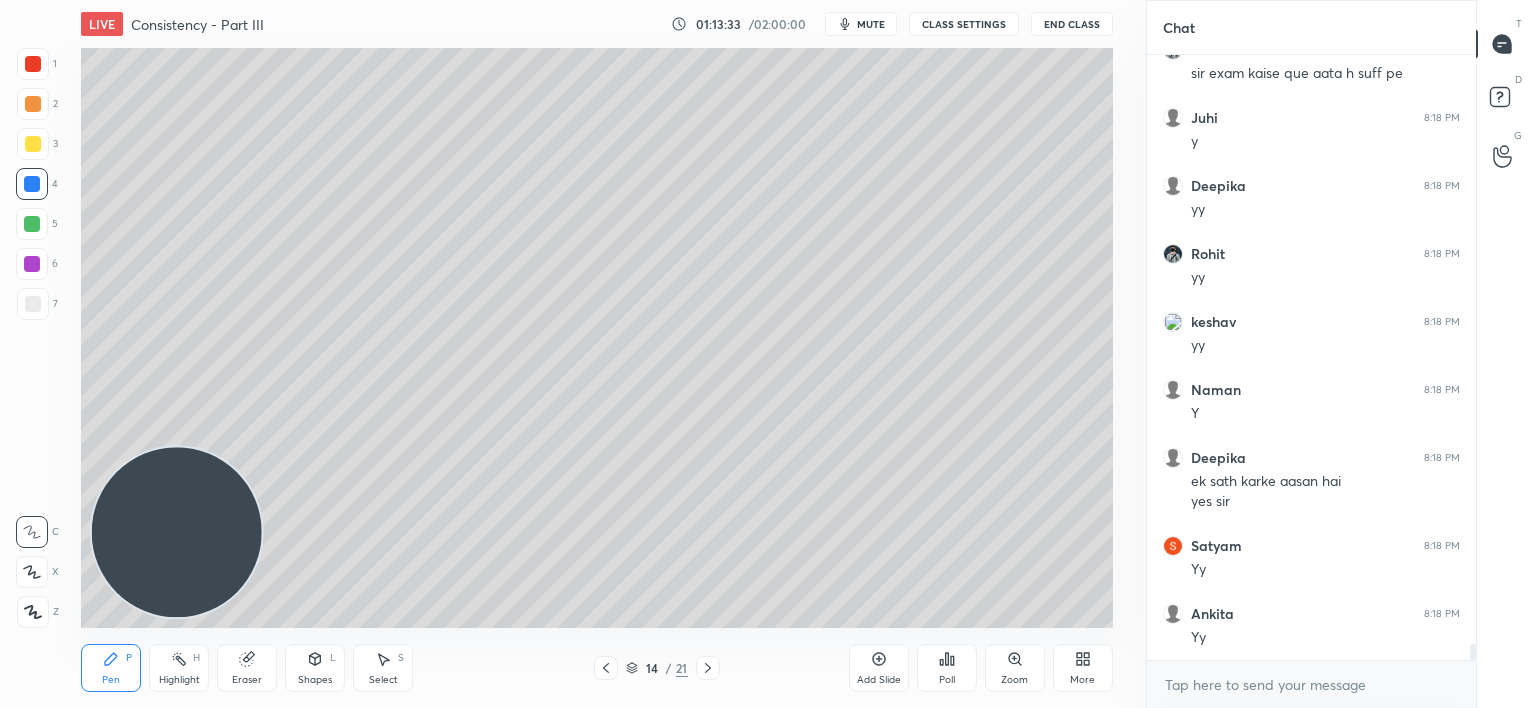 click at bounding box center (32, 224) 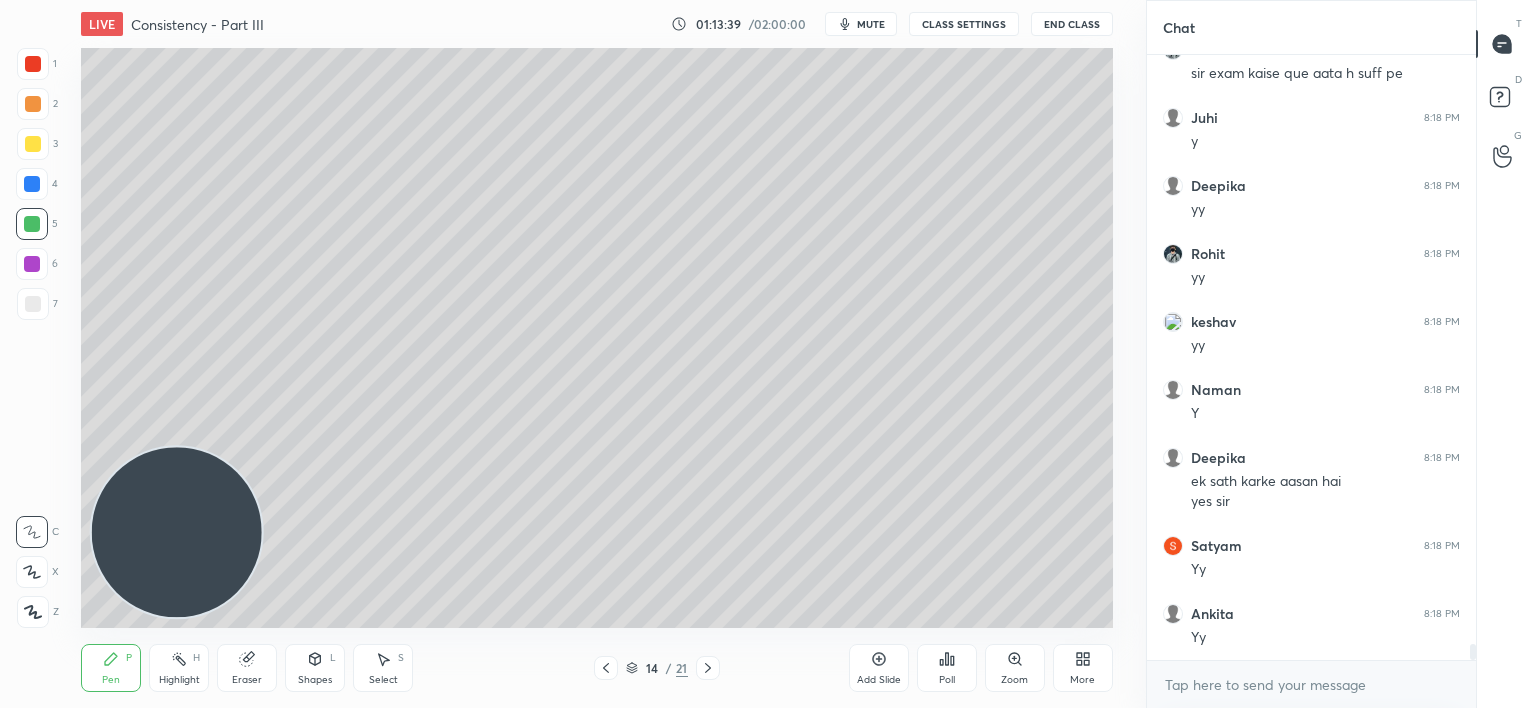 click 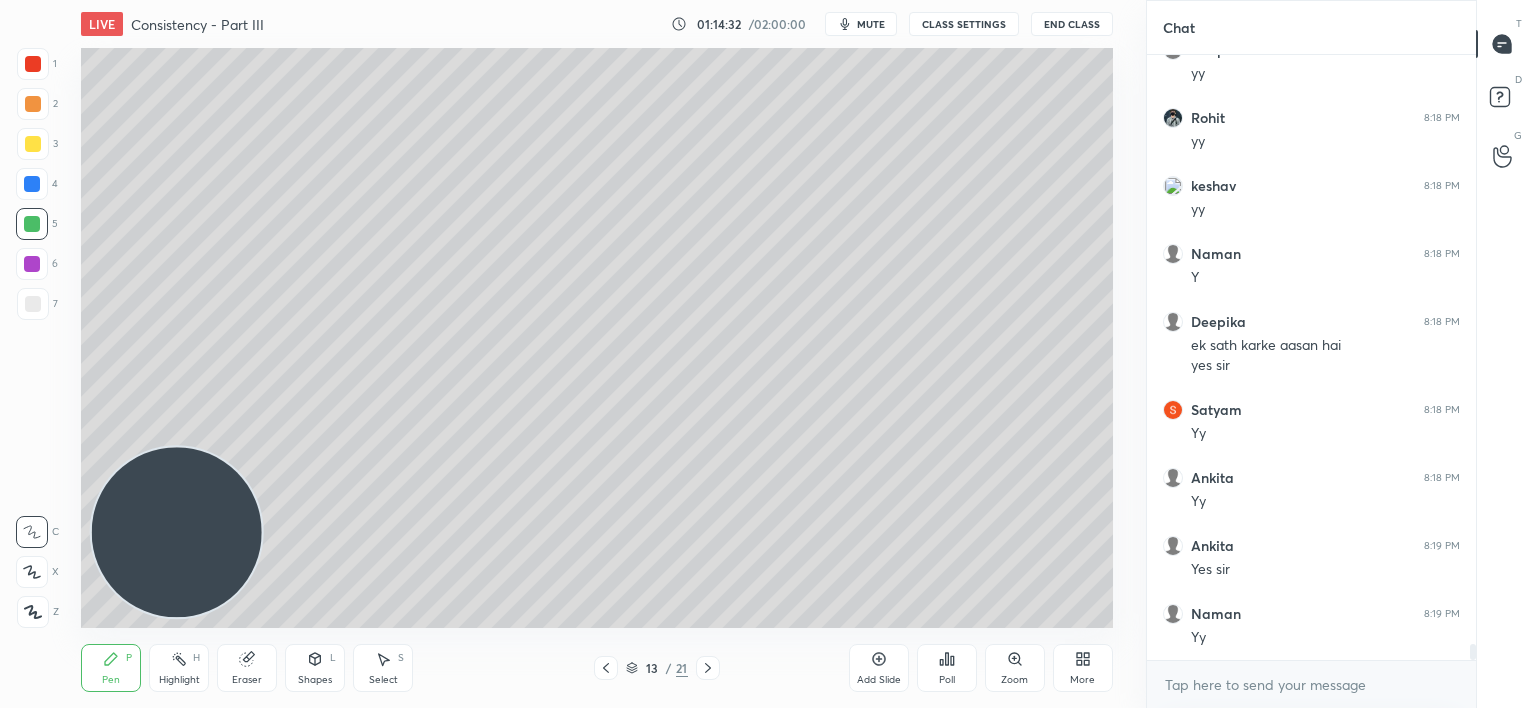 scroll, scrollTop: 22532, scrollLeft: 0, axis: vertical 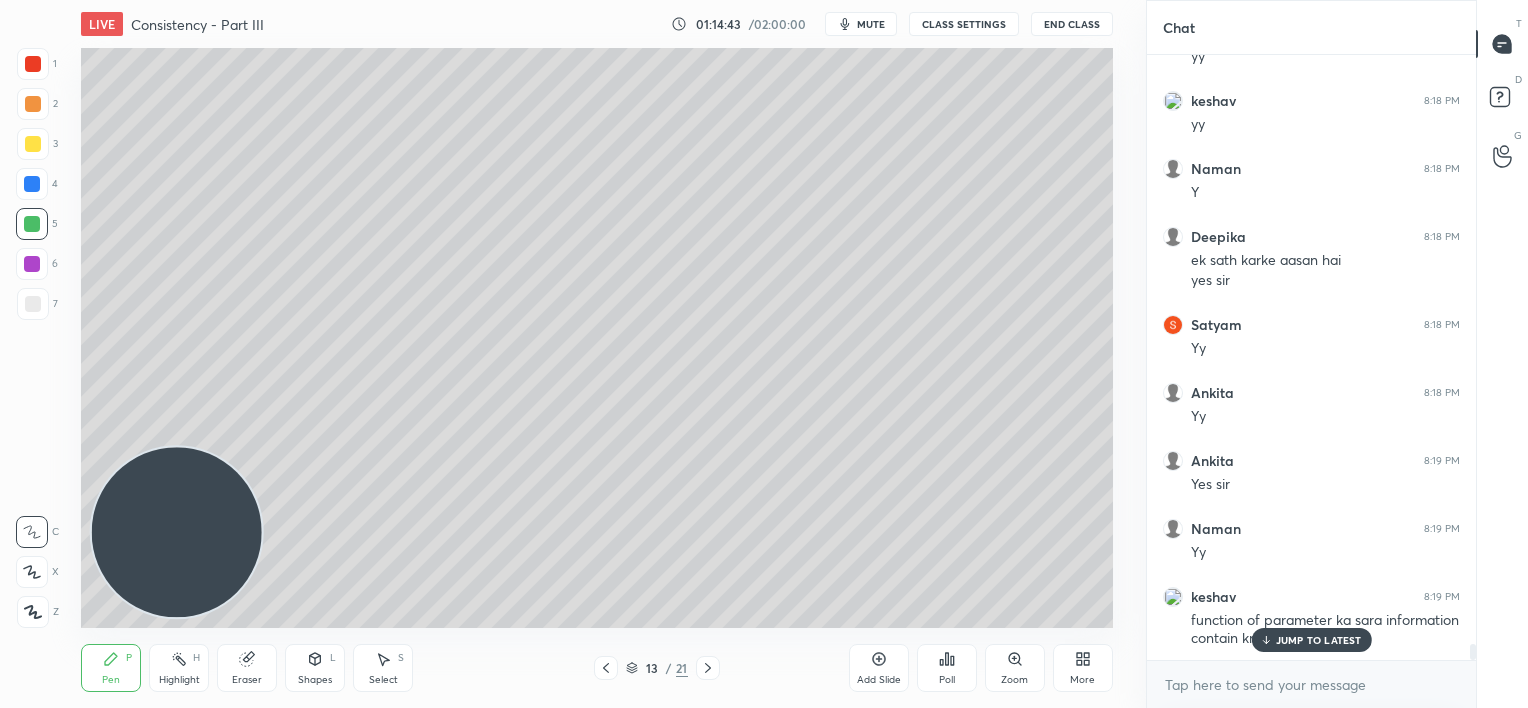click on "JUMP TO LATEST" at bounding box center [1319, 640] 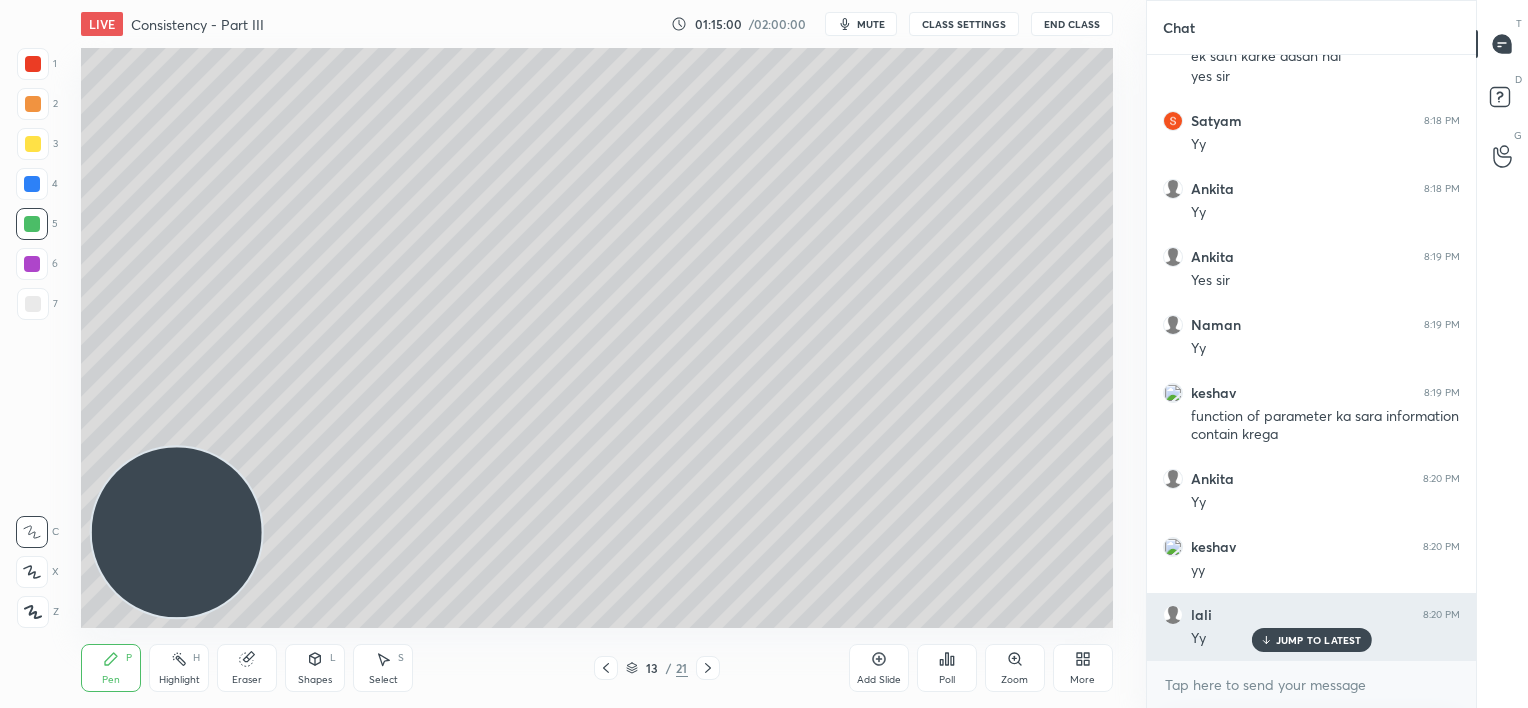 scroll, scrollTop: 22804, scrollLeft: 0, axis: vertical 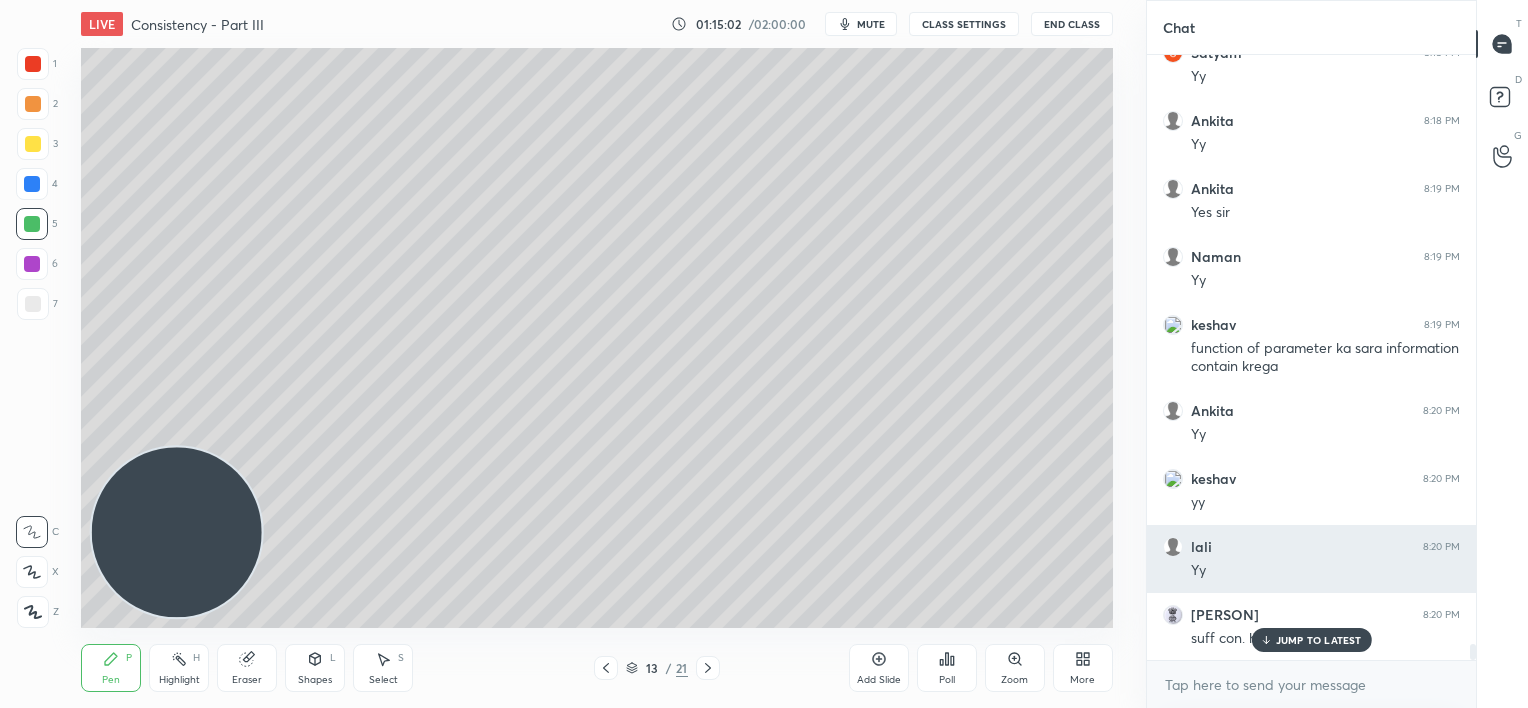 click on "suff con. holds??" at bounding box center [1325, 637] 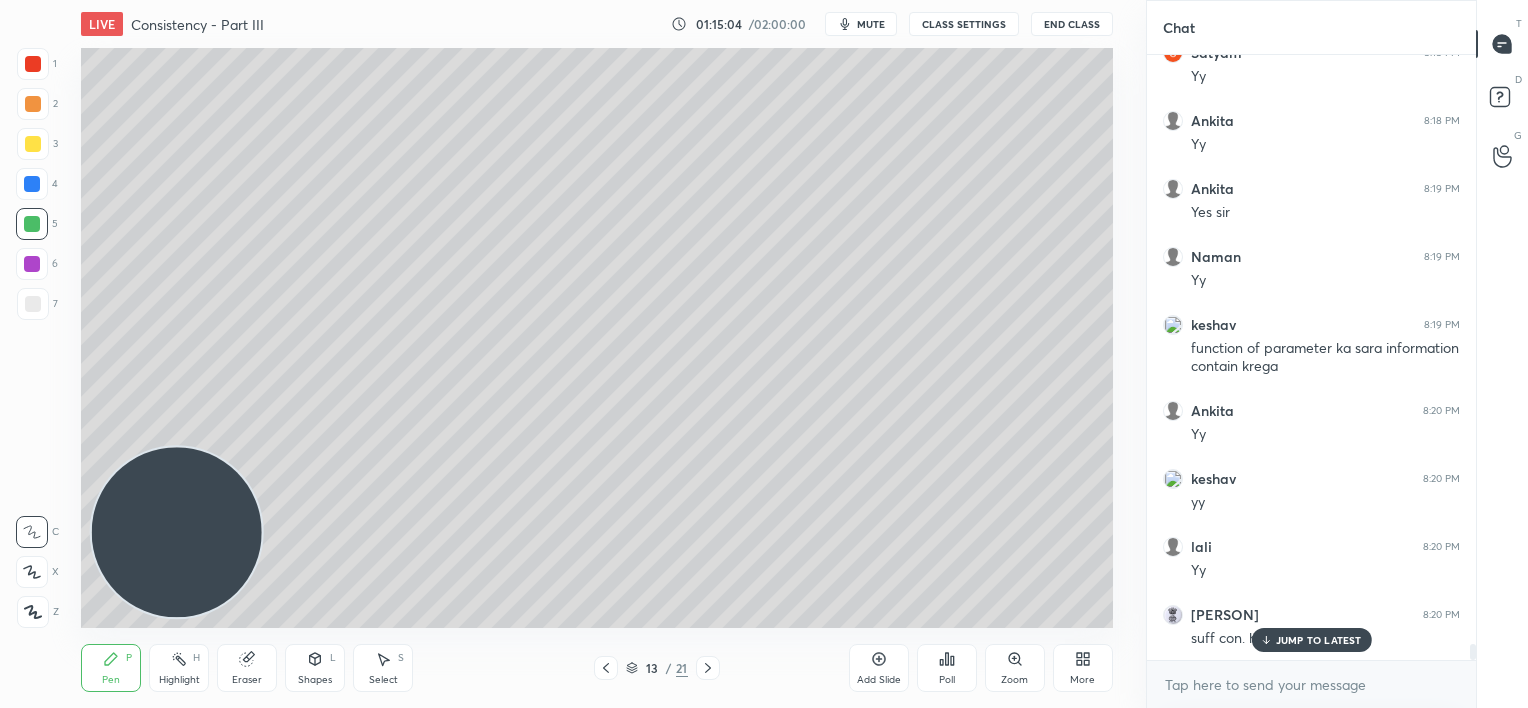 click on "JUMP TO LATEST" at bounding box center (1319, 640) 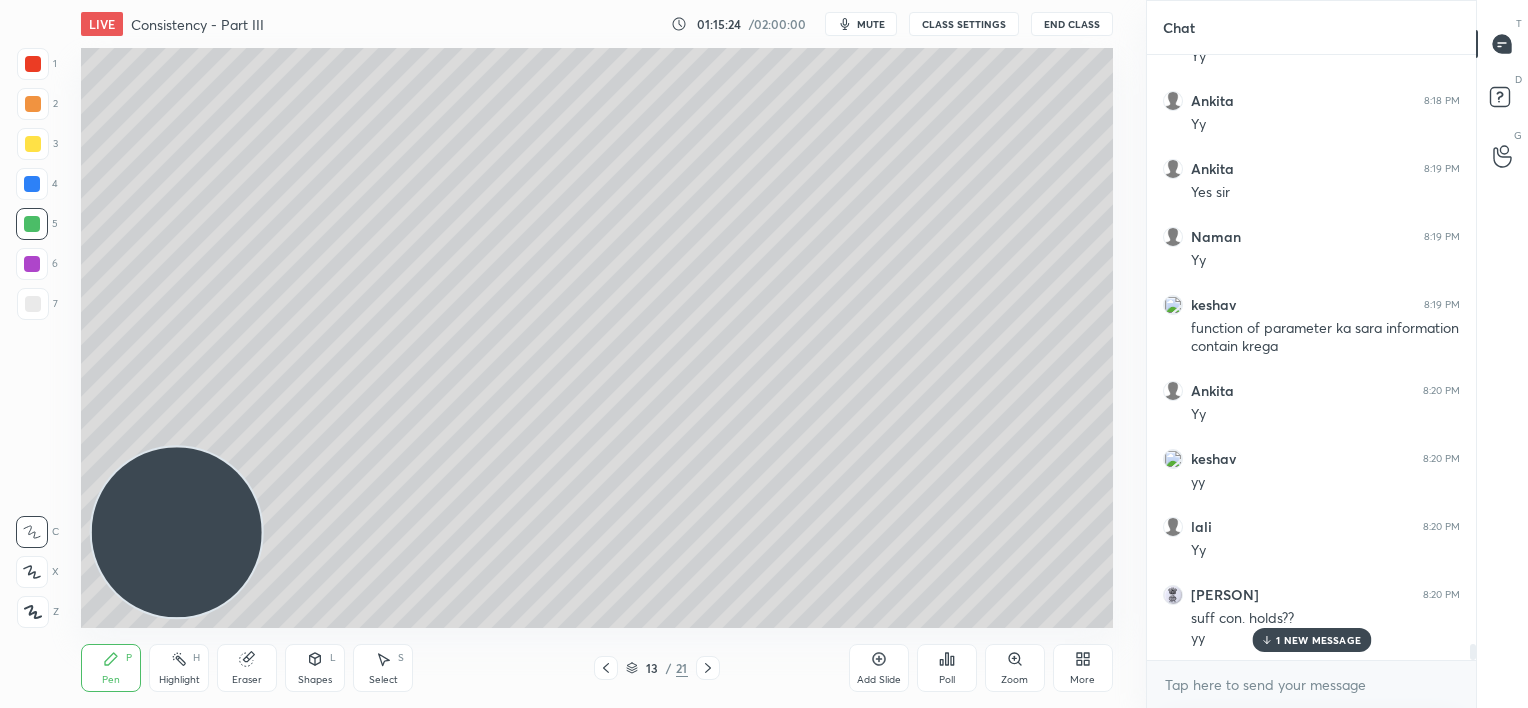 scroll, scrollTop: 22892, scrollLeft: 0, axis: vertical 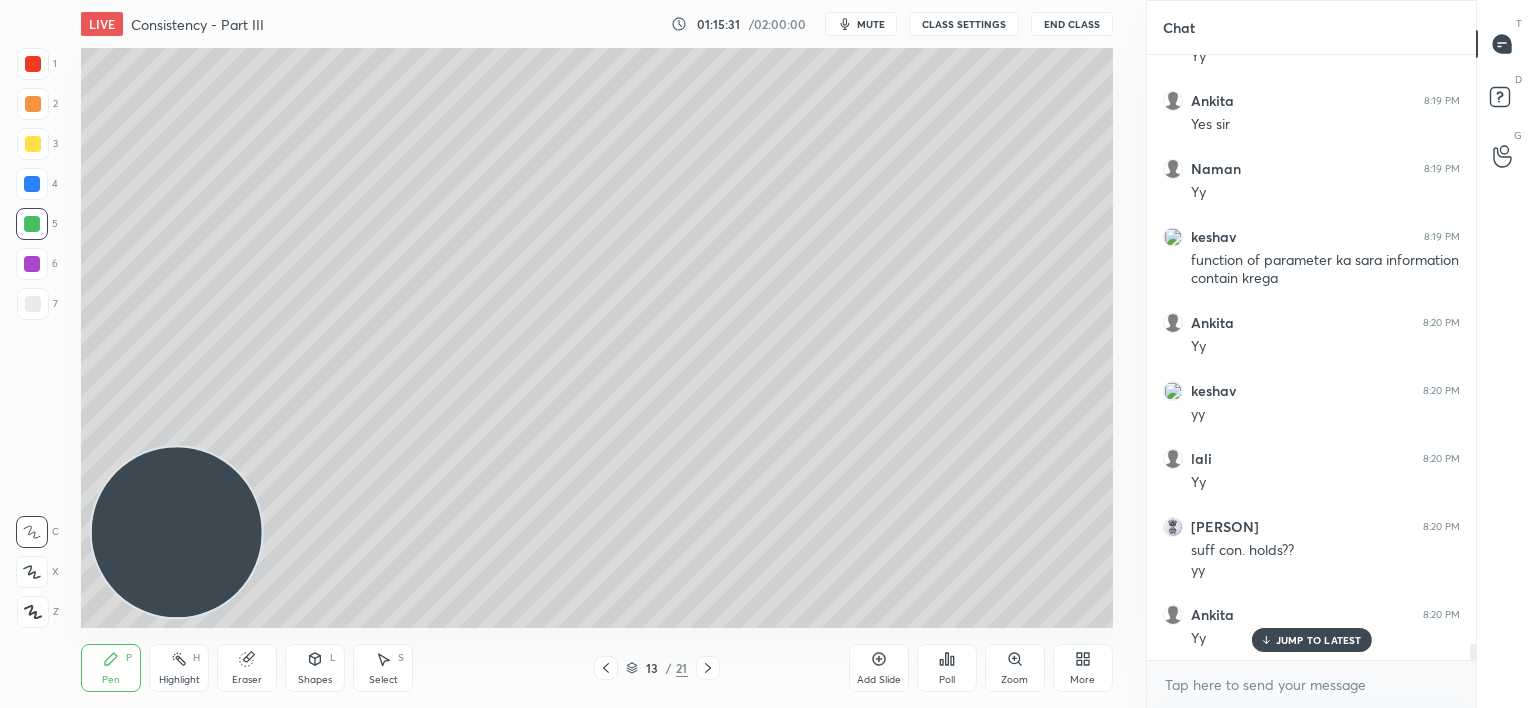 click 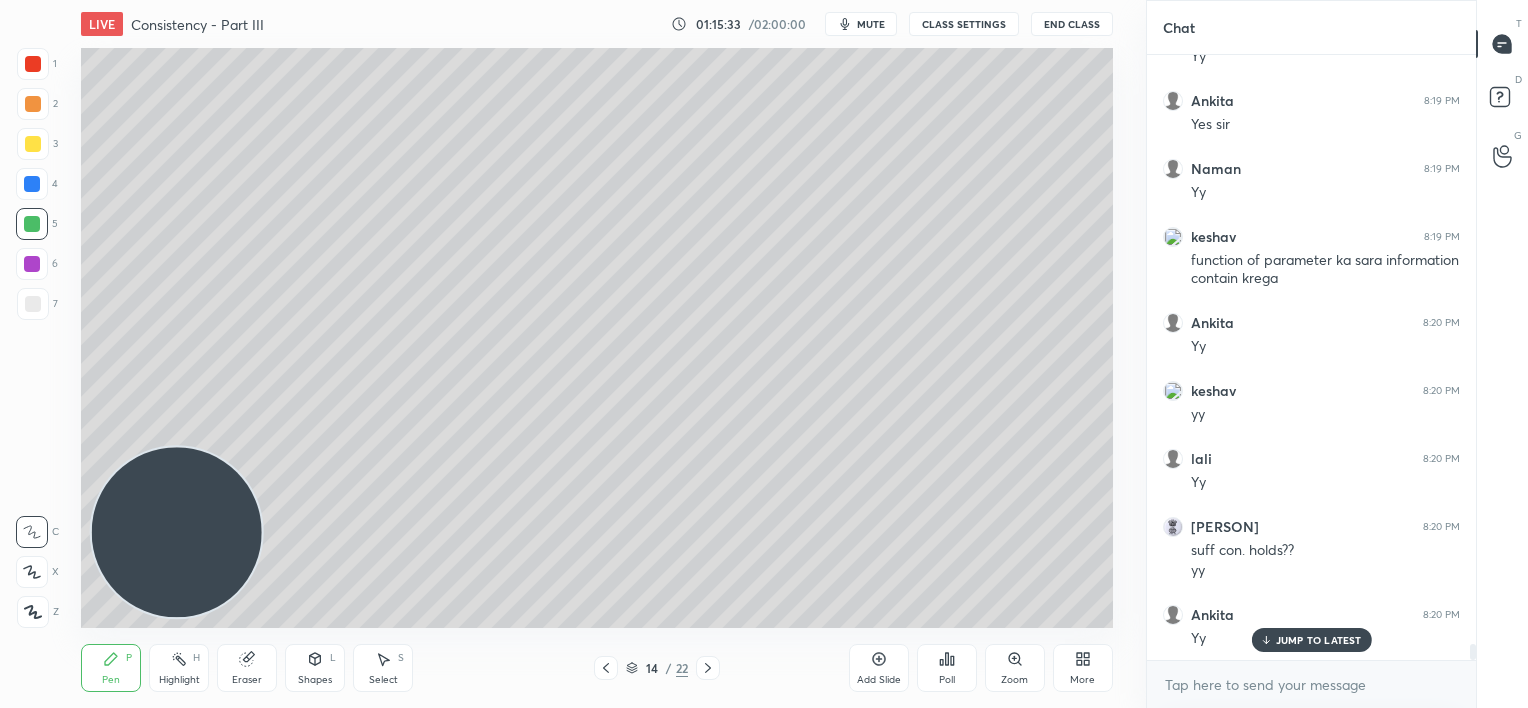 click at bounding box center (32, 184) 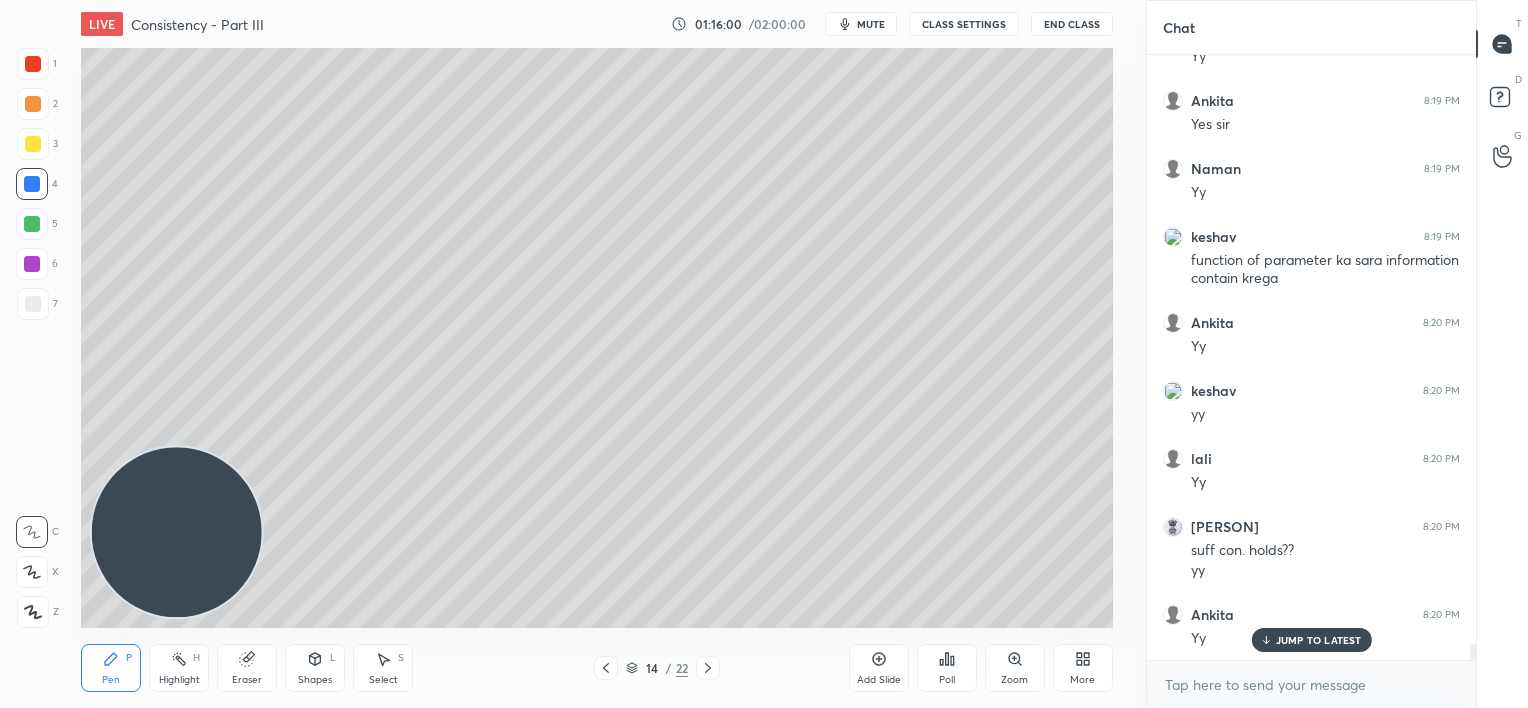 drag, startPoint x: 247, startPoint y: 671, endPoint x: 261, endPoint y: 636, distance: 37.696156 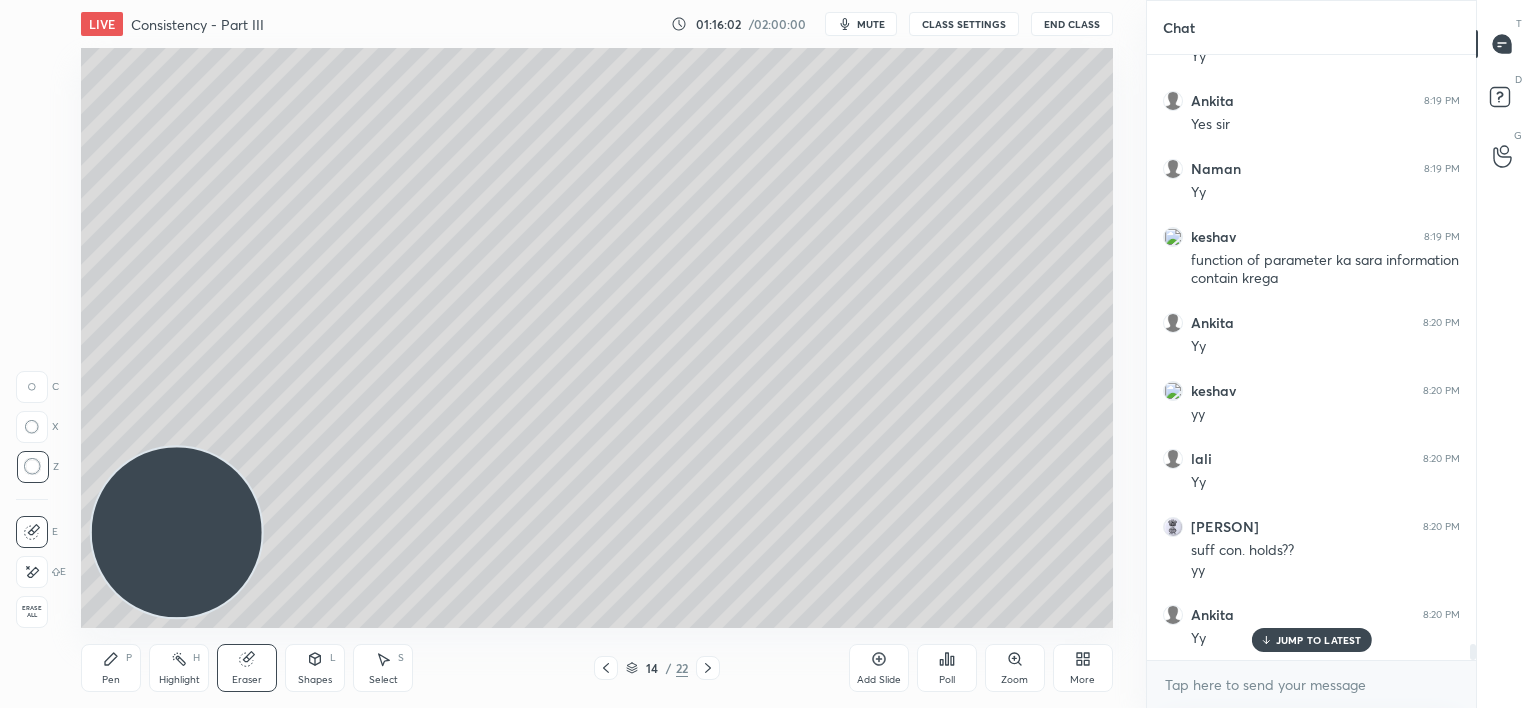 click on "Pen P" at bounding box center (111, 668) 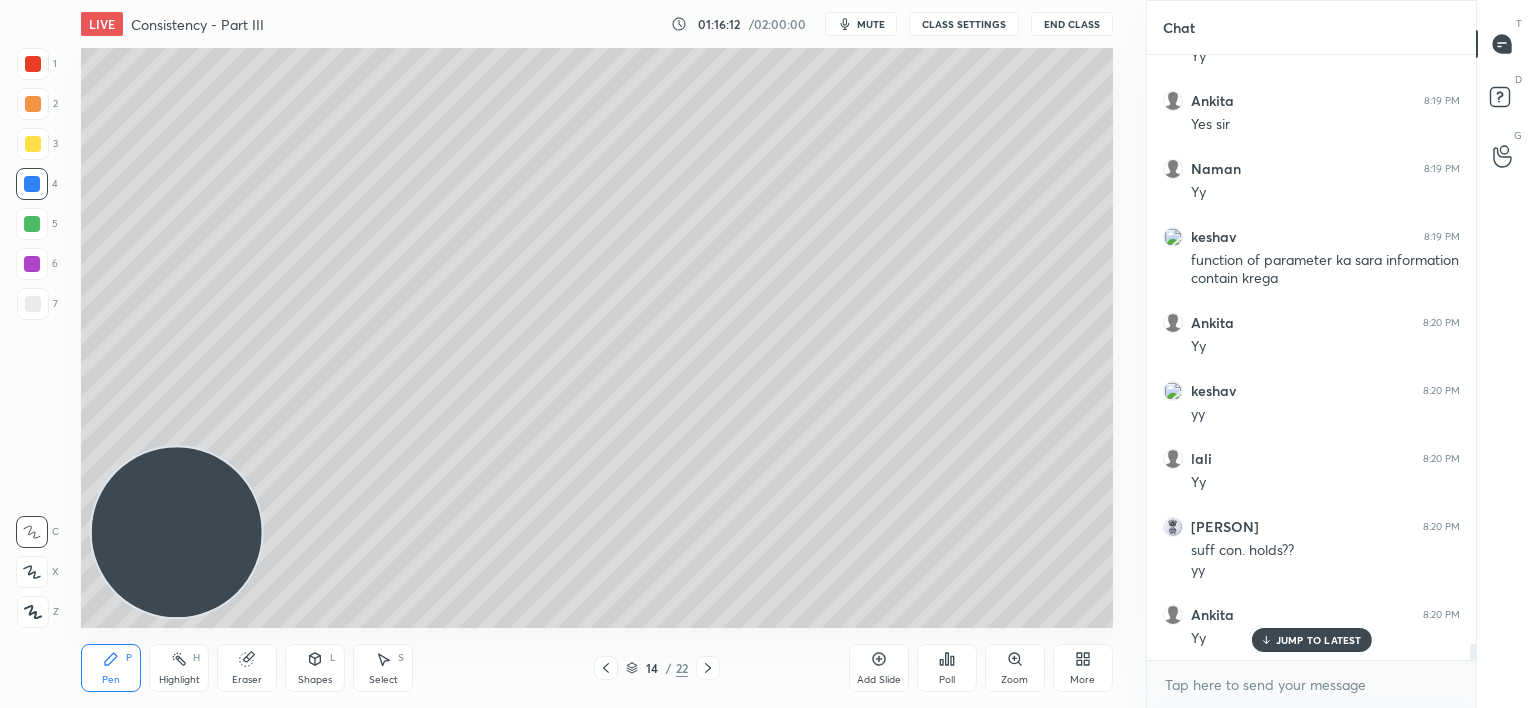 click on "JUMP TO LATEST" at bounding box center [1319, 640] 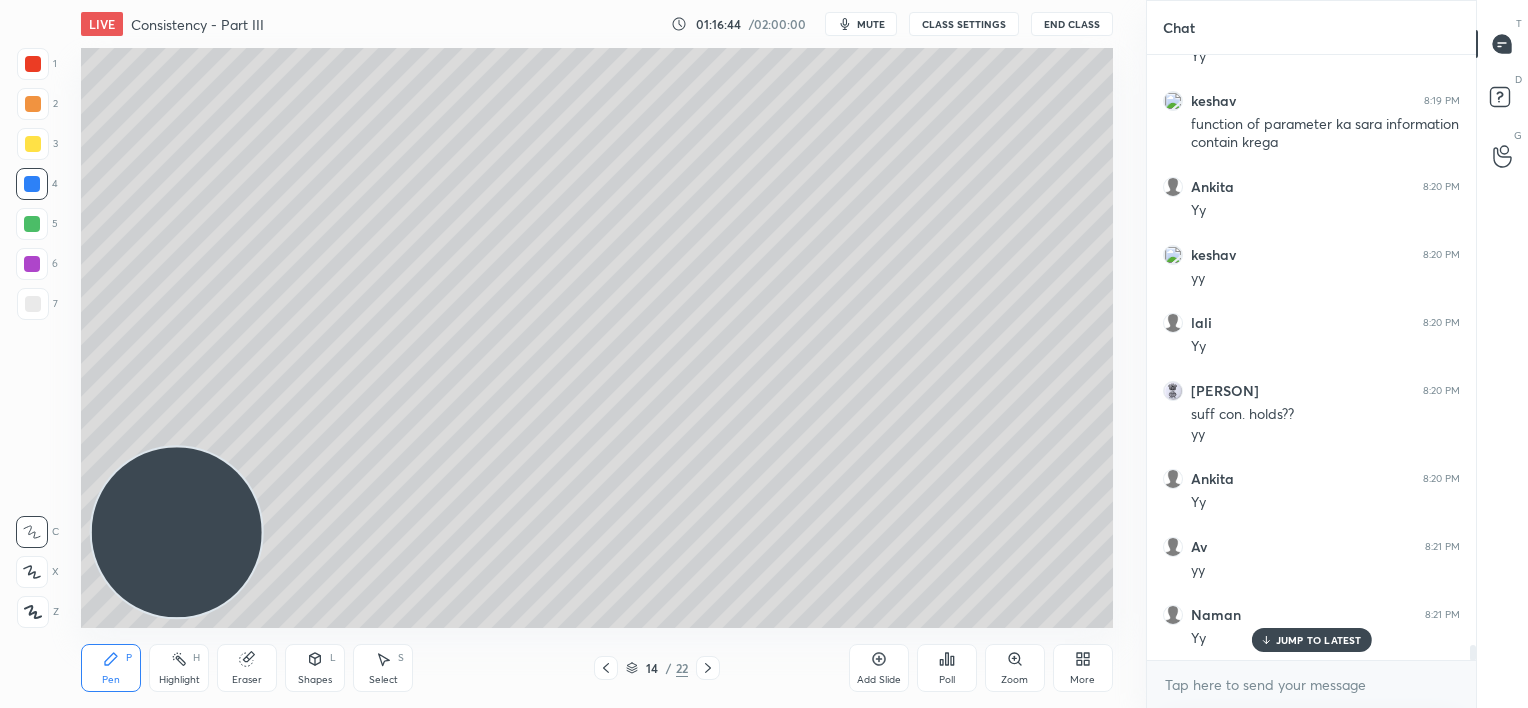 scroll, scrollTop: 23096, scrollLeft: 0, axis: vertical 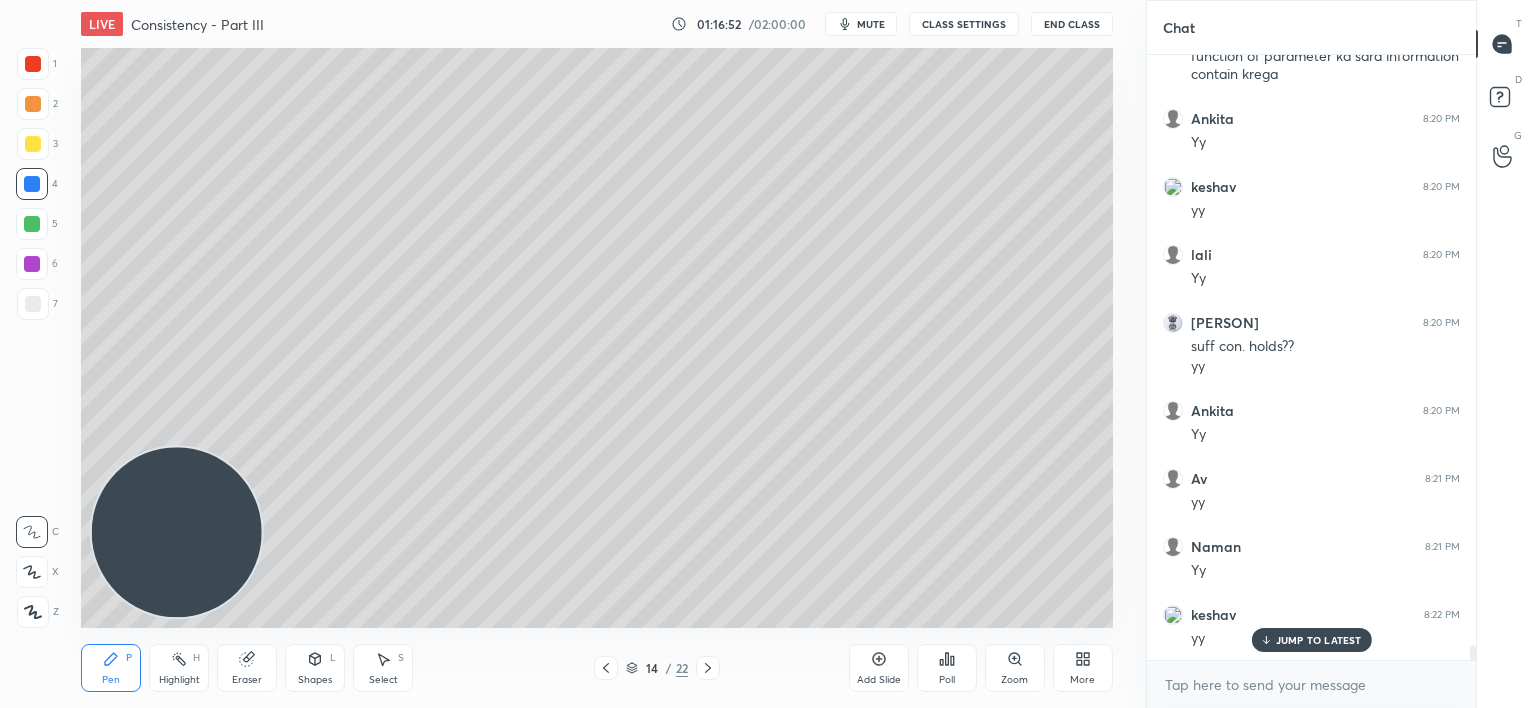 click 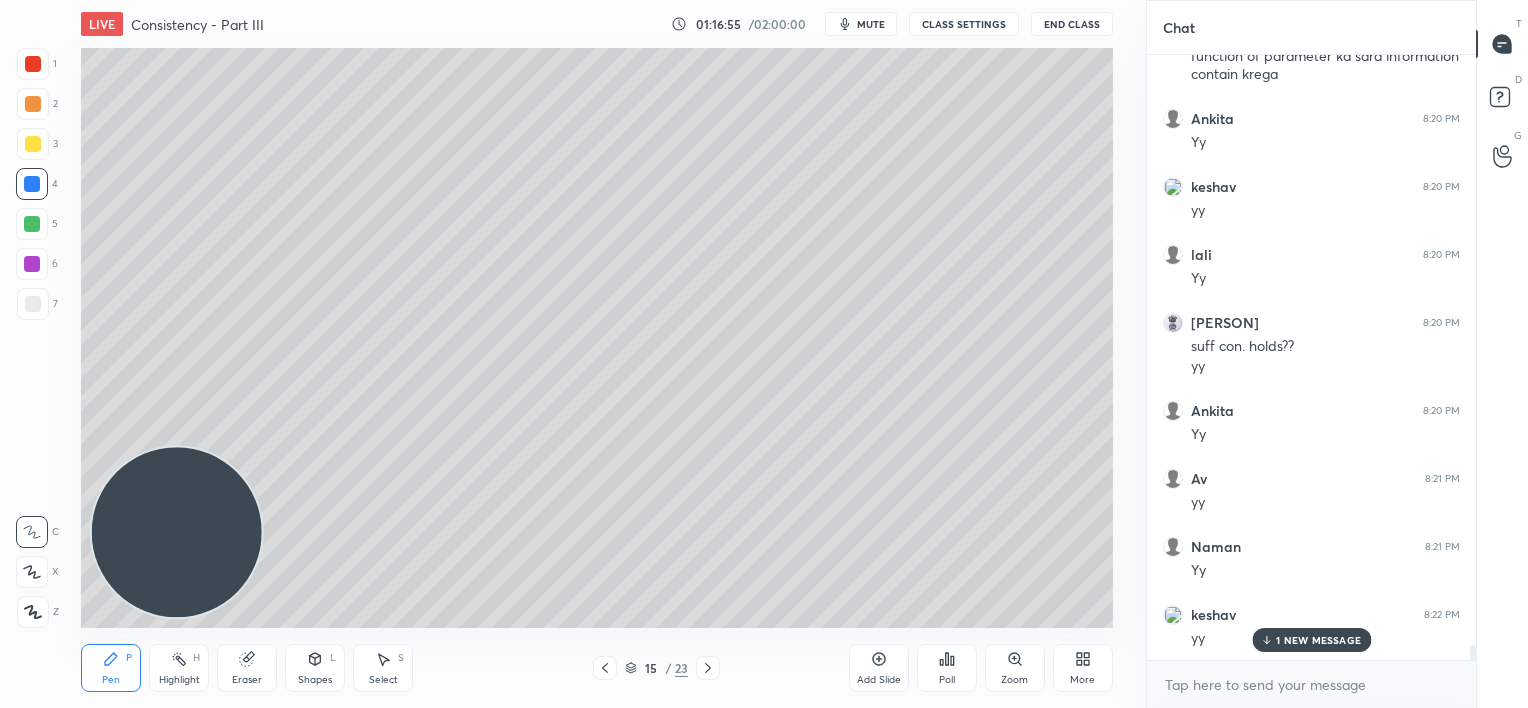 scroll, scrollTop: 23164, scrollLeft: 0, axis: vertical 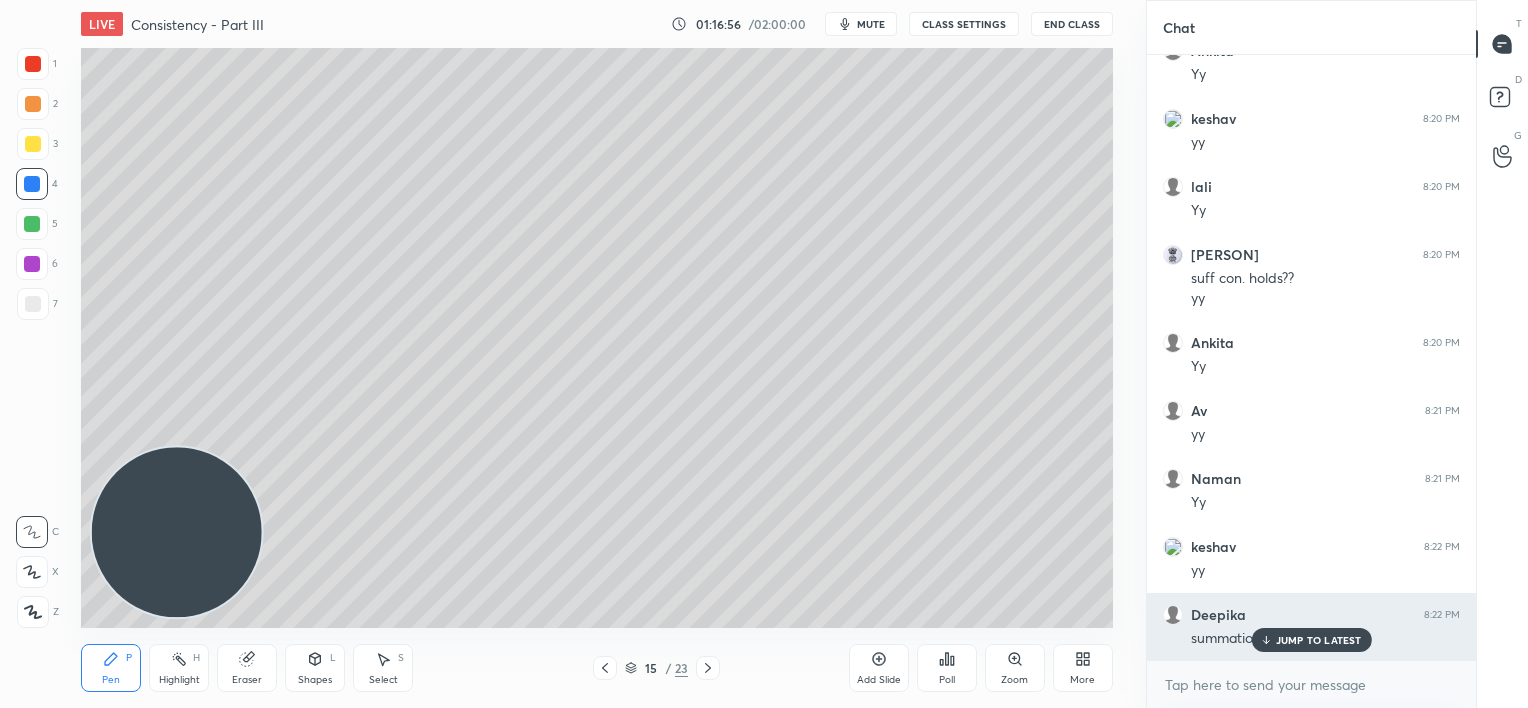 click on "JUMP TO LATEST" at bounding box center [1319, 640] 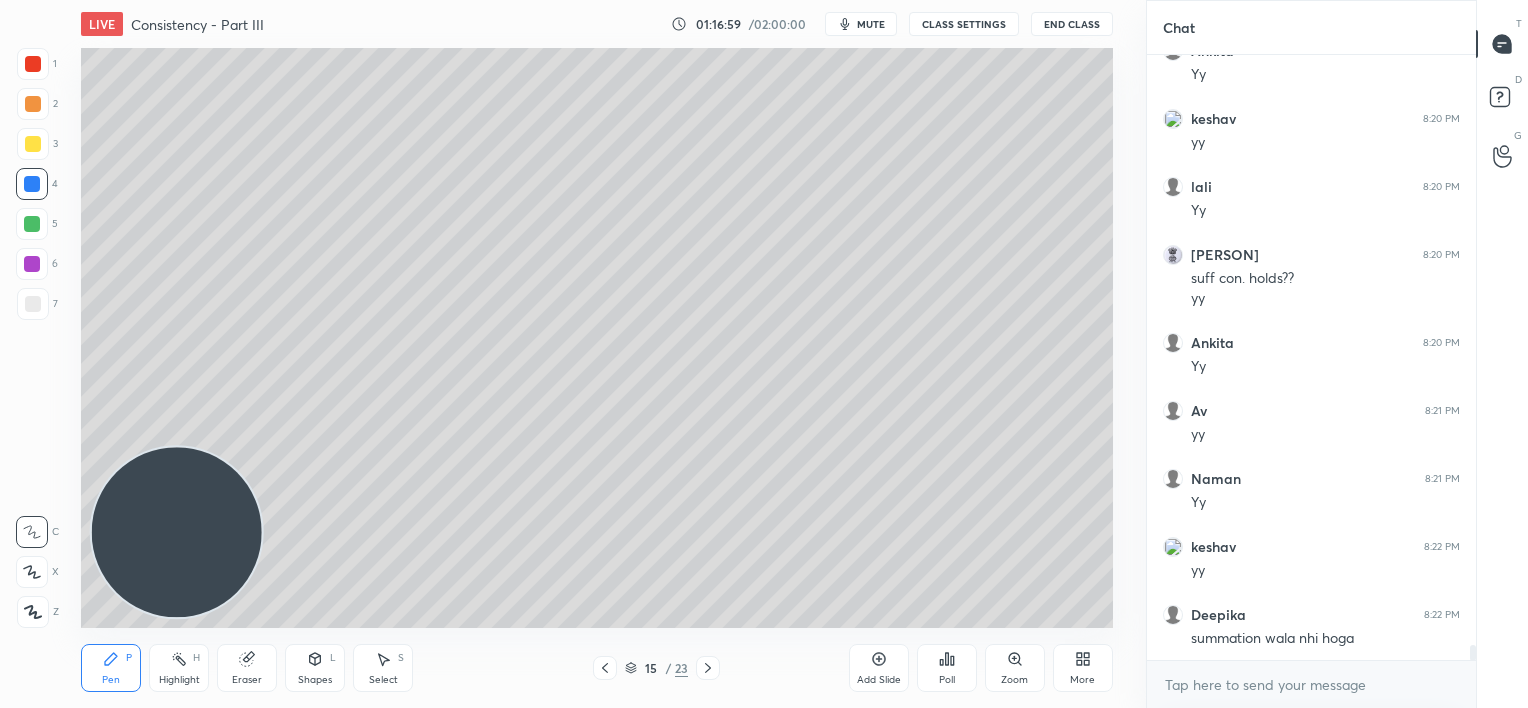 click 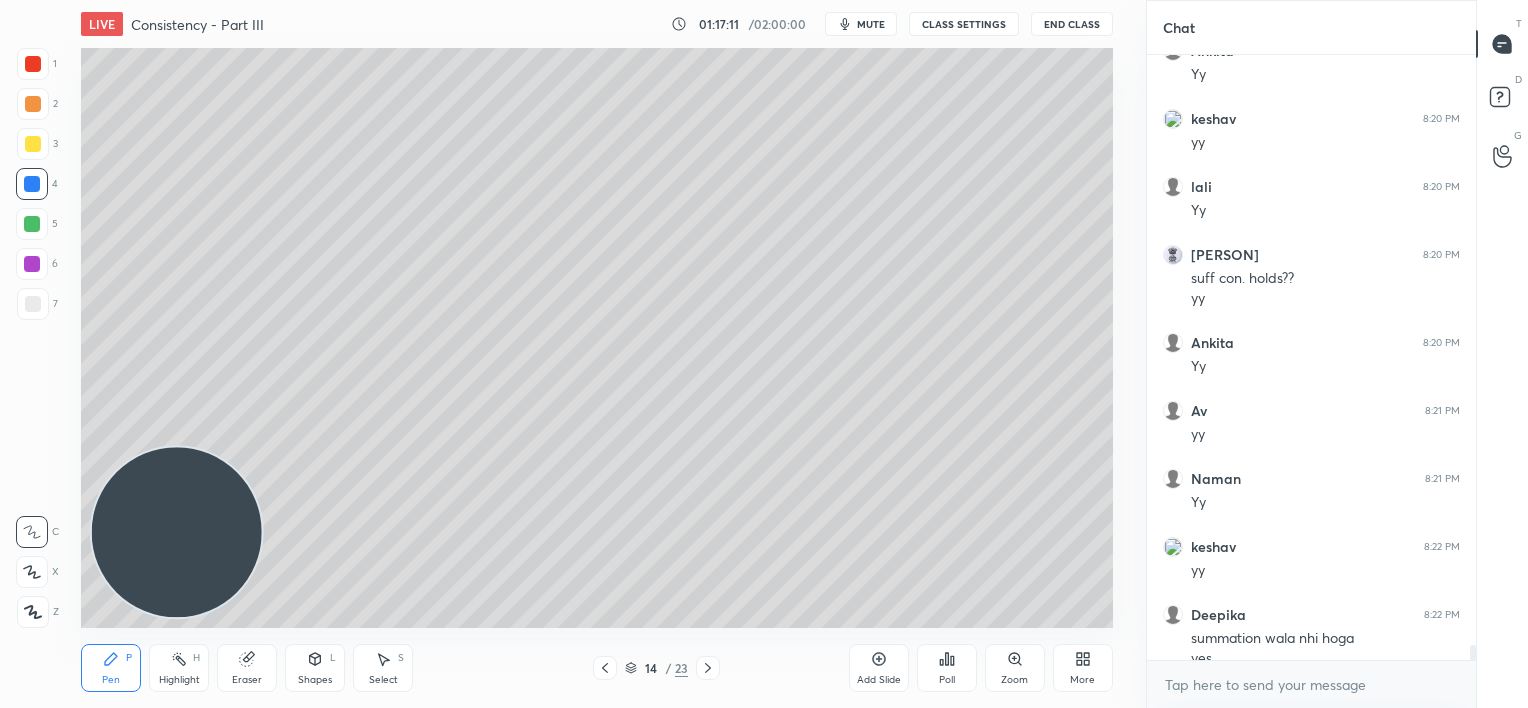 scroll, scrollTop: 23184, scrollLeft: 0, axis: vertical 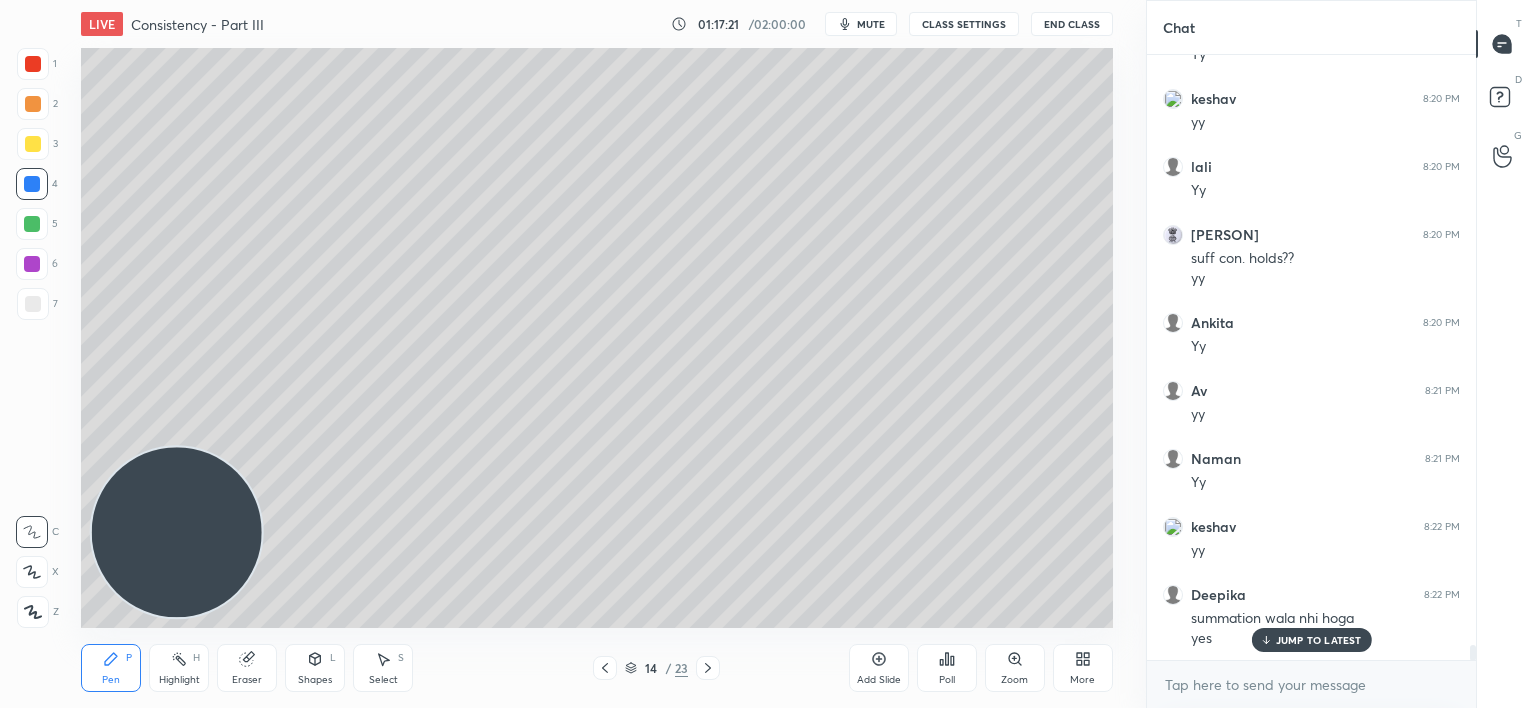 drag, startPoint x: 878, startPoint y: 665, endPoint x: 880, endPoint y: 645, distance: 20.09975 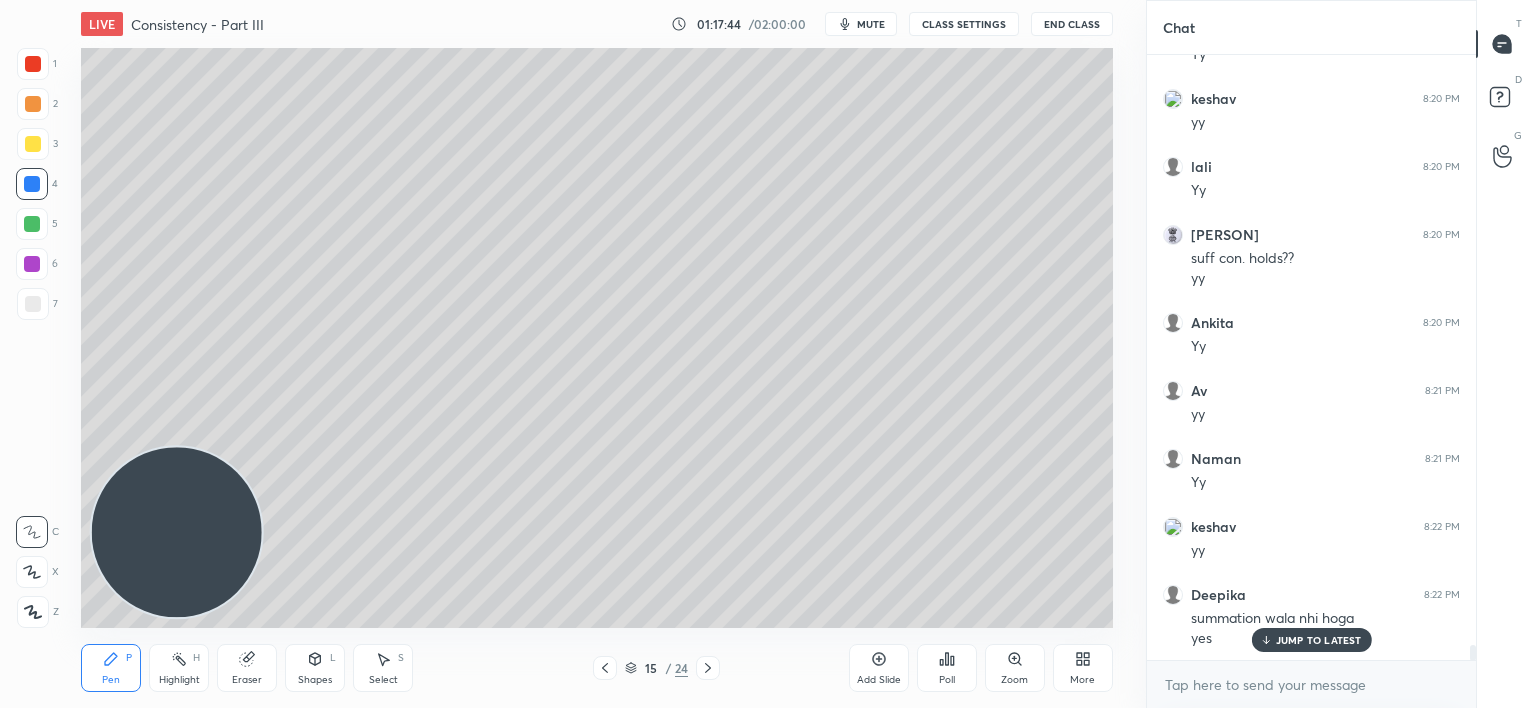 click at bounding box center [33, 304] 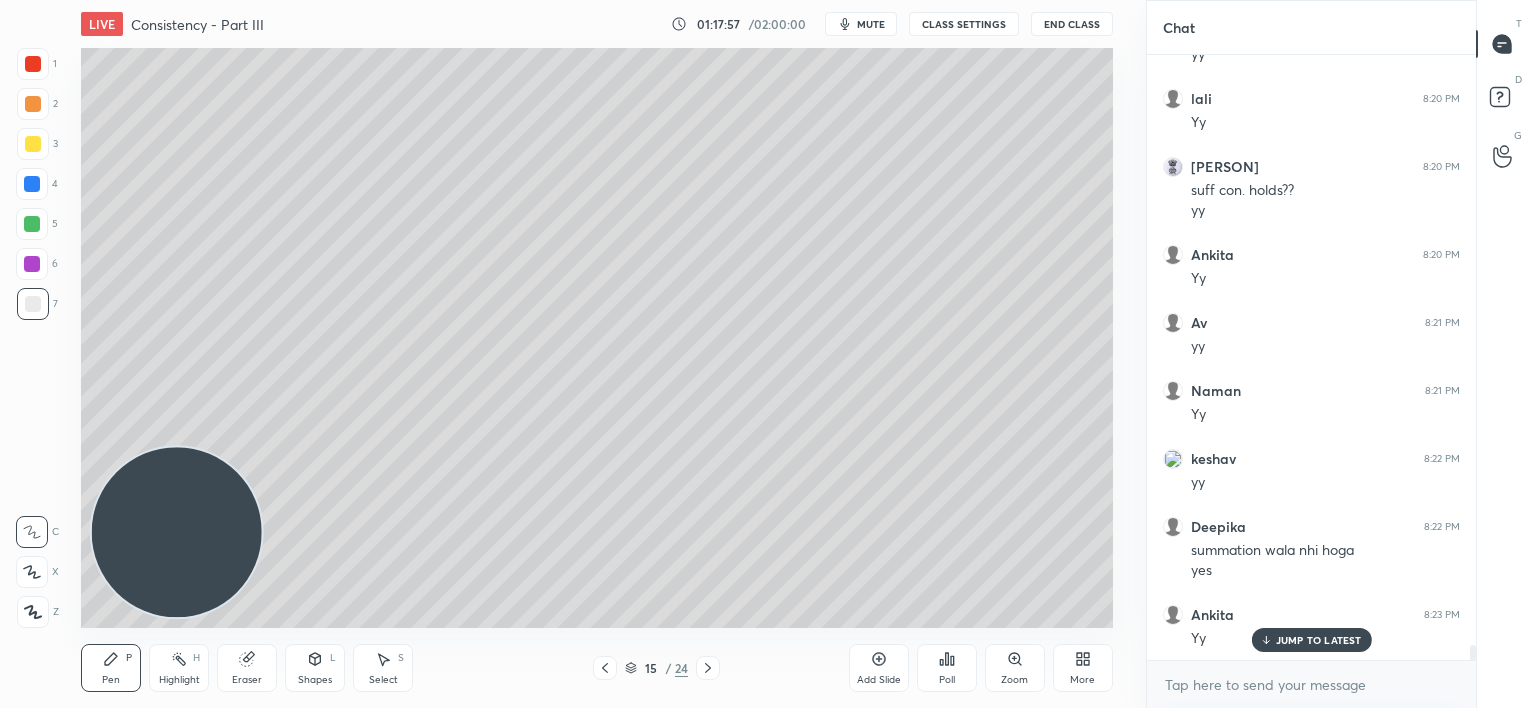 scroll, scrollTop: 23320, scrollLeft: 0, axis: vertical 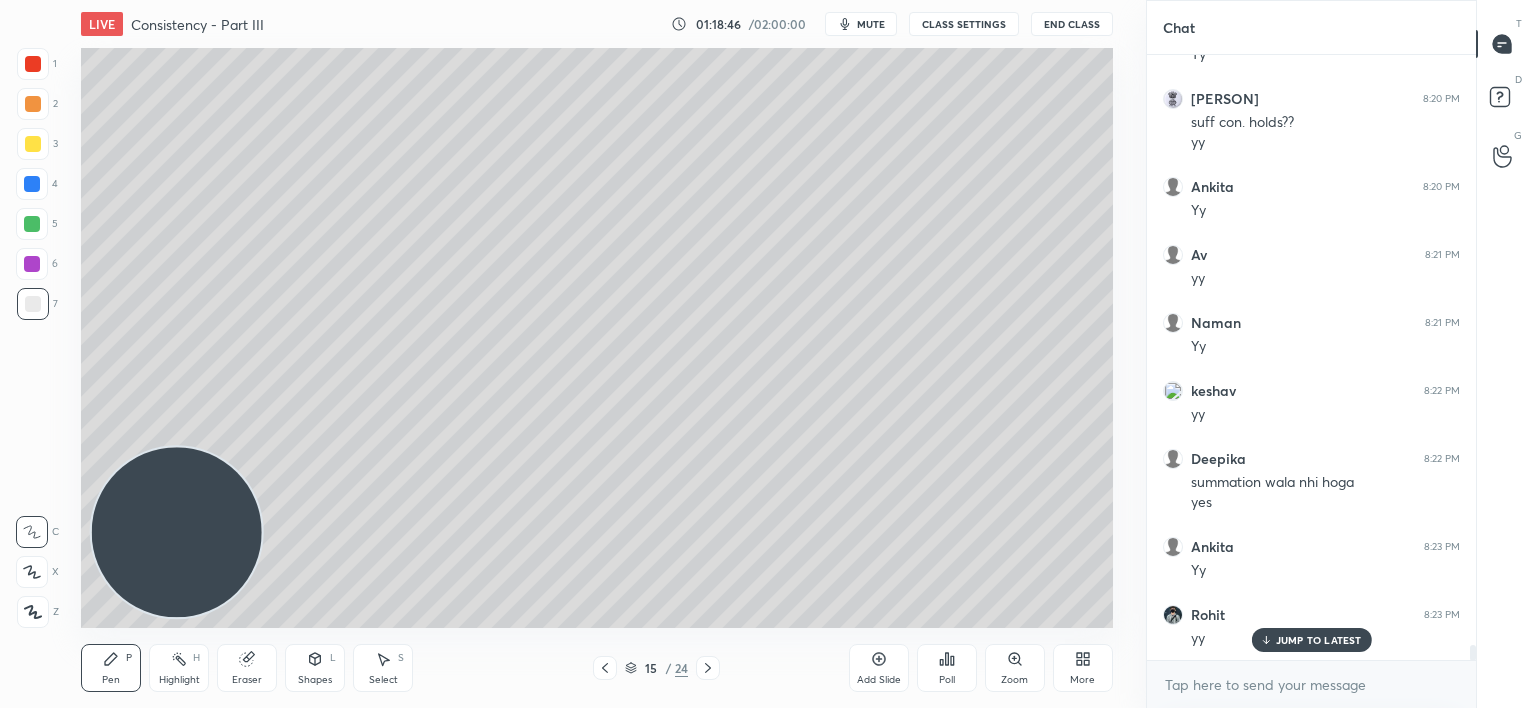 click at bounding box center (32, 264) 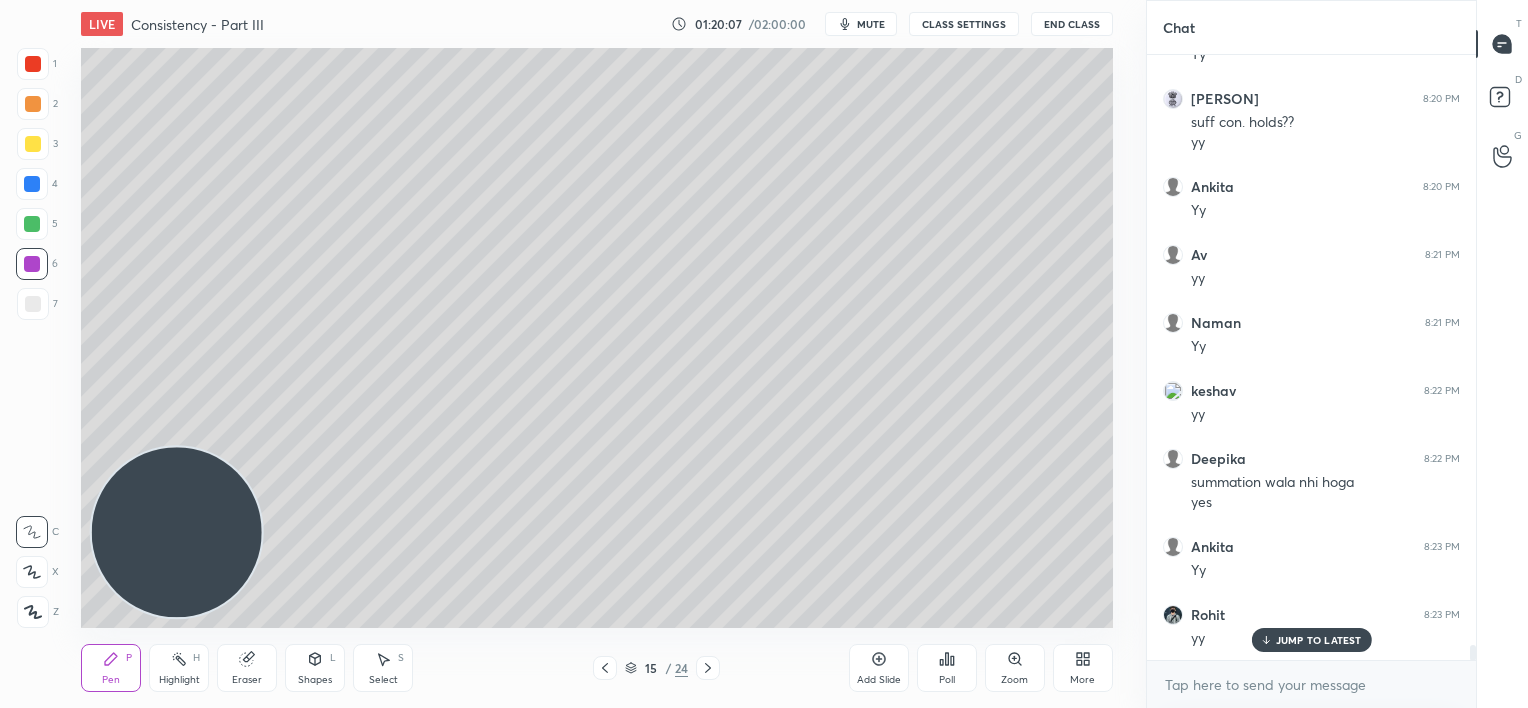 click on "JUMP TO LATEST" at bounding box center [1319, 640] 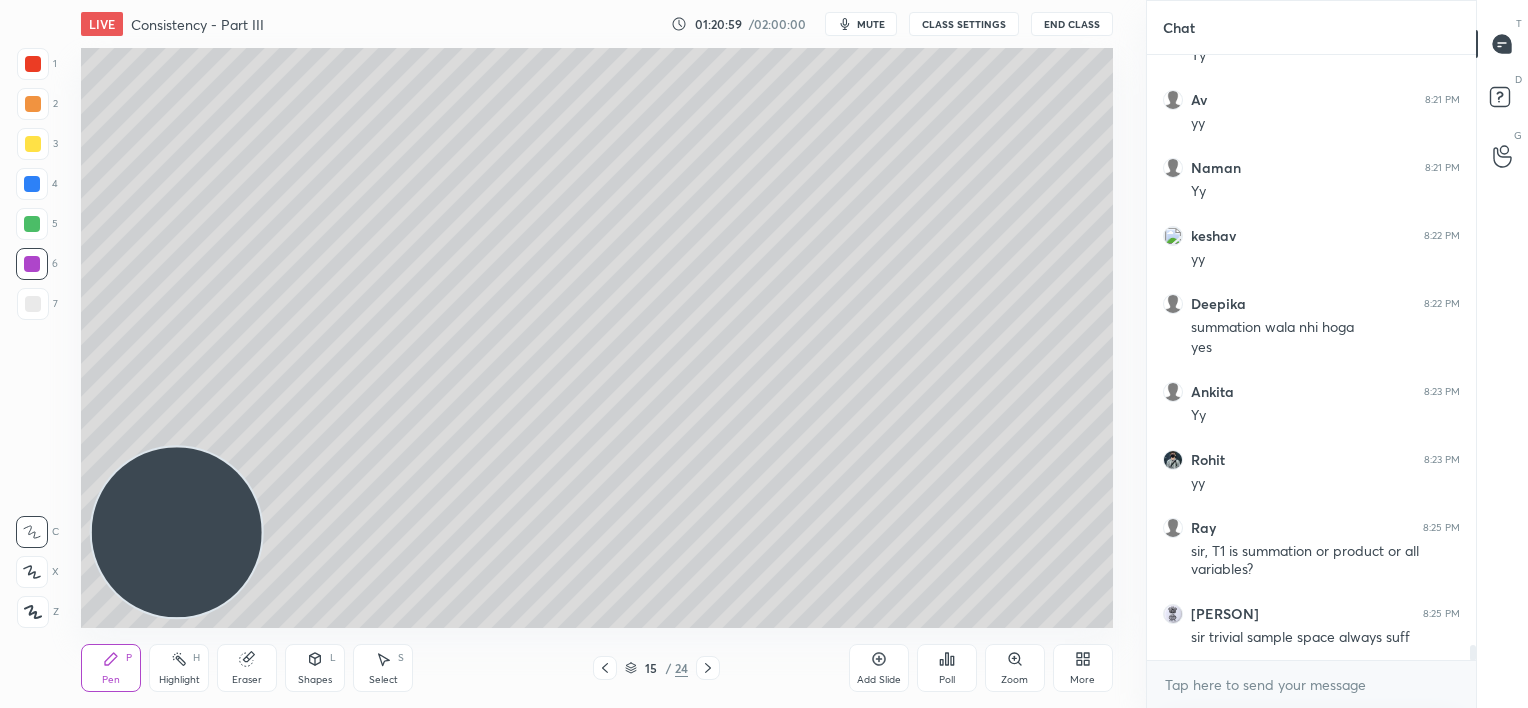 scroll, scrollTop: 23543, scrollLeft: 0, axis: vertical 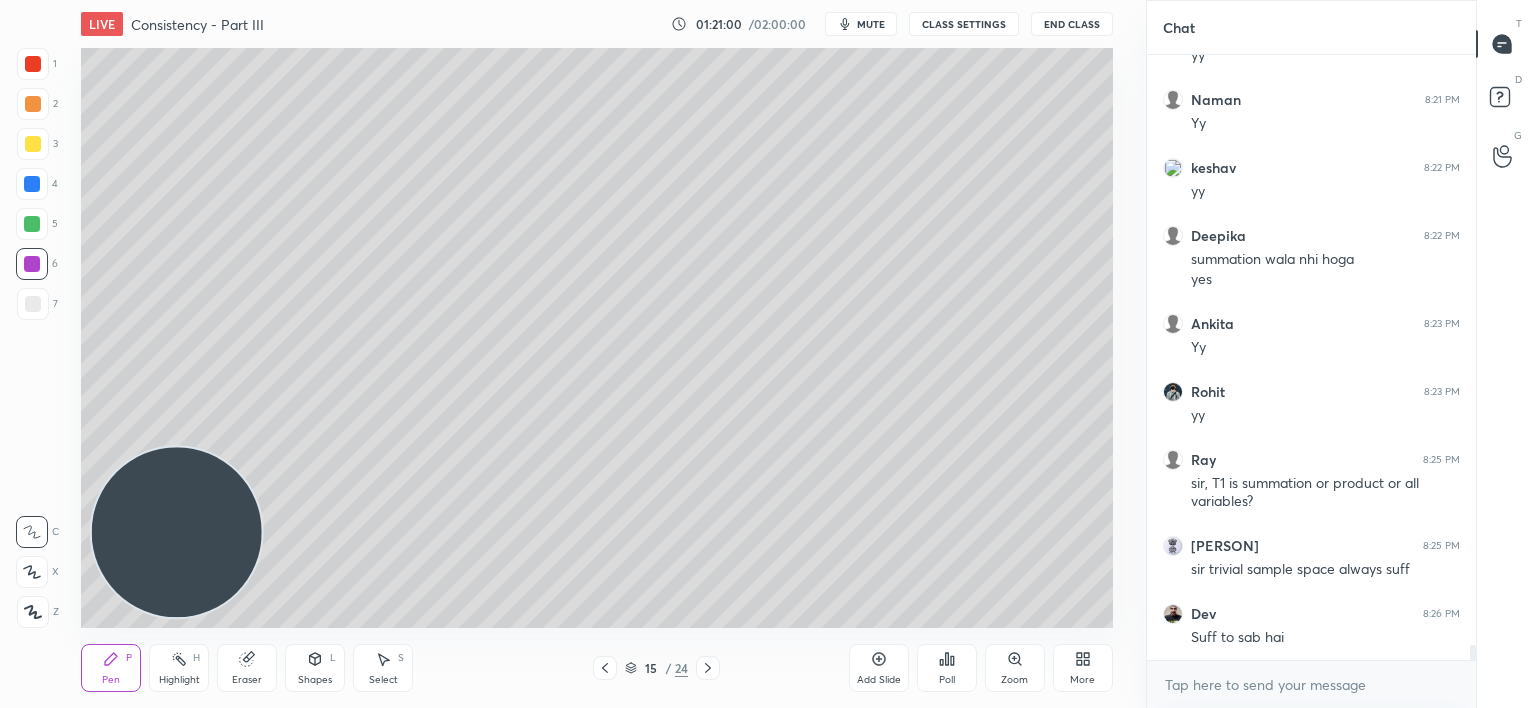 click on "Setting up your live class Poll for   secs No correct answer Start poll" at bounding box center [597, 338] 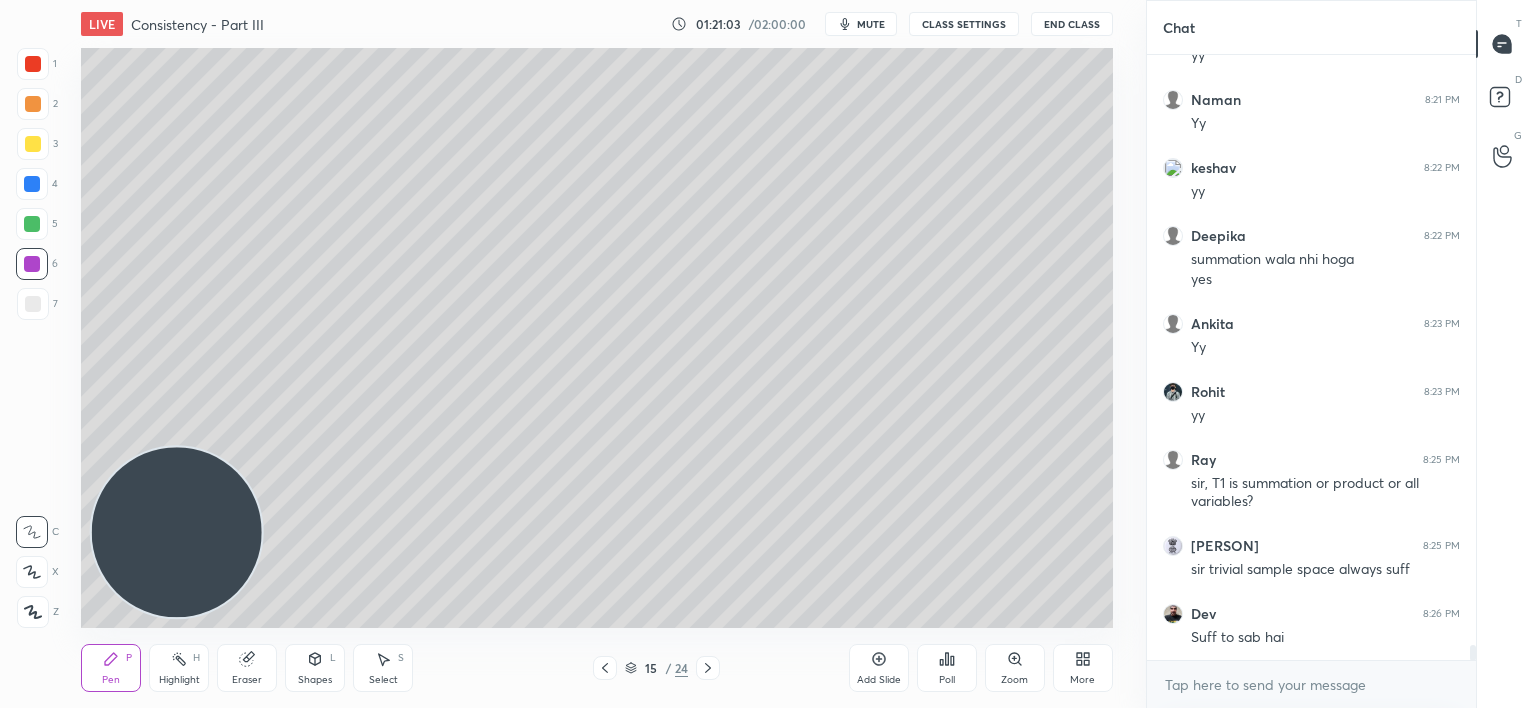 click on "Setting up your live class Poll for   secs No correct answer Start poll" at bounding box center (597, 338) 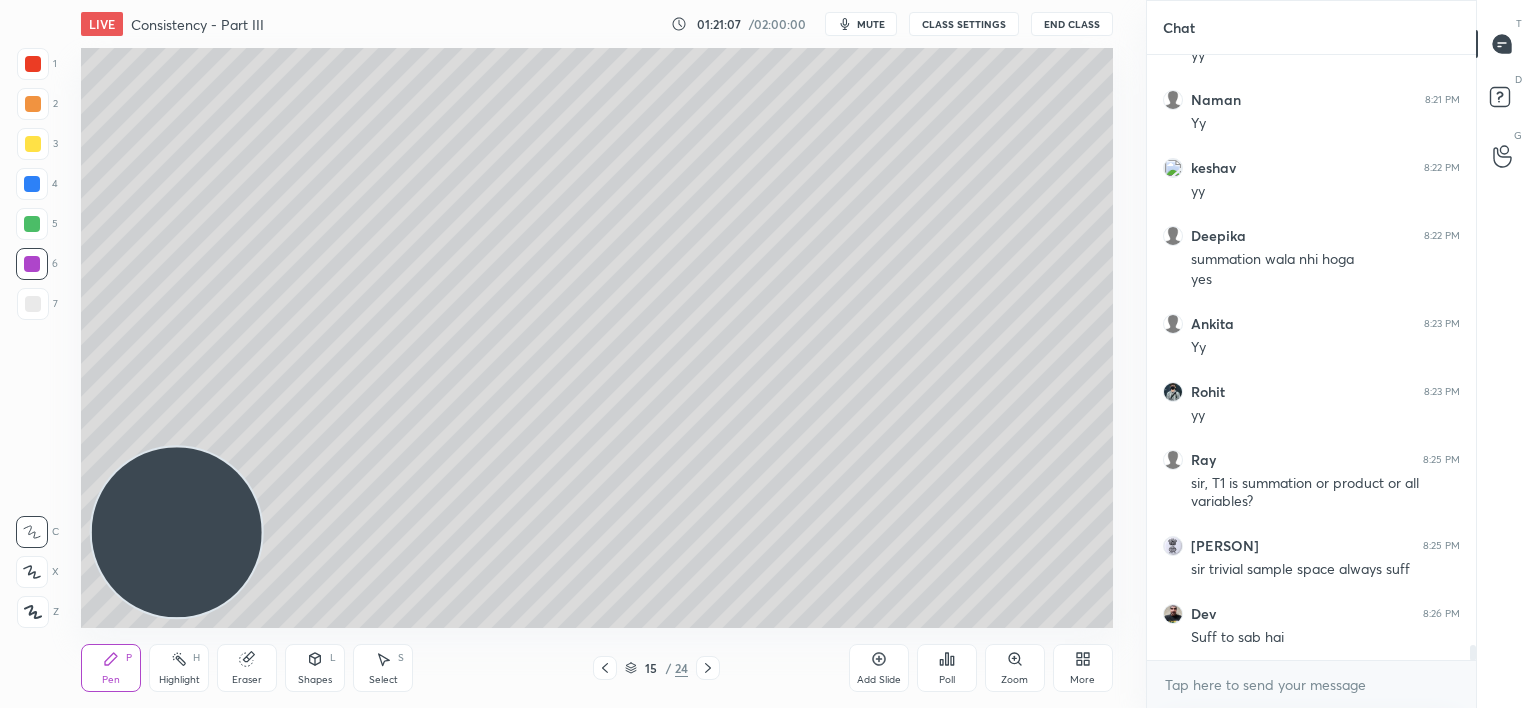 click on "mute" at bounding box center (861, 24) 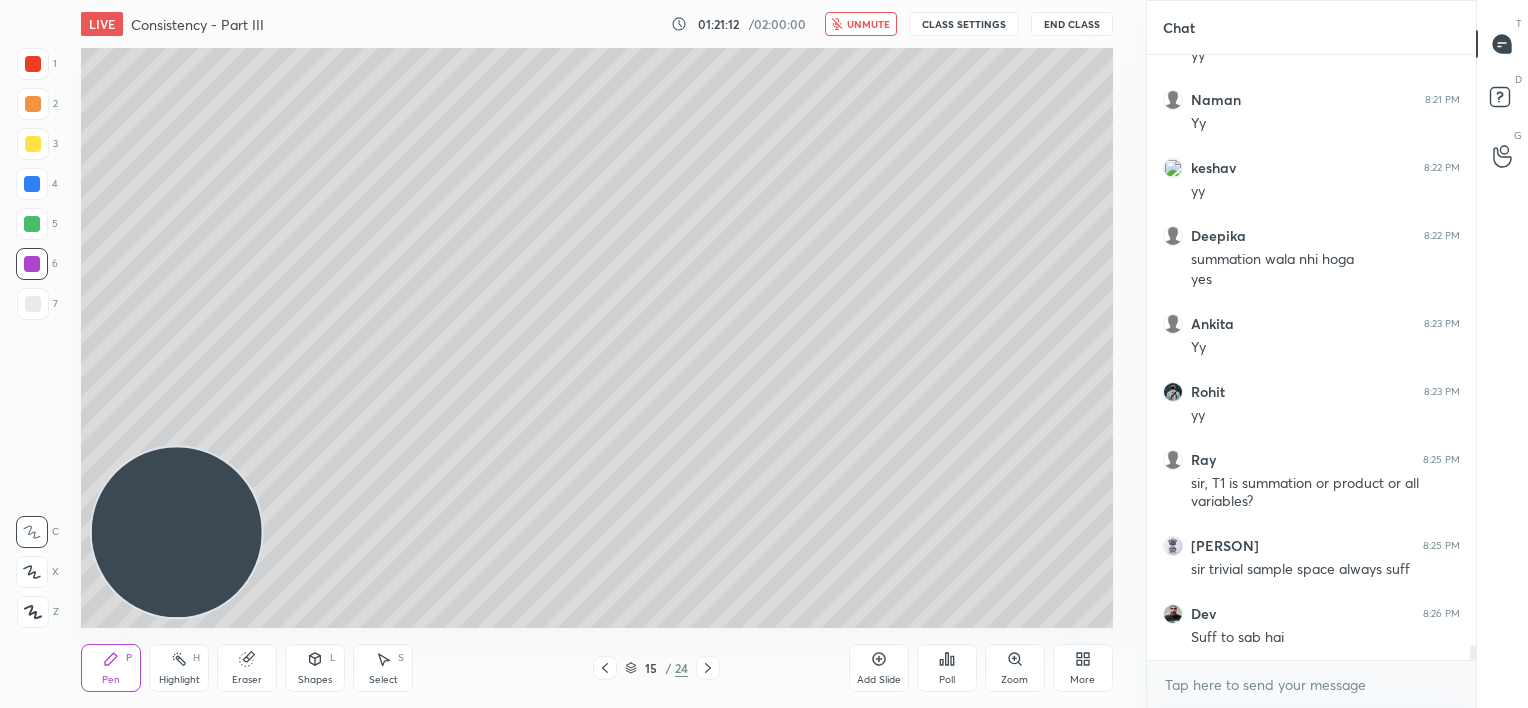 scroll, scrollTop: 23611, scrollLeft: 0, axis: vertical 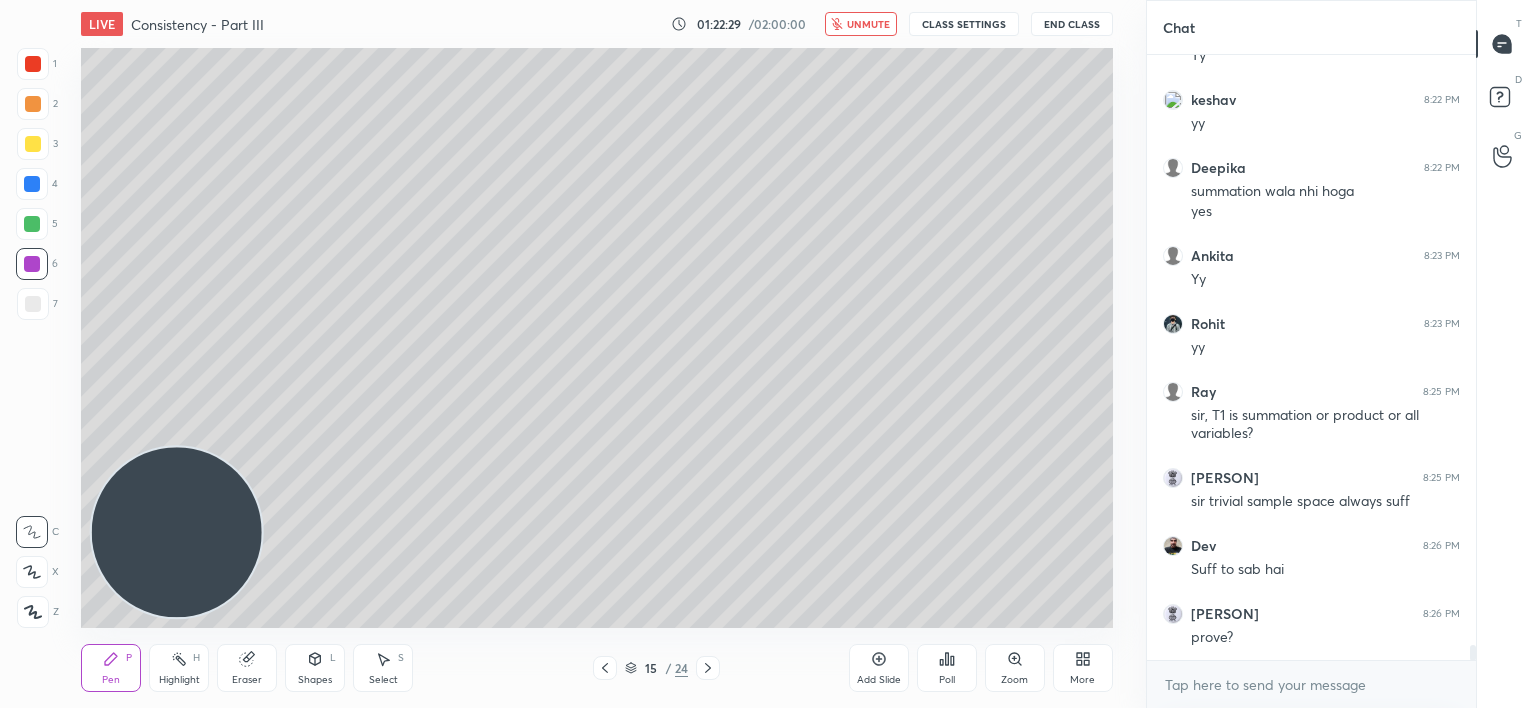 click on "unmute" at bounding box center [861, 24] 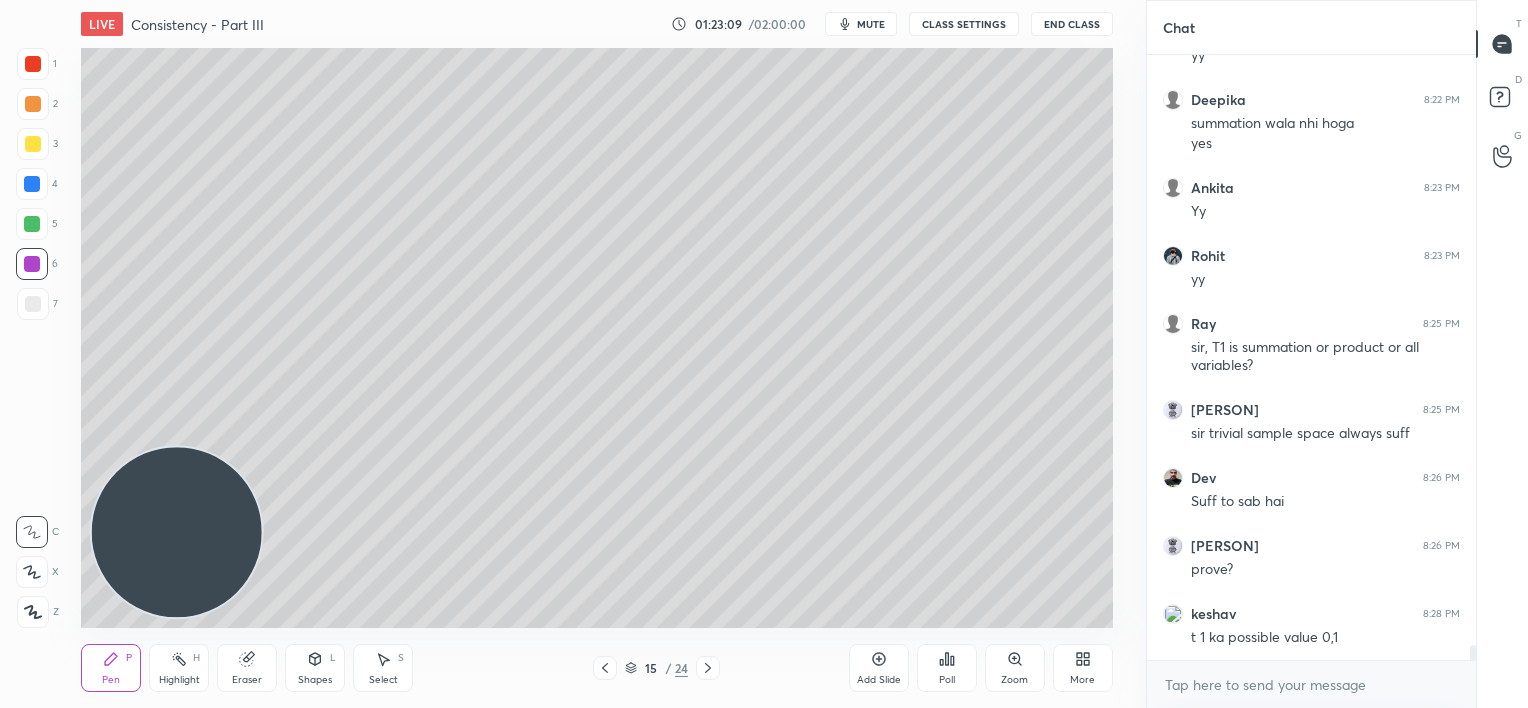 scroll, scrollTop: 23747, scrollLeft: 0, axis: vertical 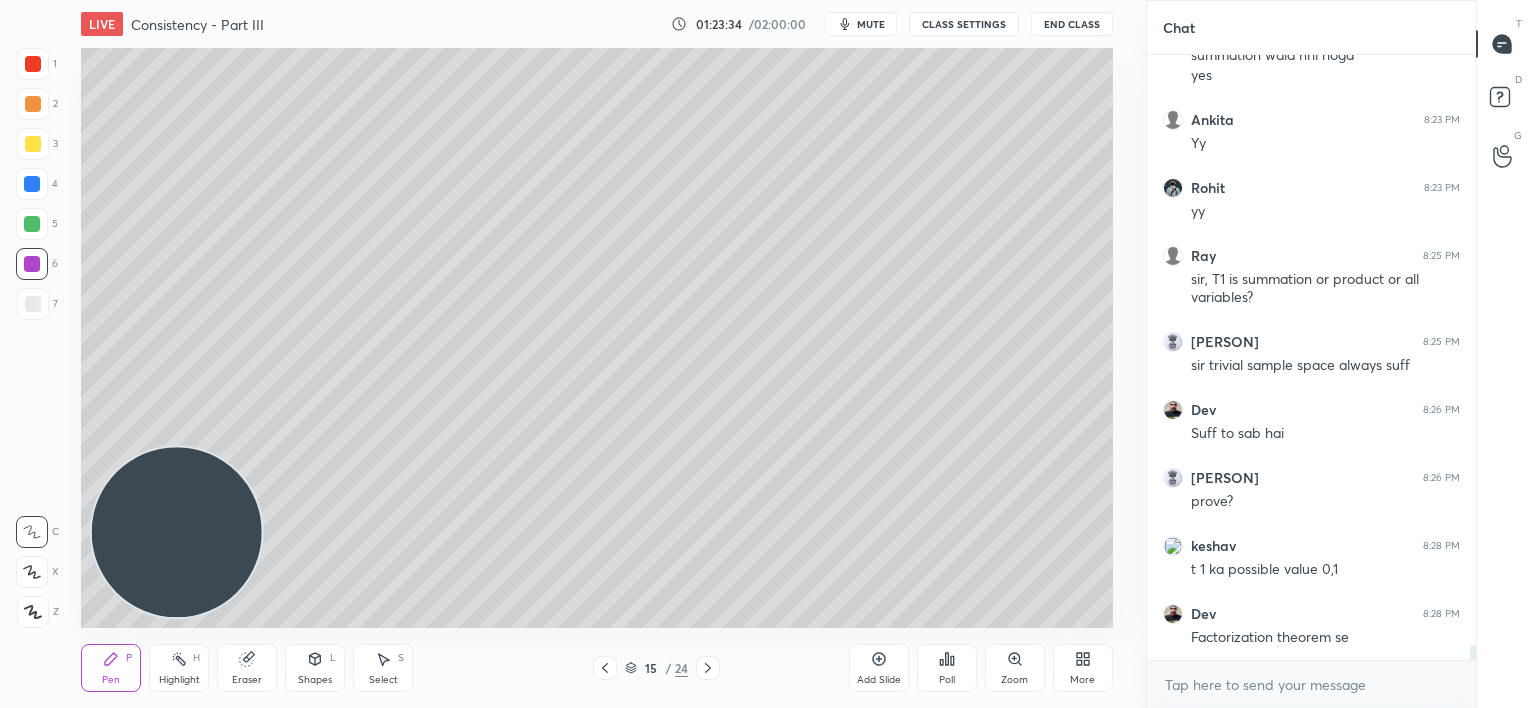 click on "mute" at bounding box center (871, 24) 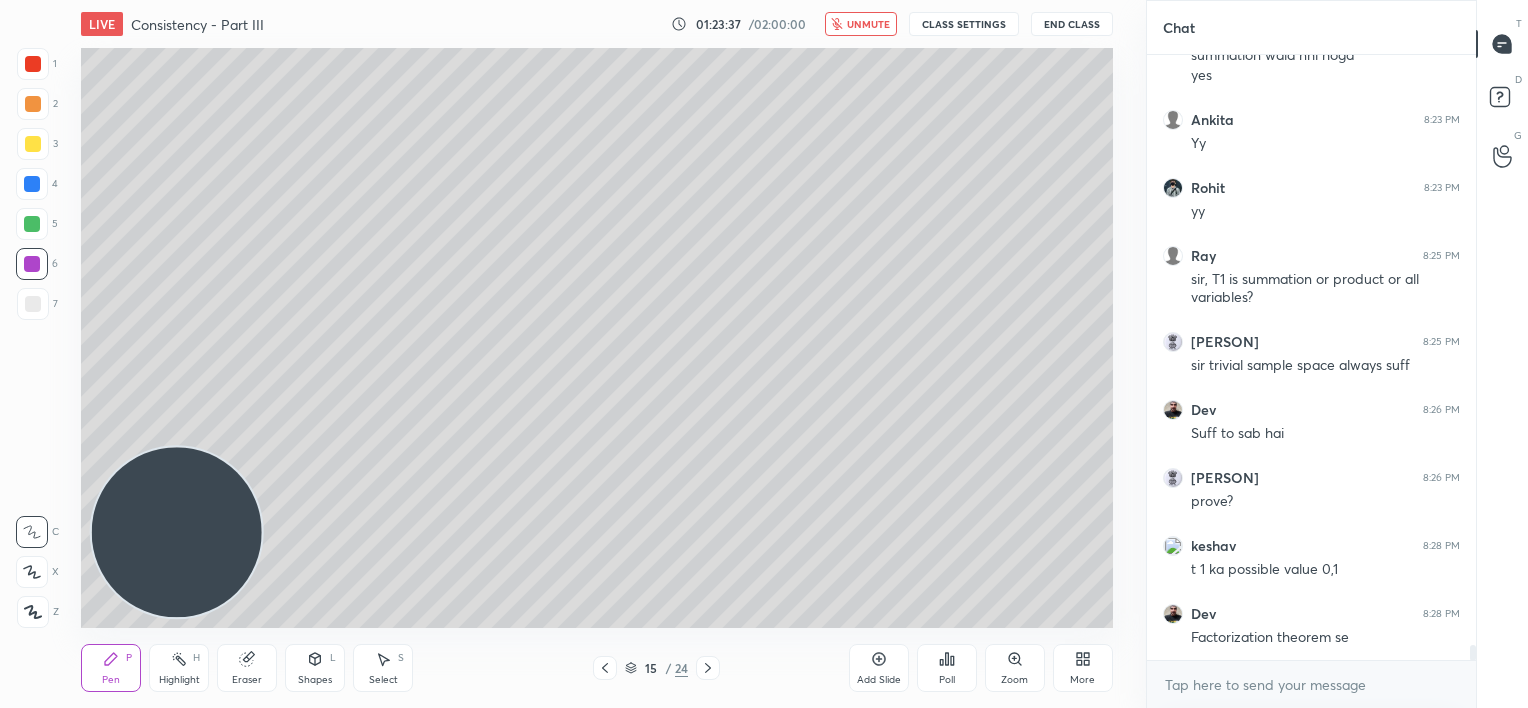 click on "unmute" at bounding box center (868, 24) 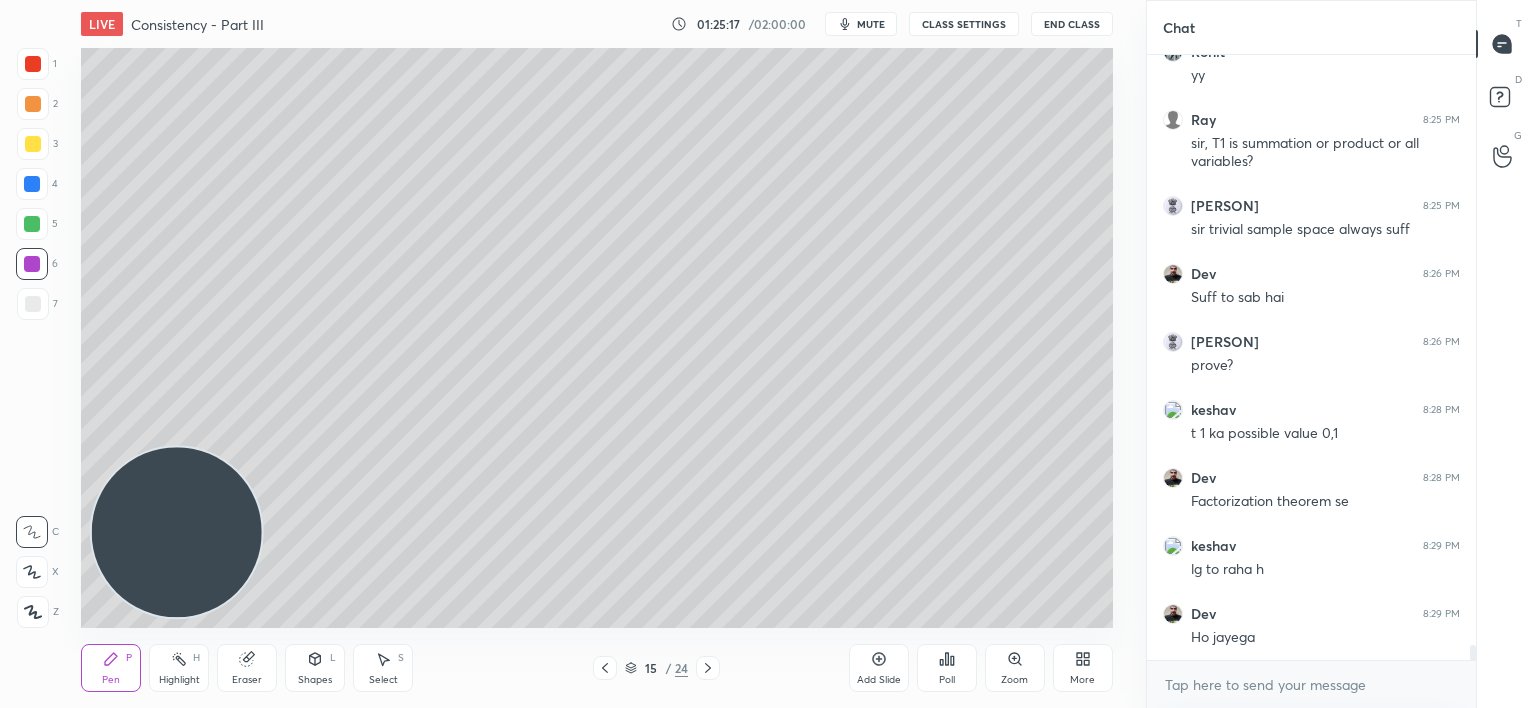 scroll, scrollTop: 23968, scrollLeft: 0, axis: vertical 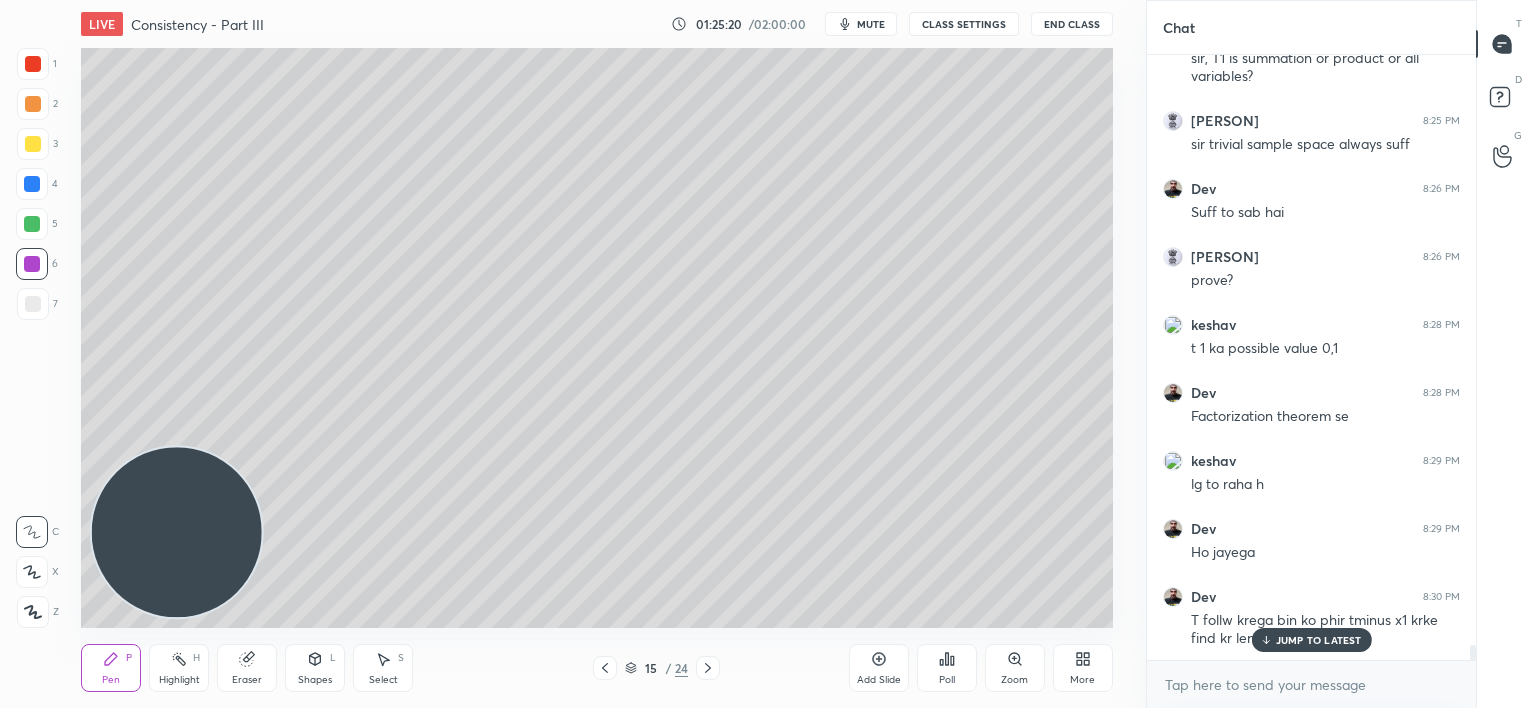click on "JUMP TO LATEST" at bounding box center [1319, 640] 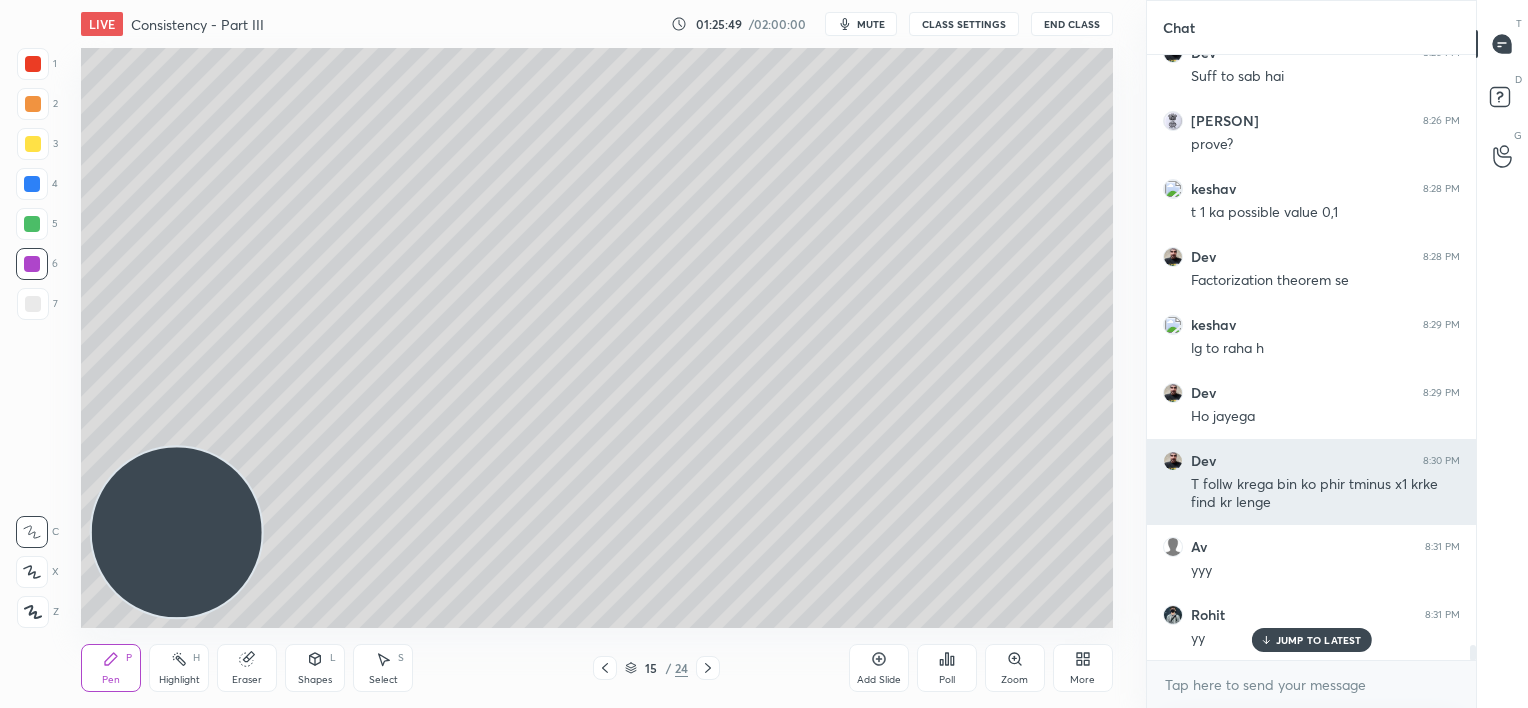 scroll, scrollTop: 24240, scrollLeft: 0, axis: vertical 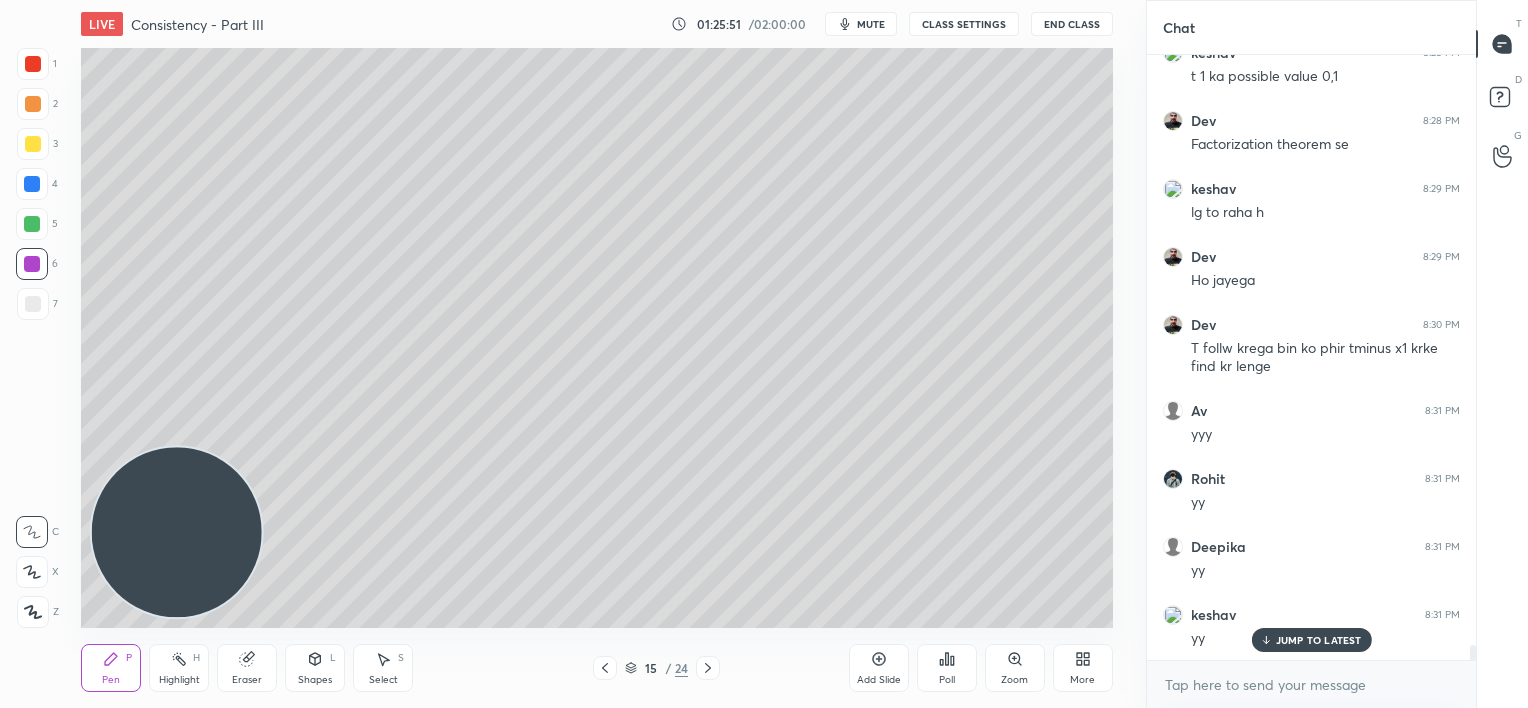 click on "Av 8:21 PM yy Naman 8:21 PM Yy keshav 8:22 PM yy Deepika 8:22 PM summation wala nhi hoga yes Ankita 8:23 PM Yy Rohit 8:23 PM yy Ray 8:25 PM sir, T1 is summation or product or all variables? Vishu 8:25 PM sir trivial sample space always suff Dev 8:26 PM Suff to sab hai Vishu 8:26 PM prove? keshav 8:28 PM t 1 ka possible value 0,1 Dev 8:28 PM Factorization theorem se keshav 8:29 PM lg to raha h Dev 8:29 PM Ho jayega Dev 8:30 PM T follw krega bin ko phir tminus x1 krke find kr lenge Av 8:31 PM yyy Rohit 8:31 PM yy Deepika 8:31 PM yy keshav 8:31 PM yy JUMP TO LATEST" at bounding box center (1311, 357) 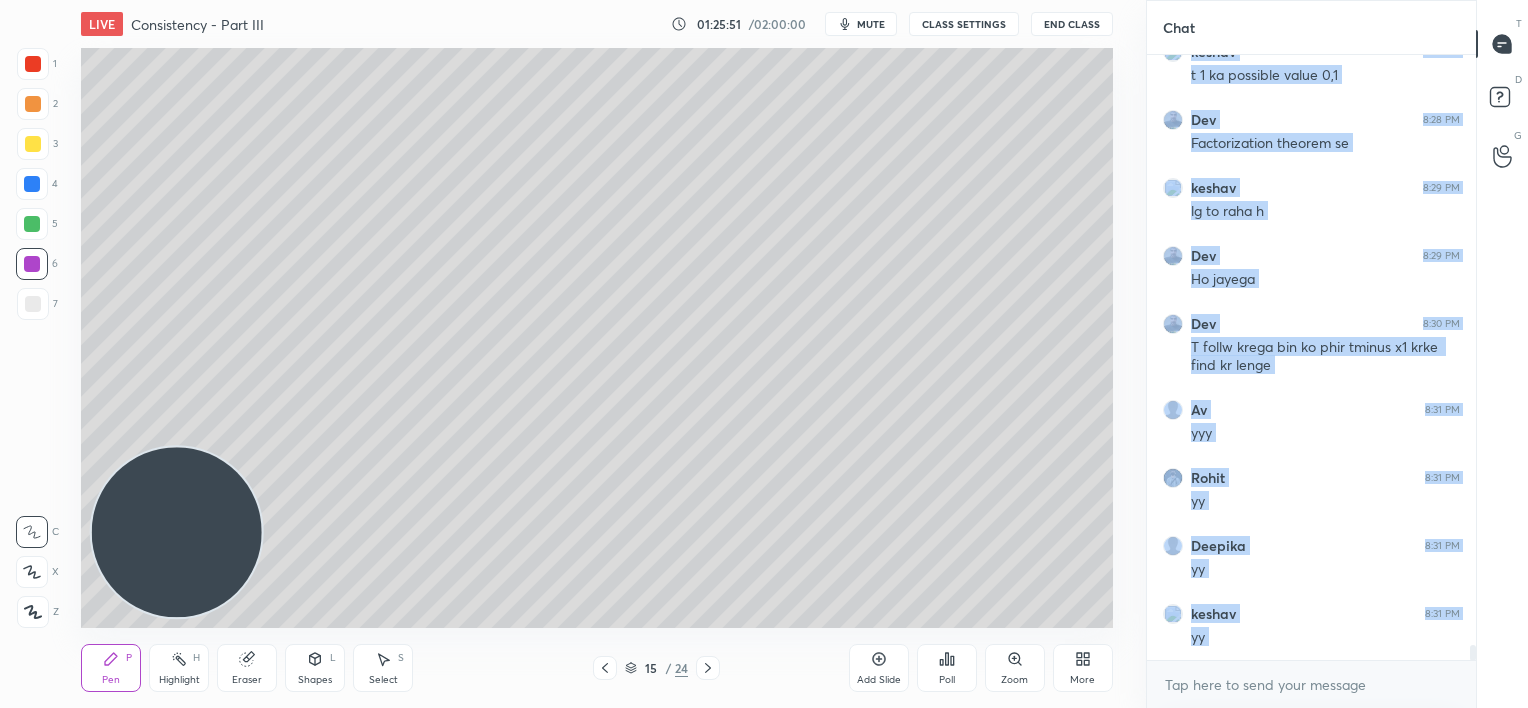 scroll, scrollTop: 24308, scrollLeft: 0, axis: vertical 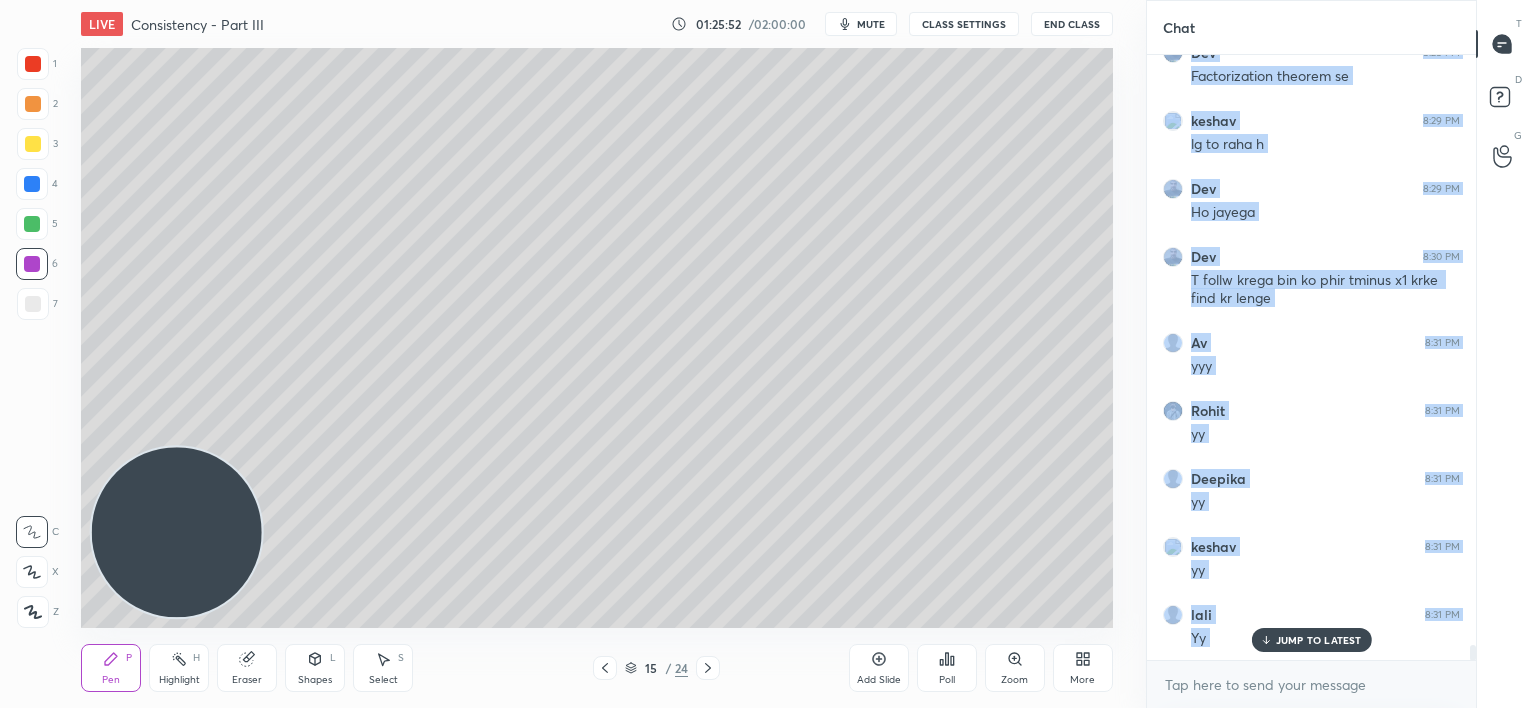click on "Add Slide" at bounding box center [879, 668] 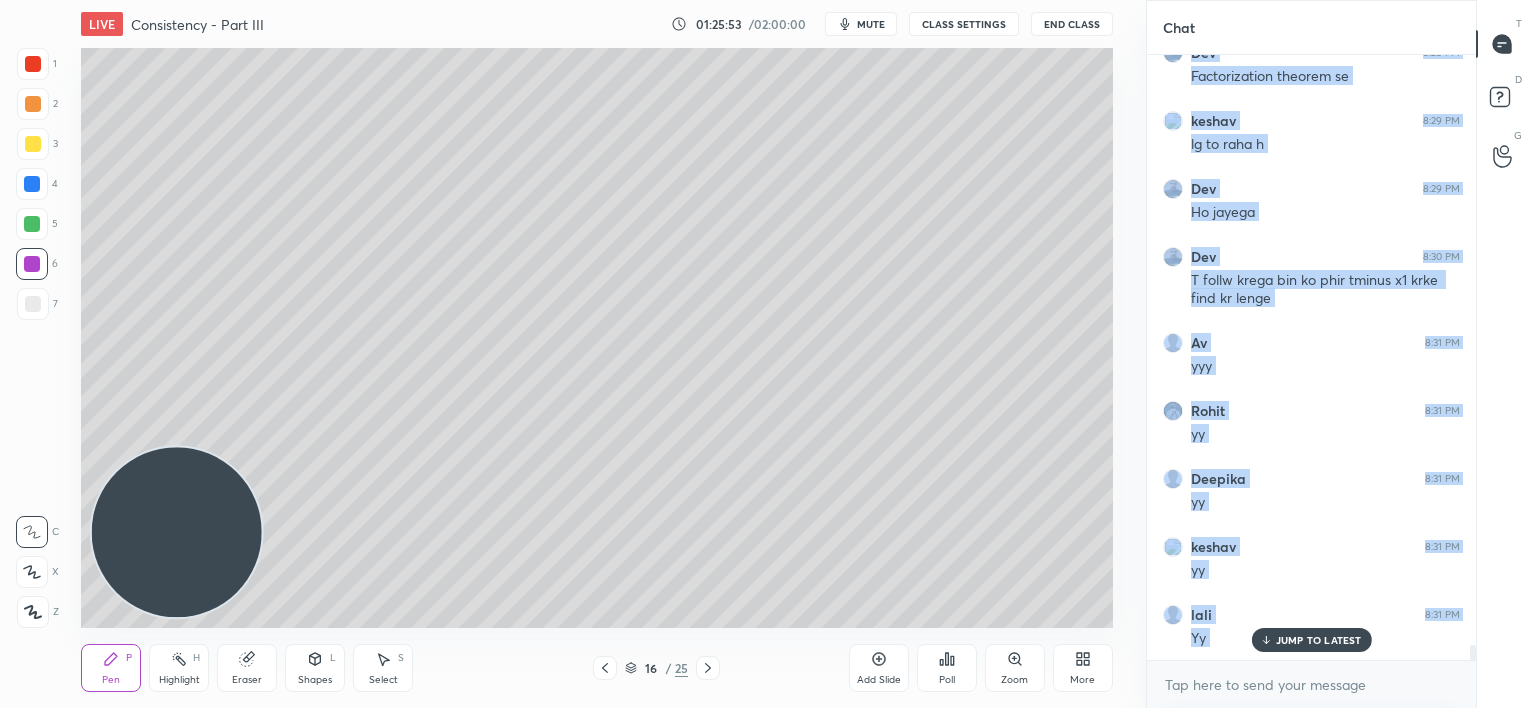 scroll, scrollTop: 24376, scrollLeft: 0, axis: vertical 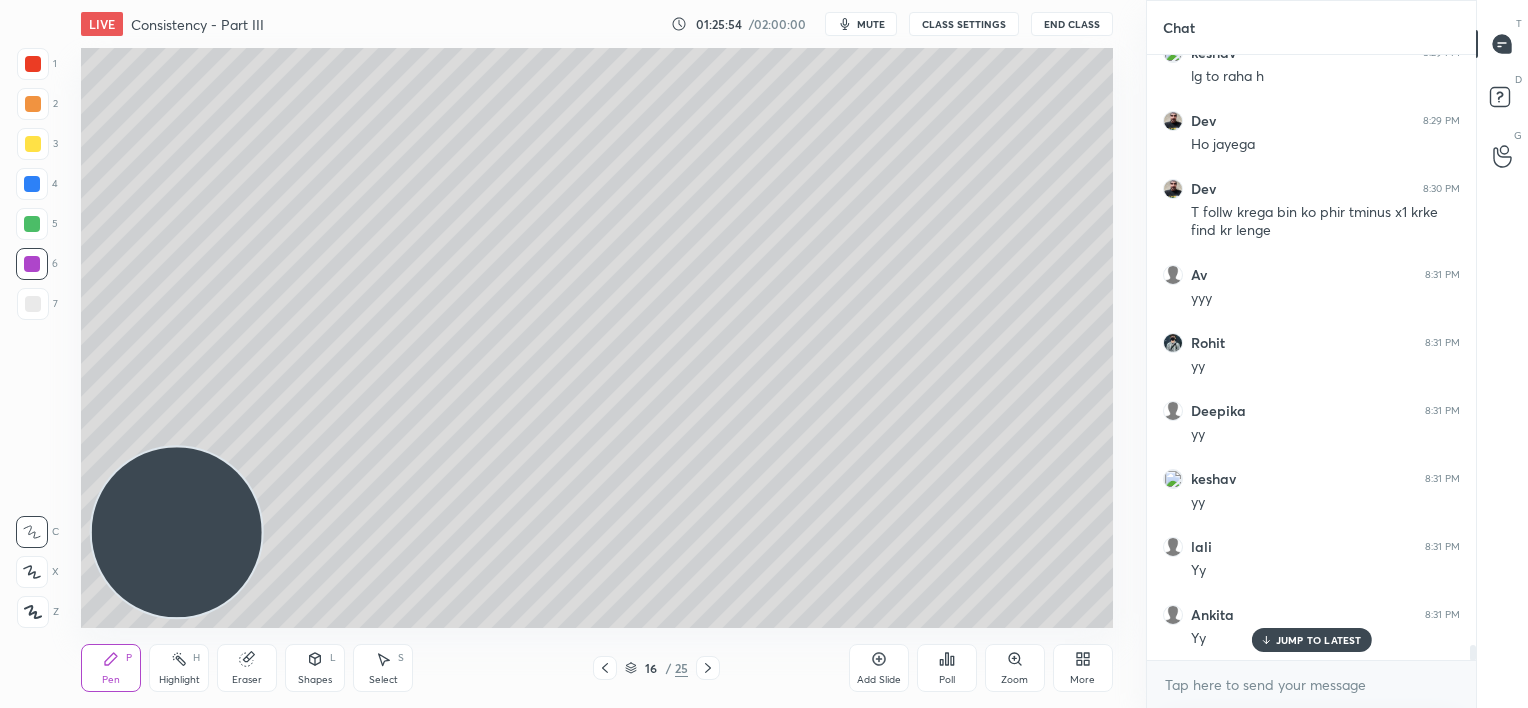 drag, startPoint x: 1282, startPoint y: 640, endPoint x: 1130, endPoint y: 573, distance: 166.1114 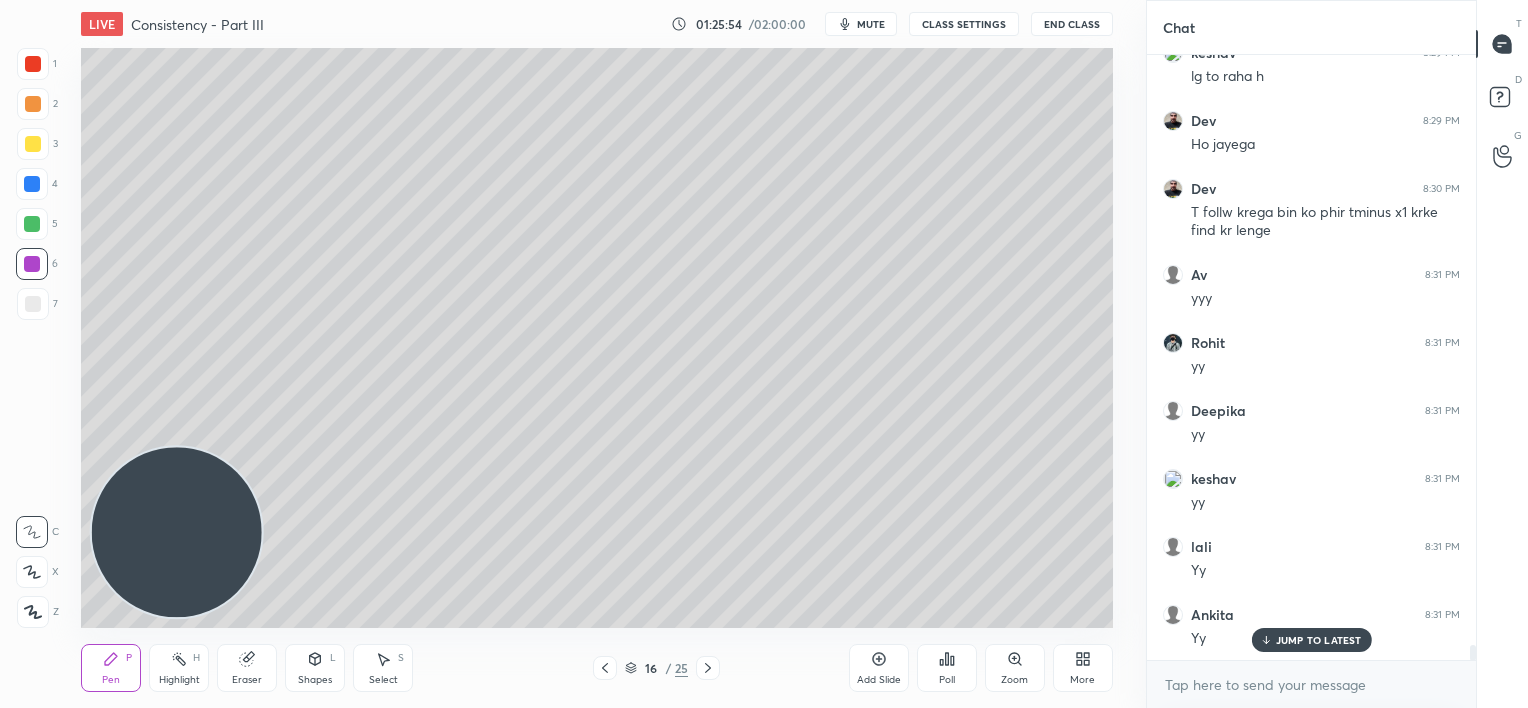 click on "JUMP TO LATEST" at bounding box center [1319, 640] 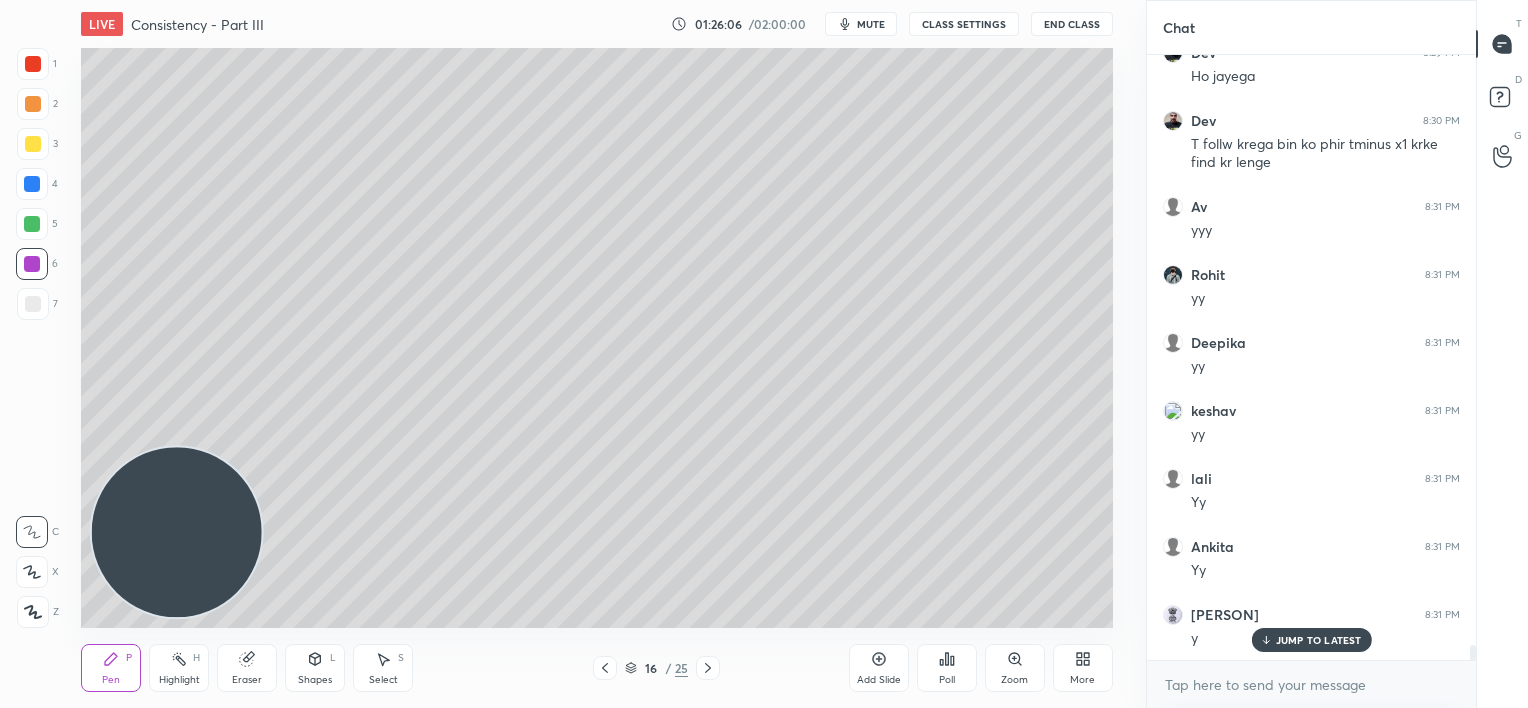 scroll, scrollTop: 24512, scrollLeft: 0, axis: vertical 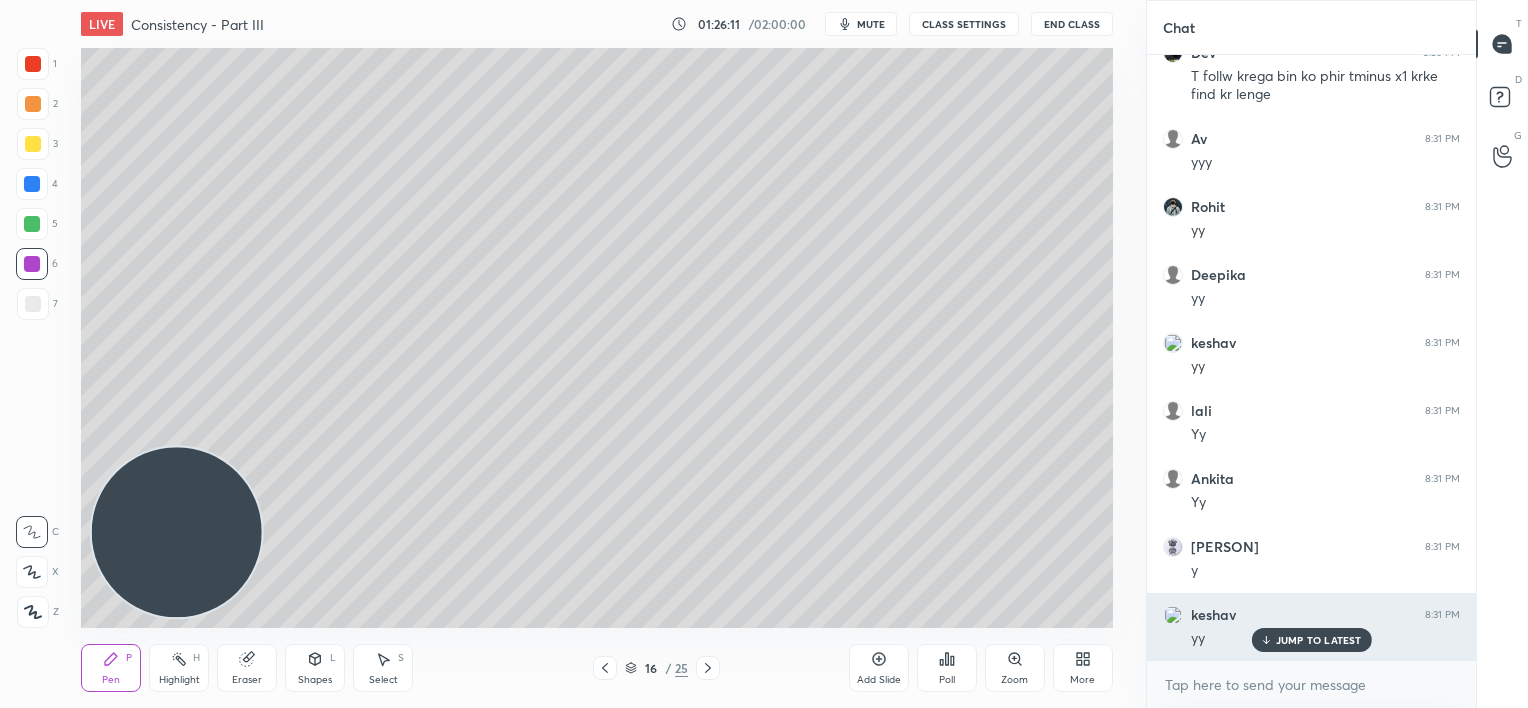click on "JUMP TO LATEST" at bounding box center (1319, 640) 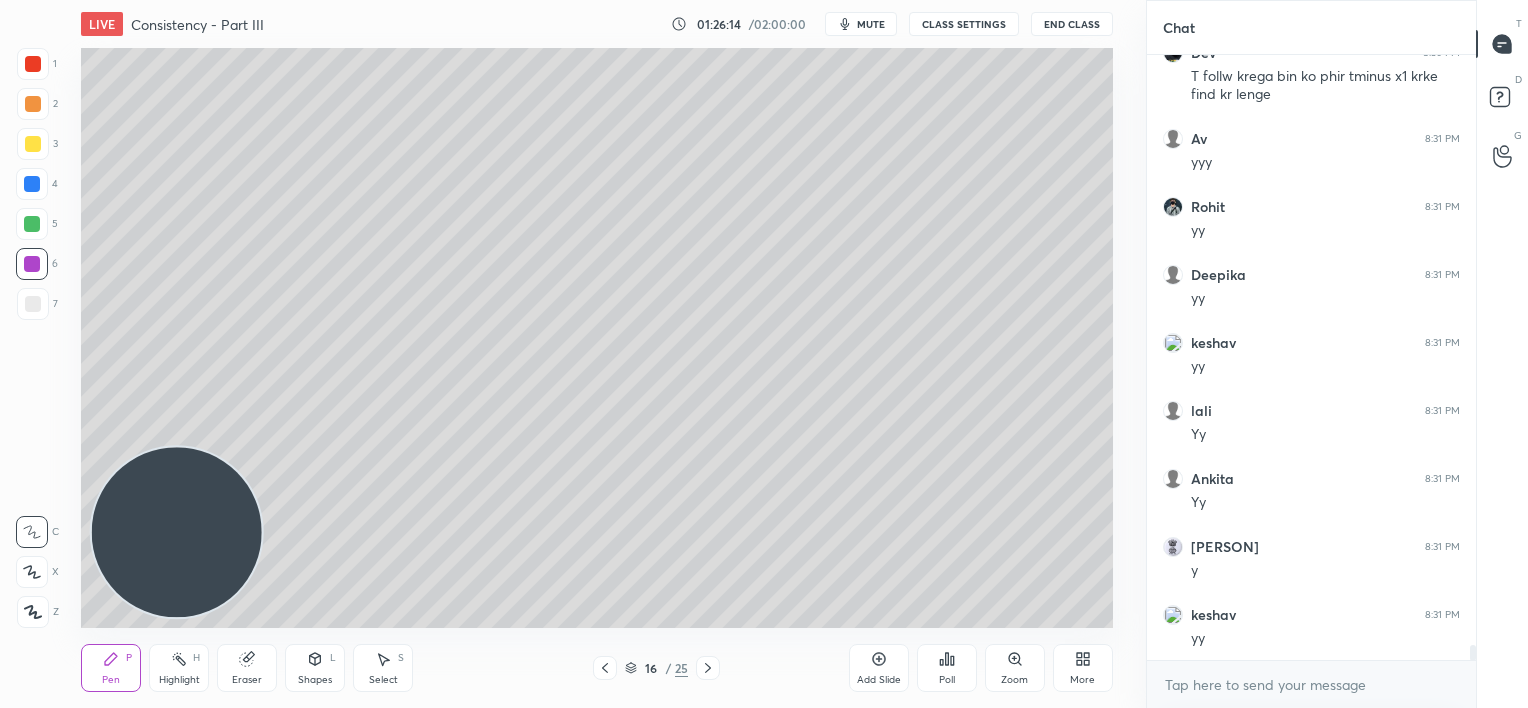 click at bounding box center [32, 184] 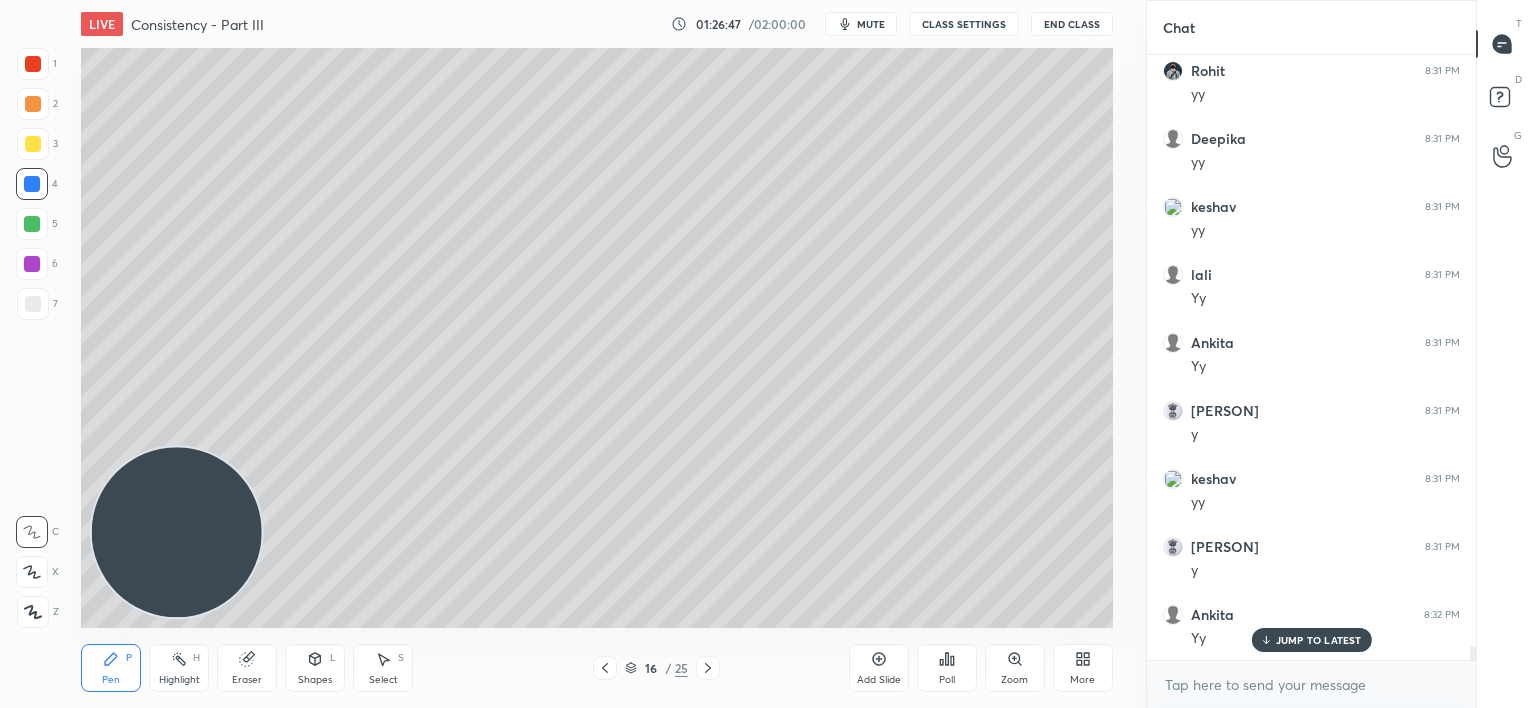 scroll, scrollTop: 24716, scrollLeft: 0, axis: vertical 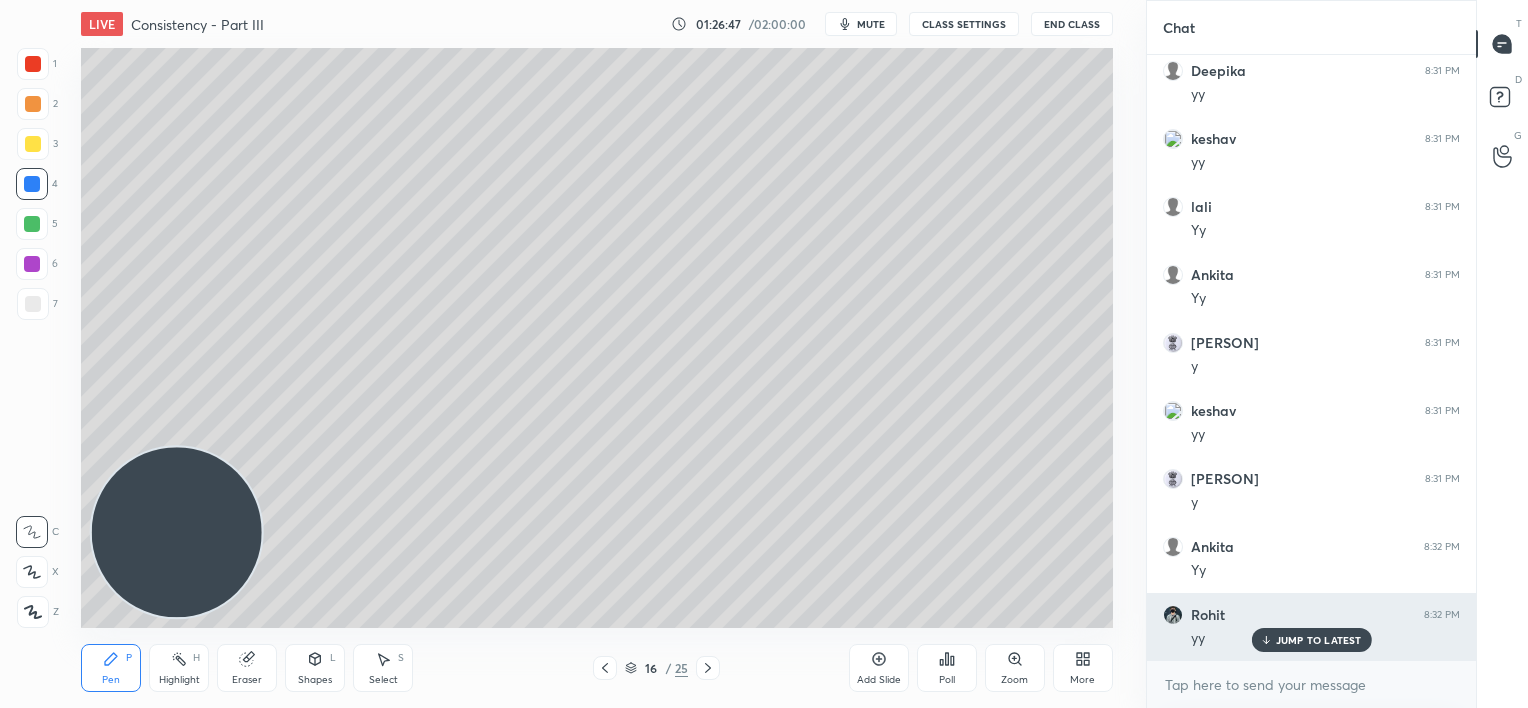 click on "JUMP TO LATEST" at bounding box center (1319, 640) 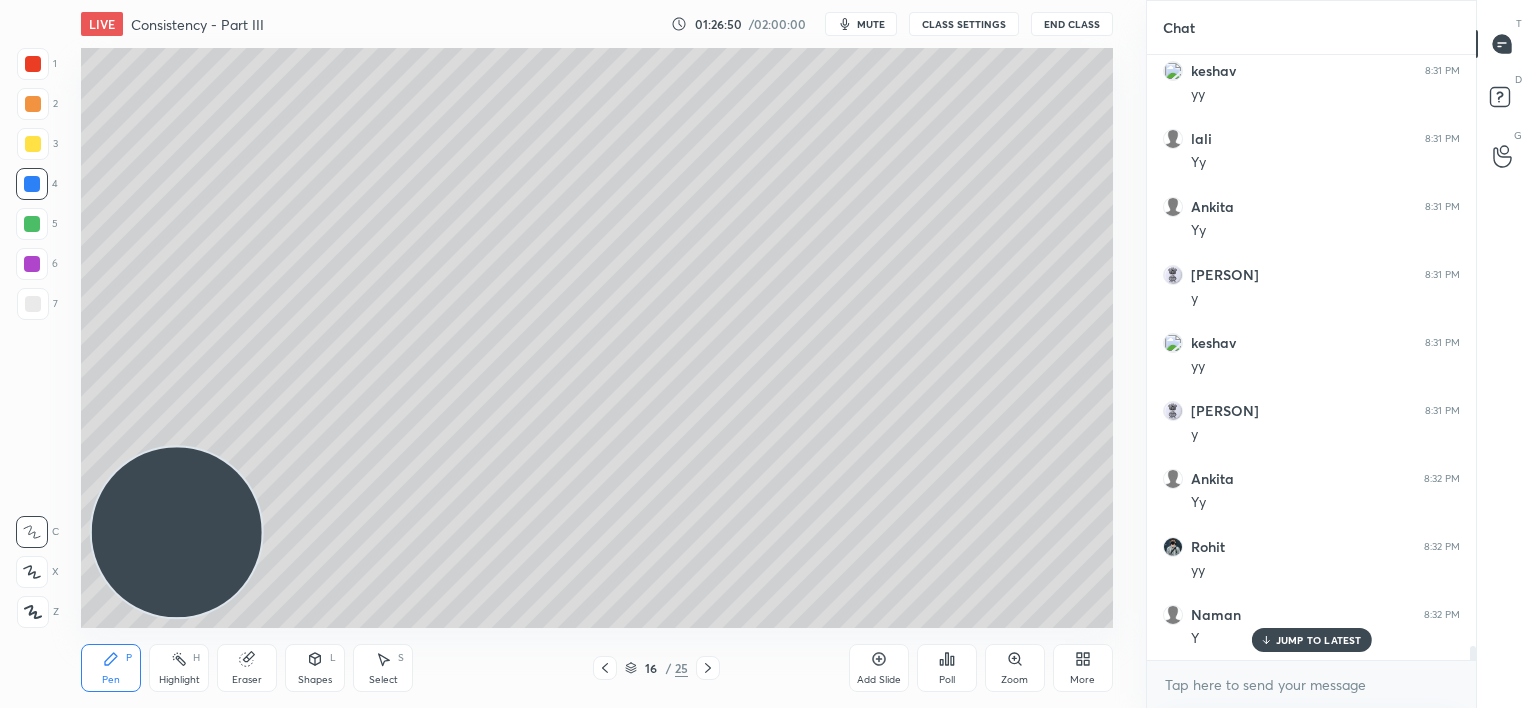 scroll, scrollTop: 24852, scrollLeft: 0, axis: vertical 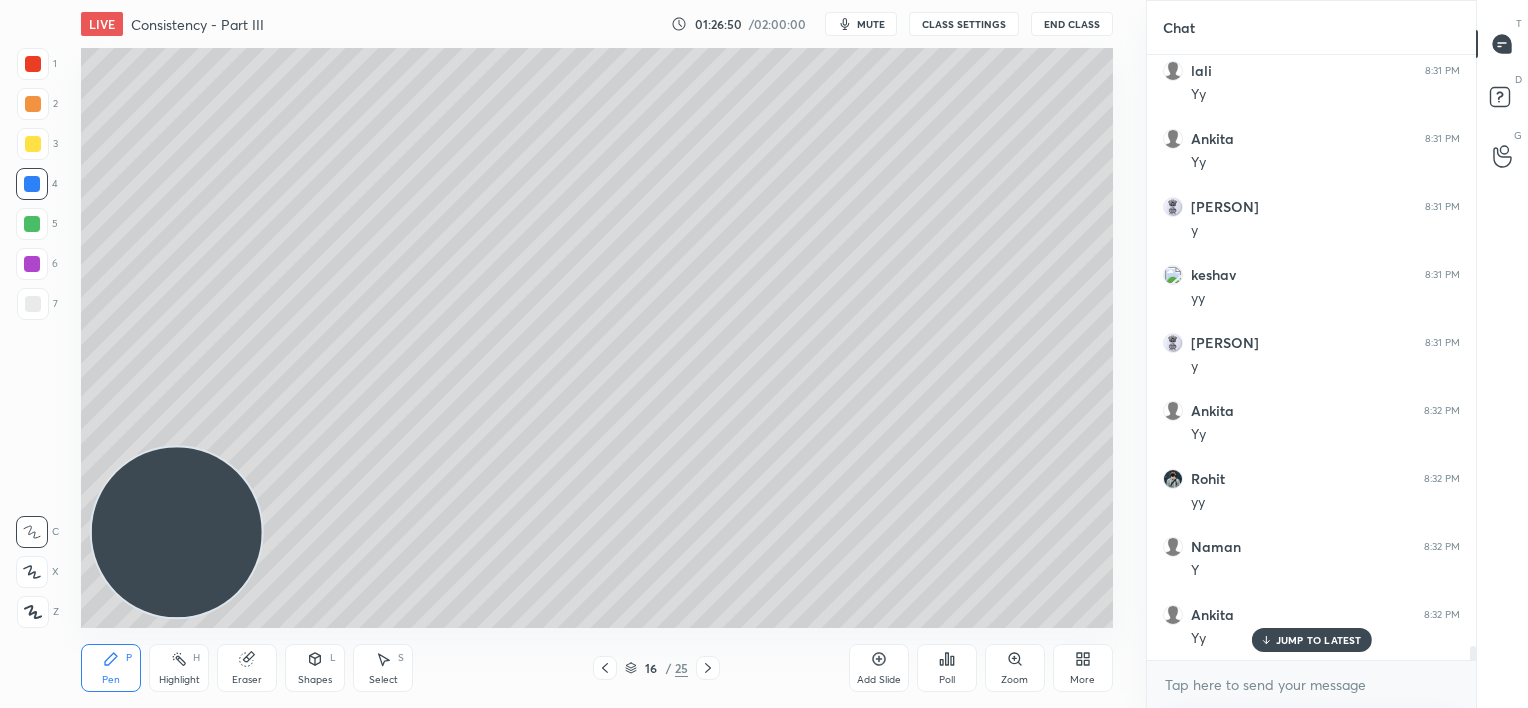 drag, startPoint x: 1280, startPoint y: 639, endPoint x: 1234, endPoint y: 620, distance: 49.76947 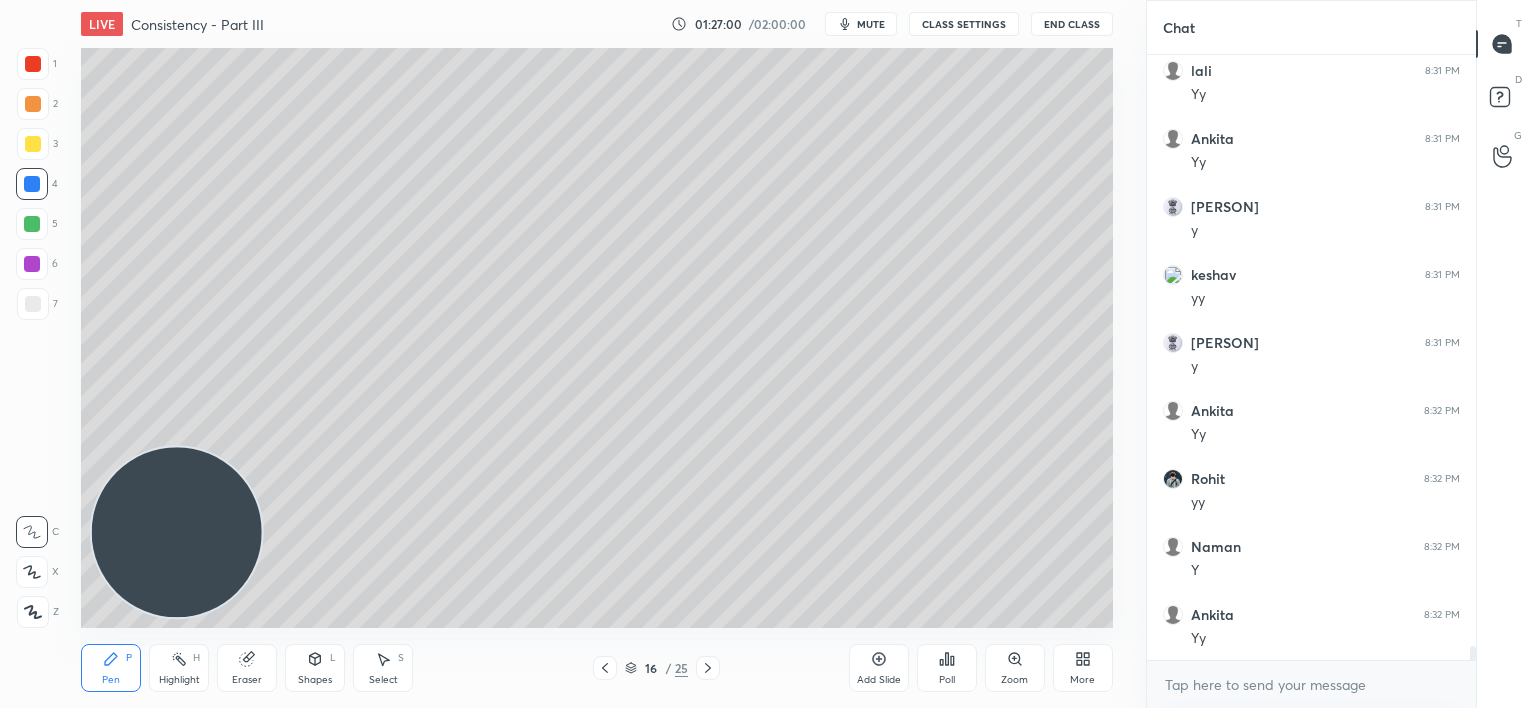 click at bounding box center [33, 304] 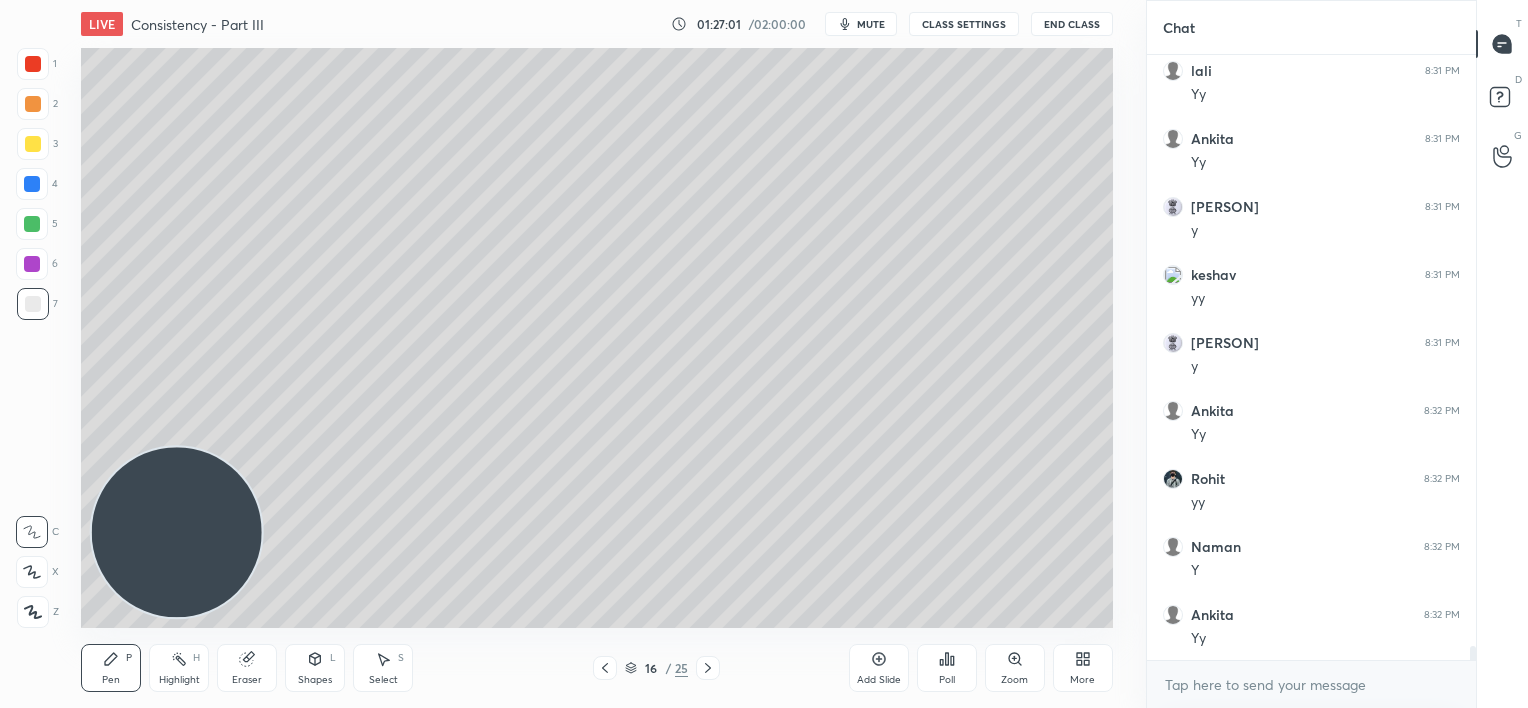 click 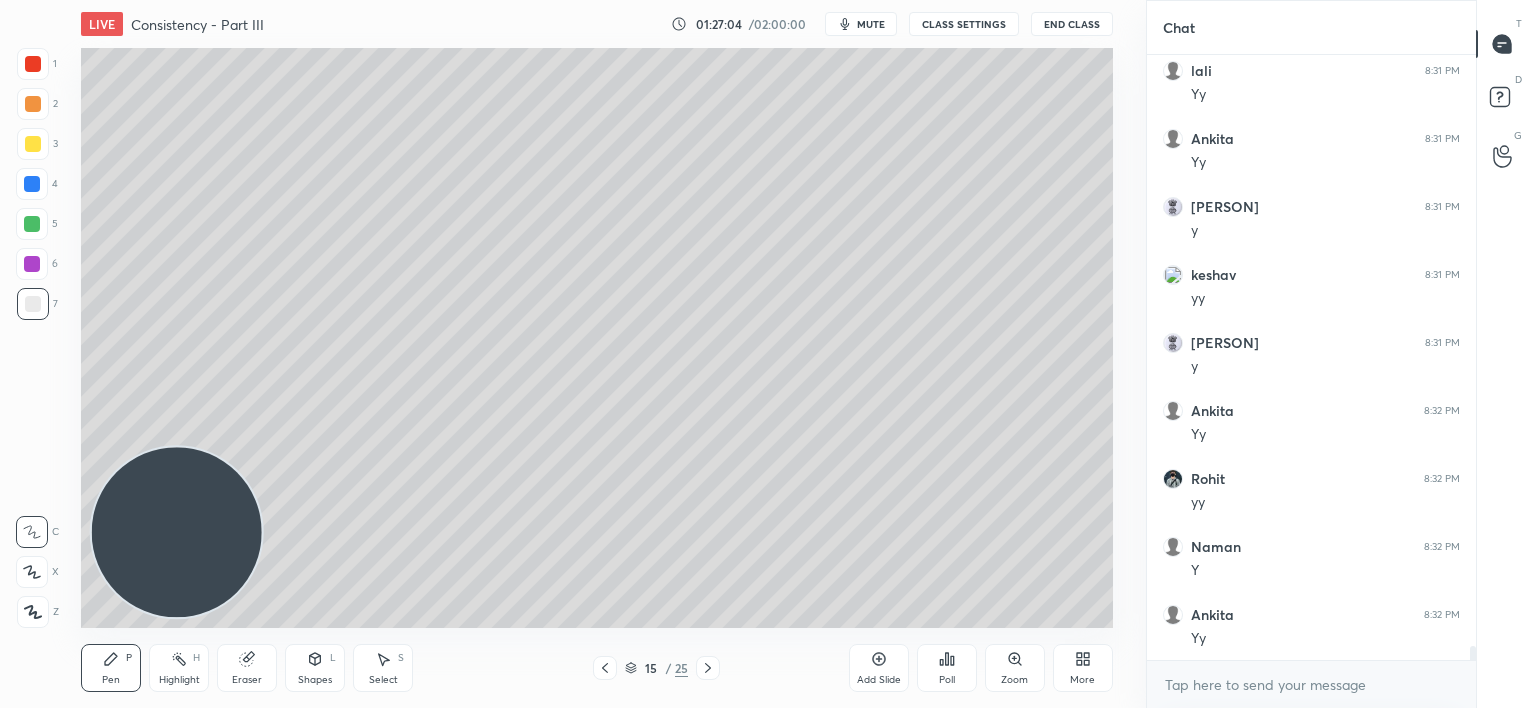 click 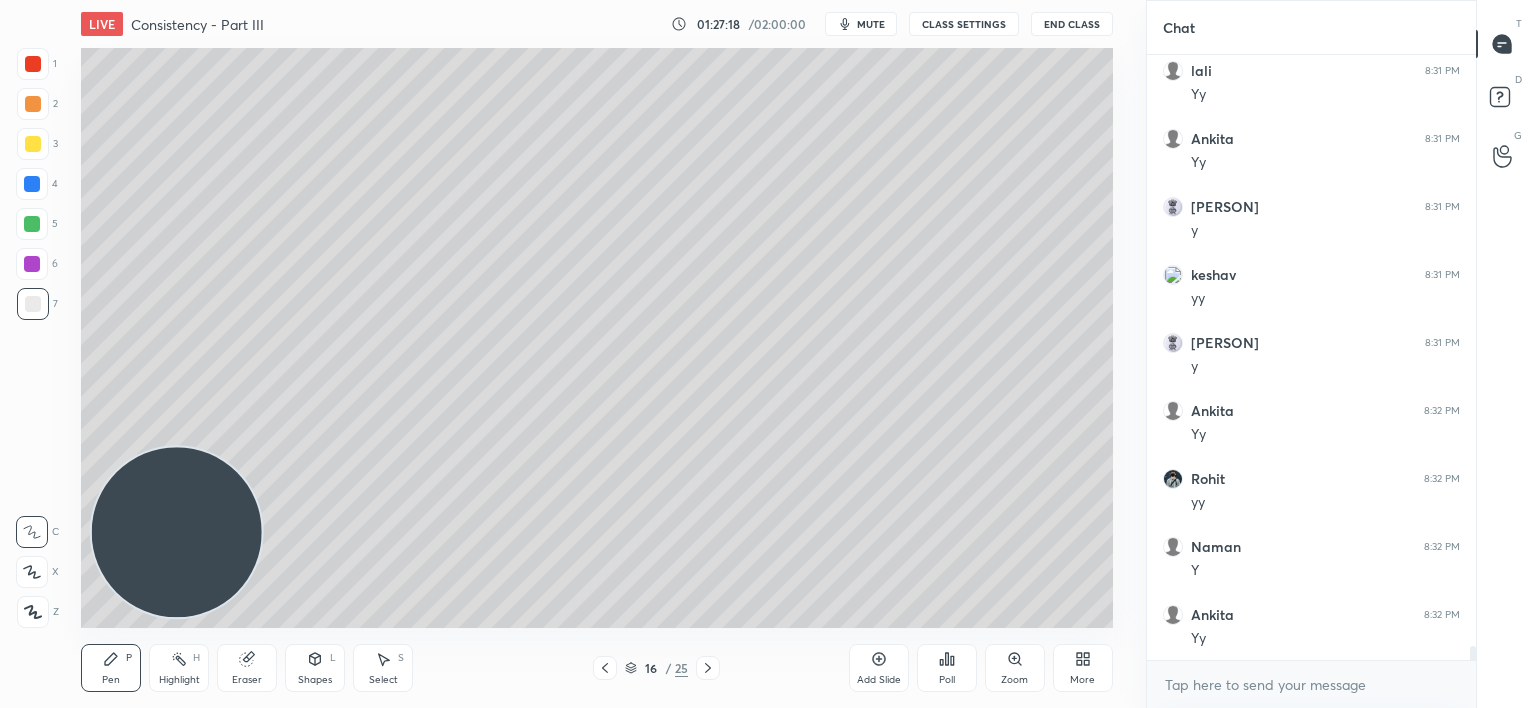 click 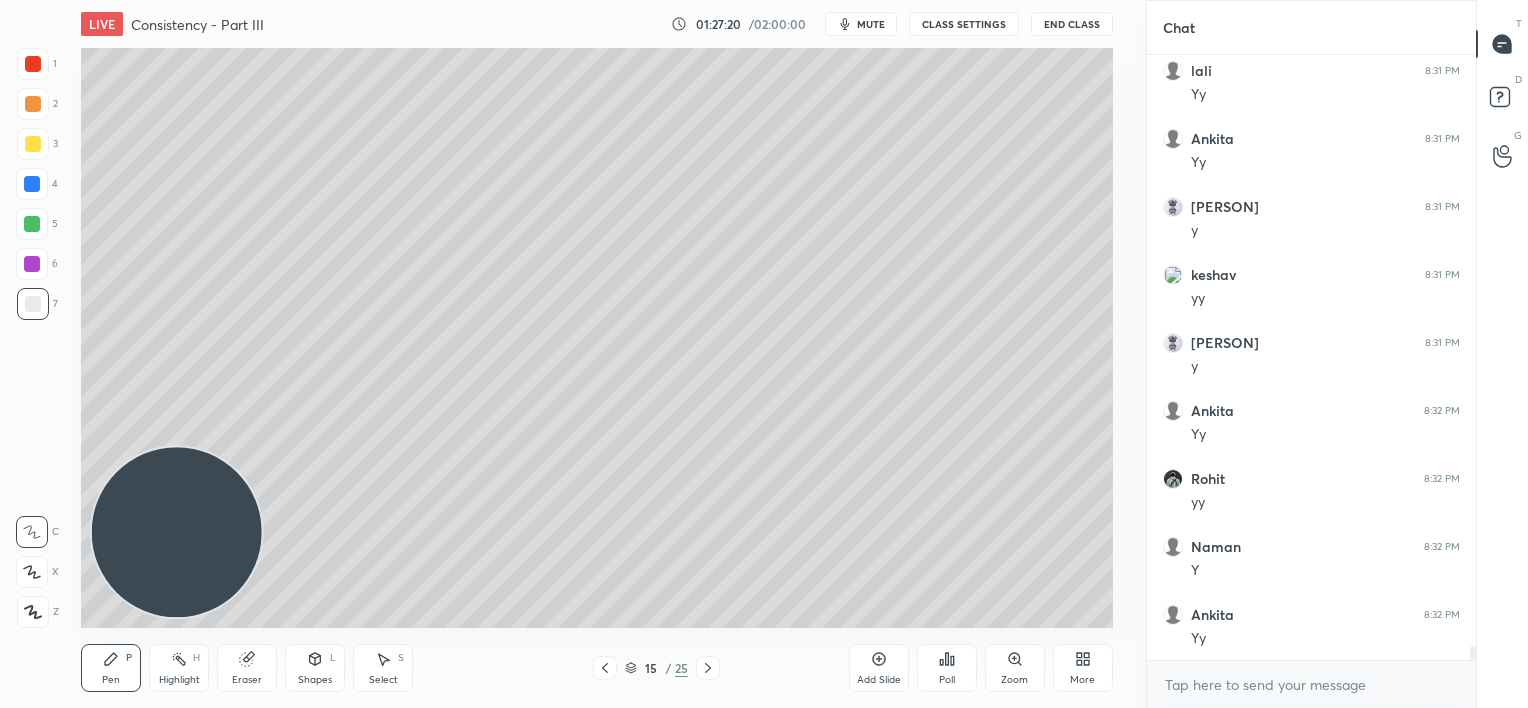 click 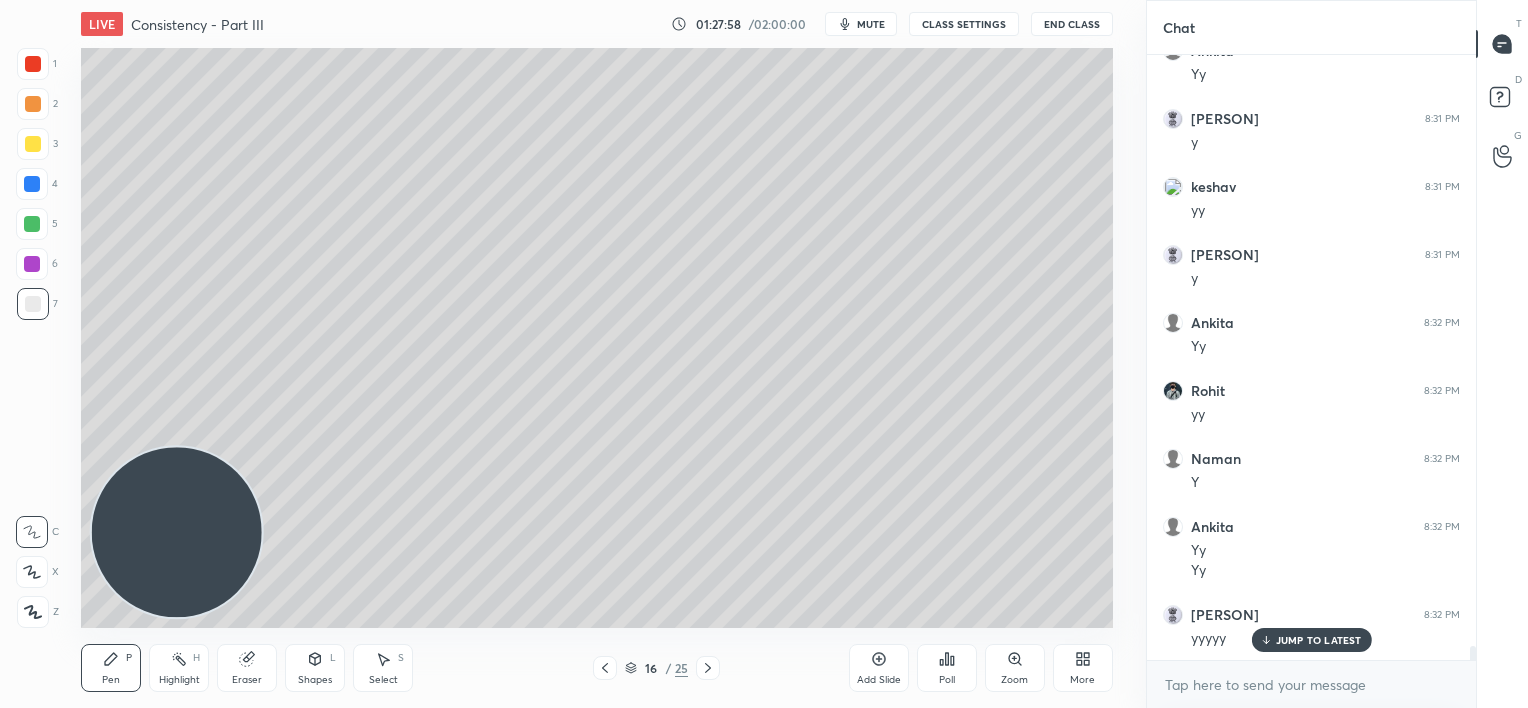 scroll, scrollTop: 25008, scrollLeft: 0, axis: vertical 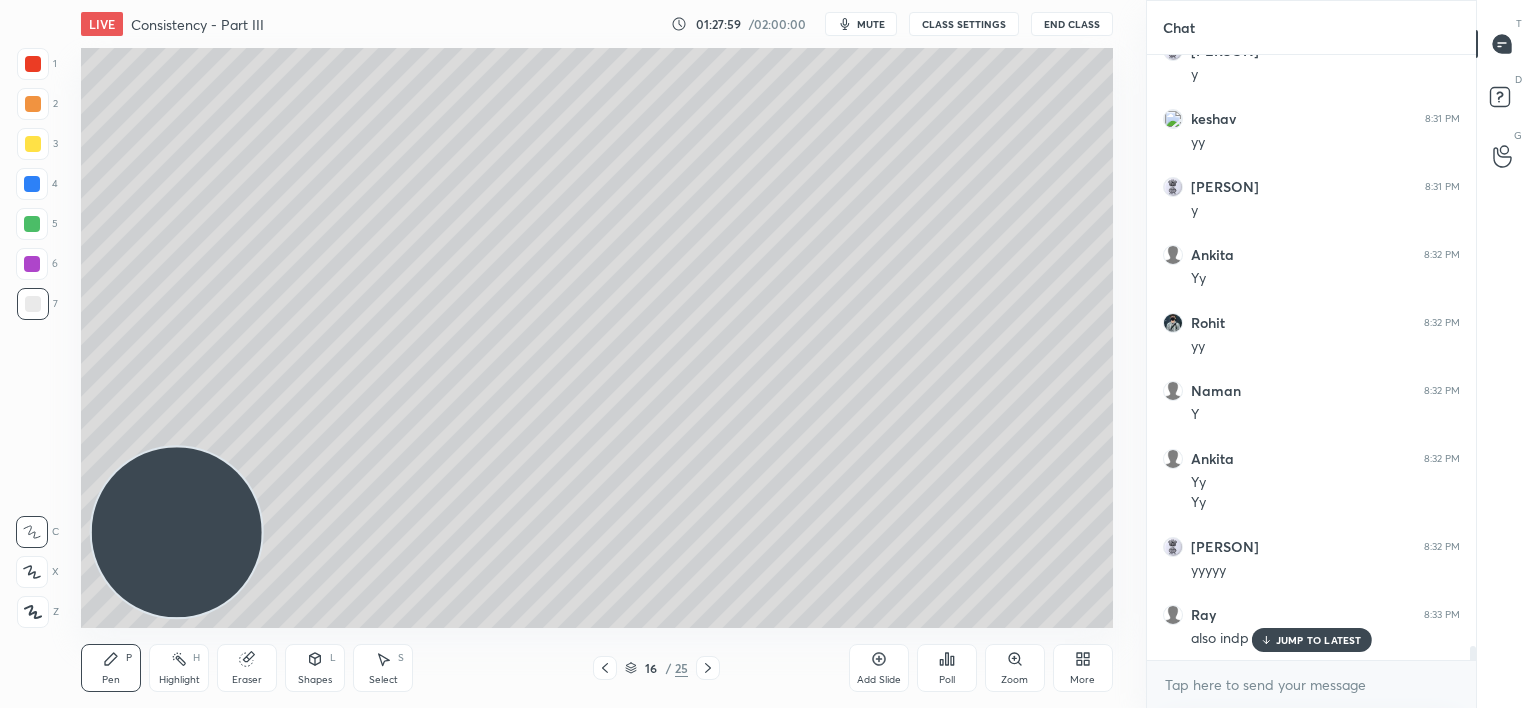 click on "JUMP TO LATEST" at bounding box center [1311, 640] 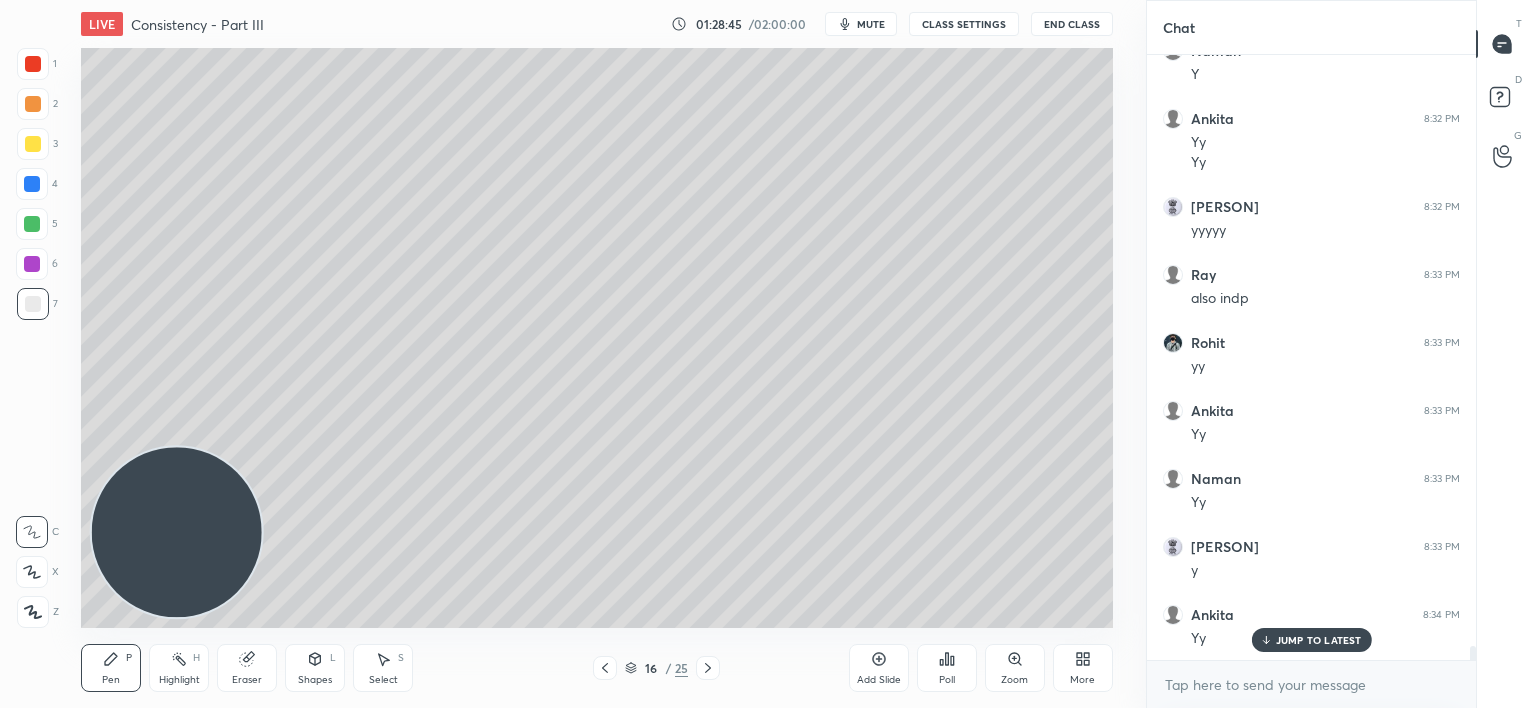 scroll, scrollTop: 25416, scrollLeft: 0, axis: vertical 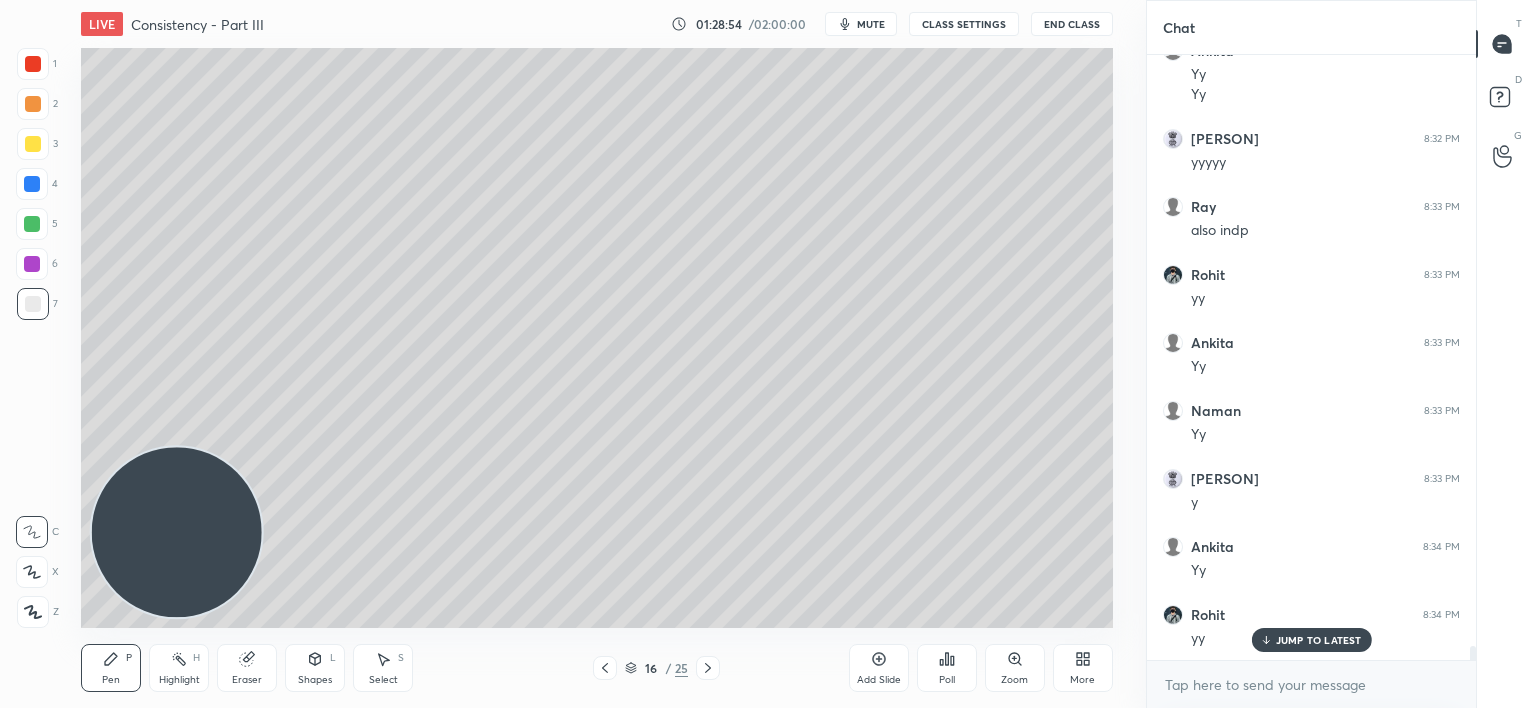 drag, startPoint x: 252, startPoint y: 666, endPoint x: 276, endPoint y: 631, distance: 42.43819 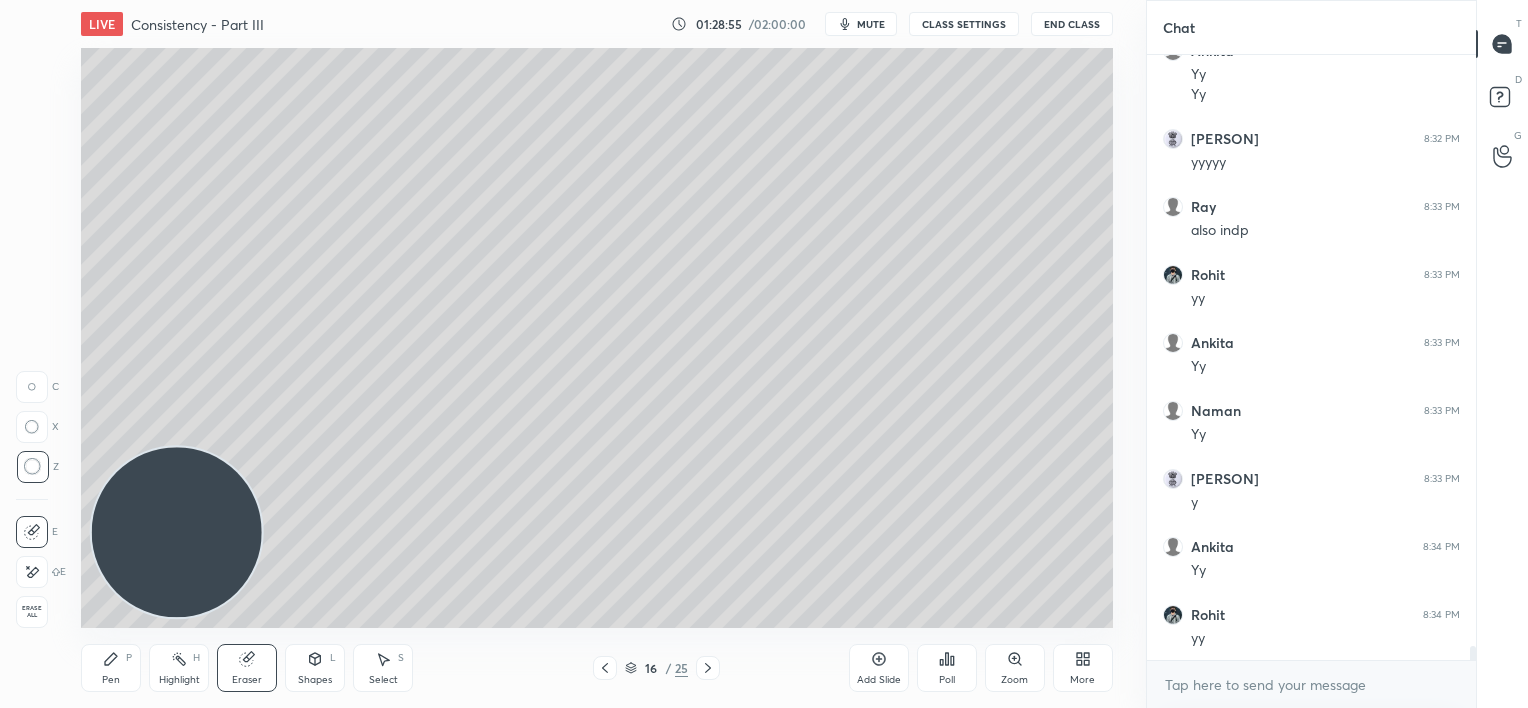 scroll, scrollTop: 25484, scrollLeft: 0, axis: vertical 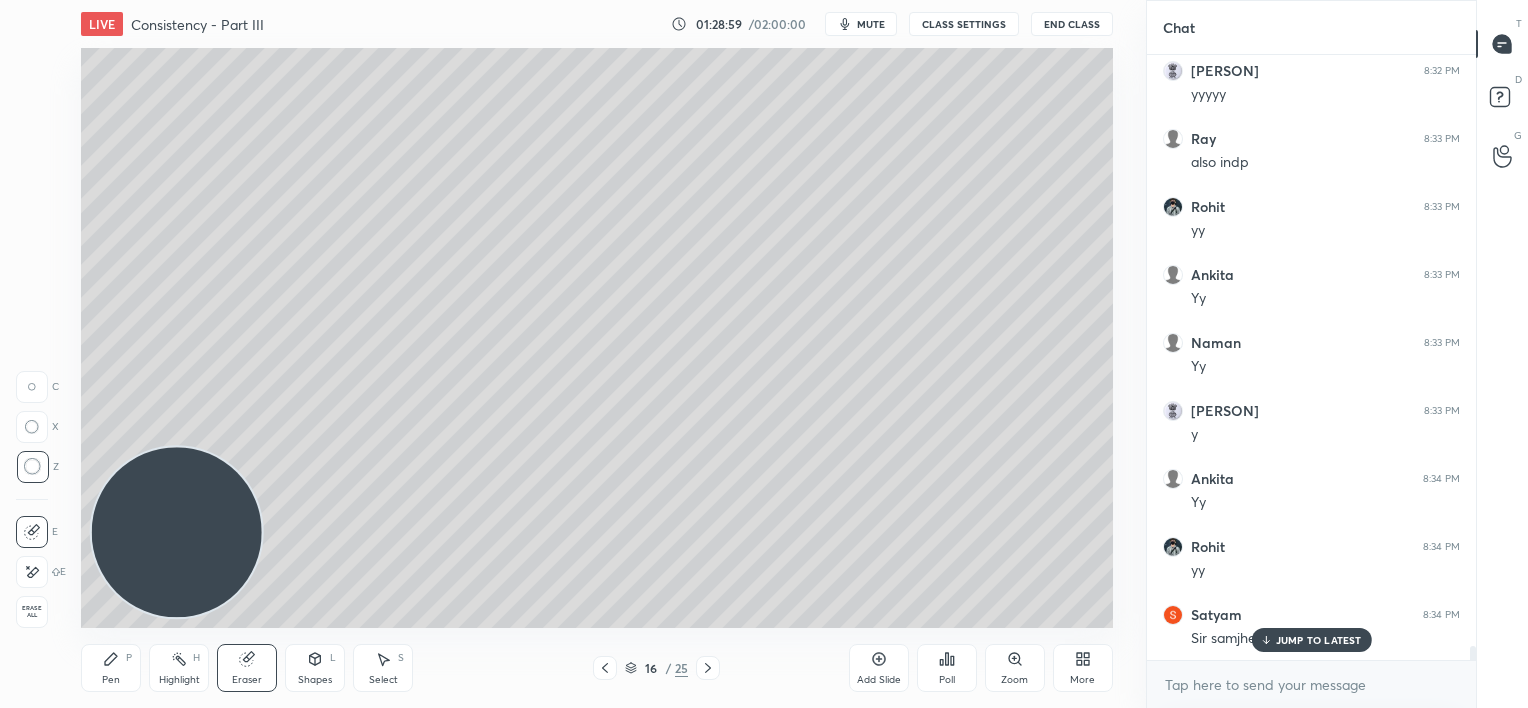 click 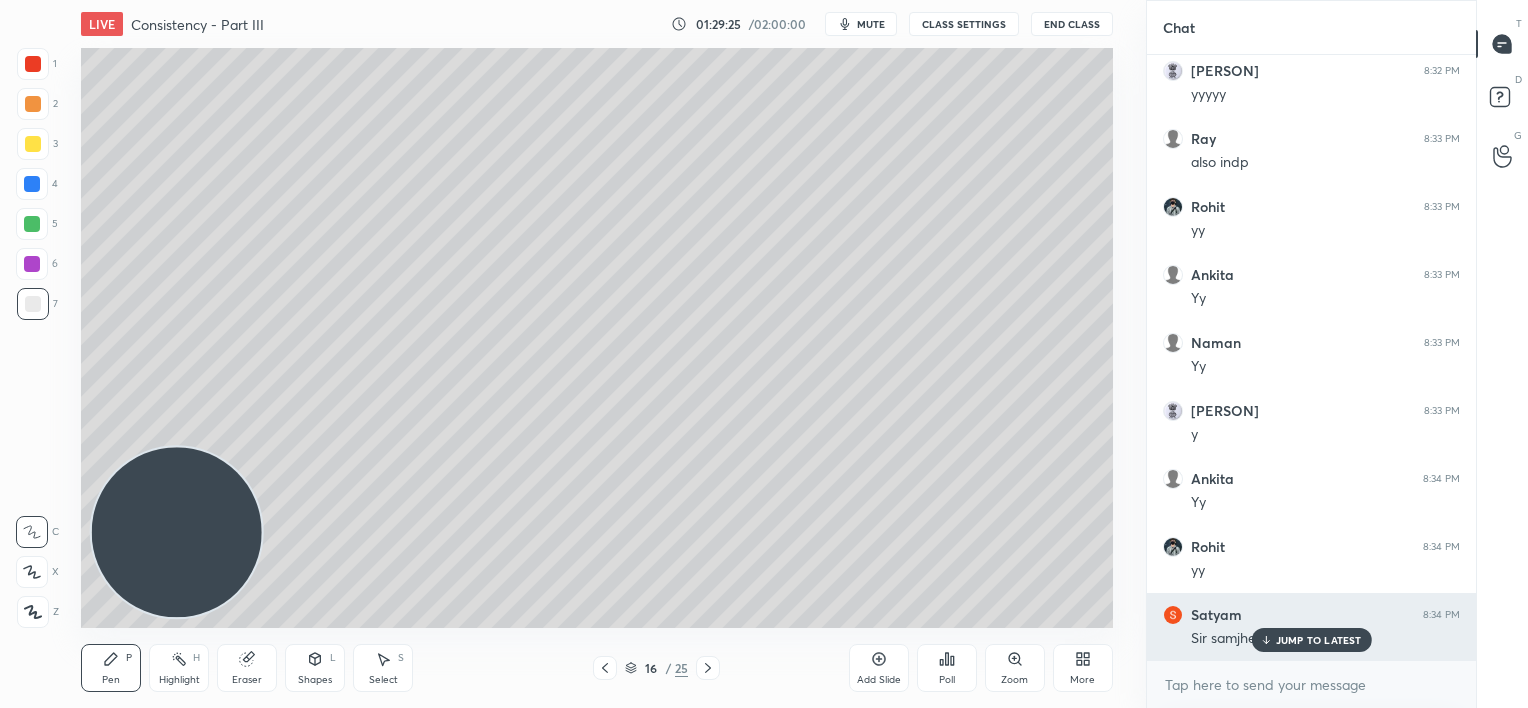 drag, startPoint x: 1279, startPoint y: 637, endPoint x: 1237, endPoint y: 621, distance: 44.94441 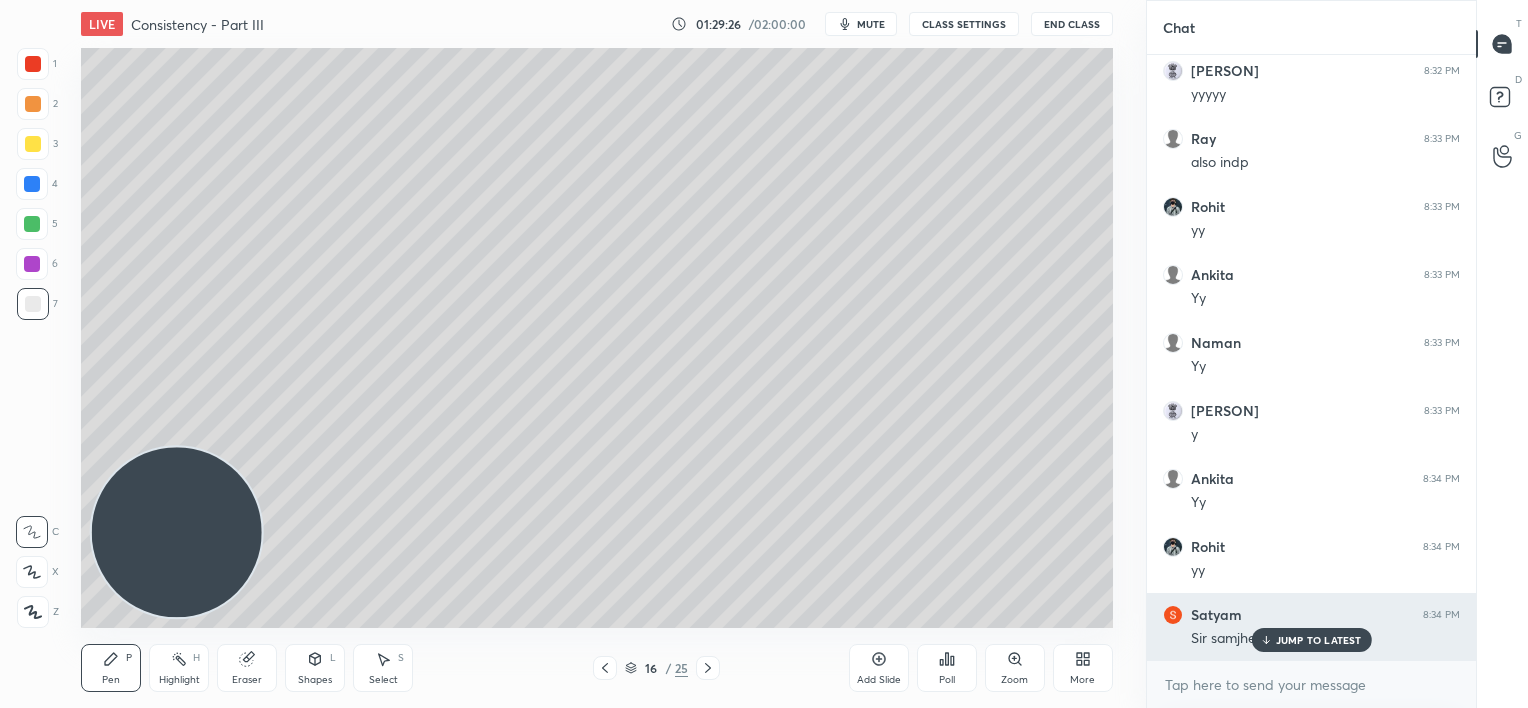 scroll, scrollTop: 25552, scrollLeft: 0, axis: vertical 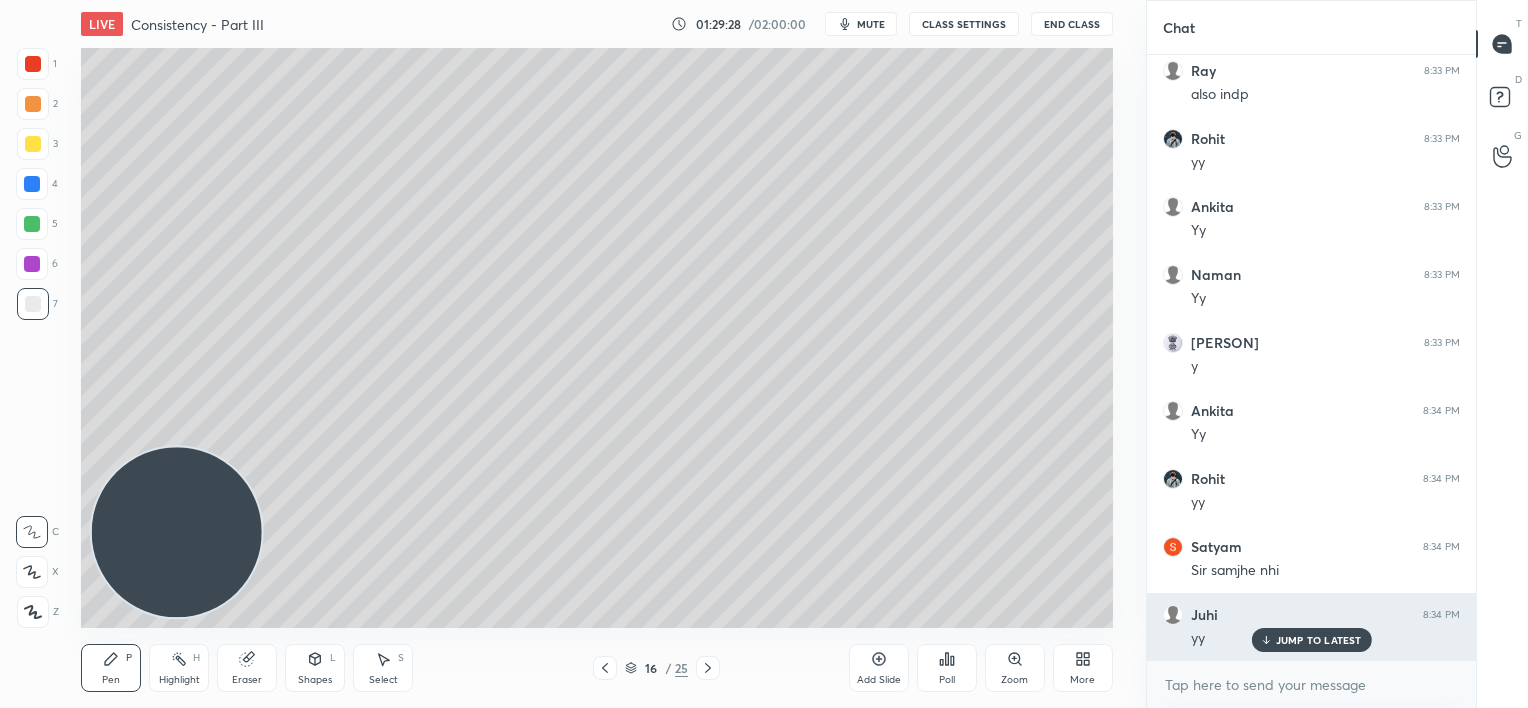 click on "JUMP TO LATEST" at bounding box center [1319, 640] 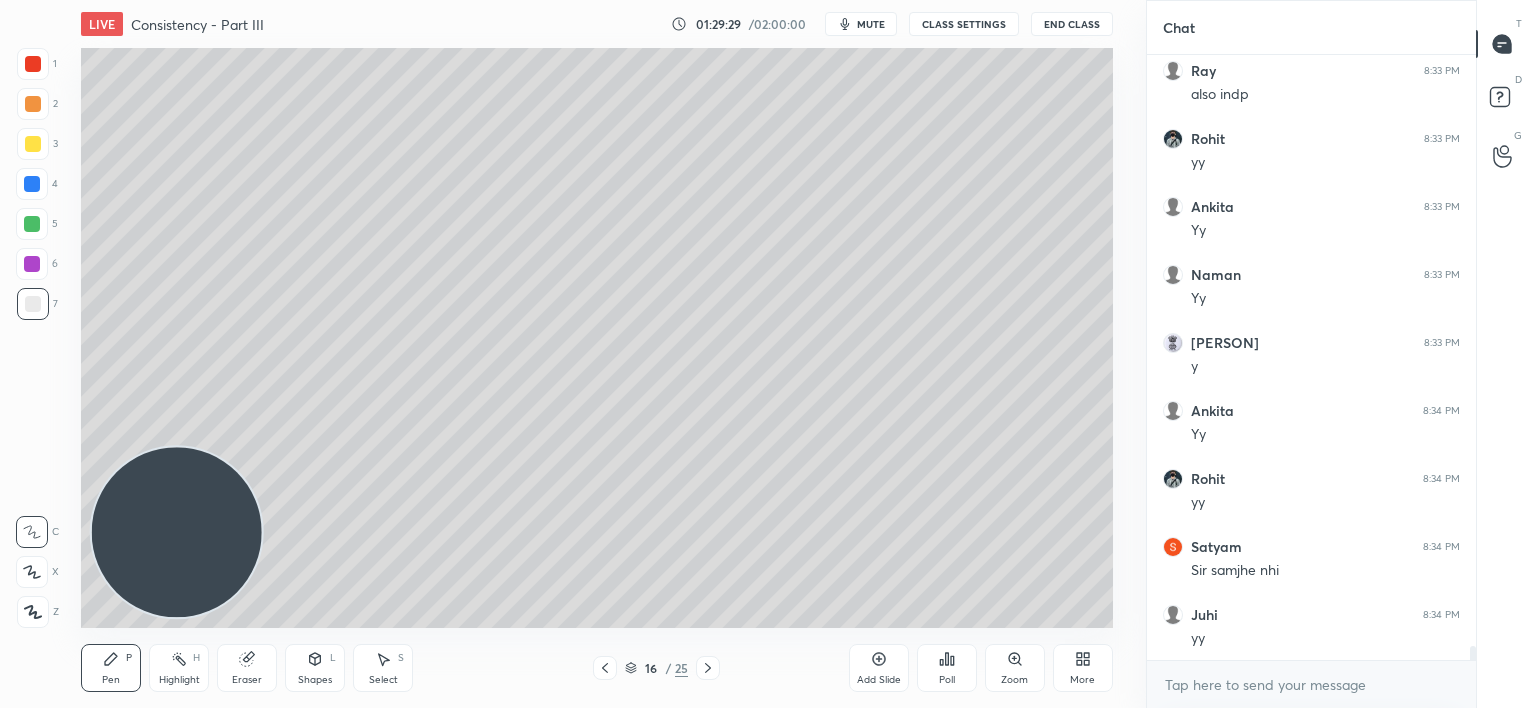 click on "Add Slide" at bounding box center [879, 668] 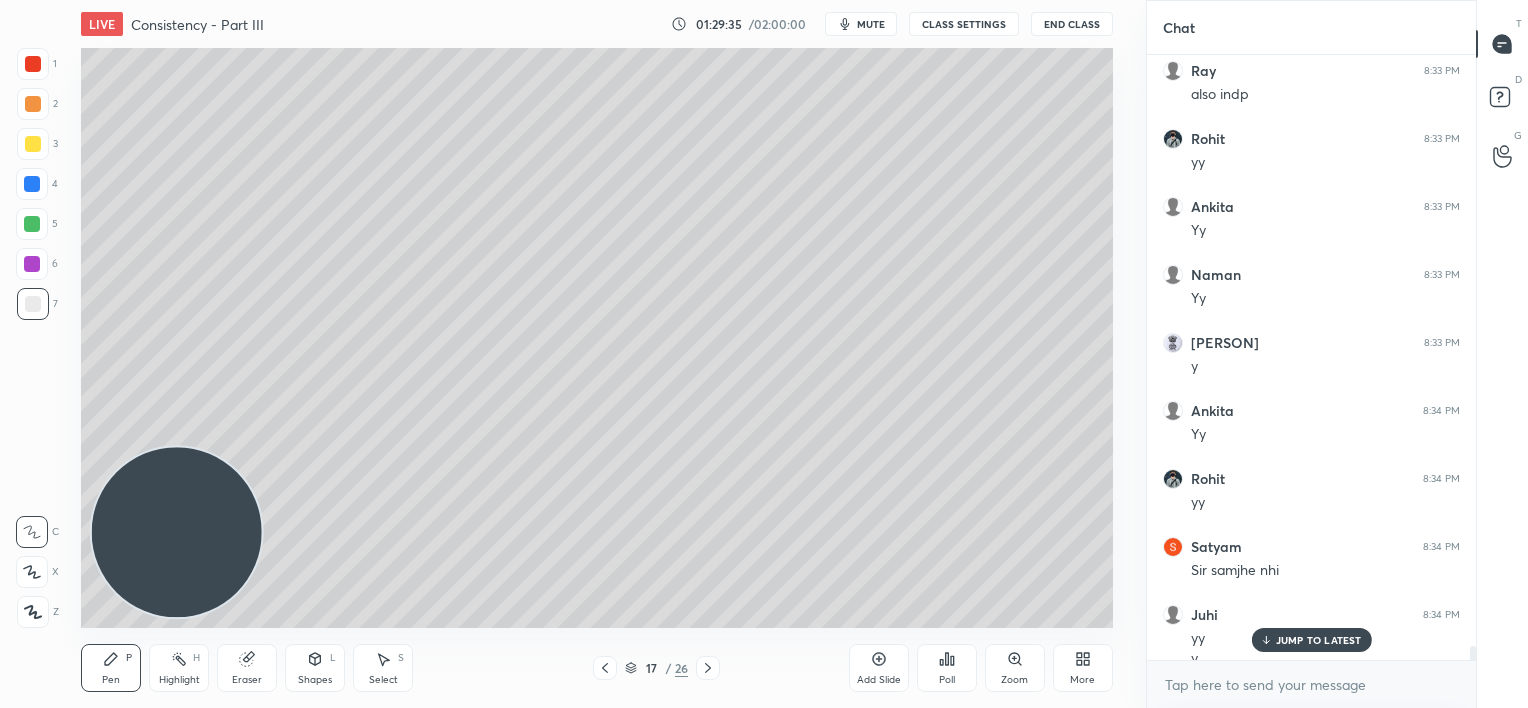 scroll, scrollTop: 25572, scrollLeft: 0, axis: vertical 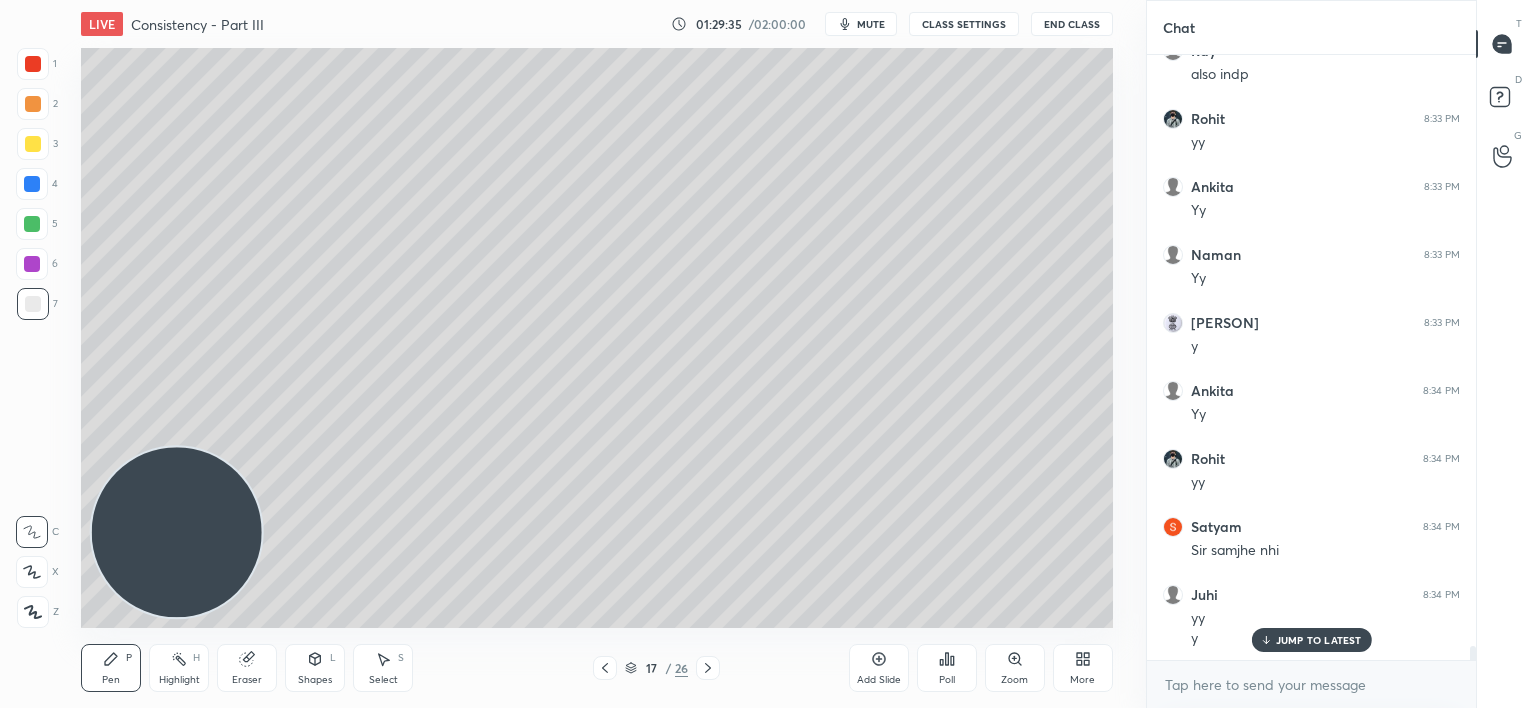 click at bounding box center (32, 264) 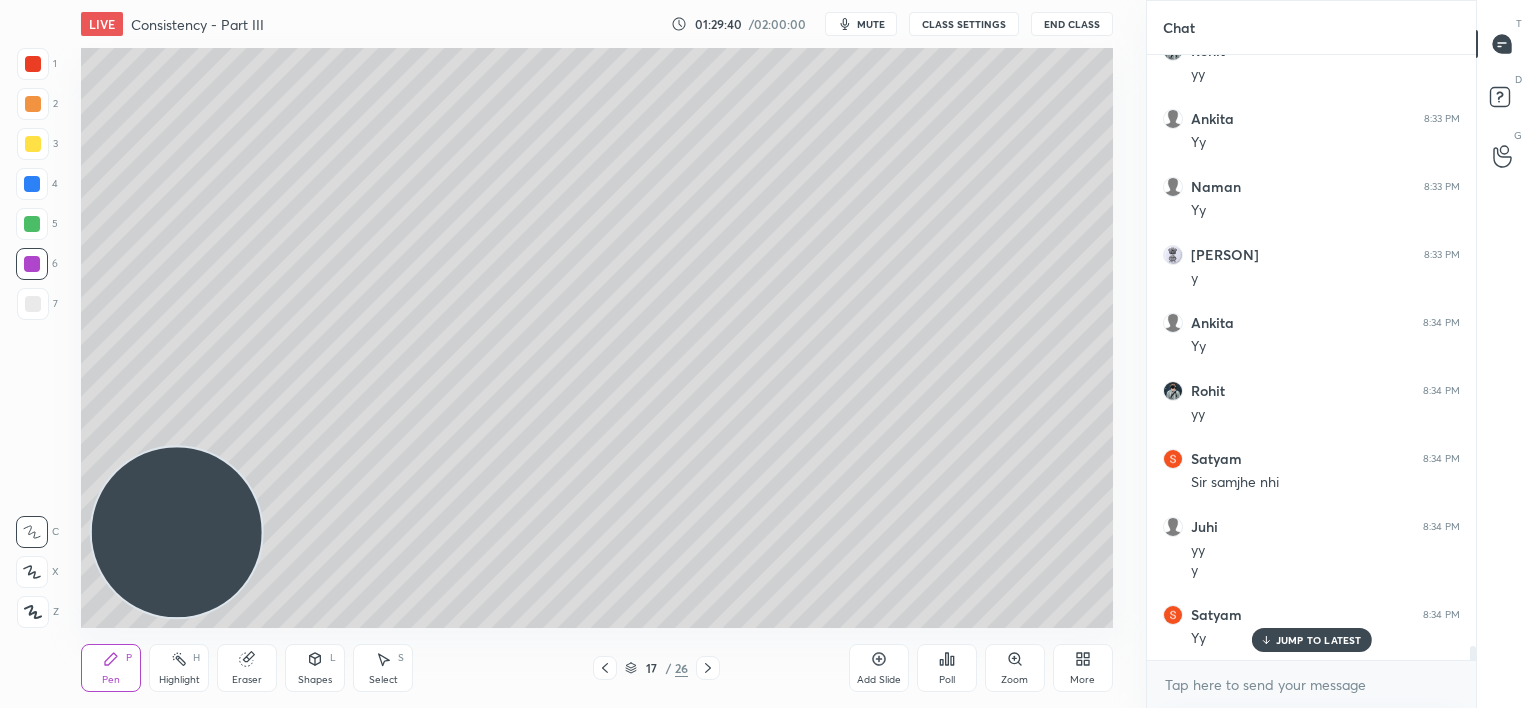 scroll, scrollTop: 25708, scrollLeft: 0, axis: vertical 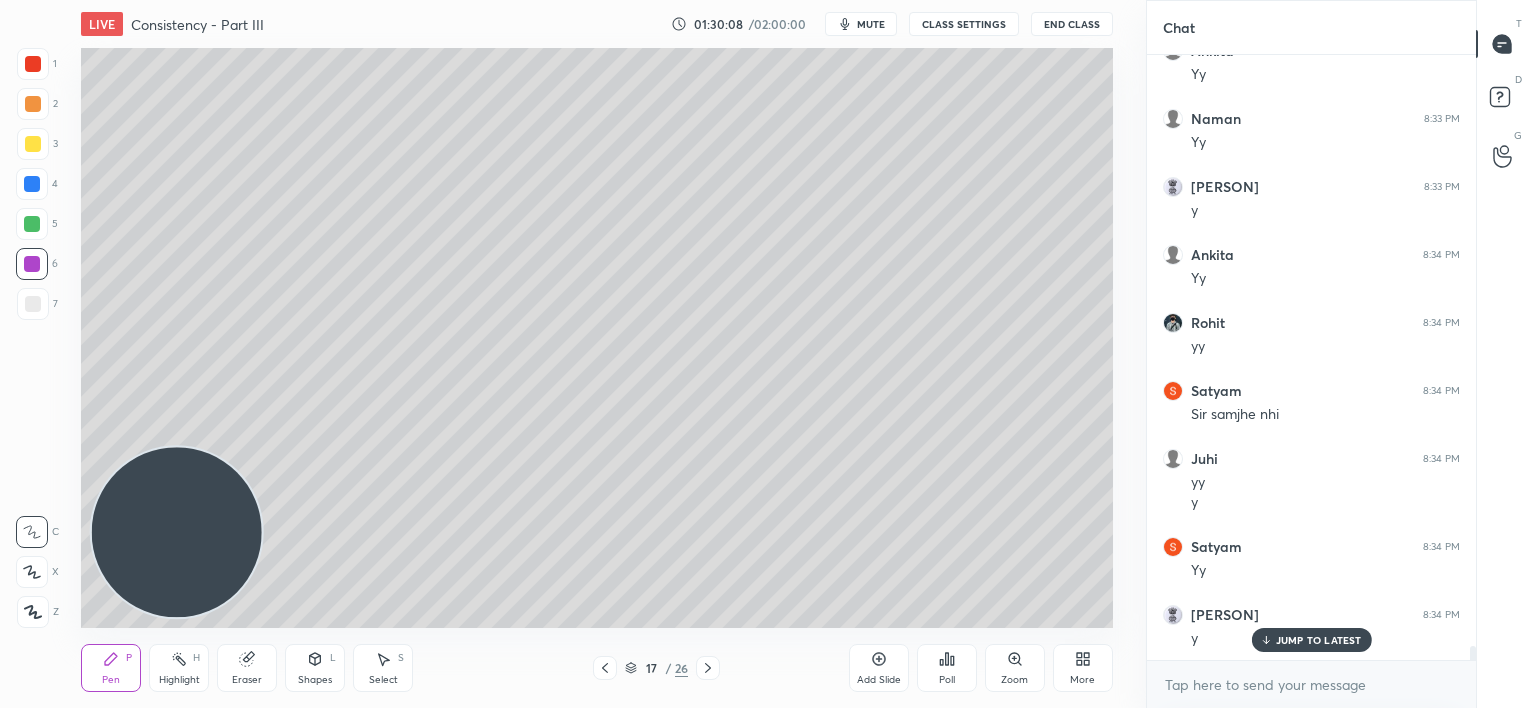 click 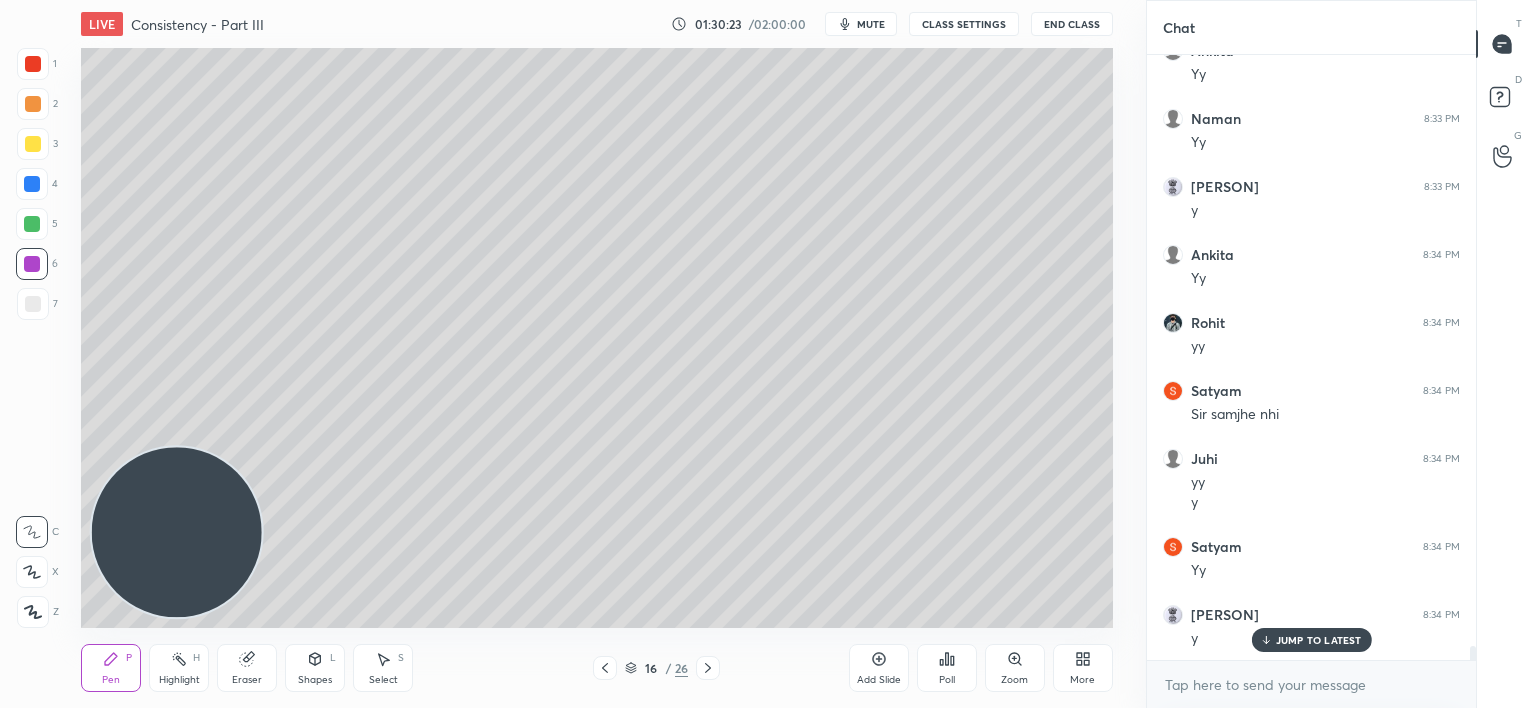 click 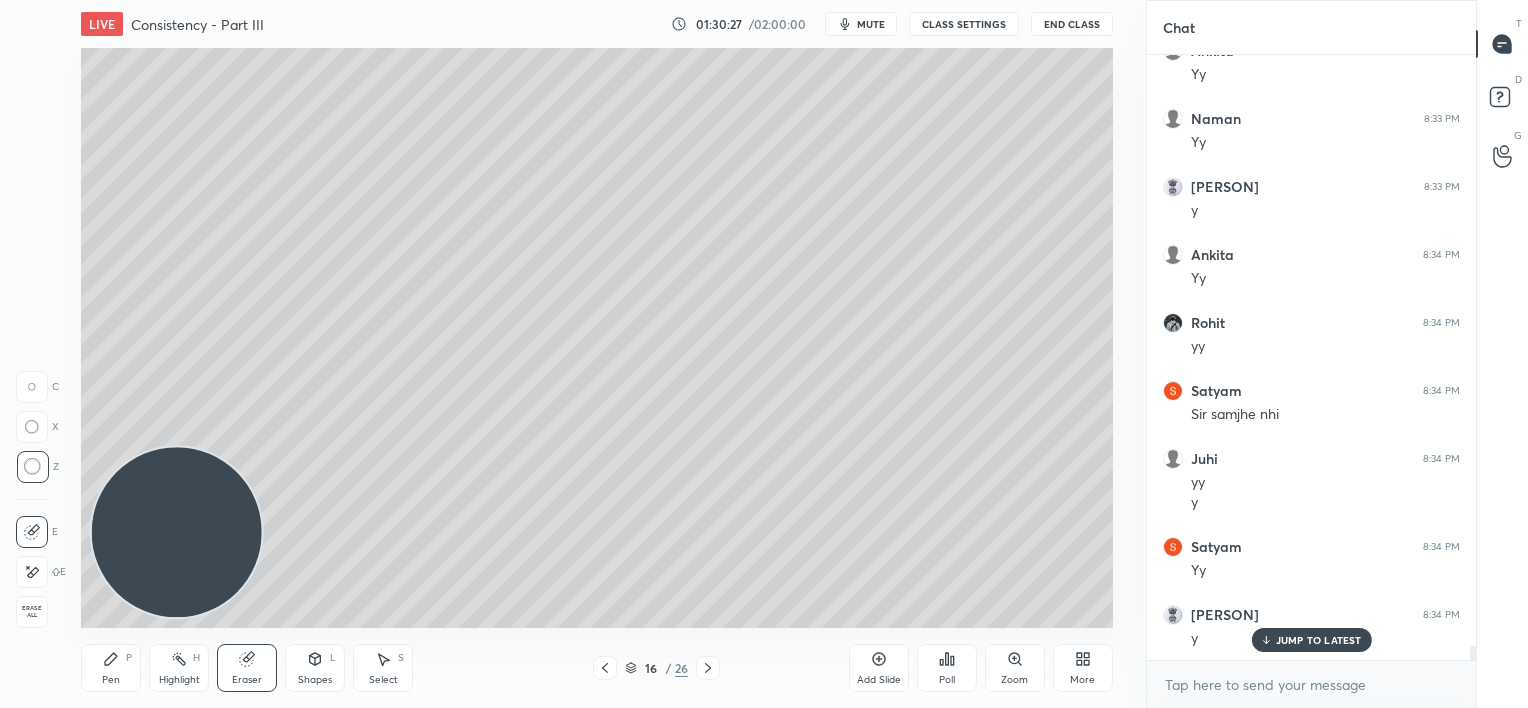 click on "Pen P" at bounding box center [111, 668] 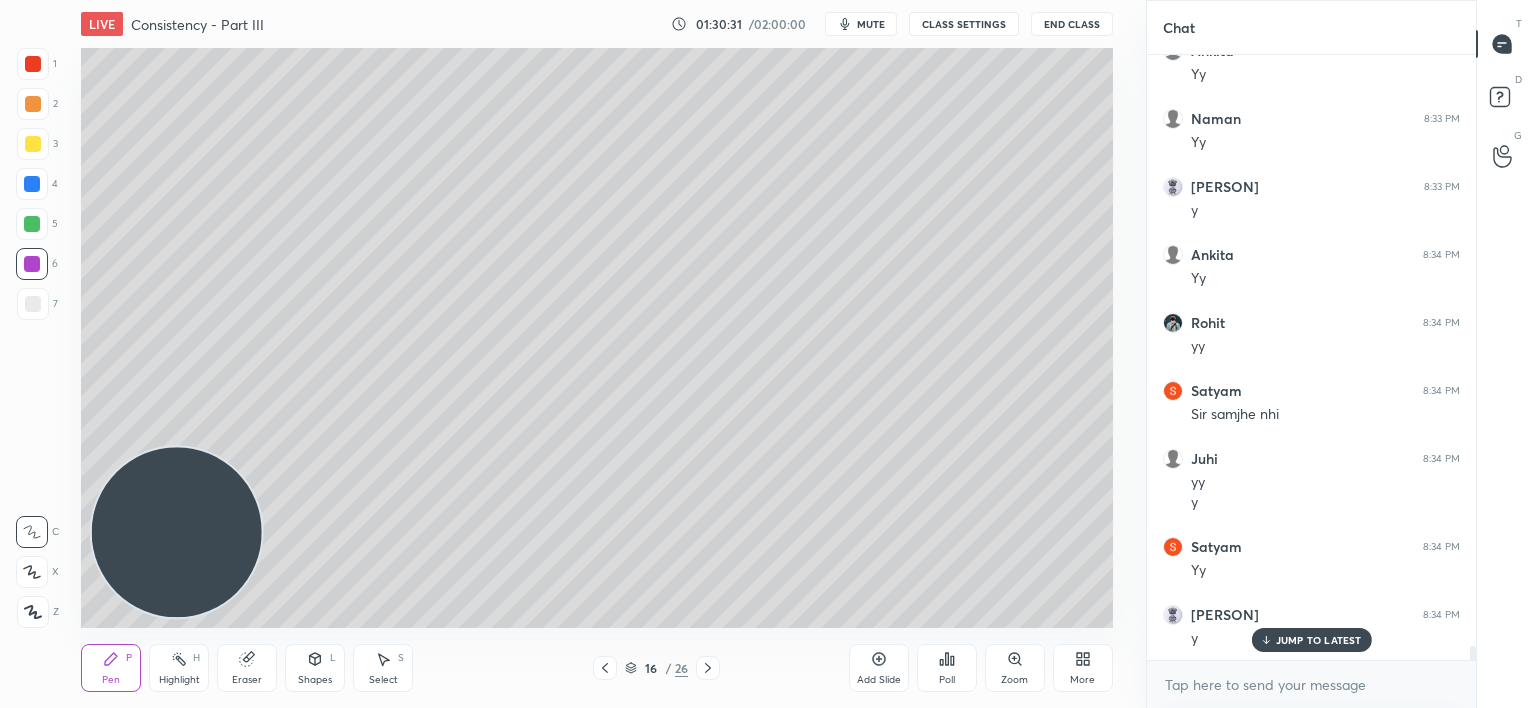 scroll, scrollTop: 25776, scrollLeft: 0, axis: vertical 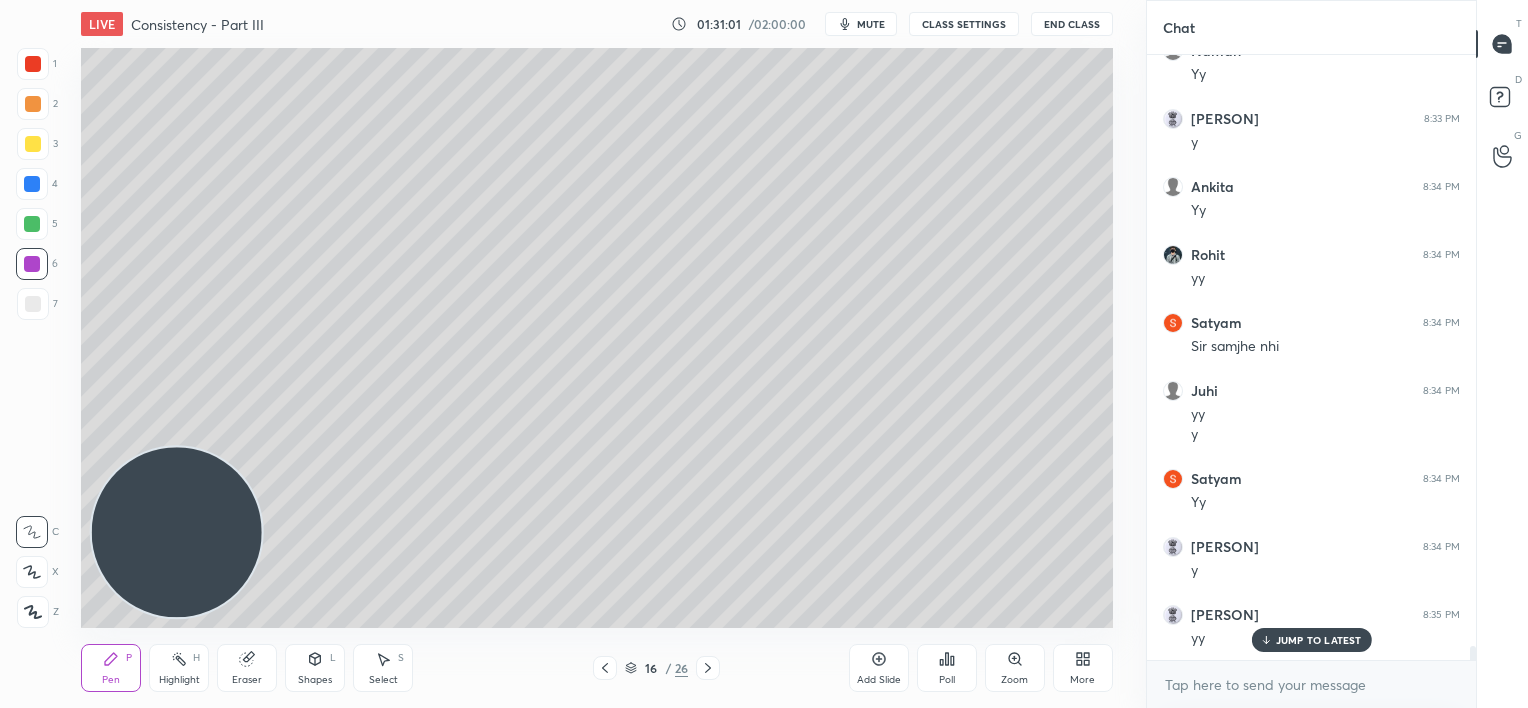 click on "JUMP TO LATEST" at bounding box center (1319, 640) 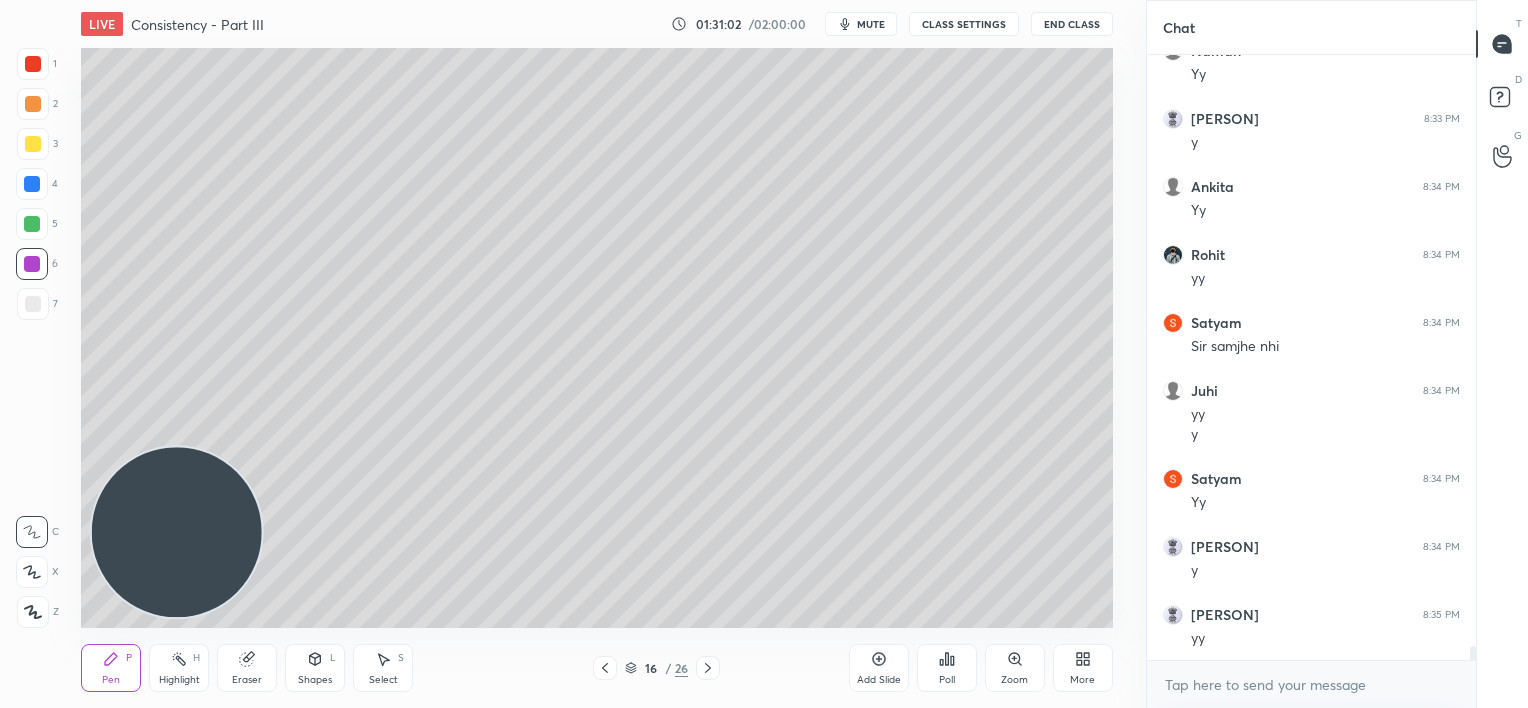 drag, startPoint x: 604, startPoint y: 664, endPoint x: 607, endPoint y: 652, distance: 12.369317 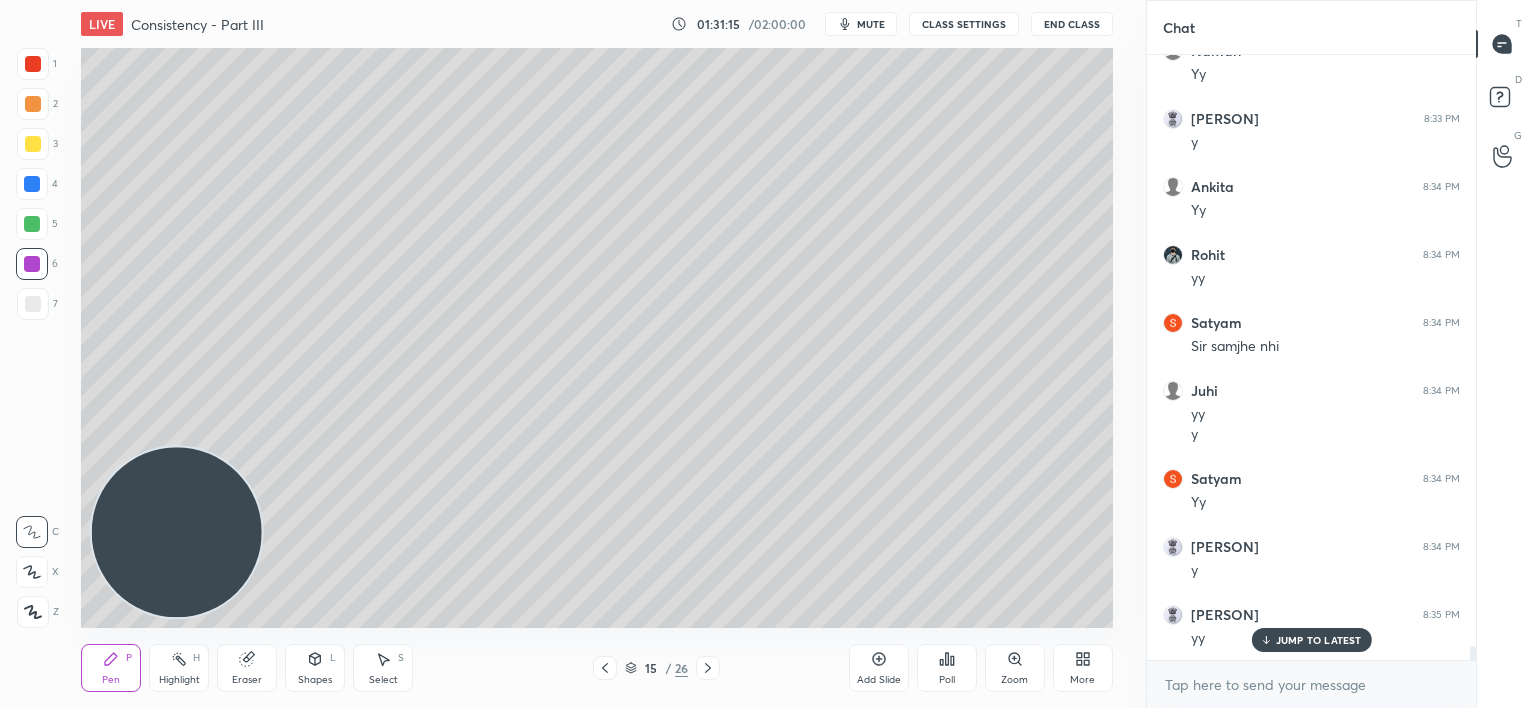 scroll, scrollTop: 25844, scrollLeft: 0, axis: vertical 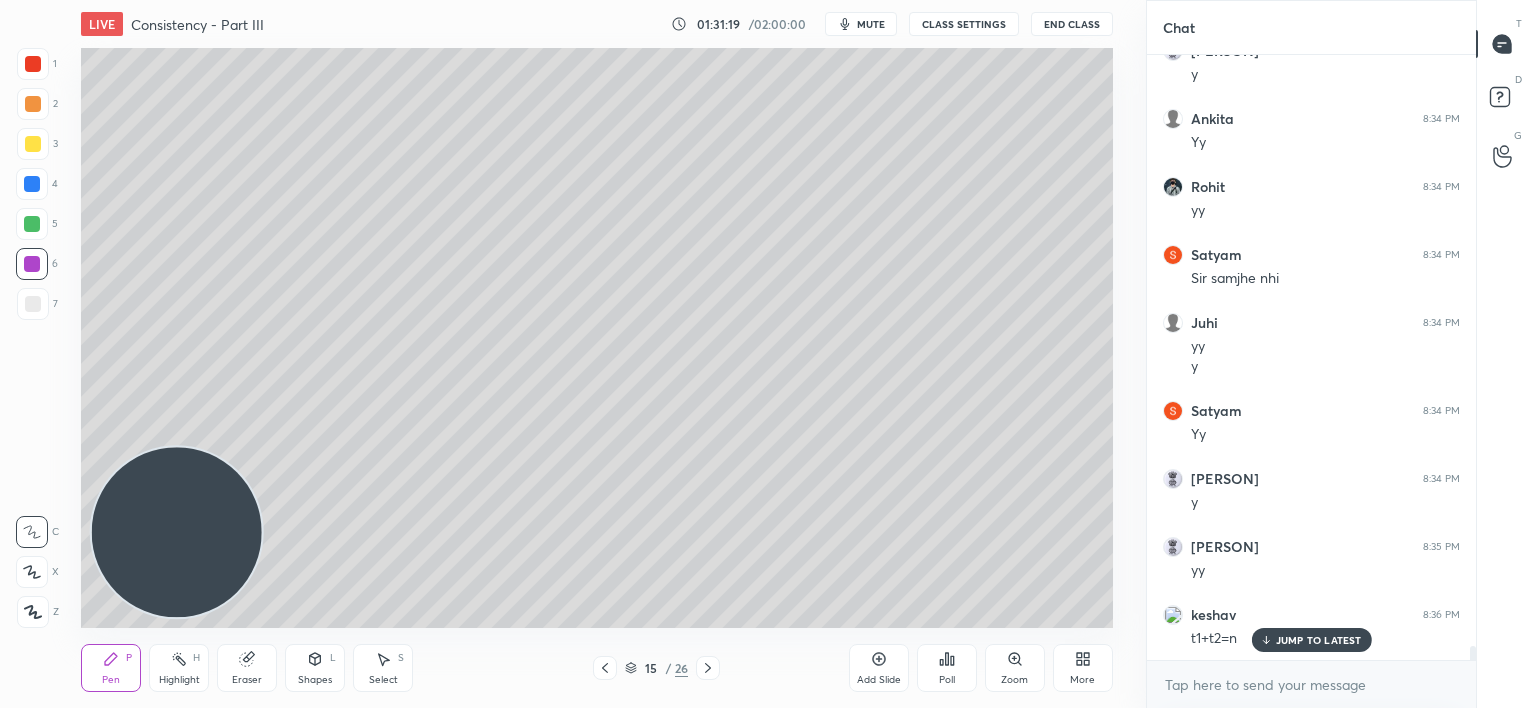click on "JUMP TO LATEST" at bounding box center (1319, 640) 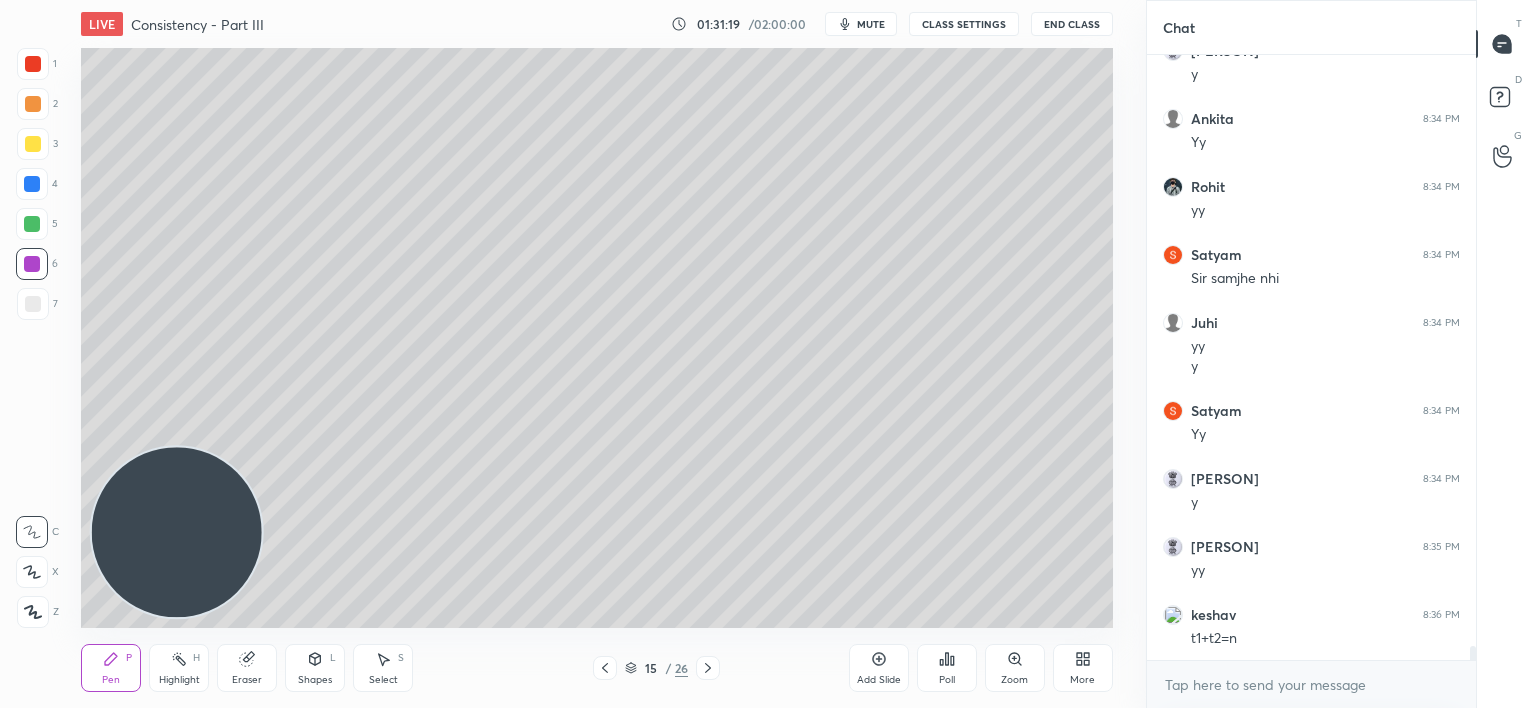 scroll, scrollTop: 25912, scrollLeft: 0, axis: vertical 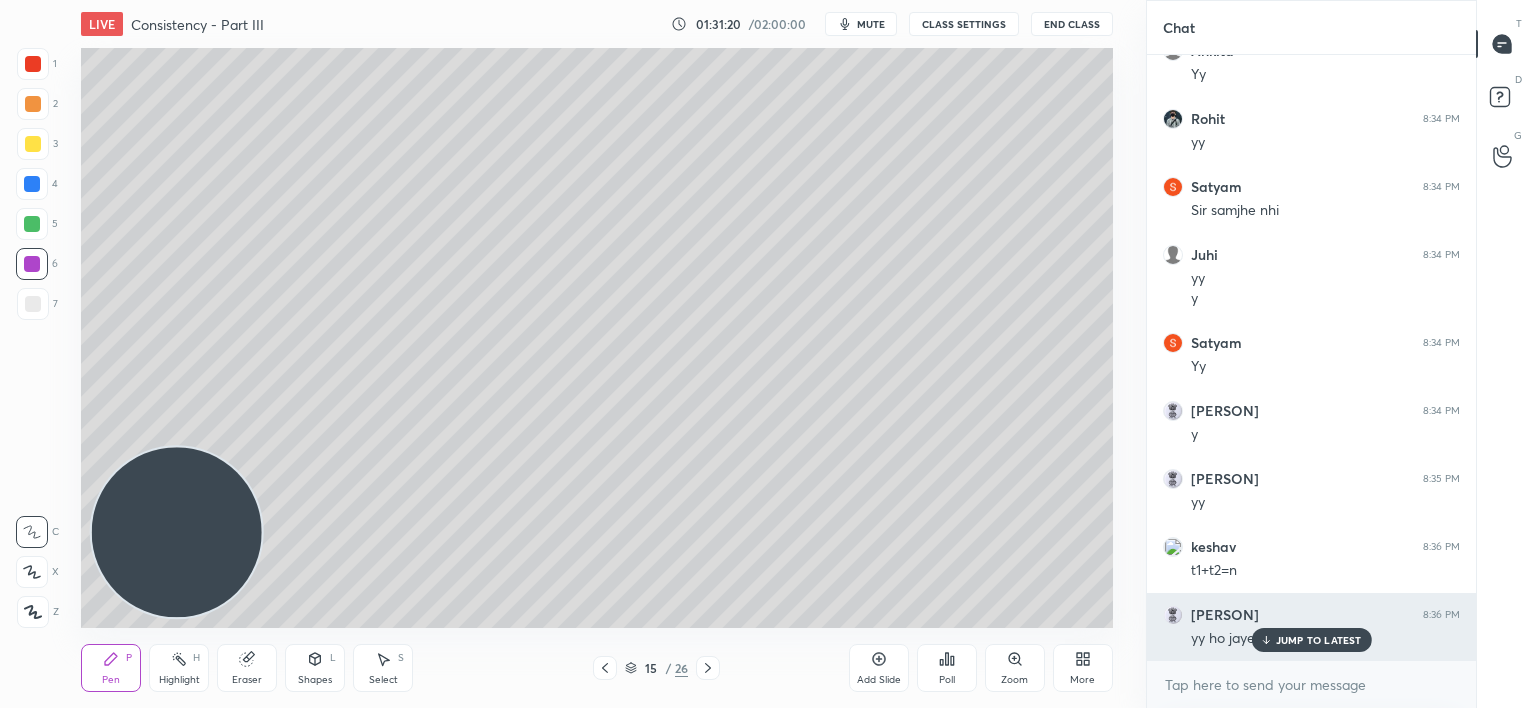 drag, startPoint x: 1292, startPoint y: 644, endPoint x: 1278, endPoint y: 644, distance: 14 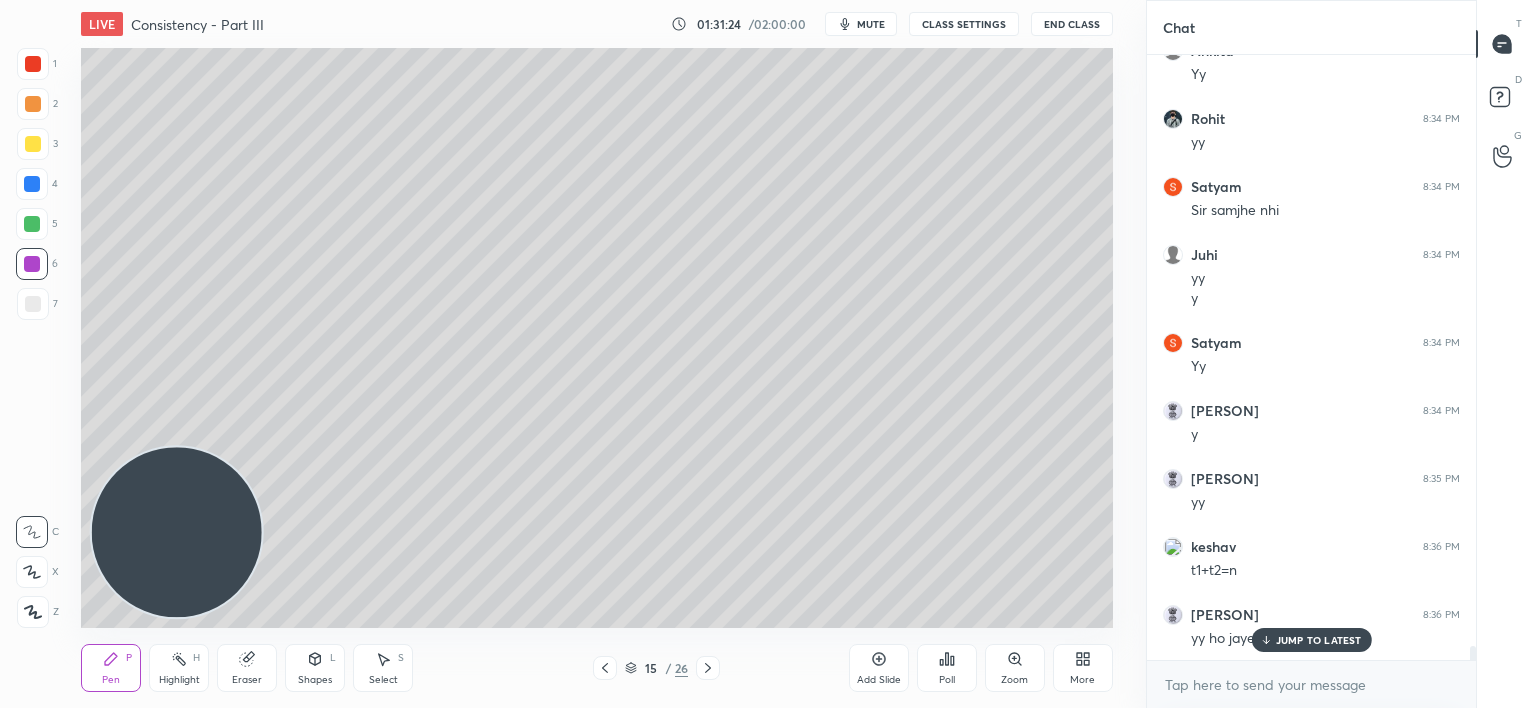 scroll, scrollTop: 25980, scrollLeft: 0, axis: vertical 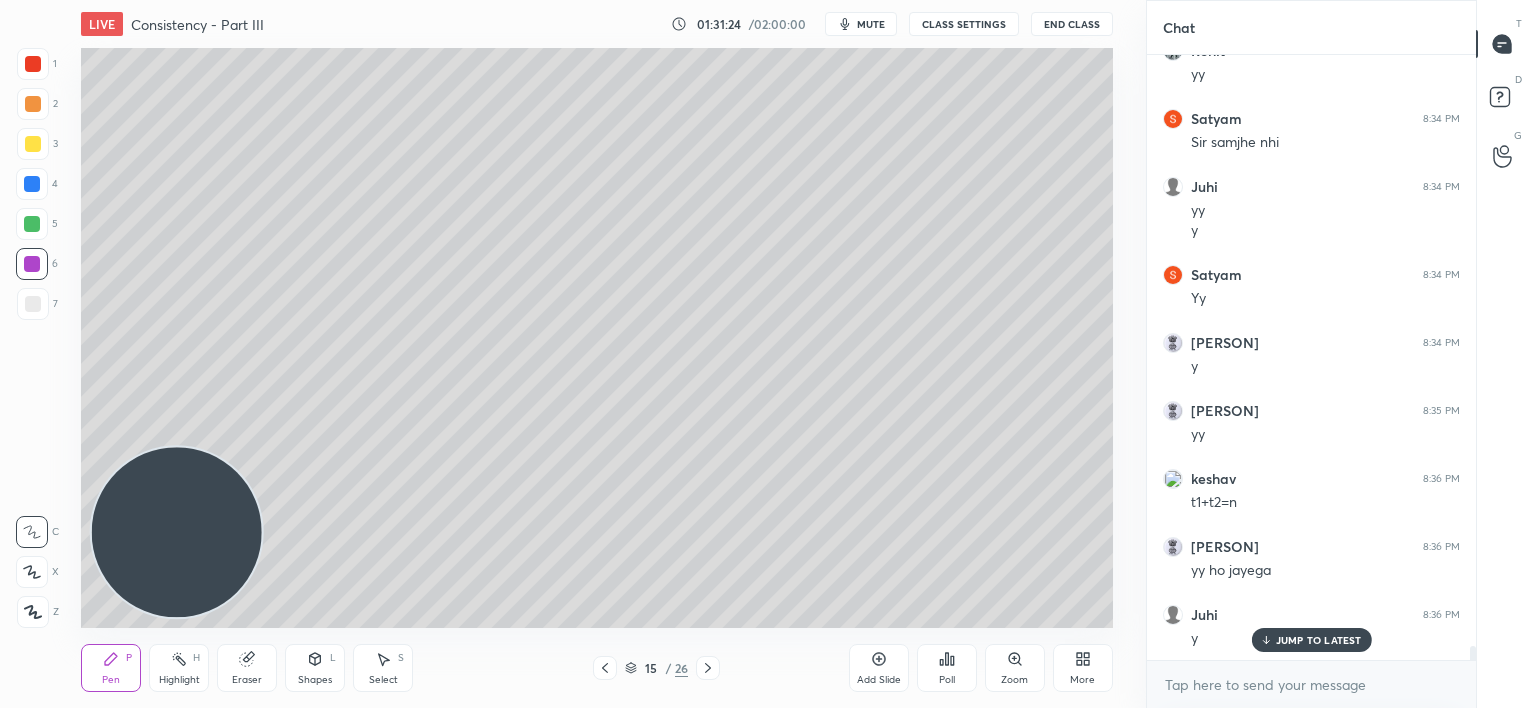 click 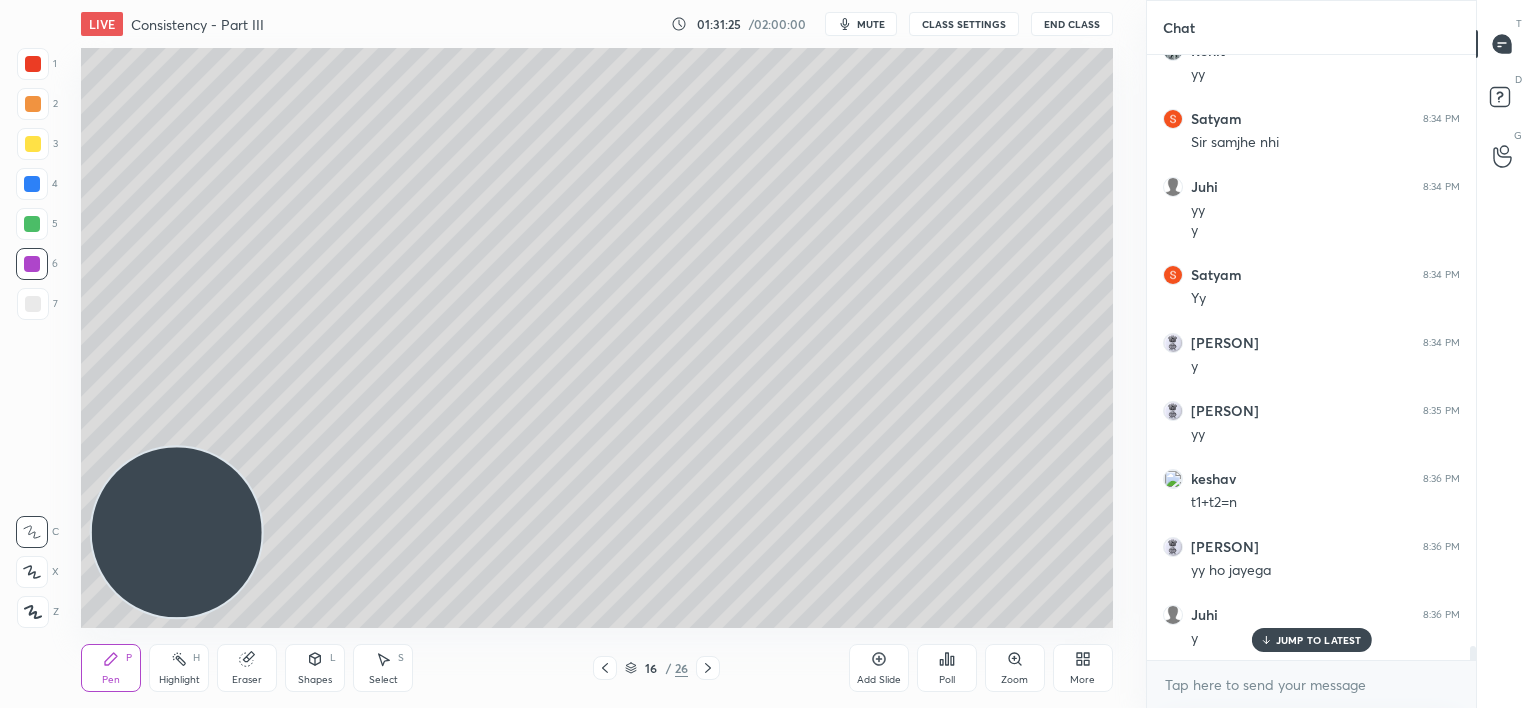 click on "JUMP TO LATEST" at bounding box center (1311, 640) 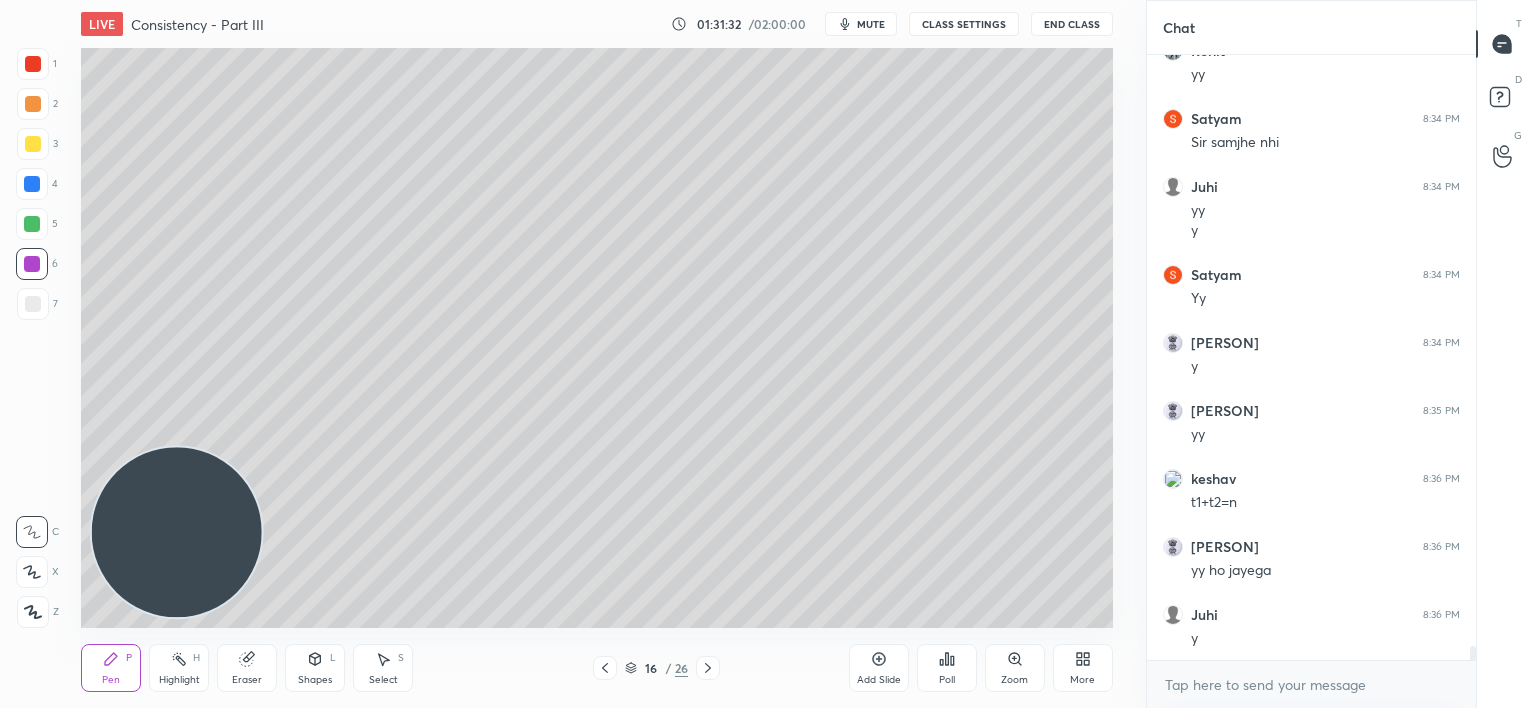 click at bounding box center (32, 184) 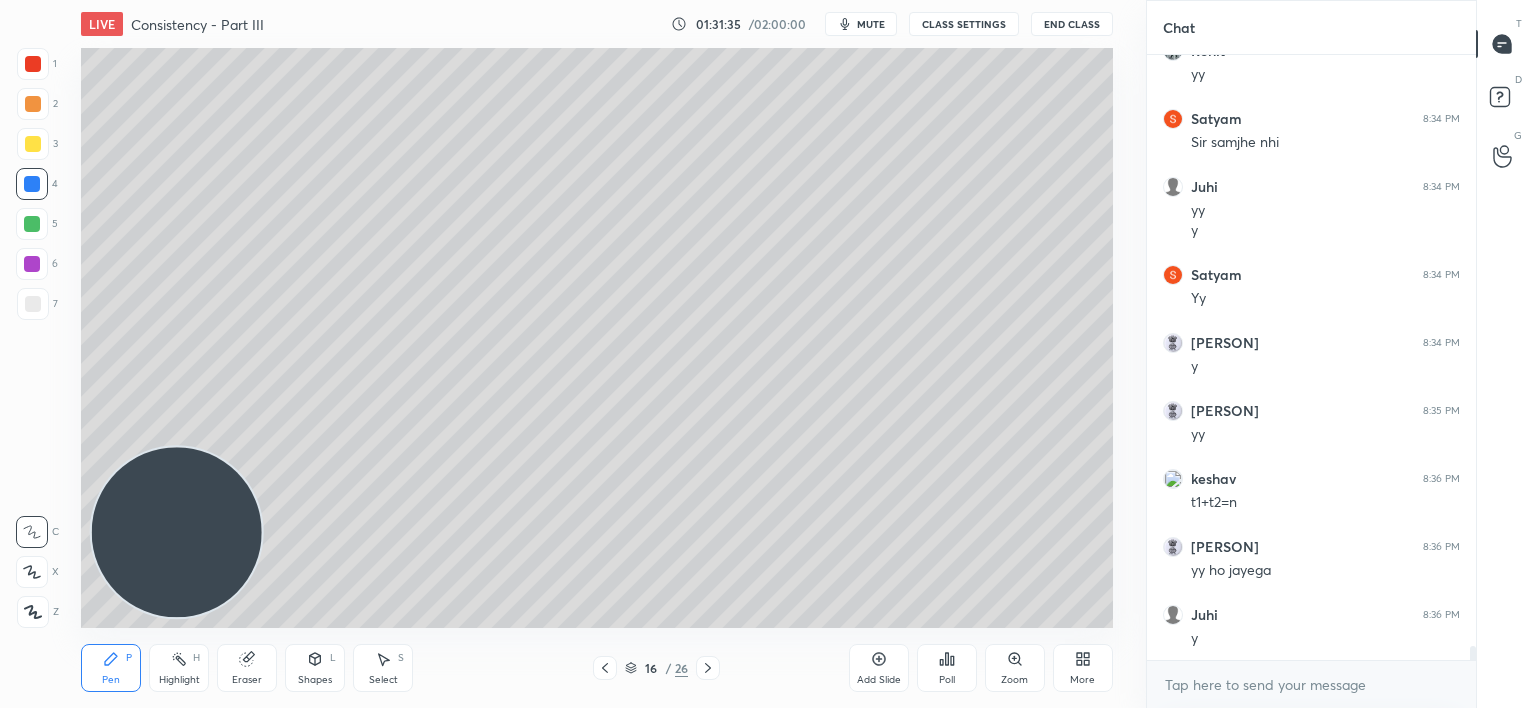 click 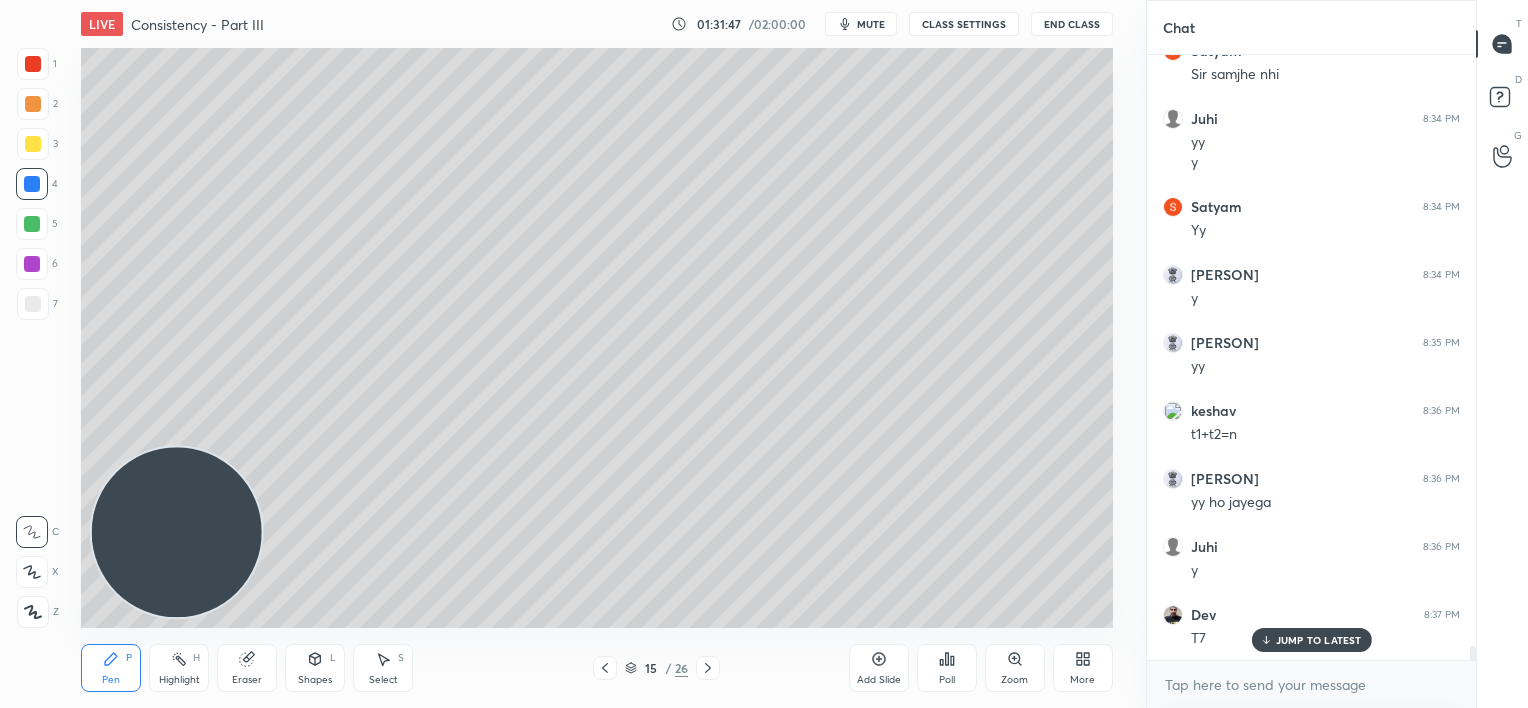 scroll, scrollTop: 26116, scrollLeft: 0, axis: vertical 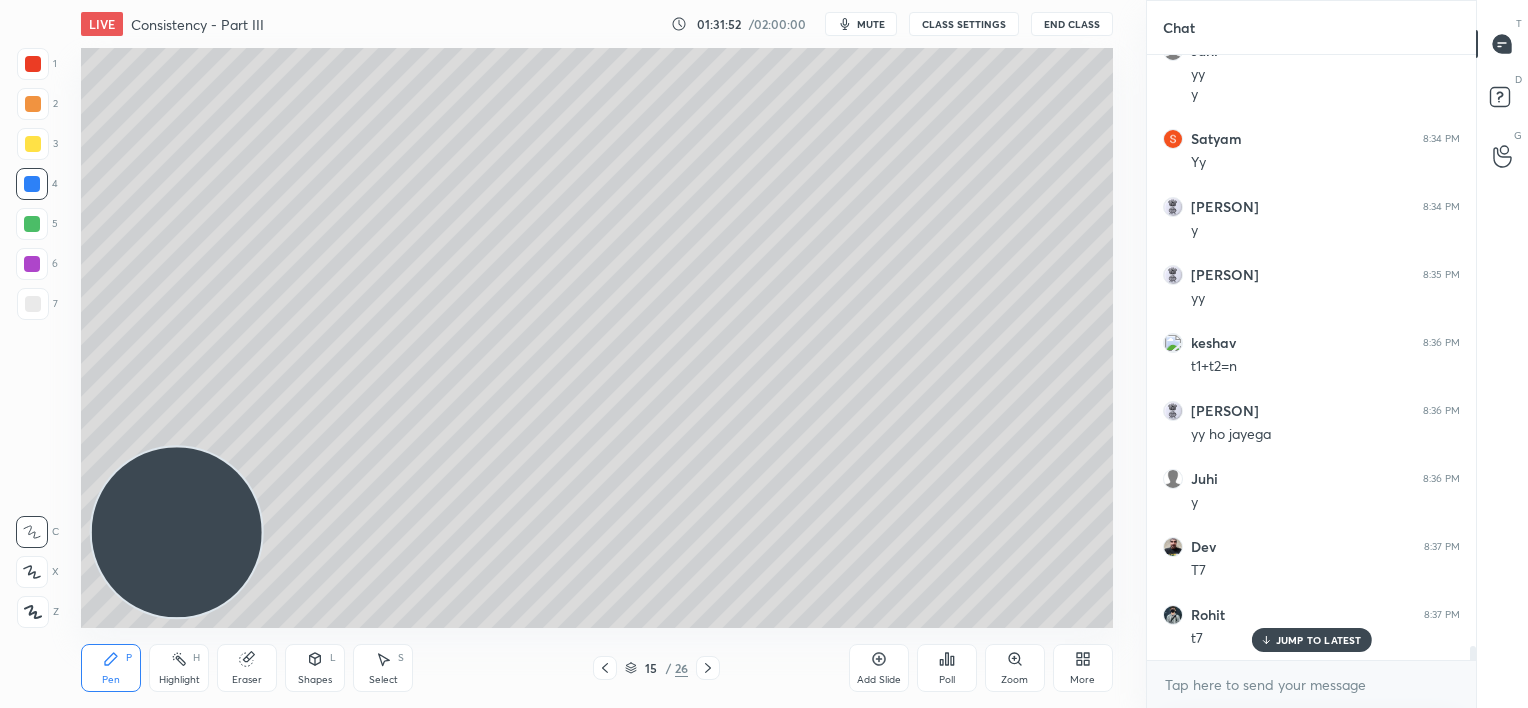 click 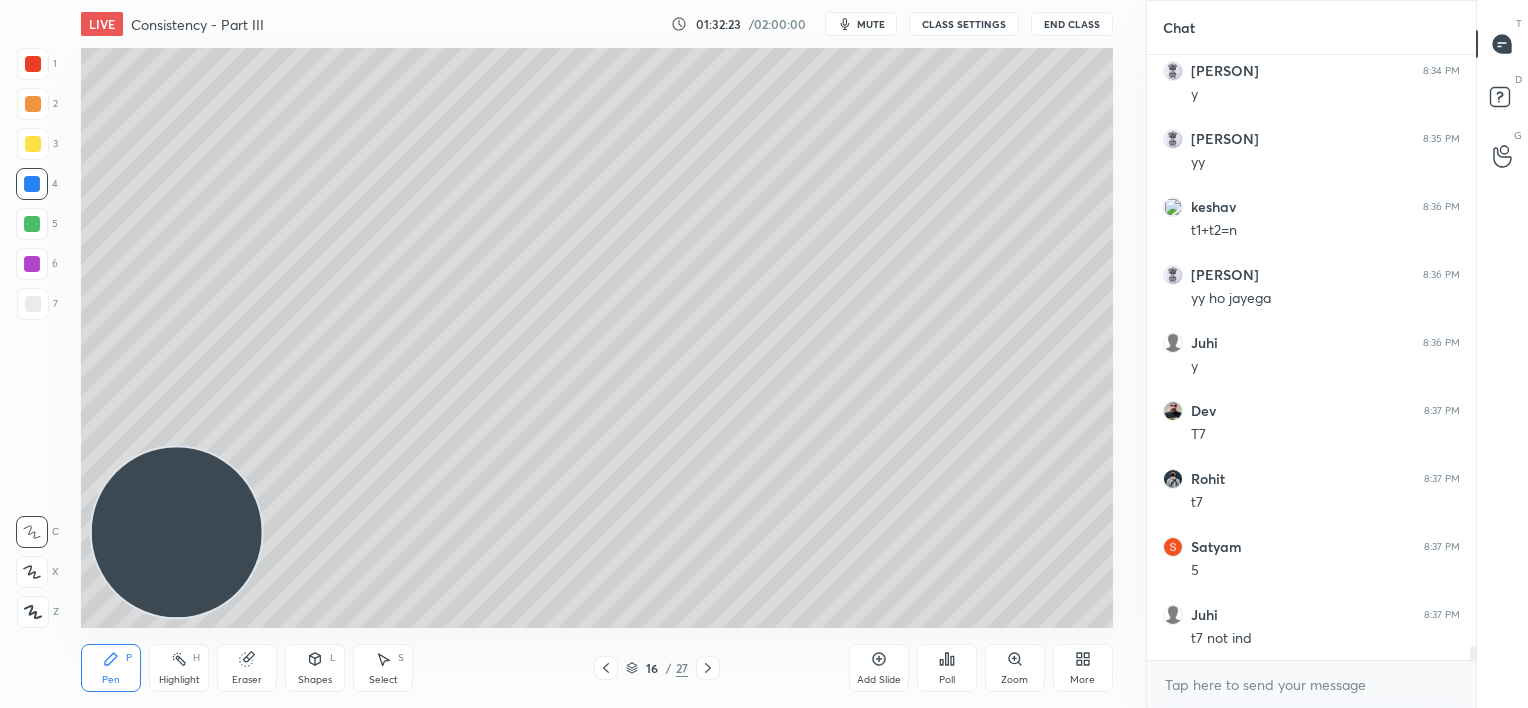 scroll, scrollTop: 26320, scrollLeft: 0, axis: vertical 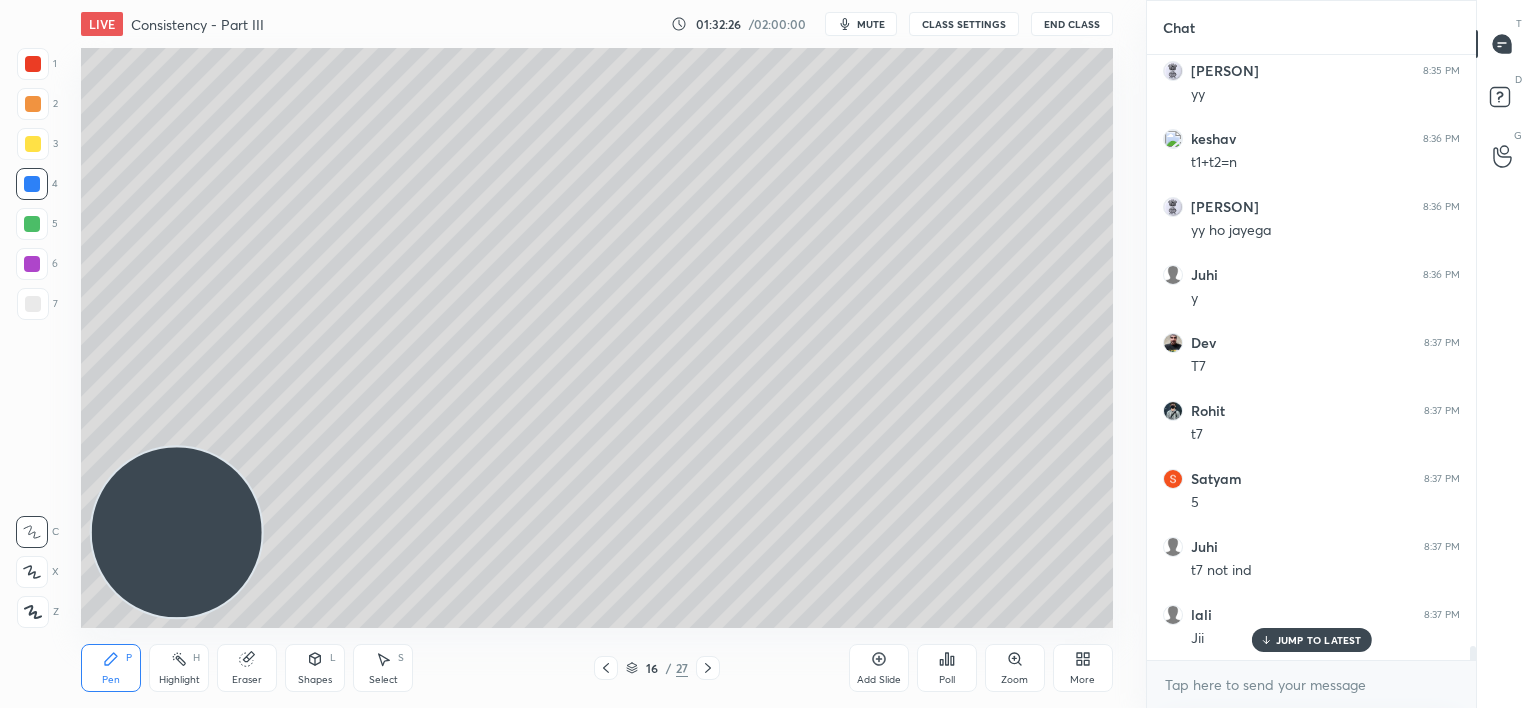 drag, startPoint x: 39, startPoint y: 309, endPoint x: 41, endPoint y: 299, distance: 10.198039 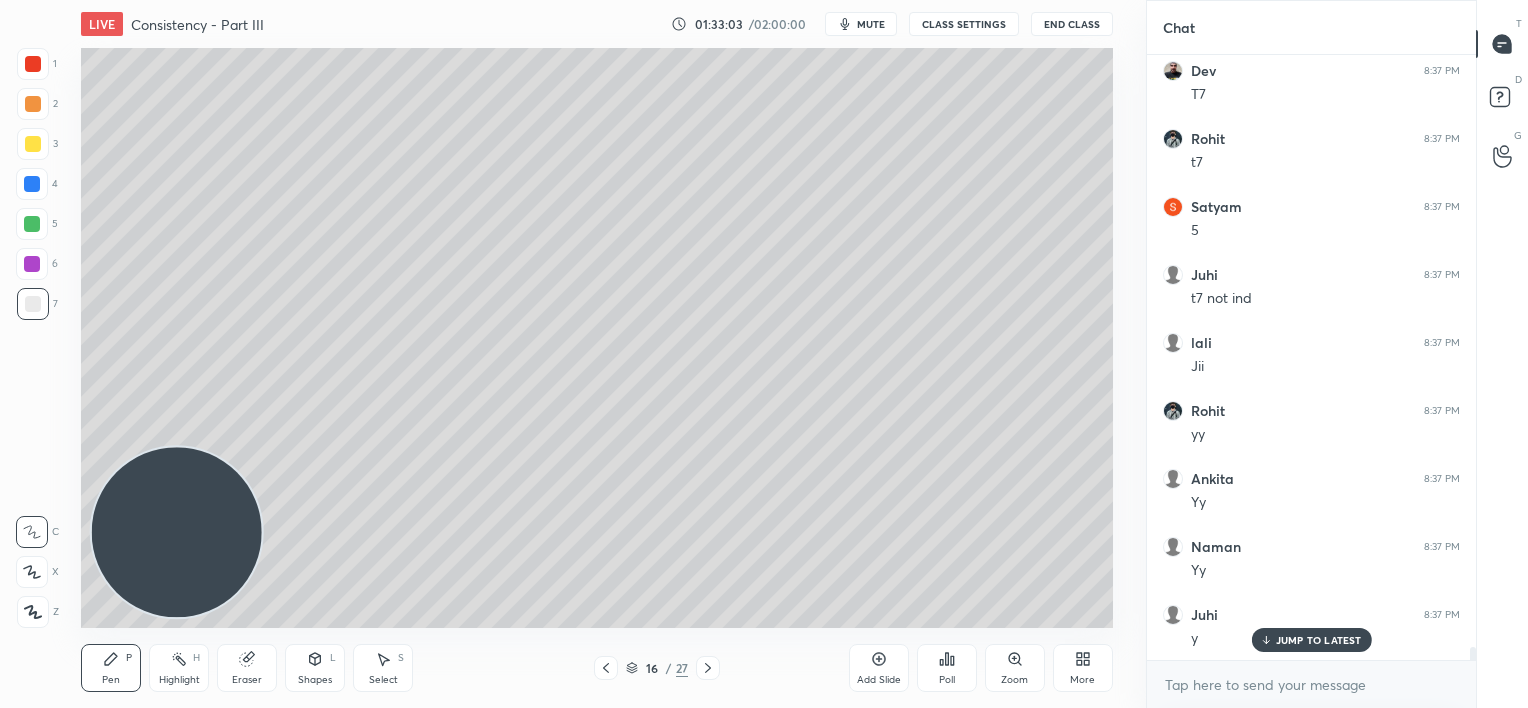 scroll, scrollTop: 26660, scrollLeft: 0, axis: vertical 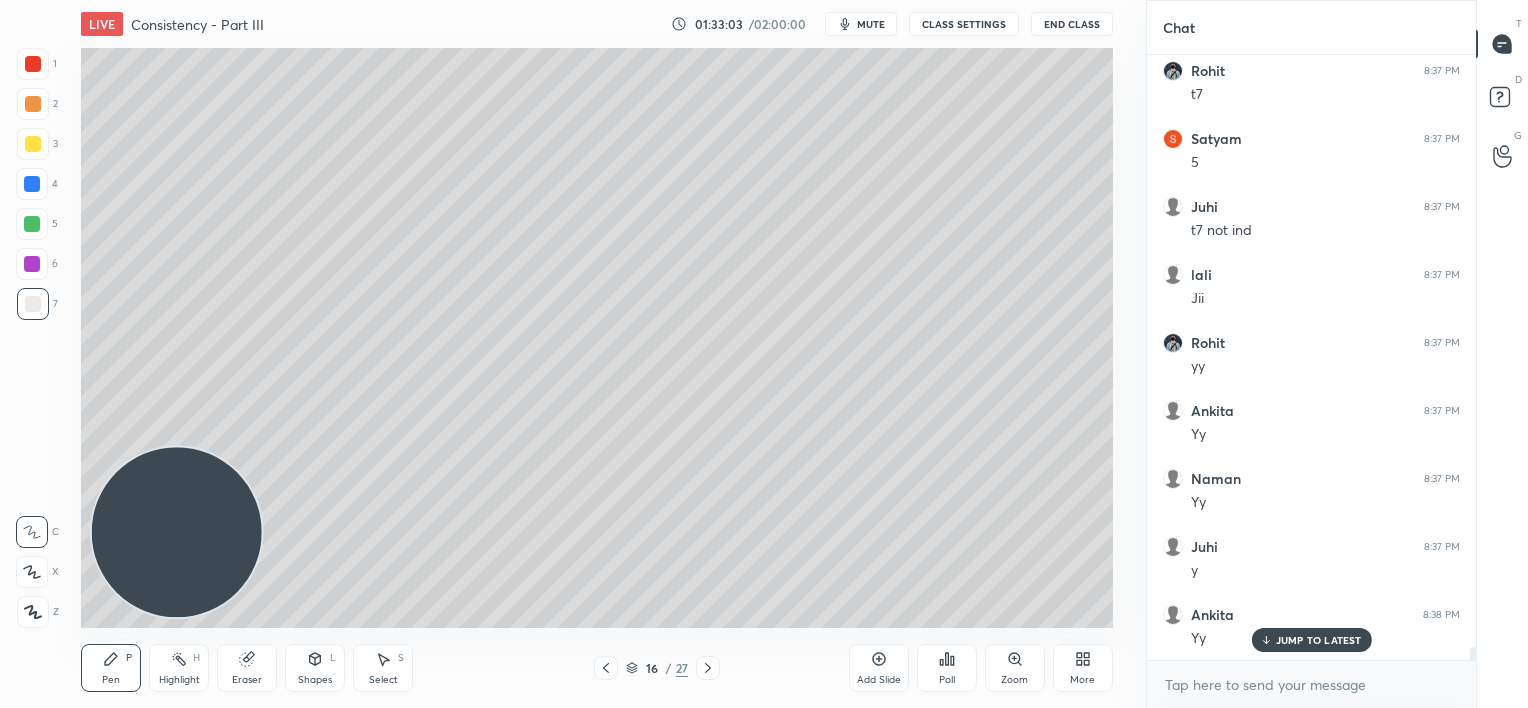 drag, startPoint x: 242, startPoint y: 668, endPoint x: 275, endPoint y: 645, distance: 40.22437 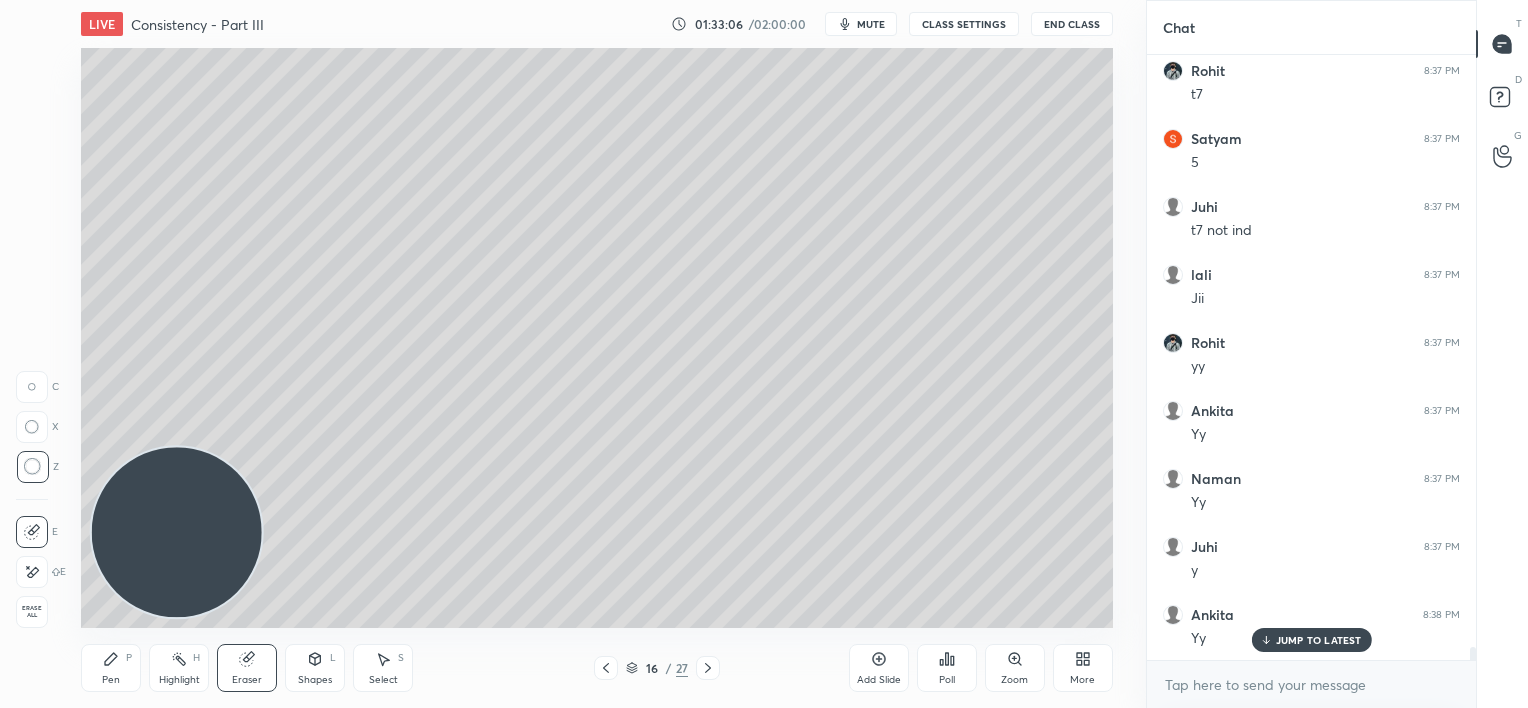 scroll, scrollTop: 26728, scrollLeft: 0, axis: vertical 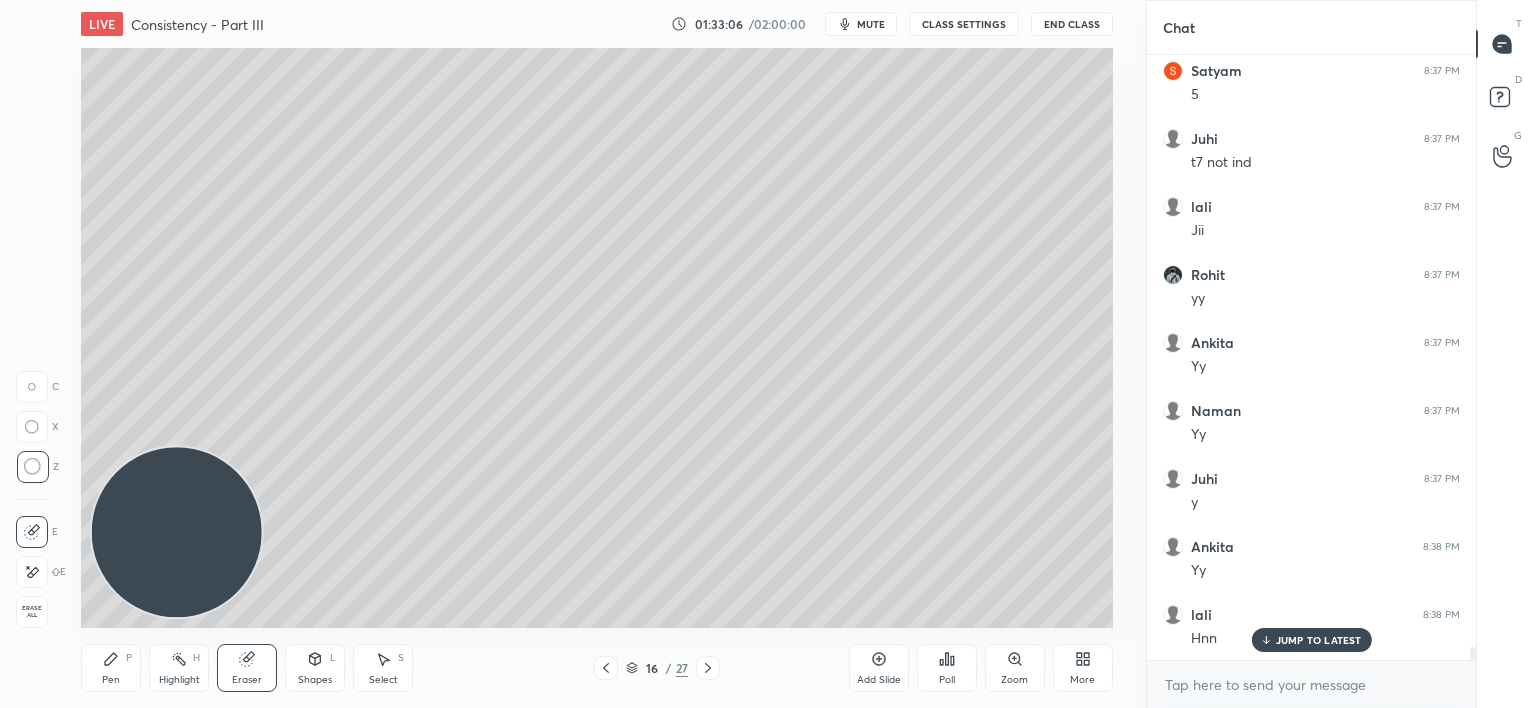 click on "Pen P" at bounding box center (111, 668) 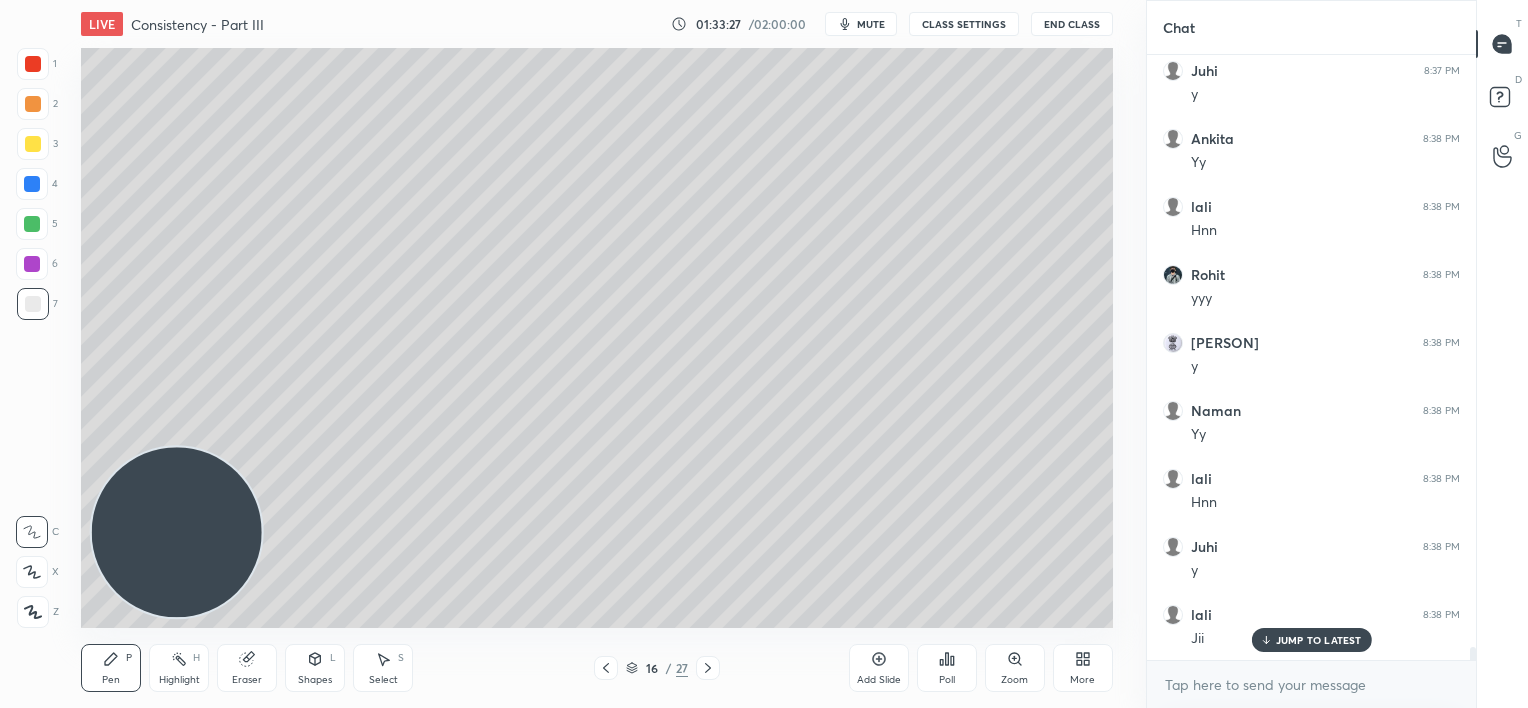 scroll, scrollTop: 27204, scrollLeft: 0, axis: vertical 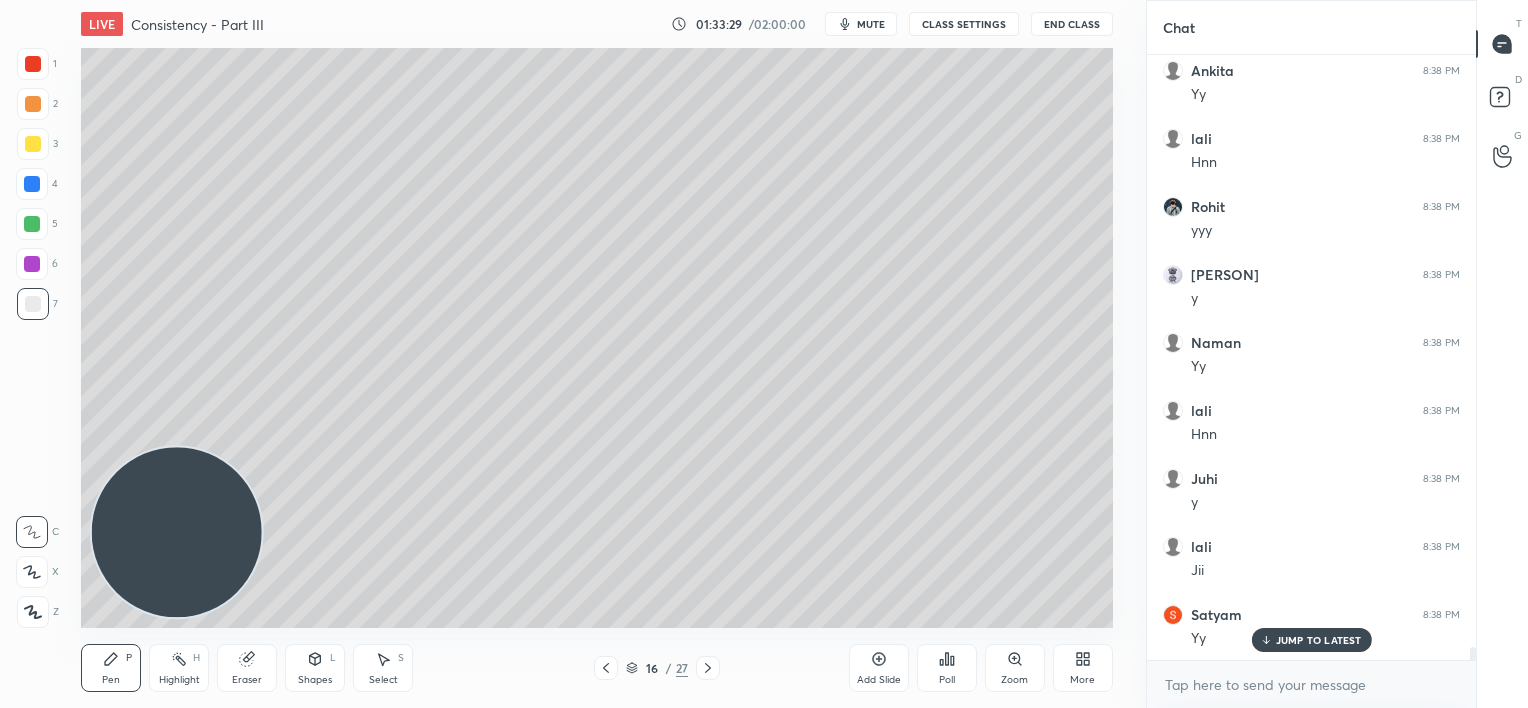 drag, startPoint x: 252, startPoint y: 668, endPoint x: 270, endPoint y: 656, distance: 21.633308 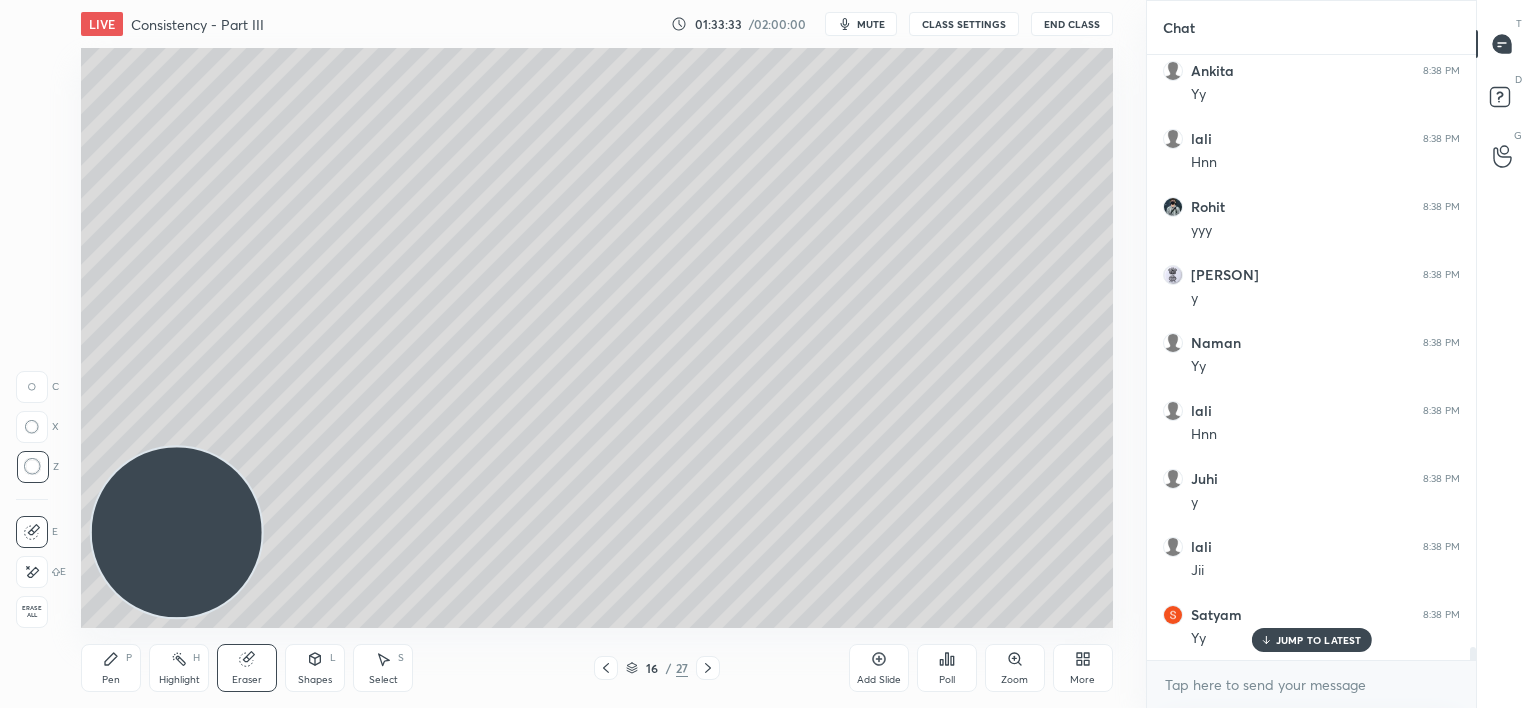 drag, startPoint x: 100, startPoint y: 672, endPoint x: 169, endPoint y: 643, distance: 74.84651 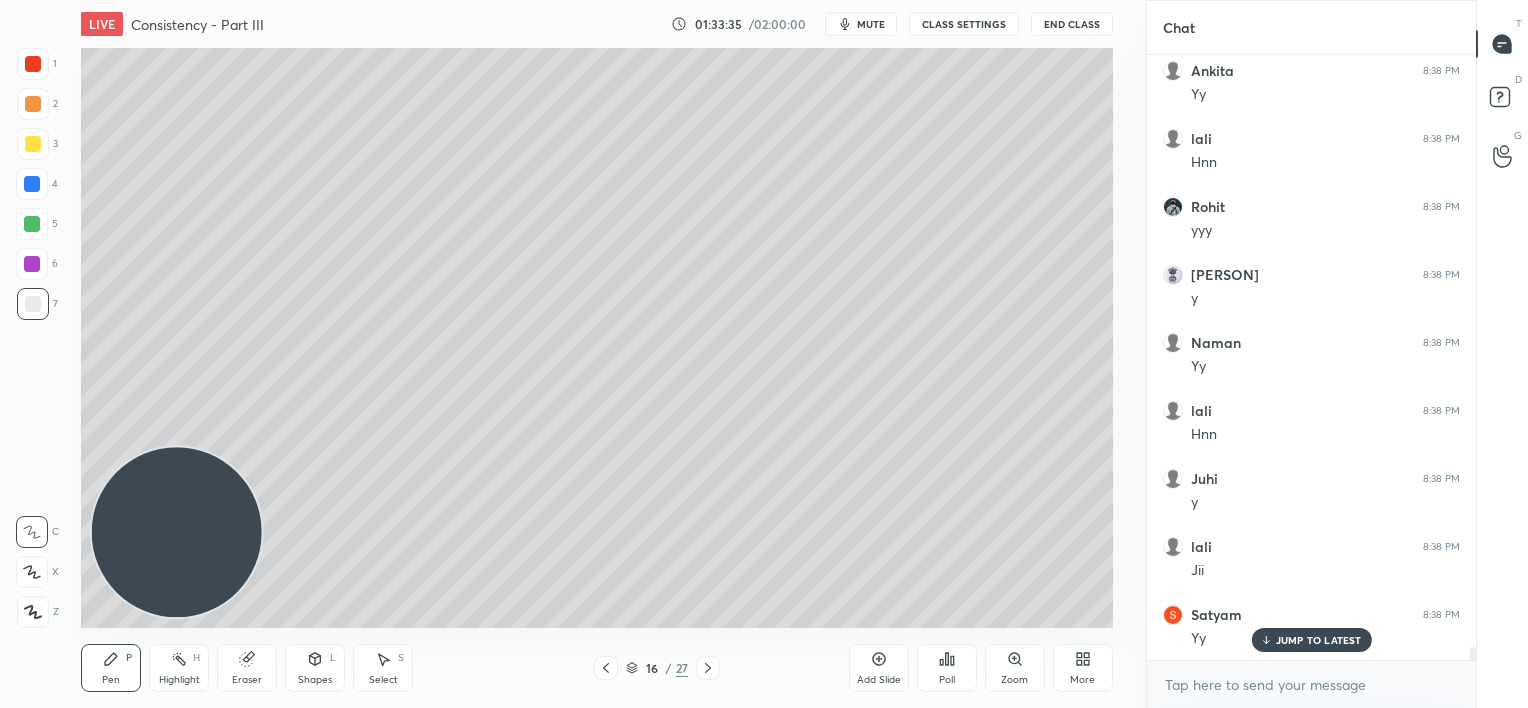 drag, startPoint x: 251, startPoint y: 659, endPoint x: 264, endPoint y: 650, distance: 15.811388 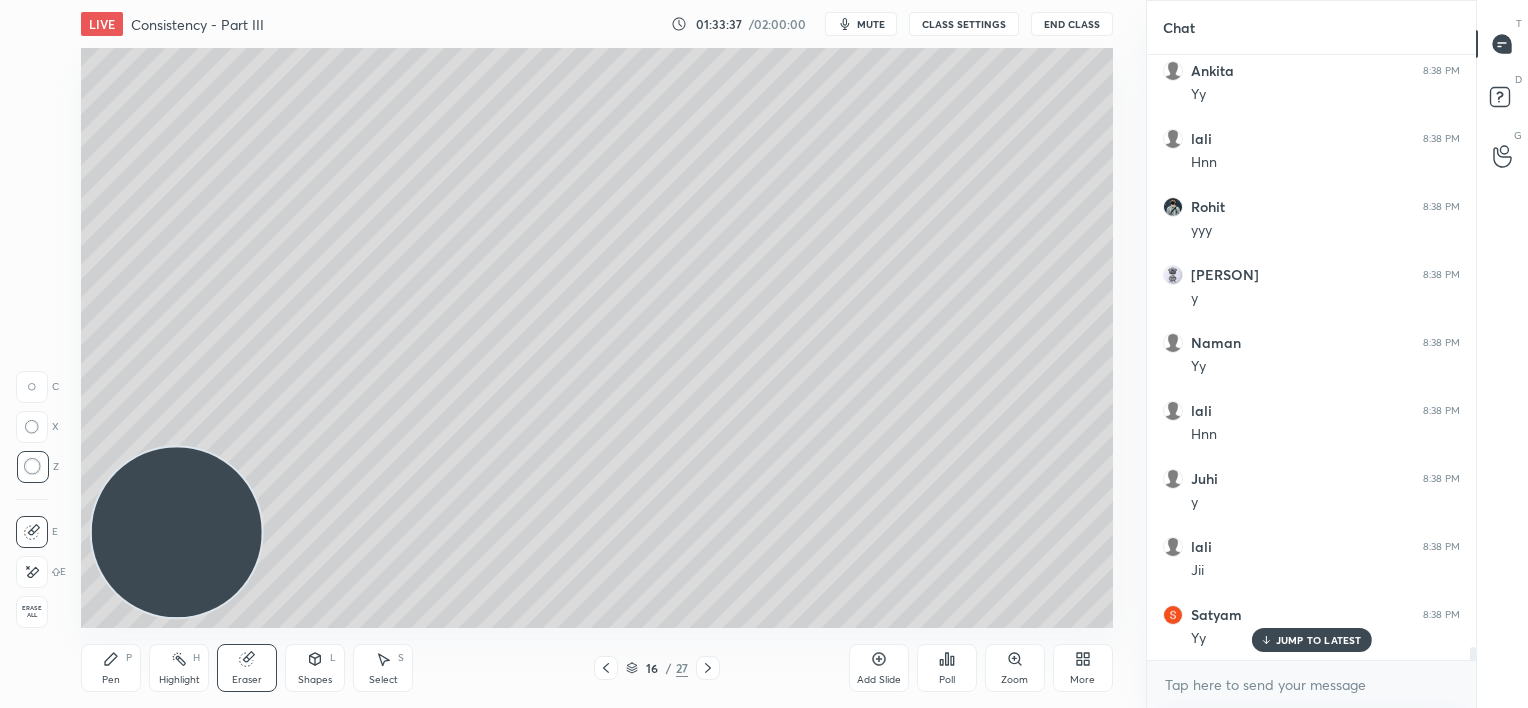 scroll, scrollTop: 27272, scrollLeft: 0, axis: vertical 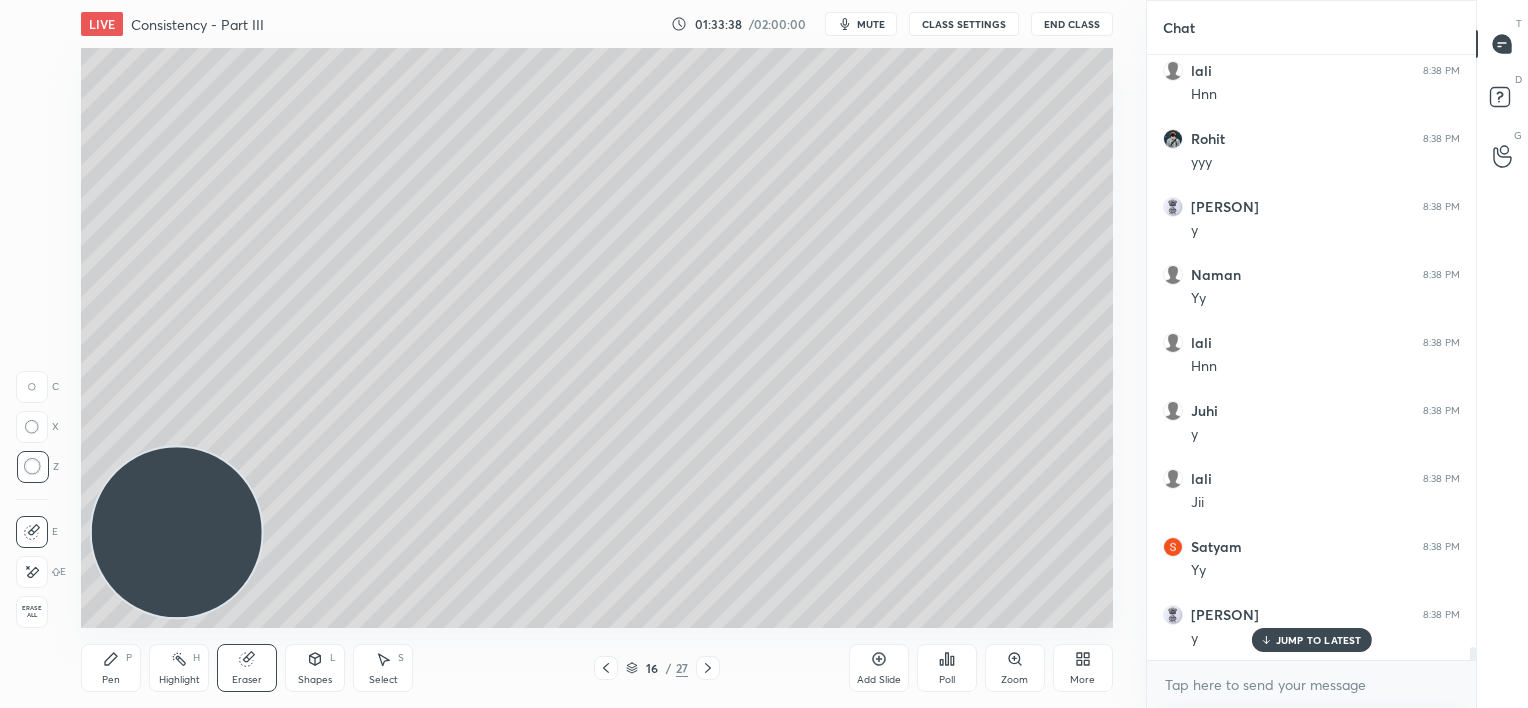 click on "Pen P" at bounding box center [111, 668] 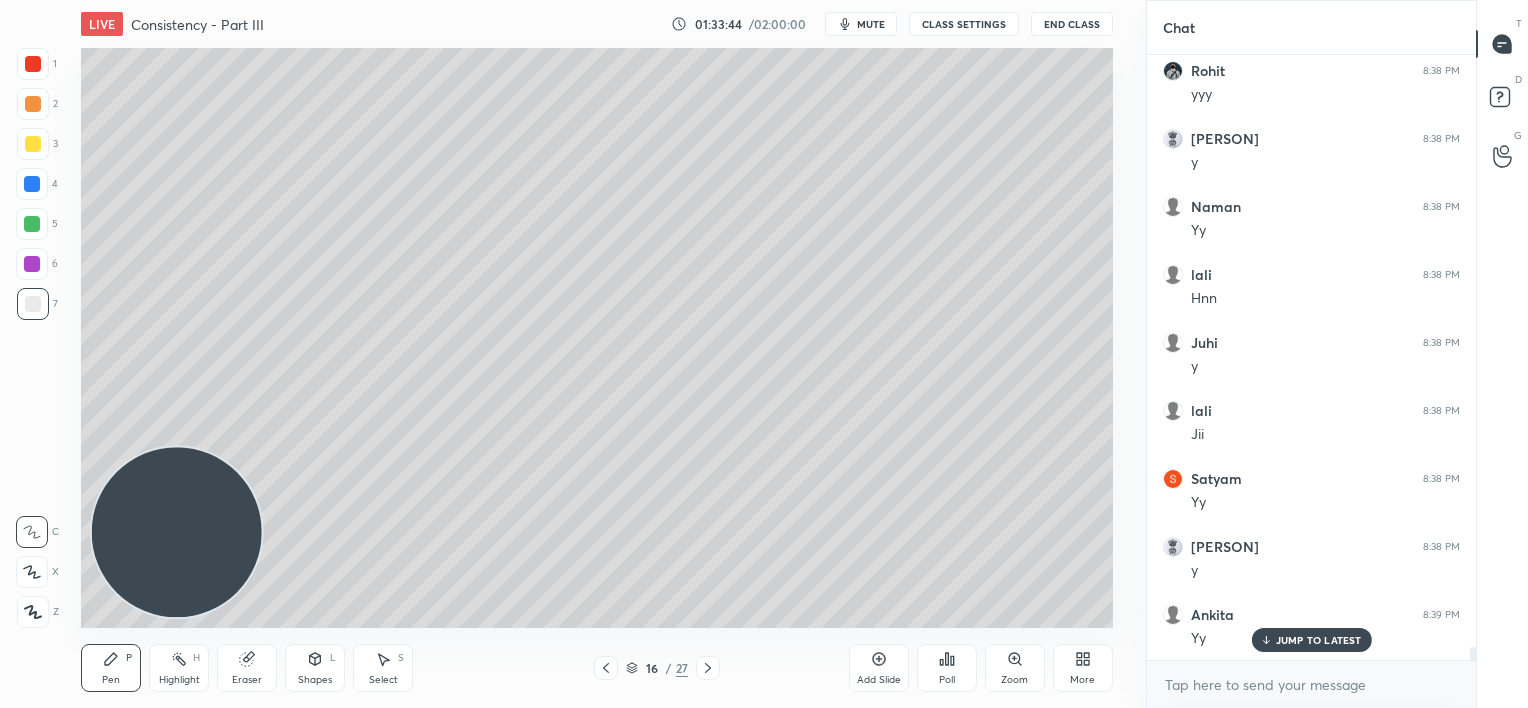 scroll, scrollTop: 27408, scrollLeft: 0, axis: vertical 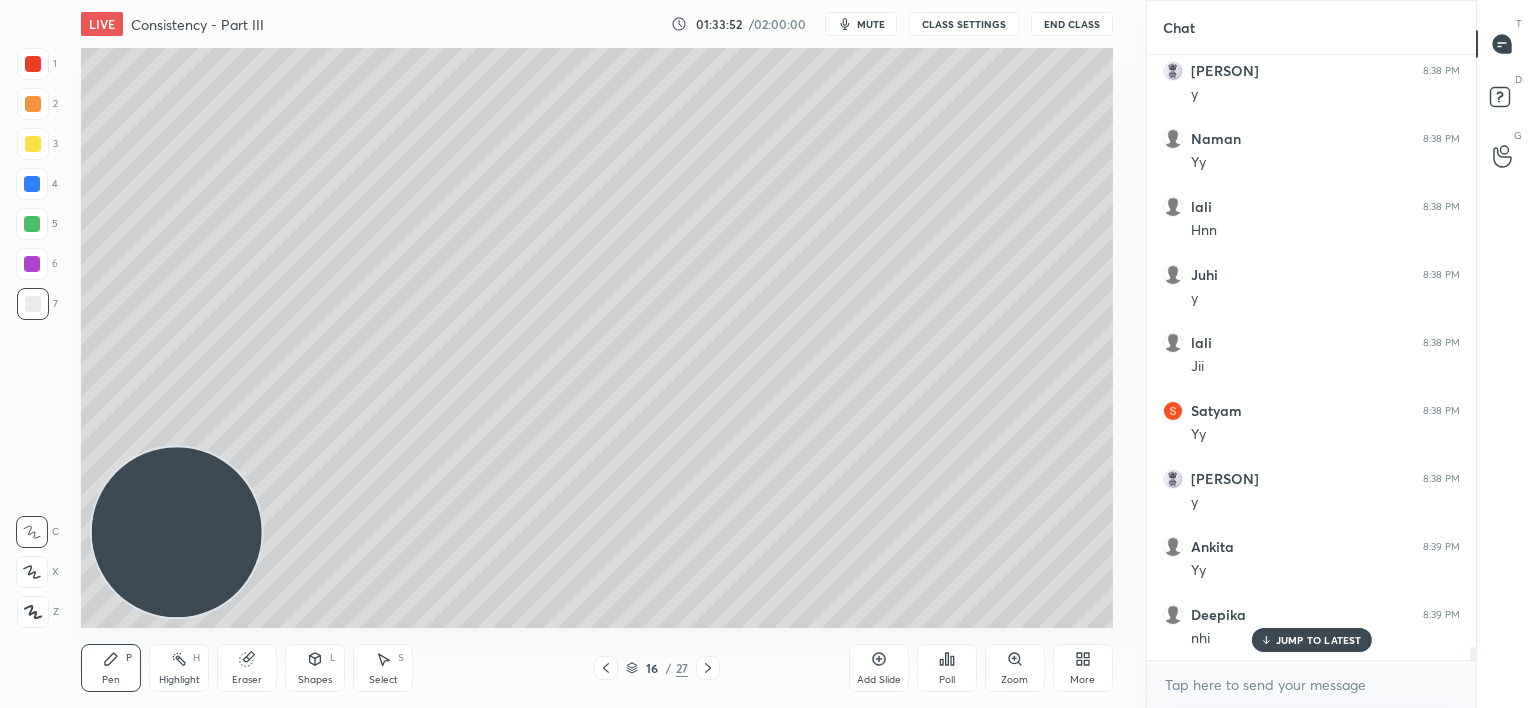 click at bounding box center (32, 264) 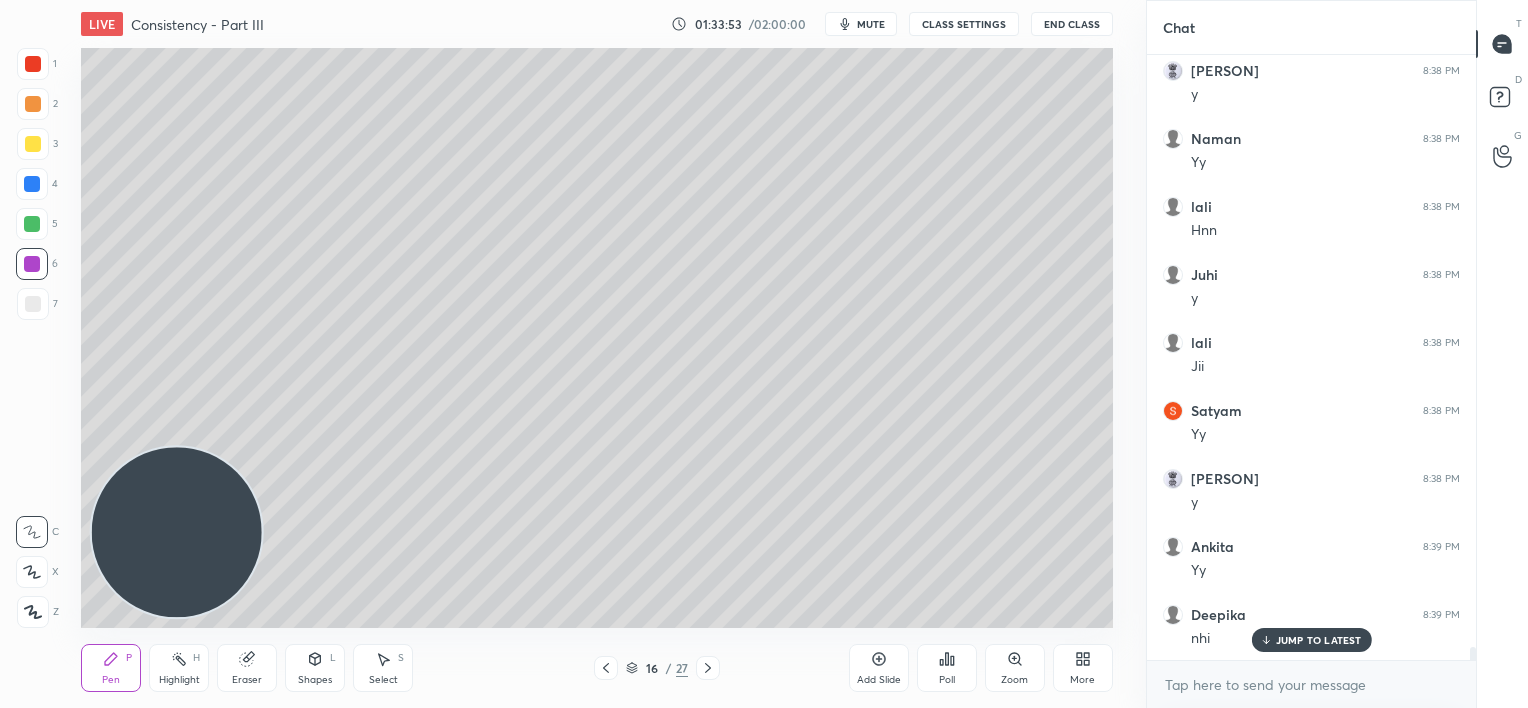 drag, startPoint x: 1262, startPoint y: 636, endPoint x: 1228, endPoint y: 616, distance: 39.446167 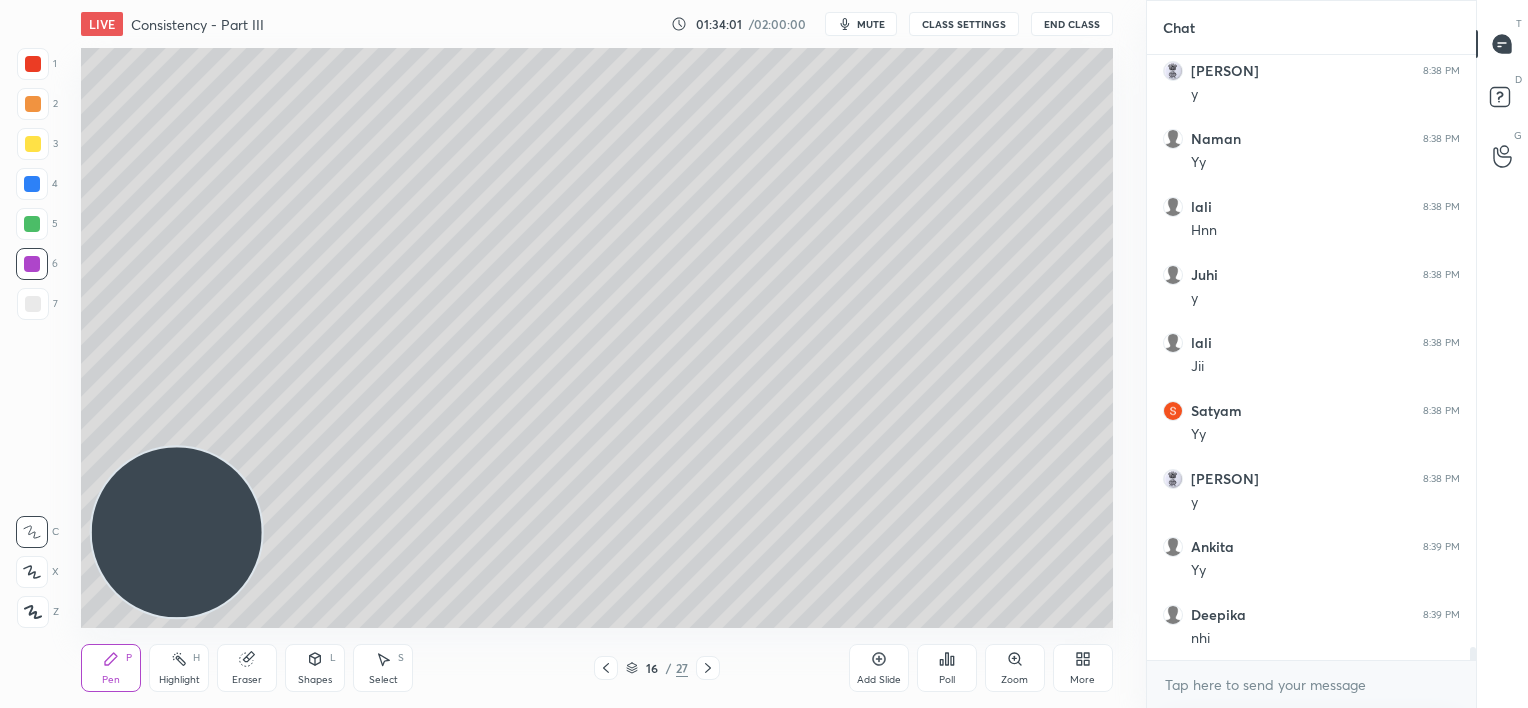 scroll, scrollTop: 27476, scrollLeft: 0, axis: vertical 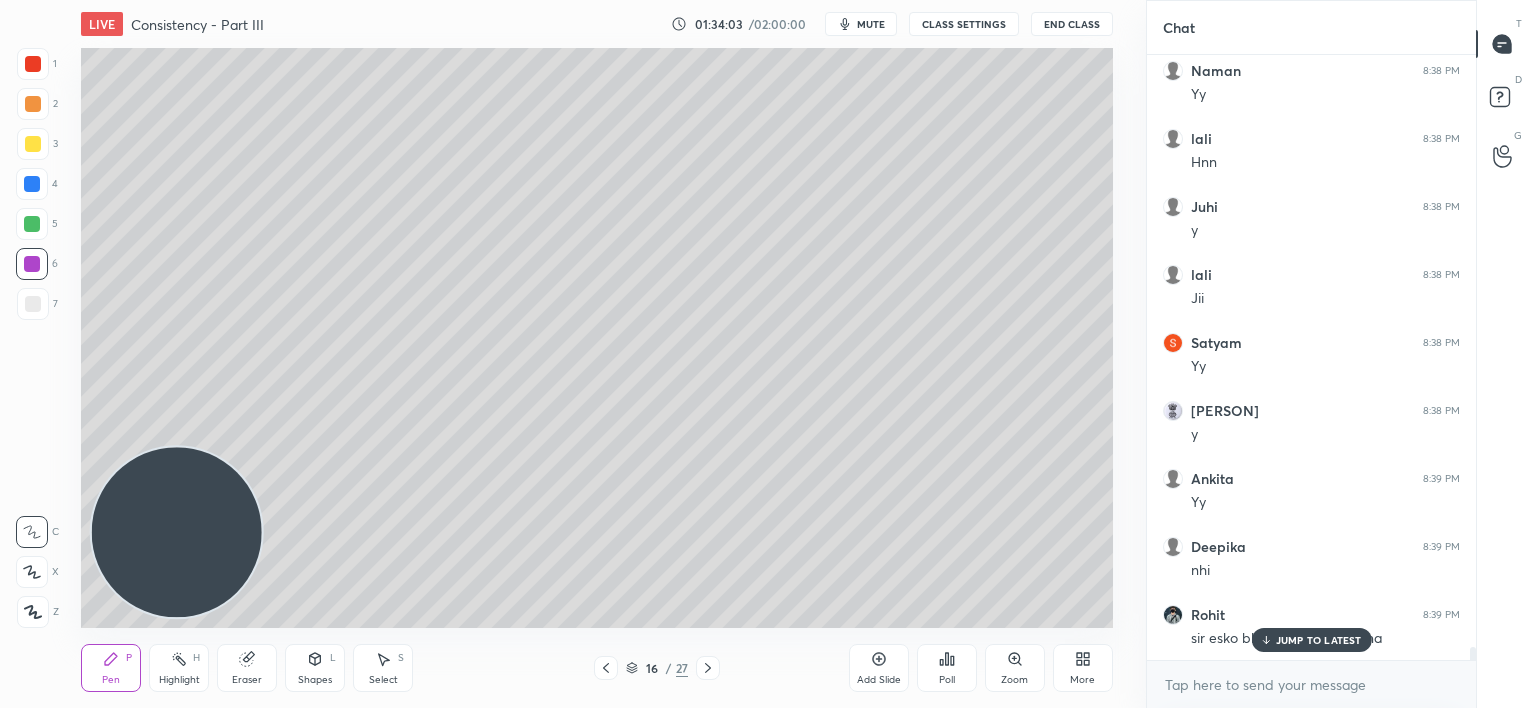 drag, startPoint x: 1275, startPoint y: 642, endPoint x: 1244, endPoint y: 636, distance: 31.575306 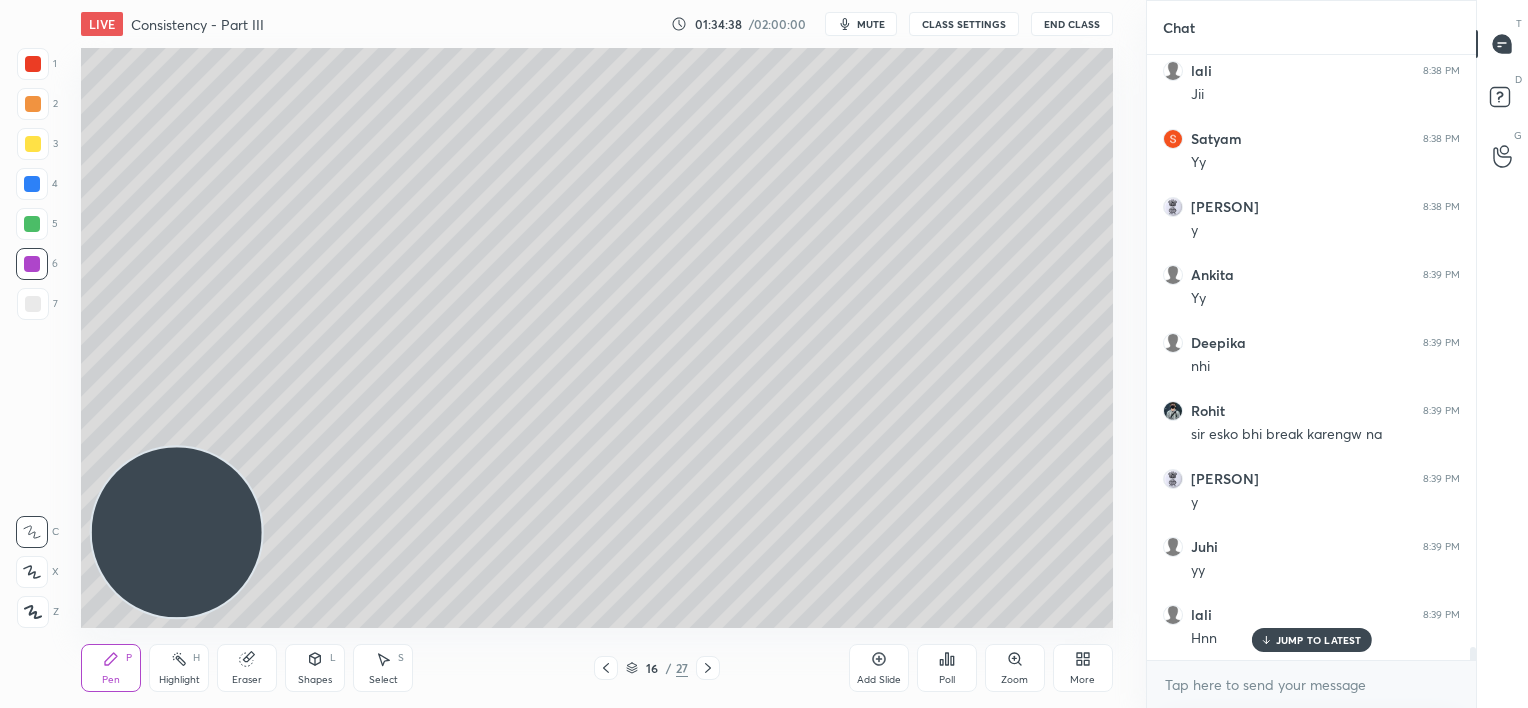 scroll, scrollTop: 27748, scrollLeft: 0, axis: vertical 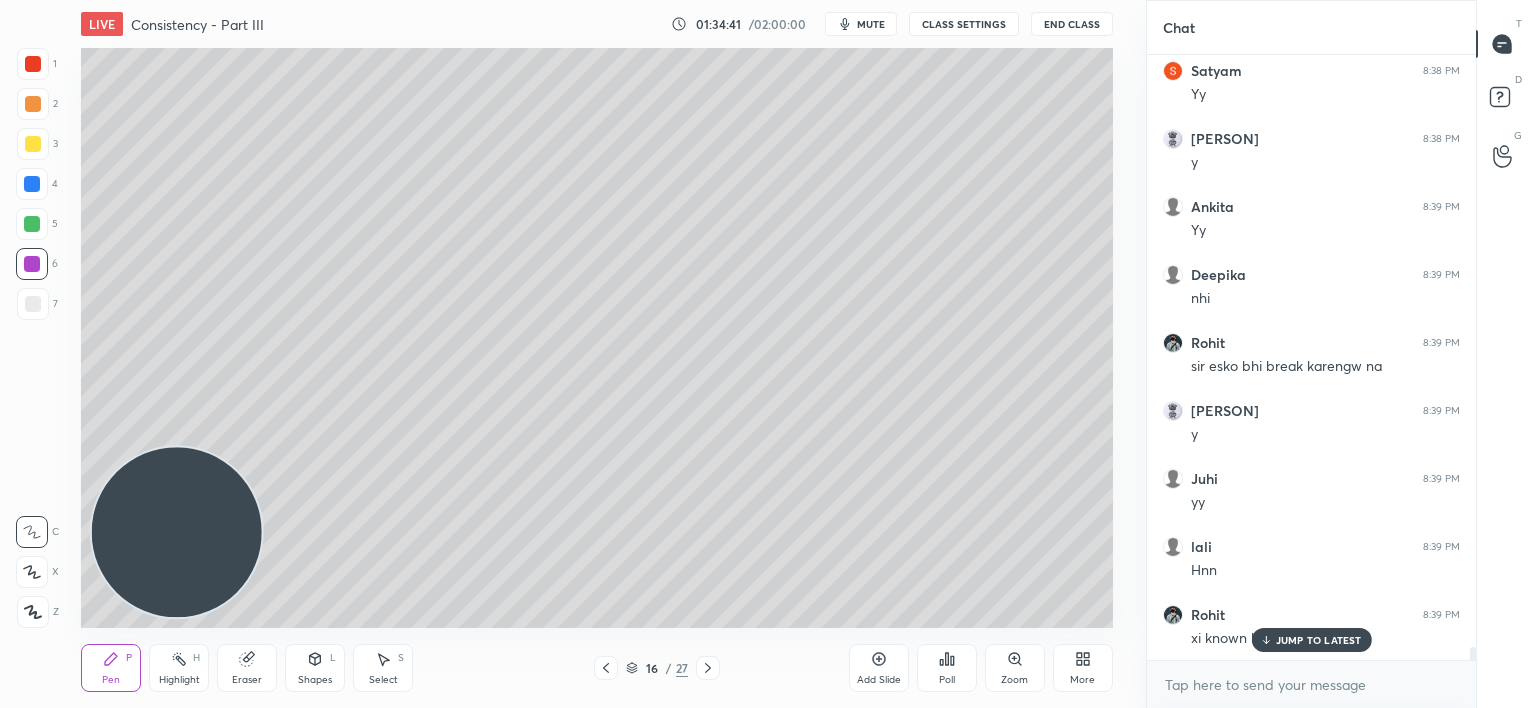 click on "JUMP TO LATEST" at bounding box center [1319, 640] 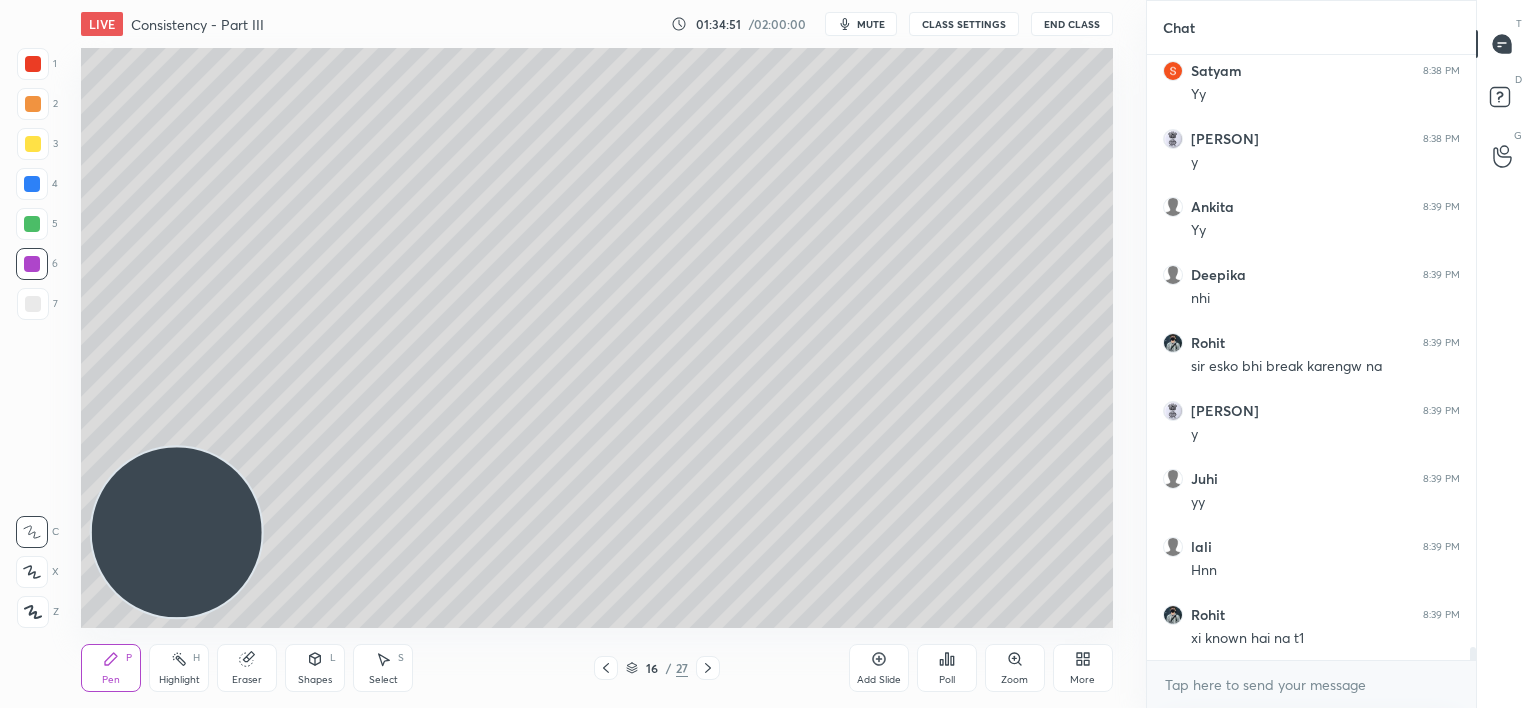 scroll, scrollTop: 27816, scrollLeft: 0, axis: vertical 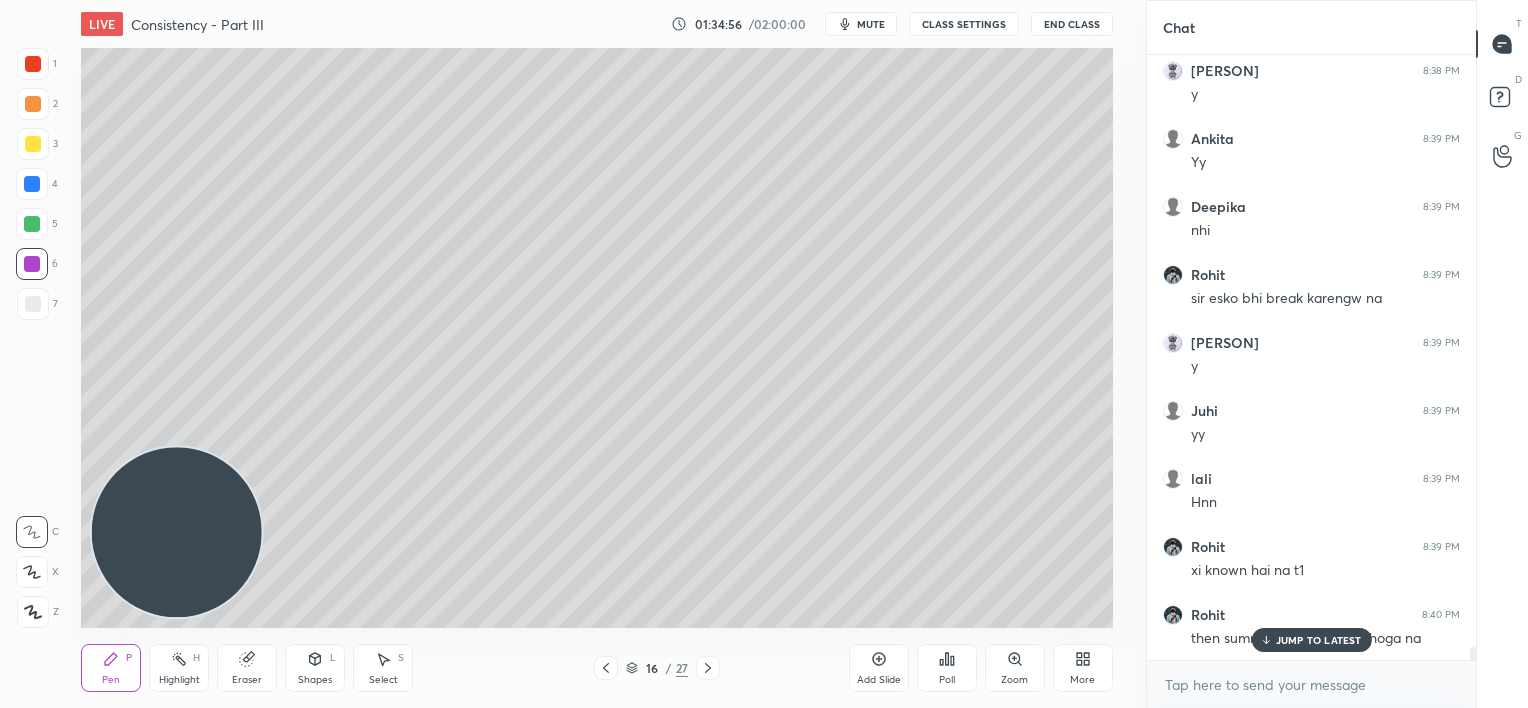 click 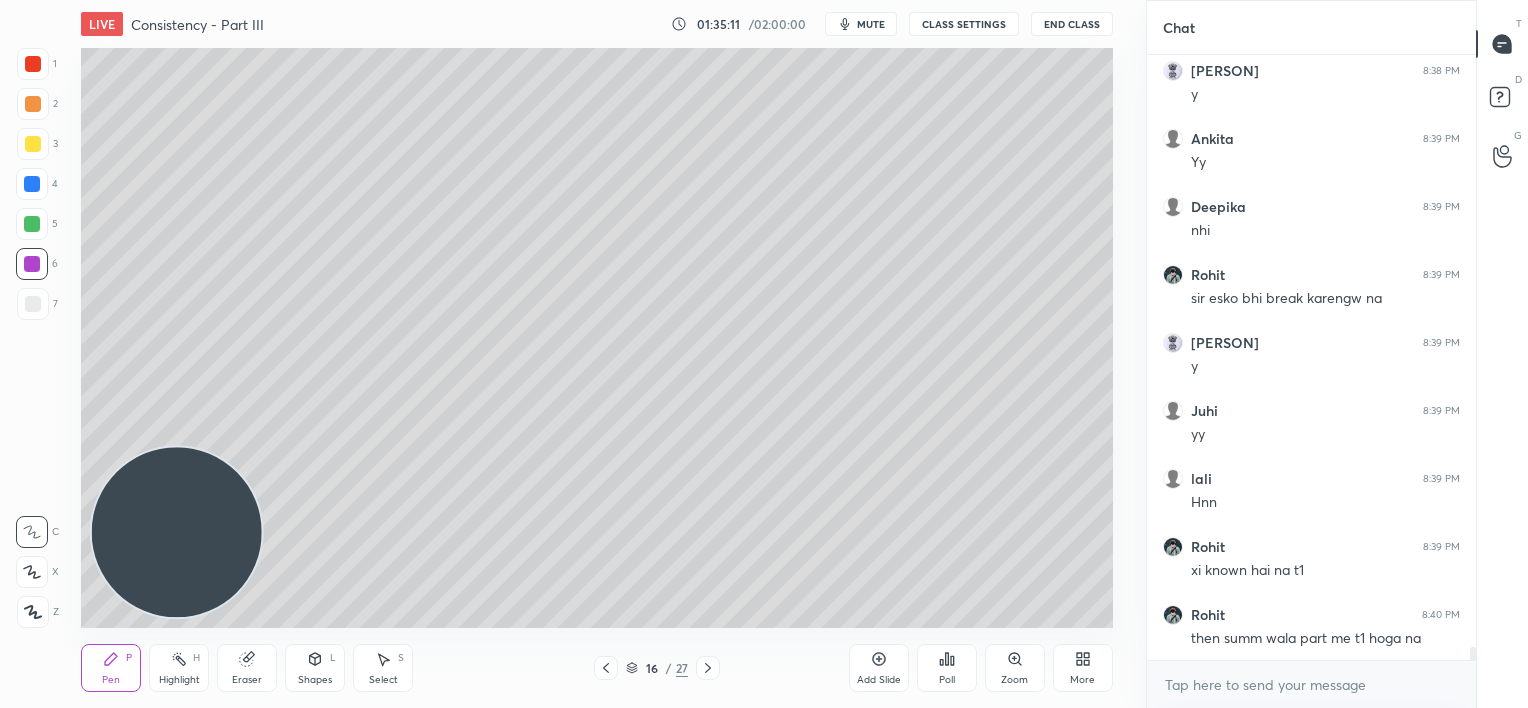 scroll, scrollTop: 27836, scrollLeft: 0, axis: vertical 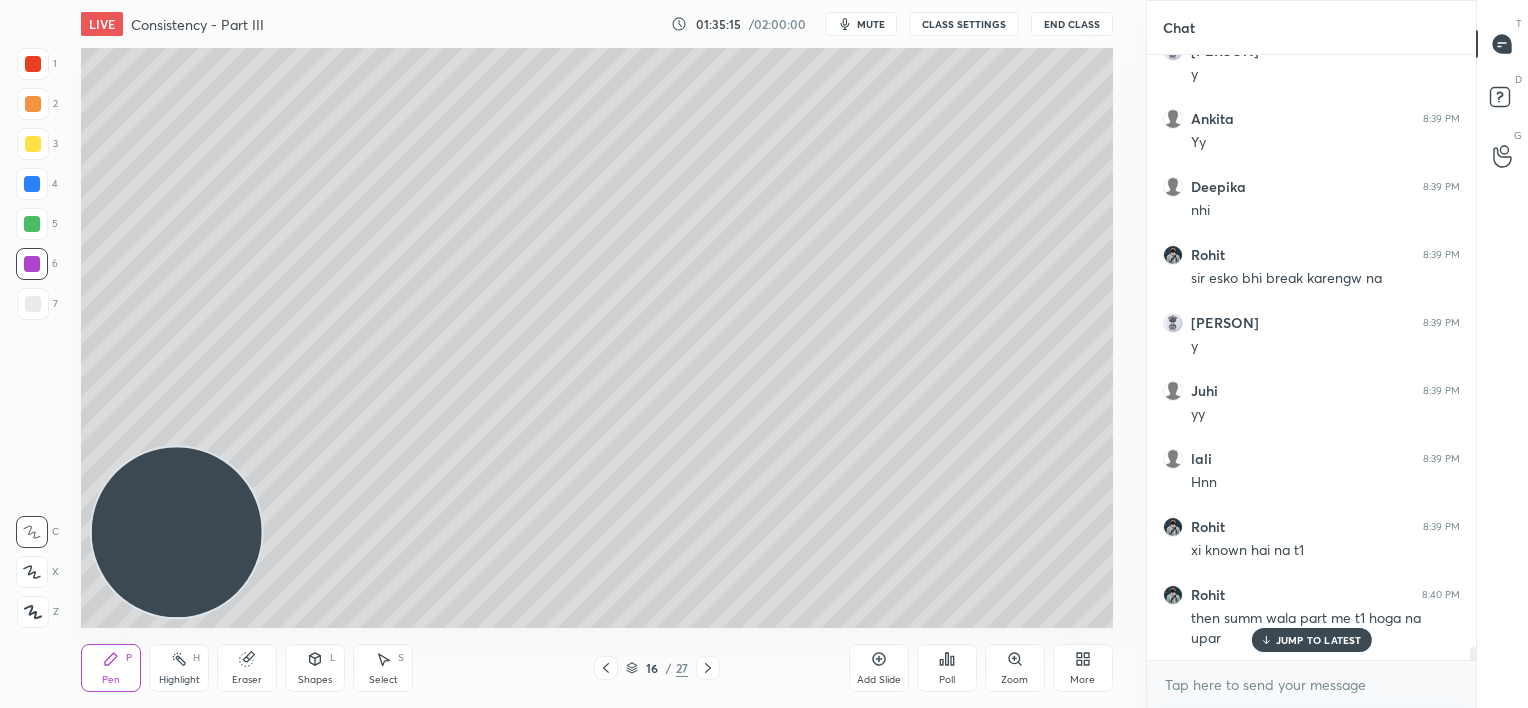 drag, startPoint x: 1290, startPoint y: 644, endPoint x: 1228, endPoint y: 631, distance: 63.348244 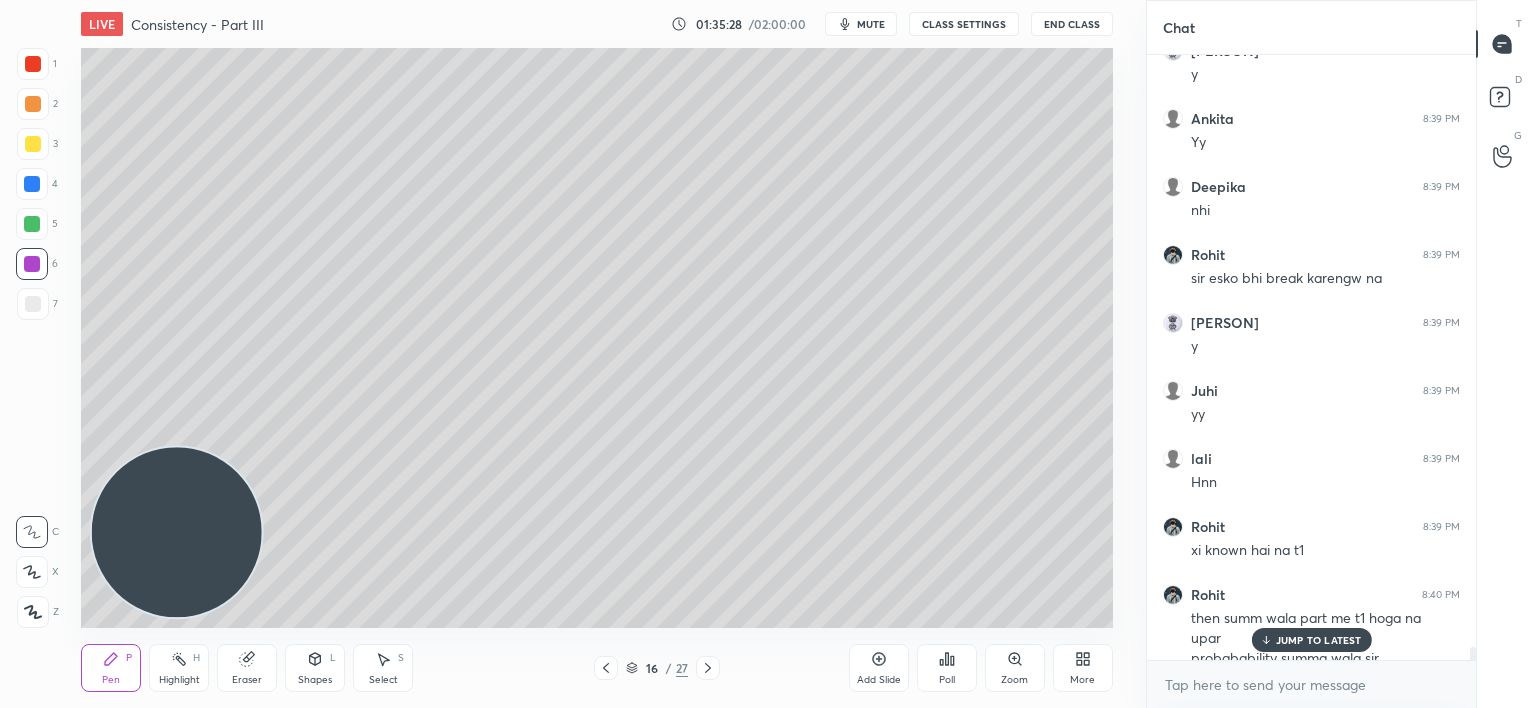 scroll, scrollTop: 27856, scrollLeft: 0, axis: vertical 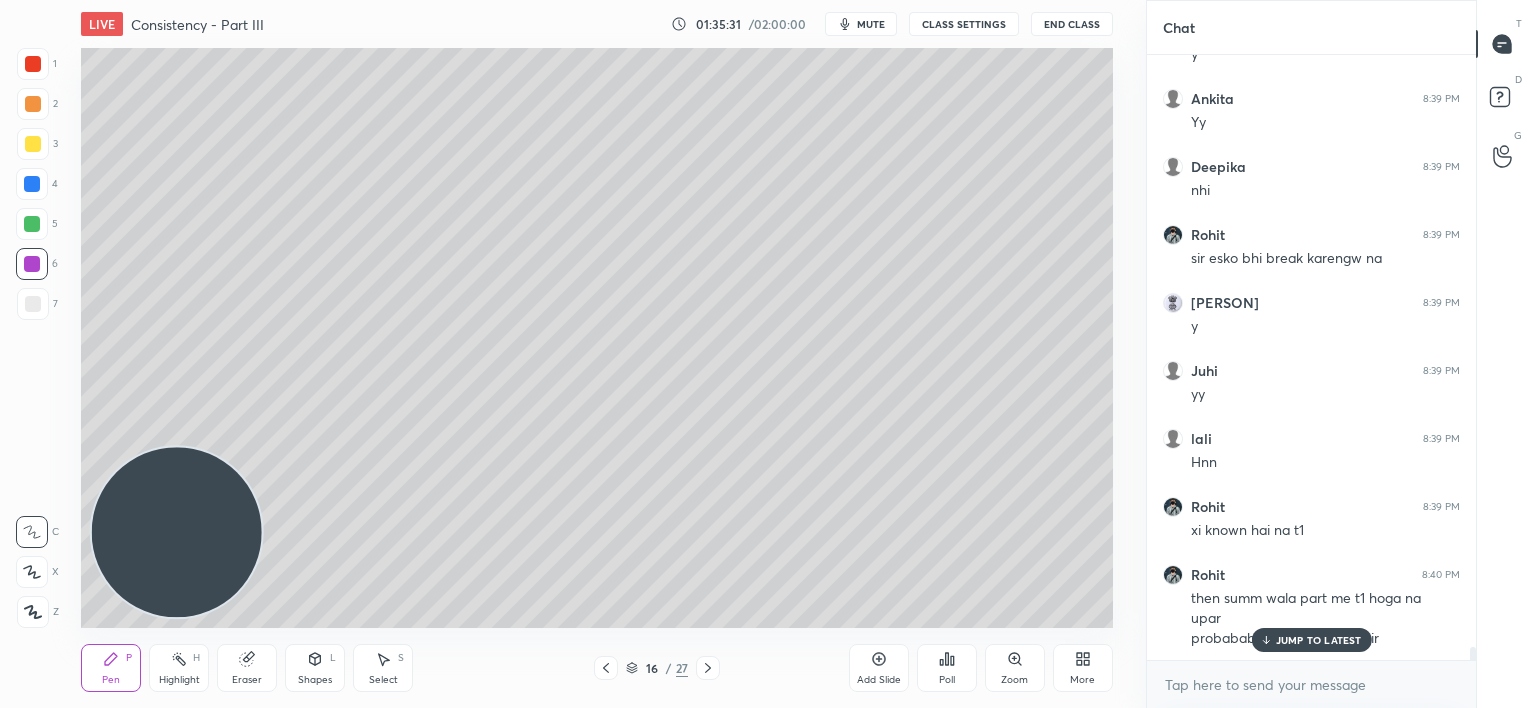click on "JUMP TO LATEST" at bounding box center [1319, 640] 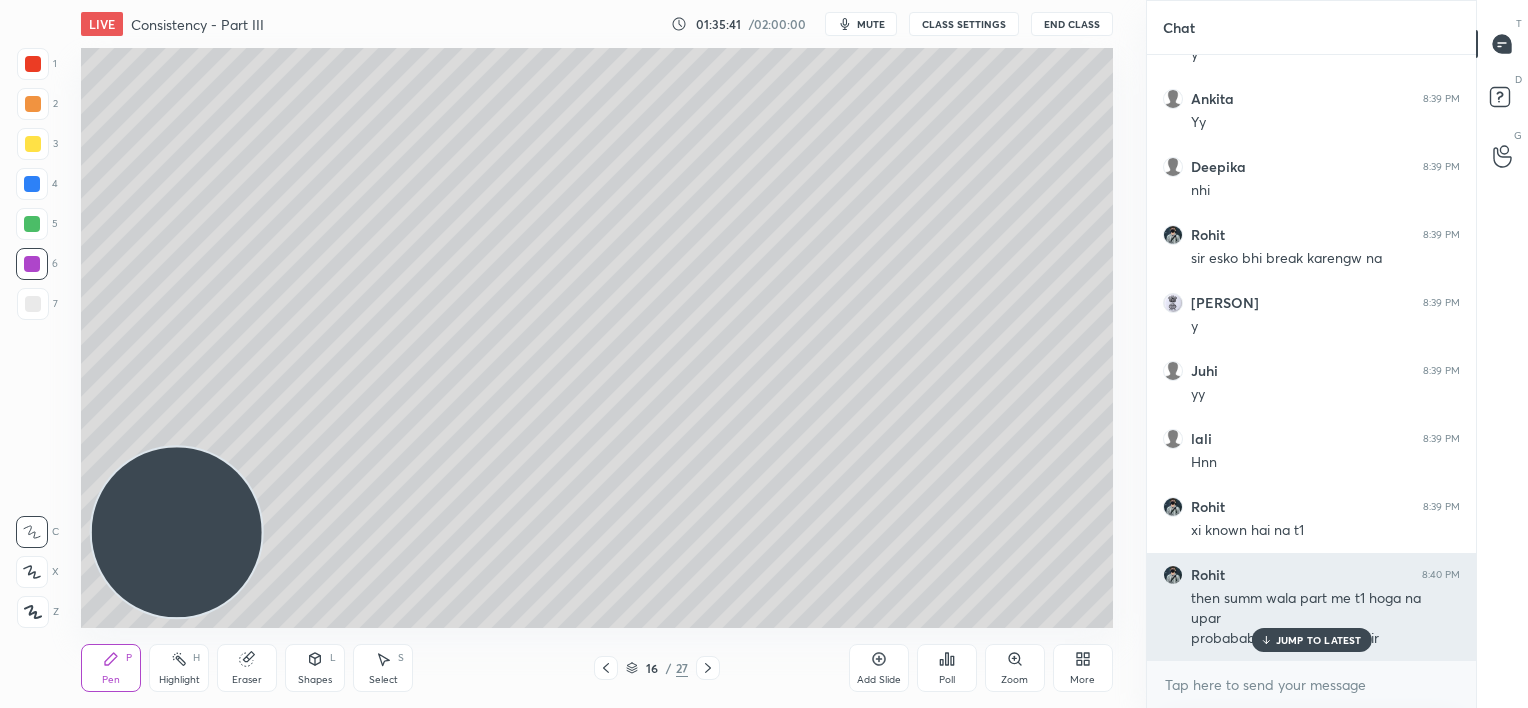 scroll, scrollTop: 27924, scrollLeft: 0, axis: vertical 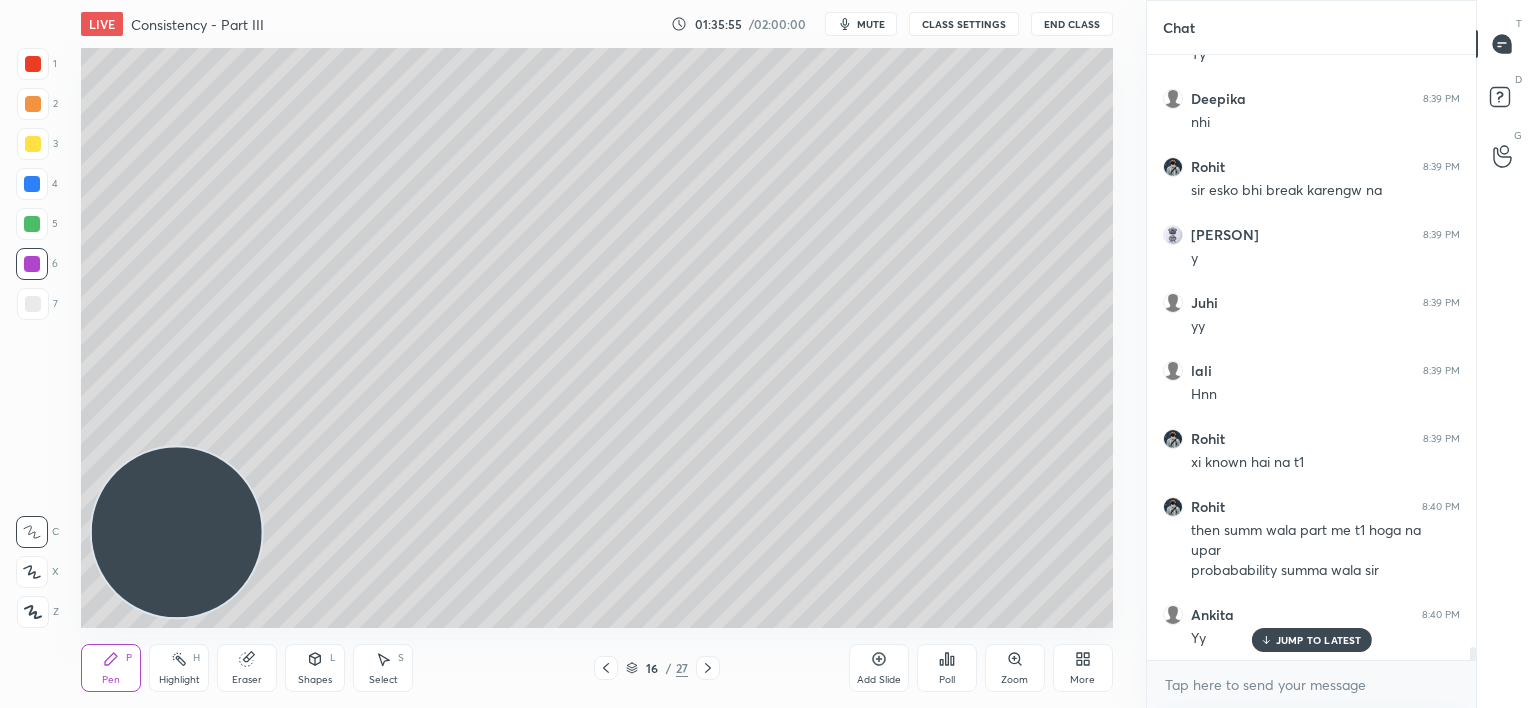 click at bounding box center (33, 144) 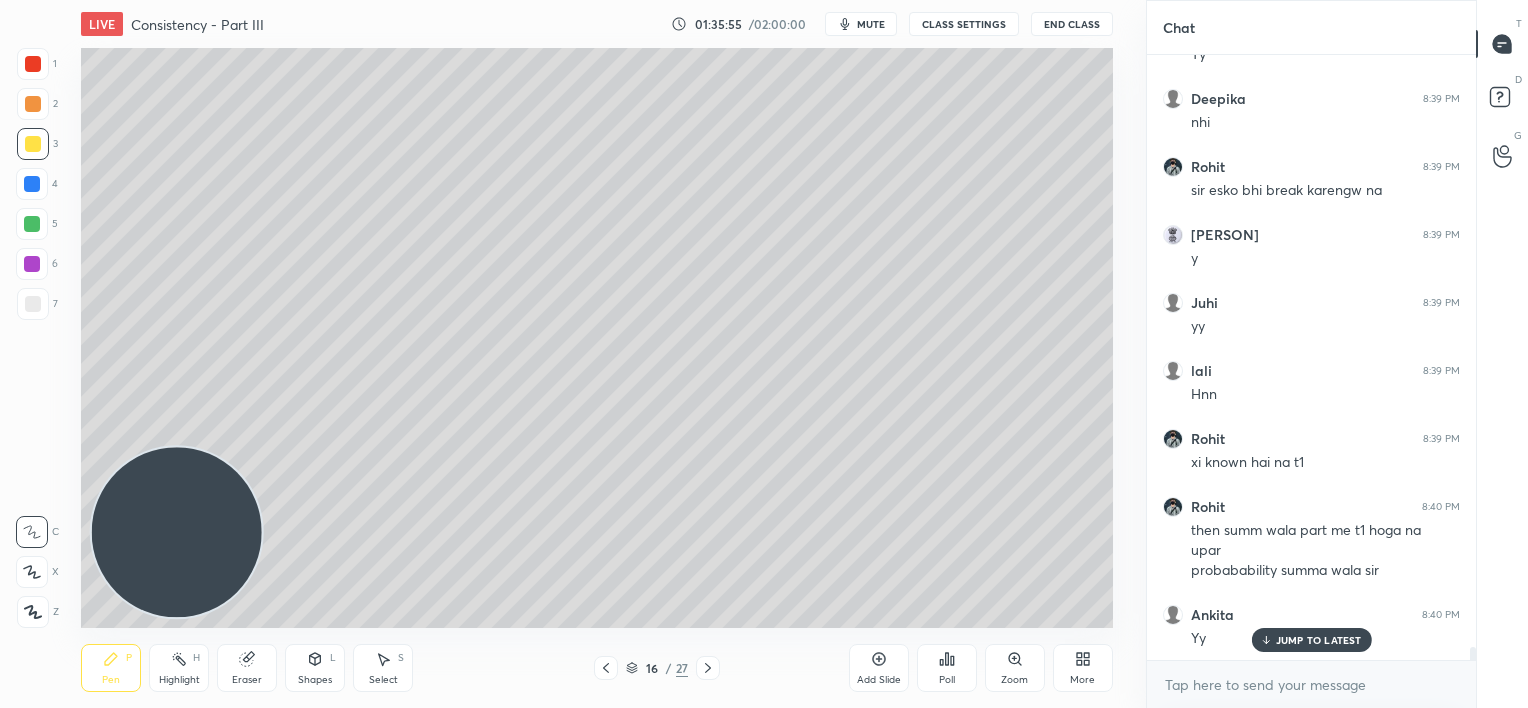 scroll, scrollTop: 27992, scrollLeft: 0, axis: vertical 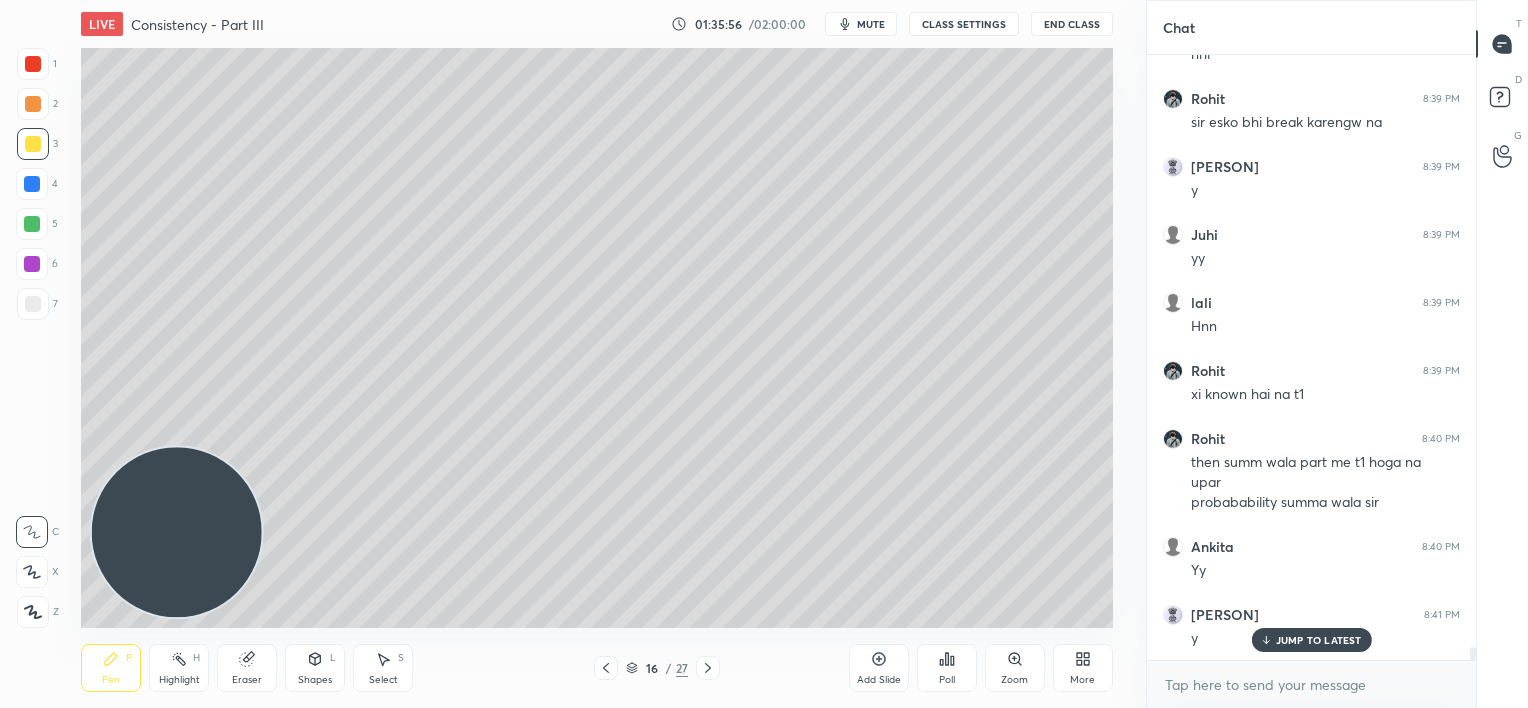 click on "JUMP TO LATEST" at bounding box center (1319, 640) 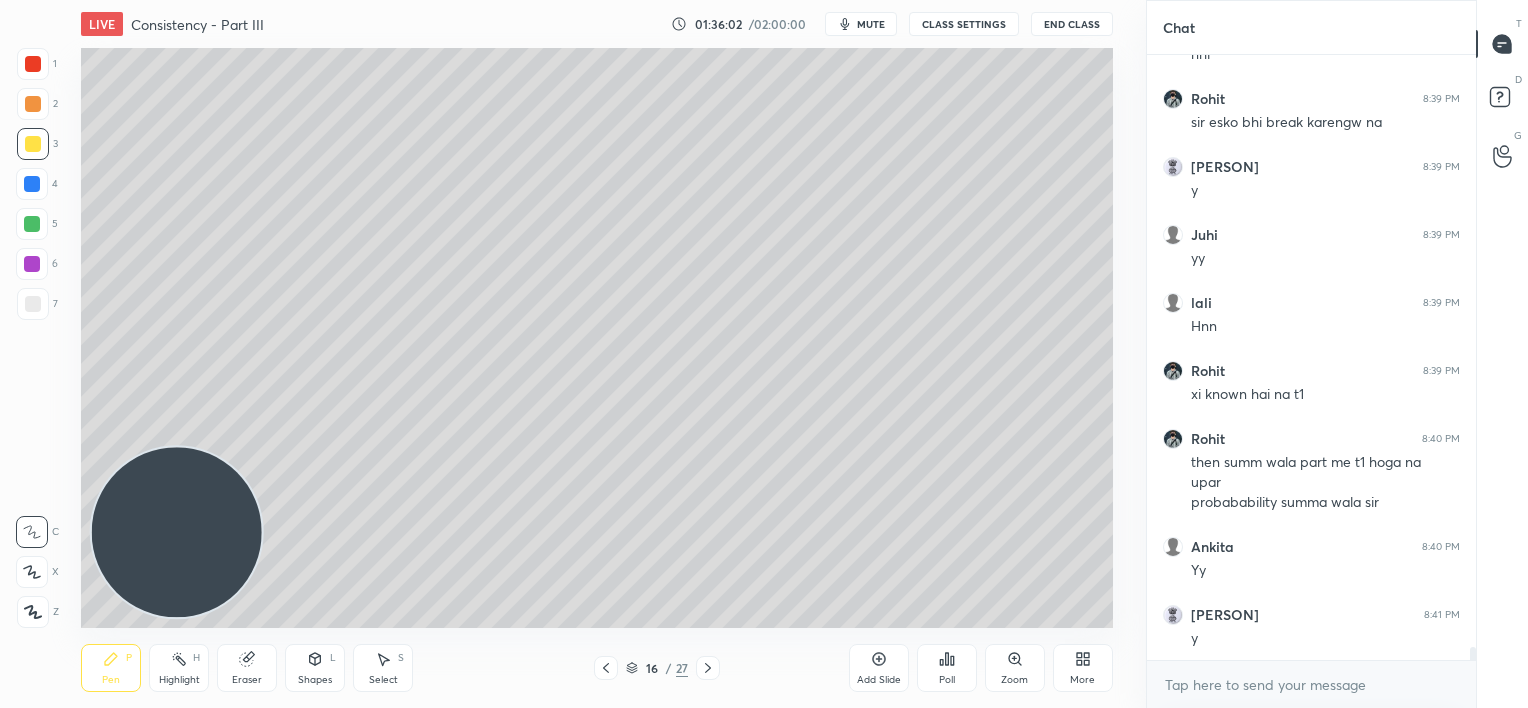 scroll, scrollTop: 28060, scrollLeft: 0, axis: vertical 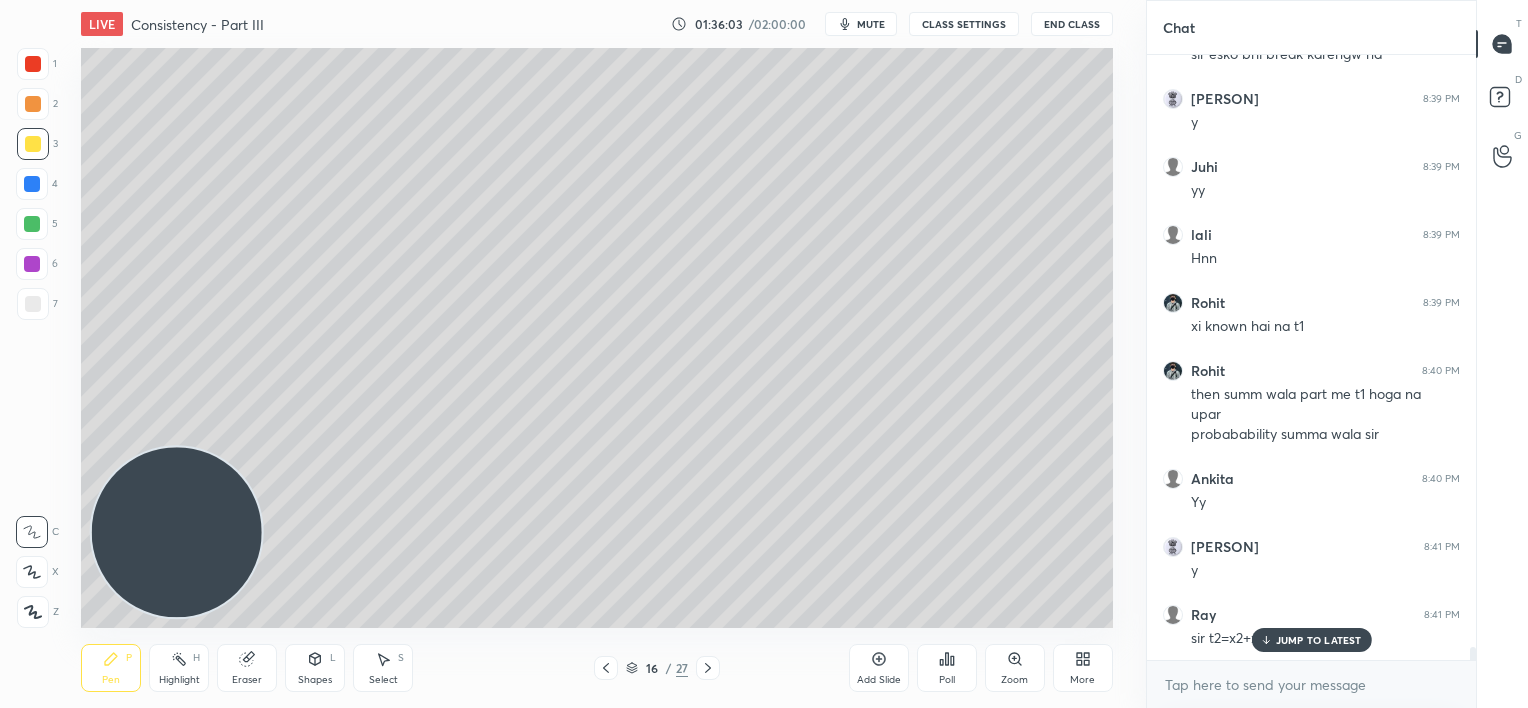drag, startPoint x: 1272, startPoint y: 642, endPoint x: 1260, endPoint y: 640, distance: 12.165525 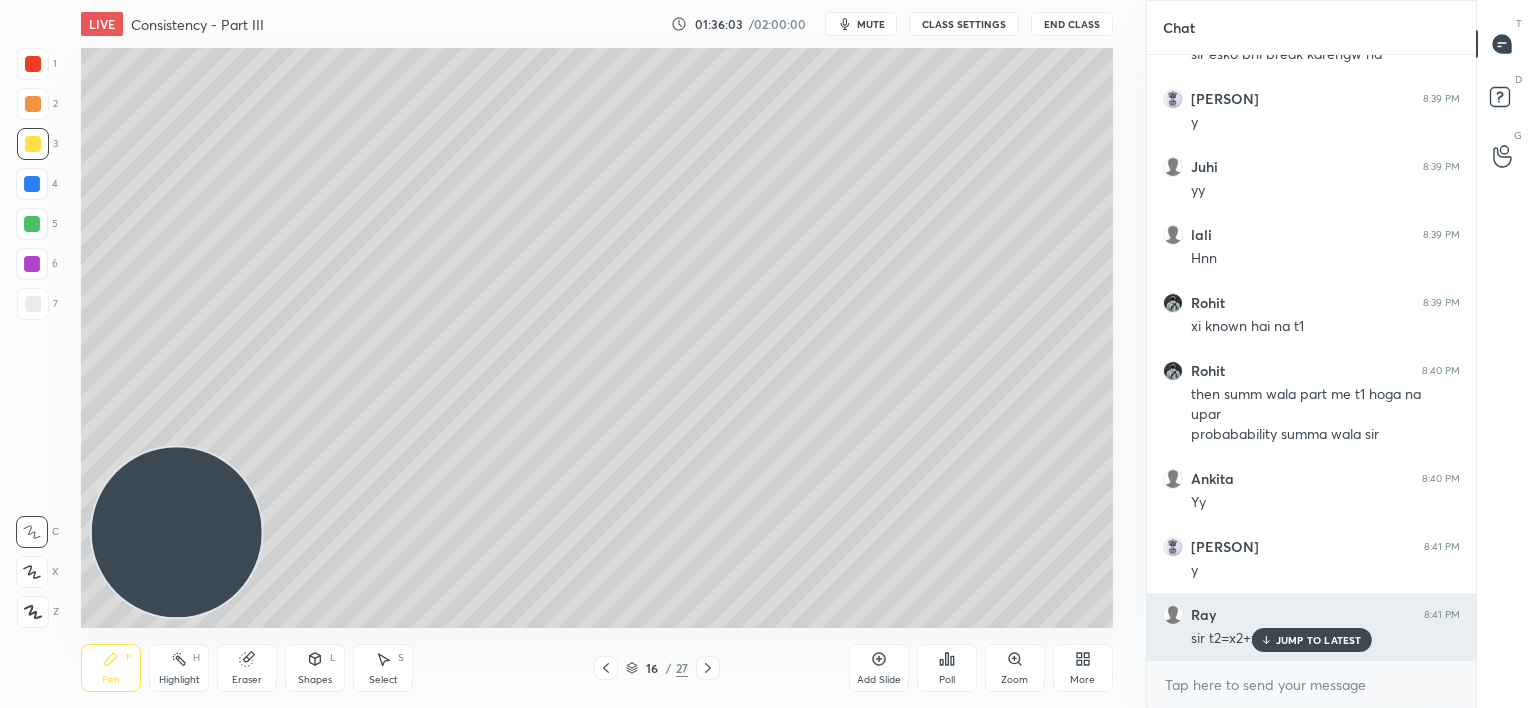 click on "JUMP TO LATEST" at bounding box center (1311, 640) 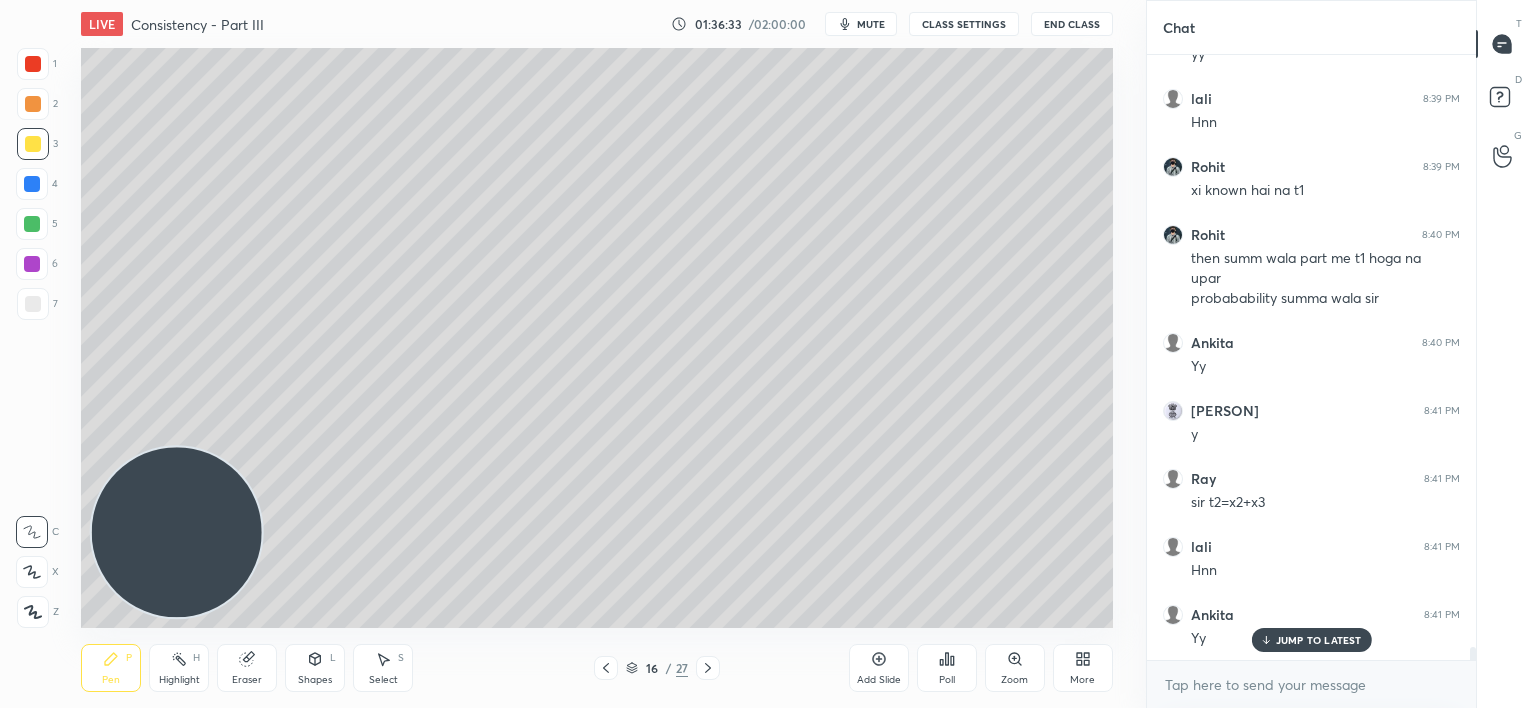 scroll, scrollTop: 28264, scrollLeft: 0, axis: vertical 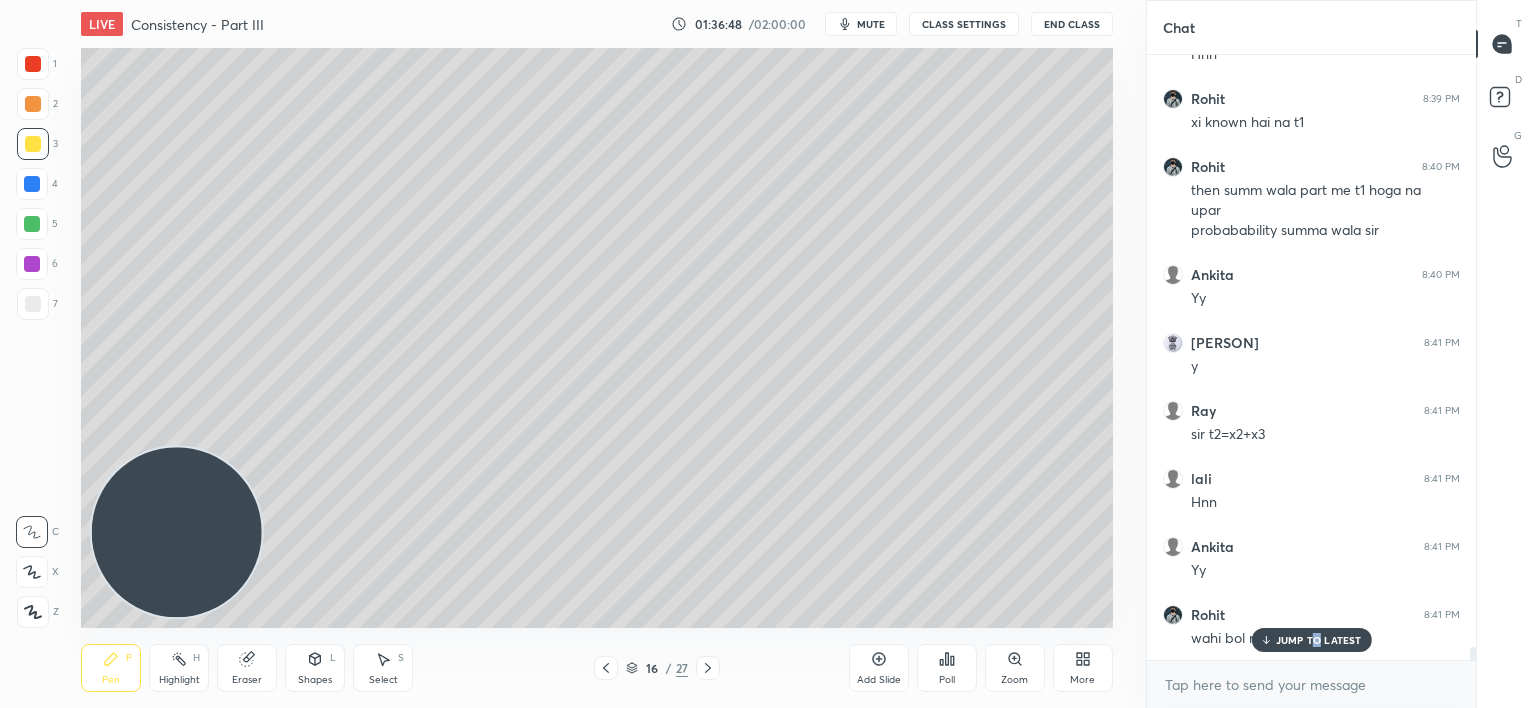 click on "JUMP TO LATEST" at bounding box center (1319, 640) 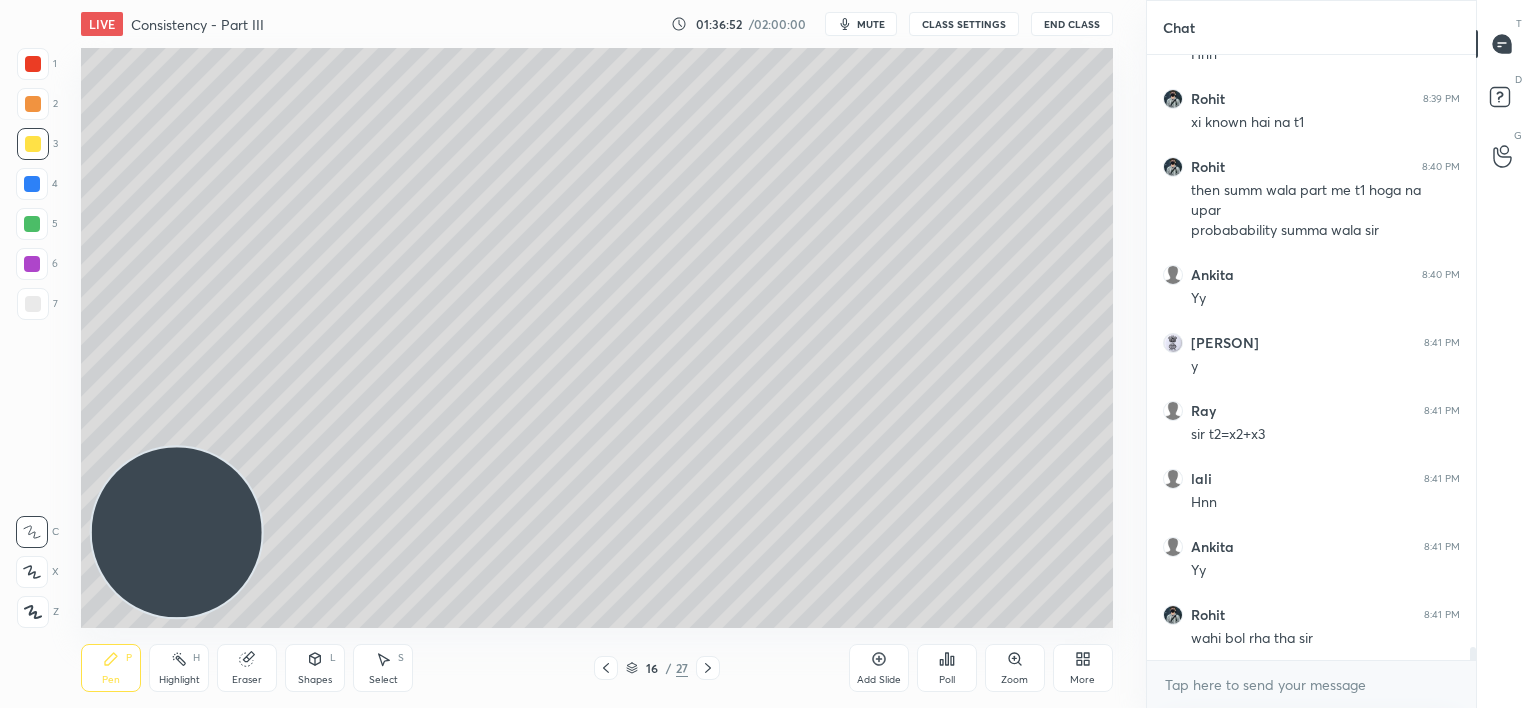 scroll, scrollTop: 28332, scrollLeft: 0, axis: vertical 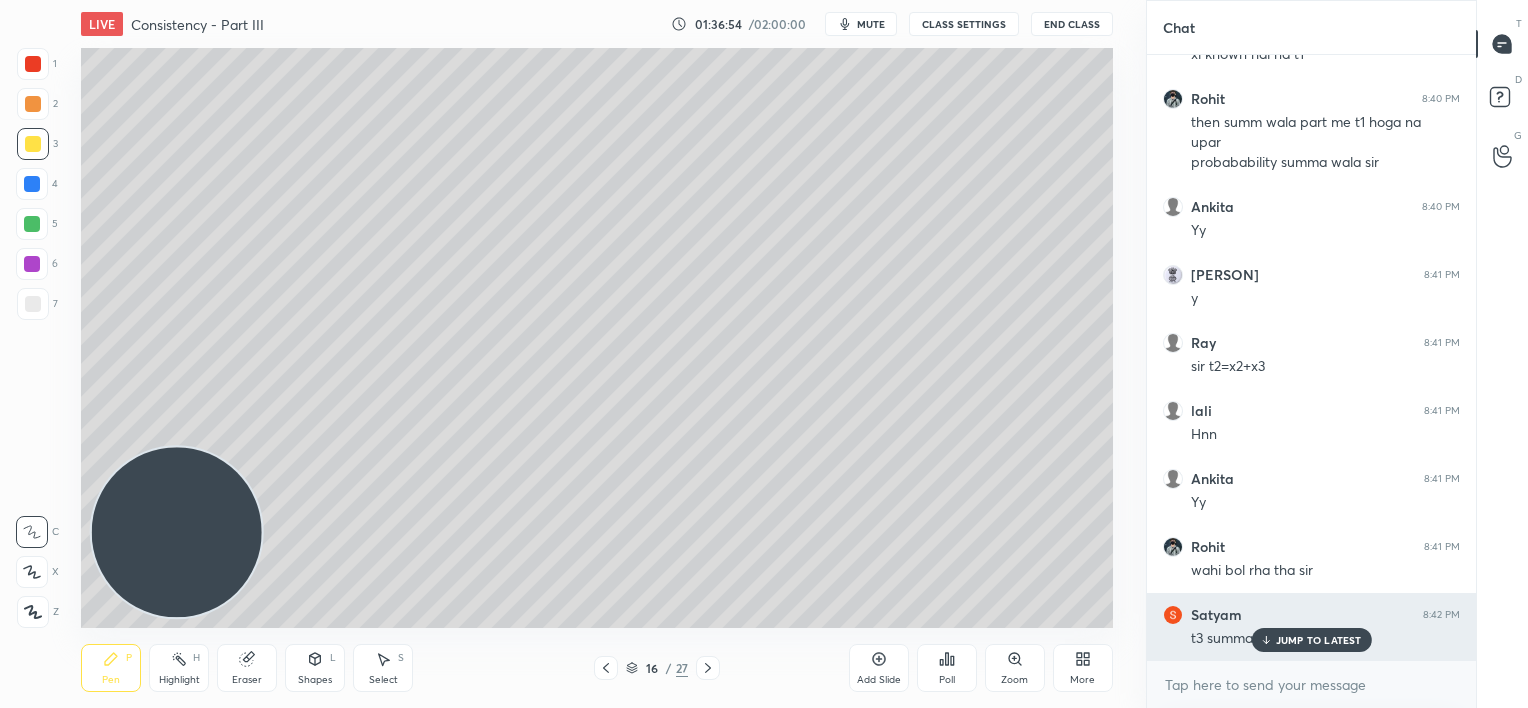 click on "JUMP TO LATEST" at bounding box center (1319, 640) 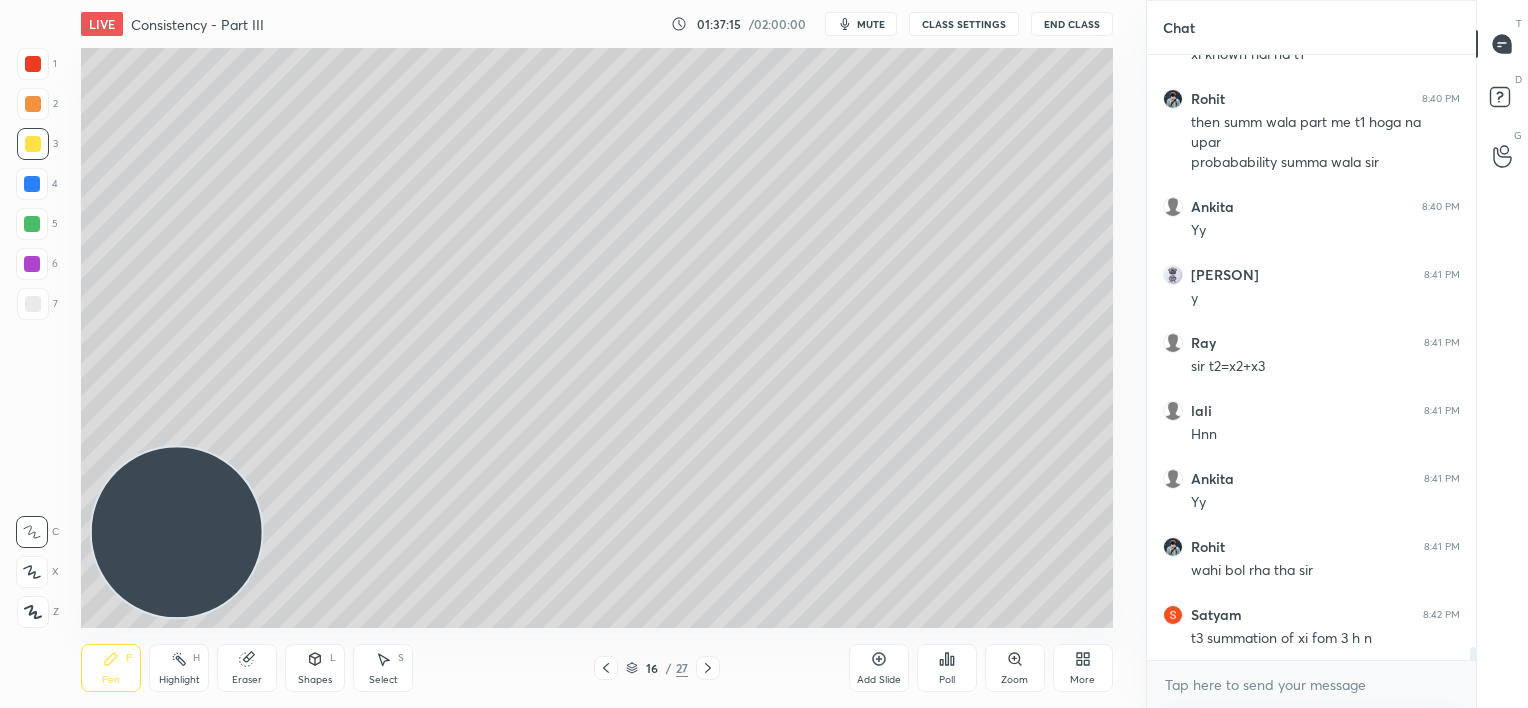 scroll, scrollTop: 28400, scrollLeft: 0, axis: vertical 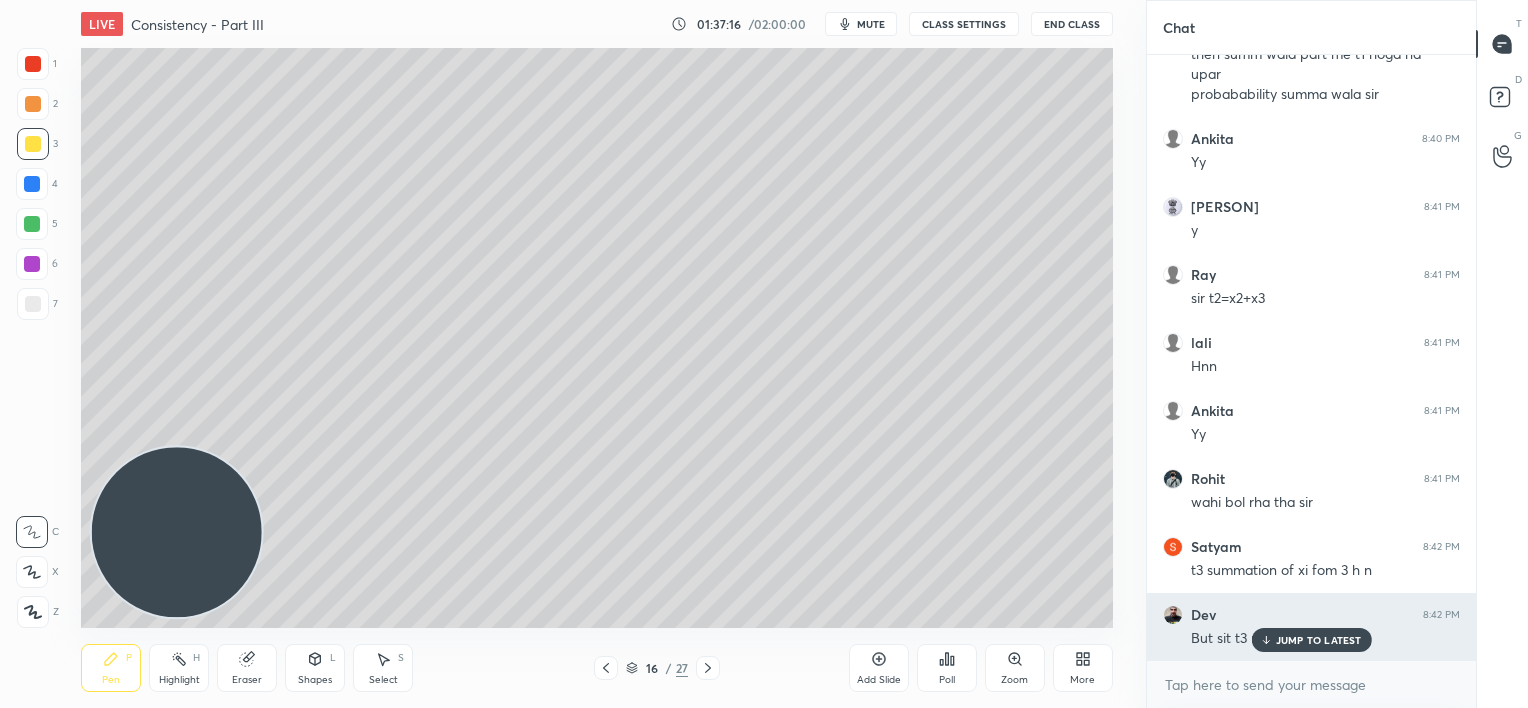 click on "JUMP TO LATEST" at bounding box center (1319, 640) 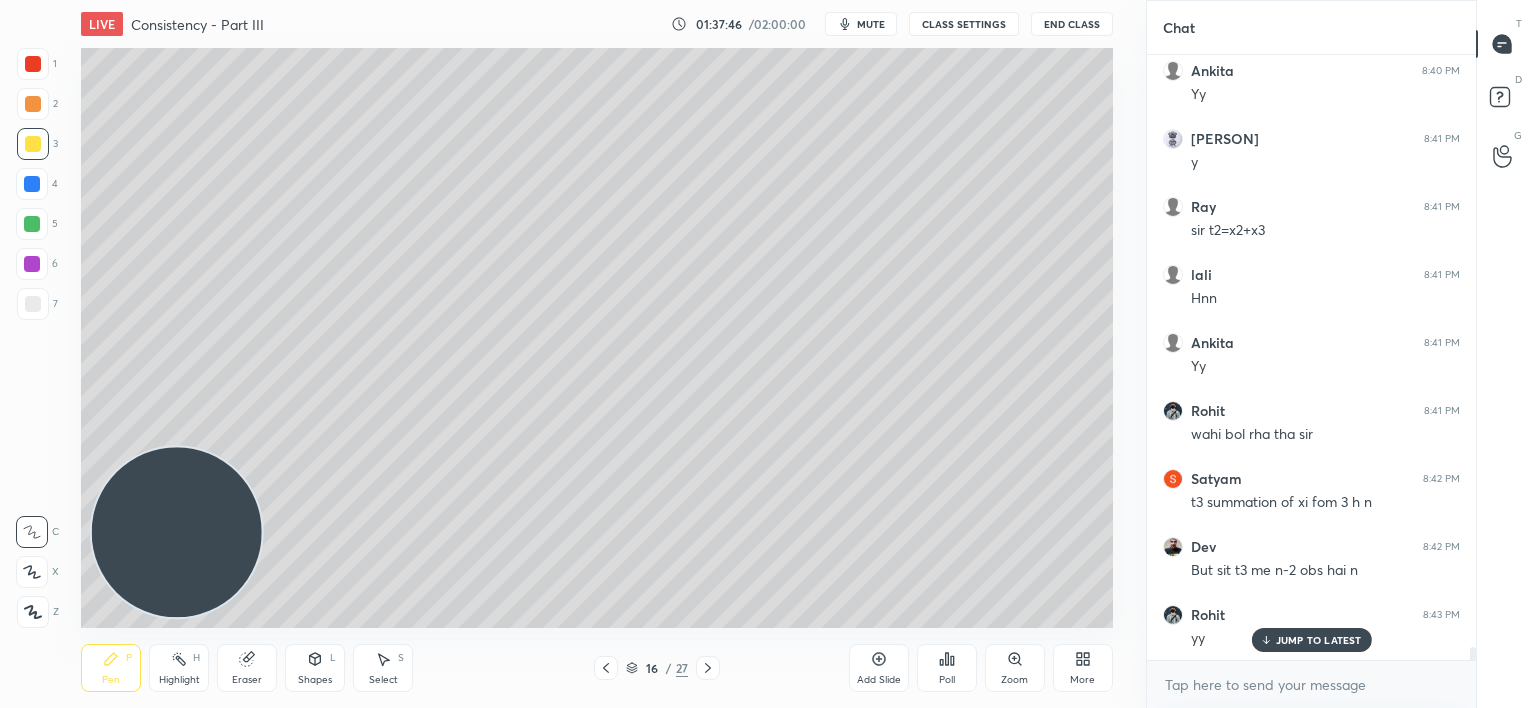 scroll, scrollTop: 28536, scrollLeft: 0, axis: vertical 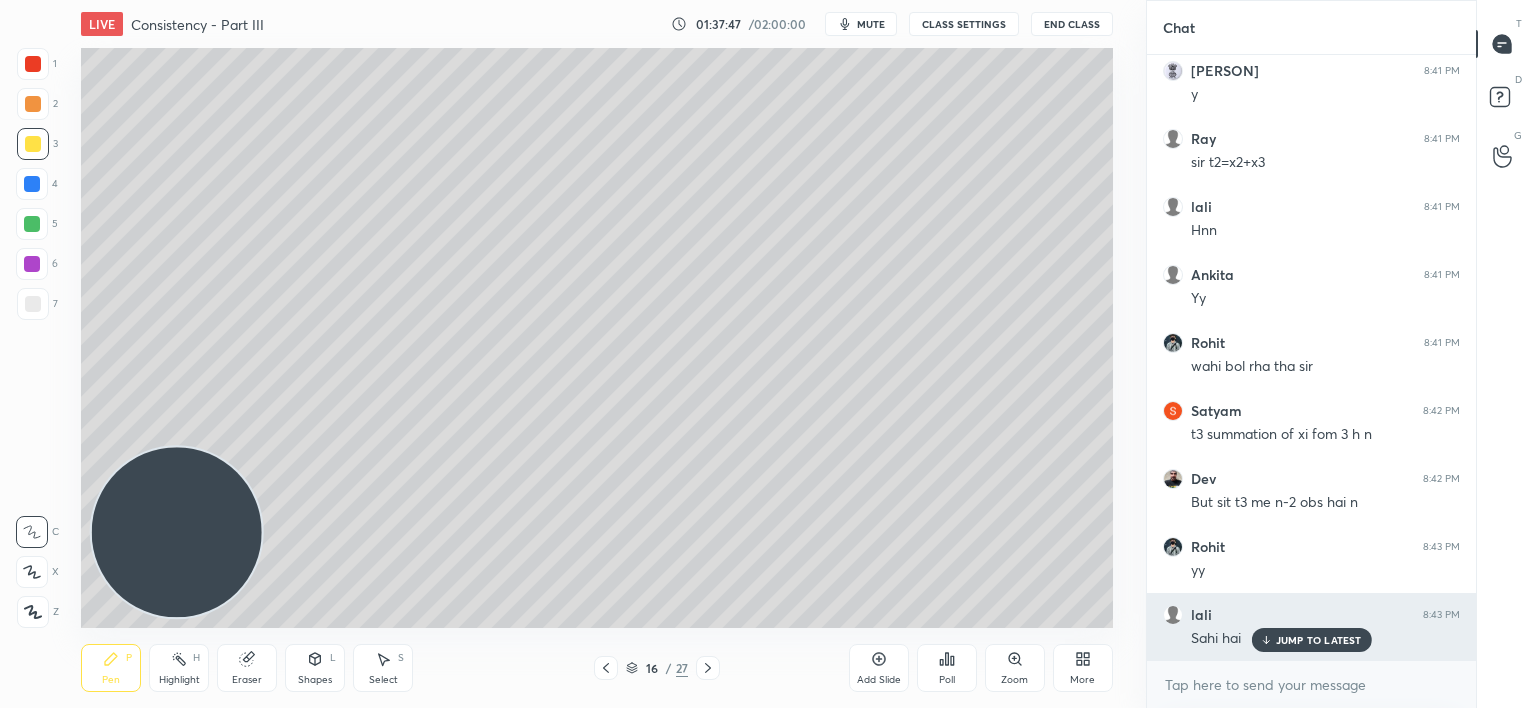 drag, startPoint x: 1270, startPoint y: 641, endPoint x: 1232, endPoint y: 633, distance: 38.832977 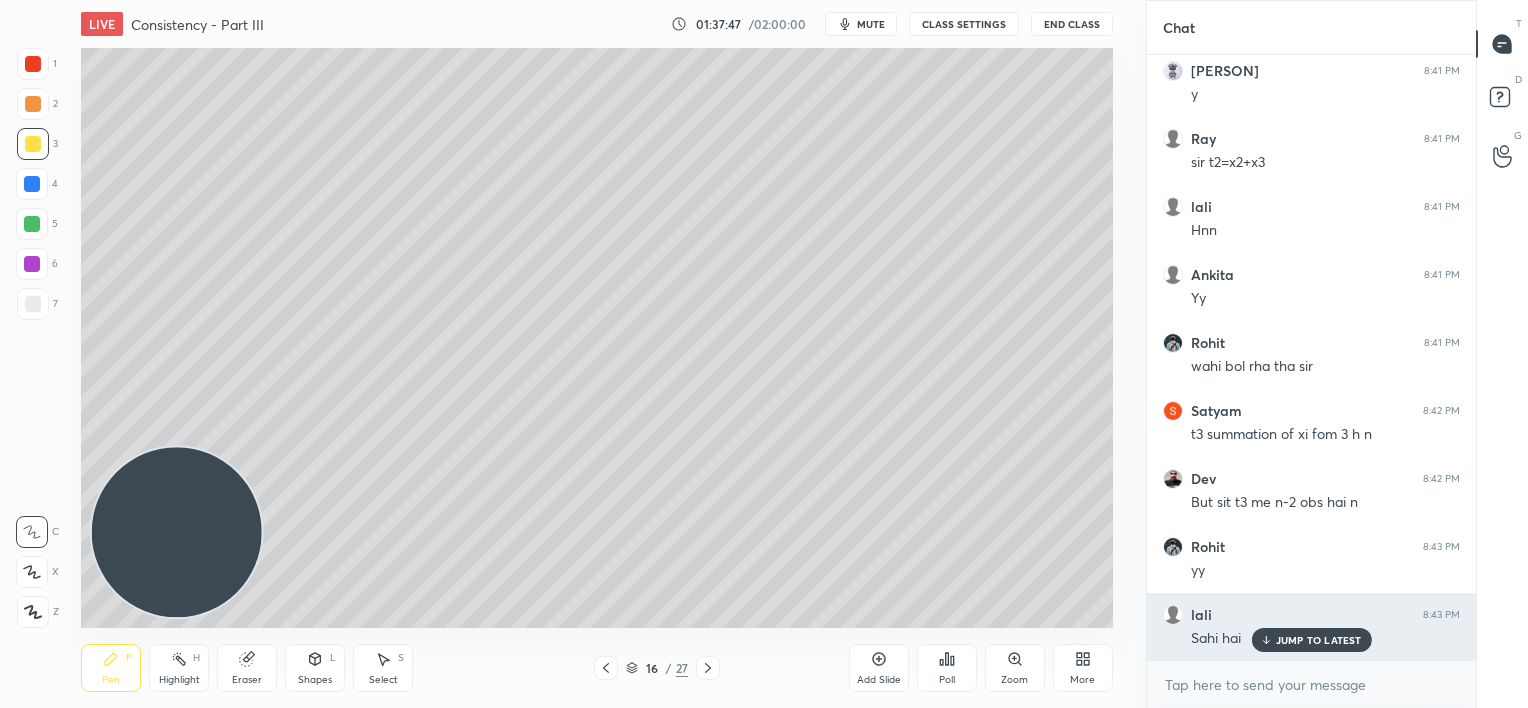 click 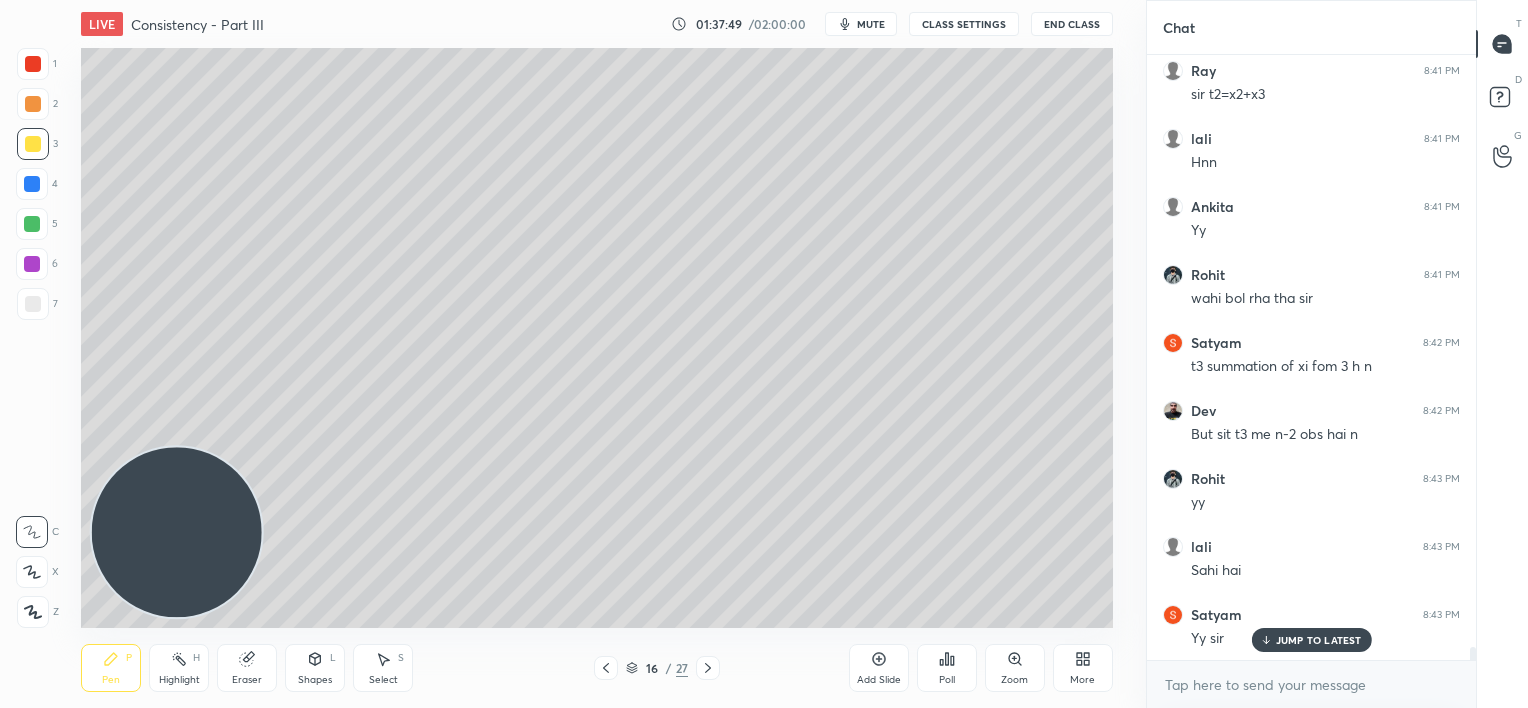 scroll, scrollTop: 28672, scrollLeft: 0, axis: vertical 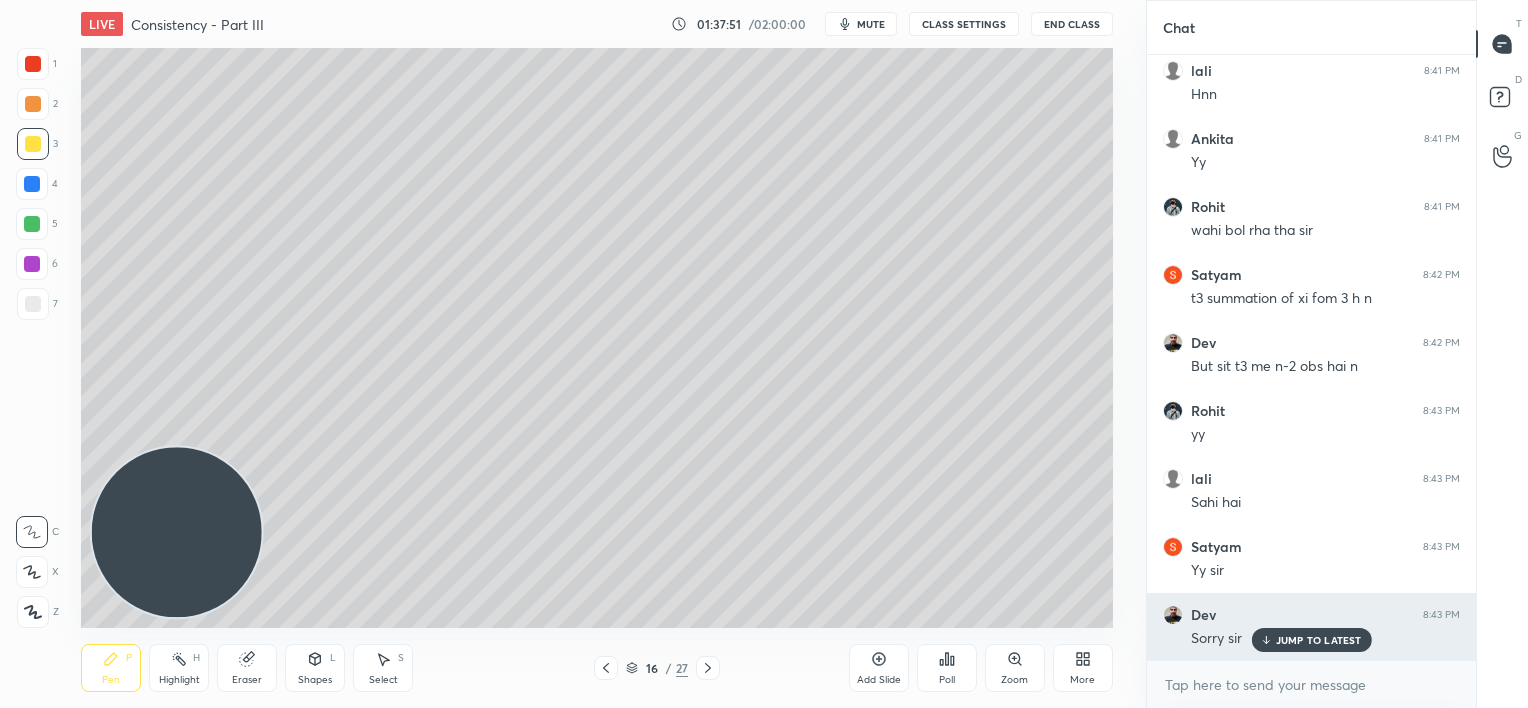 click on "JUMP TO LATEST" at bounding box center (1319, 640) 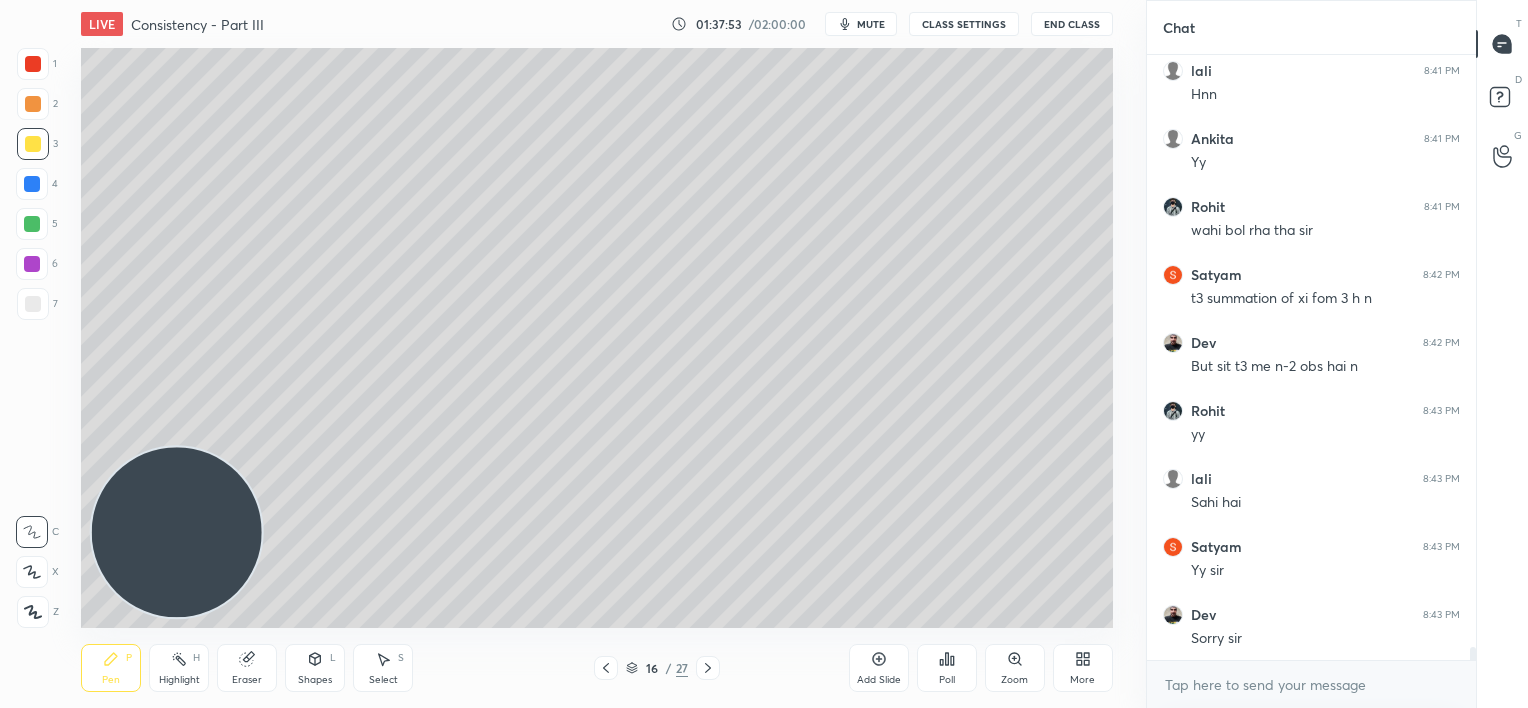 click at bounding box center [32, 224] 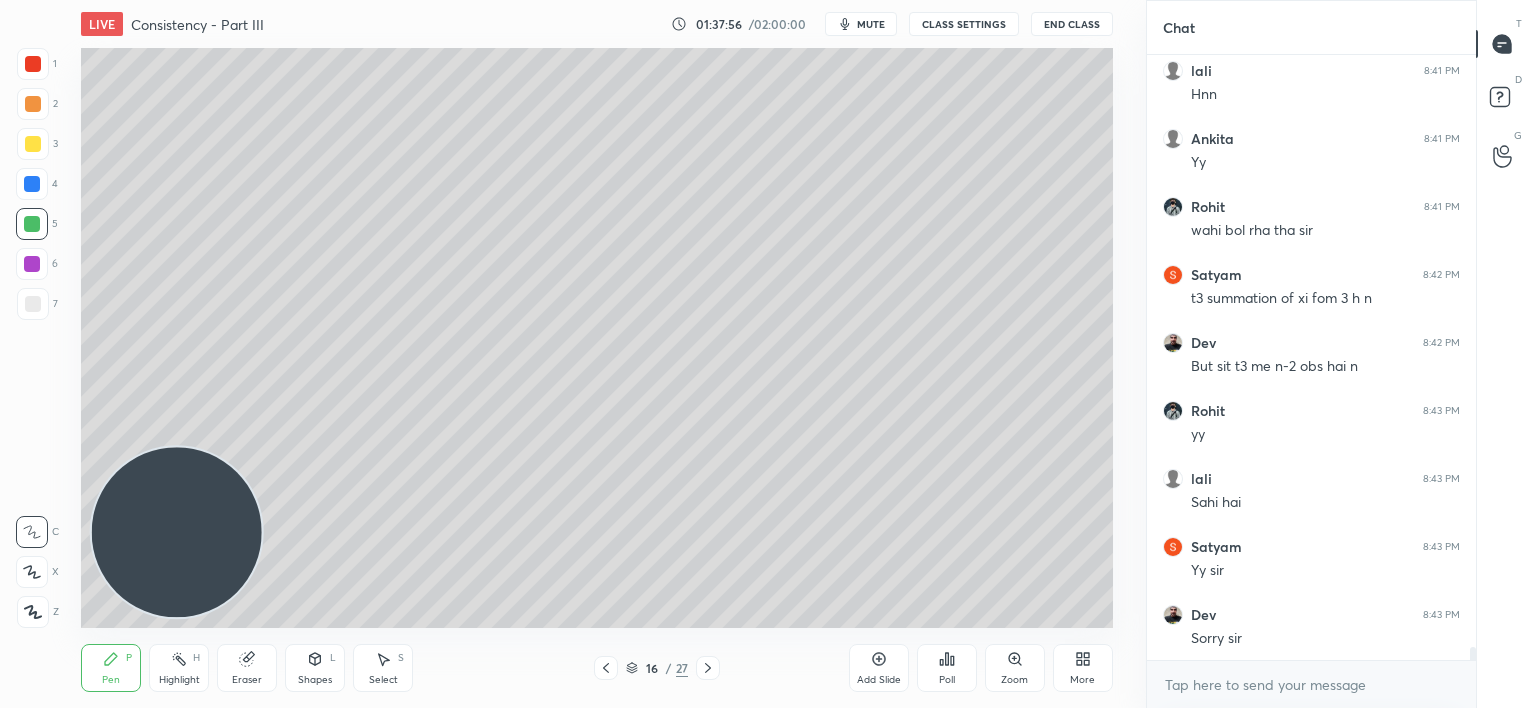 scroll, scrollTop: 559, scrollLeft: 323, axis: both 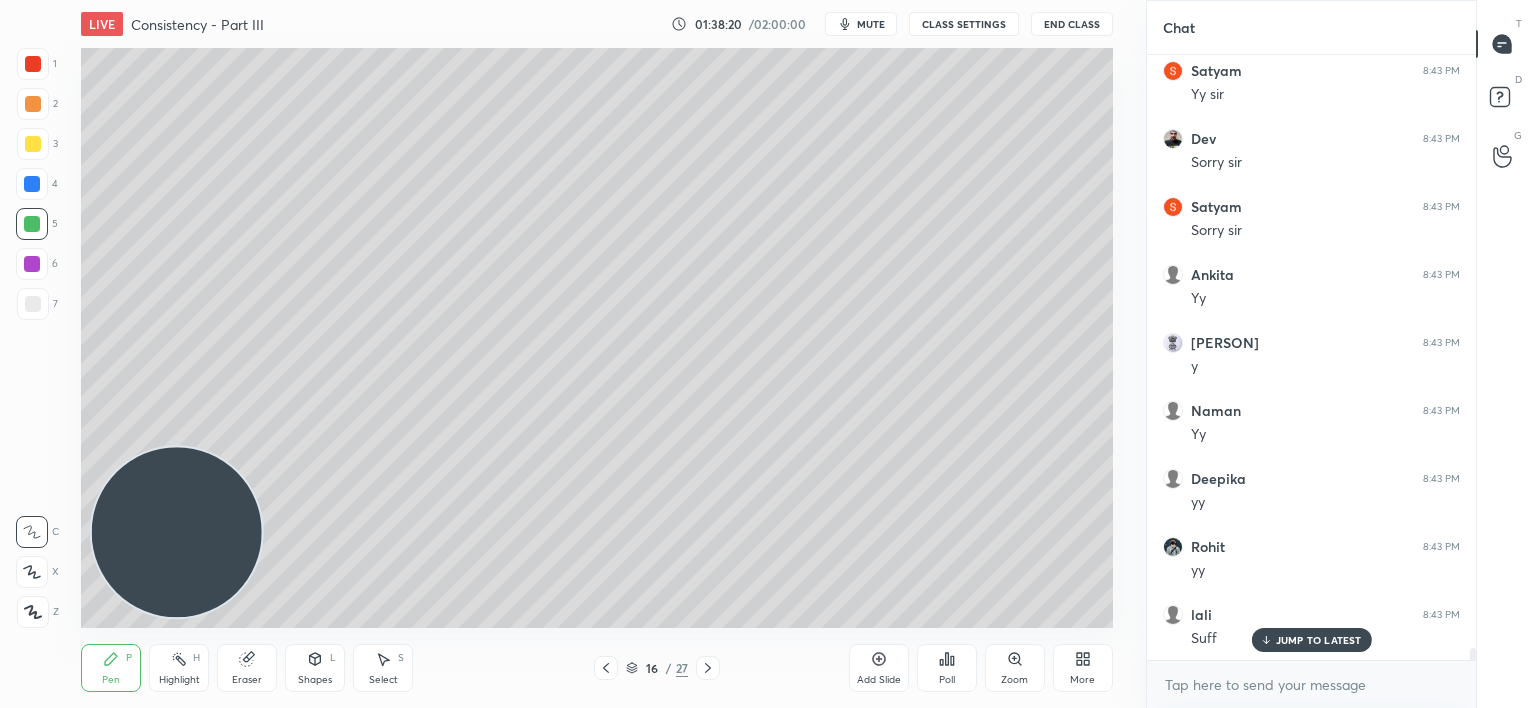 click on "Add Slide" at bounding box center (879, 668) 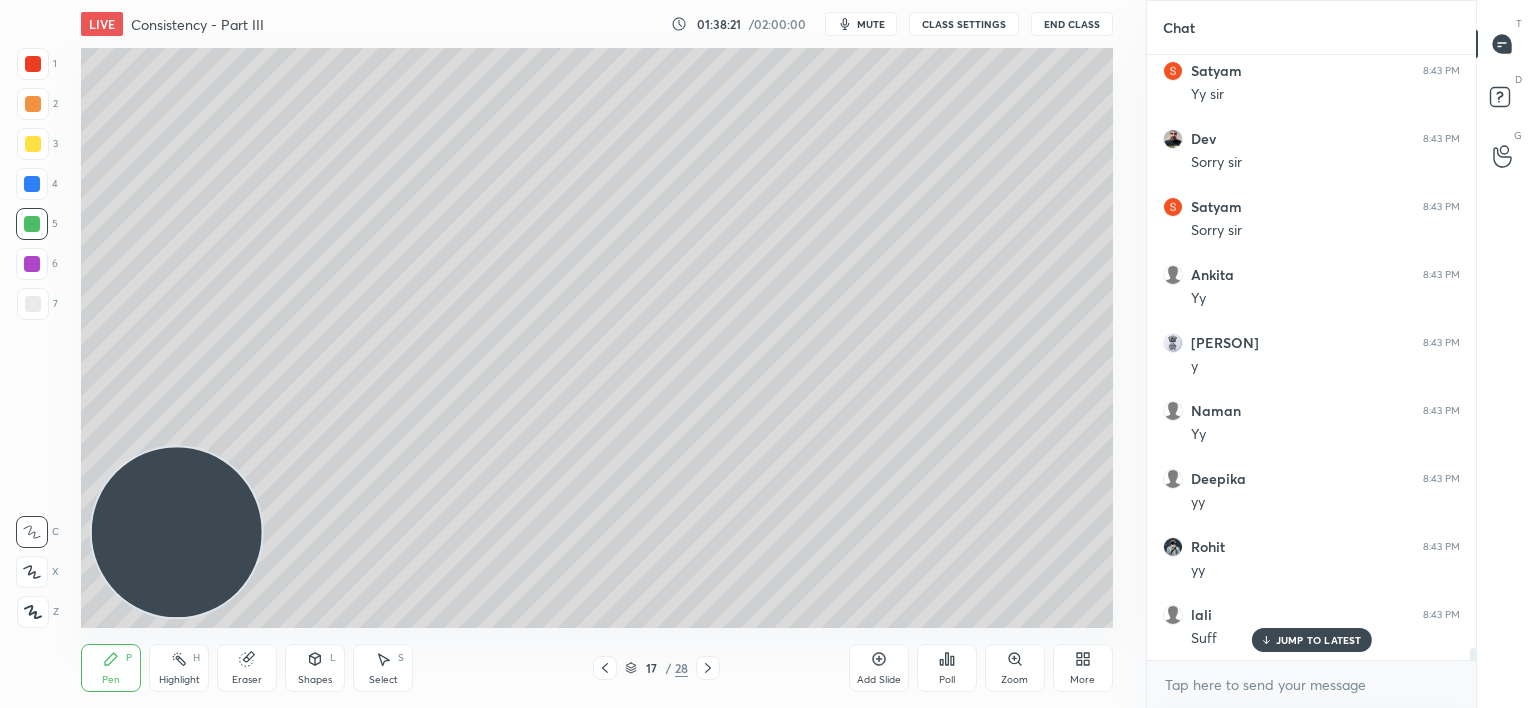 scroll, scrollTop: 29216, scrollLeft: 0, axis: vertical 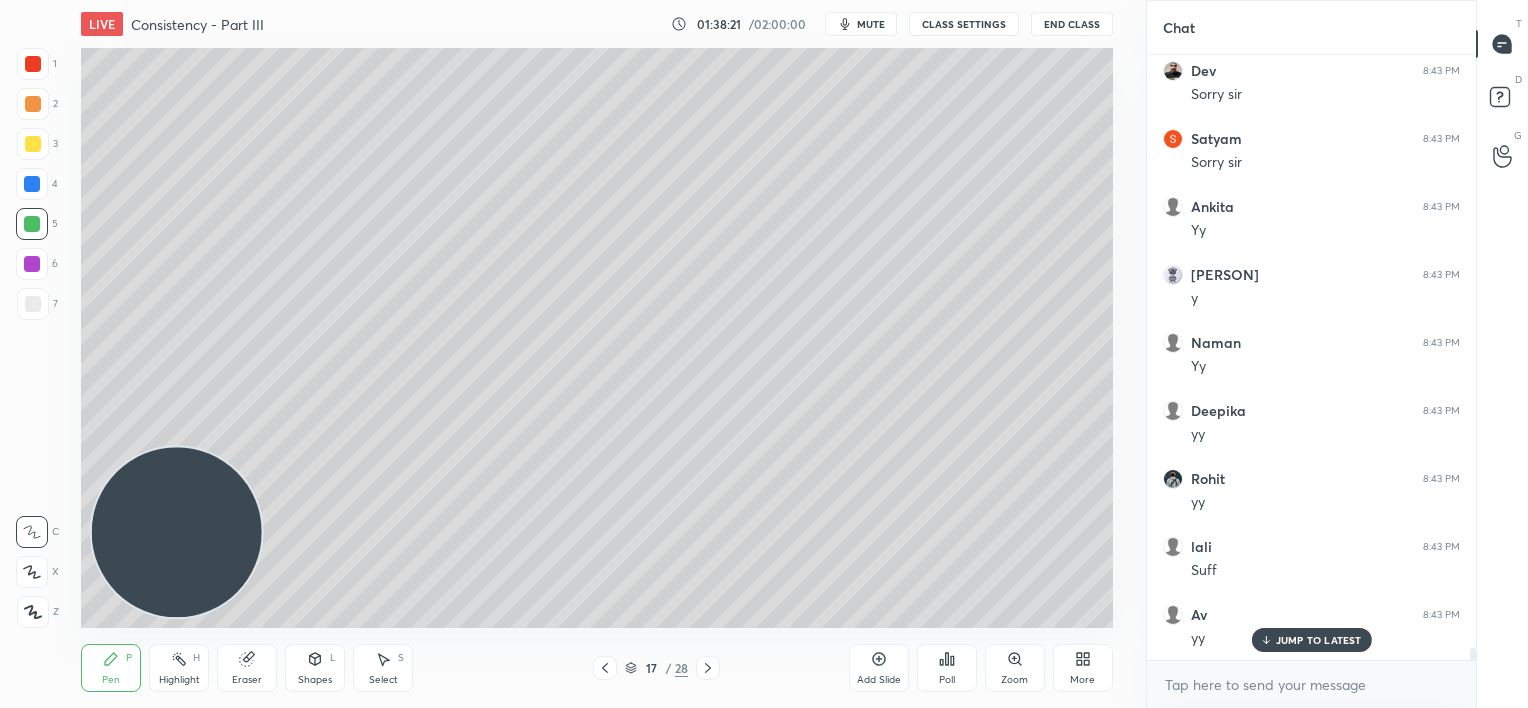 click at bounding box center [33, 64] 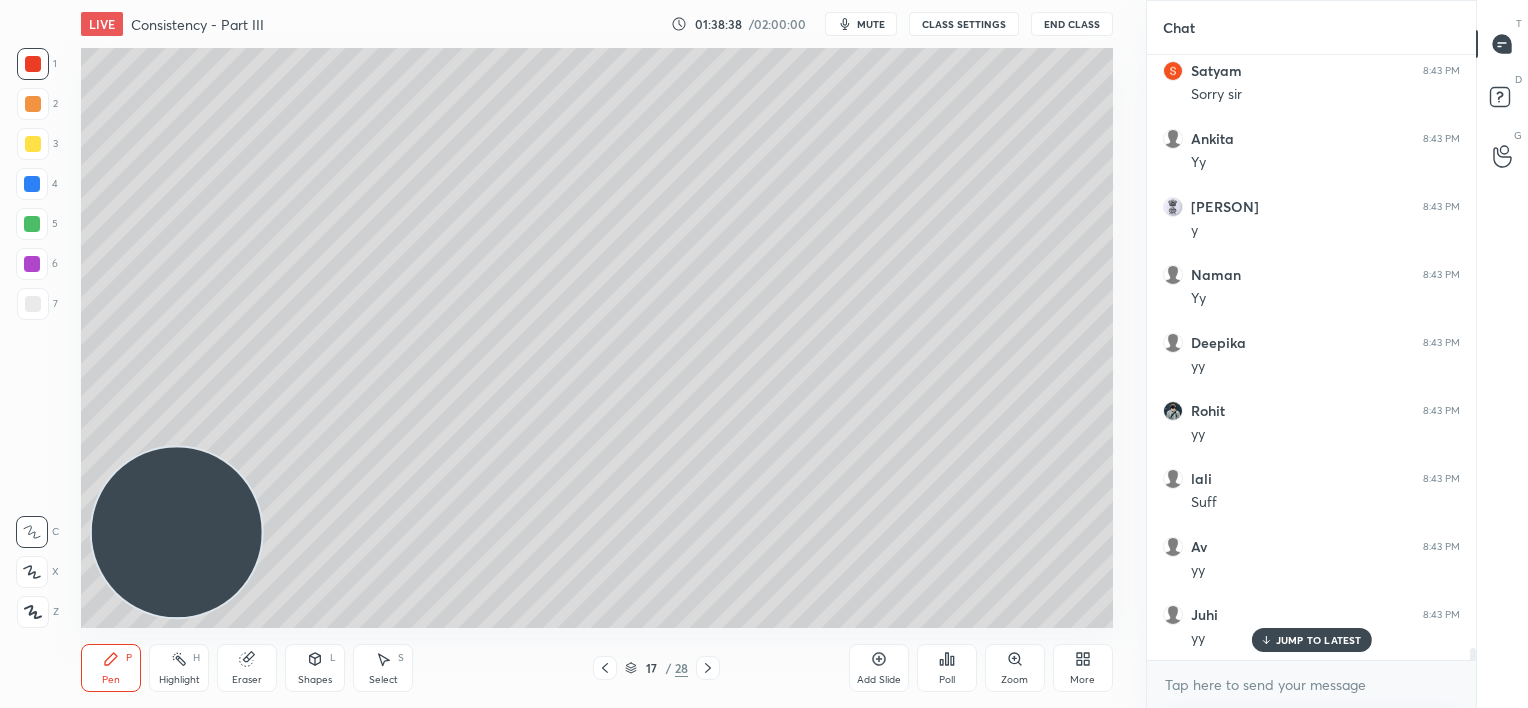 scroll, scrollTop: 29352, scrollLeft: 0, axis: vertical 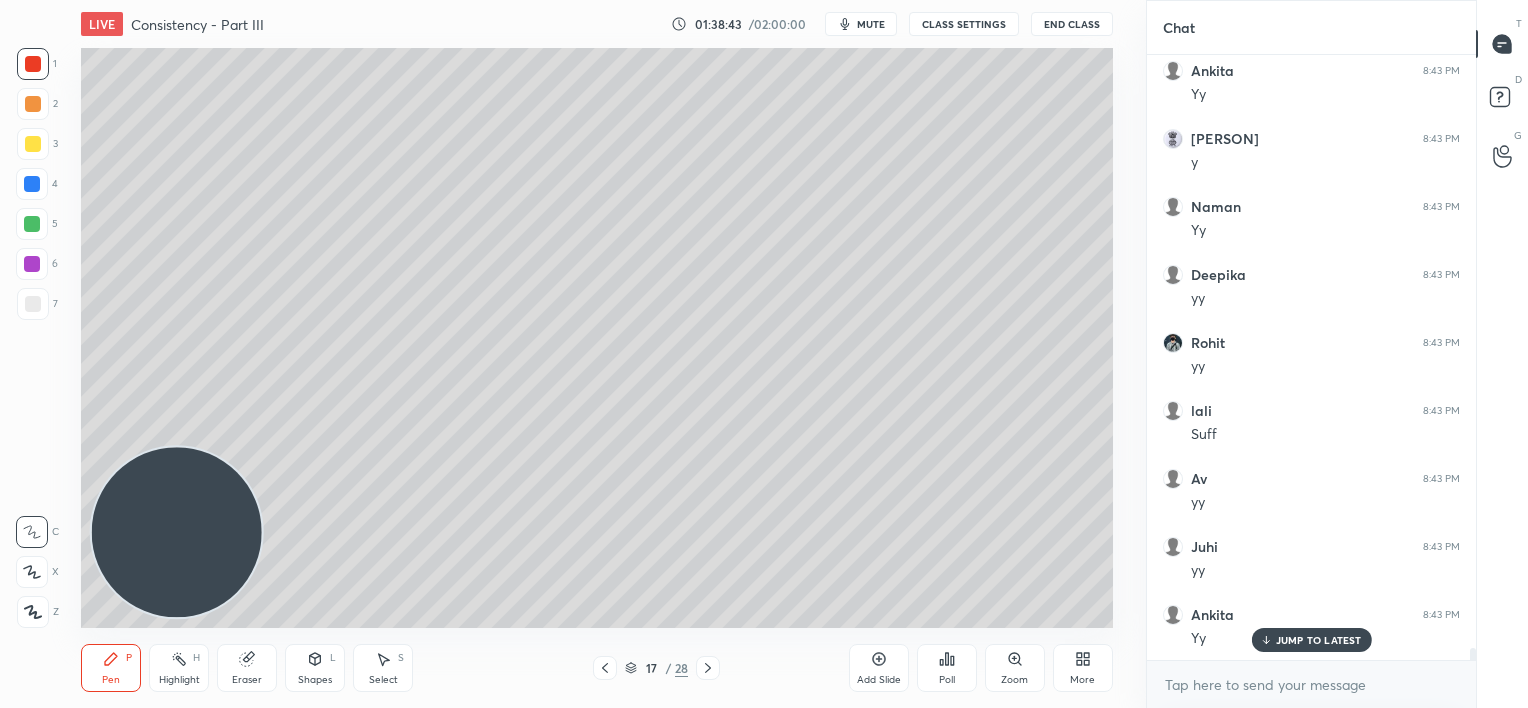 drag, startPoint x: 33, startPoint y: 304, endPoint x: 24, endPoint y: 296, distance: 12.0415945 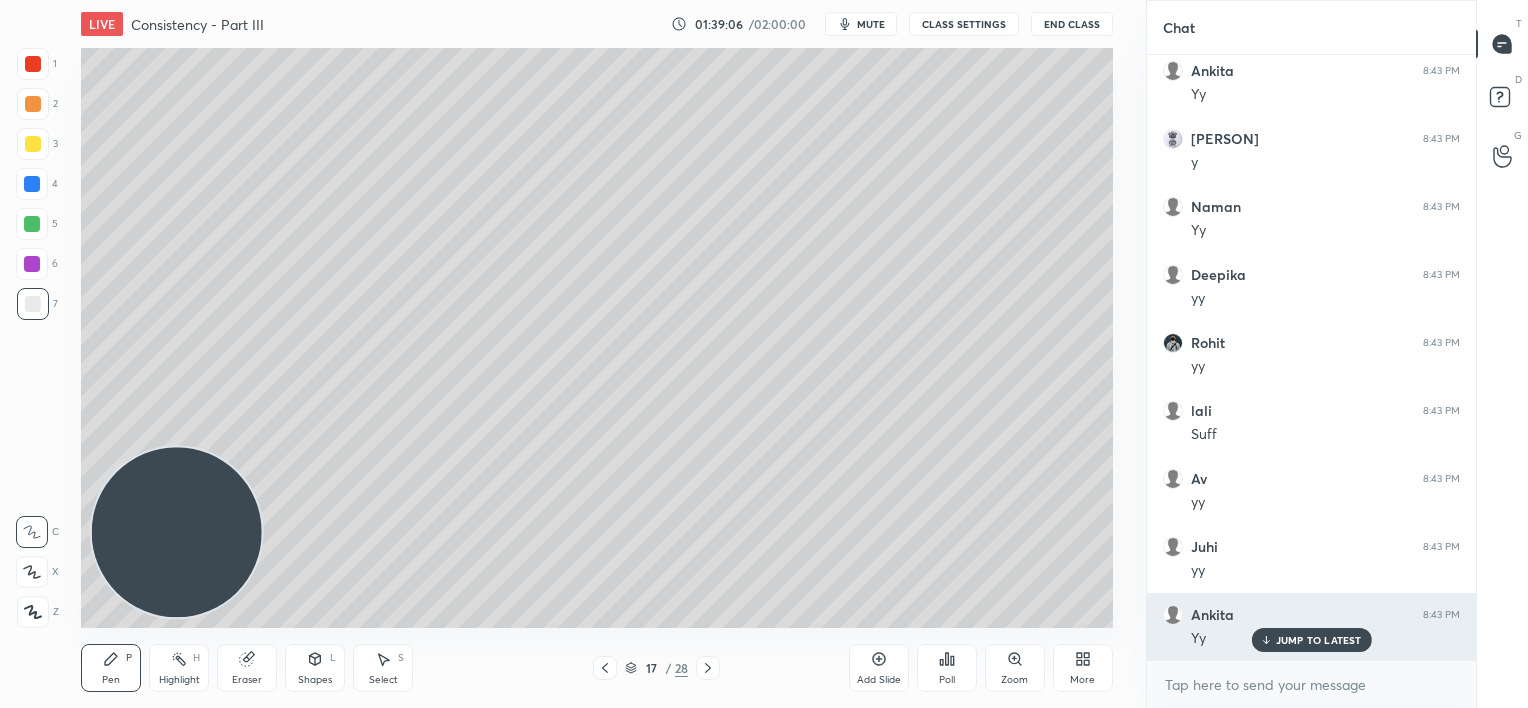 click on "JUMP TO LATEST" at bounding box center (1319, 640) 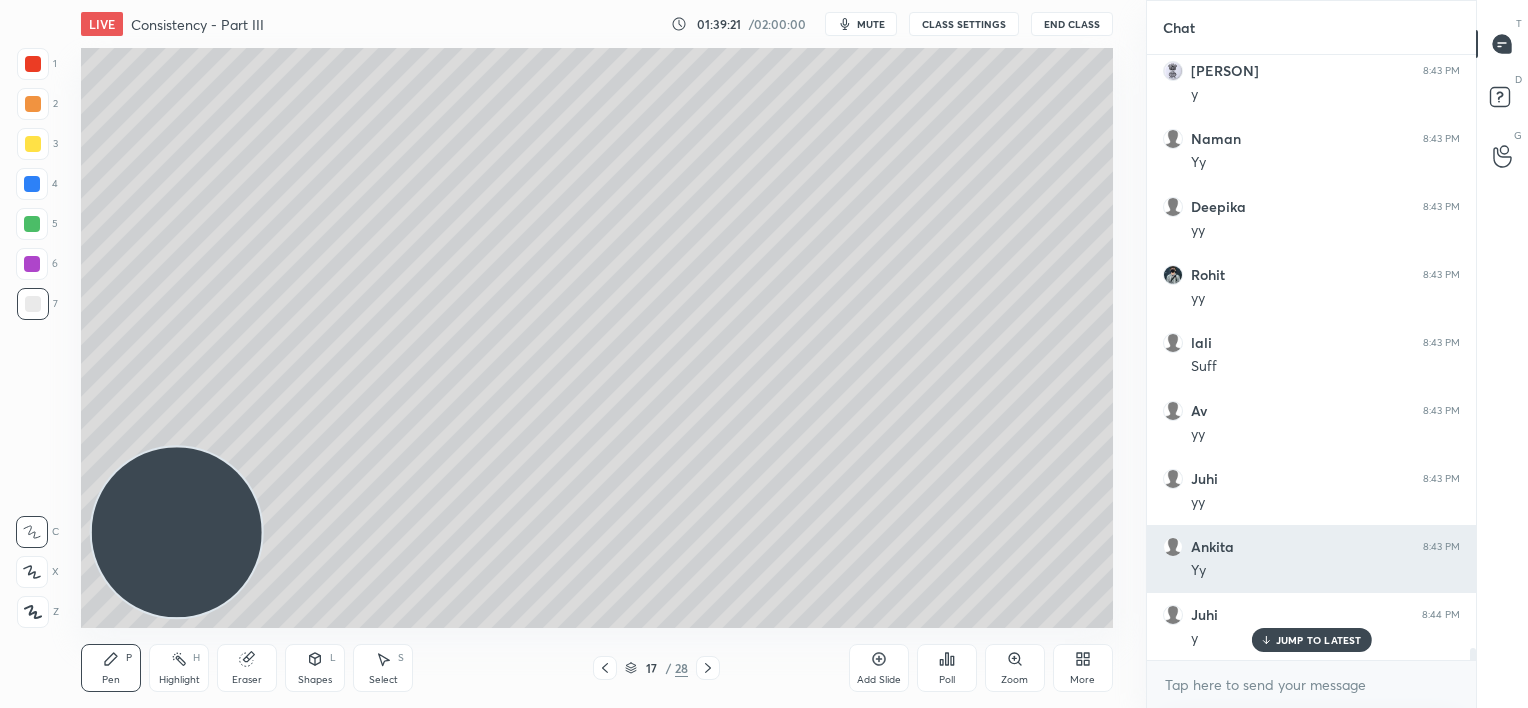 scroll, scrollTop: 29488, scrollLeft: 0, axis: vertical 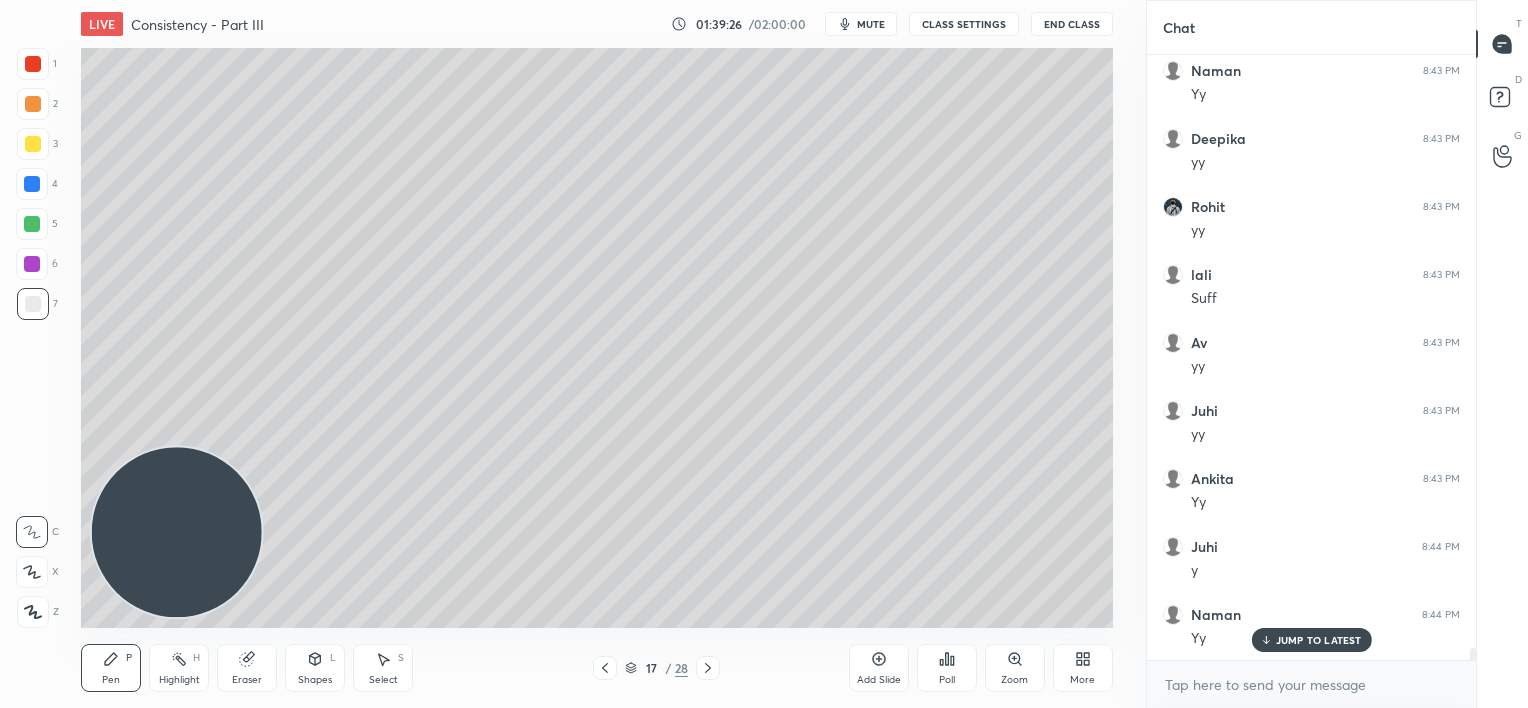 click on "Add Slide" at bounding box center [879, 668] 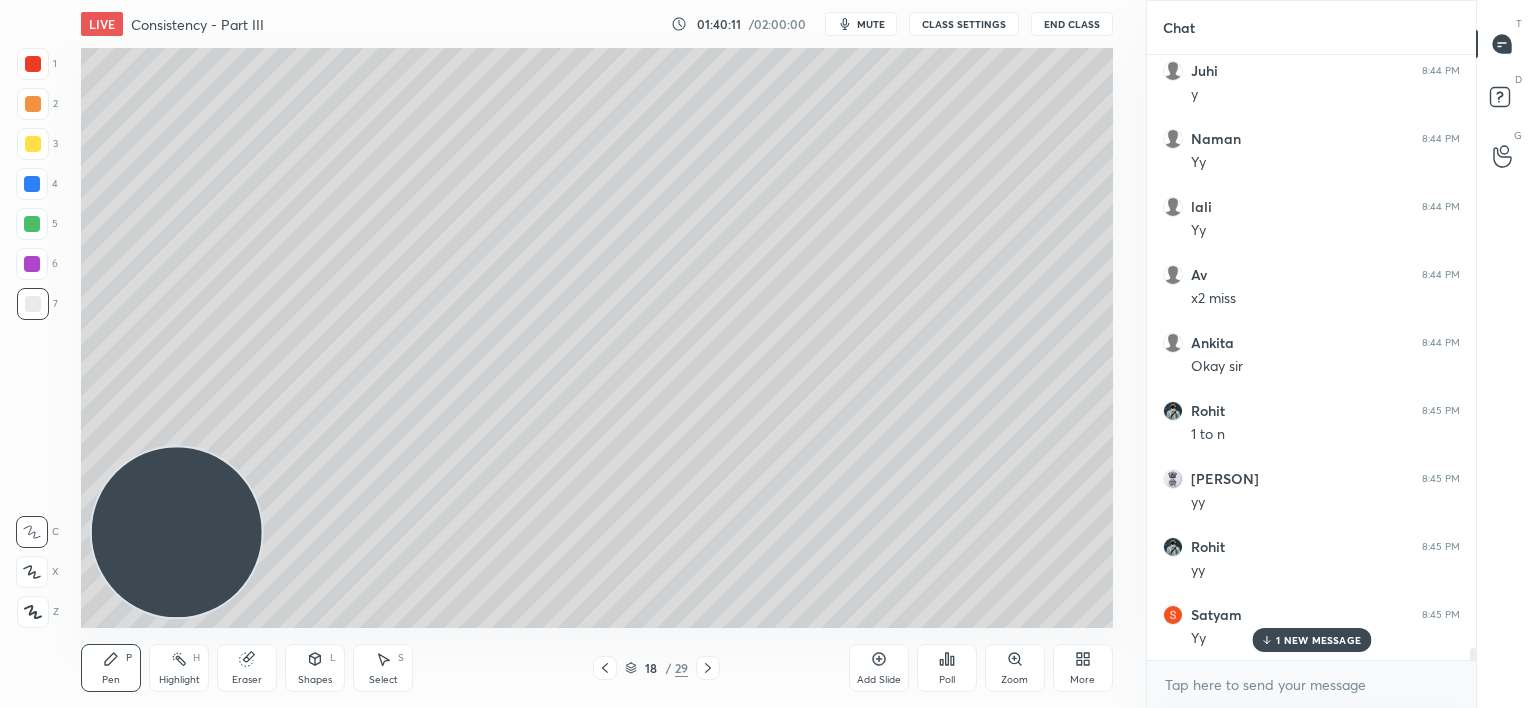scroll, scrollTop: 30032, scrollLeft: 0, axis: vertical 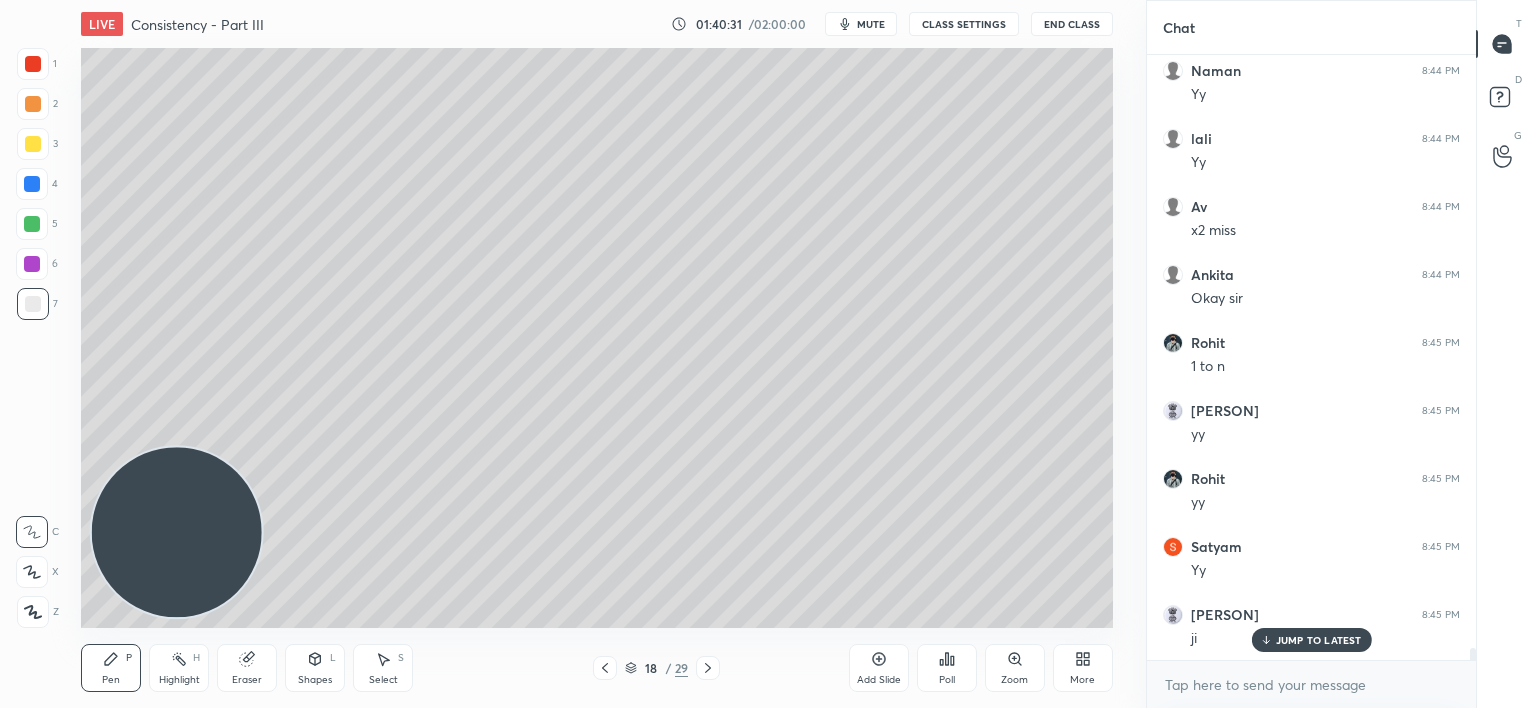 click on "Add Slide" at bounding box center [879, 668] 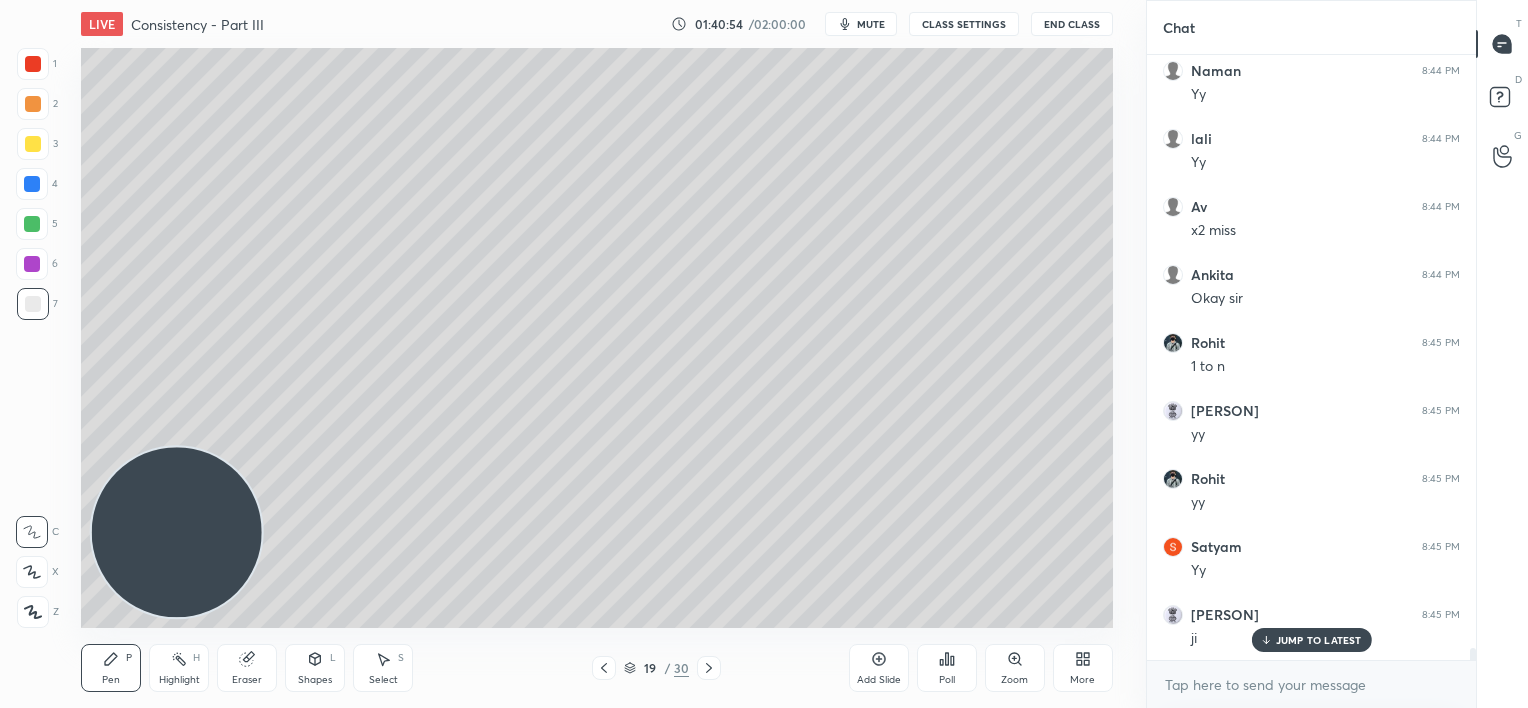 click 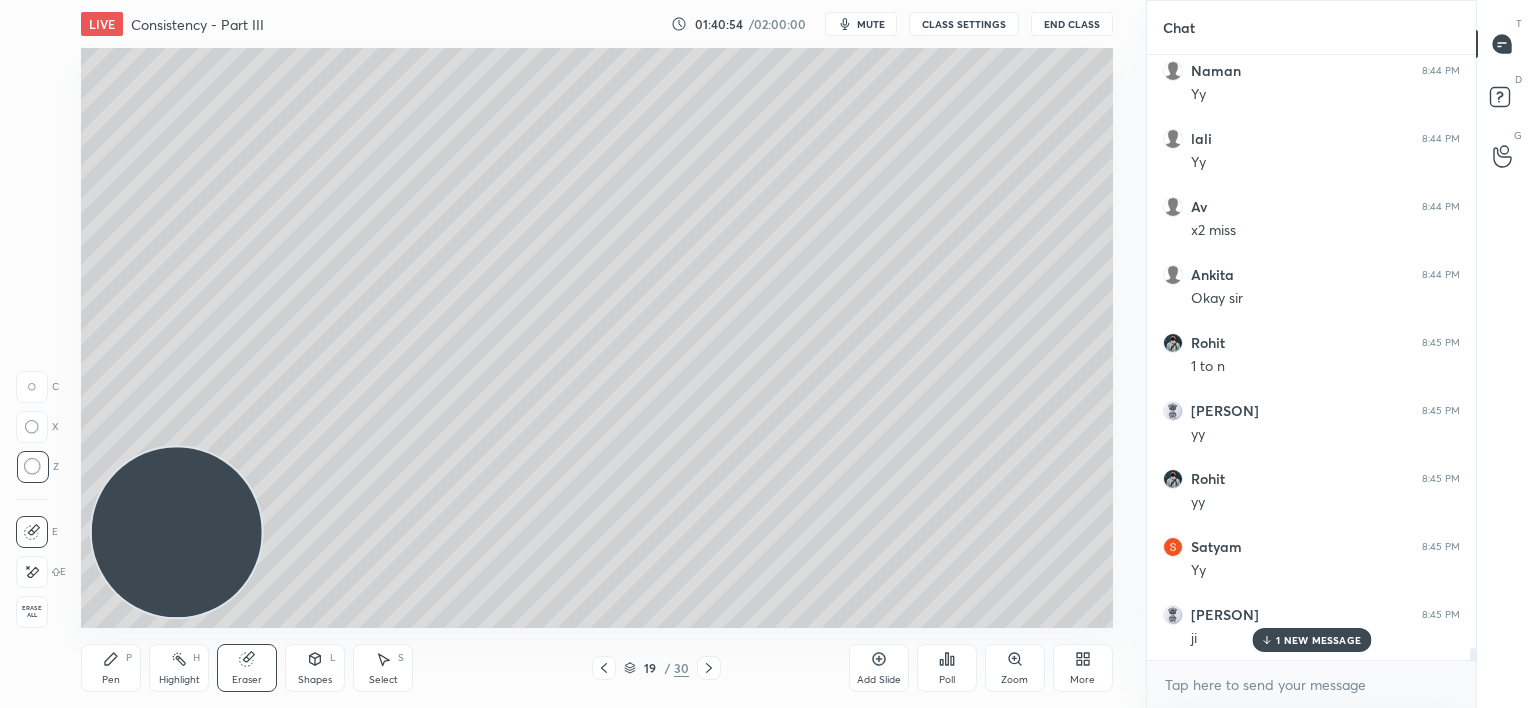 scroll, scrollTop: 30100, scrollLeft: 0, axis: vertical 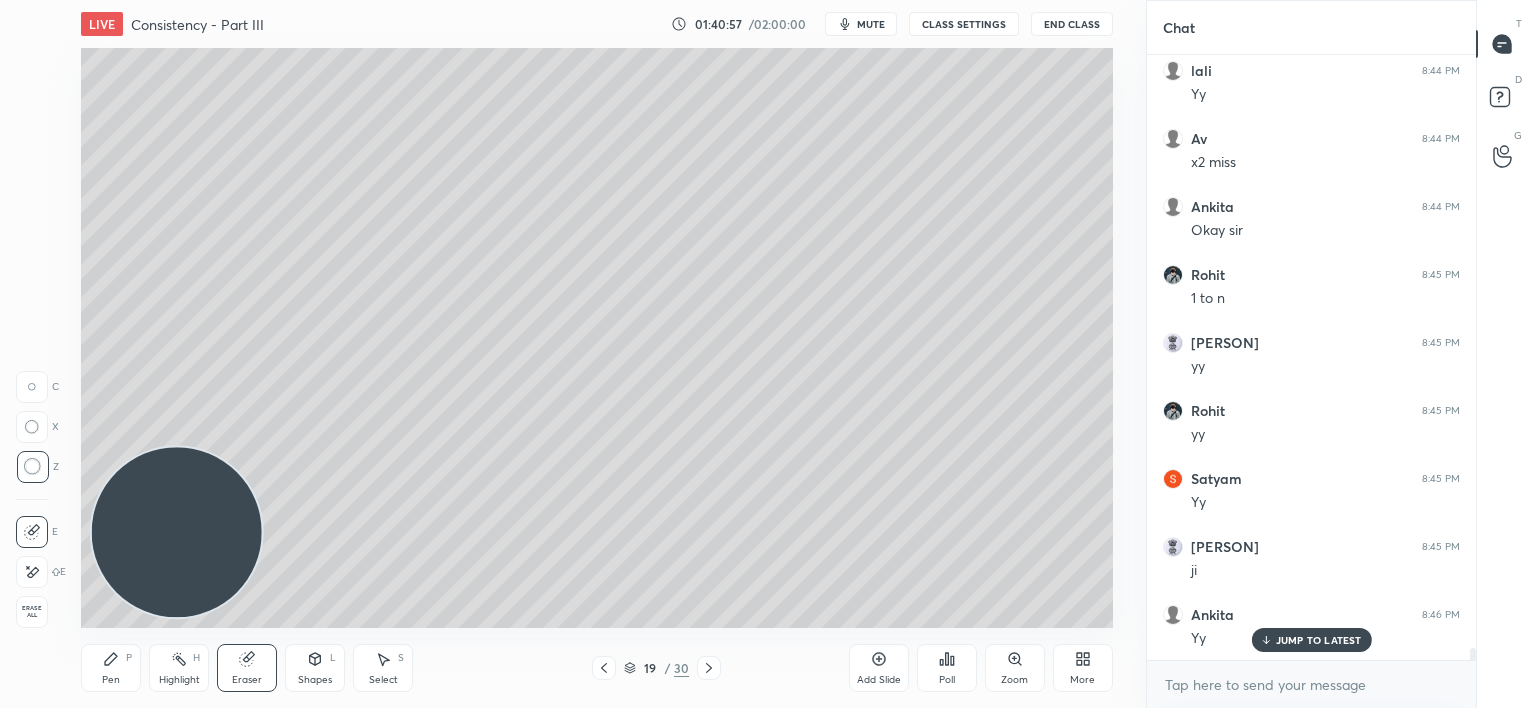 drag, startPoint x: 1269, startPoint y: 640, endPoint x: 1248, endPoint y: 636, distance: 21.377558 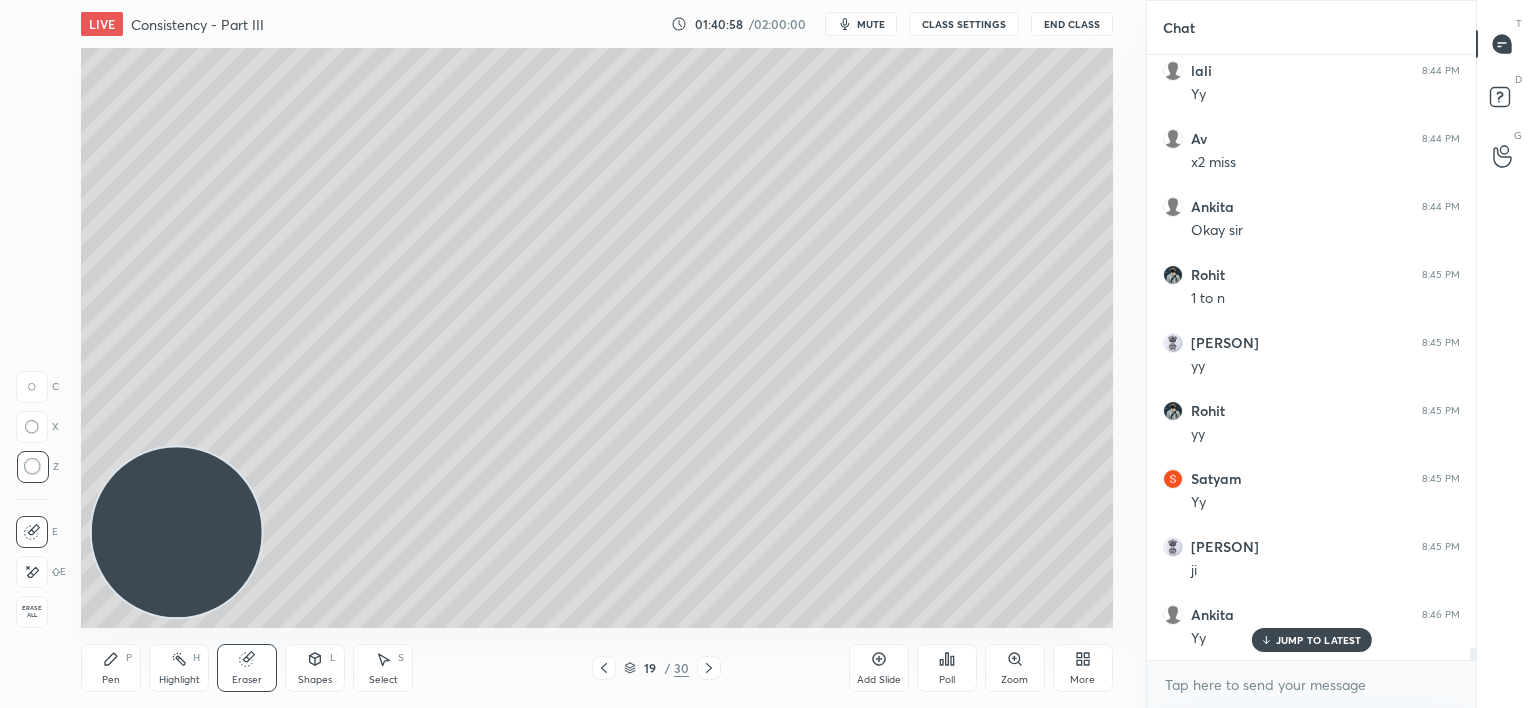 scroll, scrollTop: 30168, scrollLeft: 0, axis: vertical 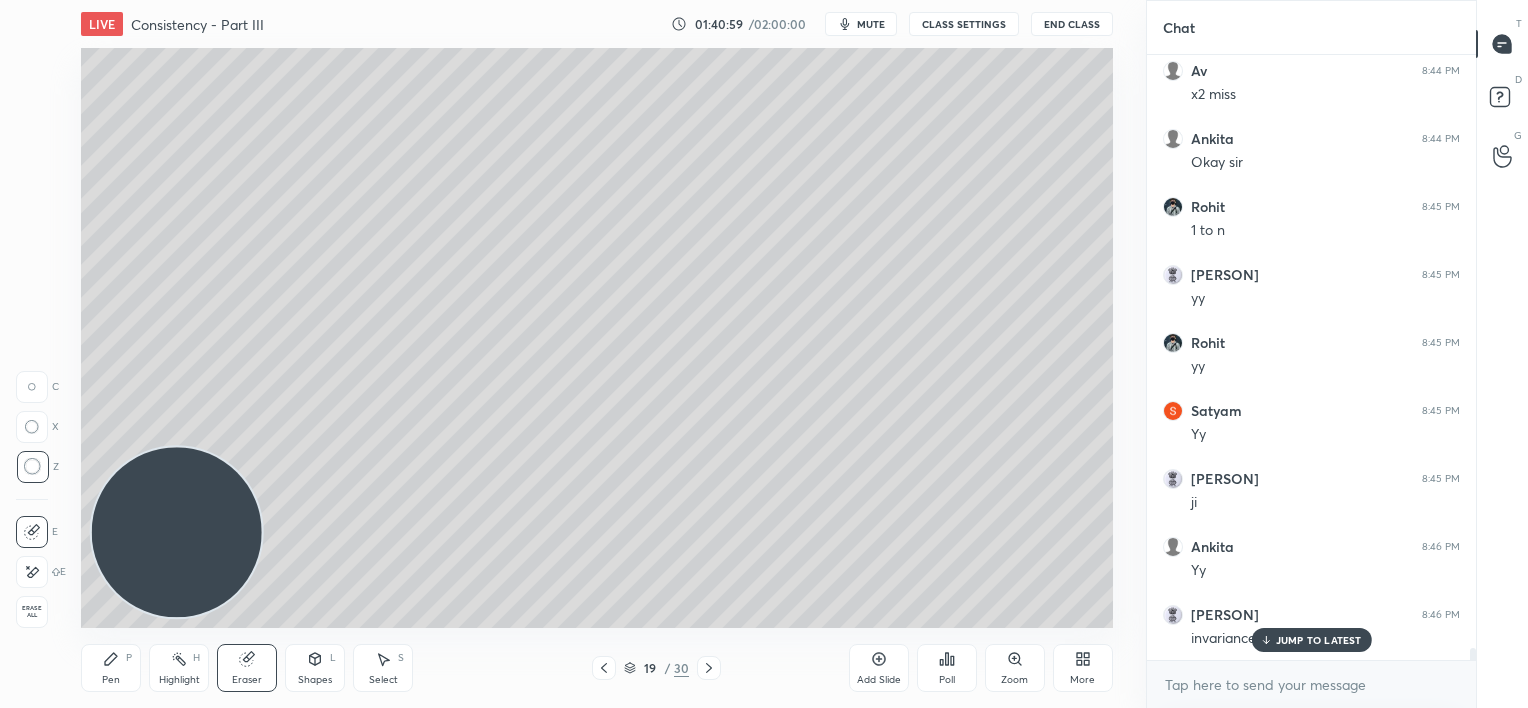 click on "Pen P" at bounding box center (111, 668) 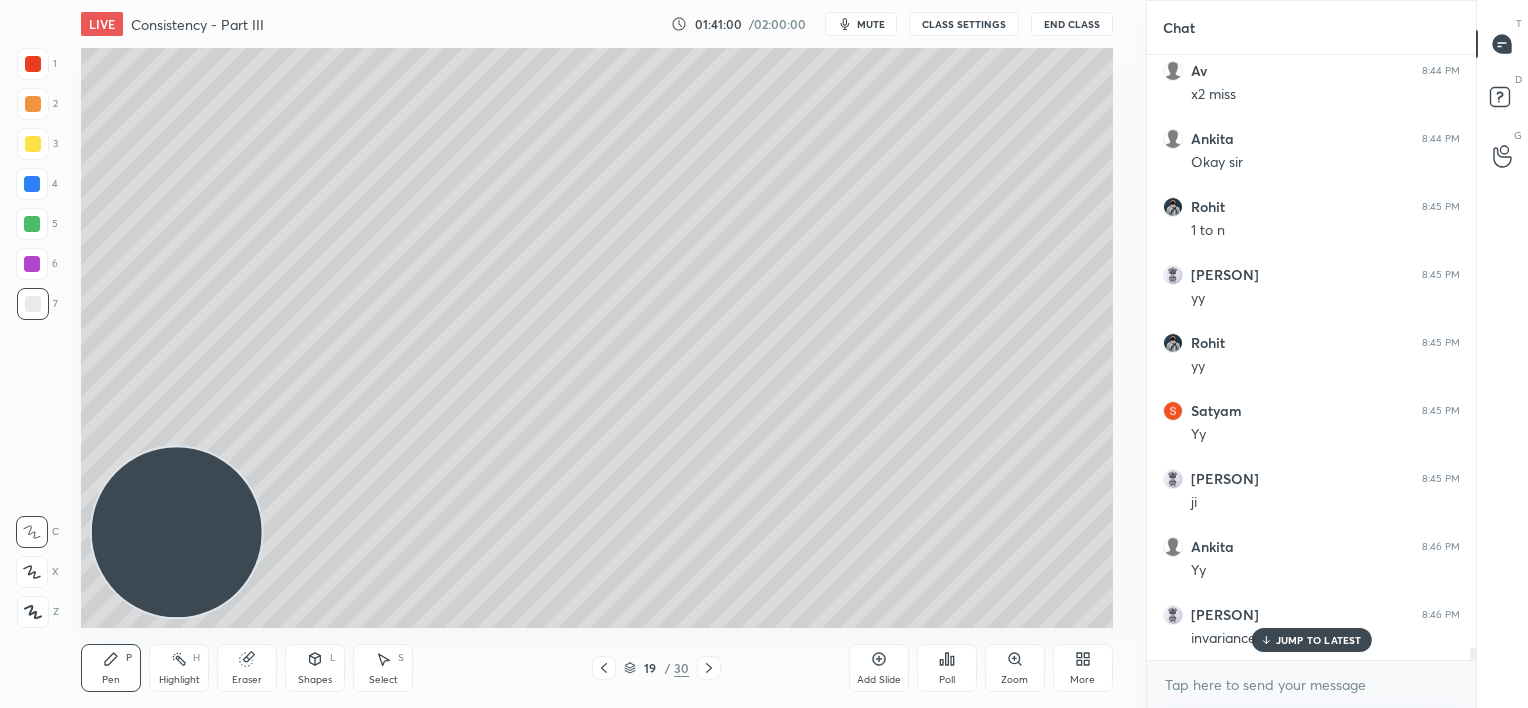 scroll, scrollTop: 30236, scrollLeft: 0, axis: vertical 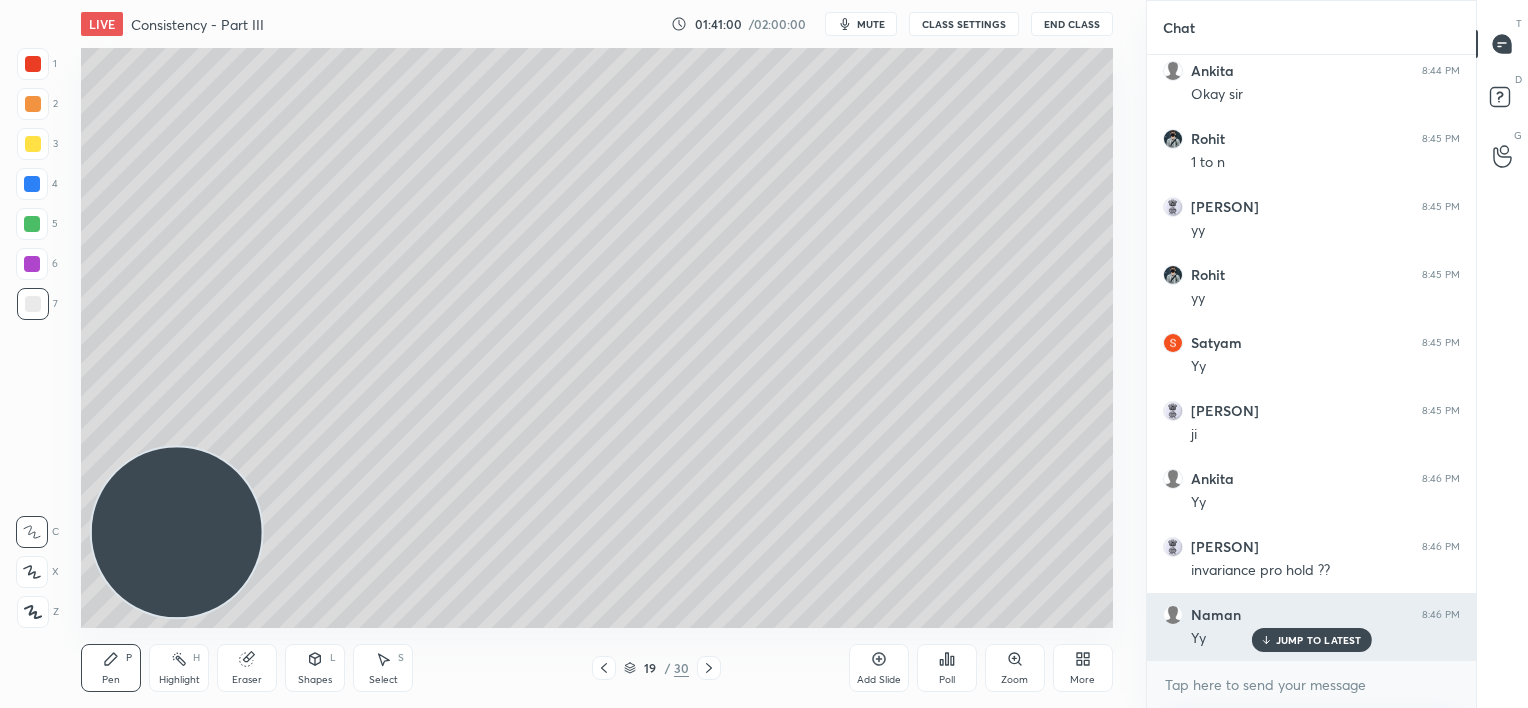 drag, startPoint x: 1276, startPoint y: 638, endPoint x: 1260, endPoint y: 636, distance: 16.124516 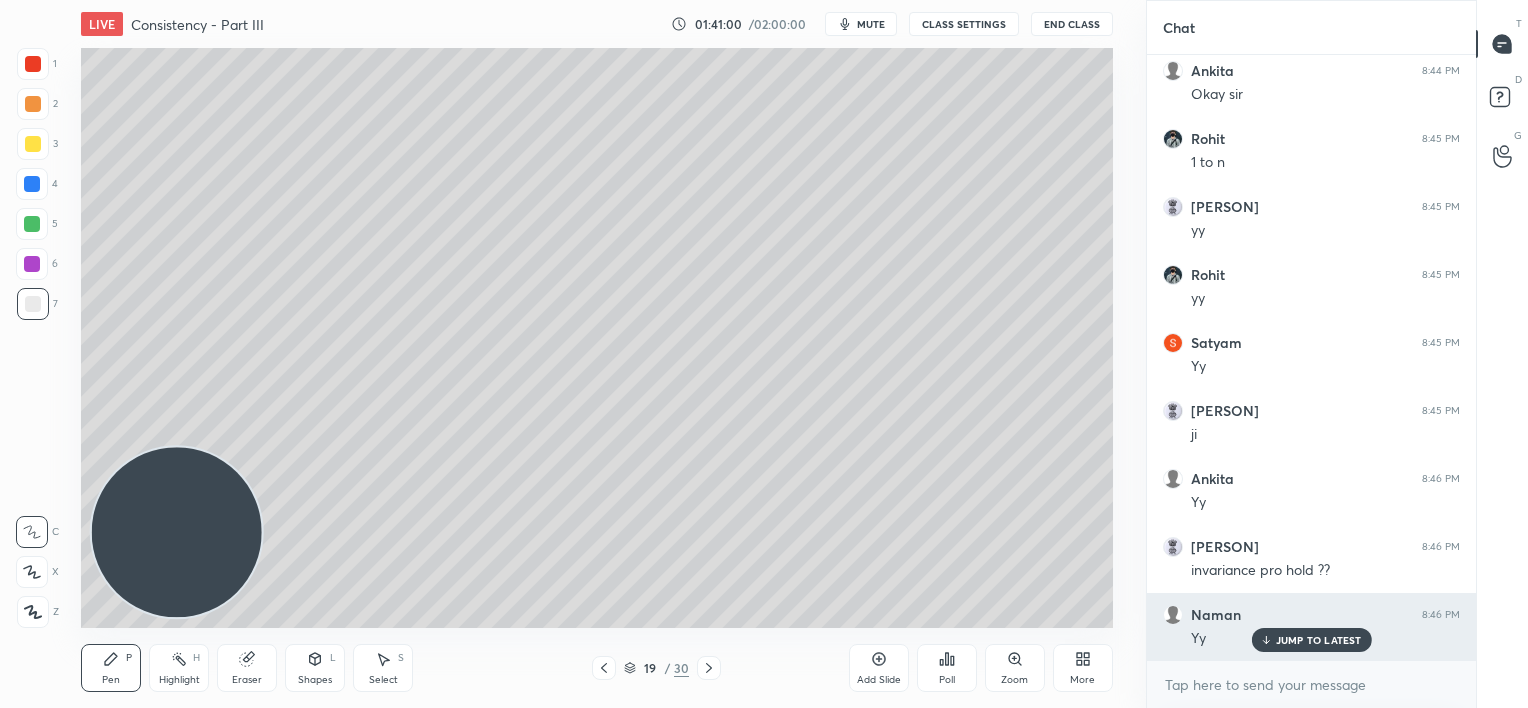 click on "JUMP TO LATEST" at bounding box center [1319, 640] 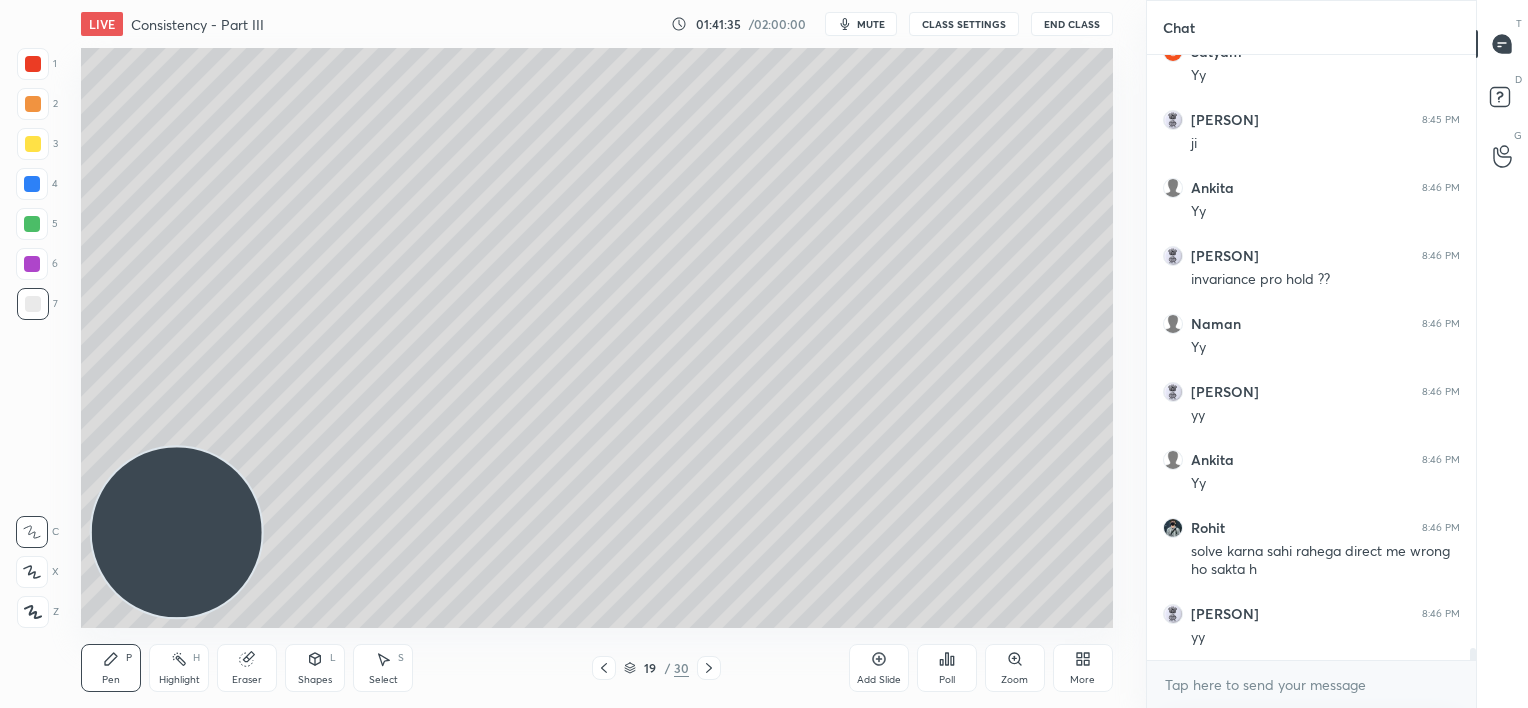 scroll, scrollTop: 30595, scrollLeft: 0, axis: vertical 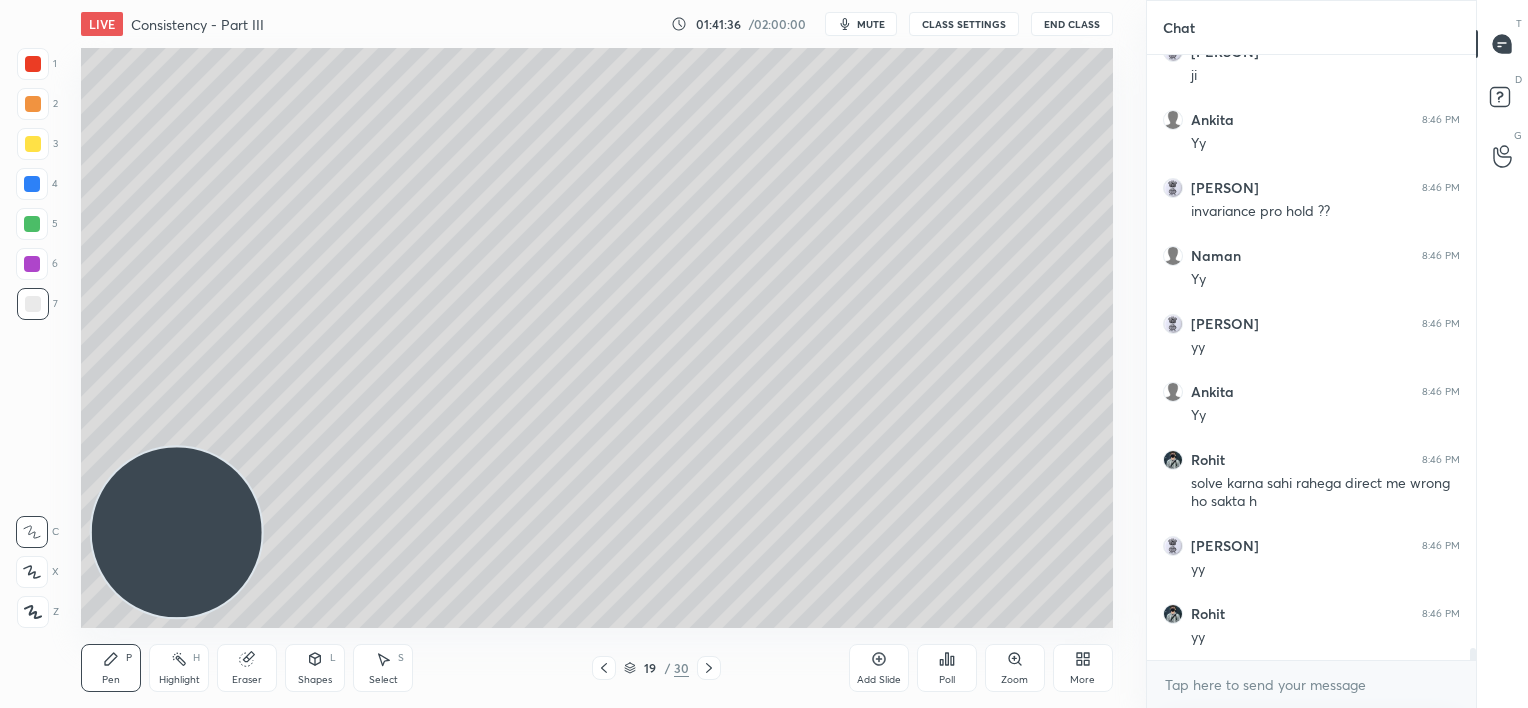 click on "19 / 30" at bounding box center [657, 668] 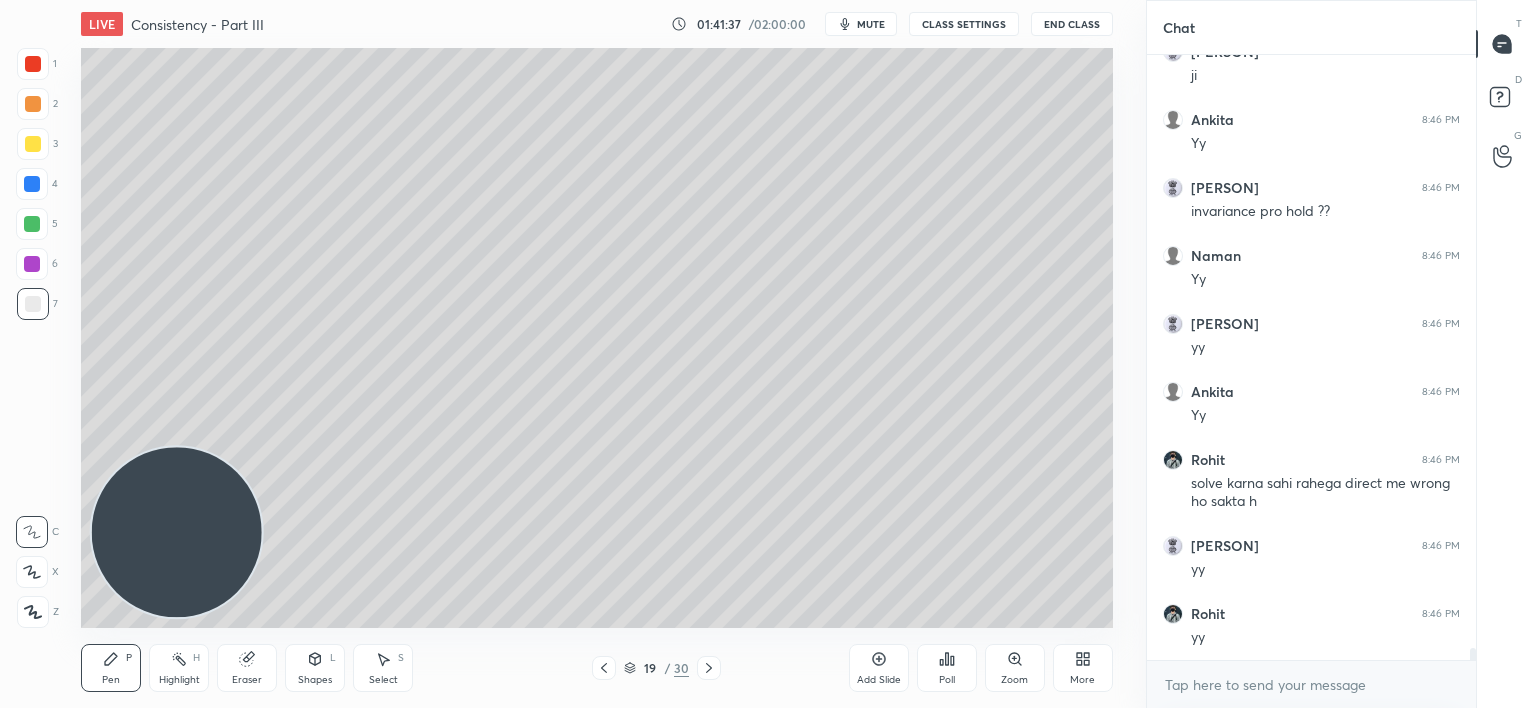click on "19 / 30" at bounding box center (657, 668) 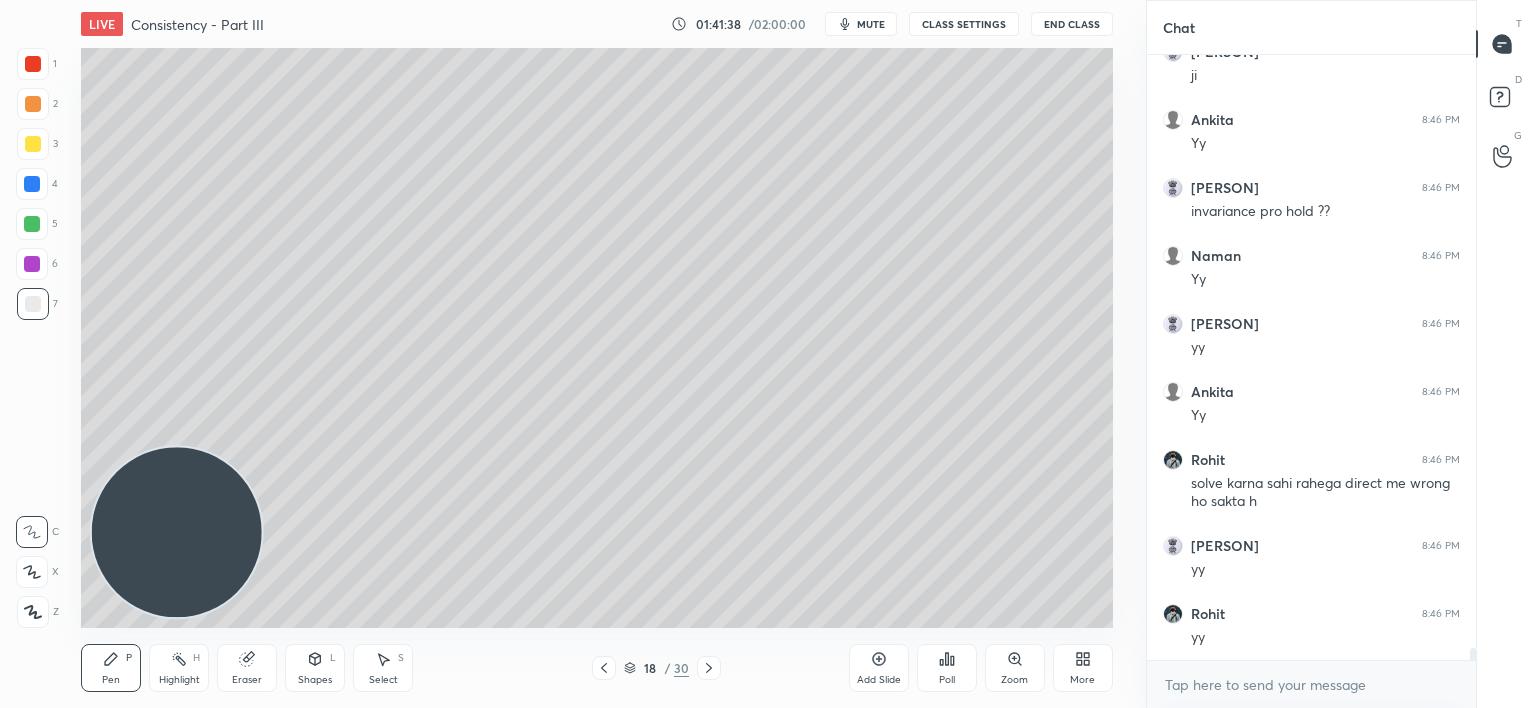 click at bounding box center [604, 668] 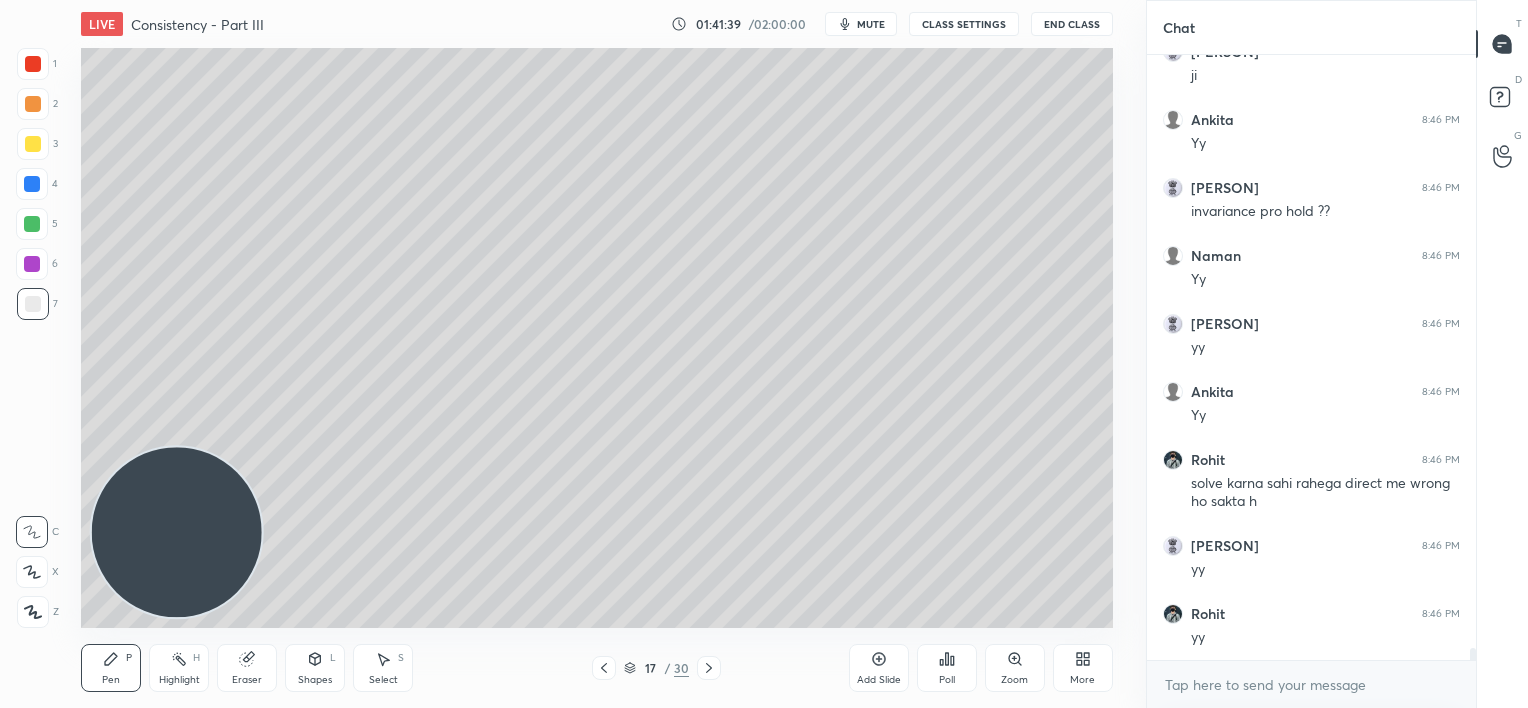 click at bounding box center (604, 668) 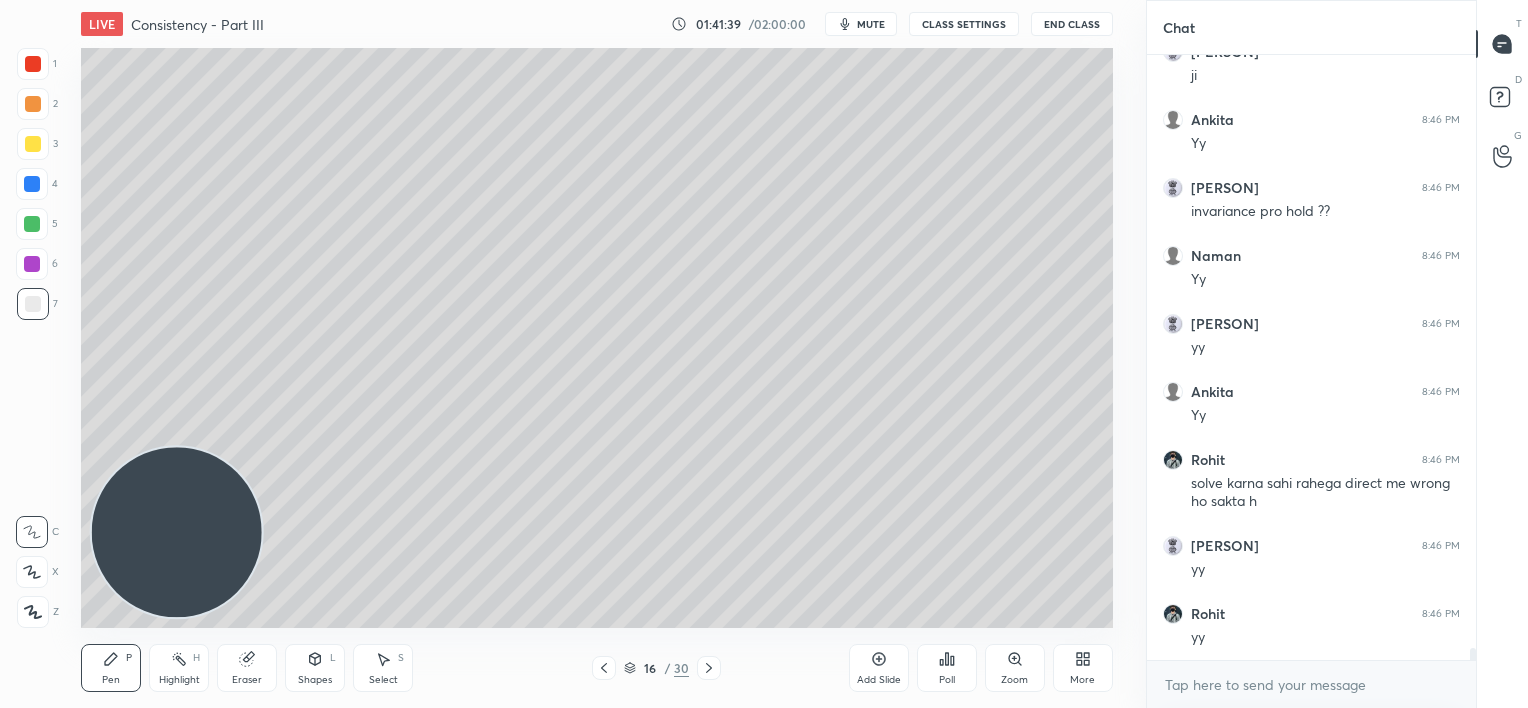 click on "16 / 30" at bounding box center (657, 668) 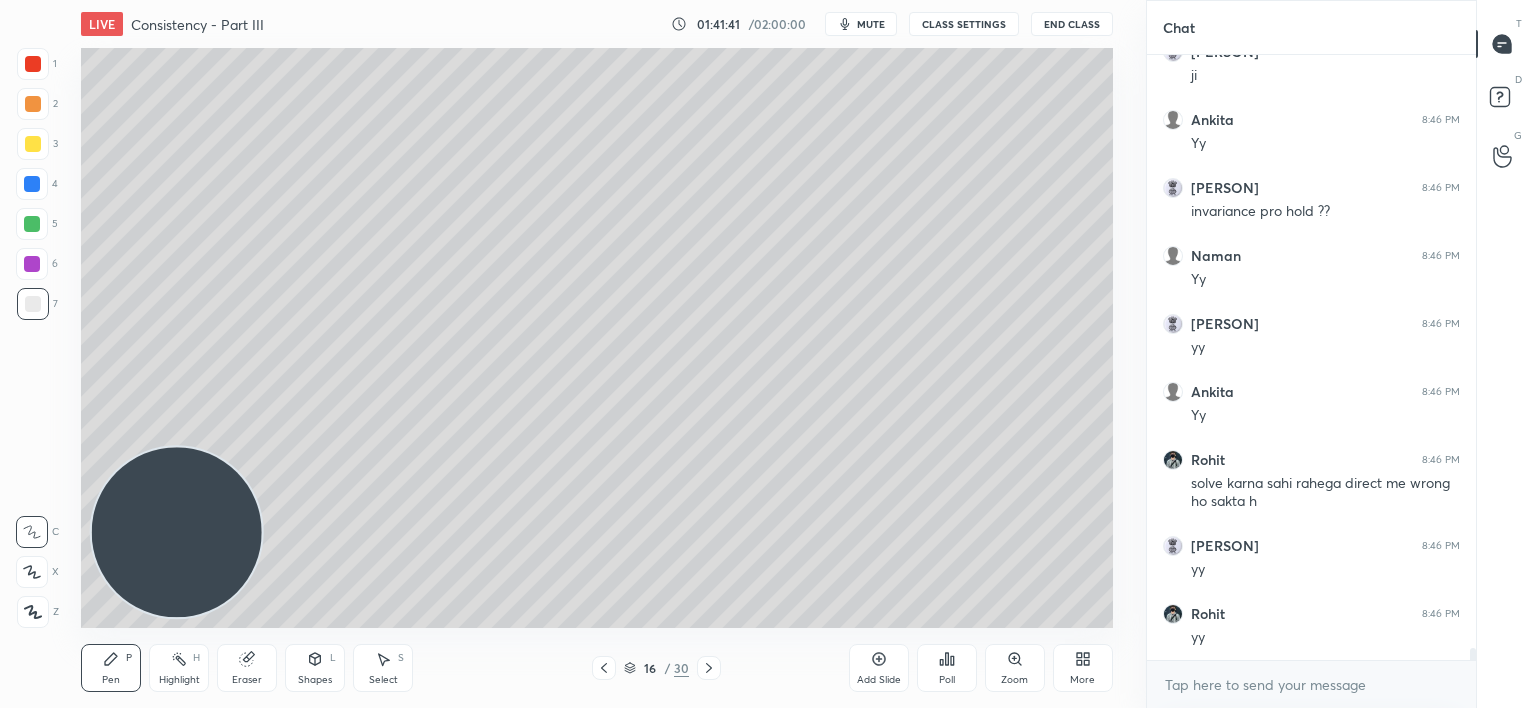 click 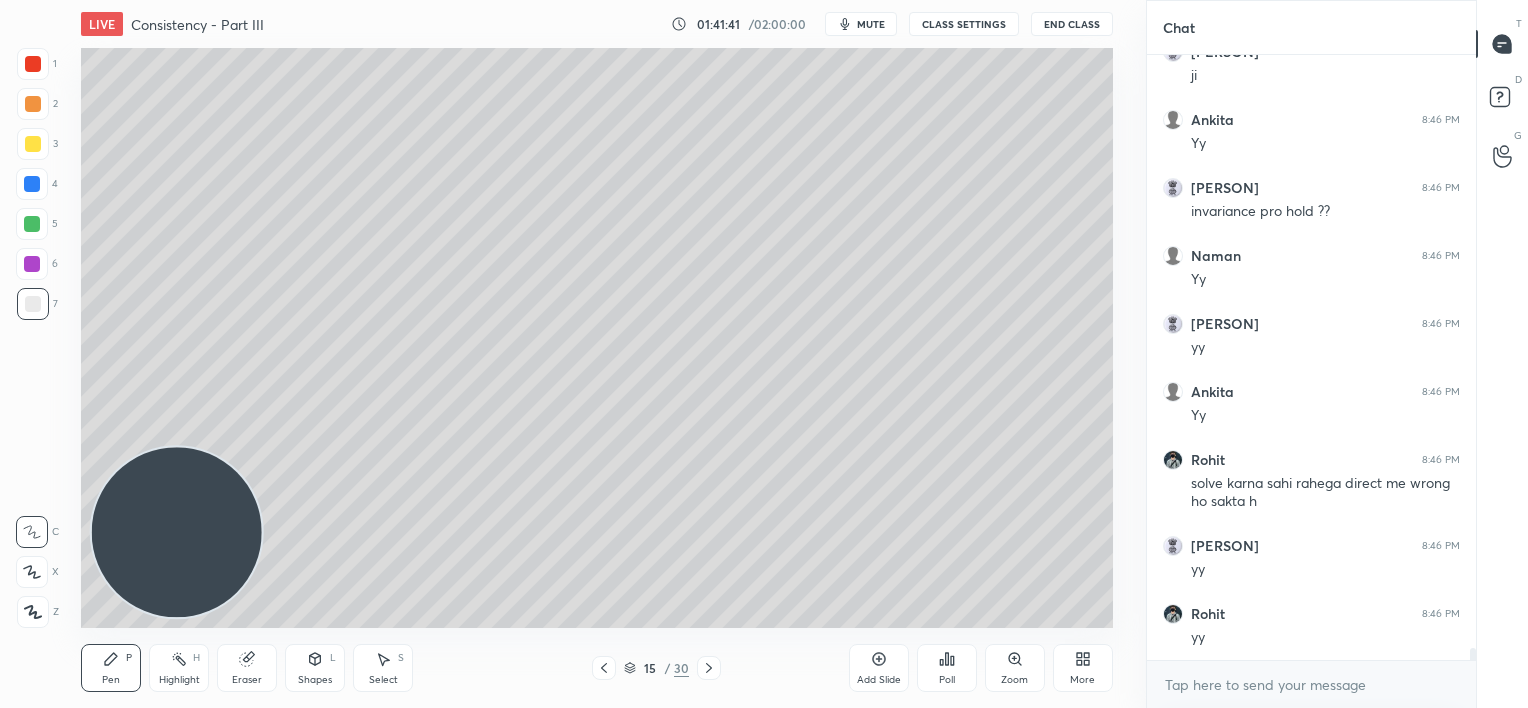 click 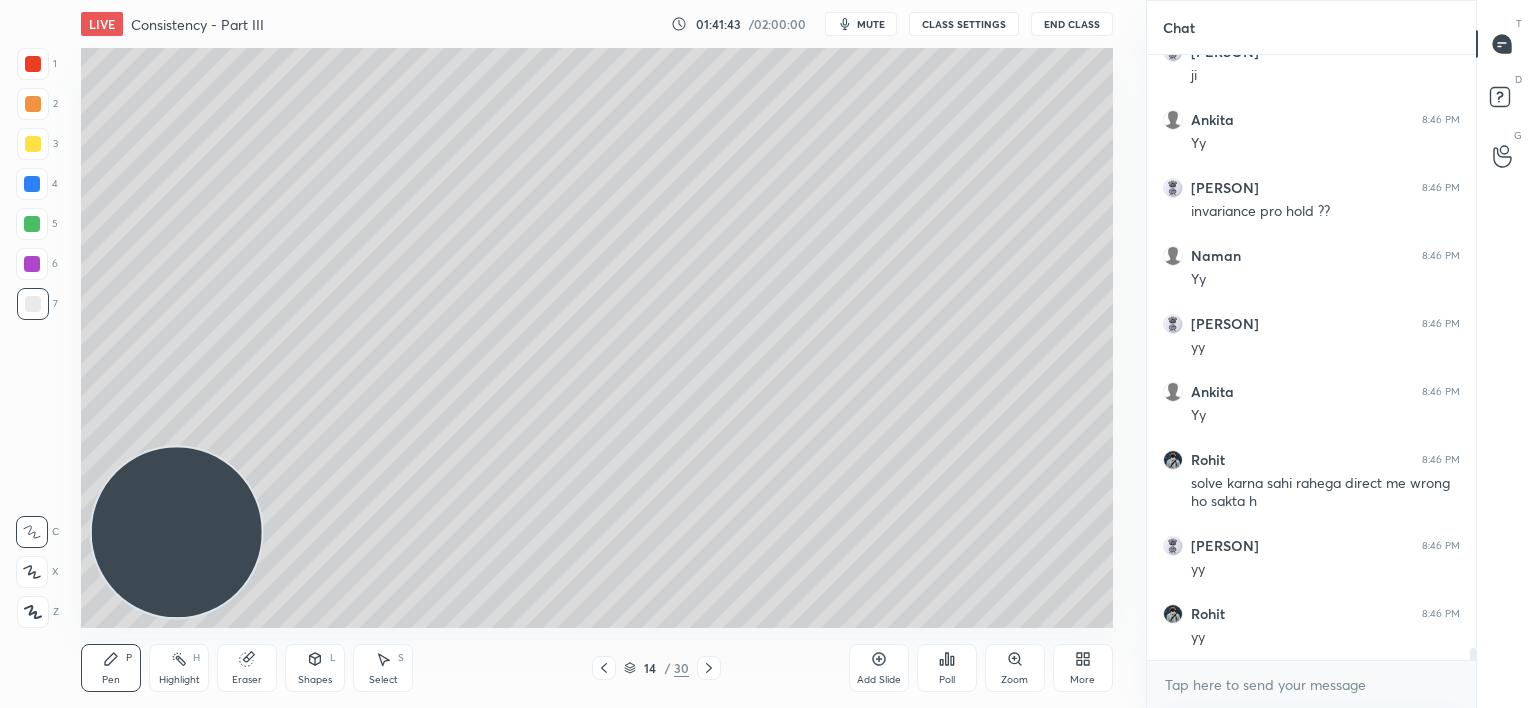 click 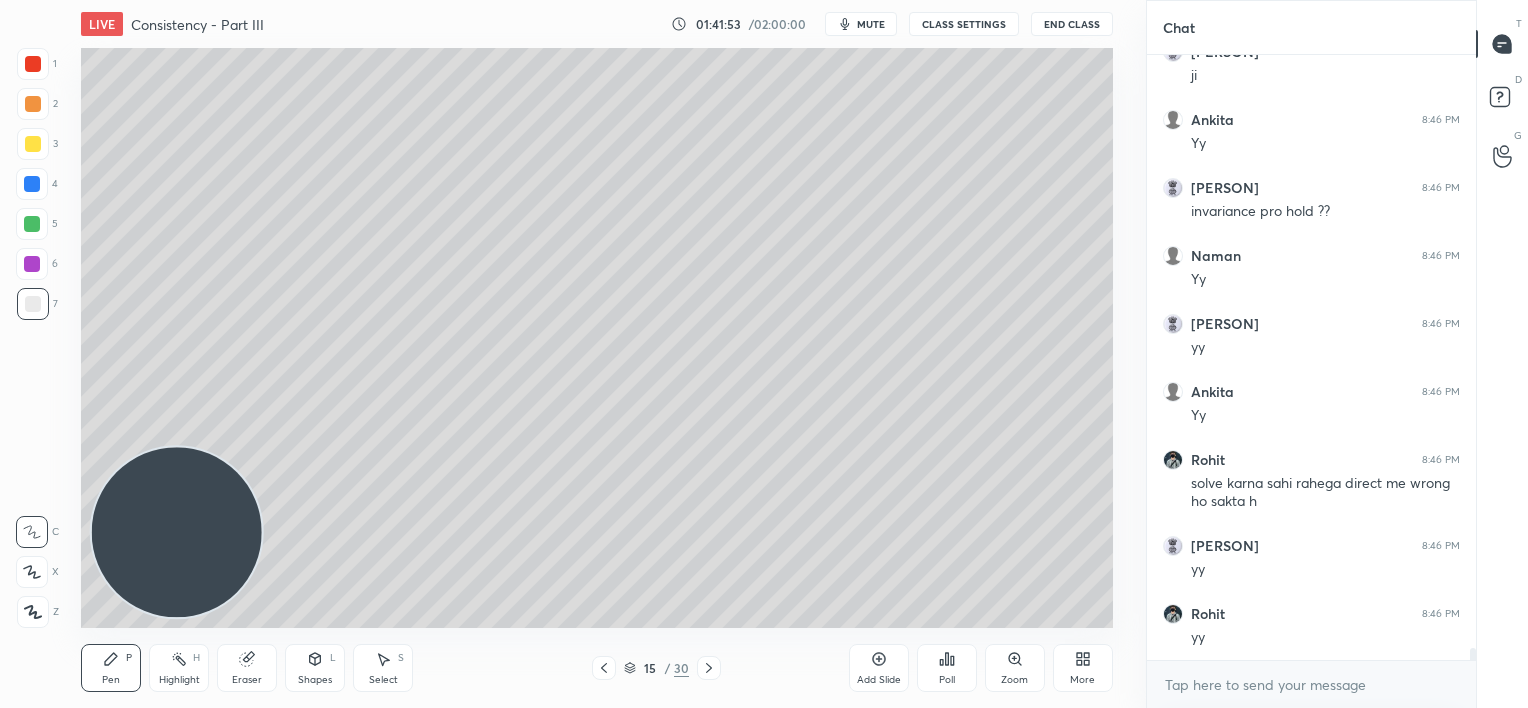 click on "Add Slide" at bounding box center [879, 668] 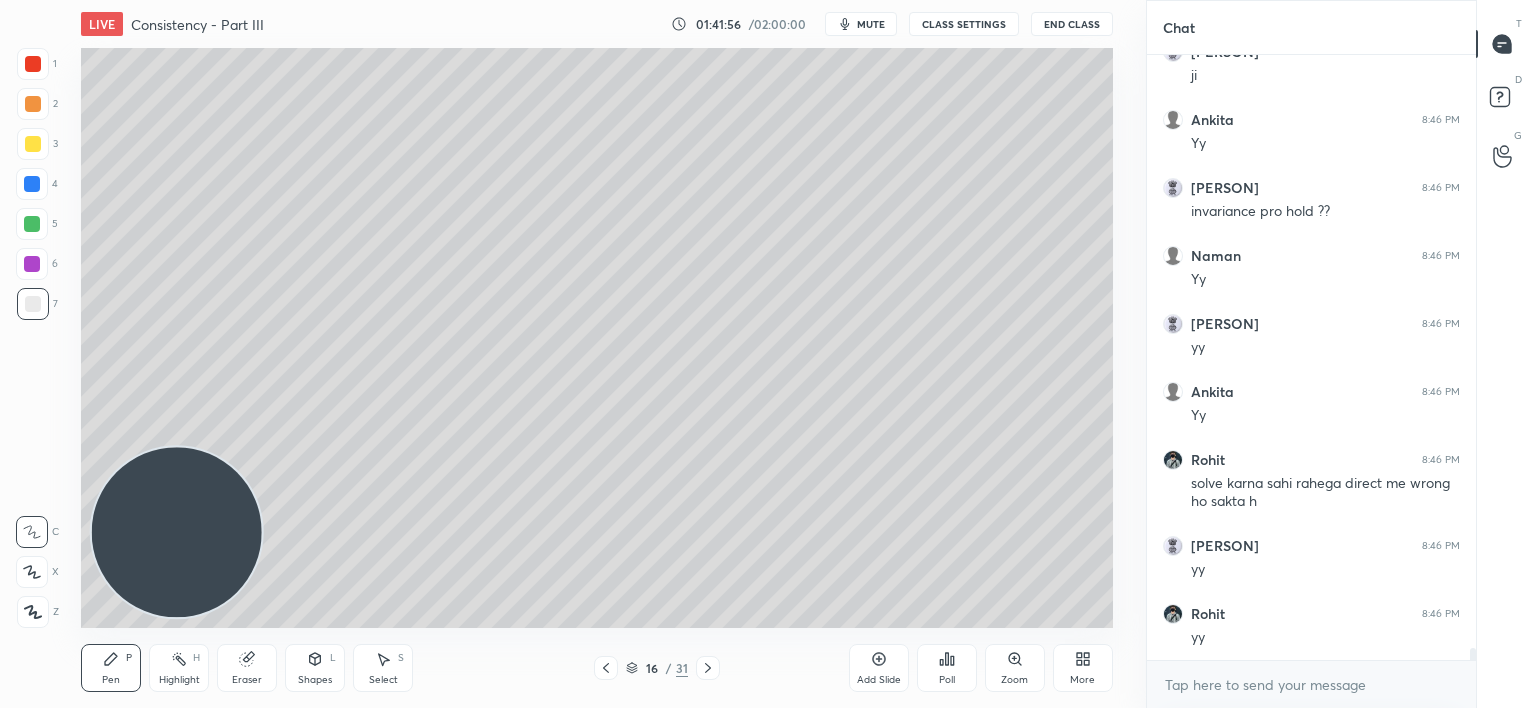 click 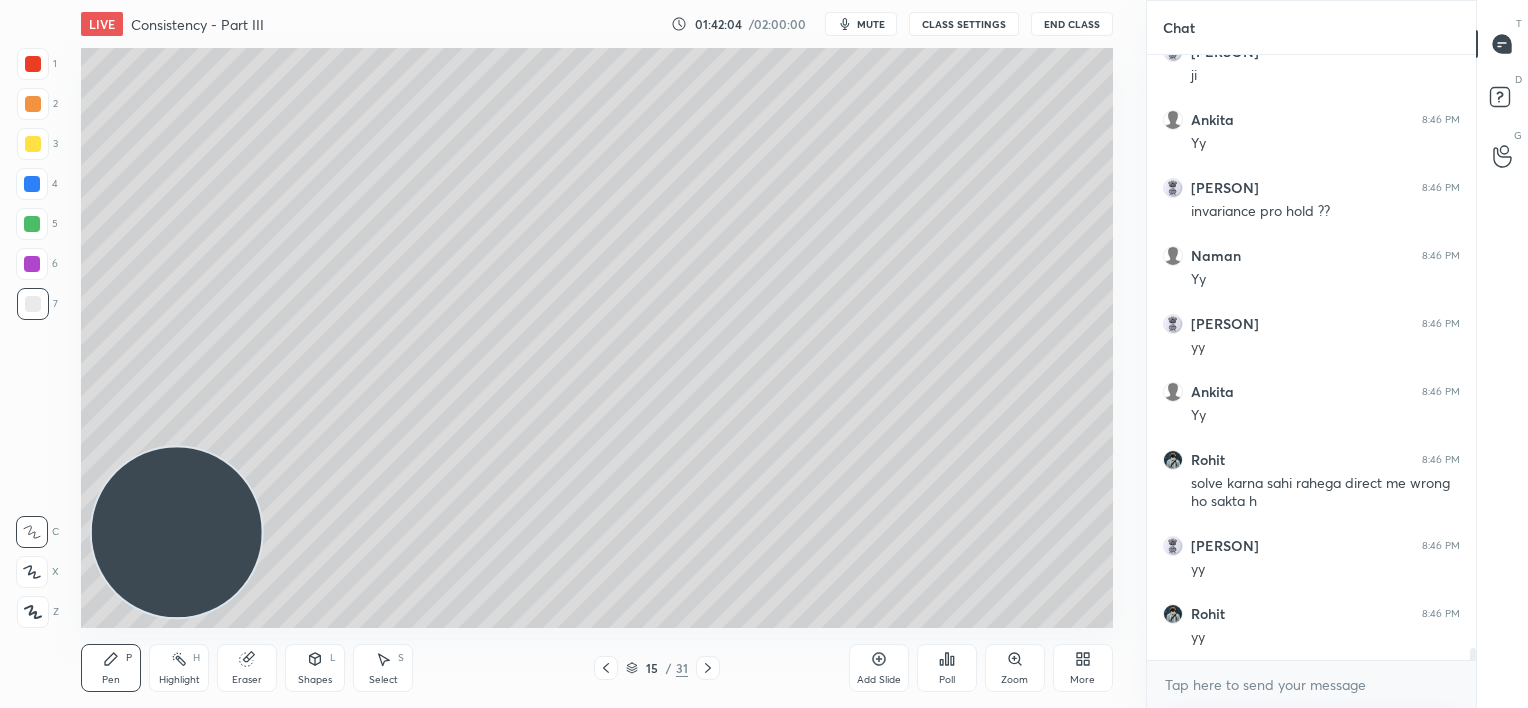 click 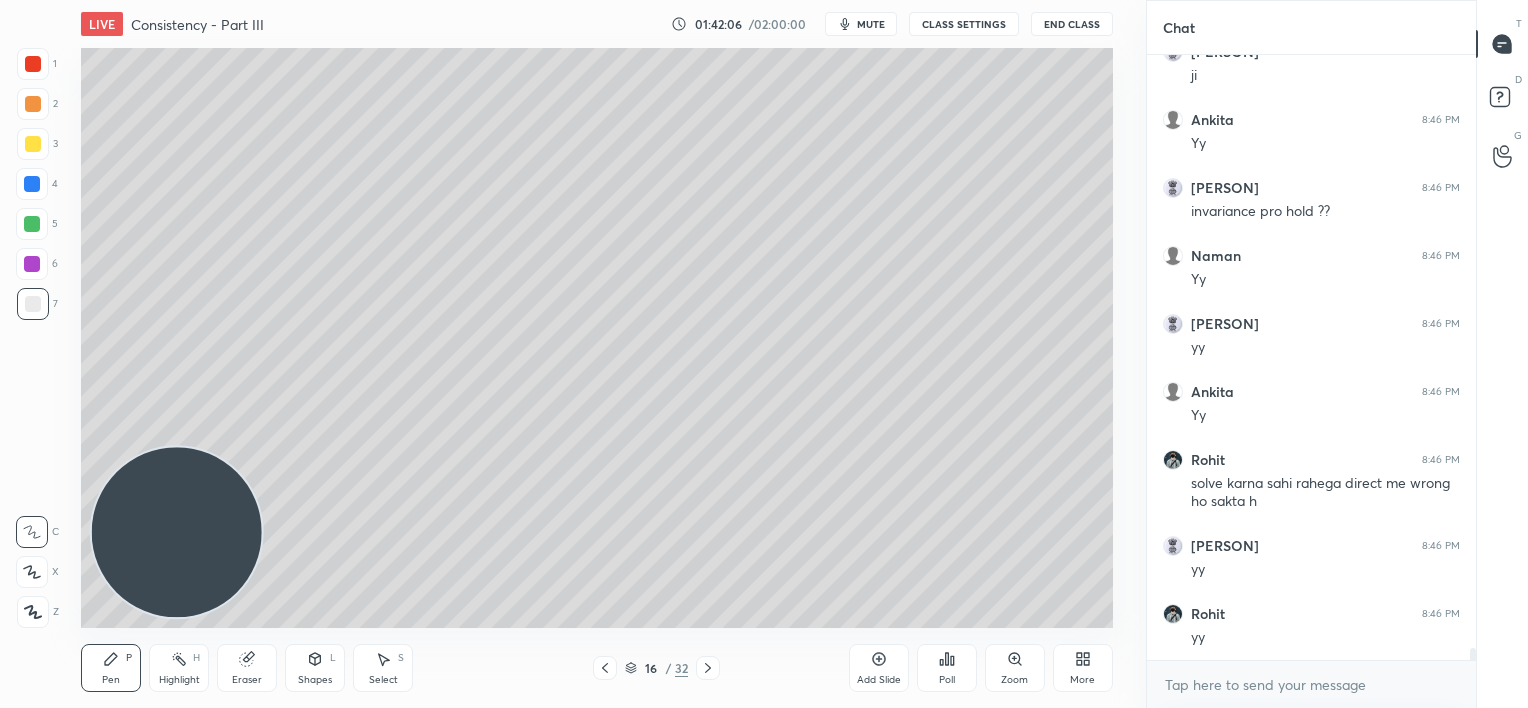 click at bounding box center [32, 184] 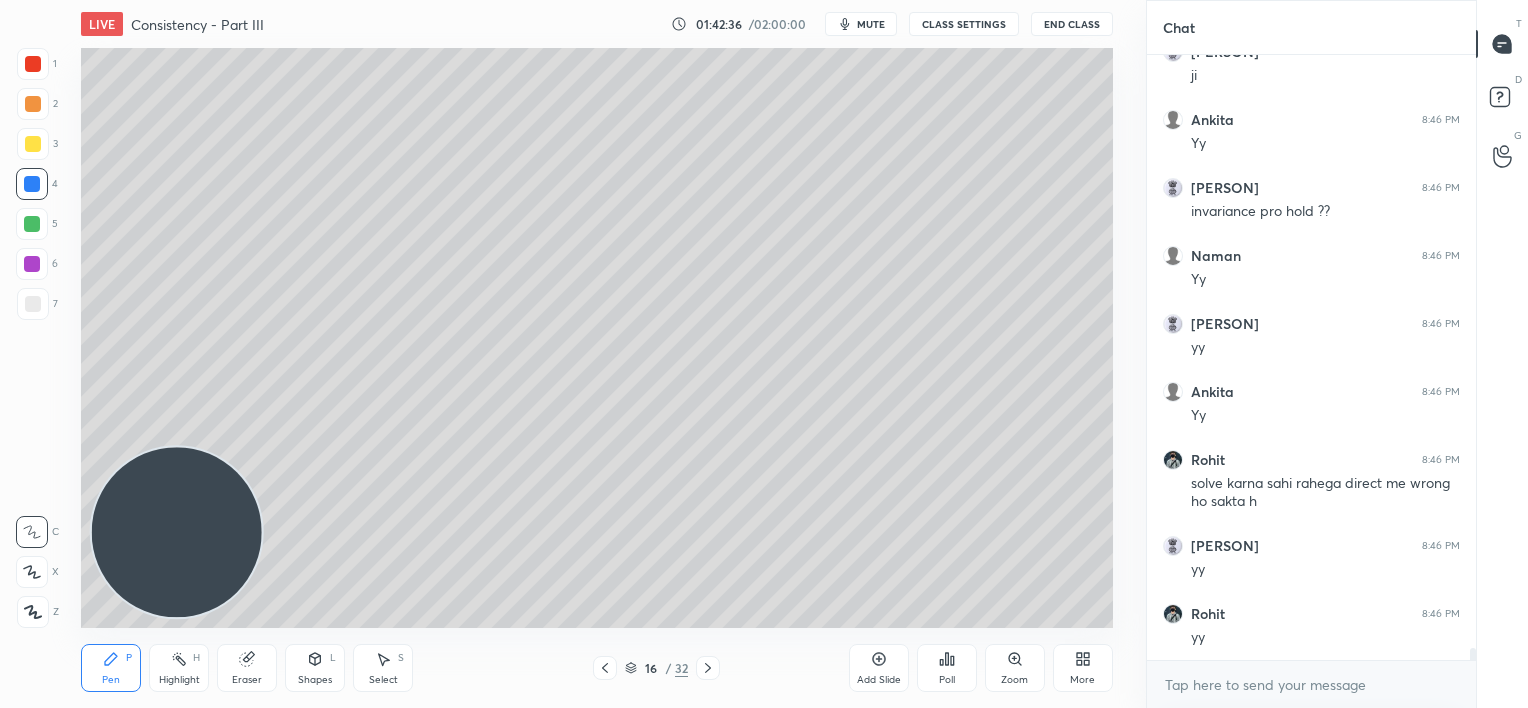 click on "More" at bounding box center [1083, 668] 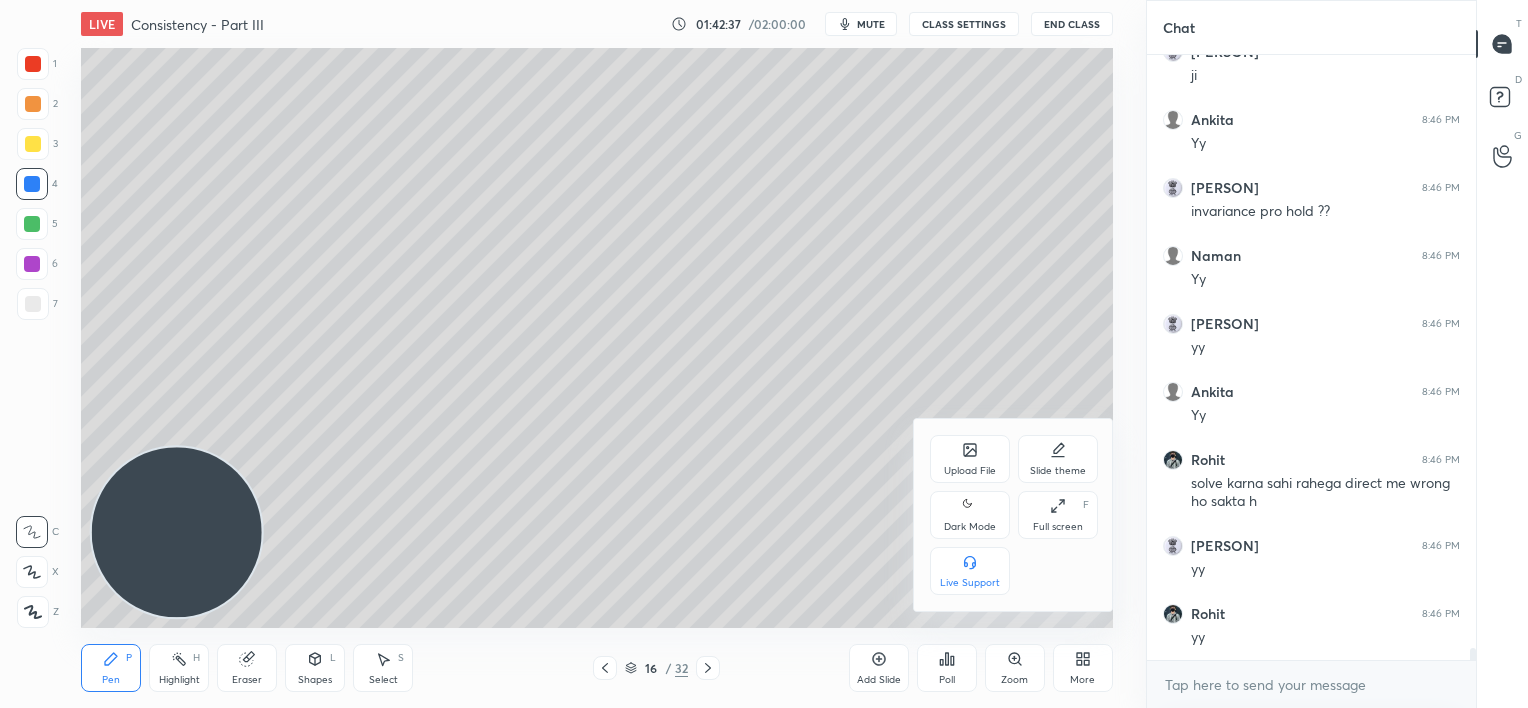 click on "Upload File" at bounding box center [970, 471] 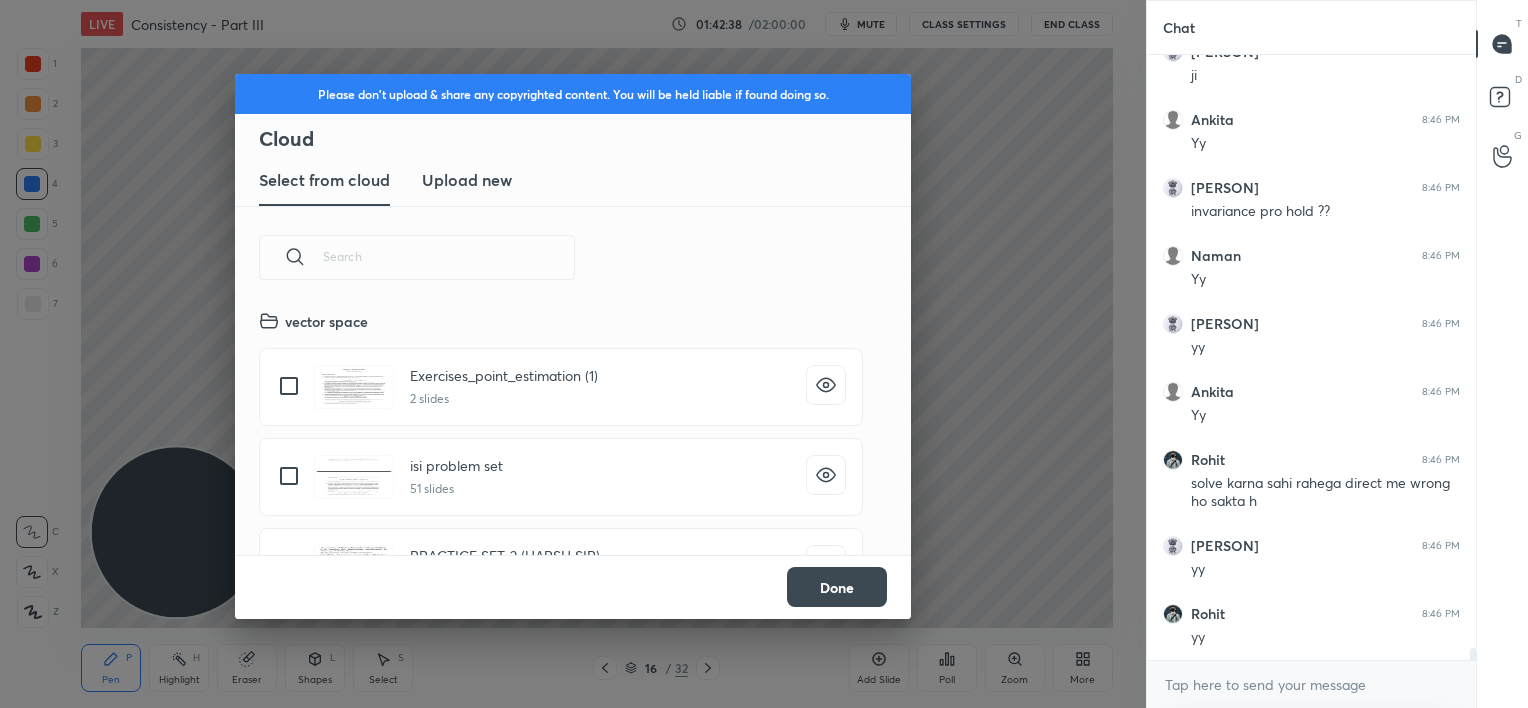 scroll, scrollTop: 5, scrollLeft: 10, axis: both 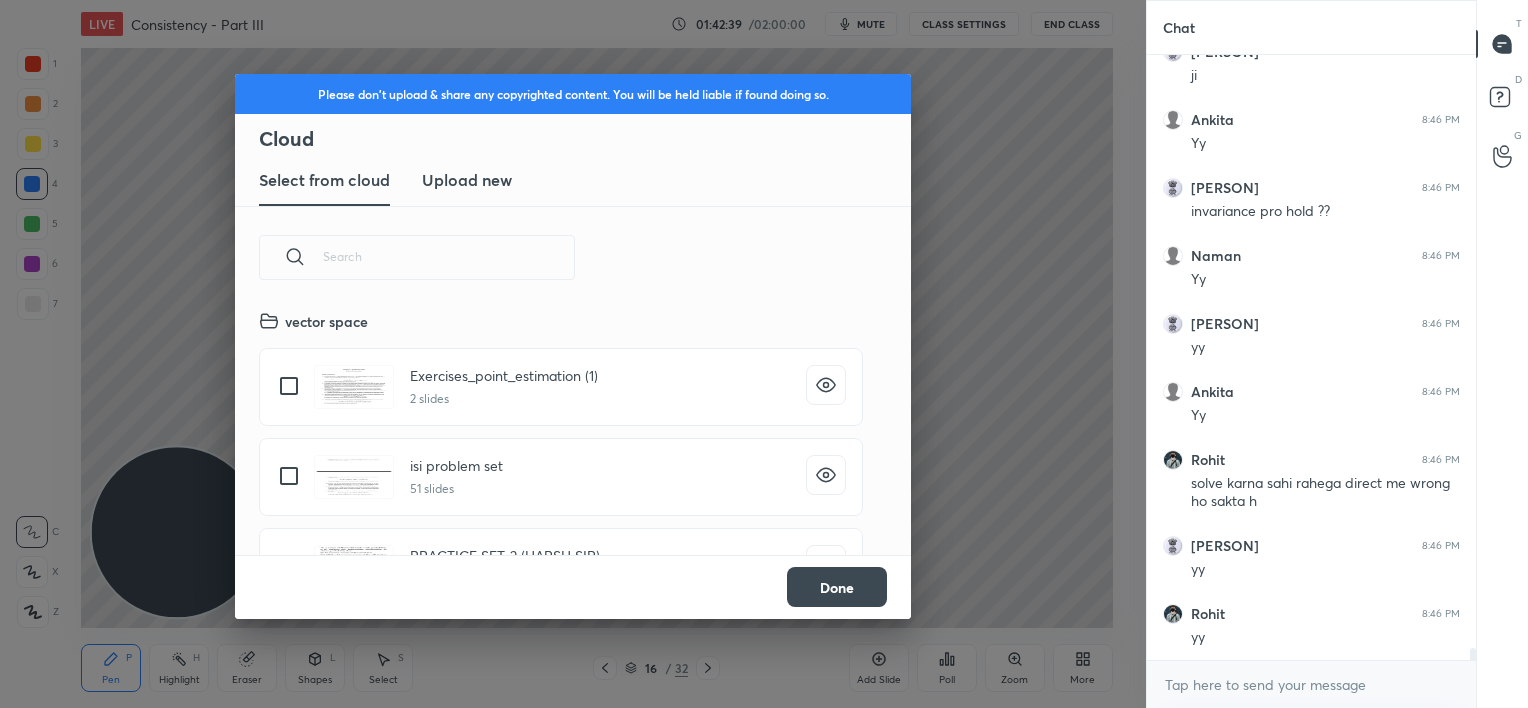 click on "Upload new" at bounding box center (467, 180) 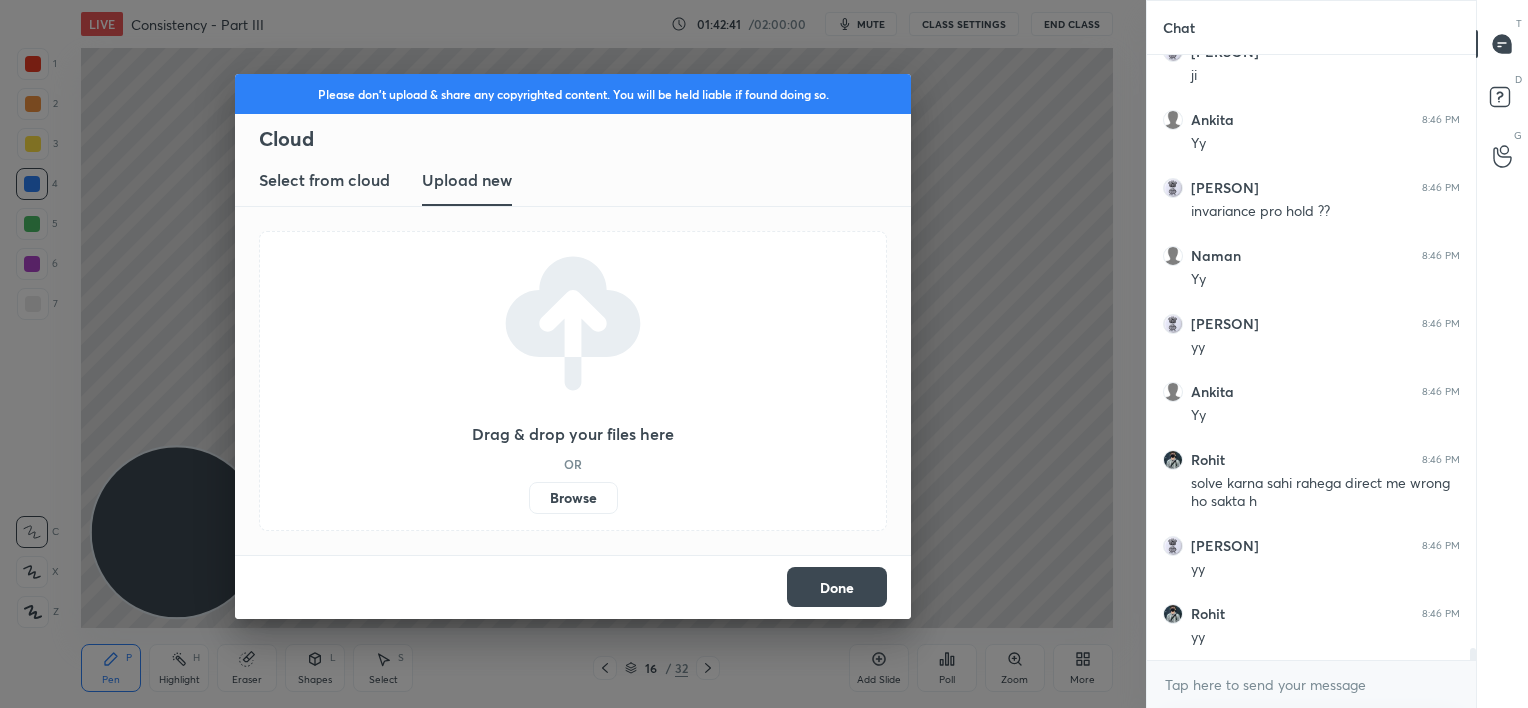click on "Browse" at bounding box center (573, 498) 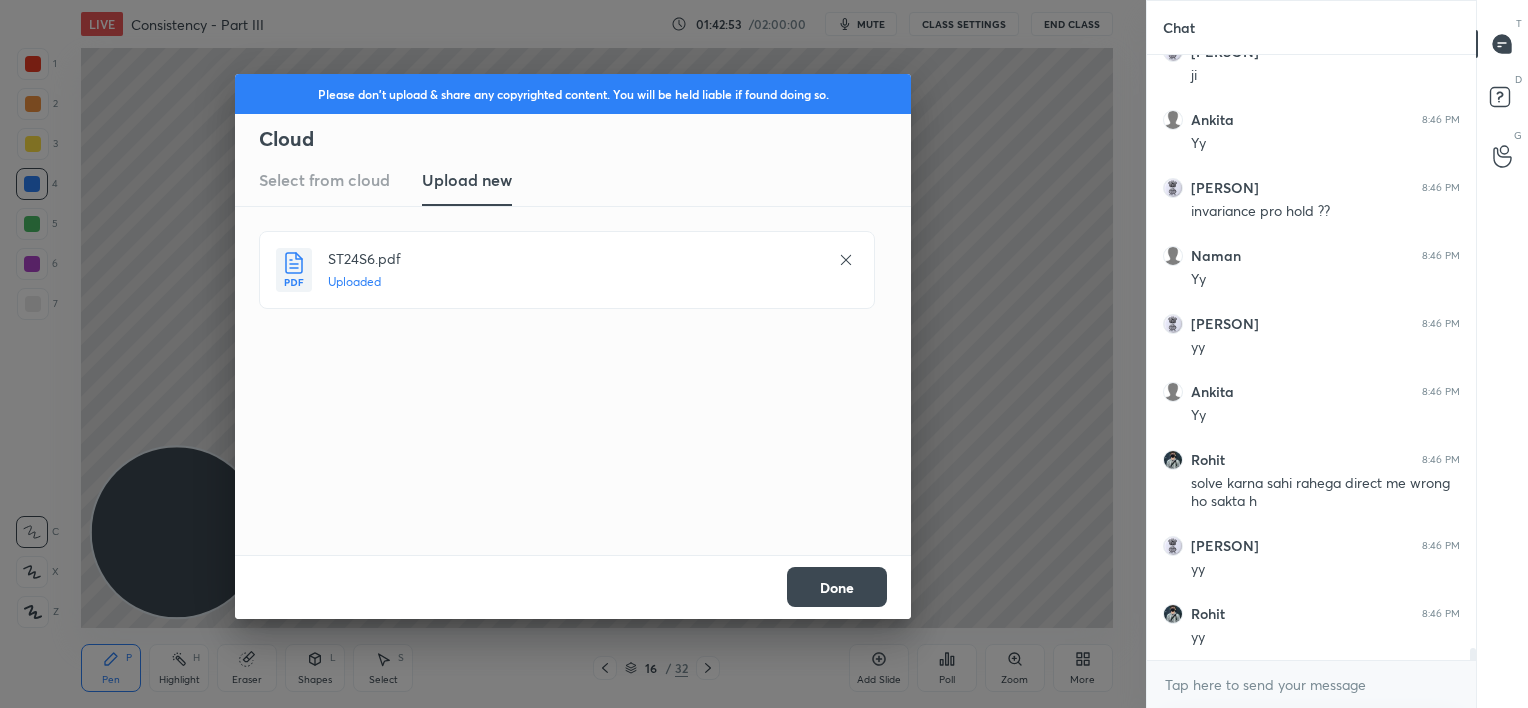 click on "Done" at bounding box center (837, 587) 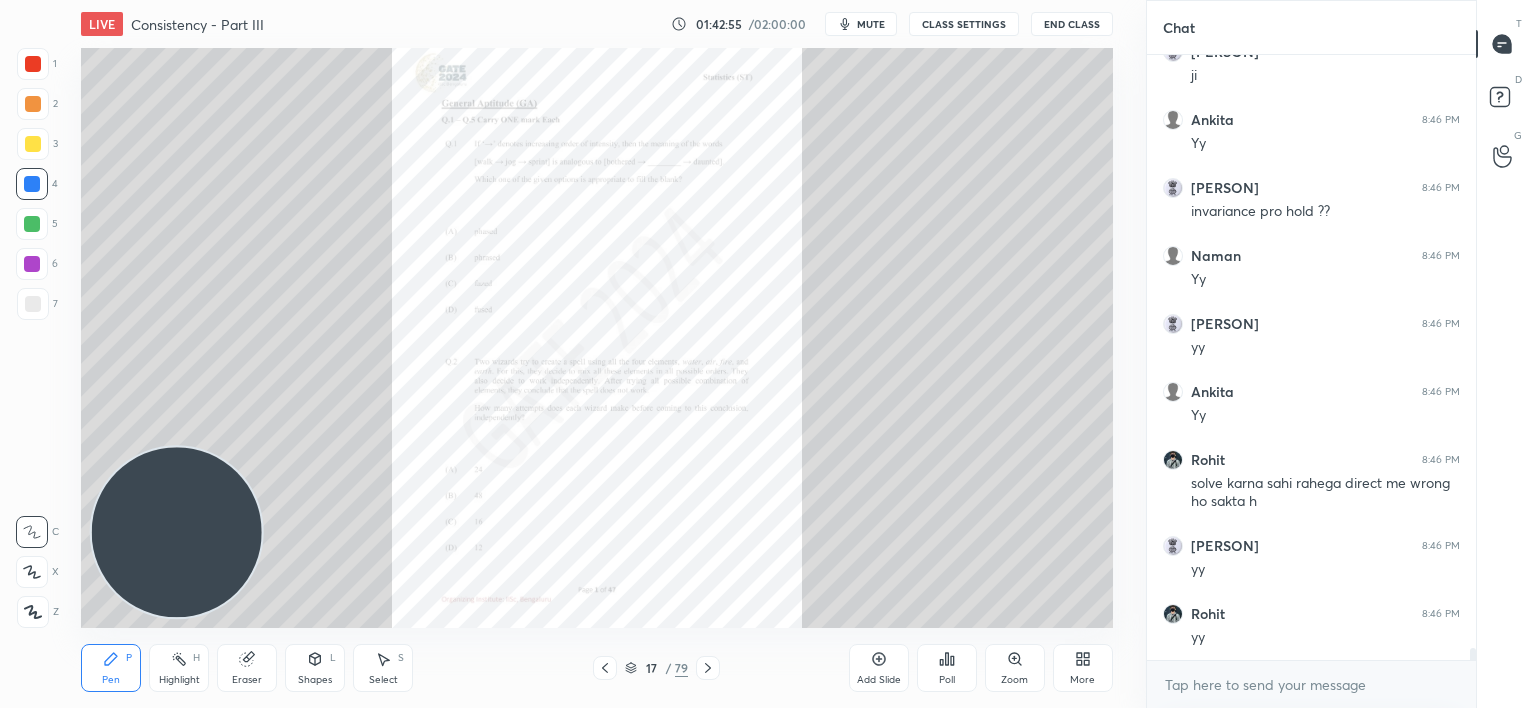 click 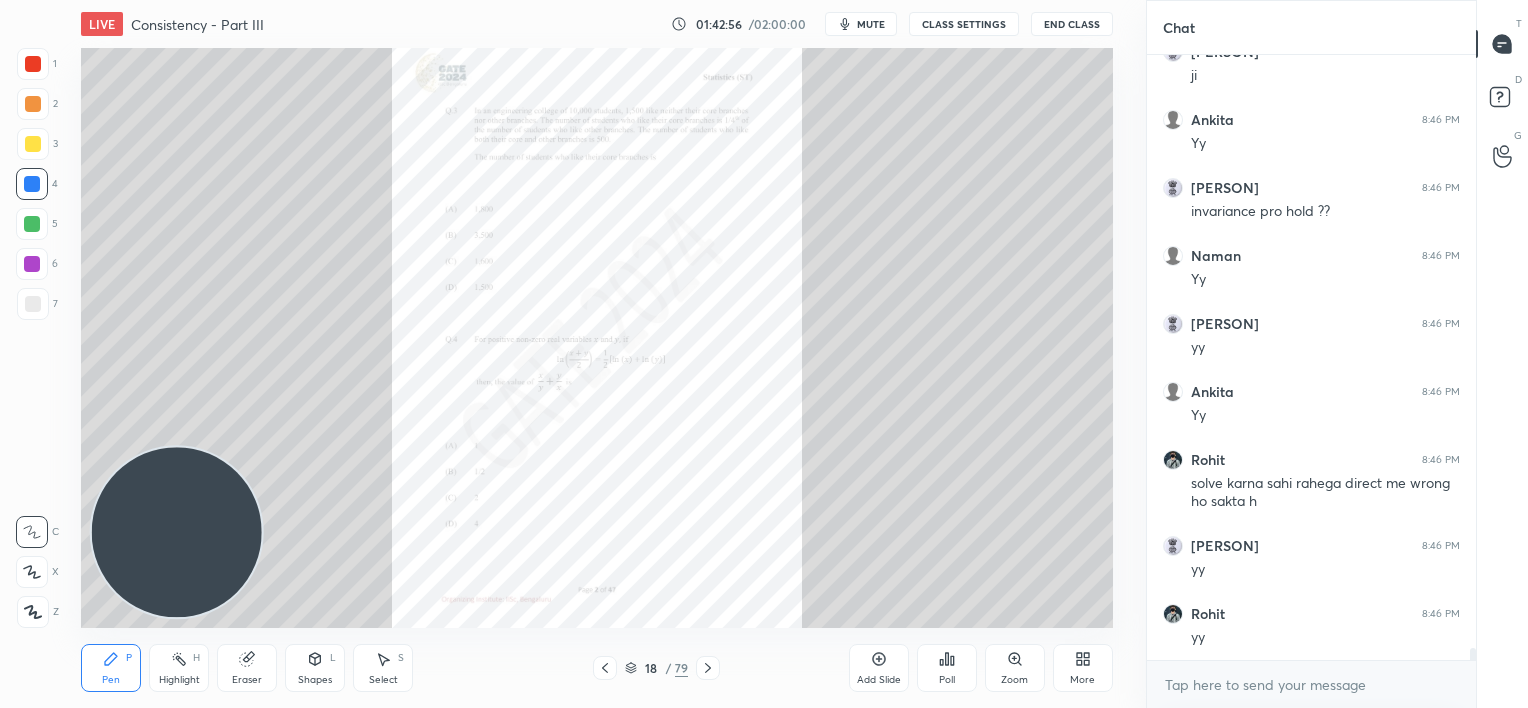 click 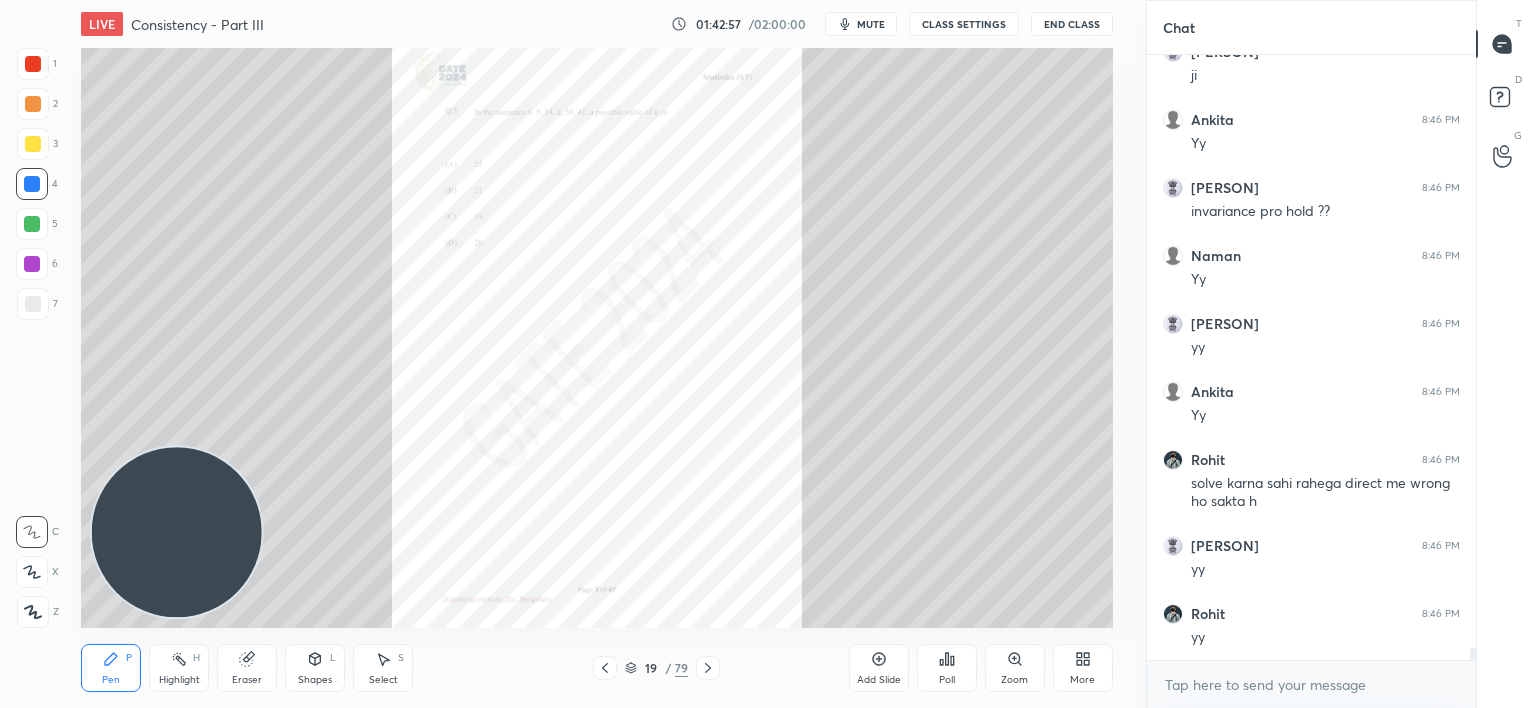 click 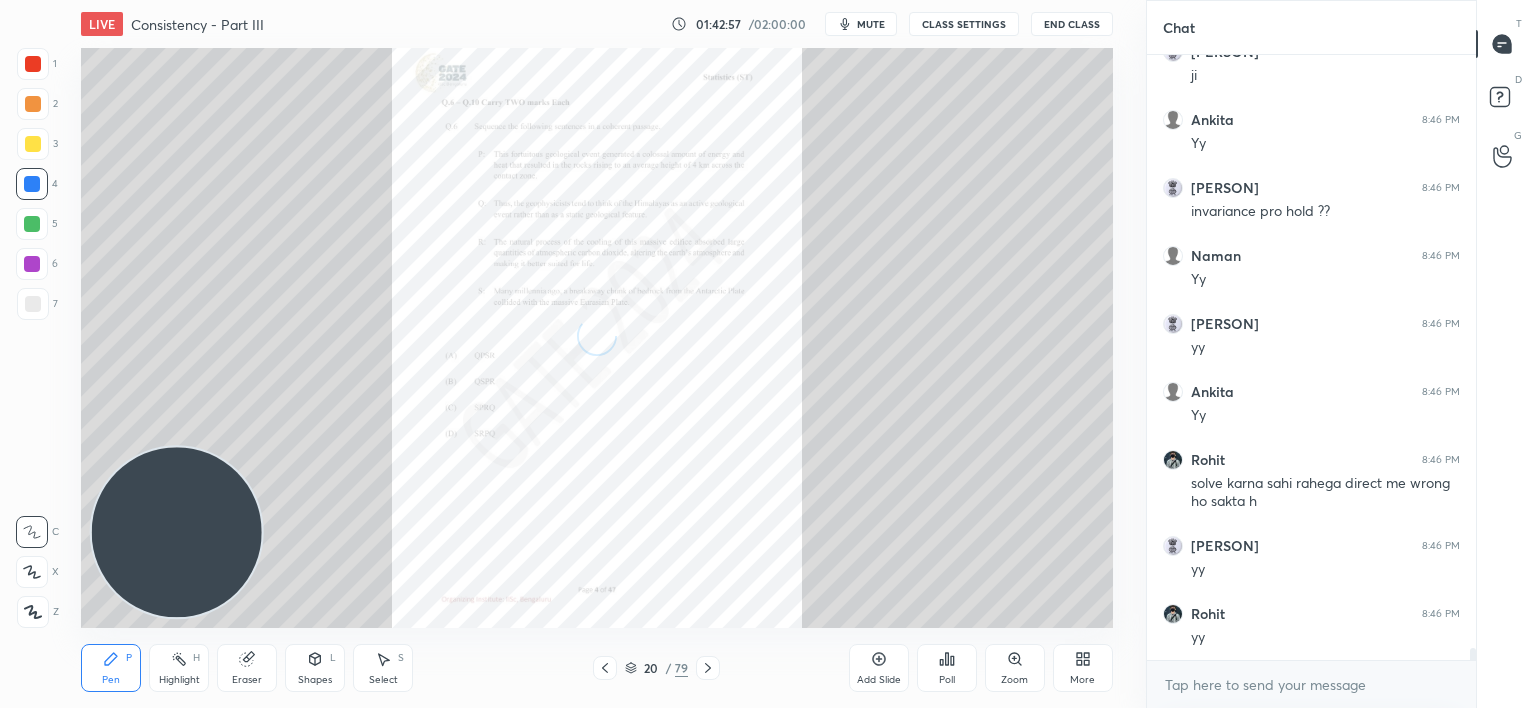 click 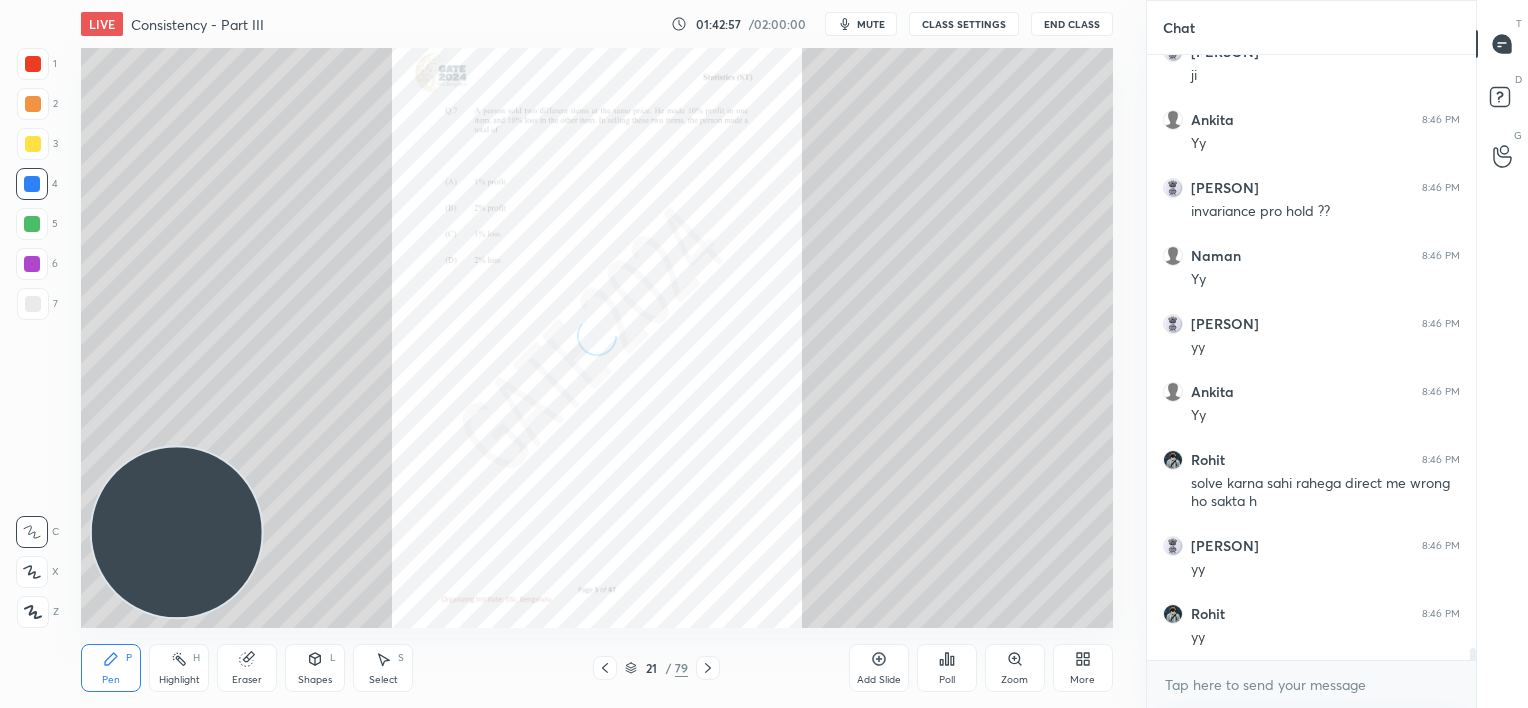 click 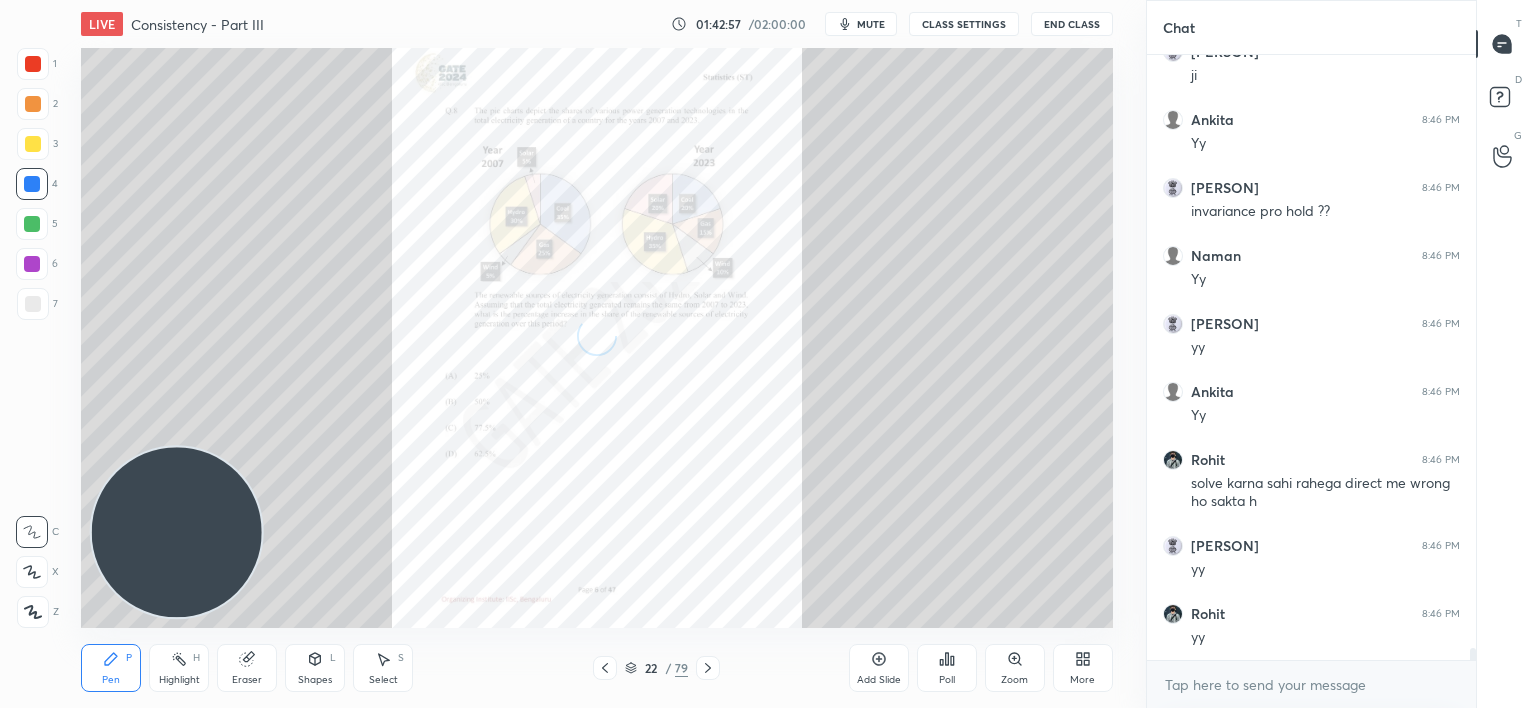 click 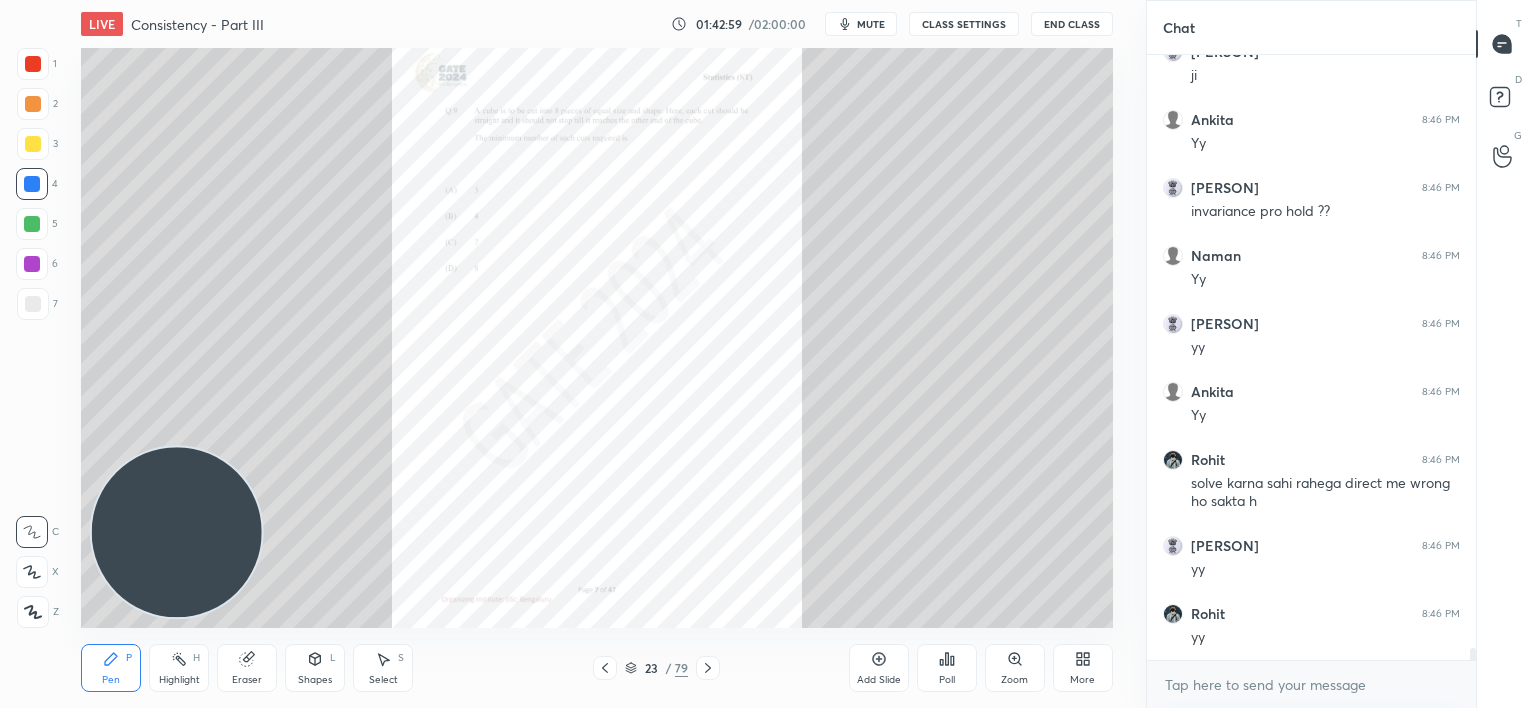 click 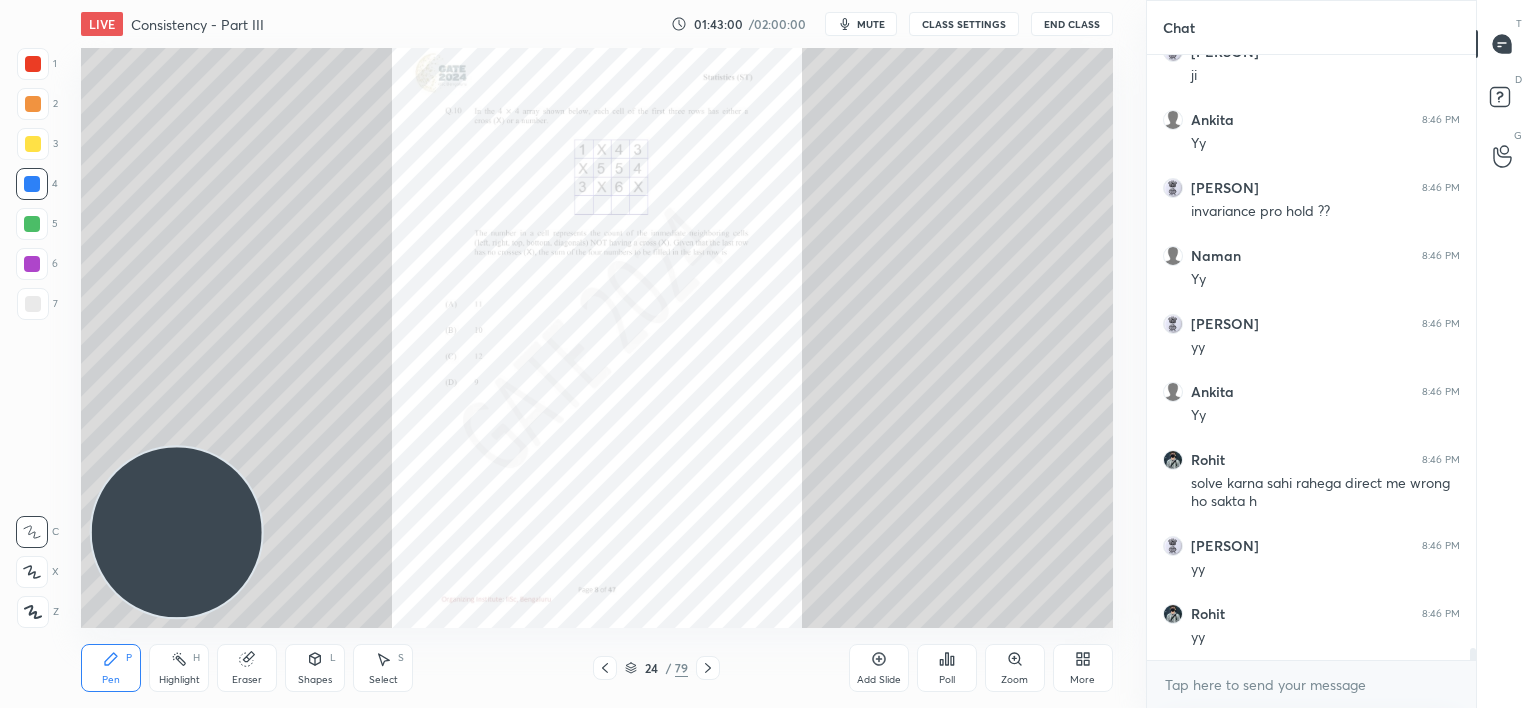 click 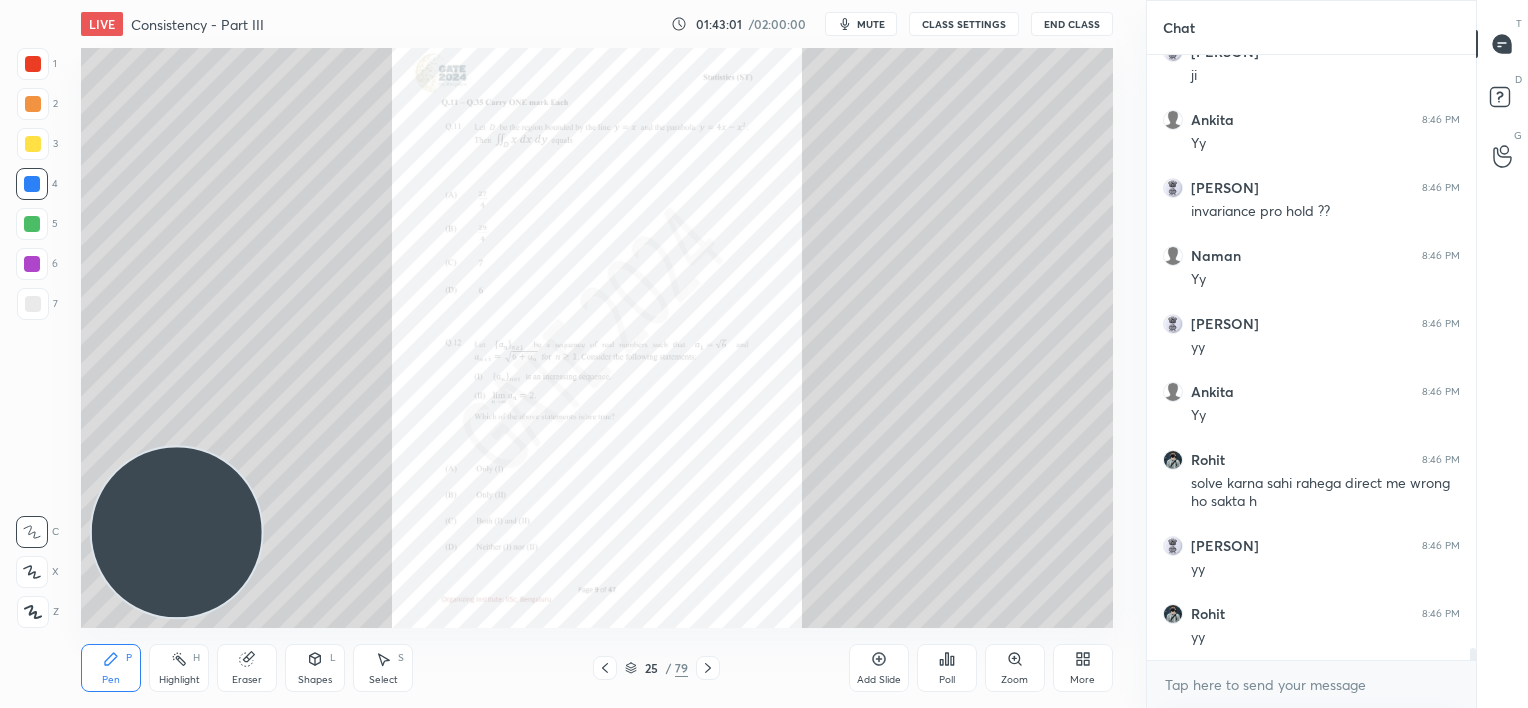 click 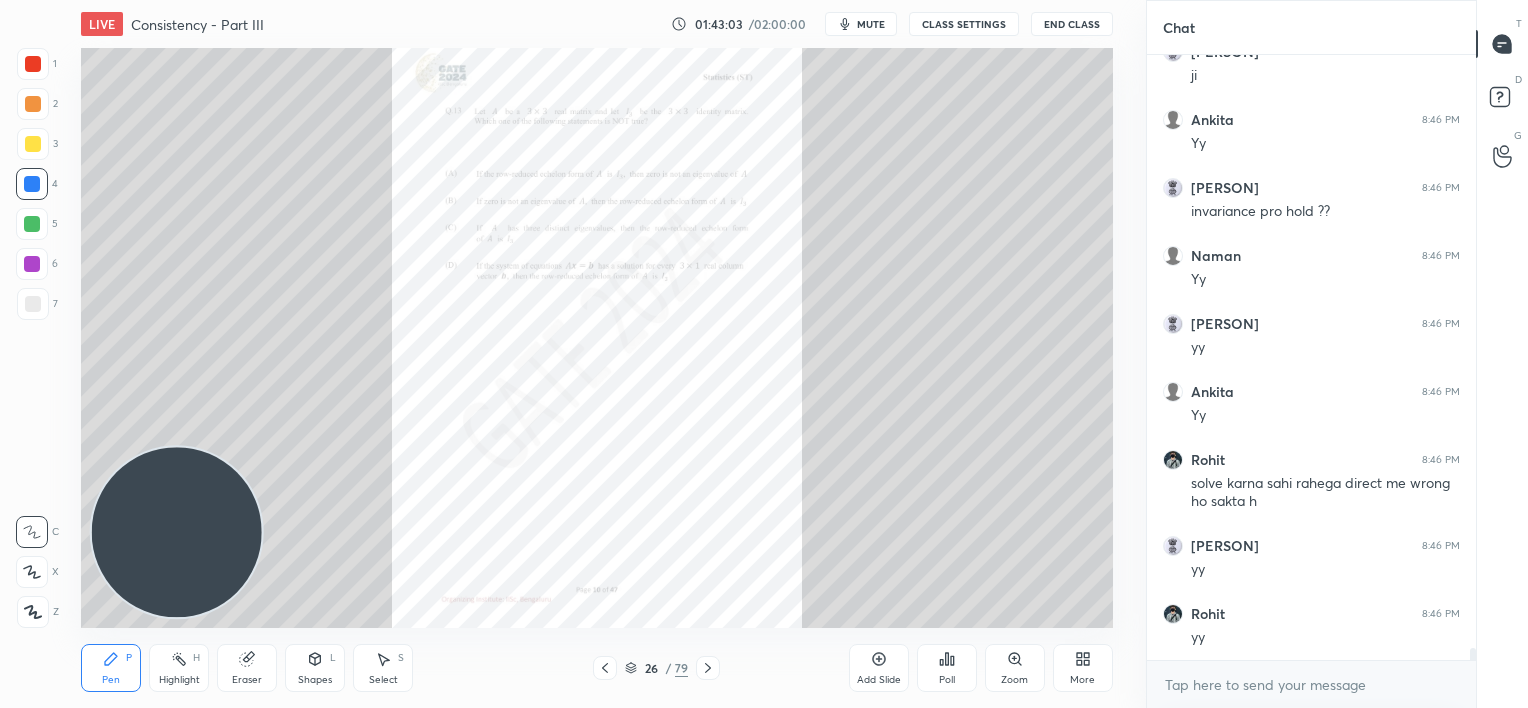 click 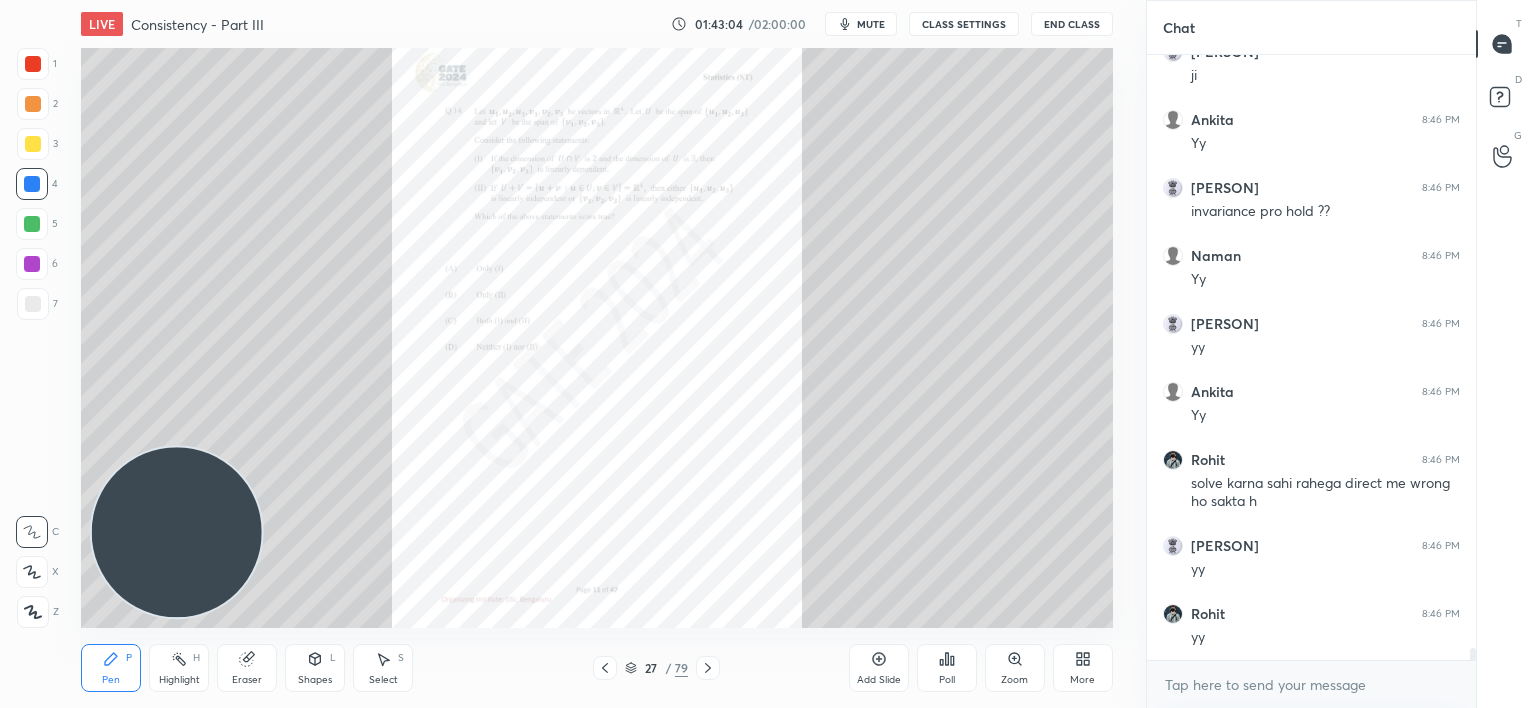 click 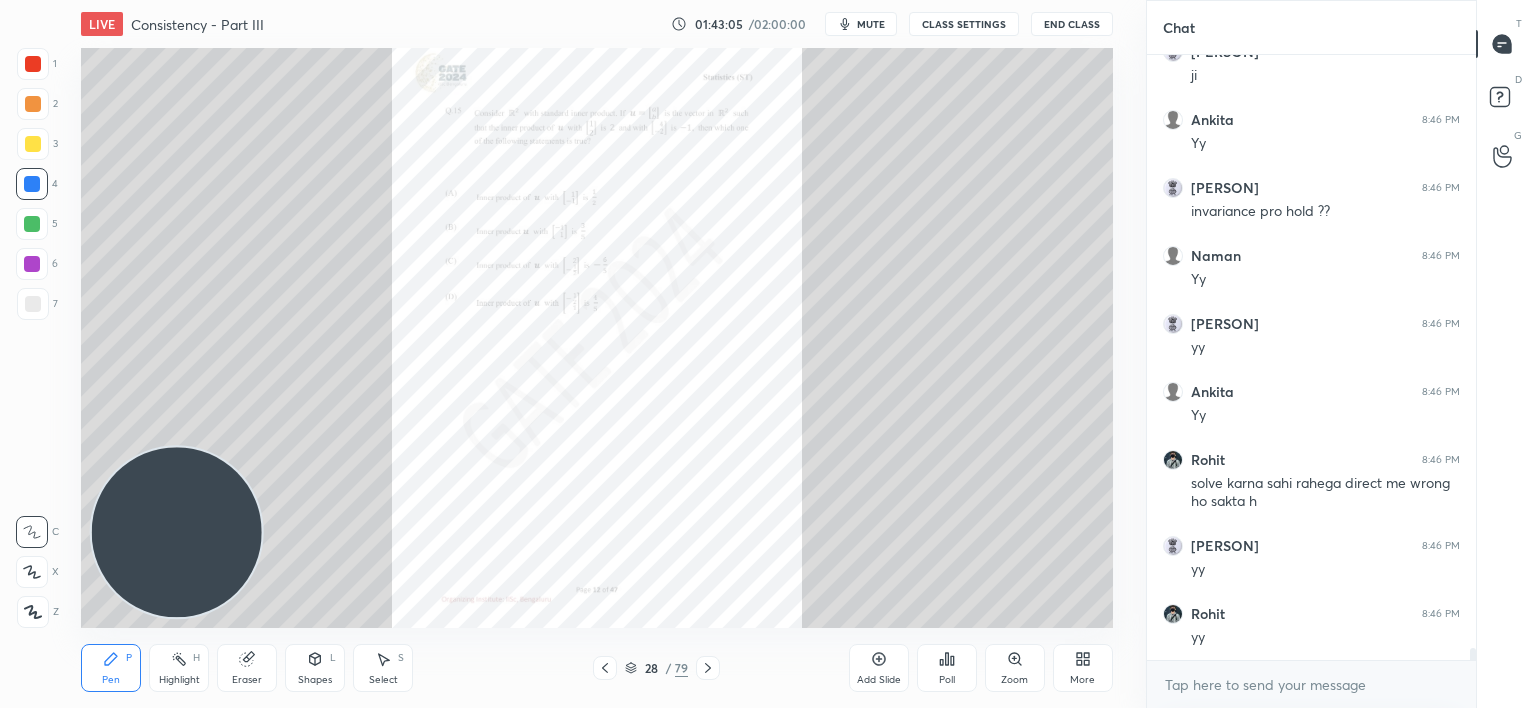 click 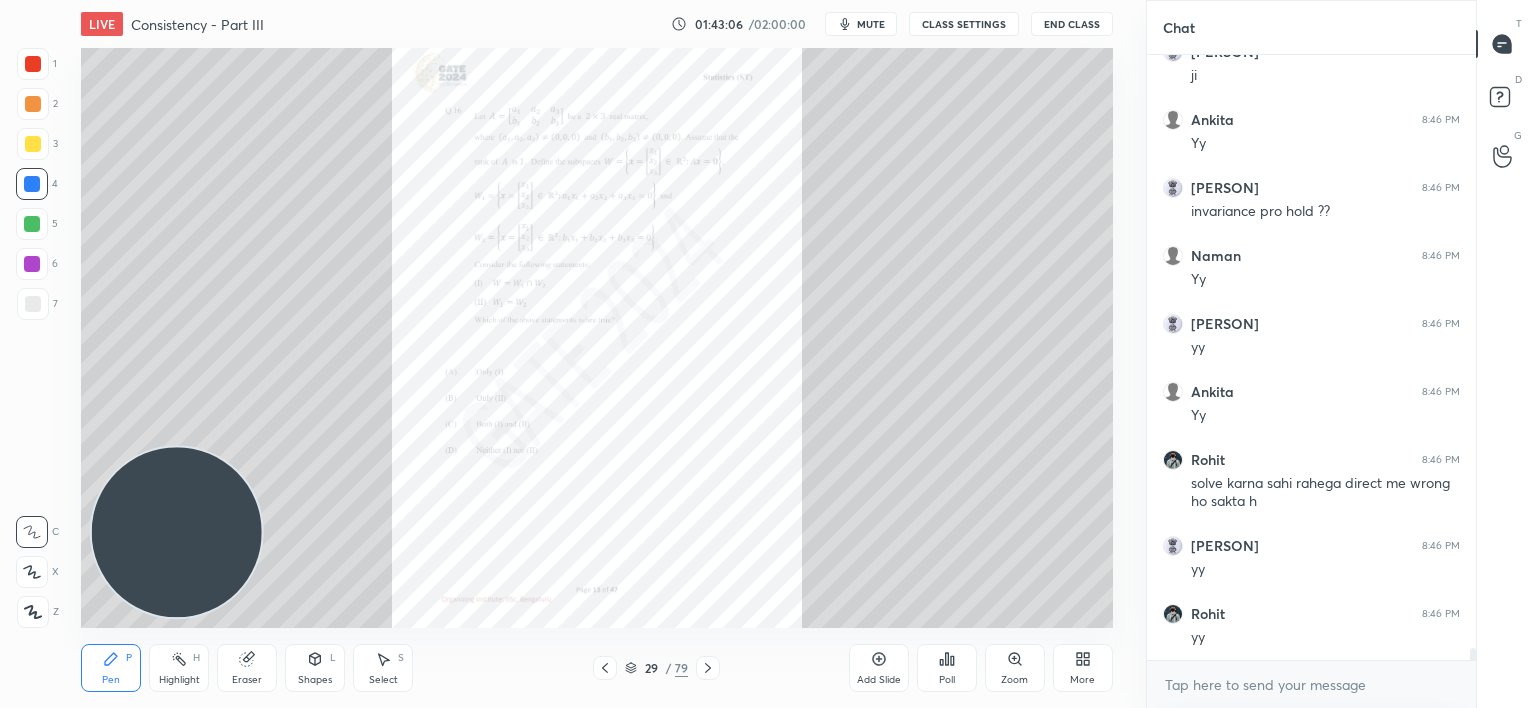 click 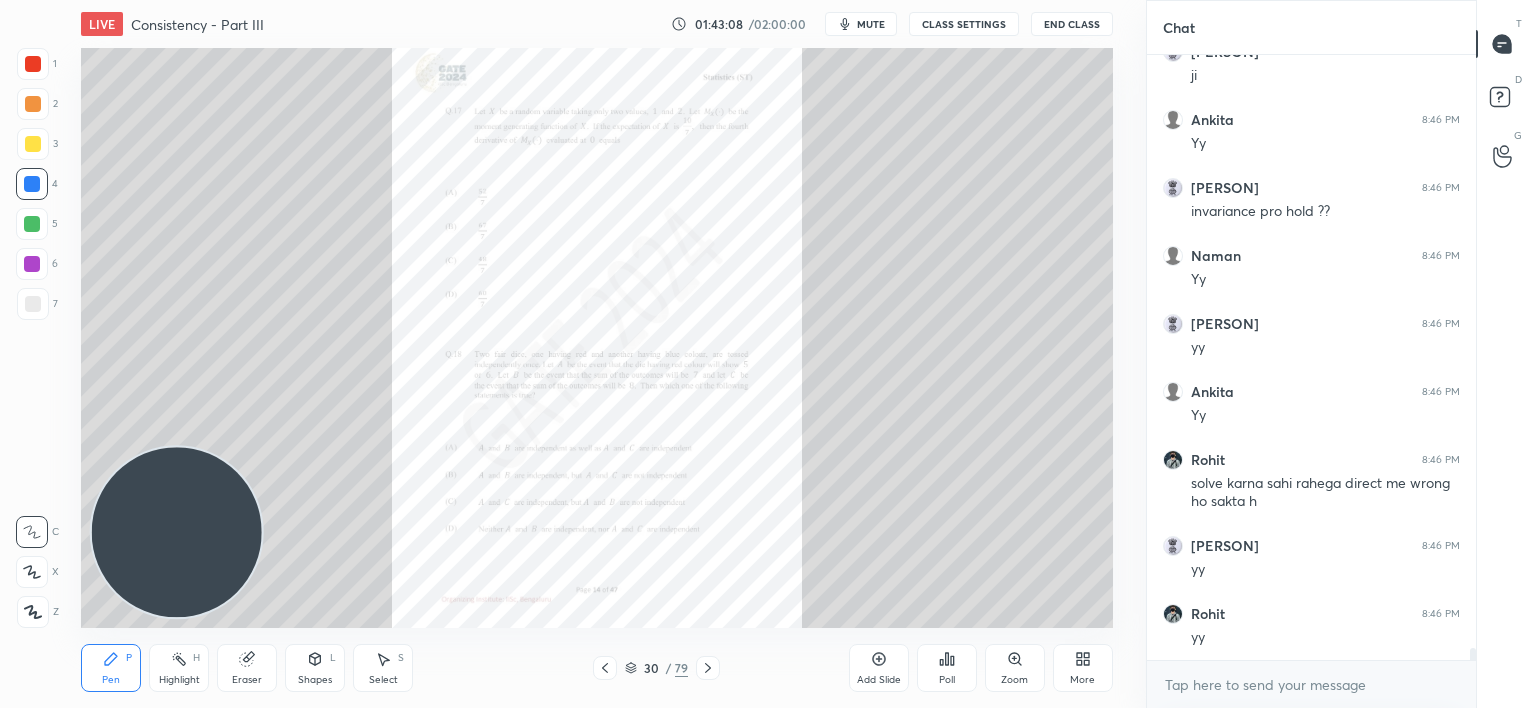 click 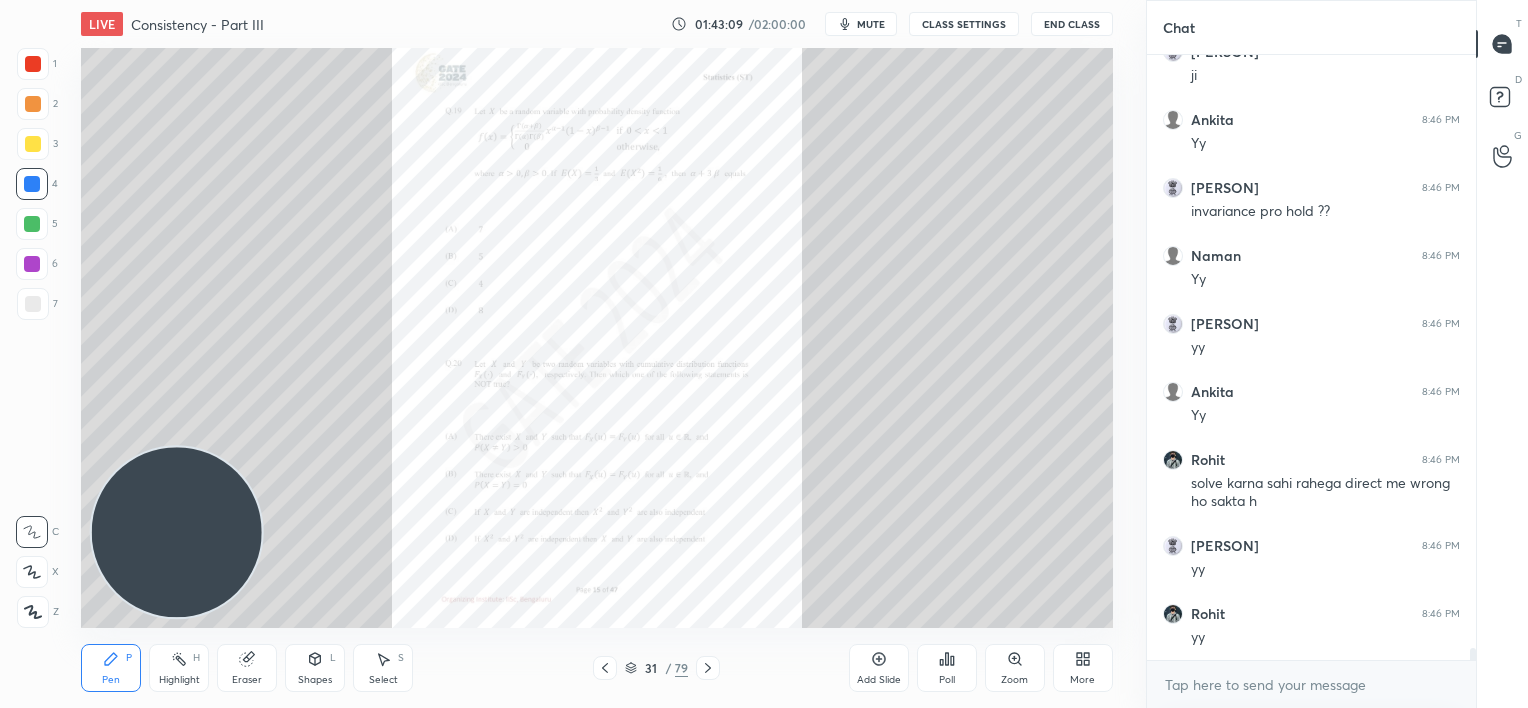 click 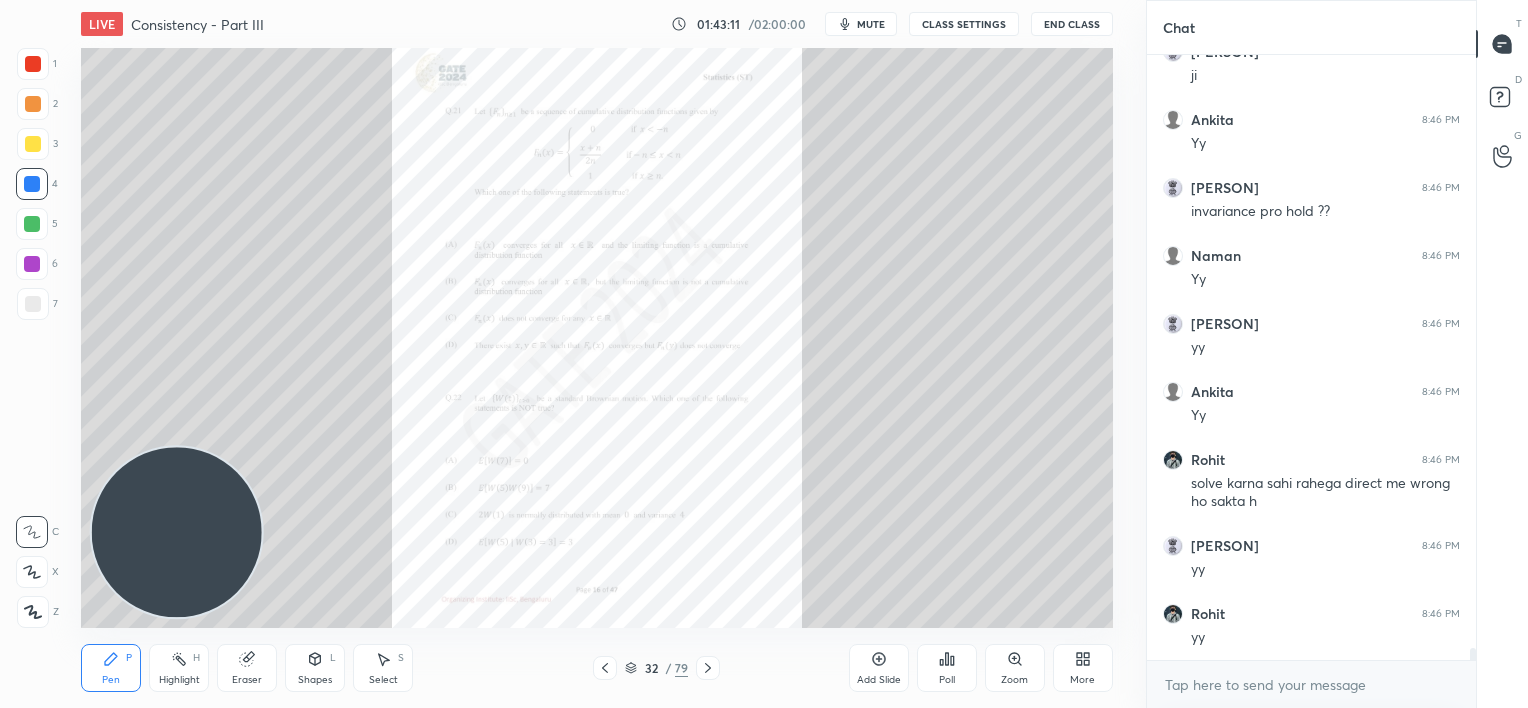 click 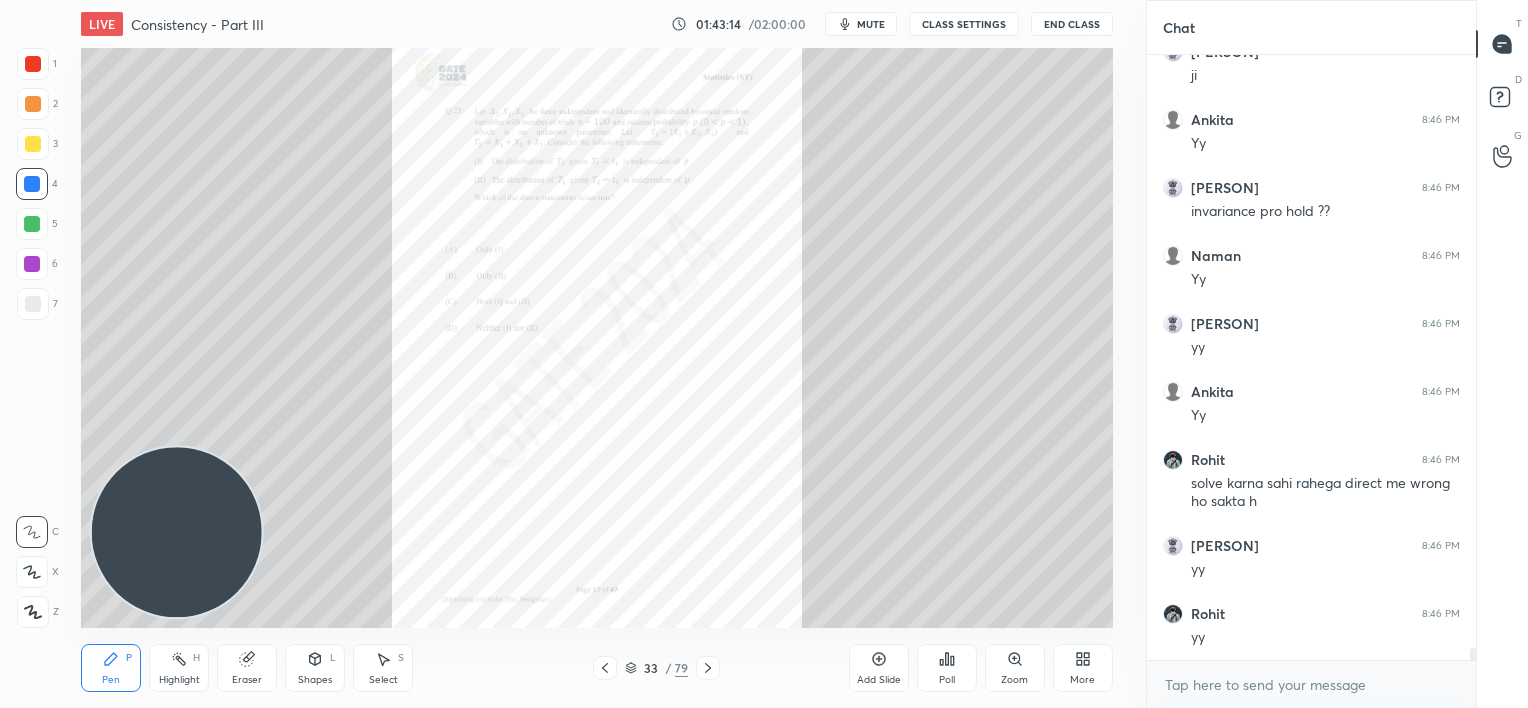 click on "Zoom" at bounding box center [1015, 668] 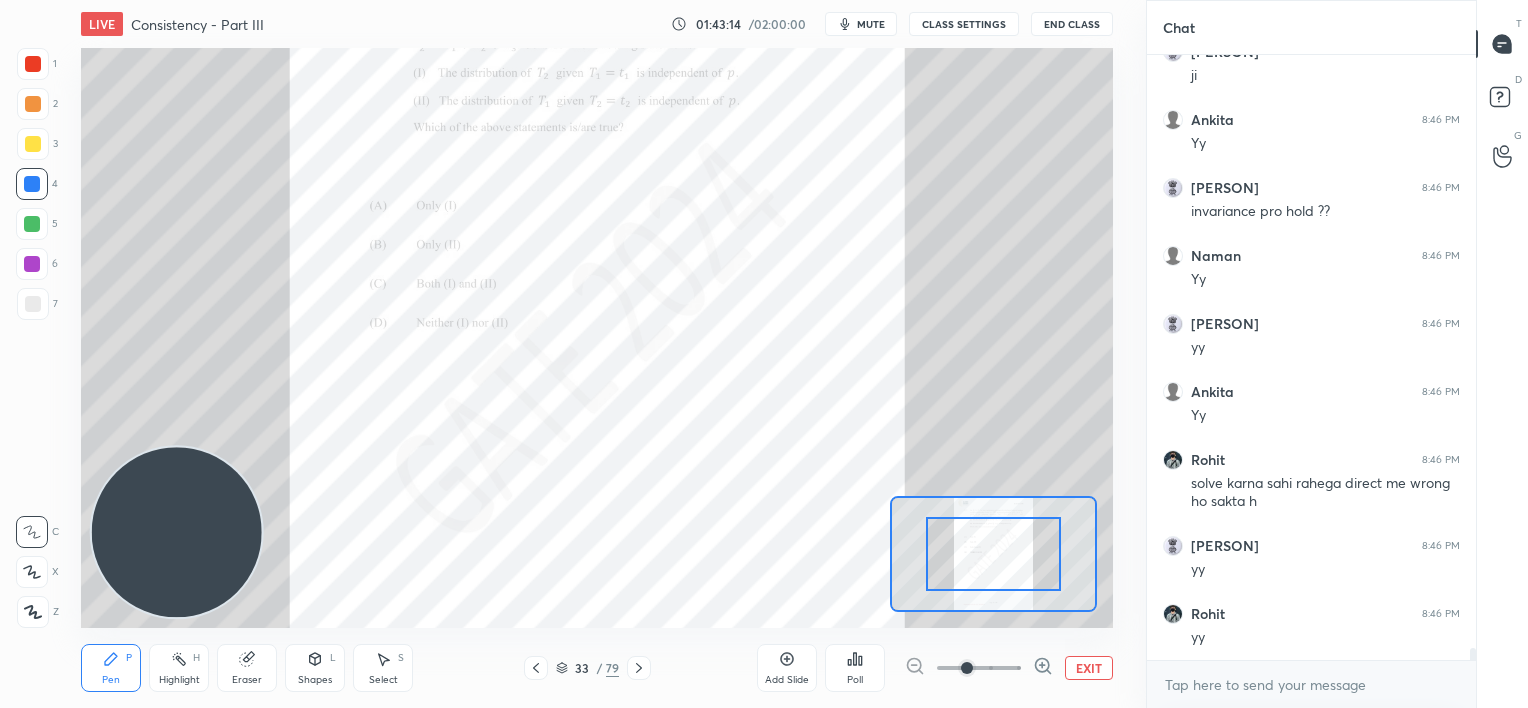 click at bounding box center (979, 668) 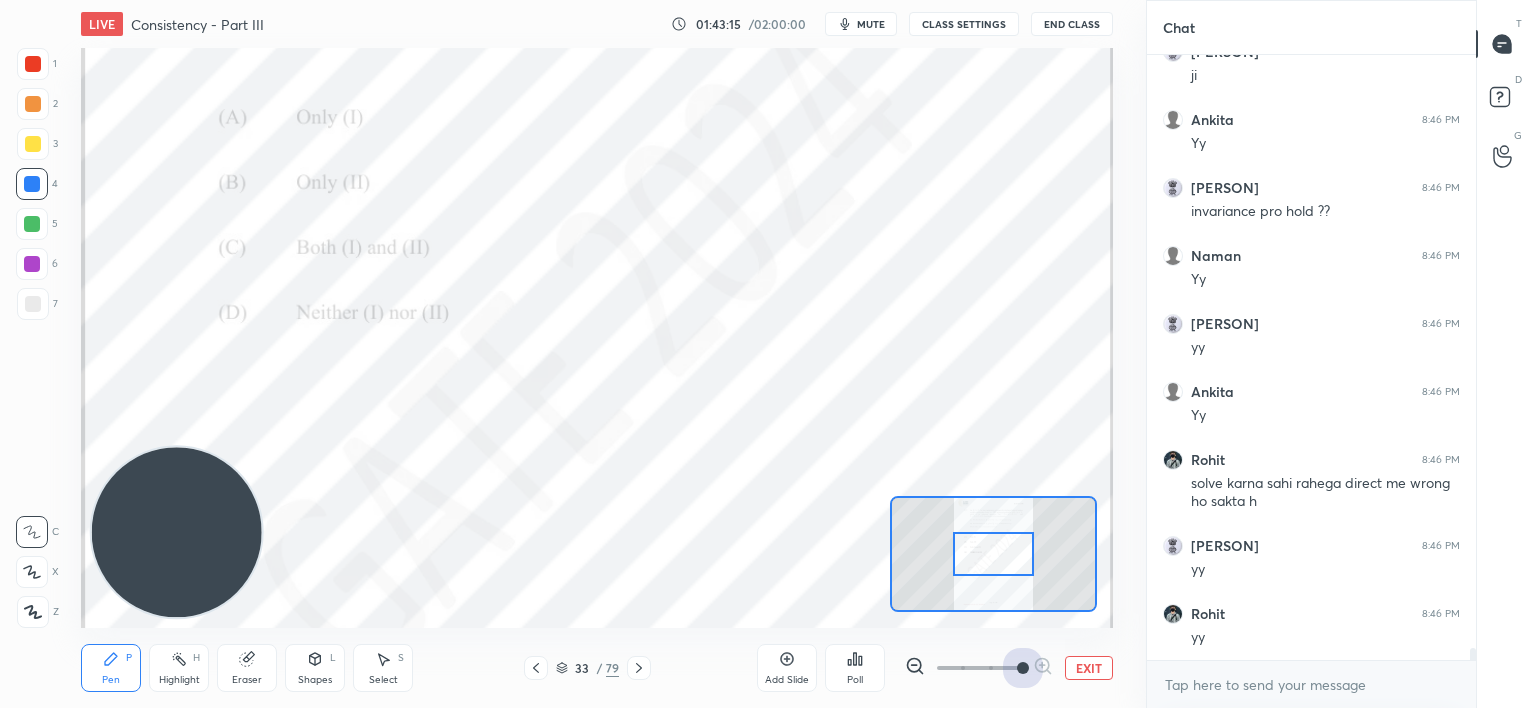 click at bounding box center (979, 668) 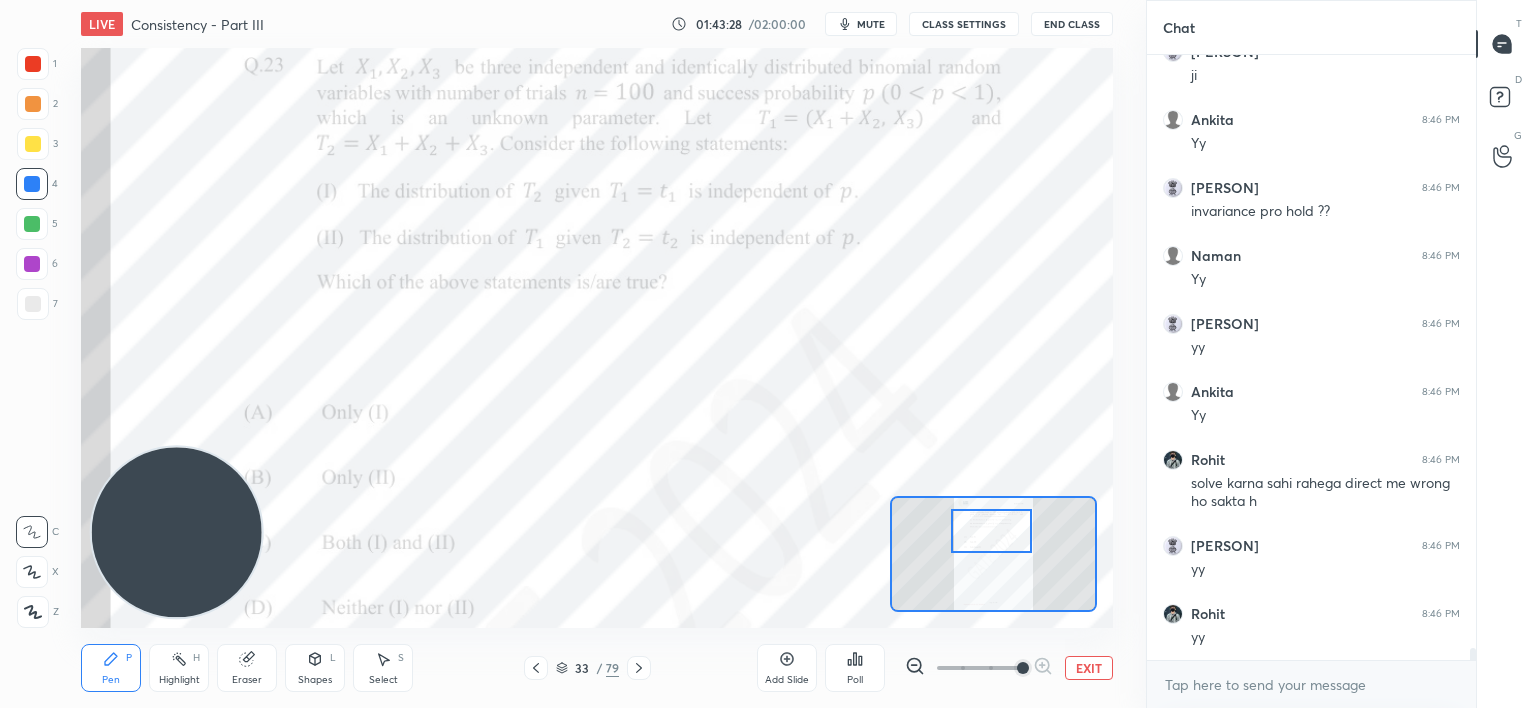 drag, startPoint x: 994, startPoint y: 556, endPoint x: 992, endPoint y: 534, distance: 22.090721 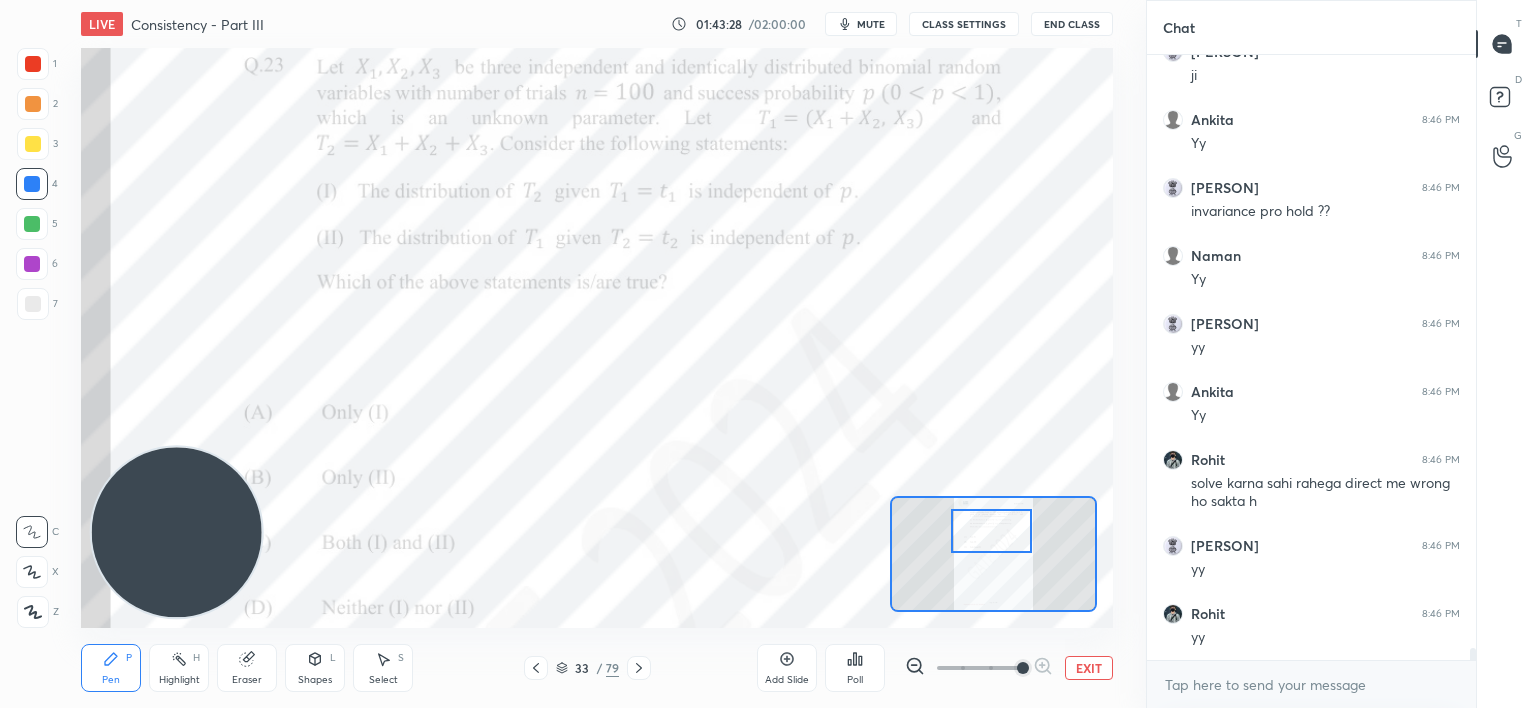 click at bounding box center [991, 531] 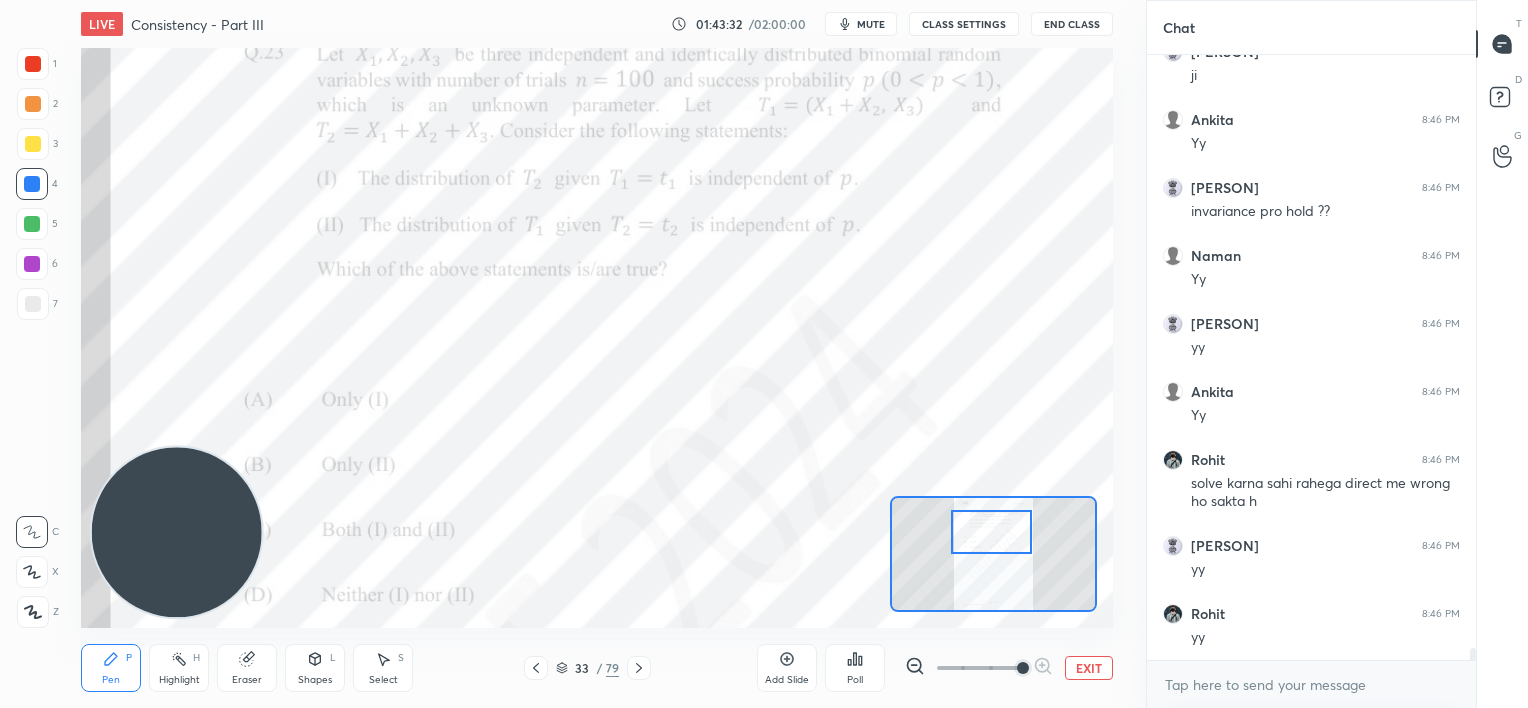 click at bounding box center (991, 532) 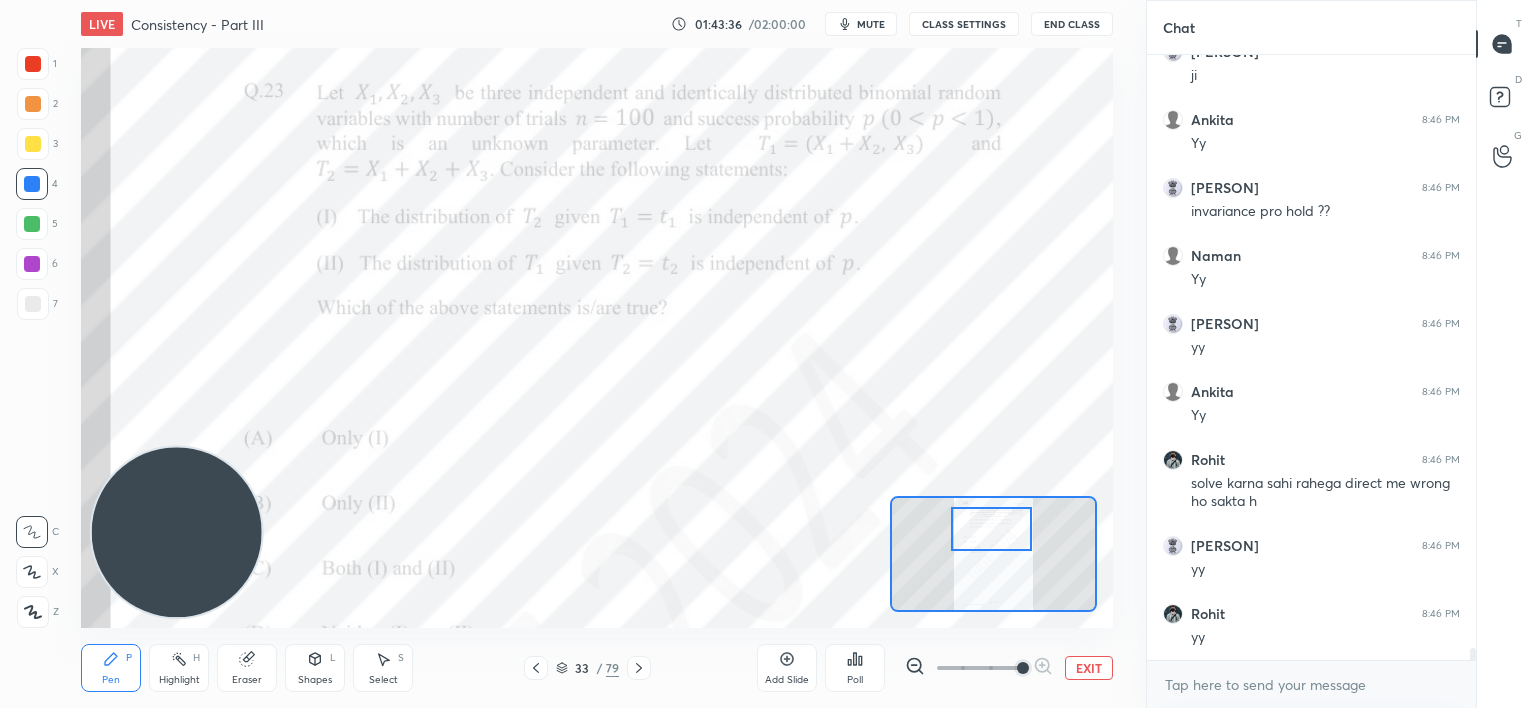 click at bounding box center (991, 529) 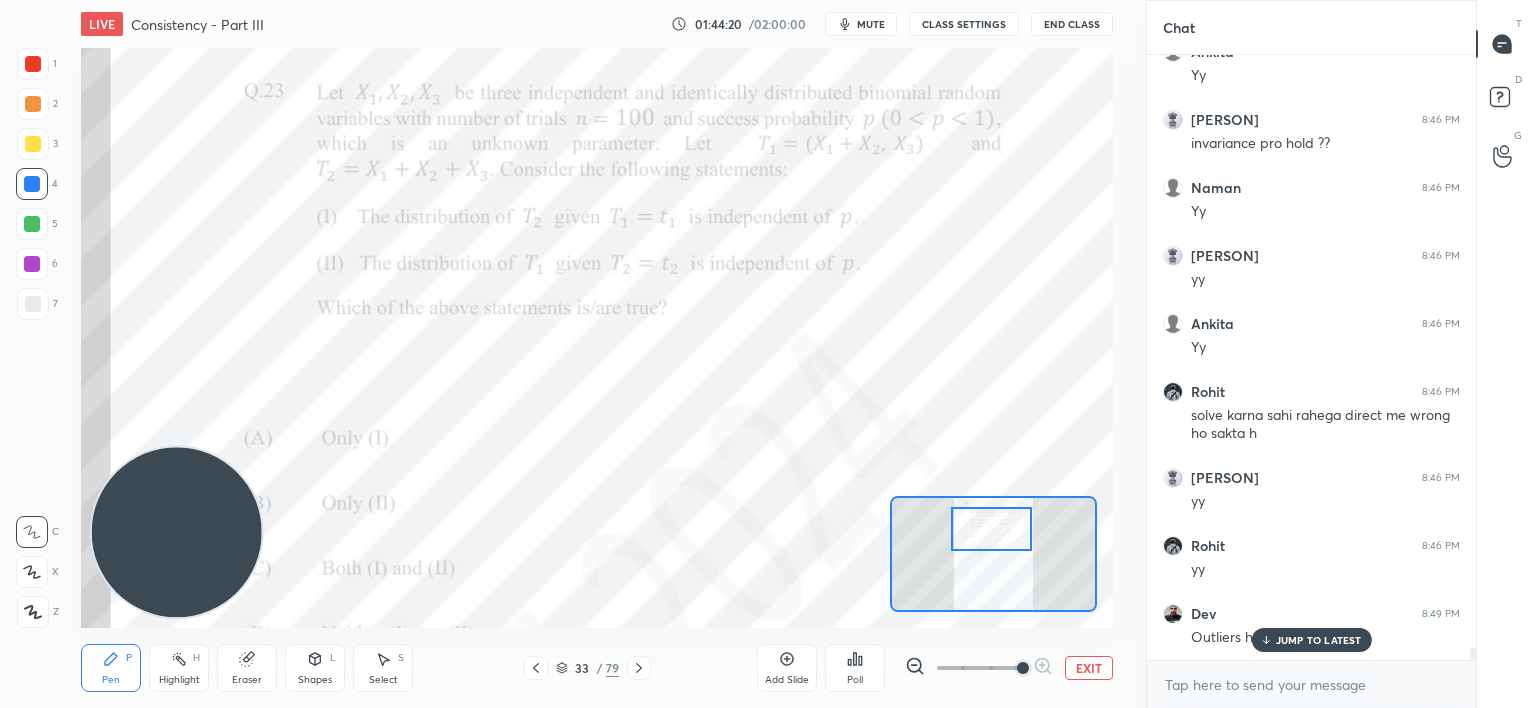 scroll, scrollTop: 30748, scrollLeft: 0, axis: vertical 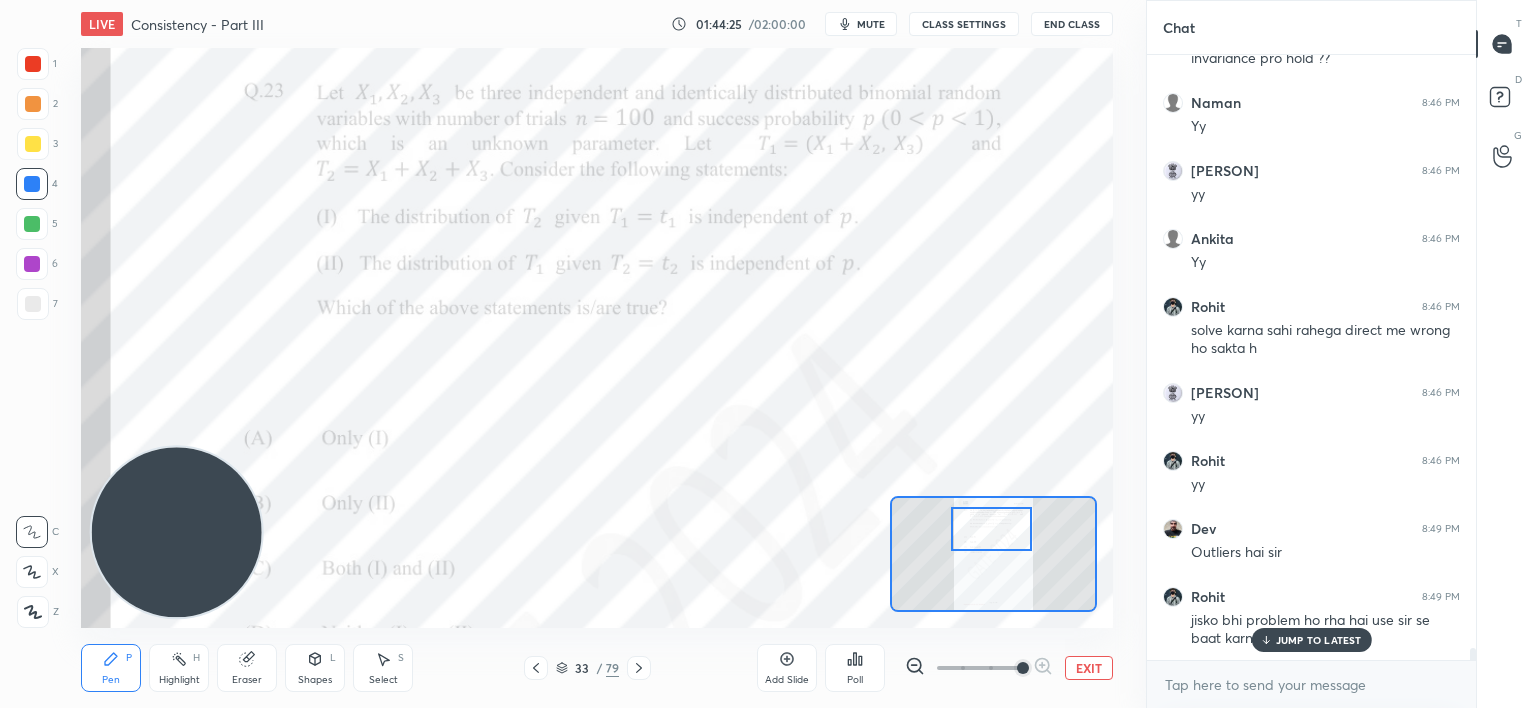 click on "JUMP TO LATEST" at bounding box center (1319, 640) 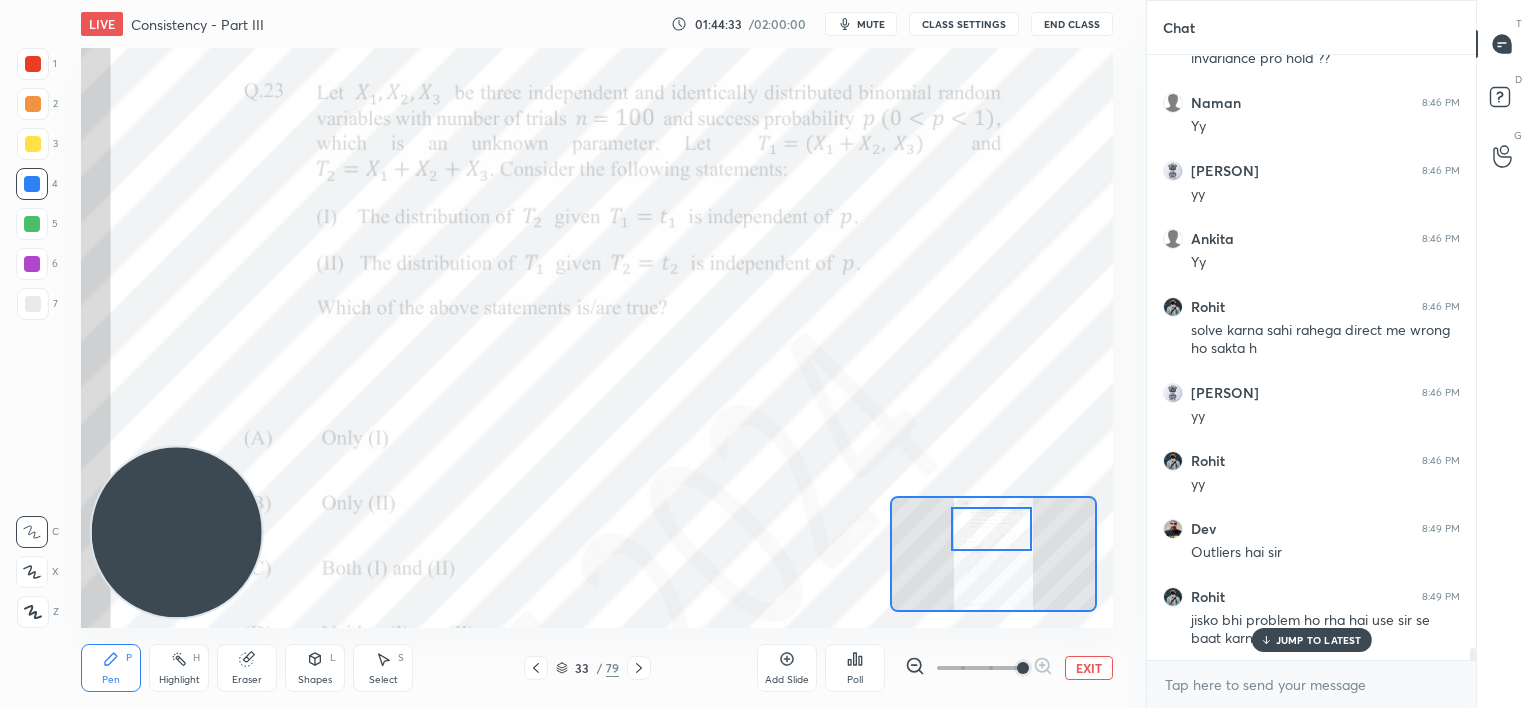 scroll, scrollTop: 30816, scrollLeft: 0, axis: vertical 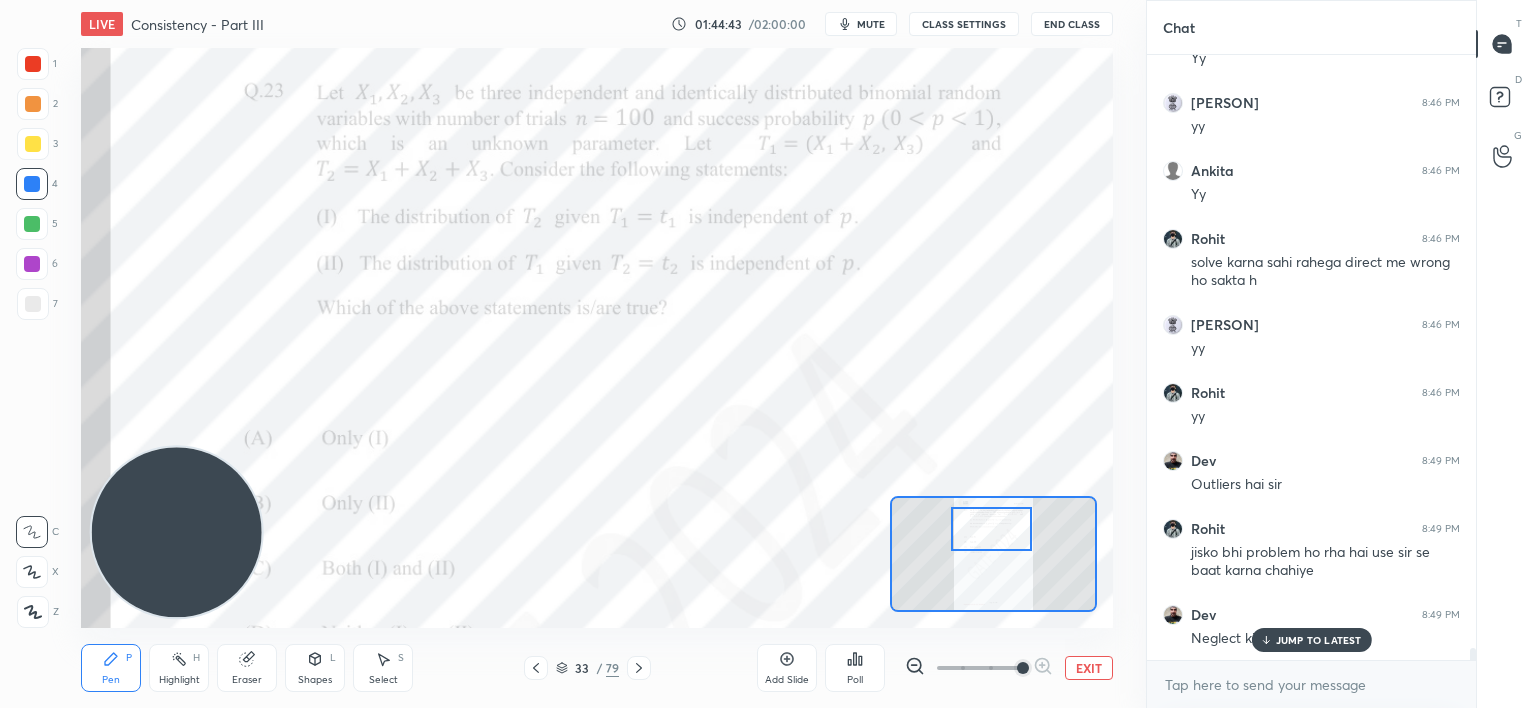 click on "JUMP TO LATEST" at bounding box center (1311, 640) 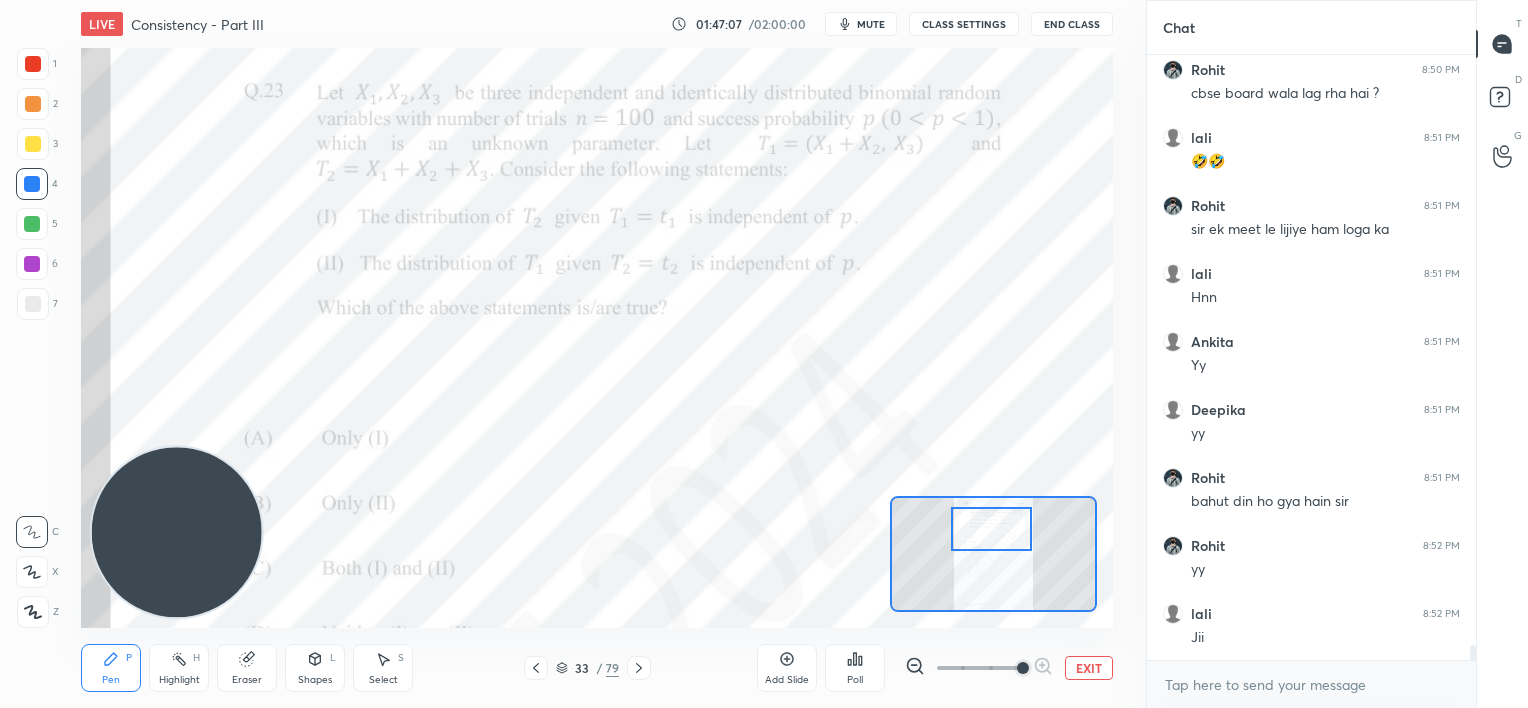 scroll, scrollTop: 23543, scrollLeft: 0, axis: vertical 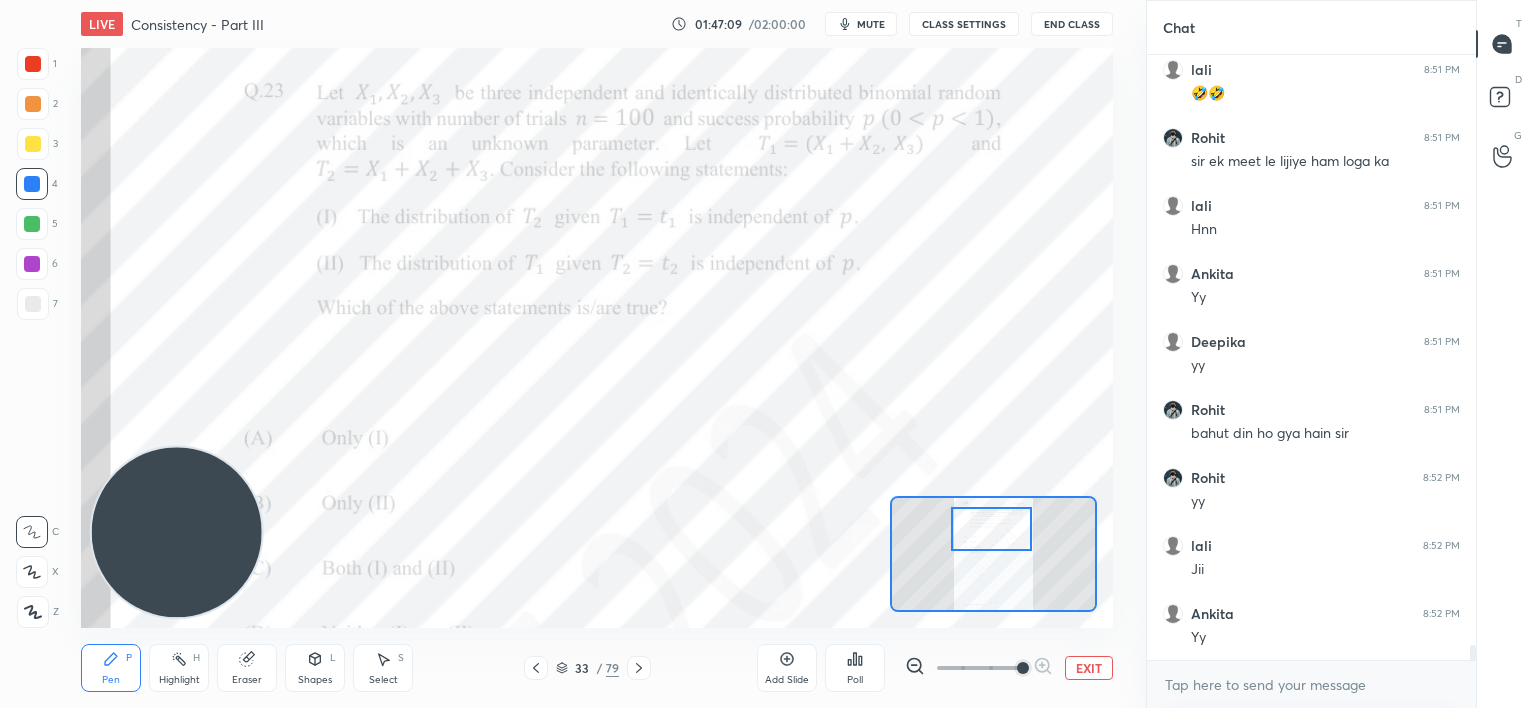 drag, startPoint x: 232, startPoint y: 664, endPoint x: 257, endPoint y: 648, distance: 29.681644 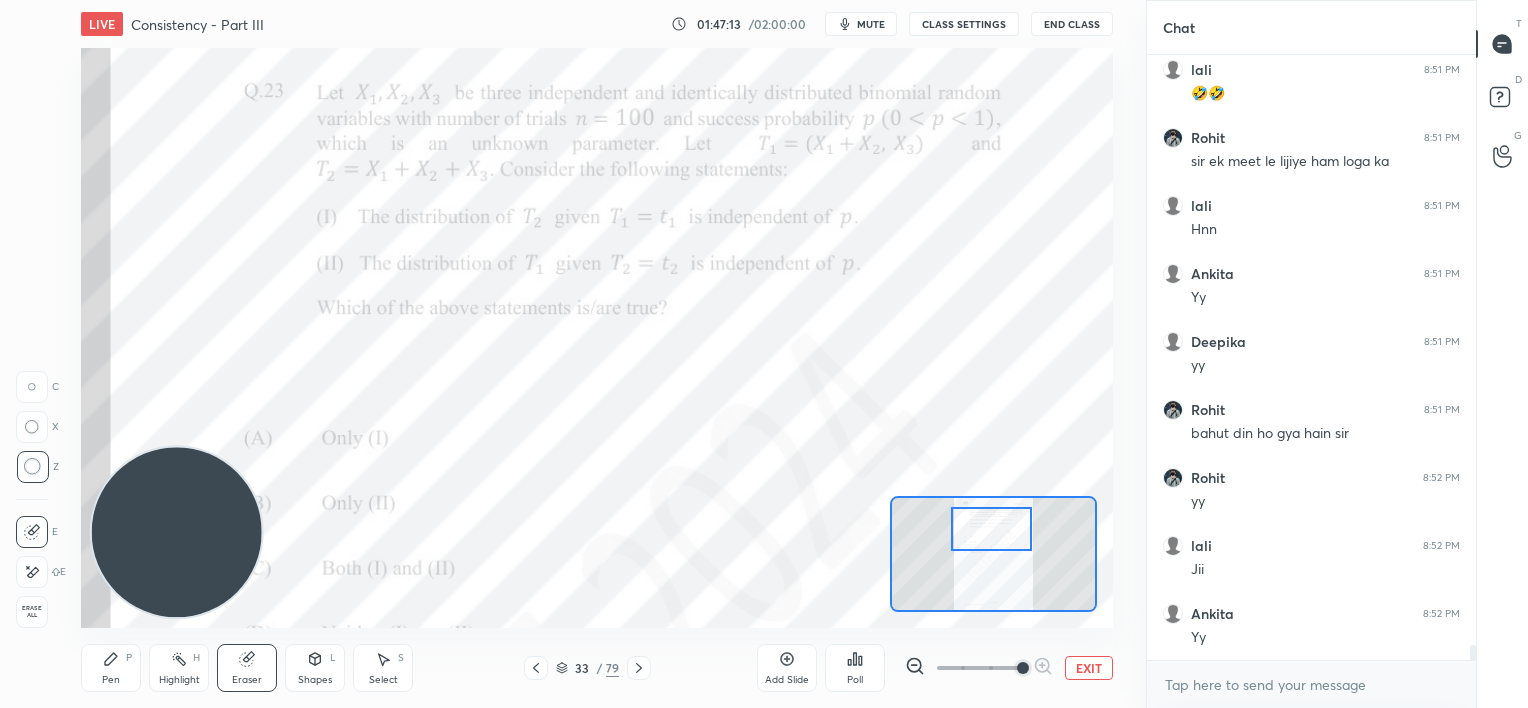 click on "Pen" at bounding box center (111, 680) 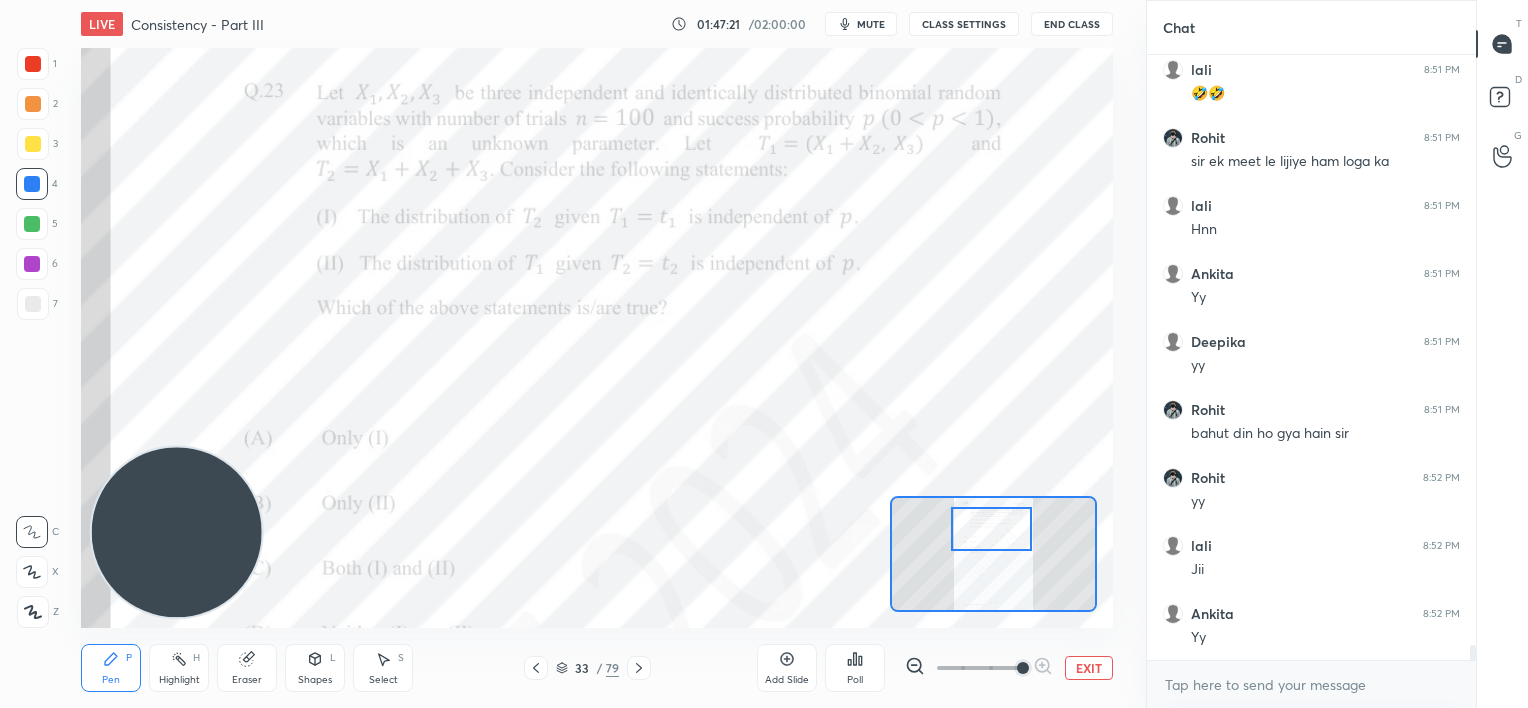 scroll, scrollTop: 23611, scrollLeft: 0, axis: vertical 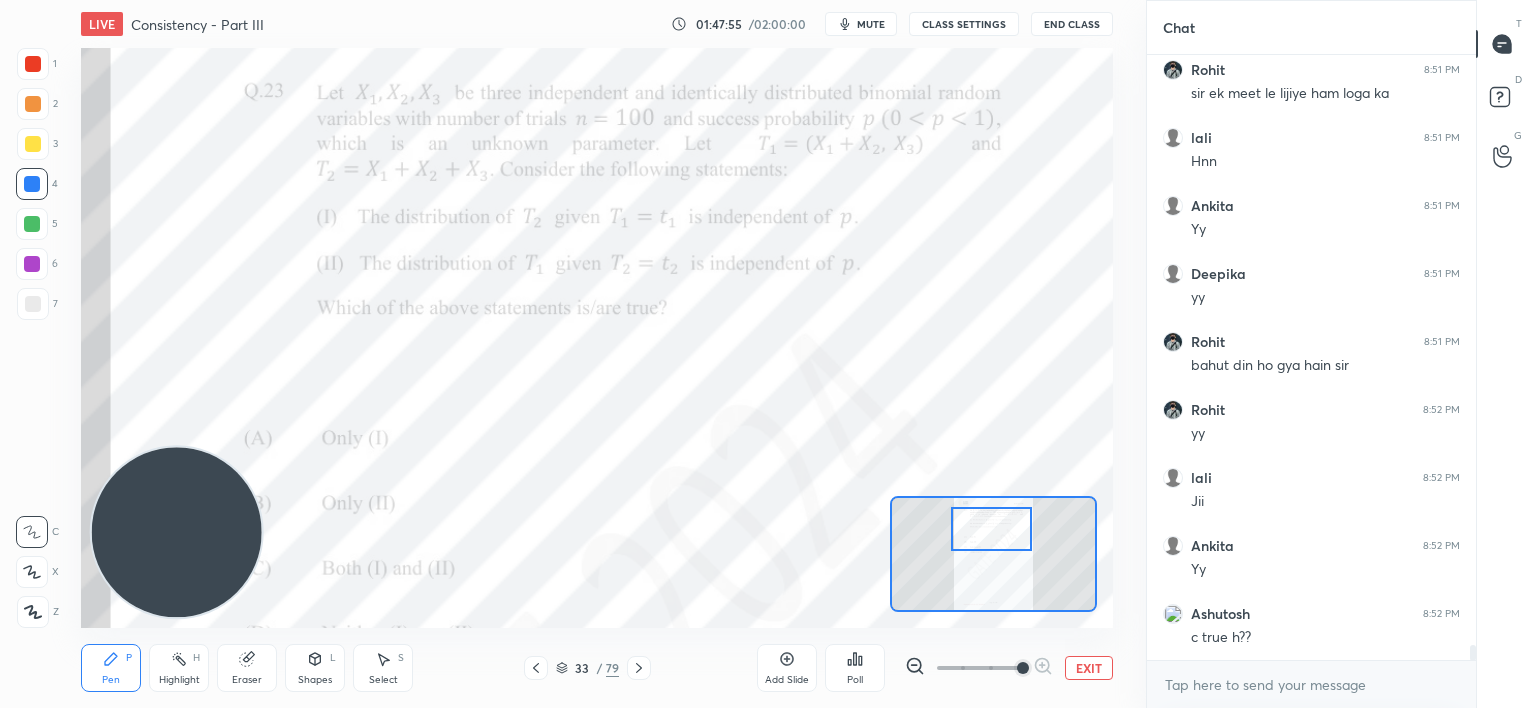click on "mute" at bounding box center (861, 24) 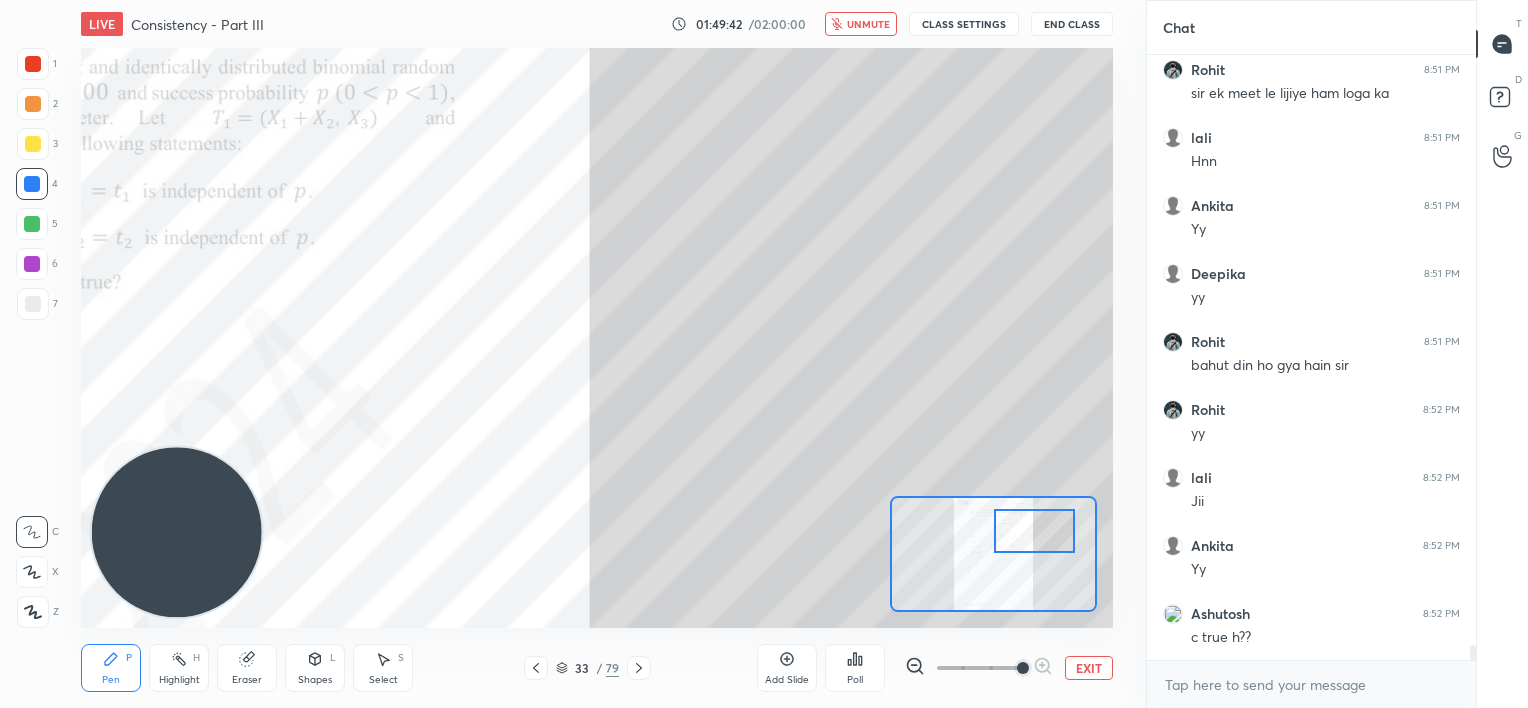 drag, startPoint x: 989, startPoint y: 534, endPoint x: 1030, endPoint y: 530, distance: 41.19466 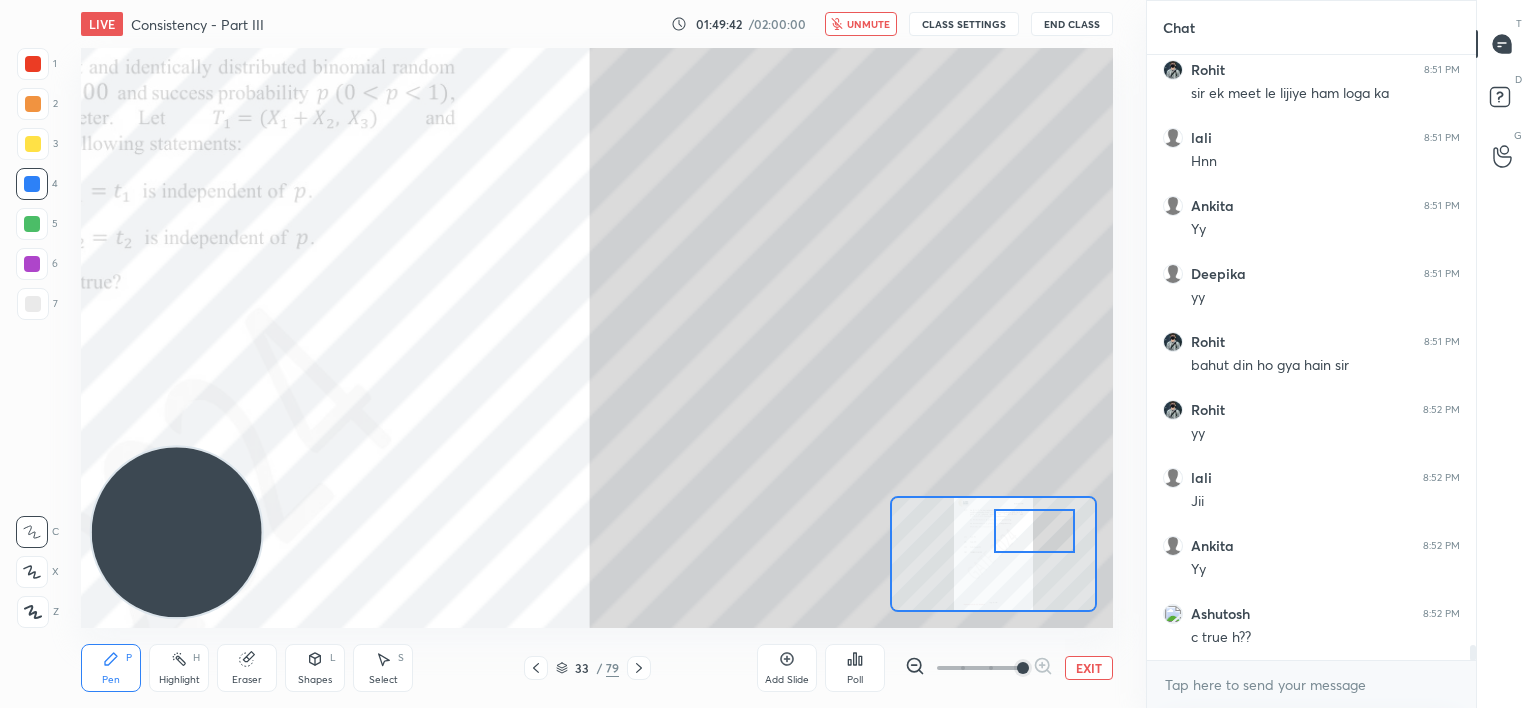 click at bounding box center (1034, 531) 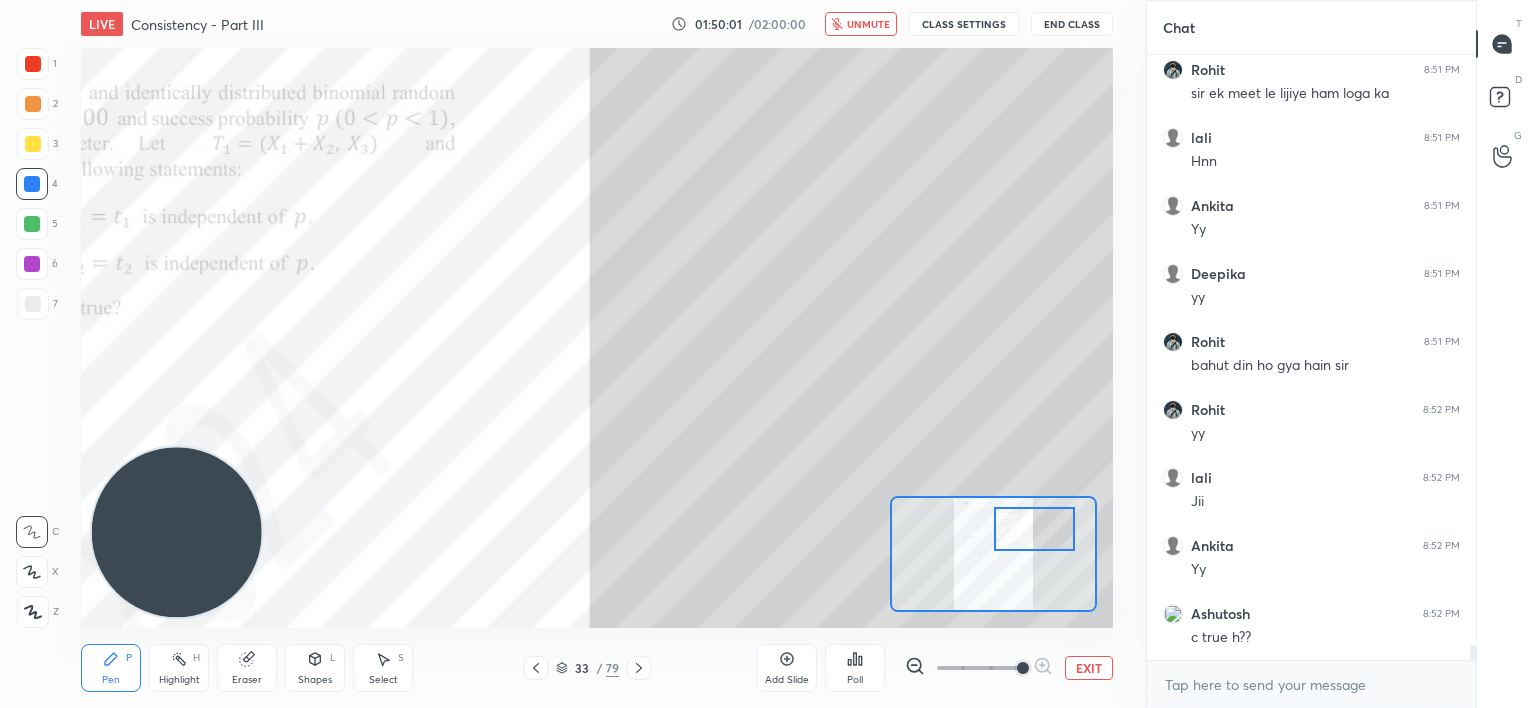 click at bounding box center (33, 64) 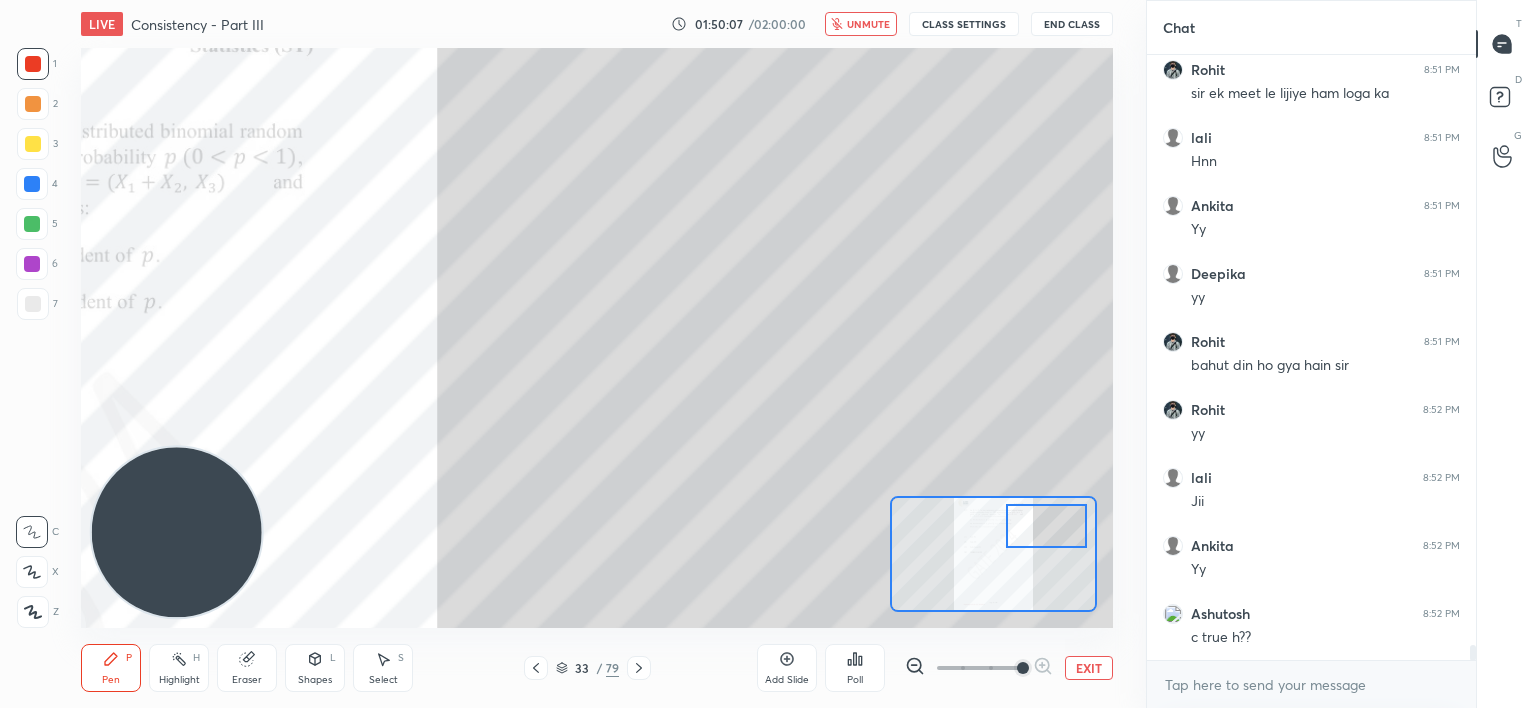 drag, startPoint x: 1036, startPoint y: 529, endPoint x: 1049, endPoint y: 526, distance: 13.341664 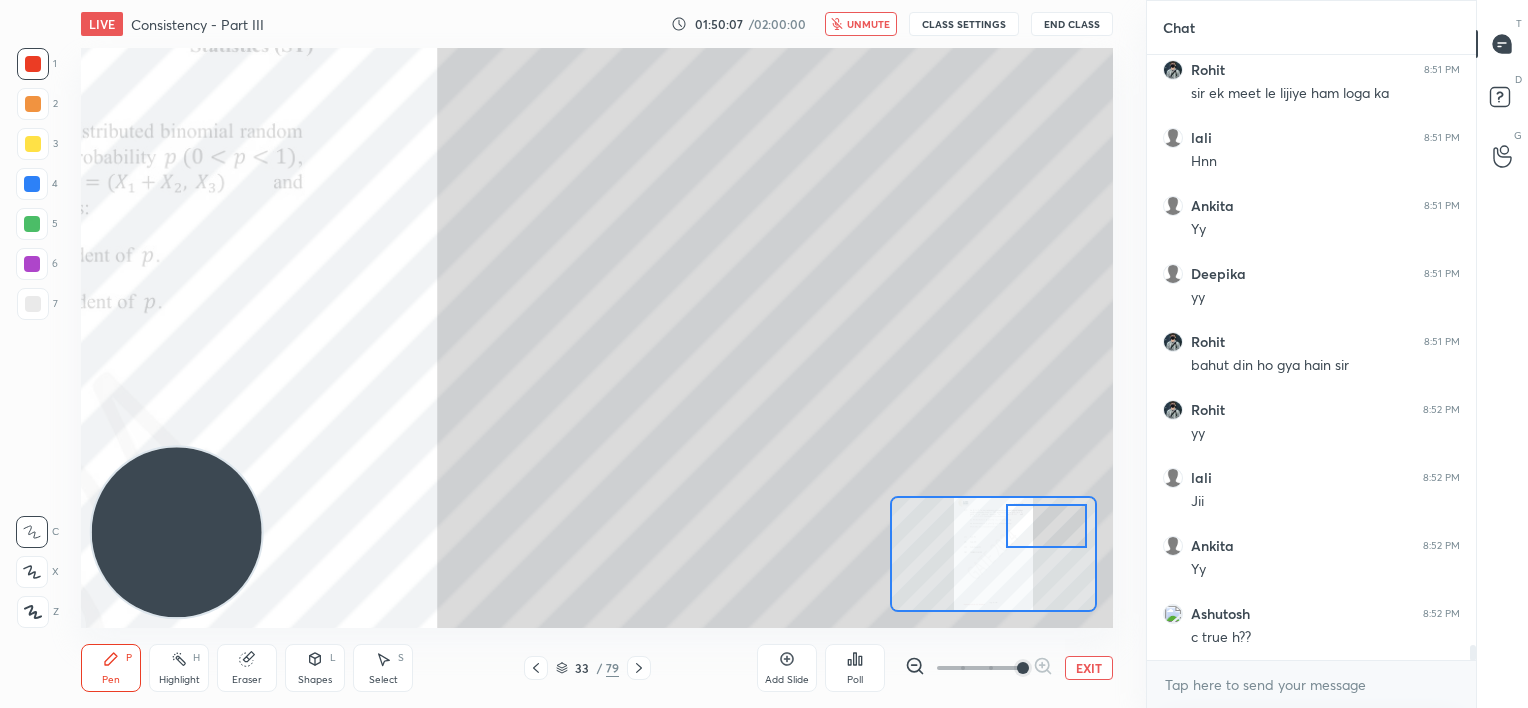 click at bounding box center [1046, 526] 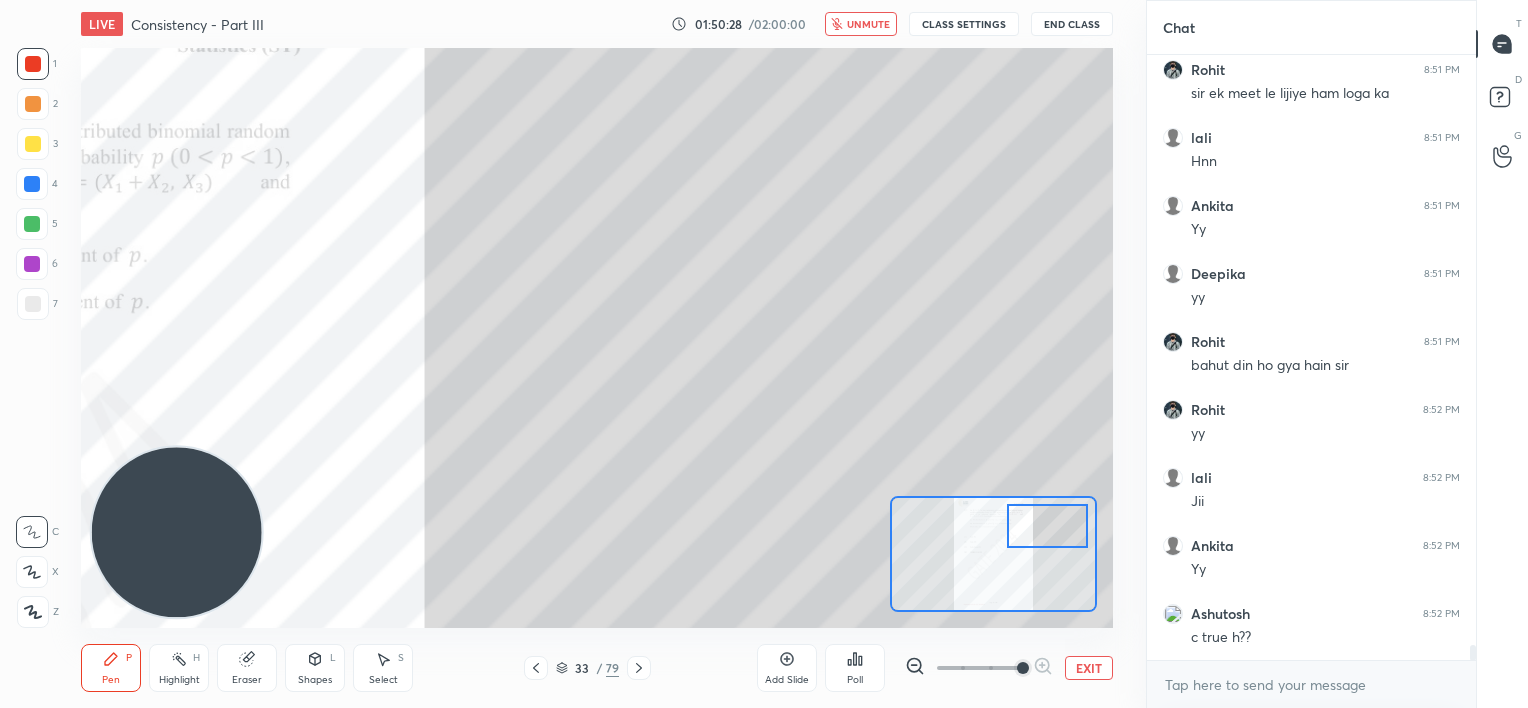 click on "LIVE Consistency - Part III 01:50:28 /  02:00:00 unmute CLASS SETTINGS End Class" at bounding box center [596, 24] 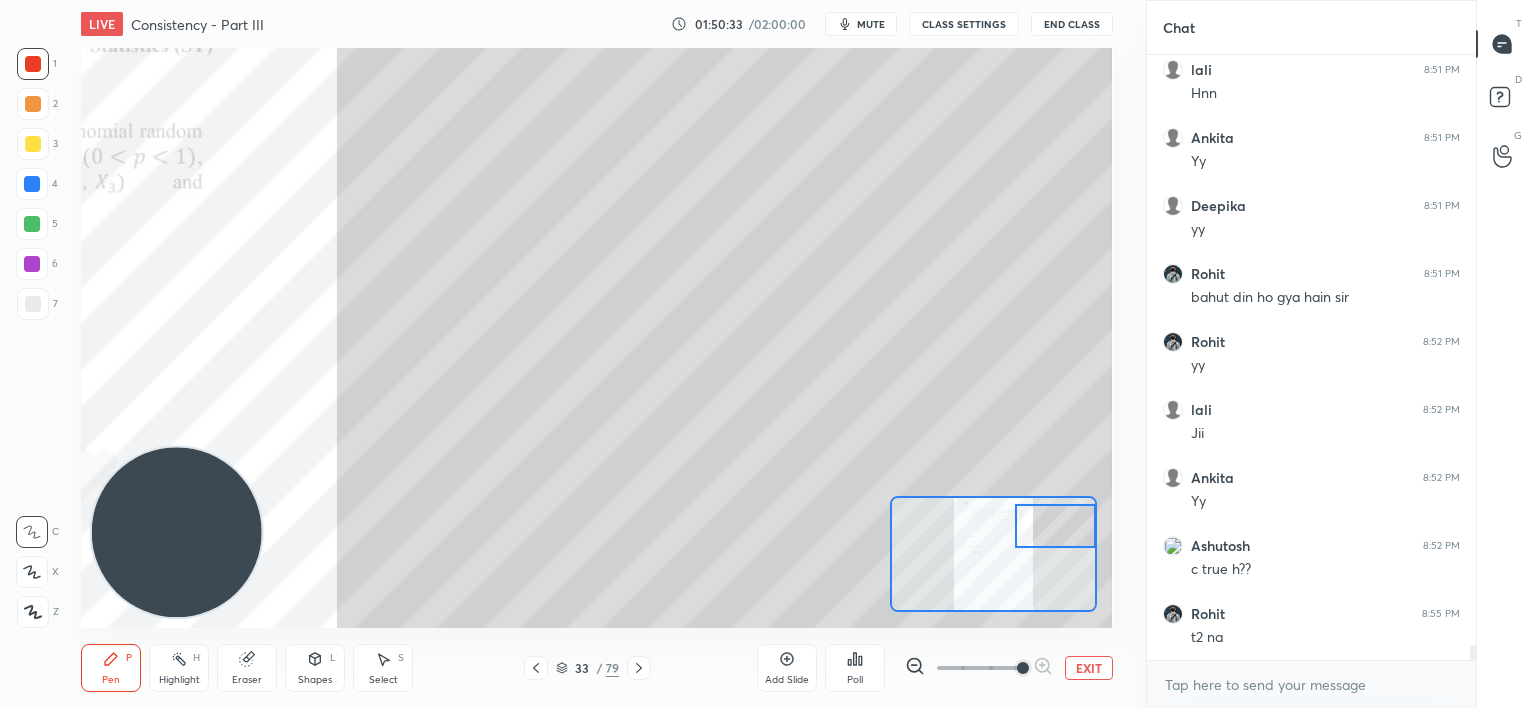 scroll, scrollTop: 23747, scrollLeft: 0, axis: vertical 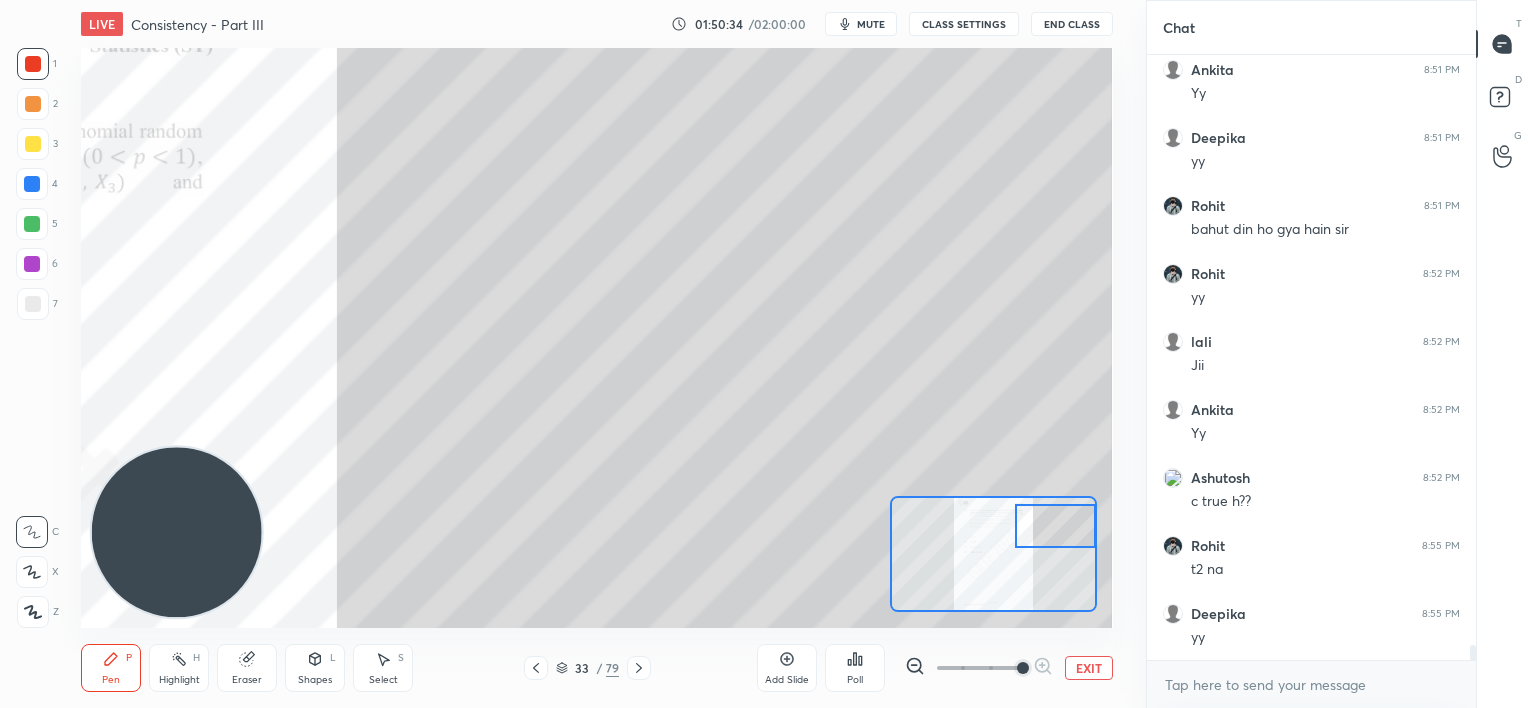 drag, startPoint x: 1045, startPoint y: 528, endPoint x: 1059, endPoint y: 528, distance: 14 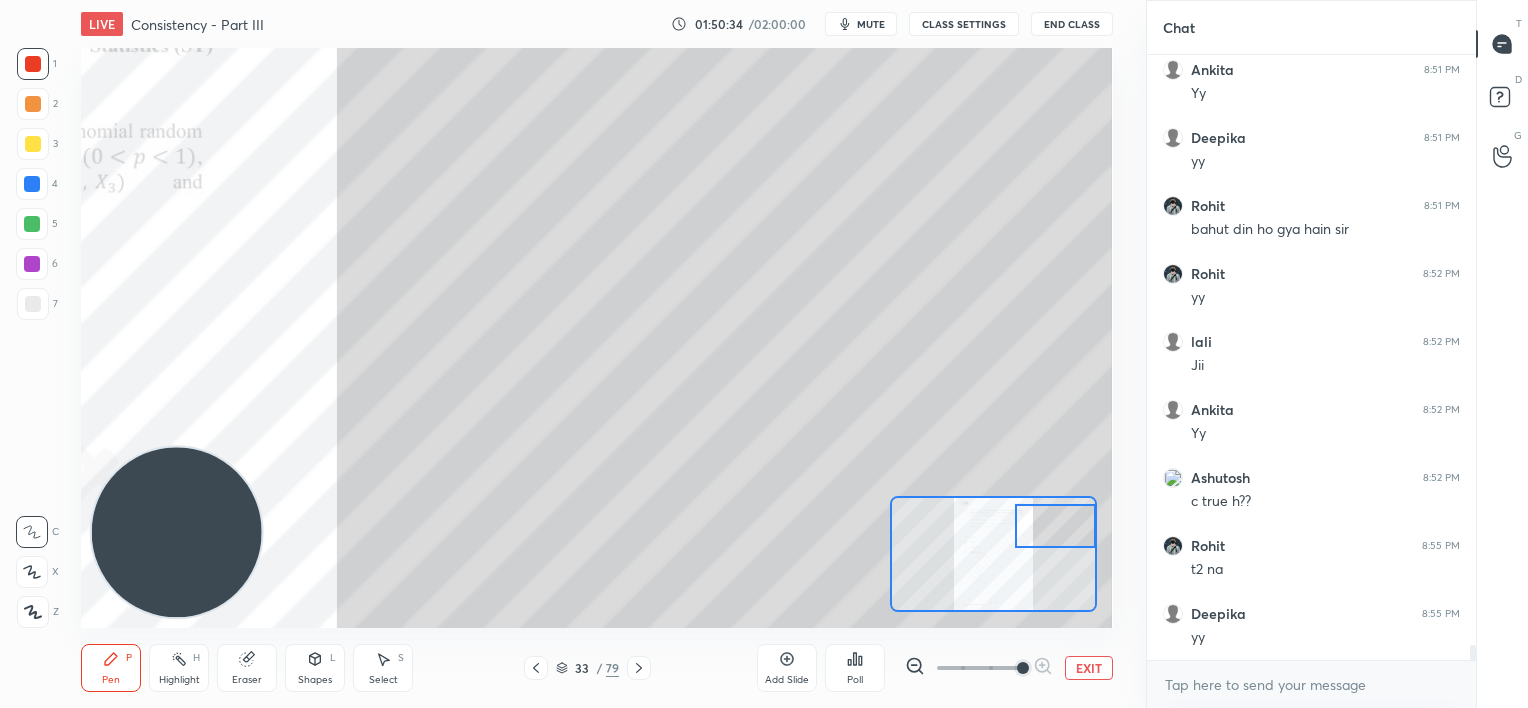 click at bounding box center (1055, 526) 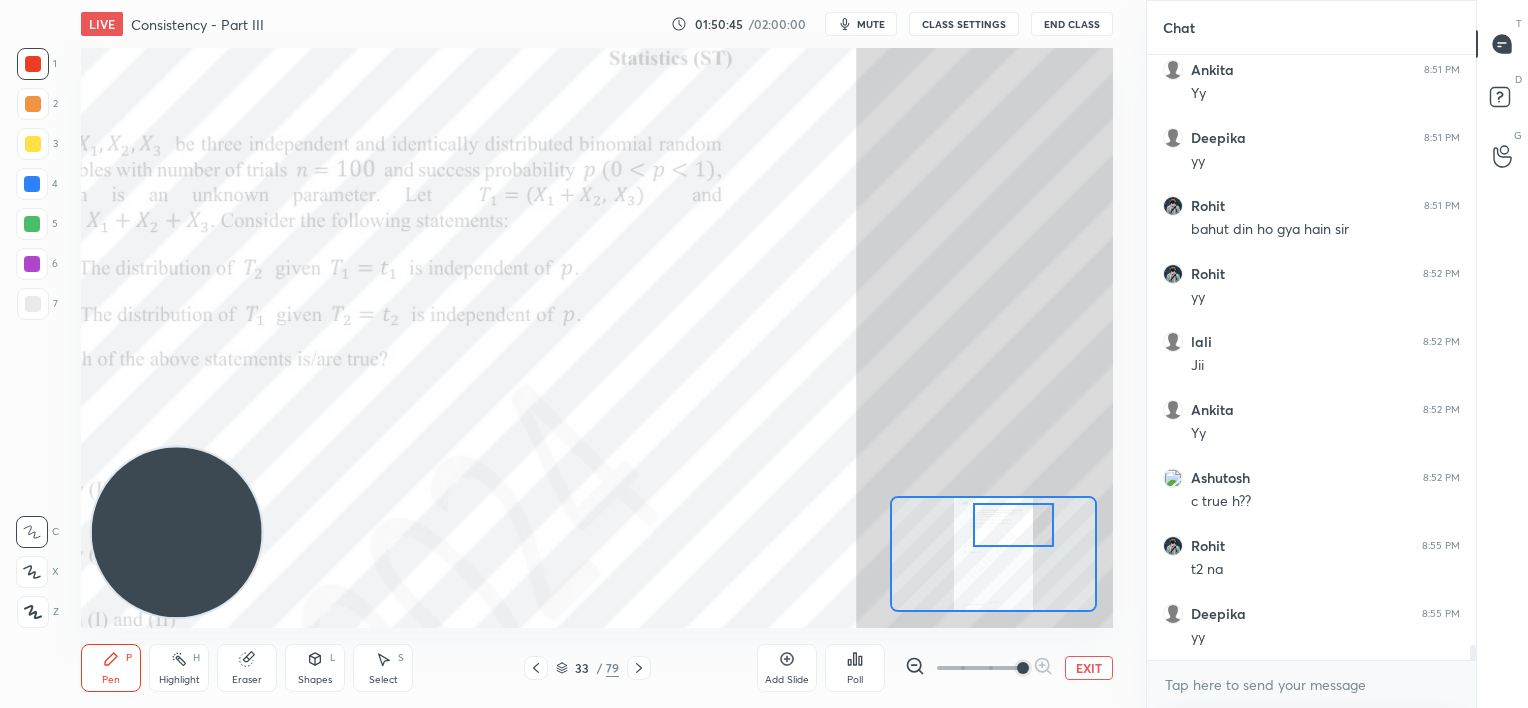 drag, startPoint x: 1058, startPoint y: 522, endPoint x: 1016, endPoint y: 521, distance: 42.0119 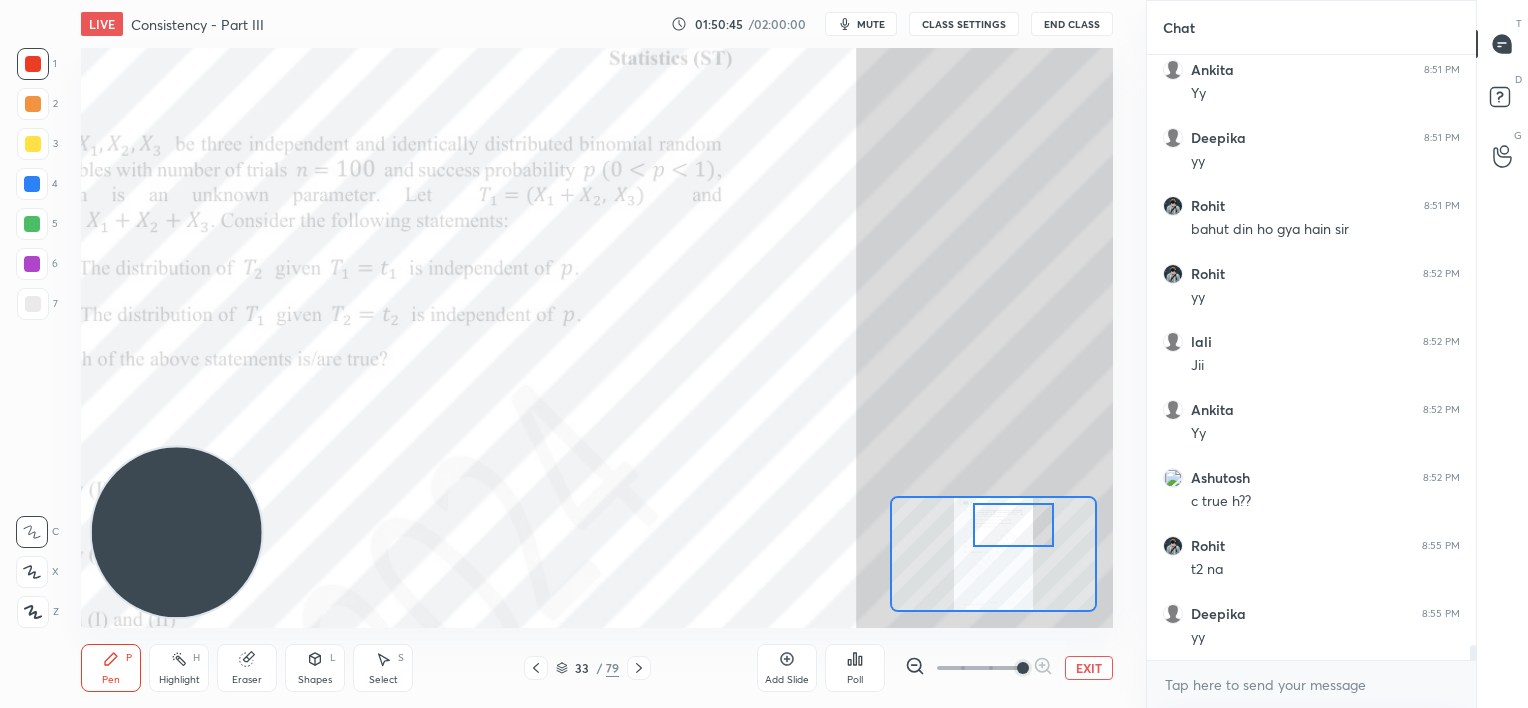 click at bounding box center [1013, 525] 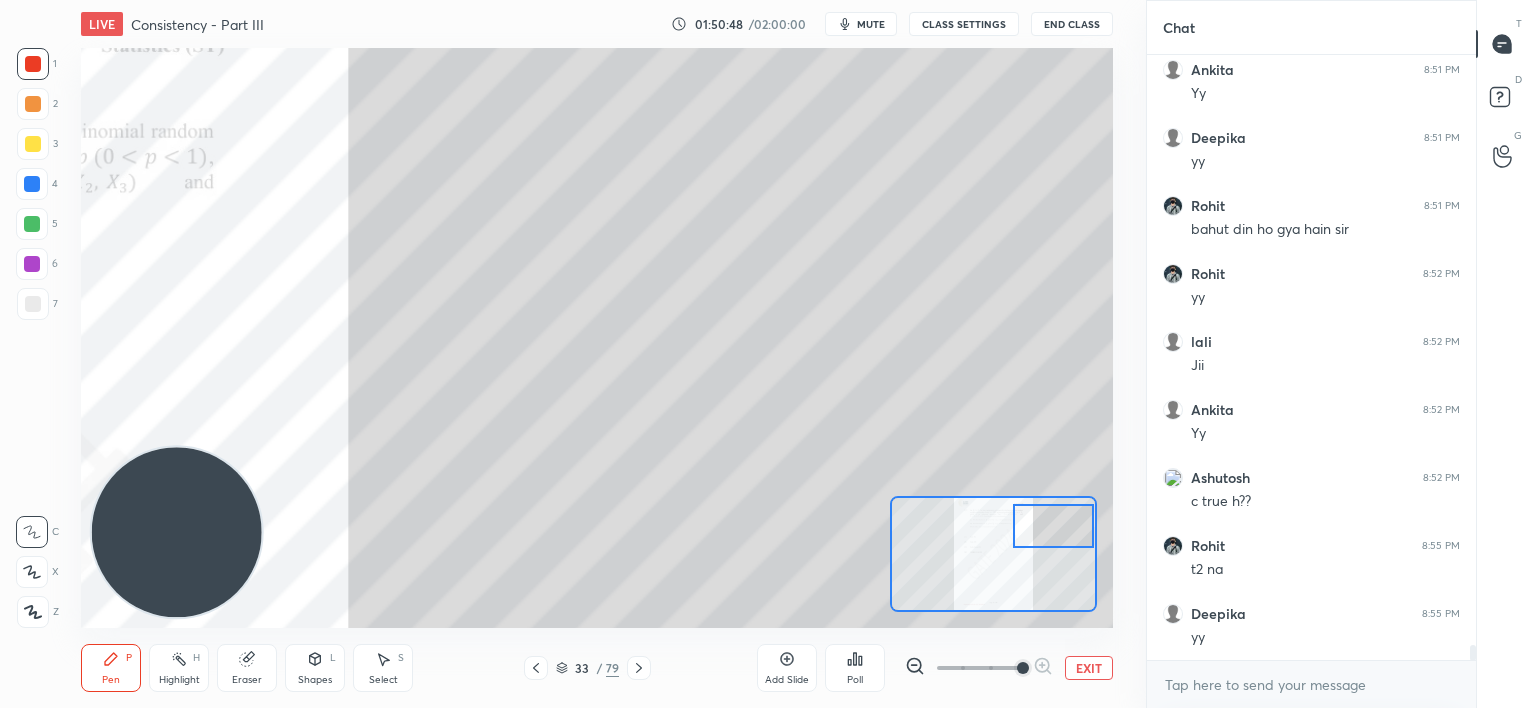 drag, startPoint x: 1001, startPoint y: 516, endPoint x: 1038, endPoint y: 517, distance: 37.01351 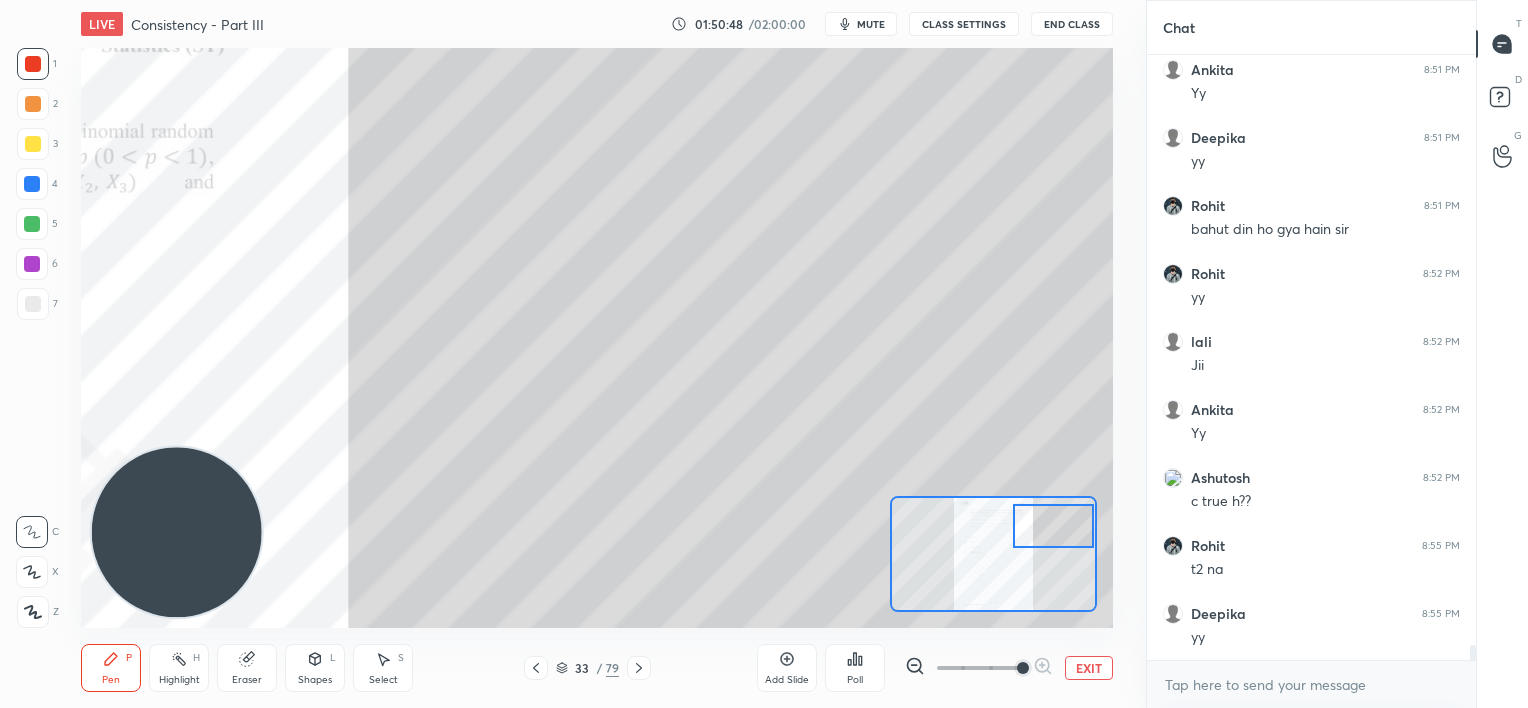 click at bounding box center (1053, 526) 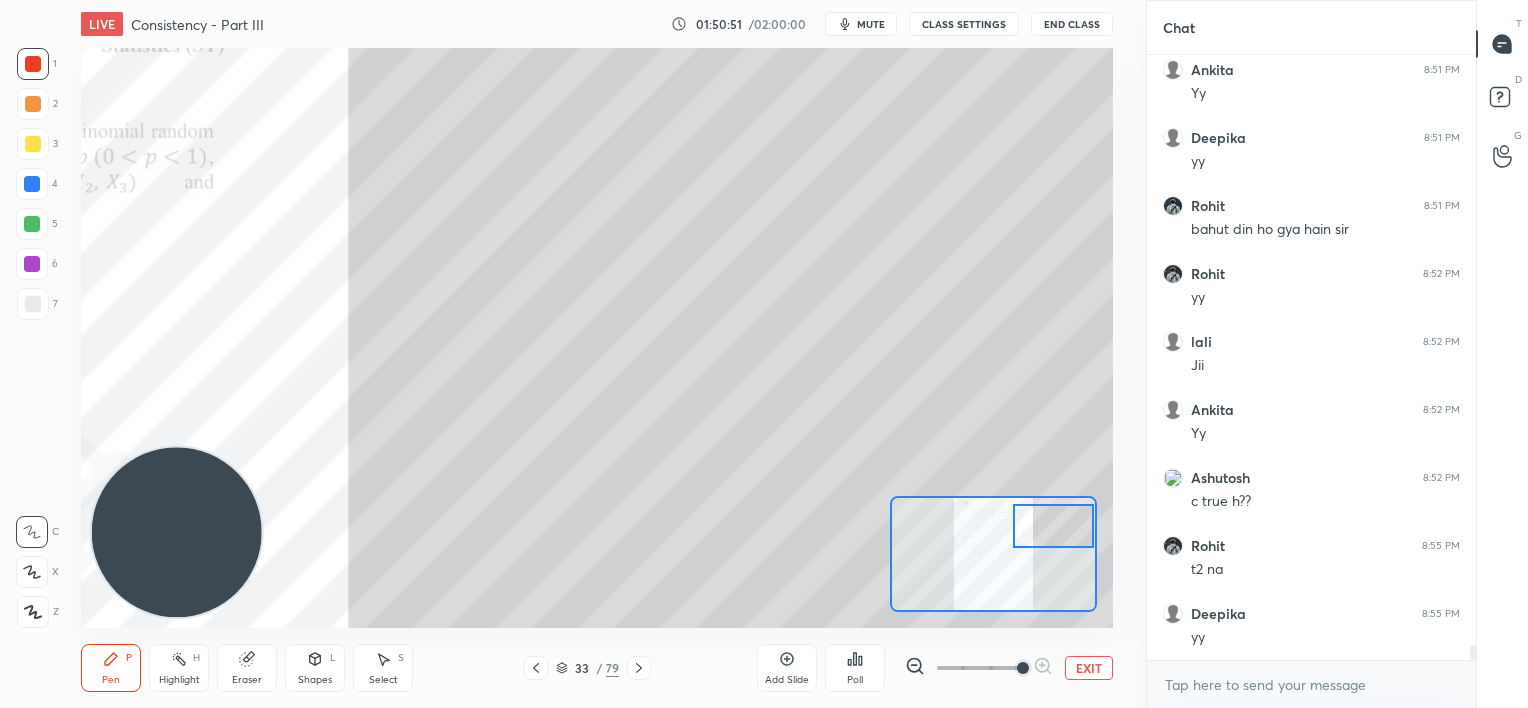 scroll, scrollTop: 23815, scrollLeft: 0, axis: vertical 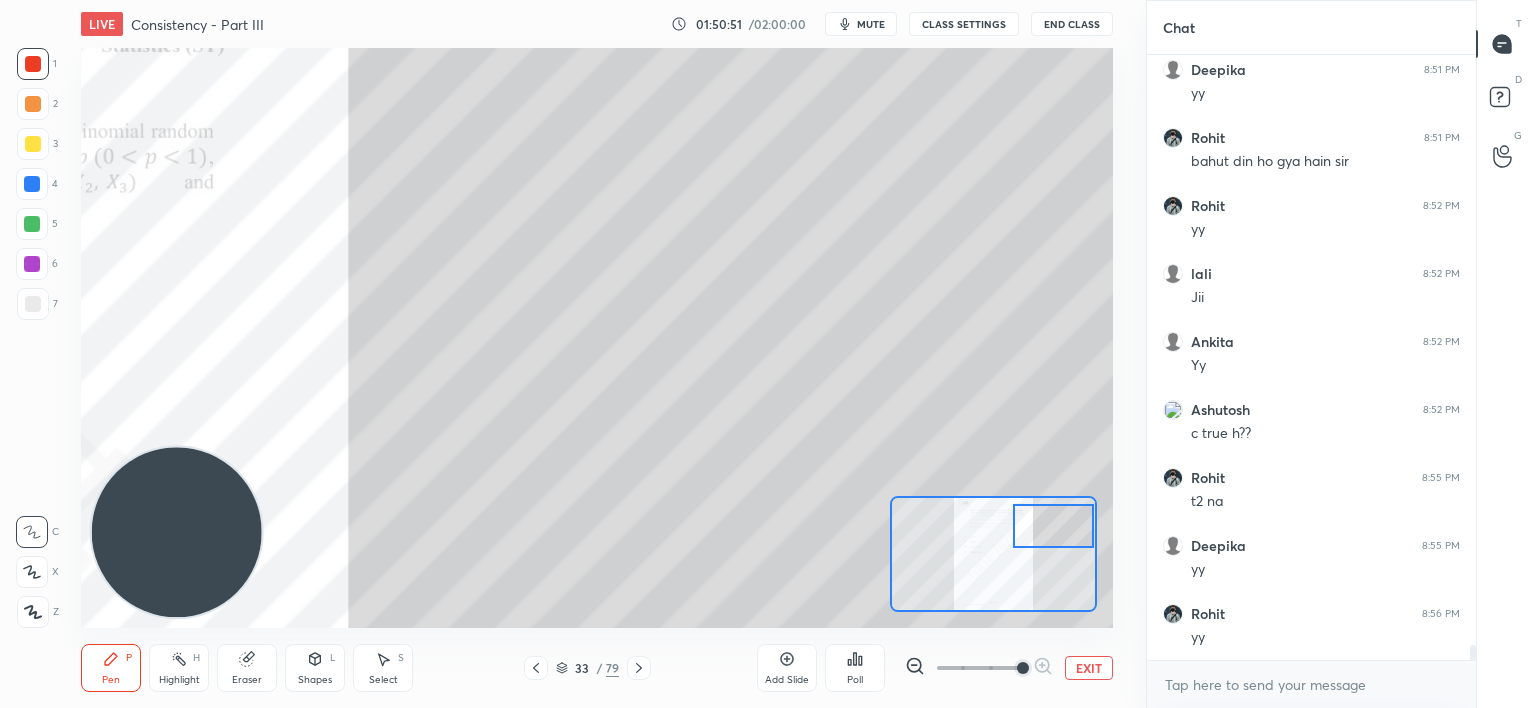 click at bounding box center (33, 144) 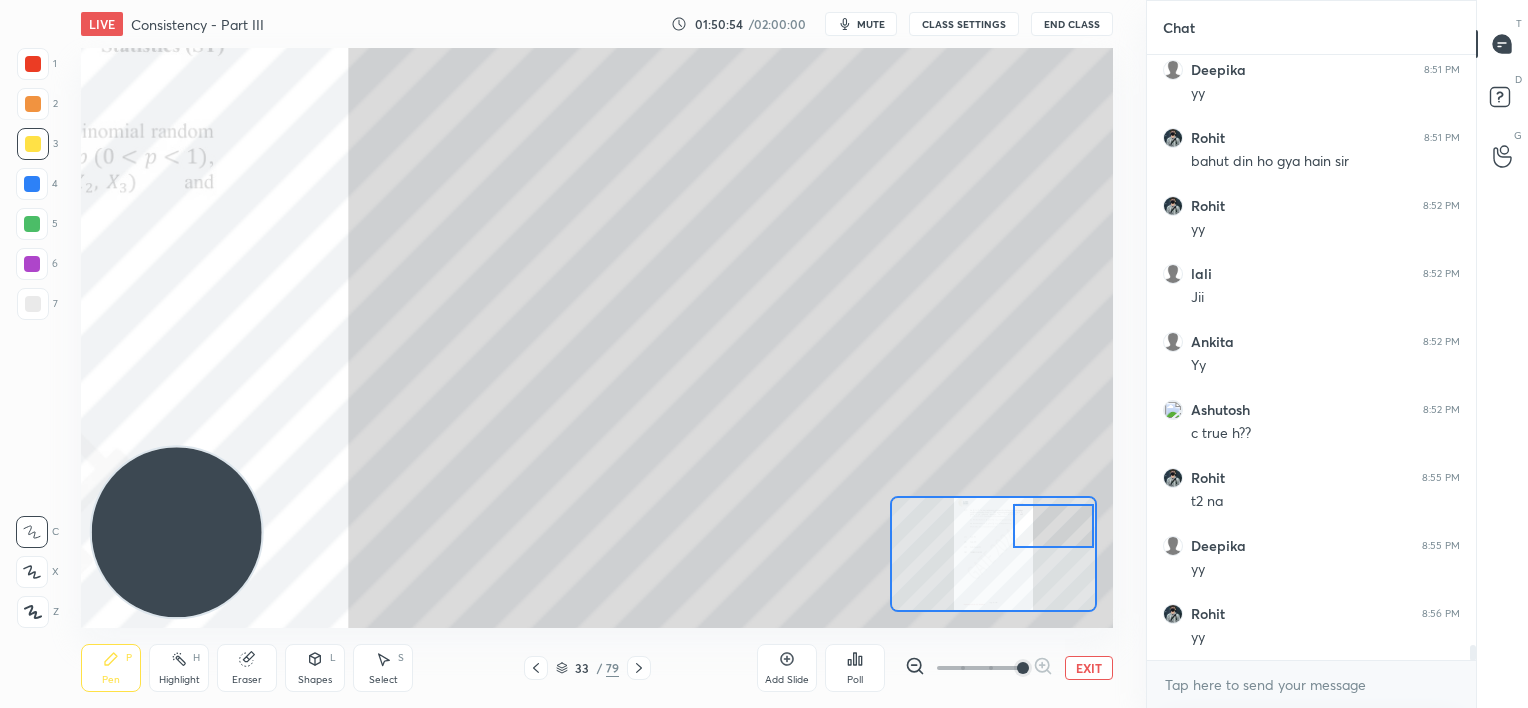 click on "Eraser" at bounding box center (247, 668) 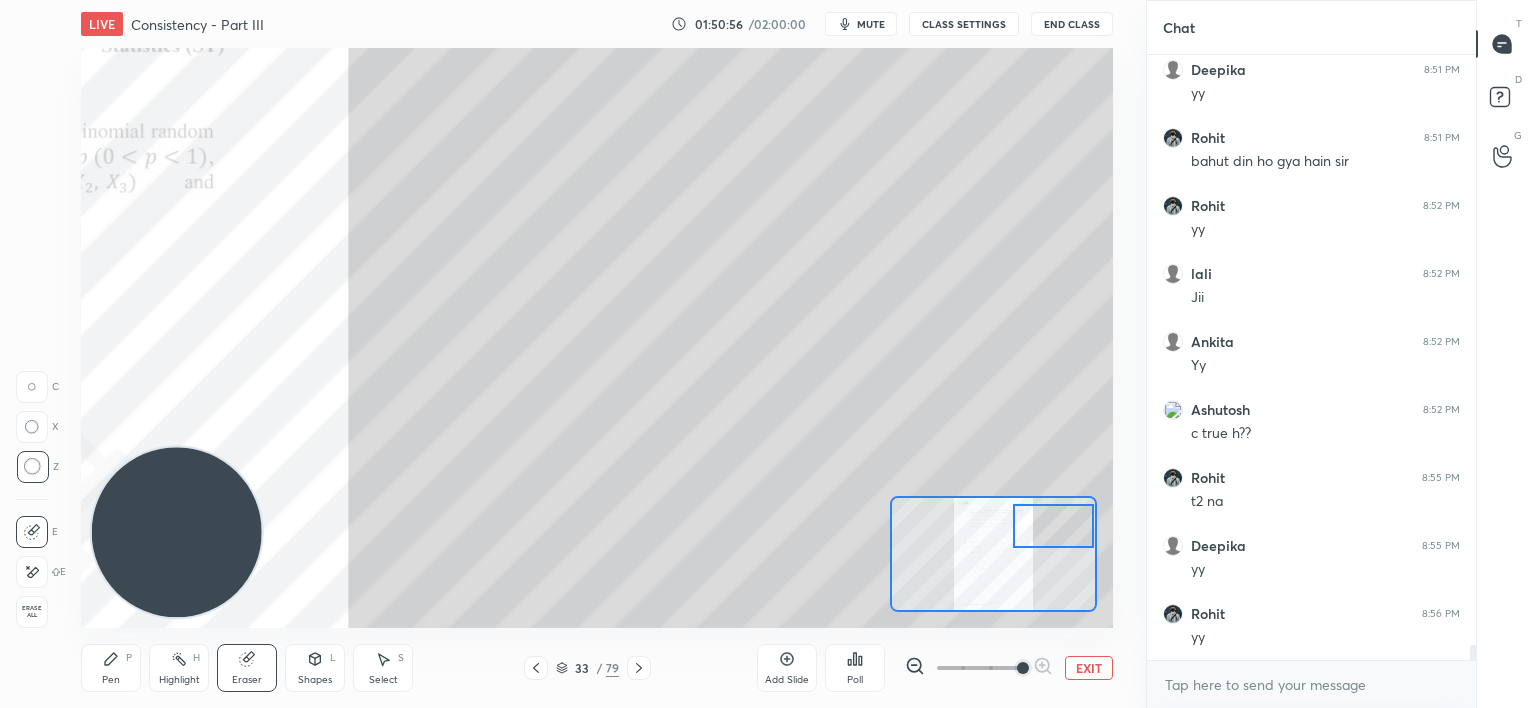 scroll, scrollTop: 23883, scrollLeft: 0, axis: vertical 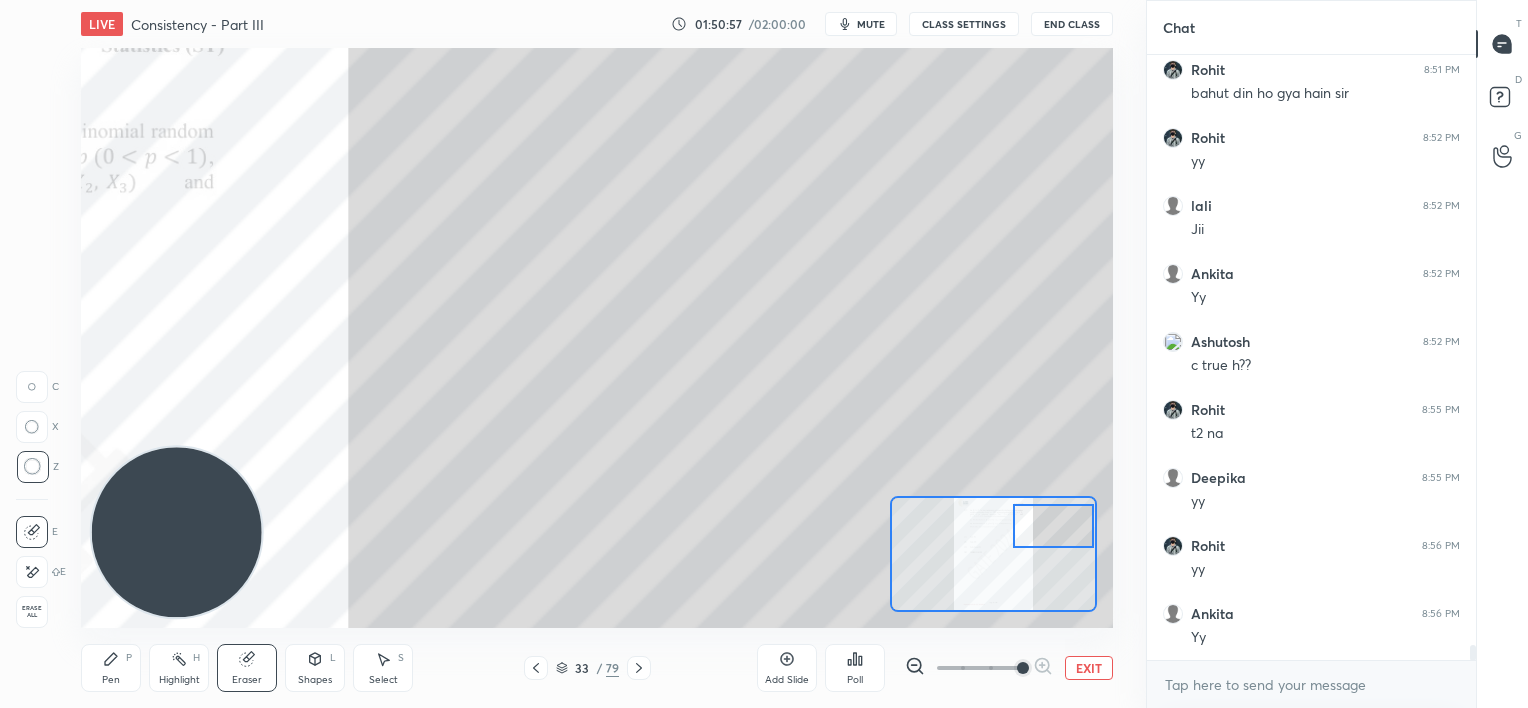 click on "Pen P" at bounding box center [111, 668] 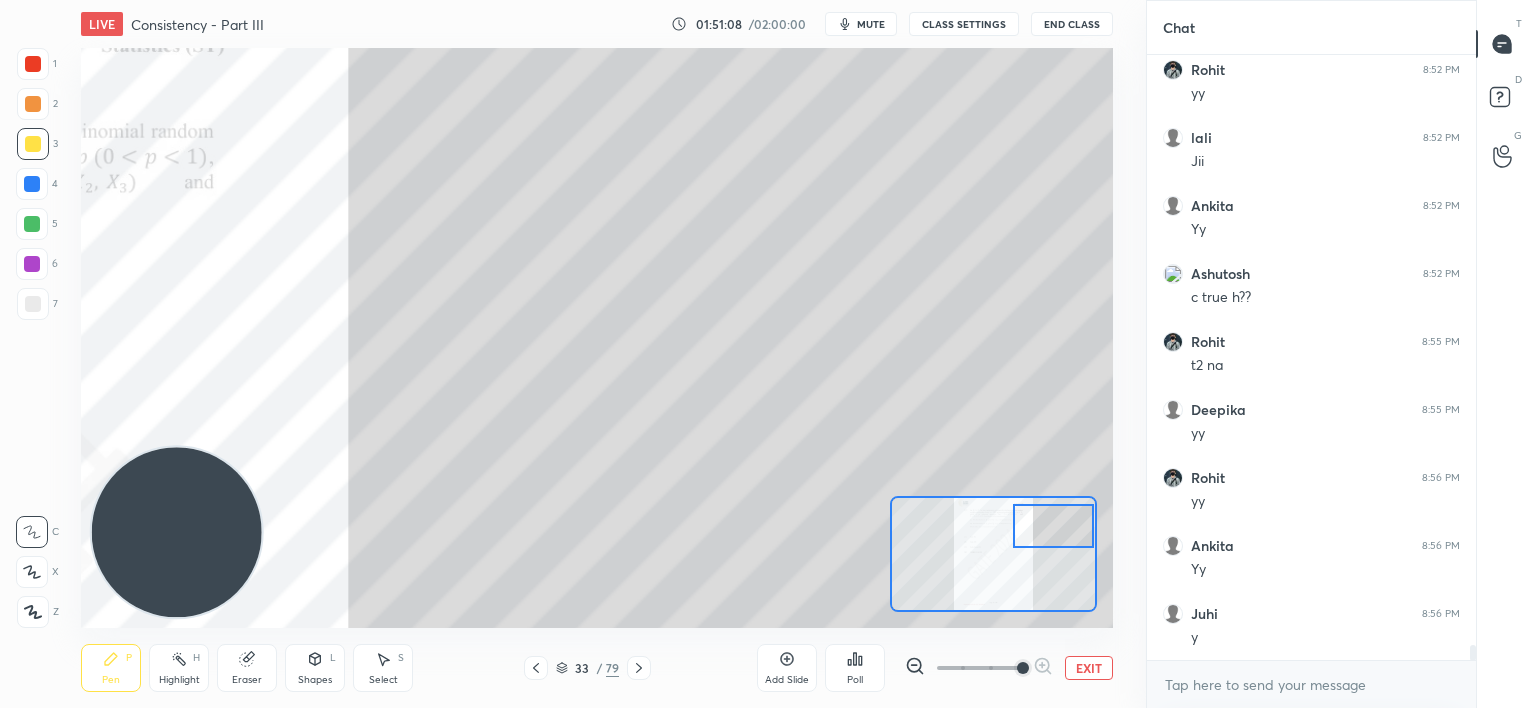 scroll, scrollTop: 24019, scrollLeft: 0, axis: vertical 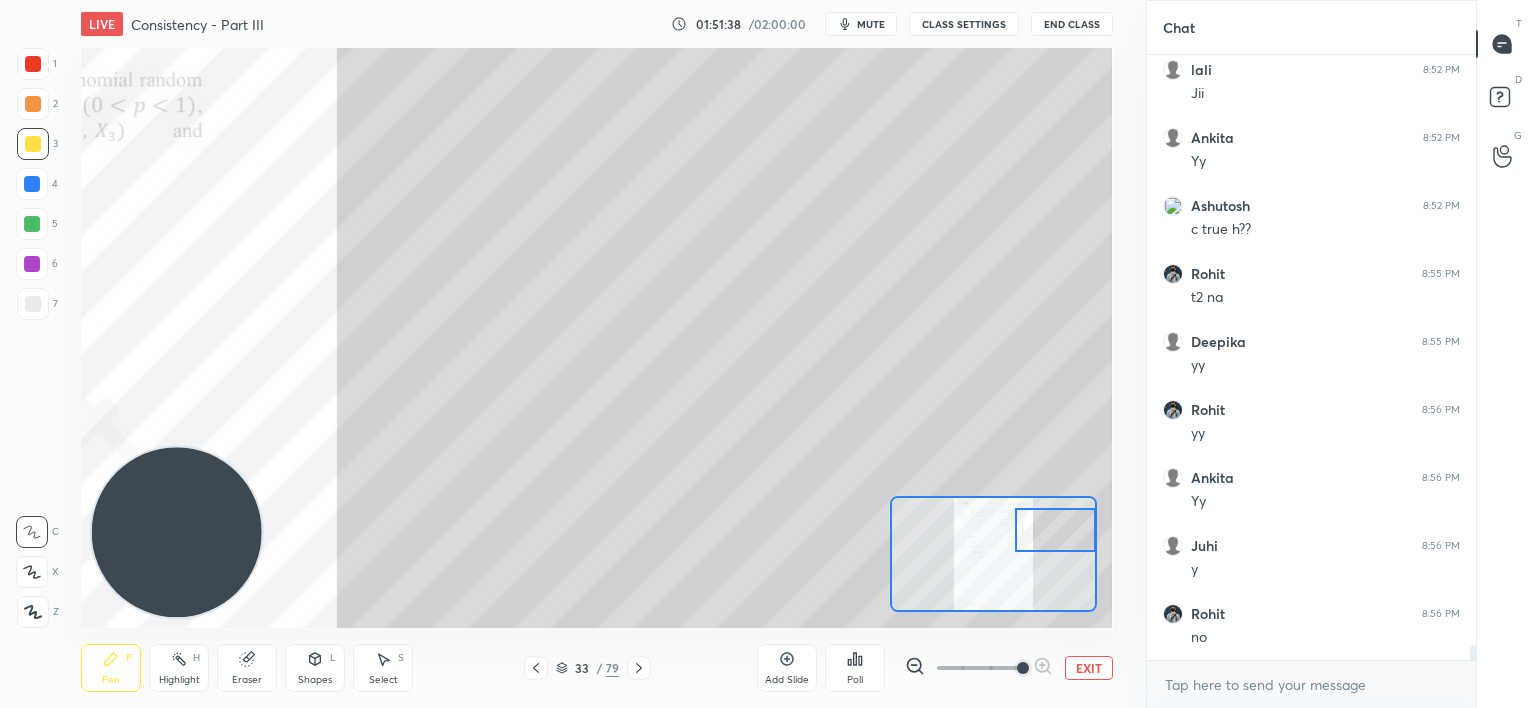 drag, startPoint x: 1041, startPoint y: 518, endPoint x: 1083, endPoint y: 523, distance: 42.296574 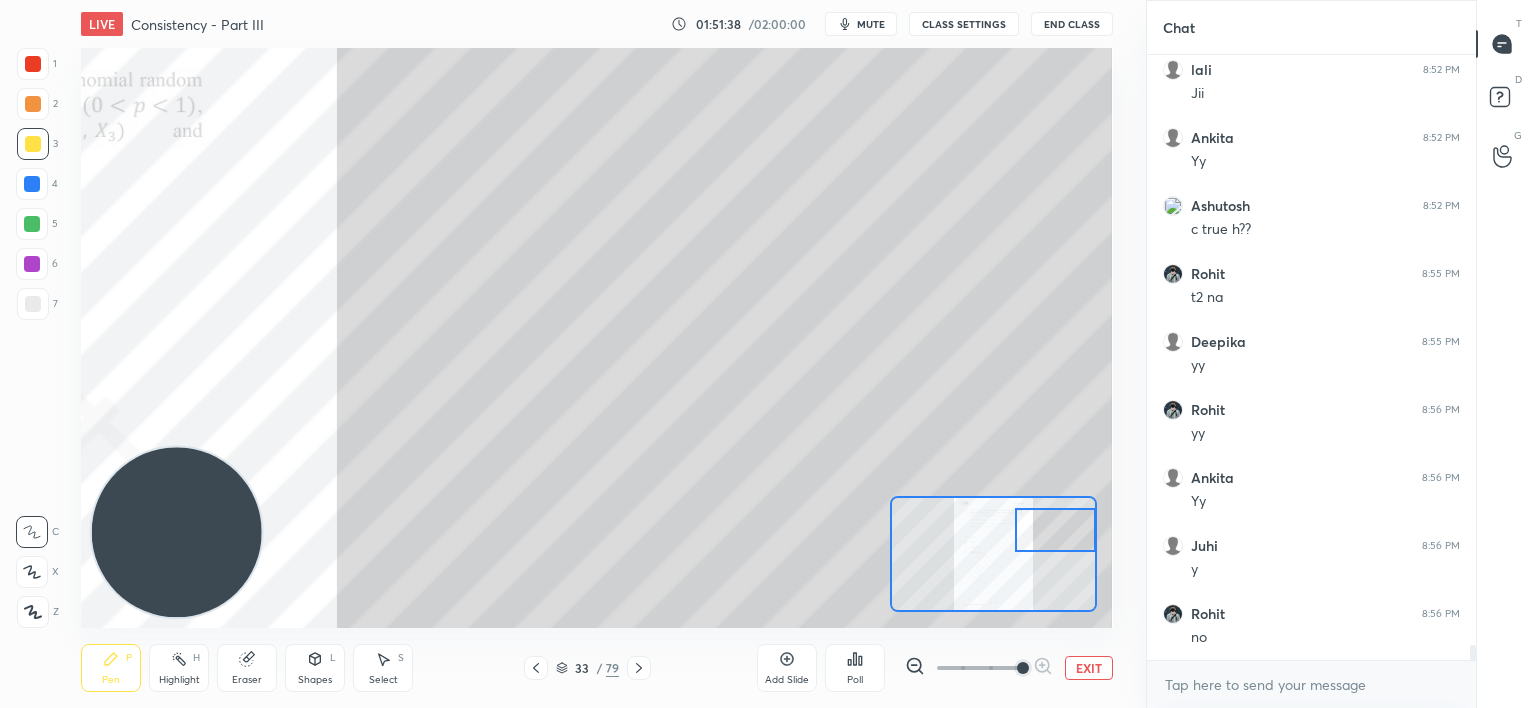 click at bounding box center (1055, 530) 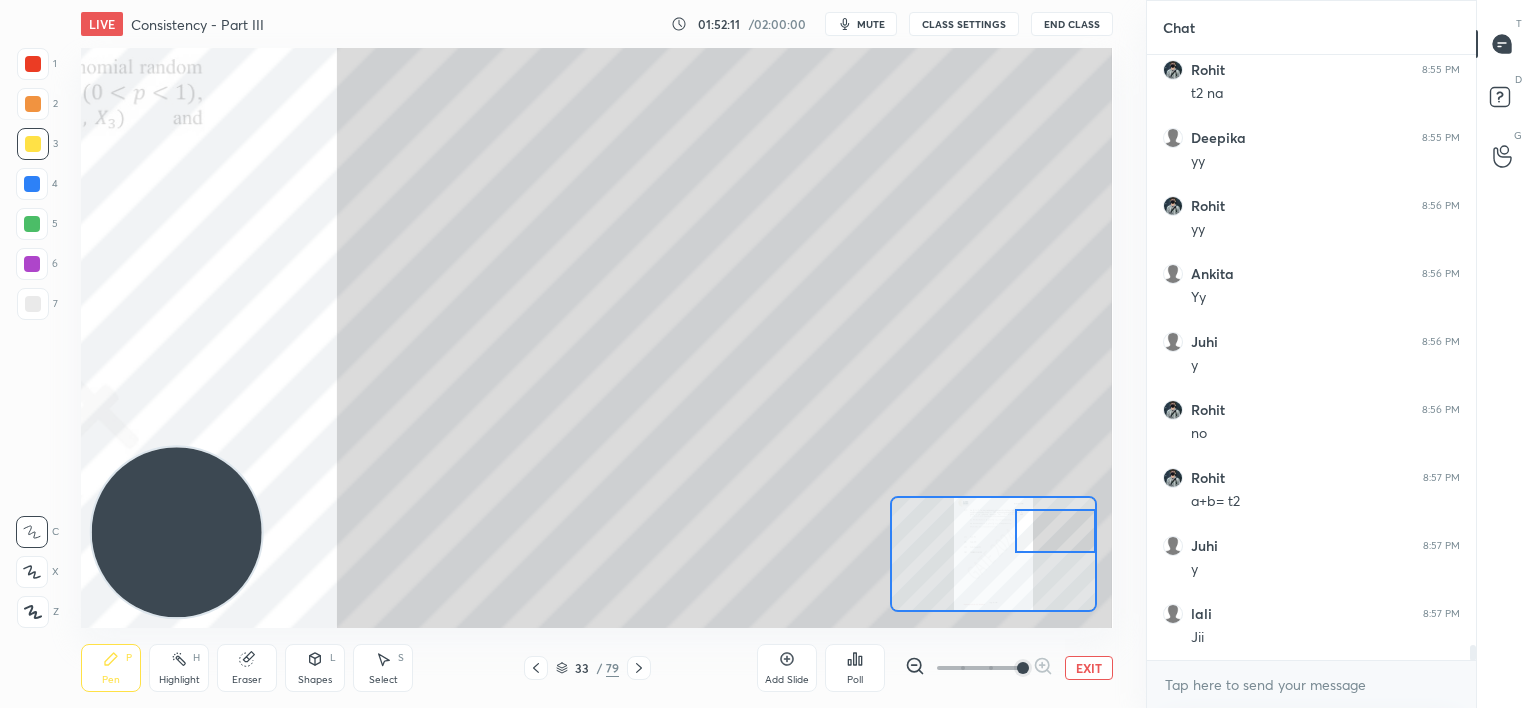 scroll, scrollTop: 24291, scrollLeft: 0, axis: vertical 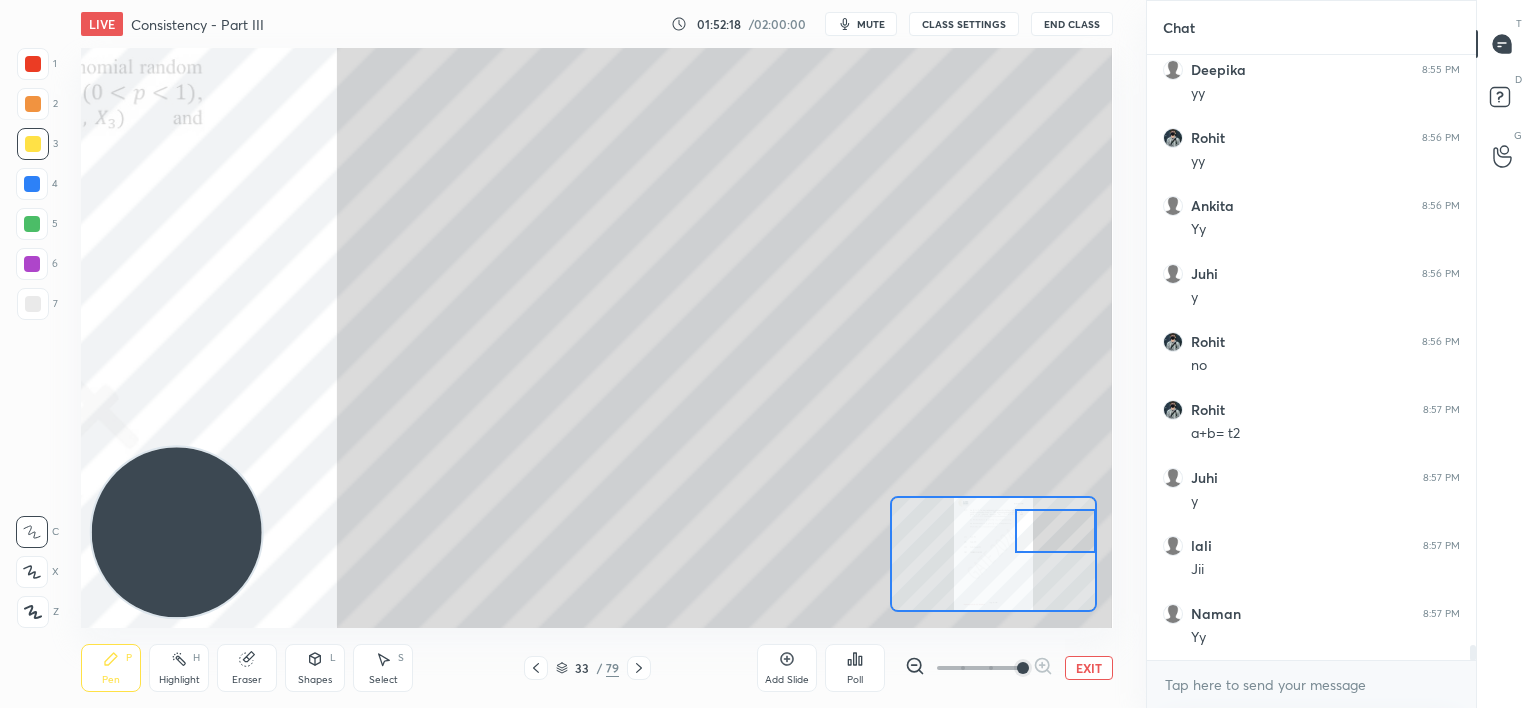 click at bounding box center (32, 184) 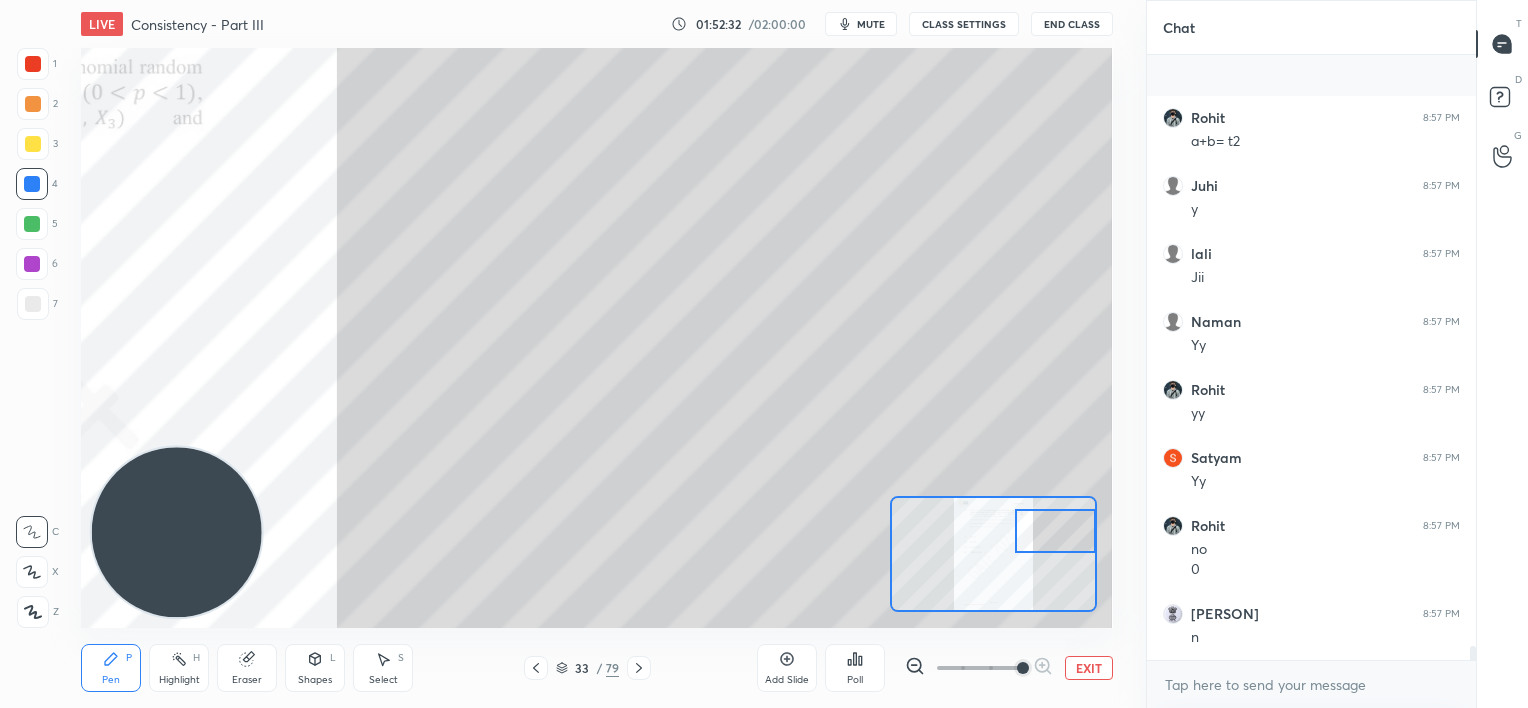 scroll, scrollTop: 24719, scrollLeft: 0, axis: vertical 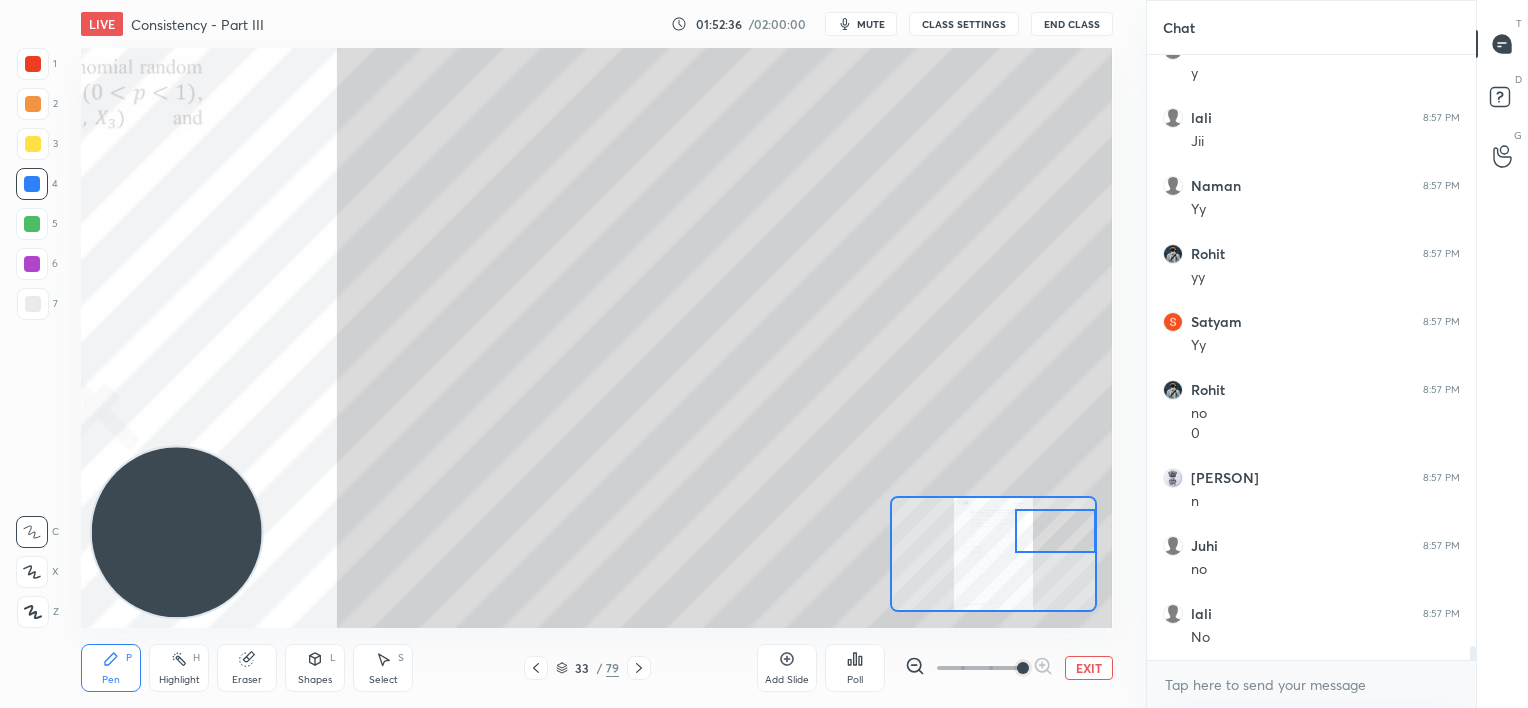 click 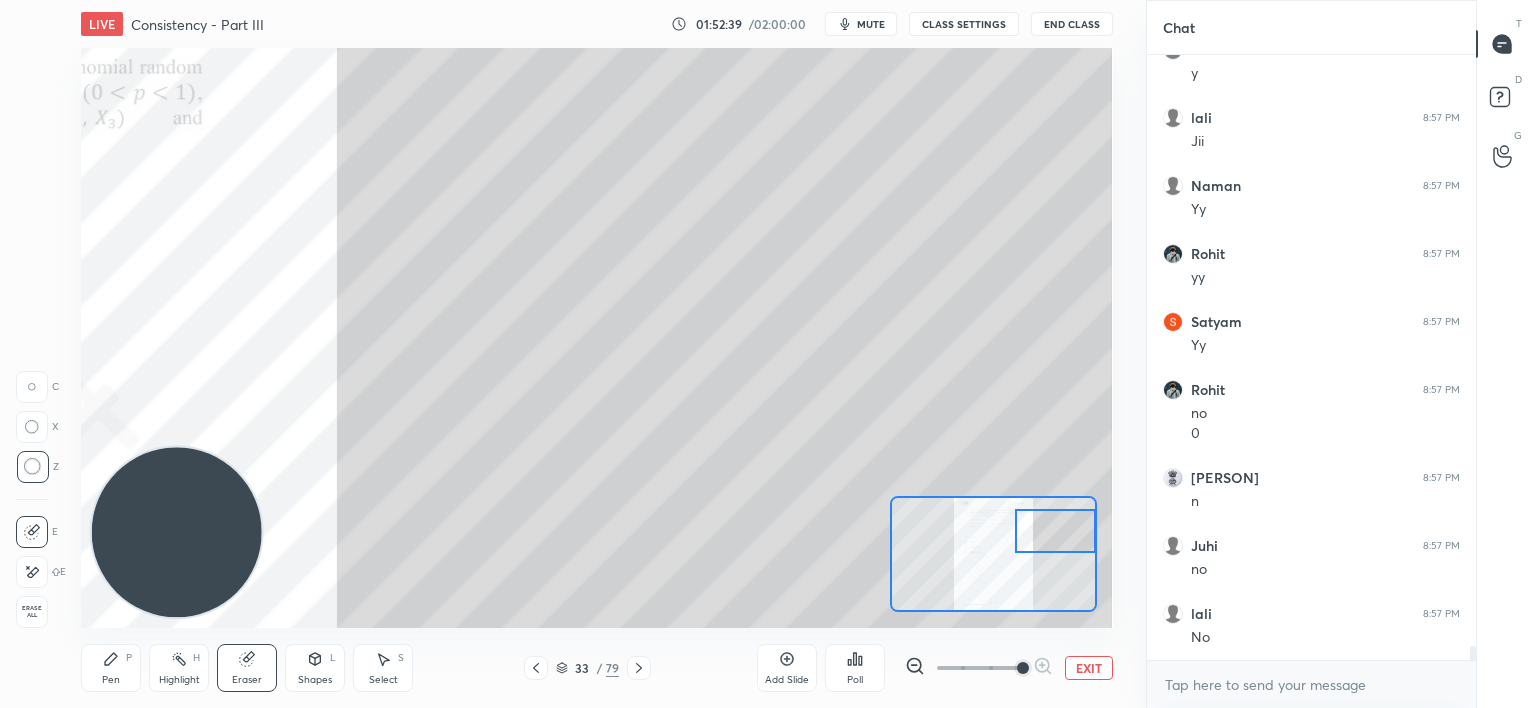 click on "Pen P" at bounding box center [111, 668] 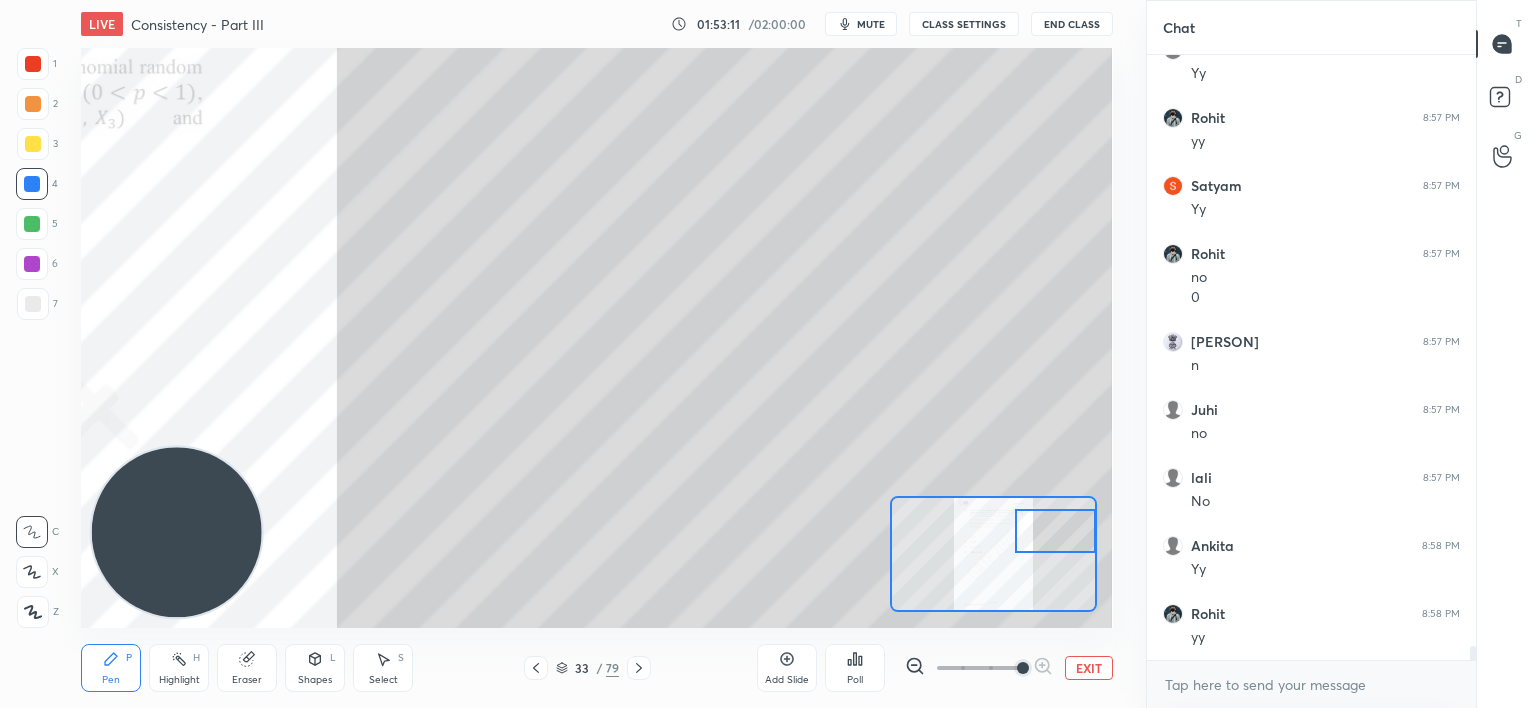 scroll, scrollTop: 24923, scrollLeft: 0, axis: vertical 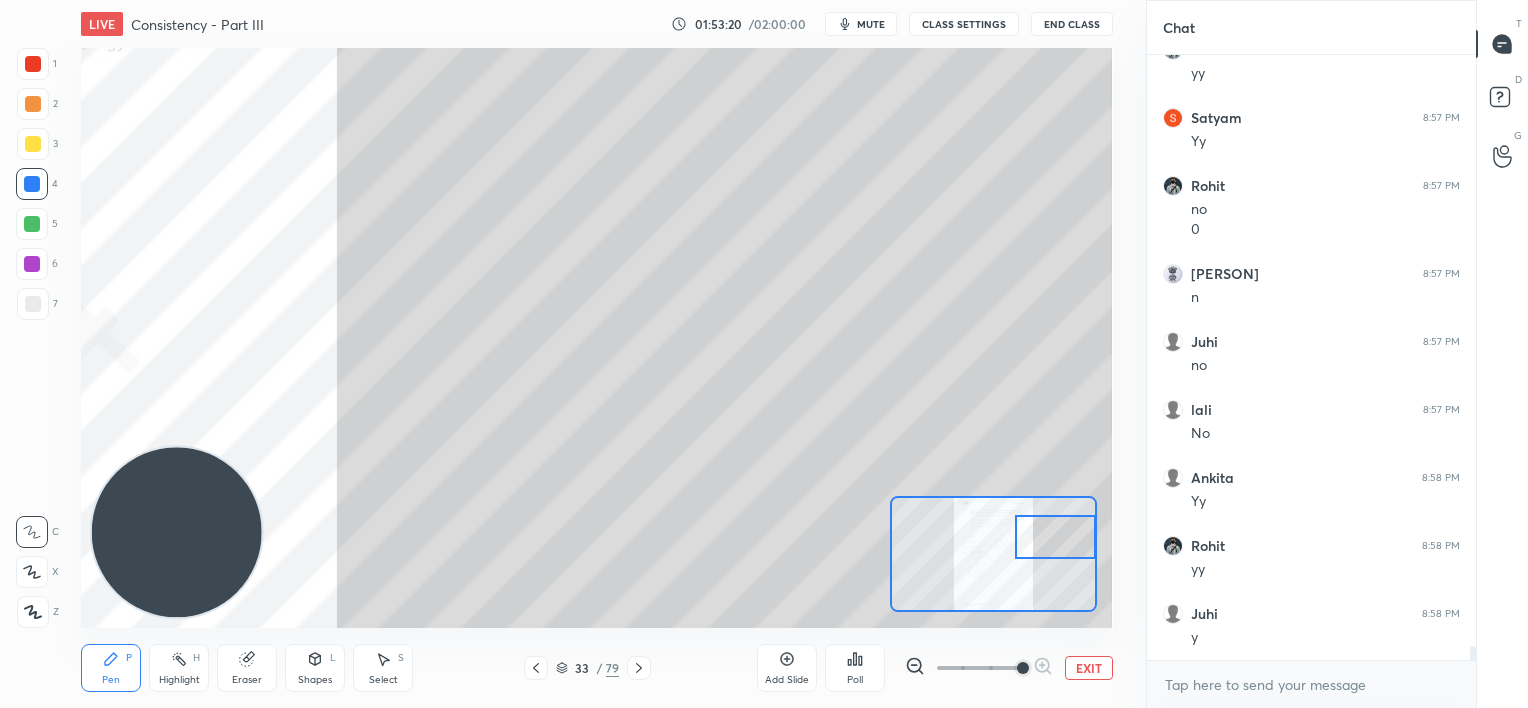 drag, startPoint x: 1060, startPoint y: 532, endPoint x: 1086, endPoint y: 538, distance: 26.683329 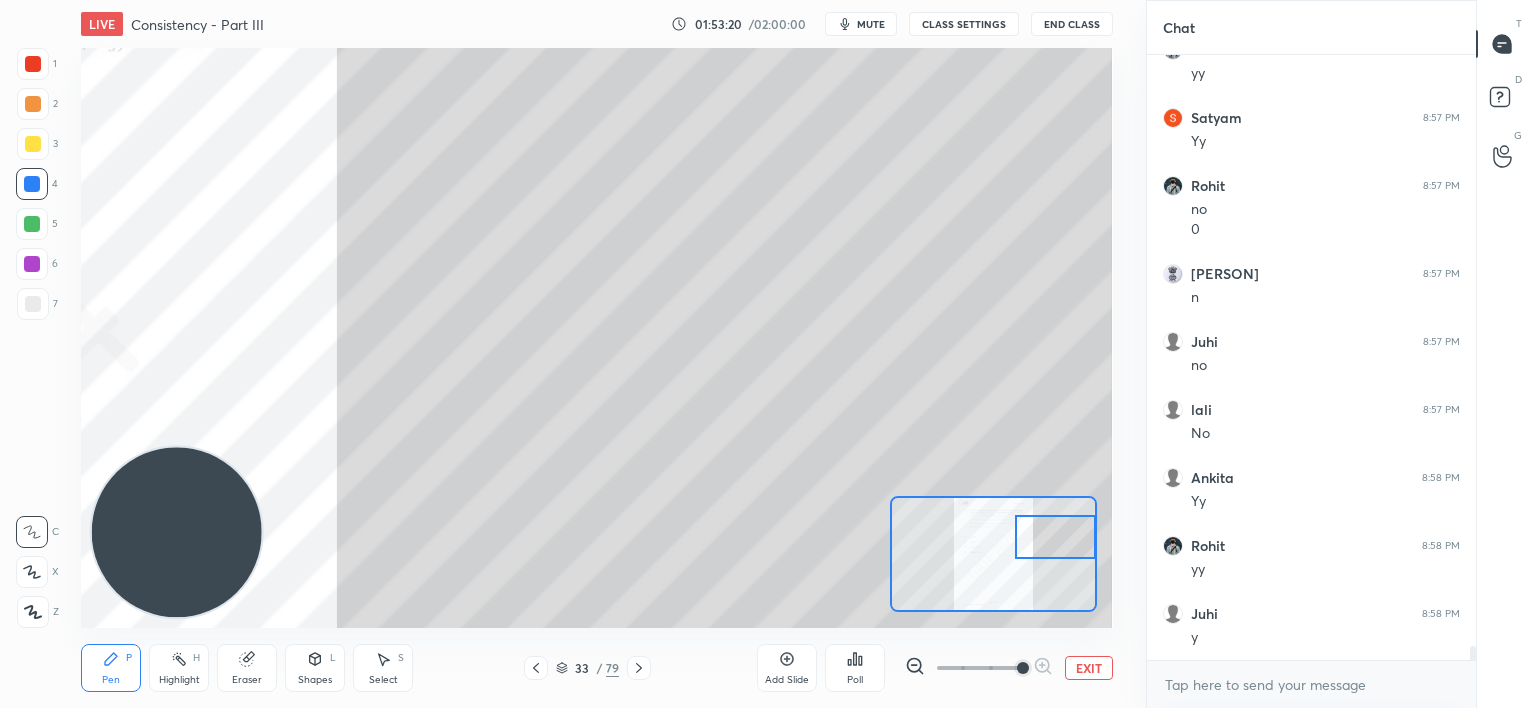 click at bounding box center (1055, 537) 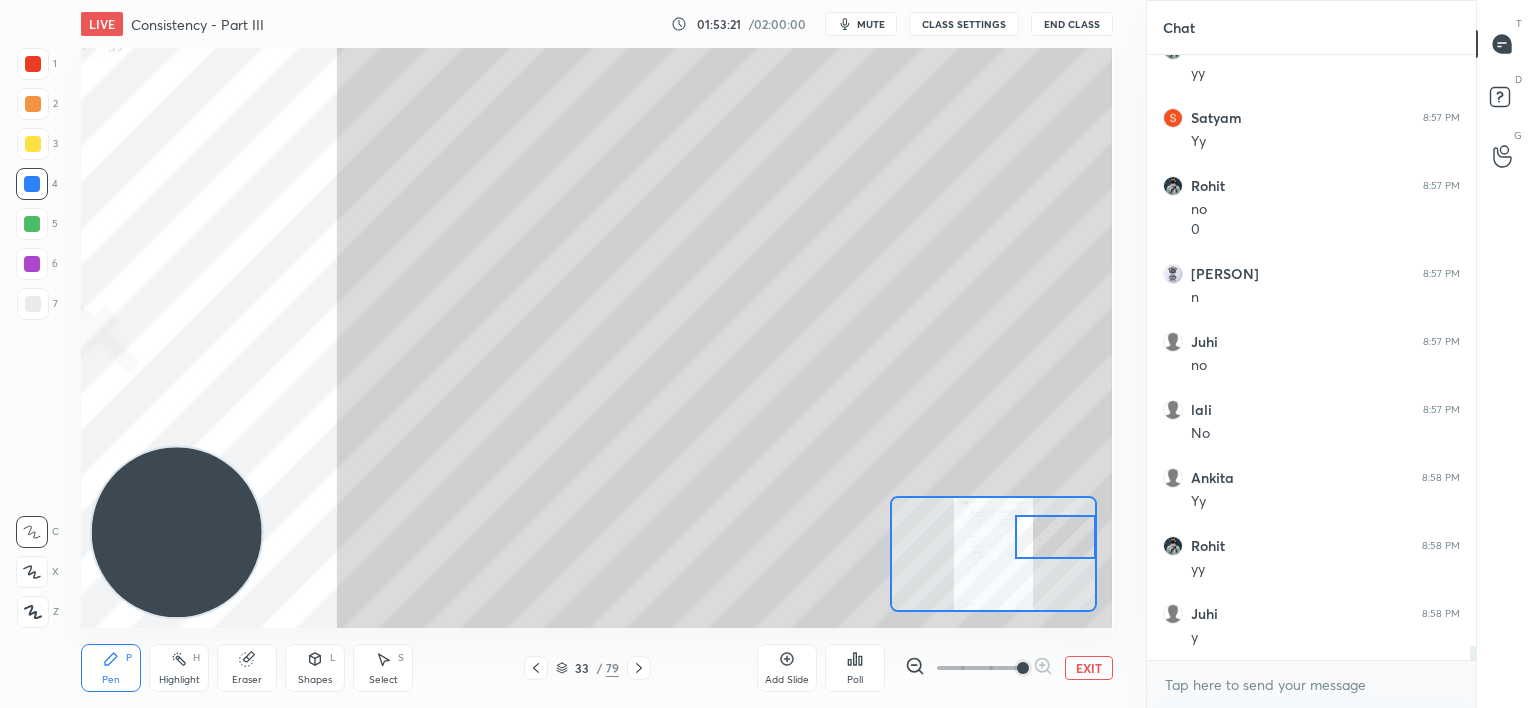 scroll, scrollTop: 24991, scrollLeft: 0, axis: vertical 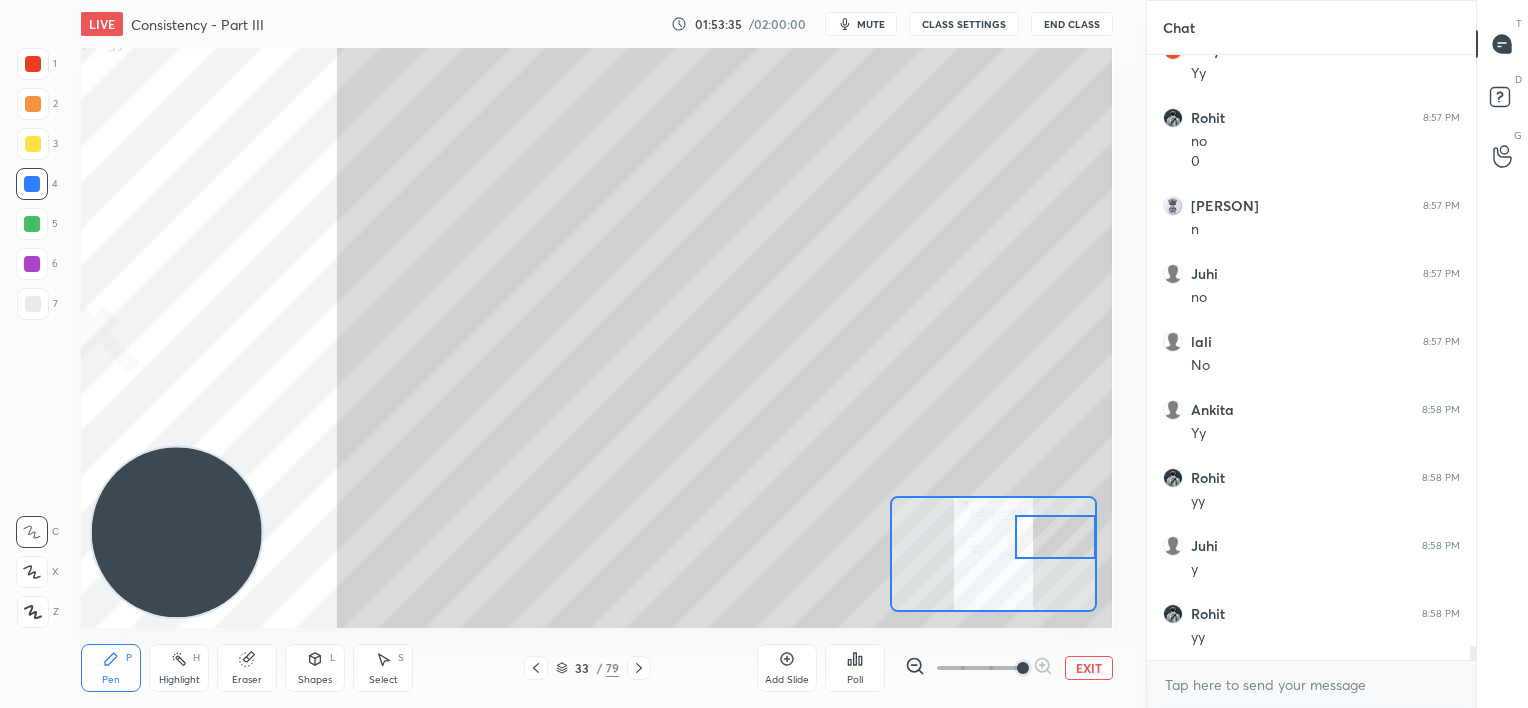click on "Add Slide" at bounding box center [787, 668] 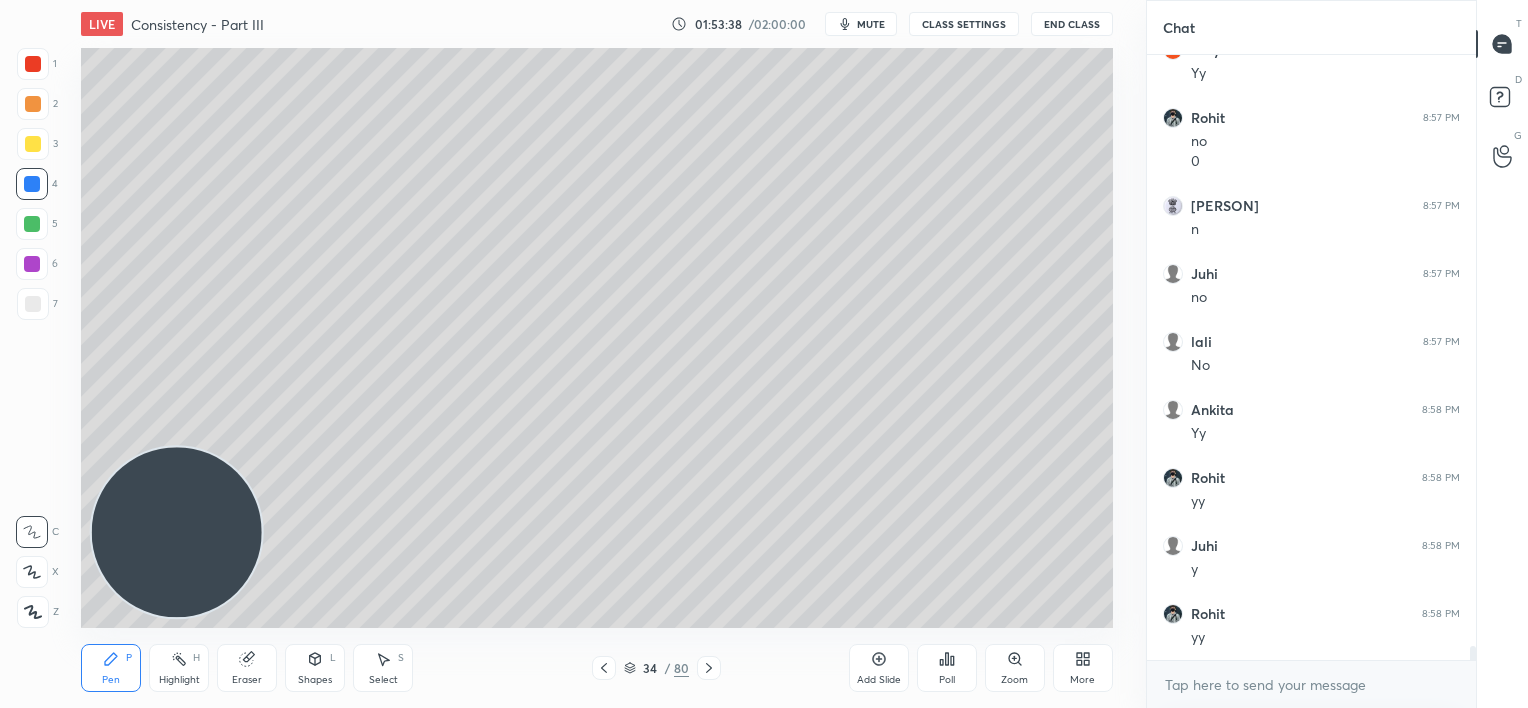 scroll, scrollTop: 25059, scrollLeft: 0, axis: vertical 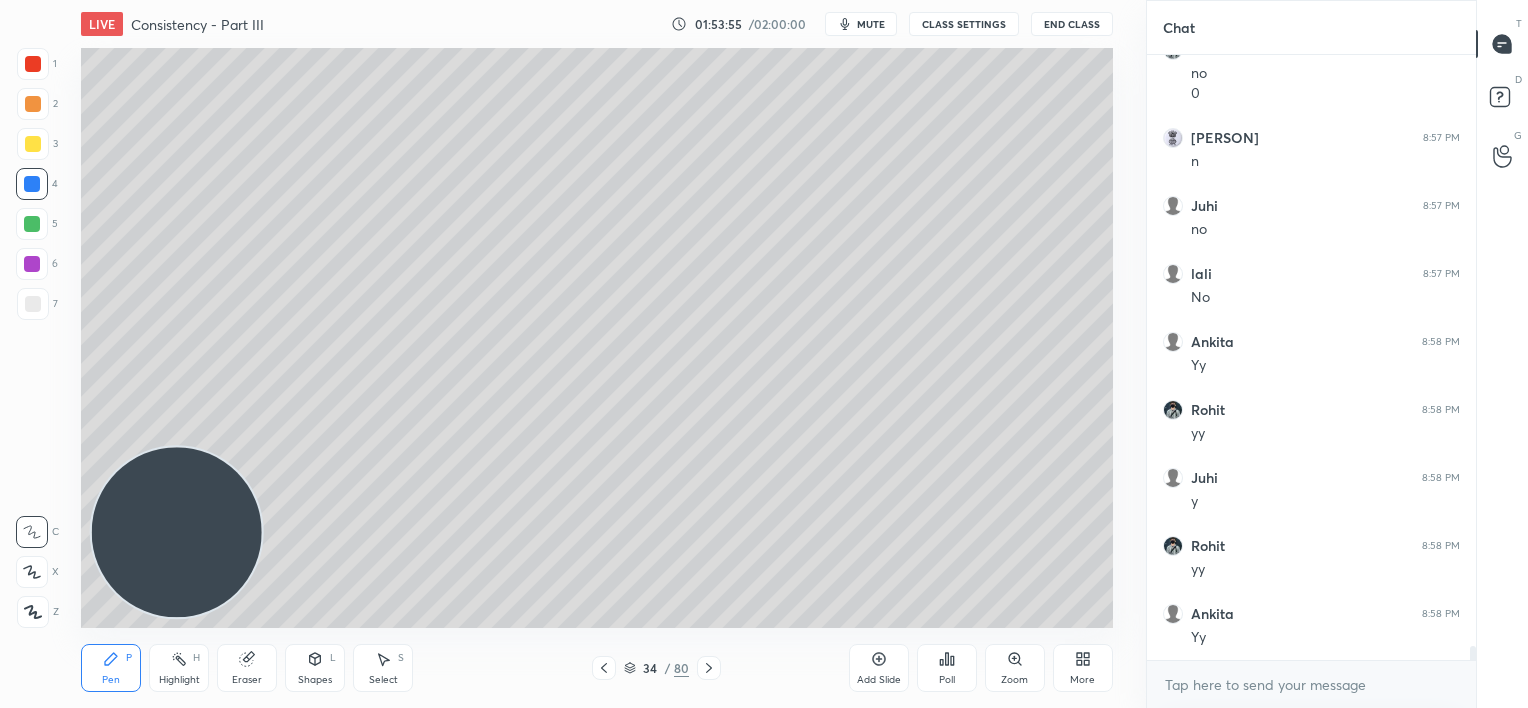 click 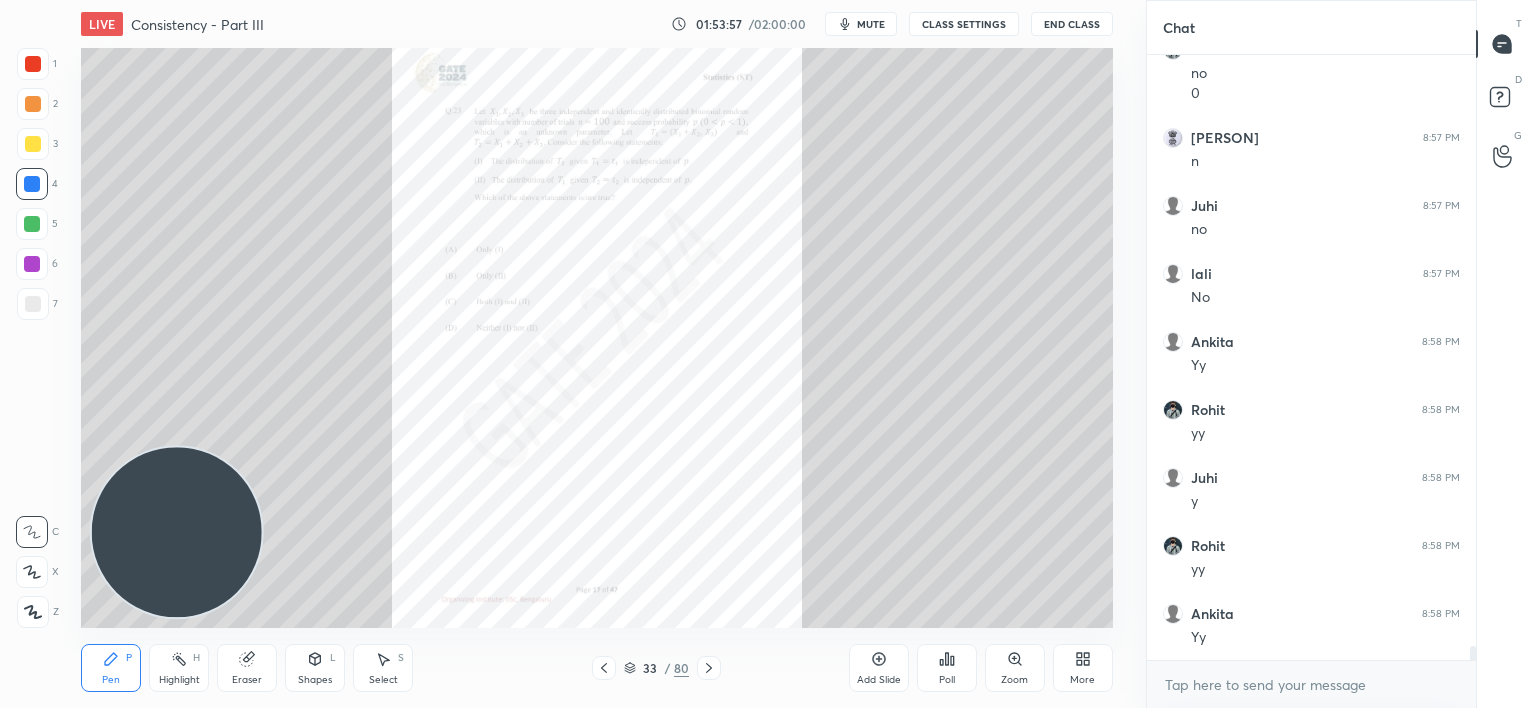click 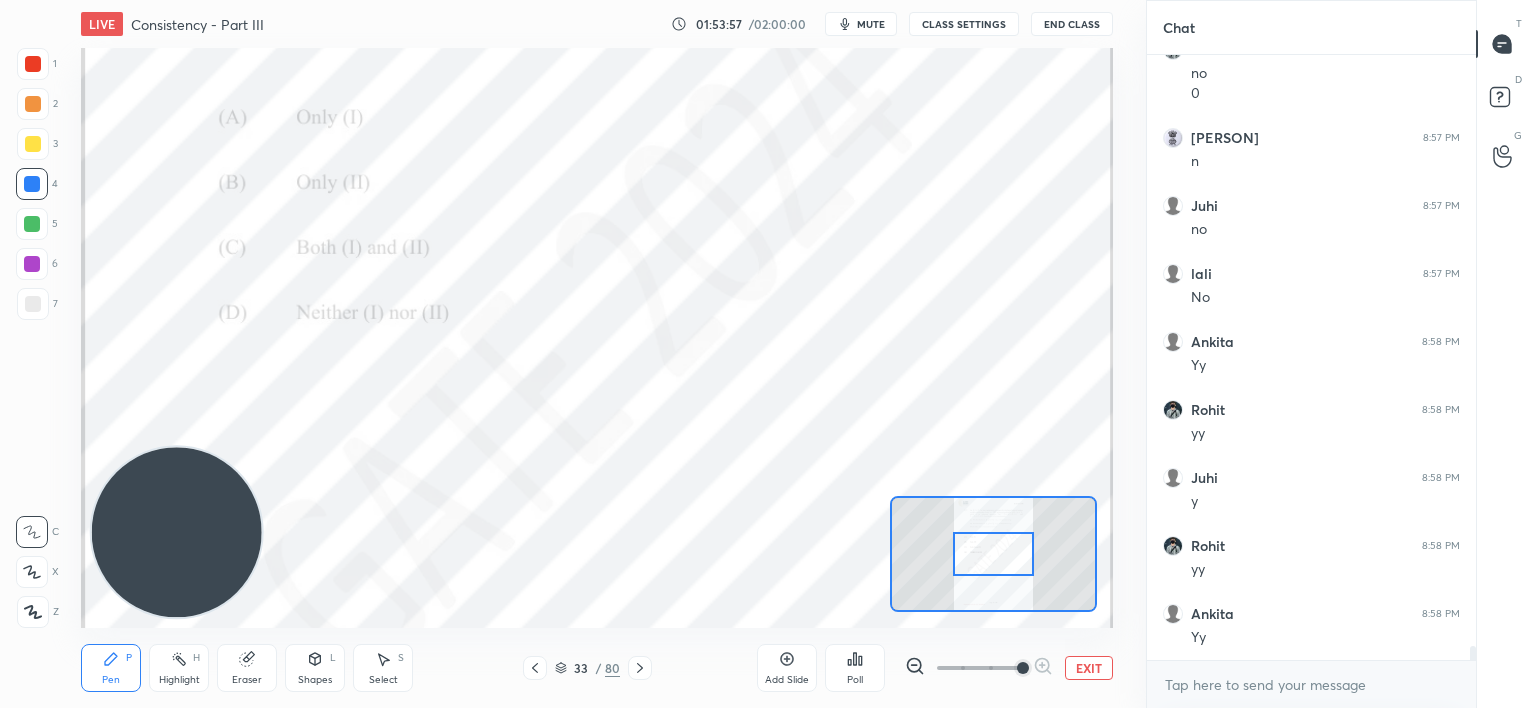 click at bounding box center [979, 668] 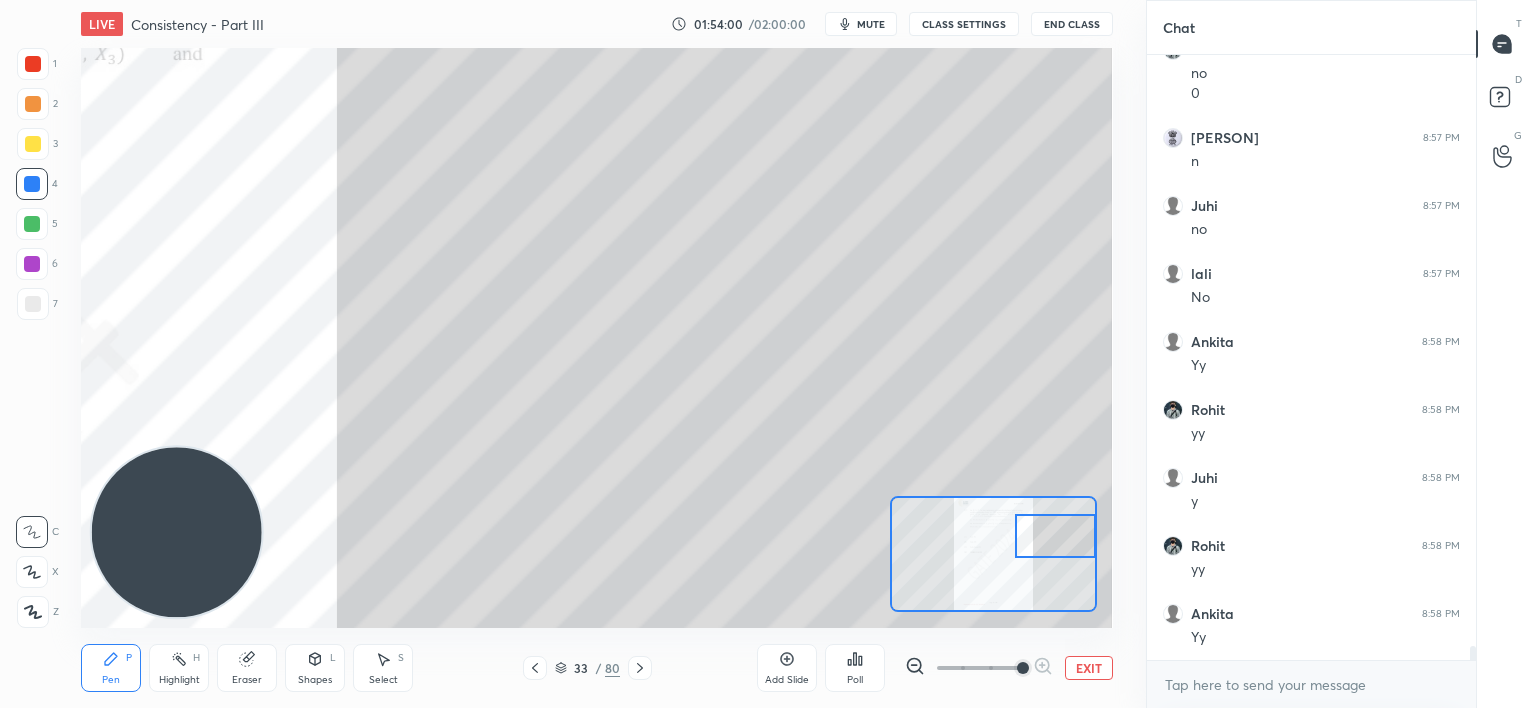 drag, startPoint x: 1007, startPoint y: 557, endPoint x: 1069, endPoint y: 543, distance: 63.560993 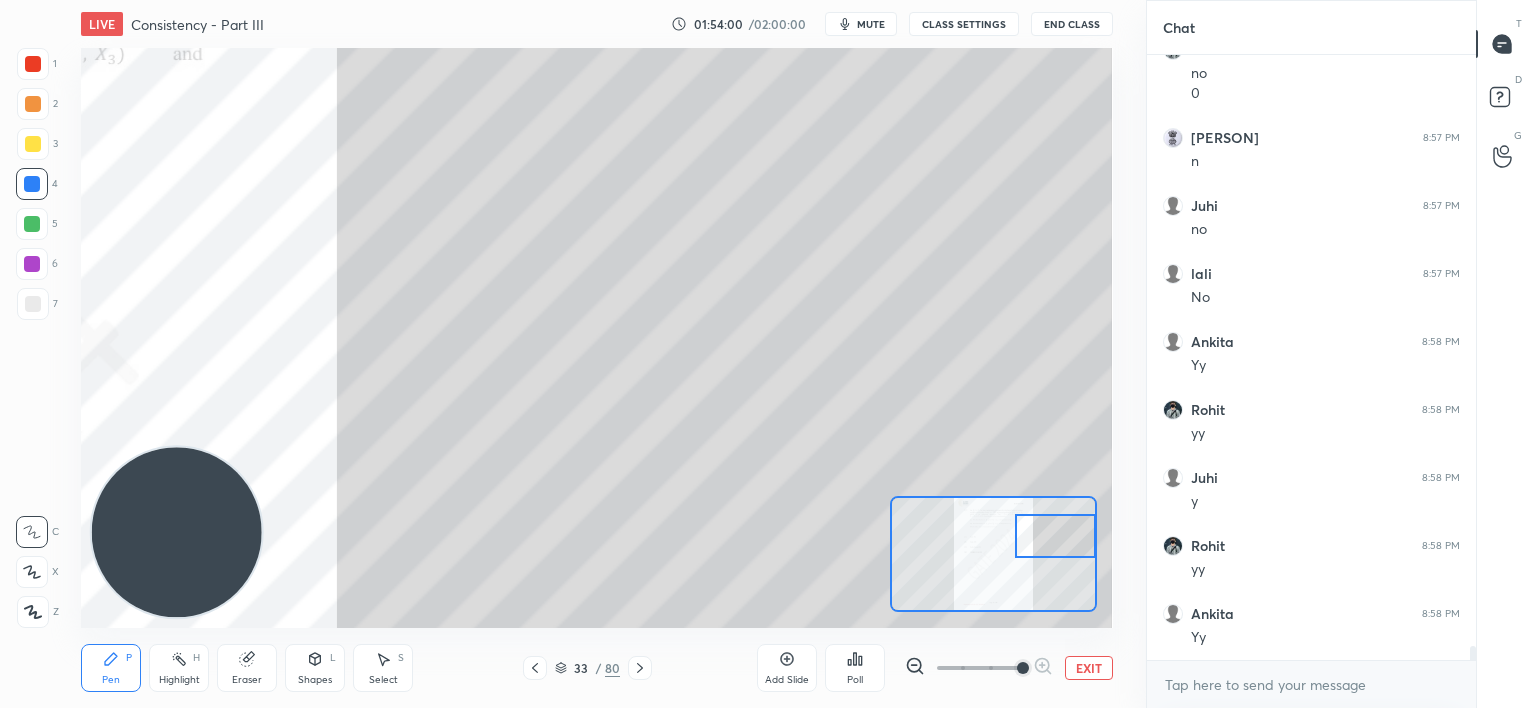 click at bounding box center [1055, 536] 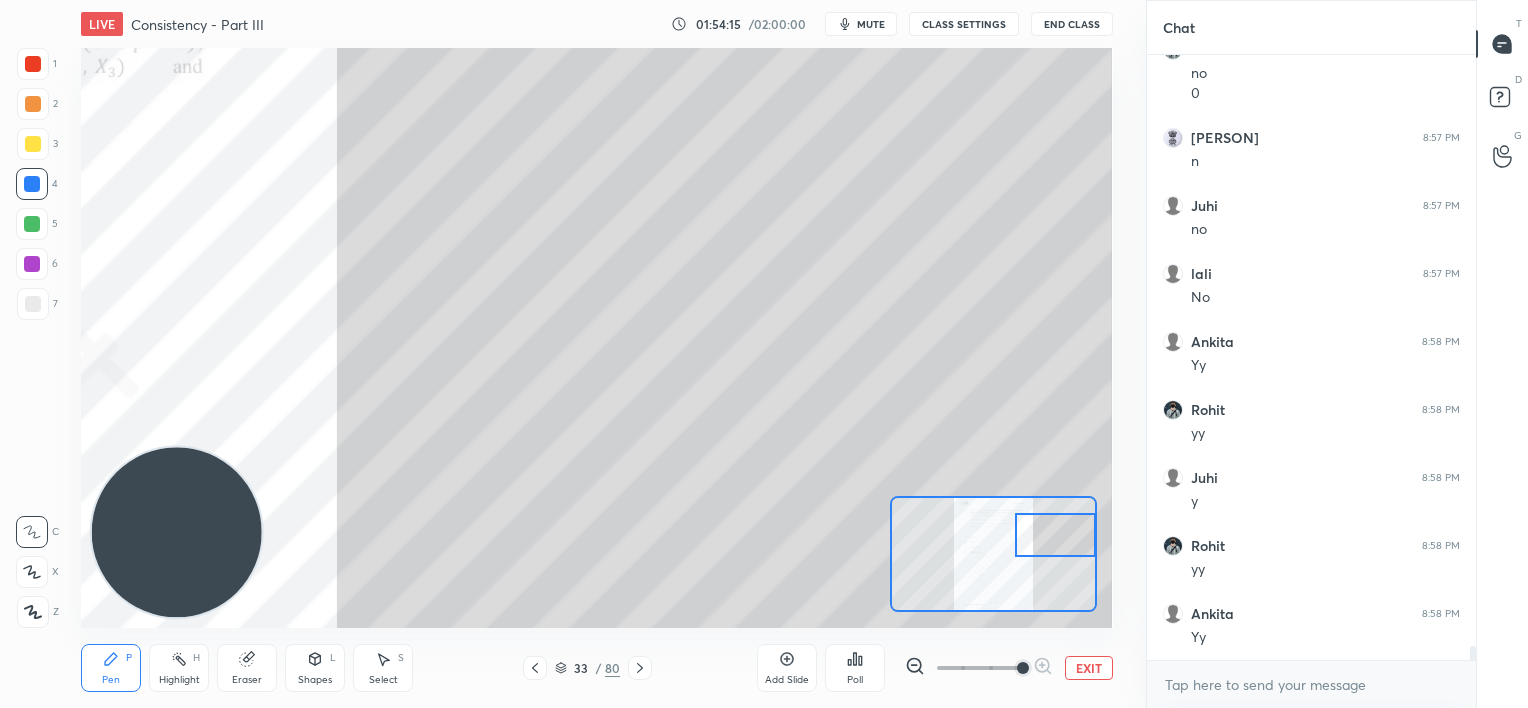 scroll, scrollTop: 25131, scrollLeft: 0, axis: vertical 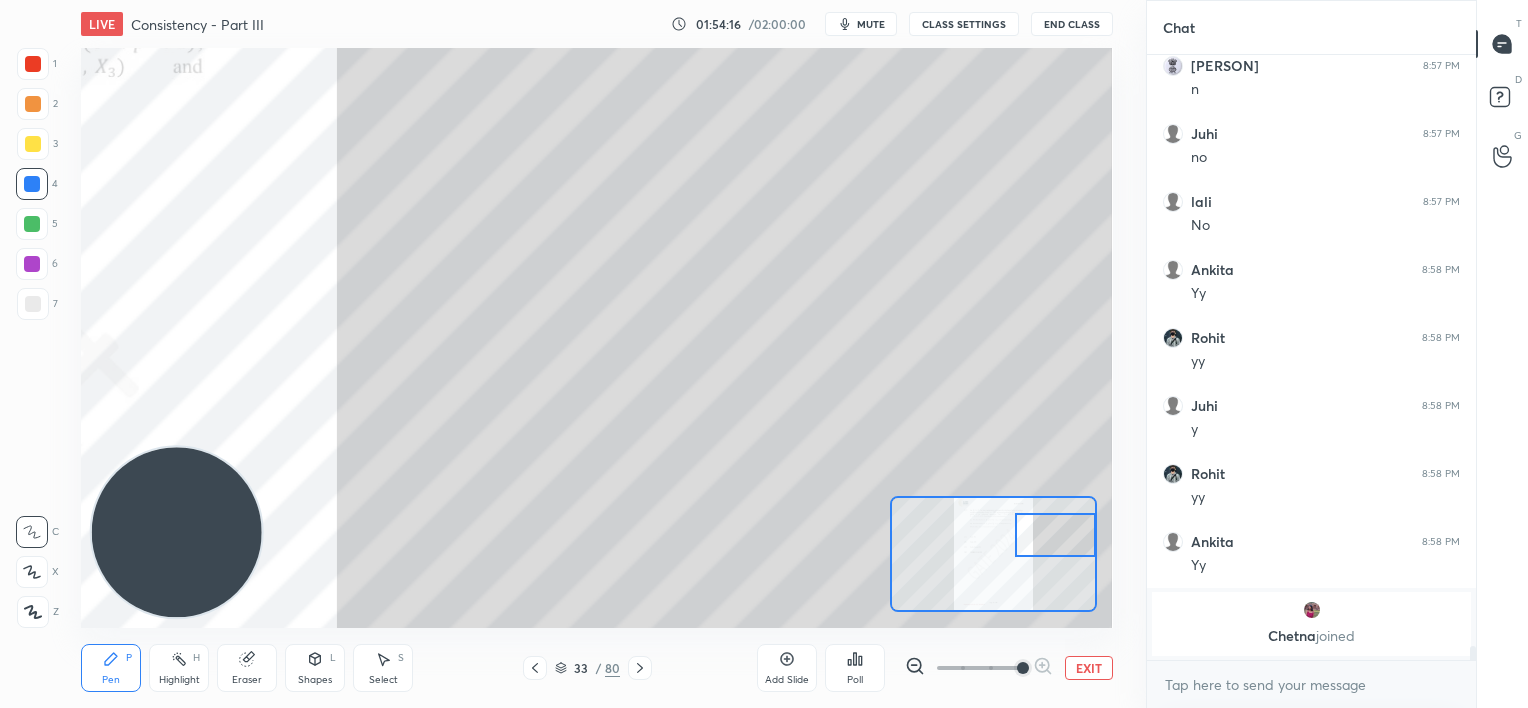 drag, startPoint x: 244, startPoint y: 667, endPoint x: 267, endPoint y: 637, distance: 37.802116 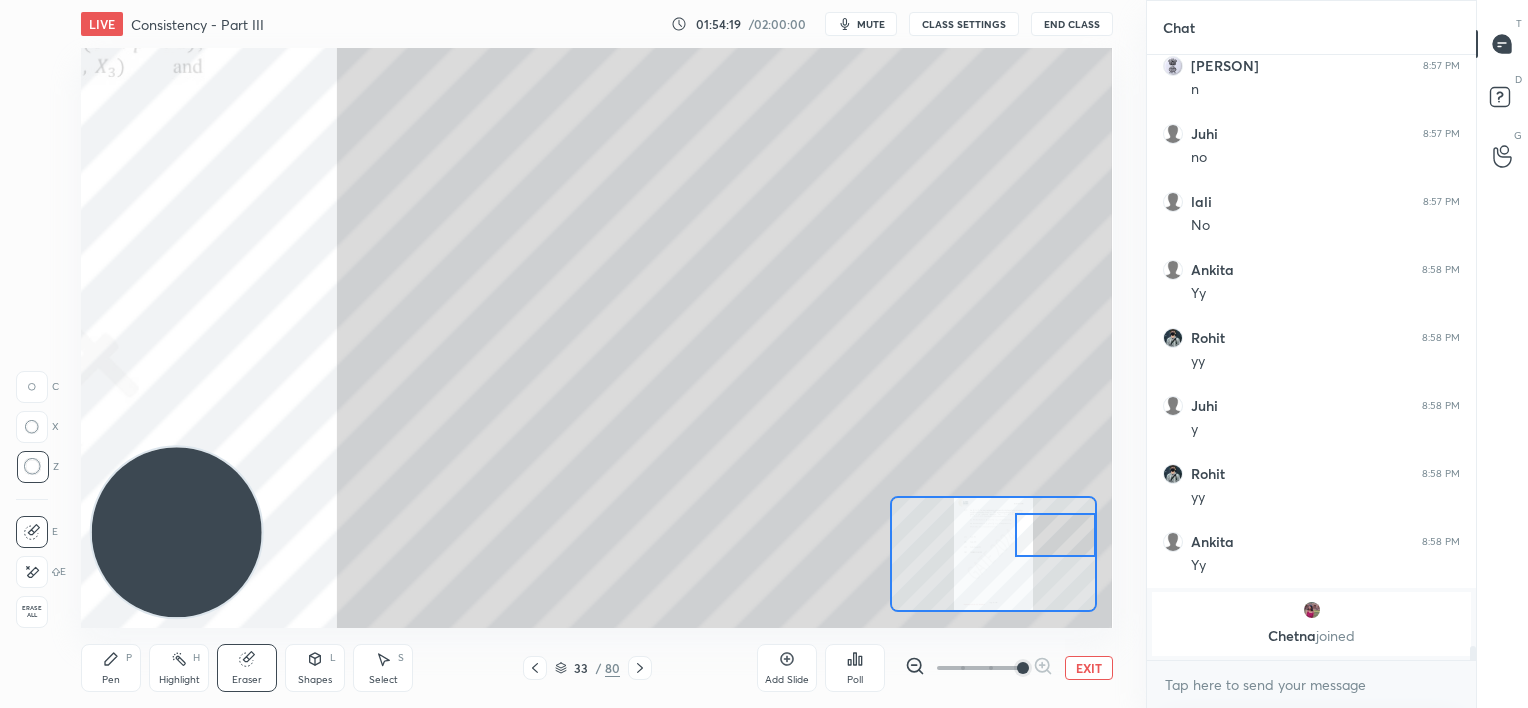 click on "Pen P" at bounding box center (111, 668) 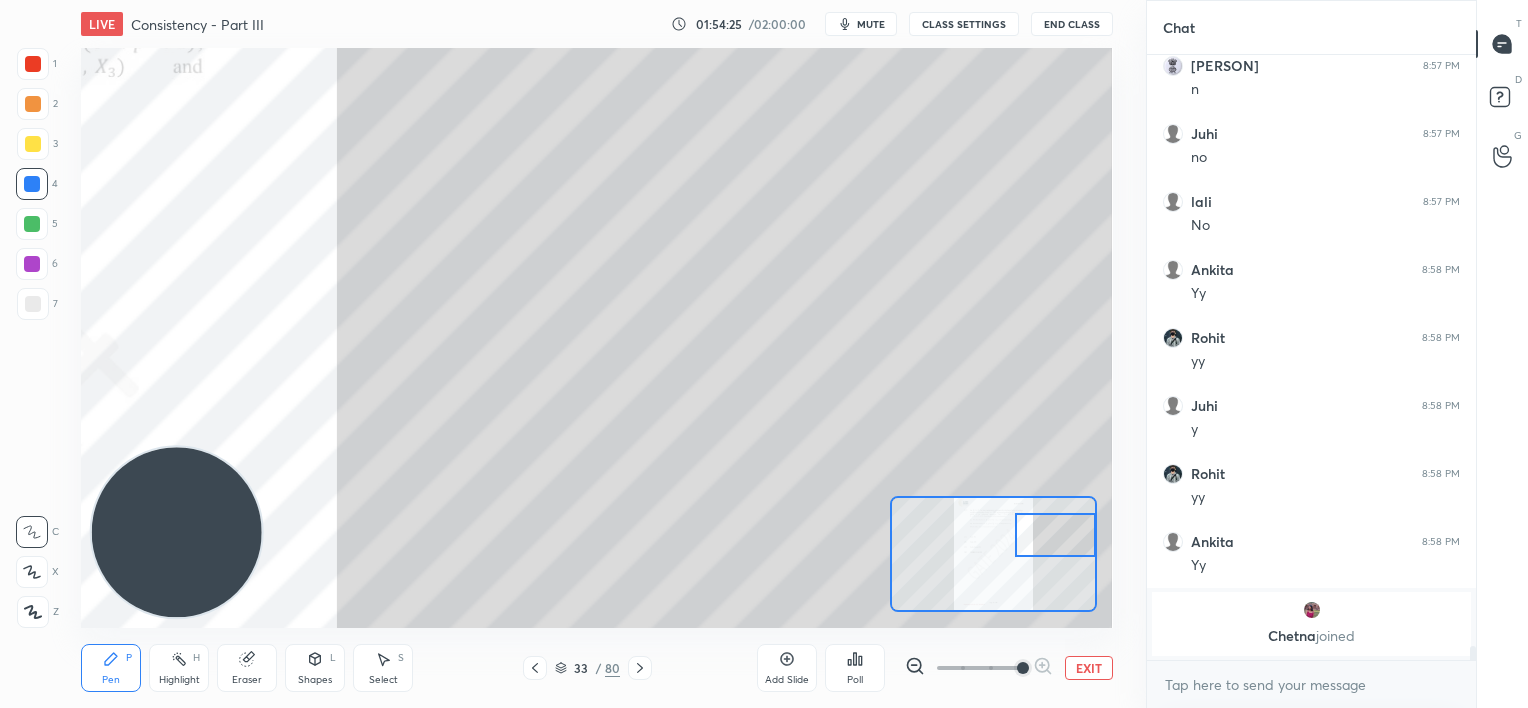 scroll, scrollTop: 24564, scrollLeft: 0, axis: vertical 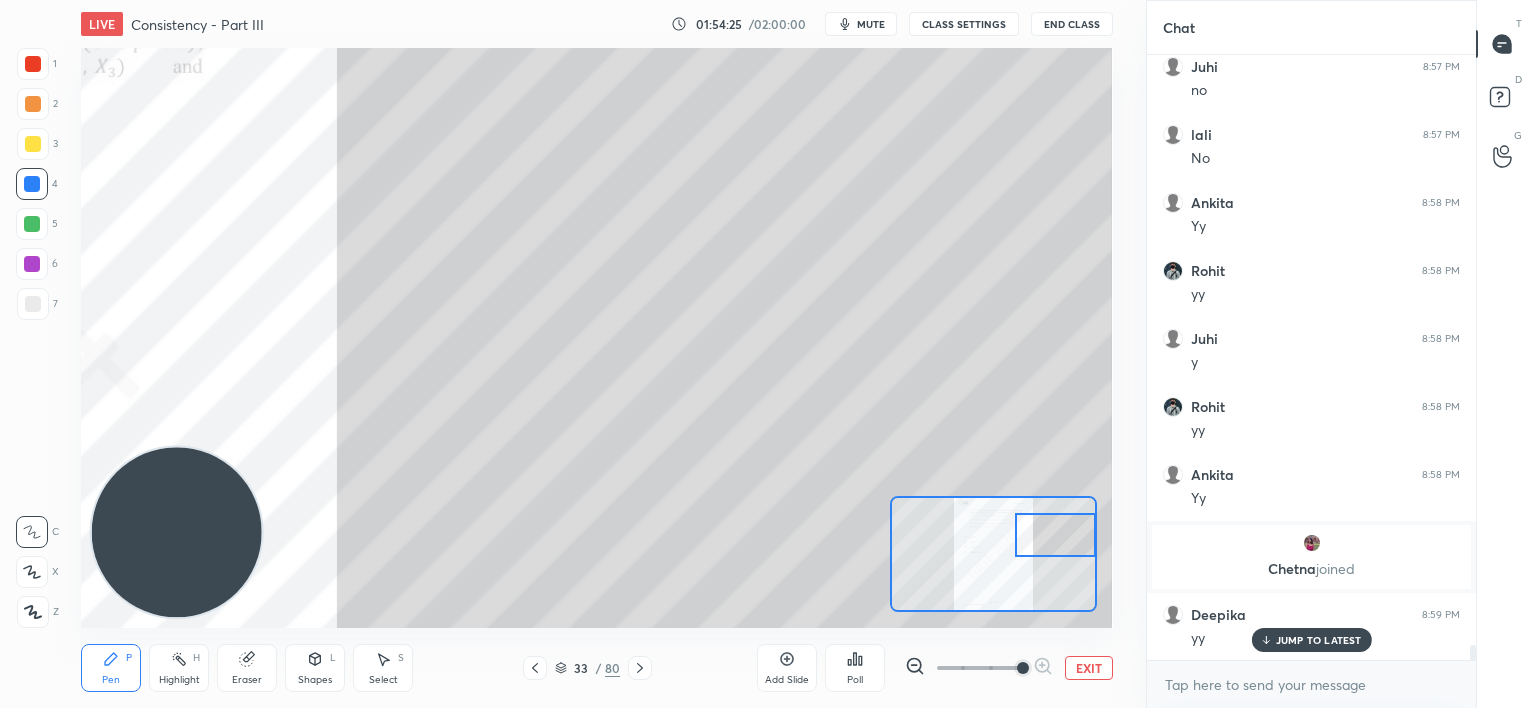 drag, startPoint x: 255, startPoint y: 664, endPoint x: 289, endPoint y: 635, distance: 44.687805 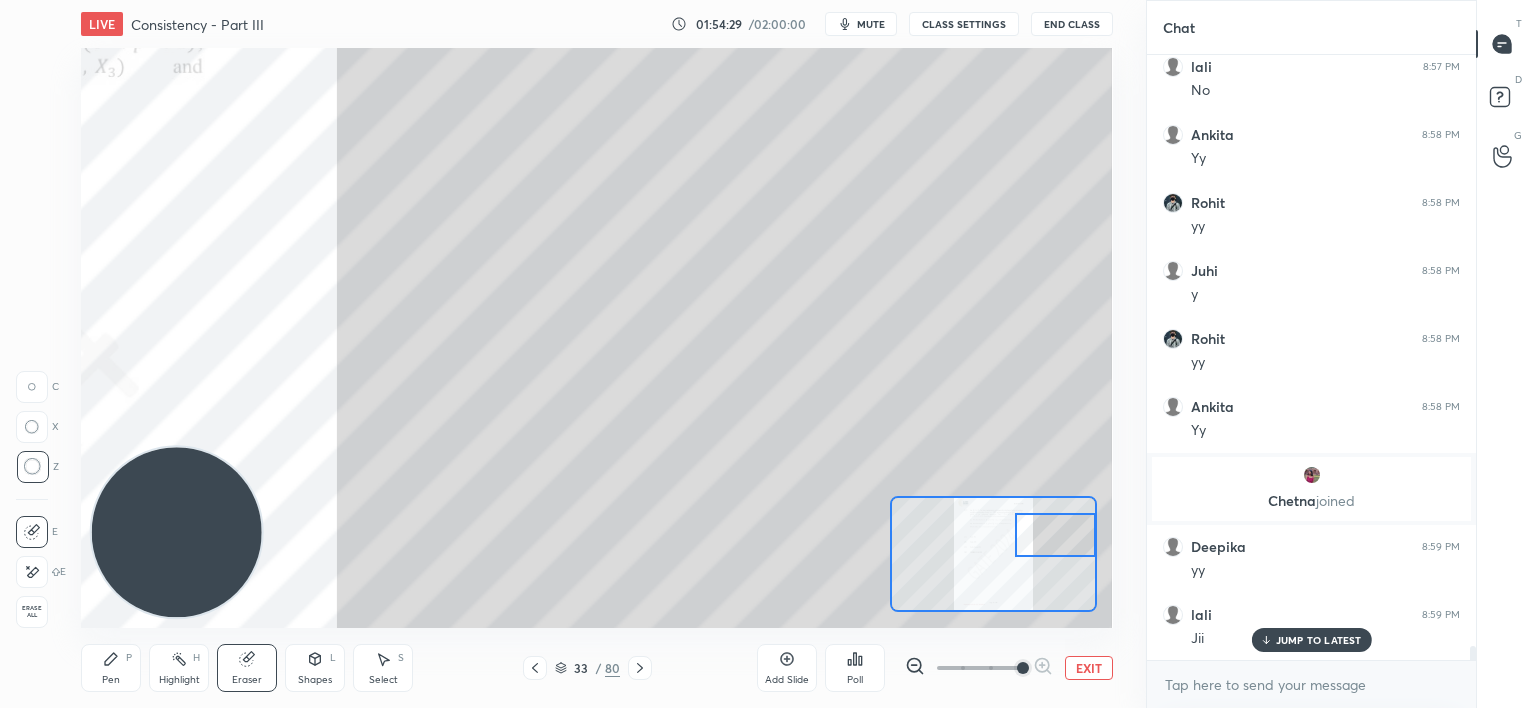 scroll, scrollTop: 24700, scrollLeft: 0, axis: vertical 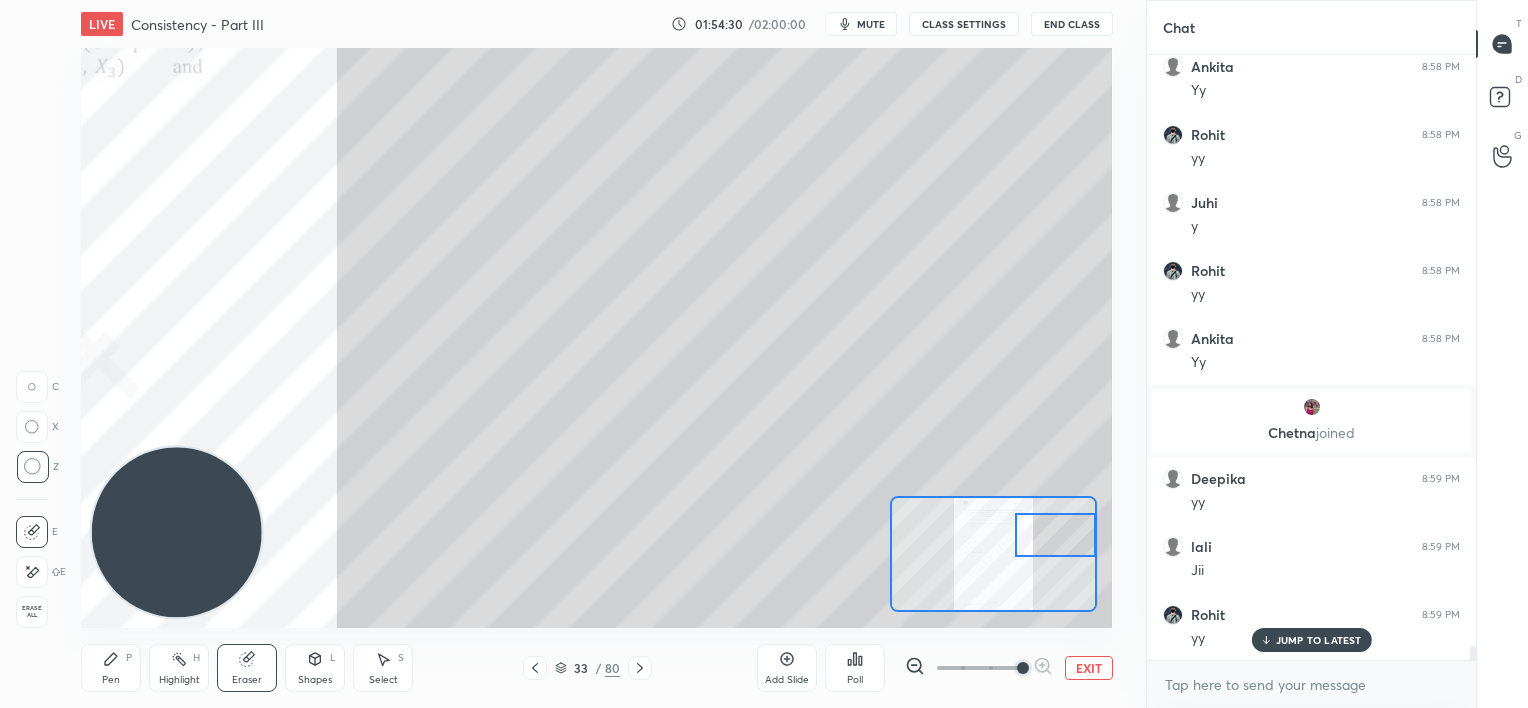 drag, startPoint x: 106, startPoint y: 664, endPoint x: 188, endPoint y: 611, distance: 97.637085 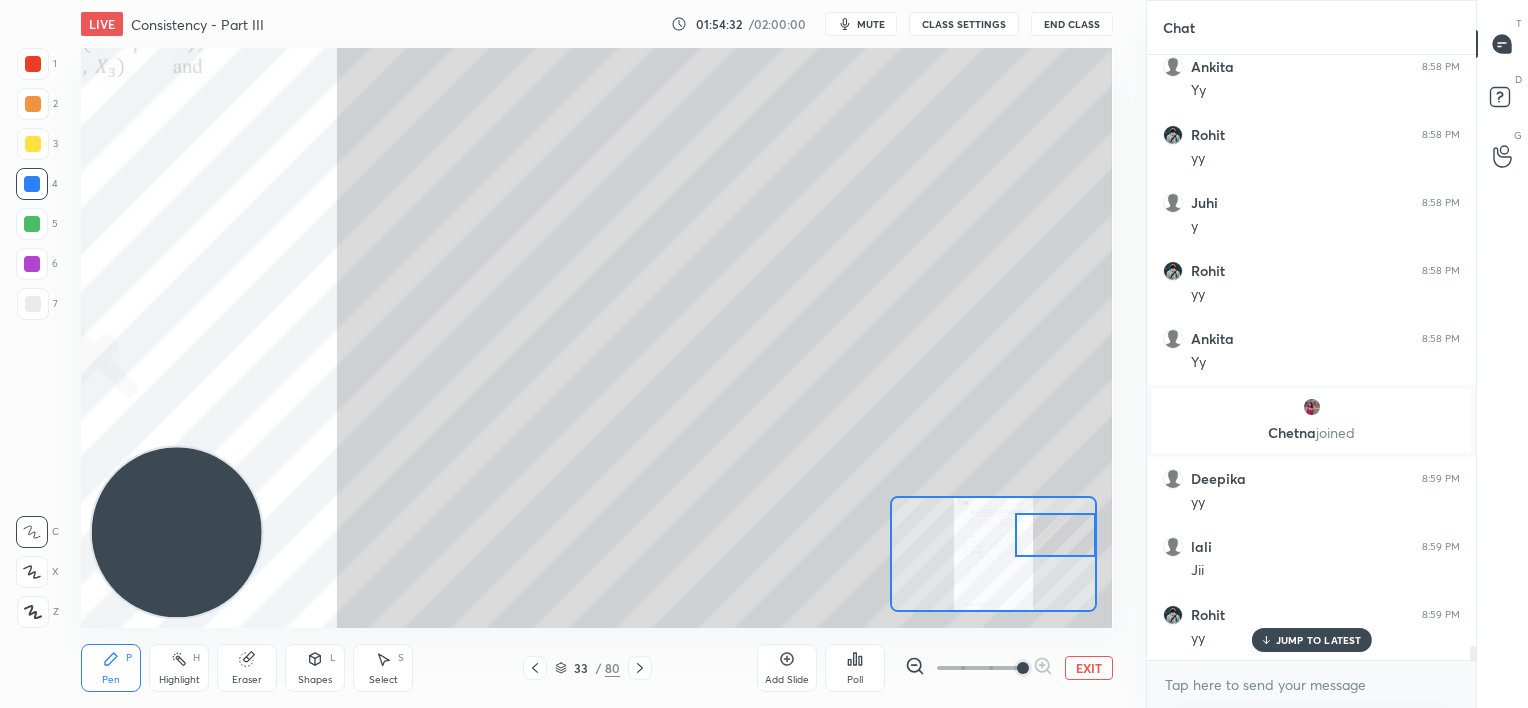 click on "Eraser" at bounding box center [247, 668] 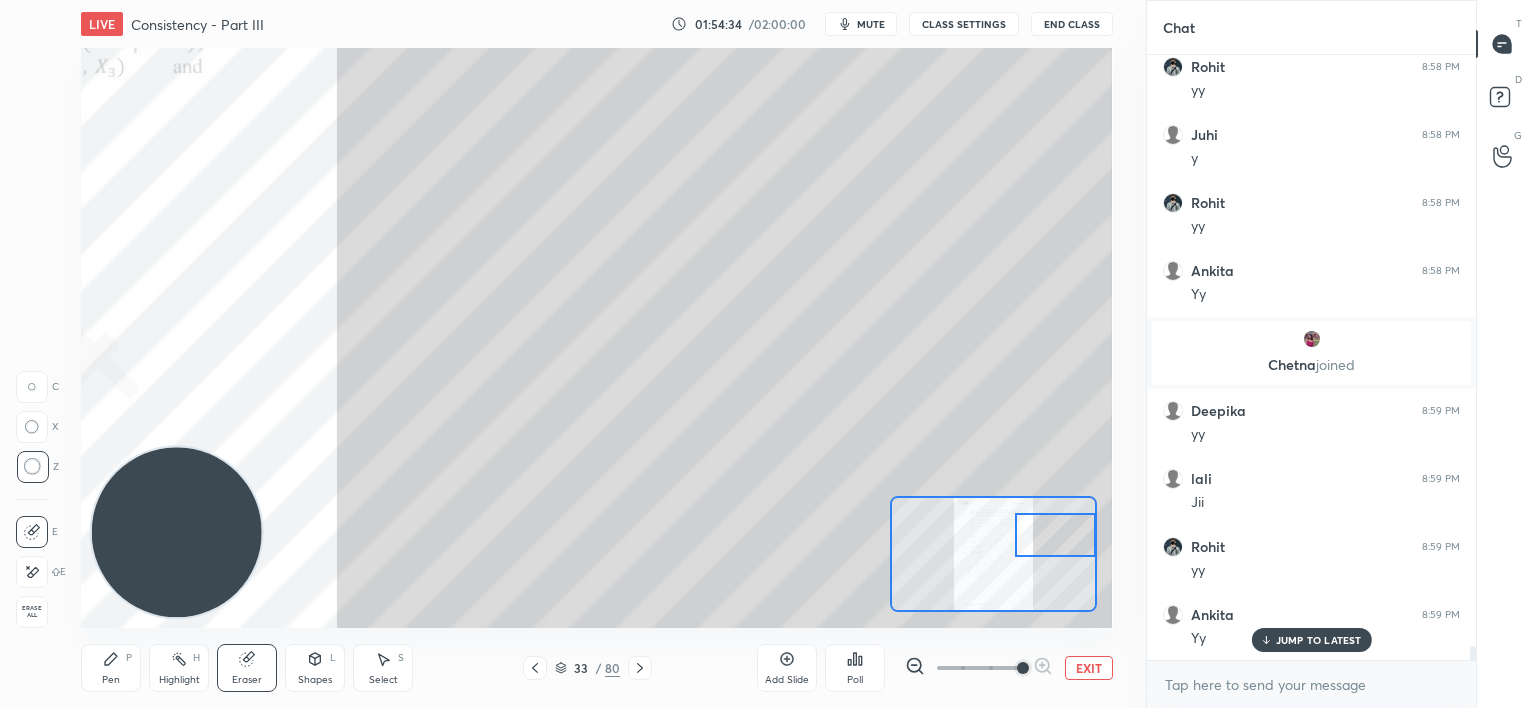 click on "Pen P" at bounding box center (111, 668) 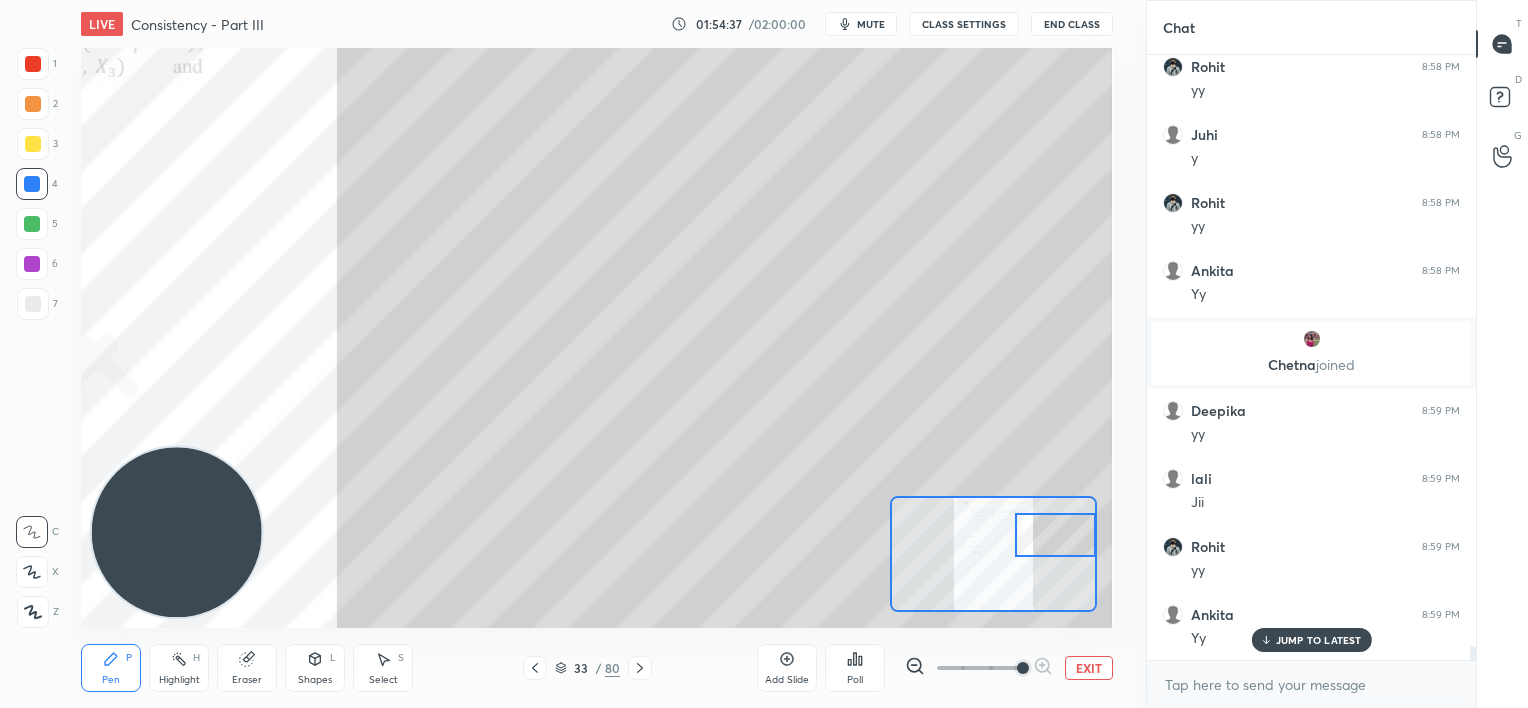 scroll, scrollTop: 24836, scrollLeft: 0, axis: vertical 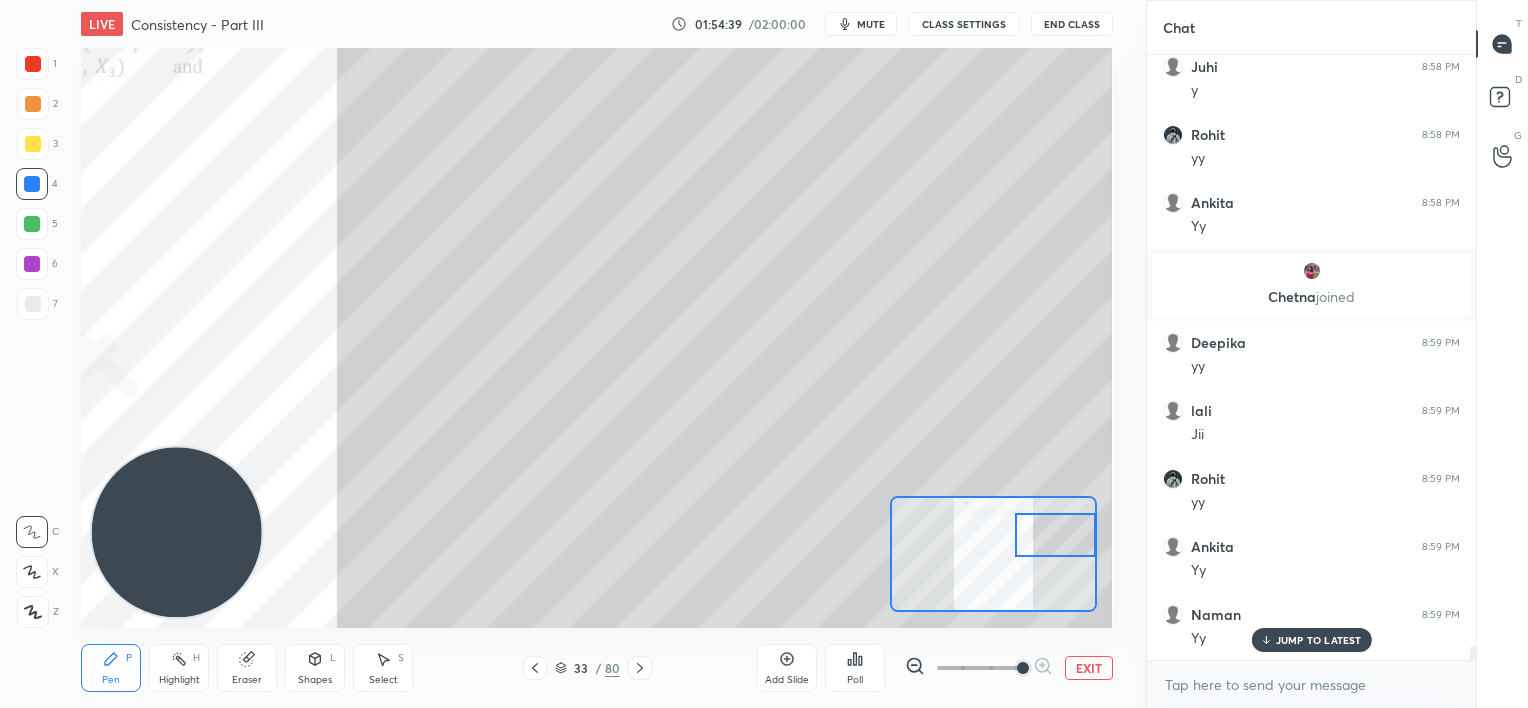 click 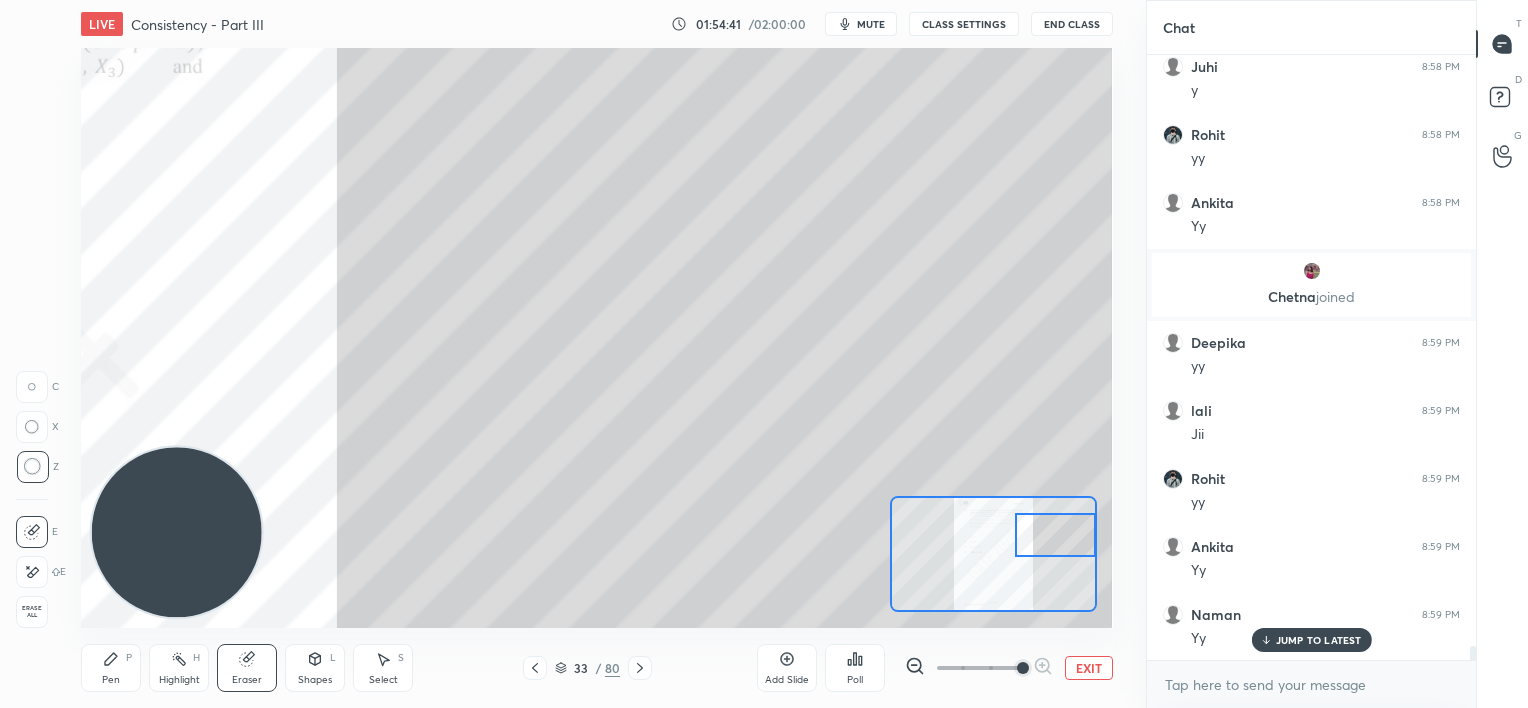 scroll, scrollTop: 24904, scrollLeft: 0, axis: vertical 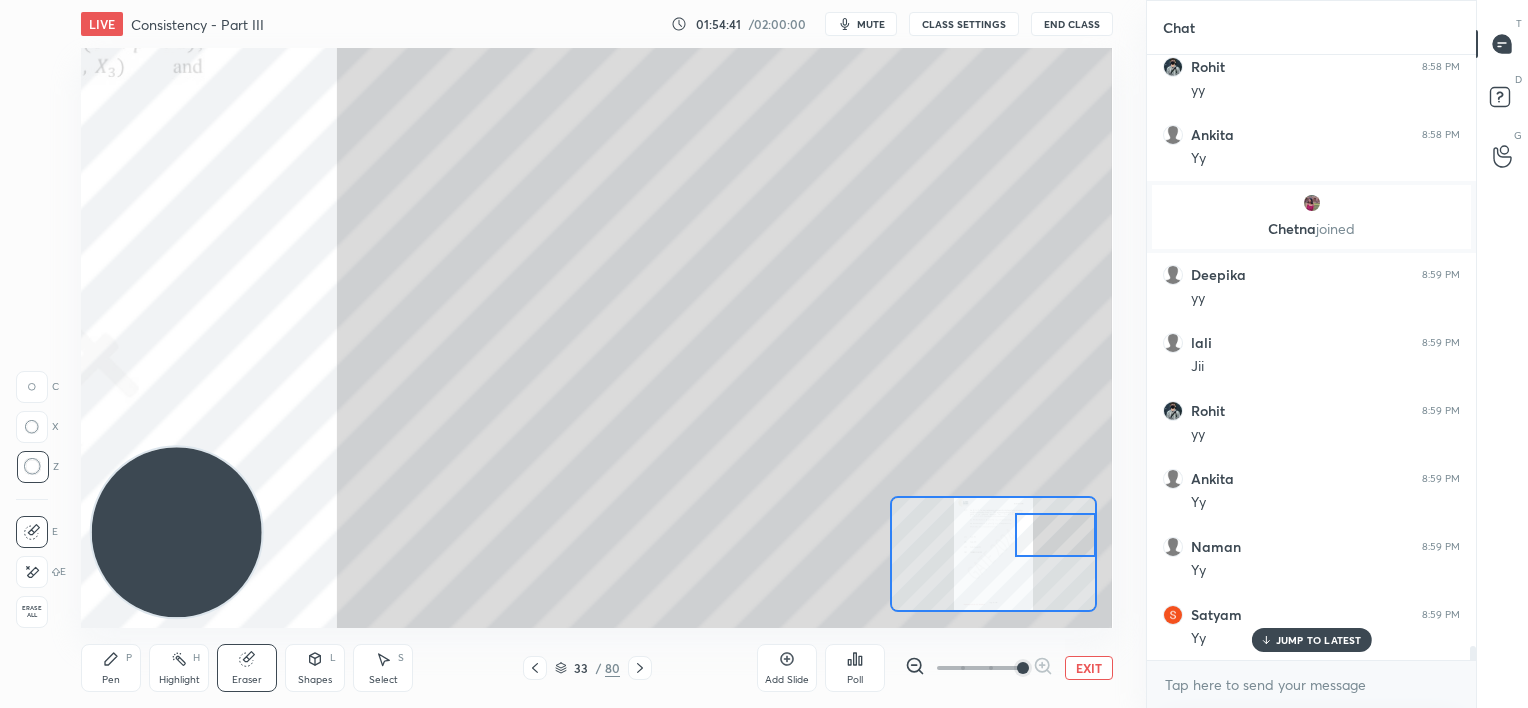 click on "Pen P" at bounding box center [111, 668] 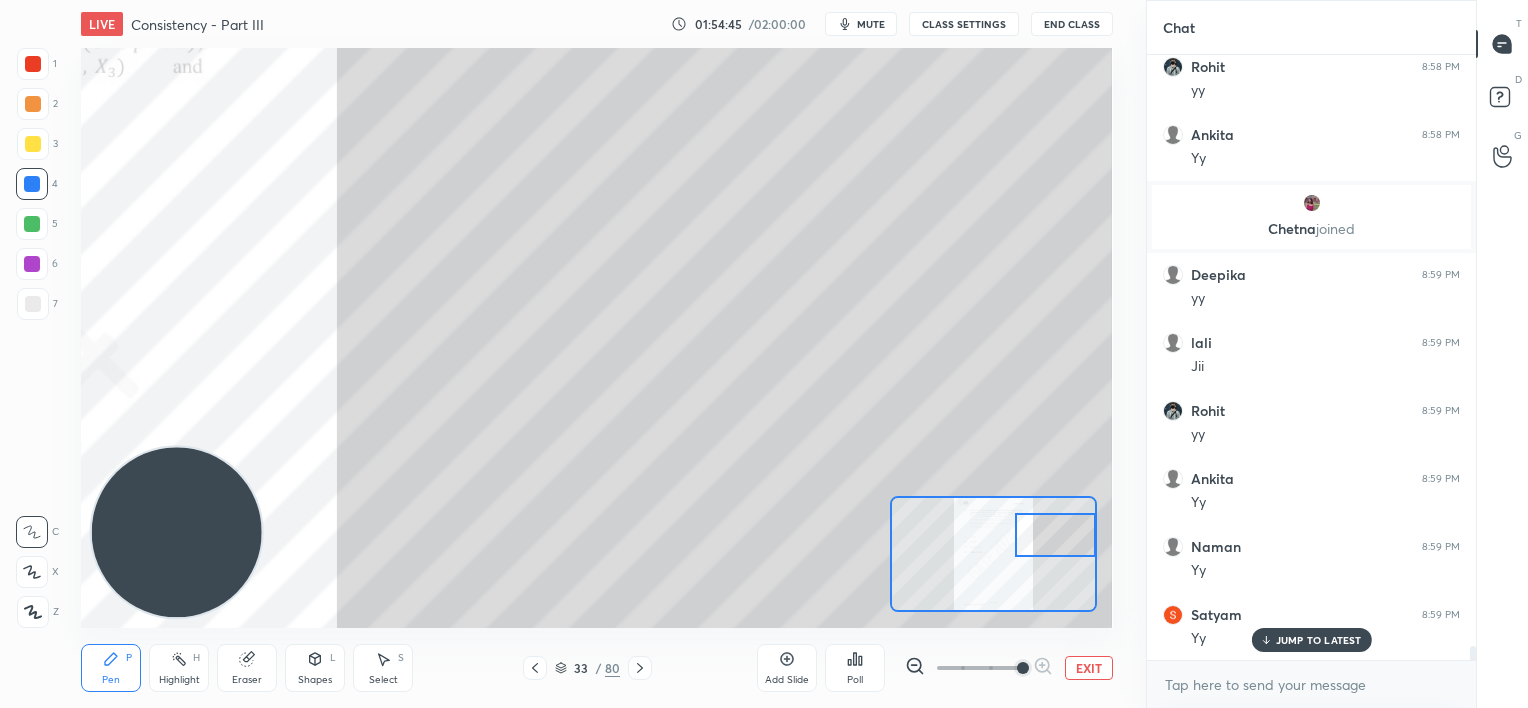 click on "Eraser" at bounding box center [247, 668] 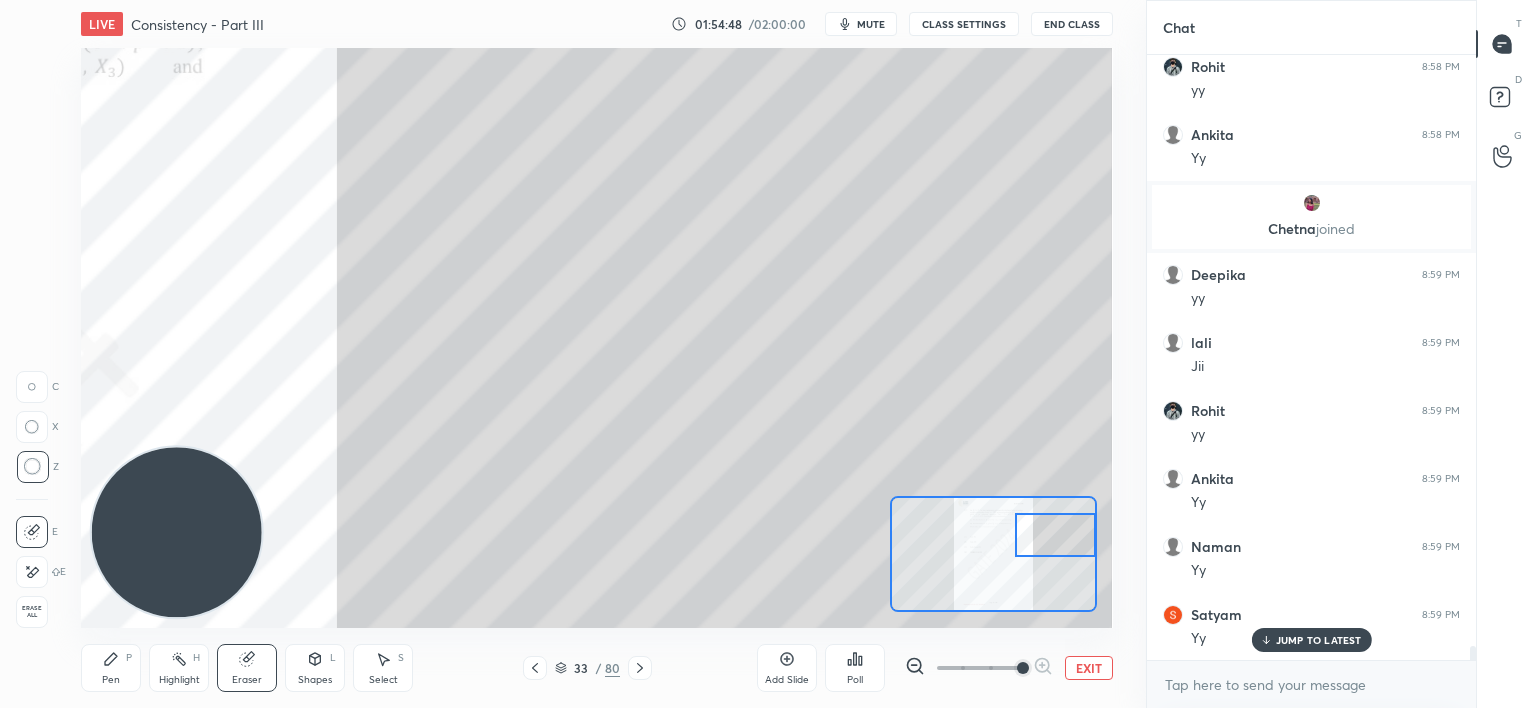 click on "Pen" at bounding box center (111, 680) 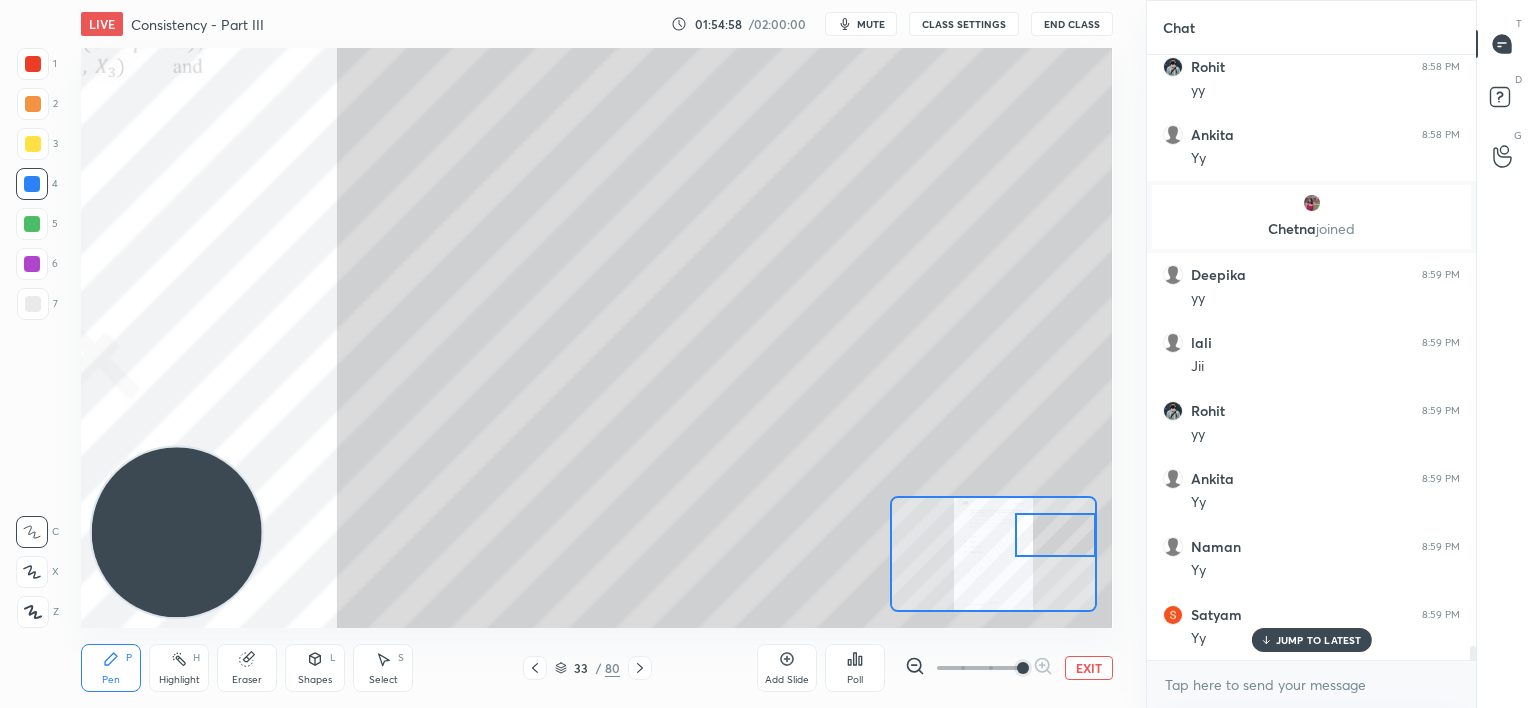 click on "Setting up your live class Poll for   secs No correct answer Start poll" at bounding box center [597, 338] 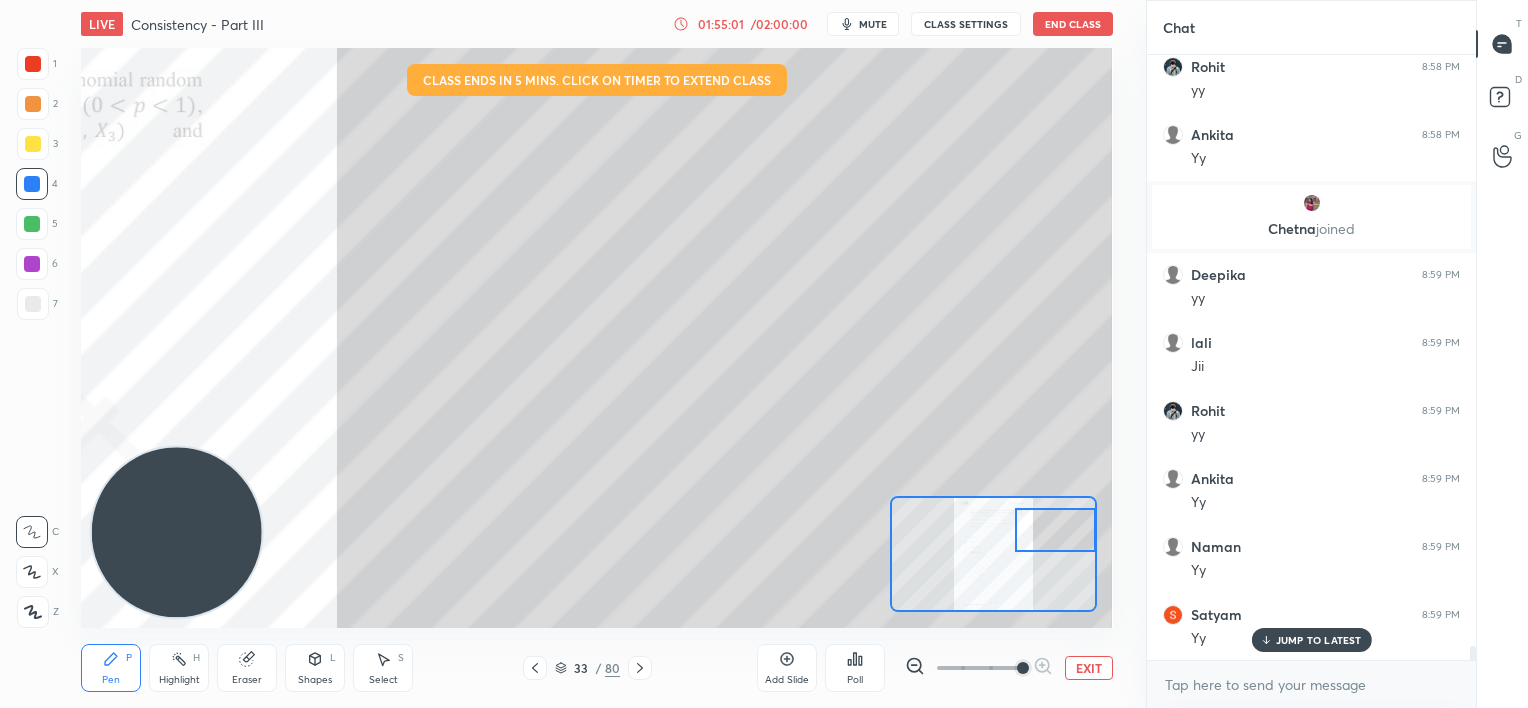 click on "Setting up your live class Class ends in 5 mins. Click on timer to extend class Poll for   secs No correct answer Start poll" at bounding box center [596, 338] 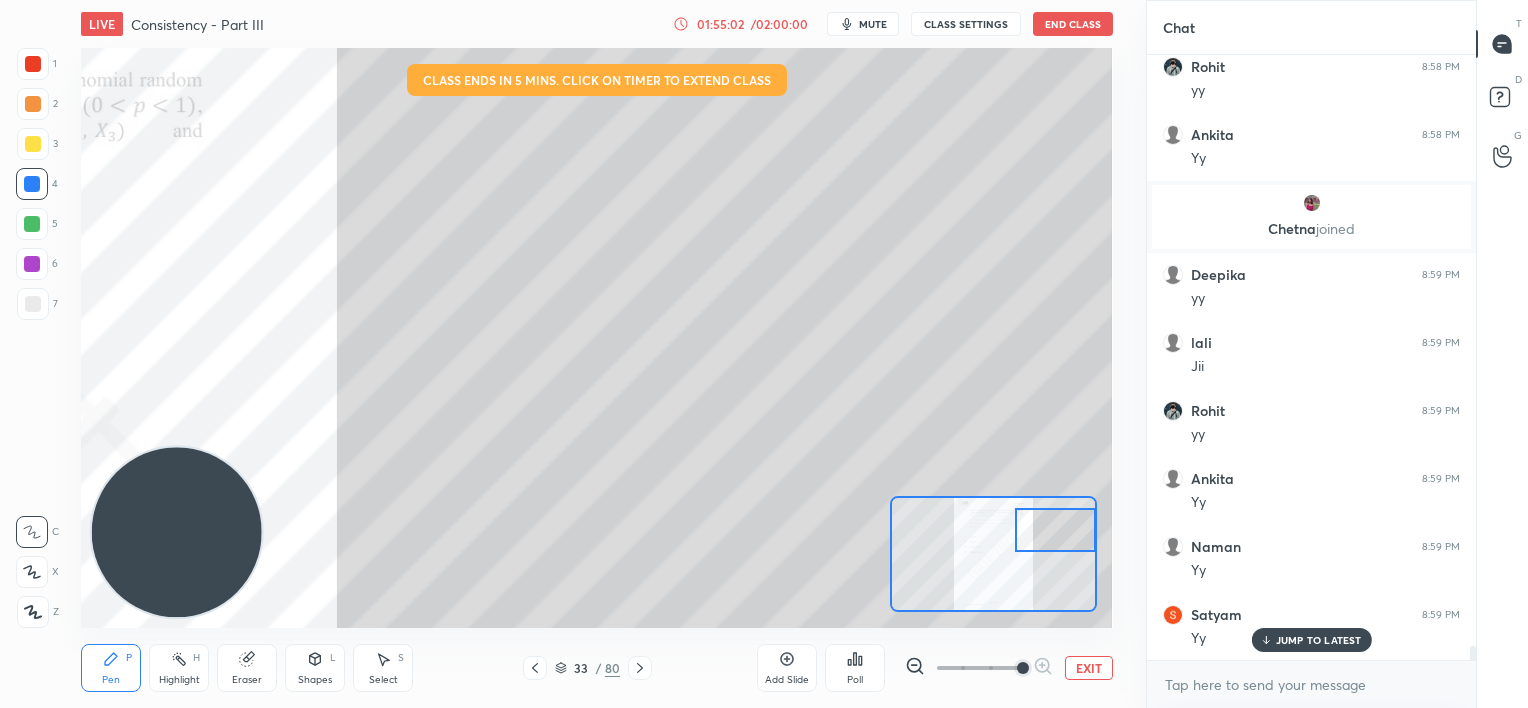 drag, startPoint x: 1060, startPoint y: 535, endPoint x: 1112, endPoint y: 299, distance: 241.66092 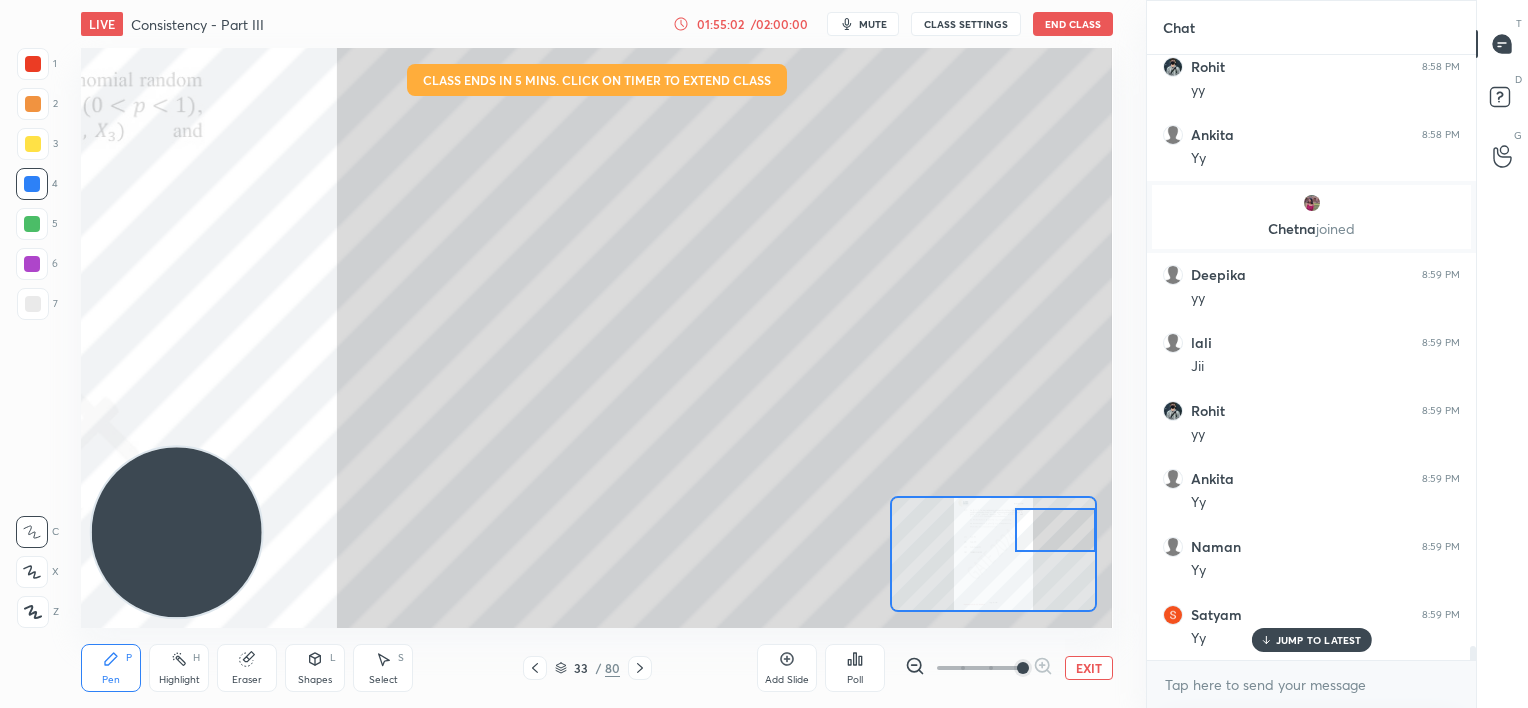 click on "Setting up your live class Class ends in 5 mins. Click on timer to extend class Poll for   secs No correct answer Start poll" at bounding box center (597, 338) 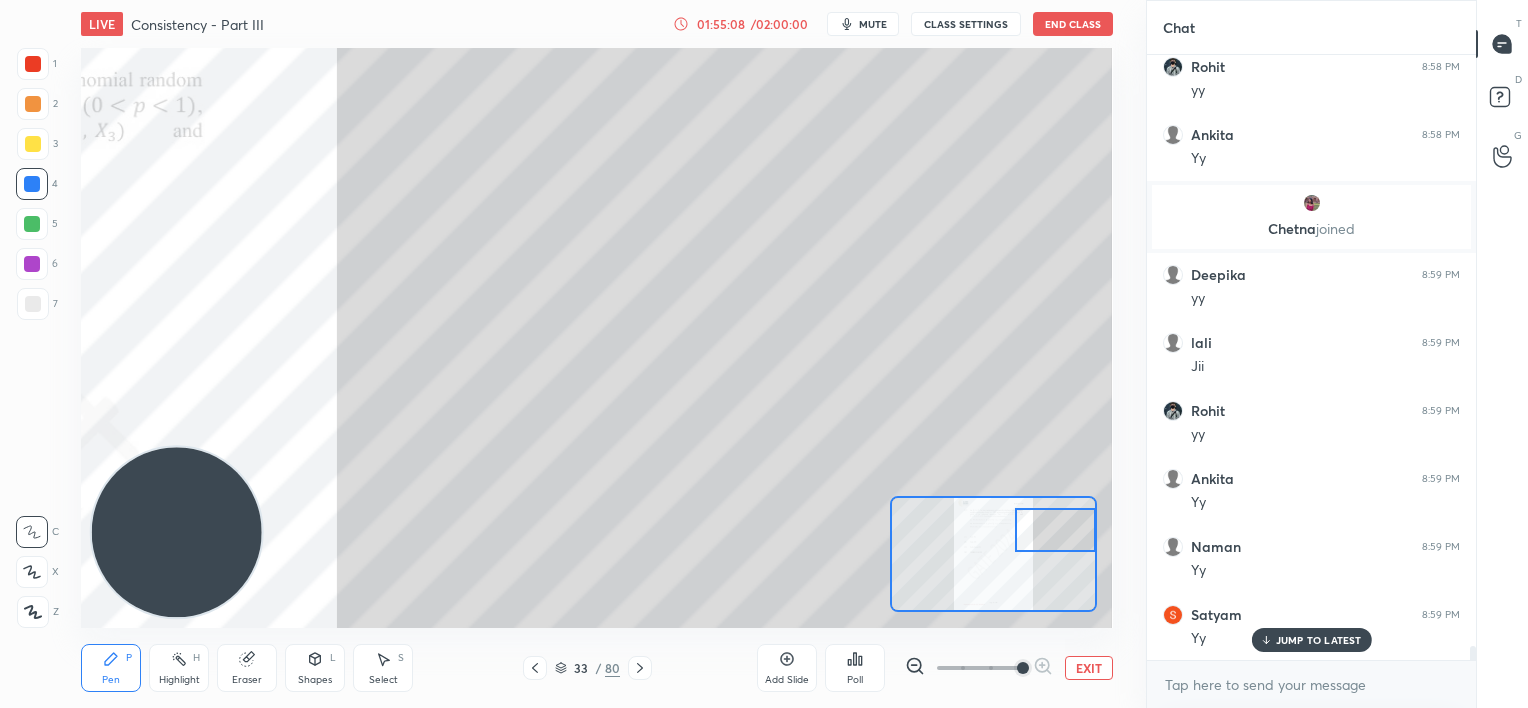 click at bounding box center [32, 224] 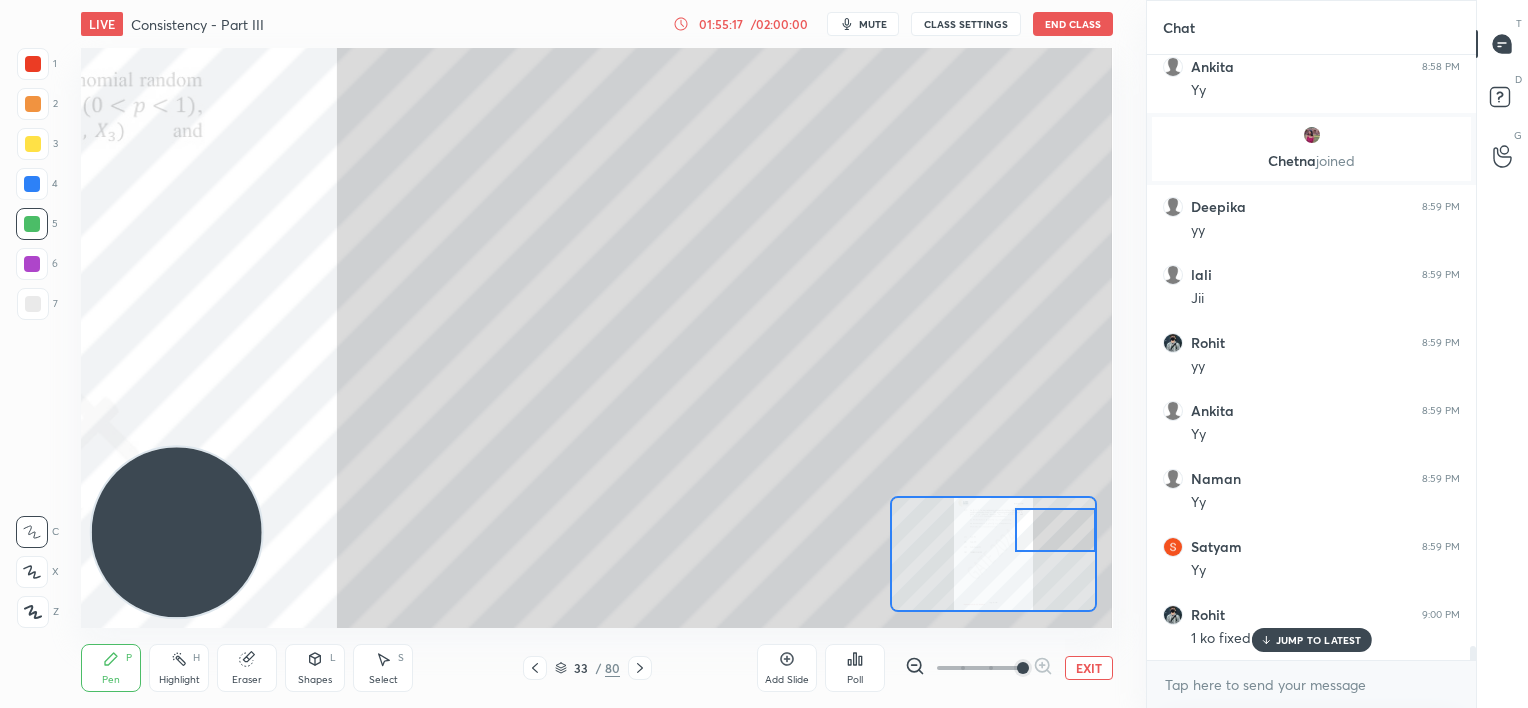 scroll, scrollTop: 24992, scrollLeft: 0, axis: vertical 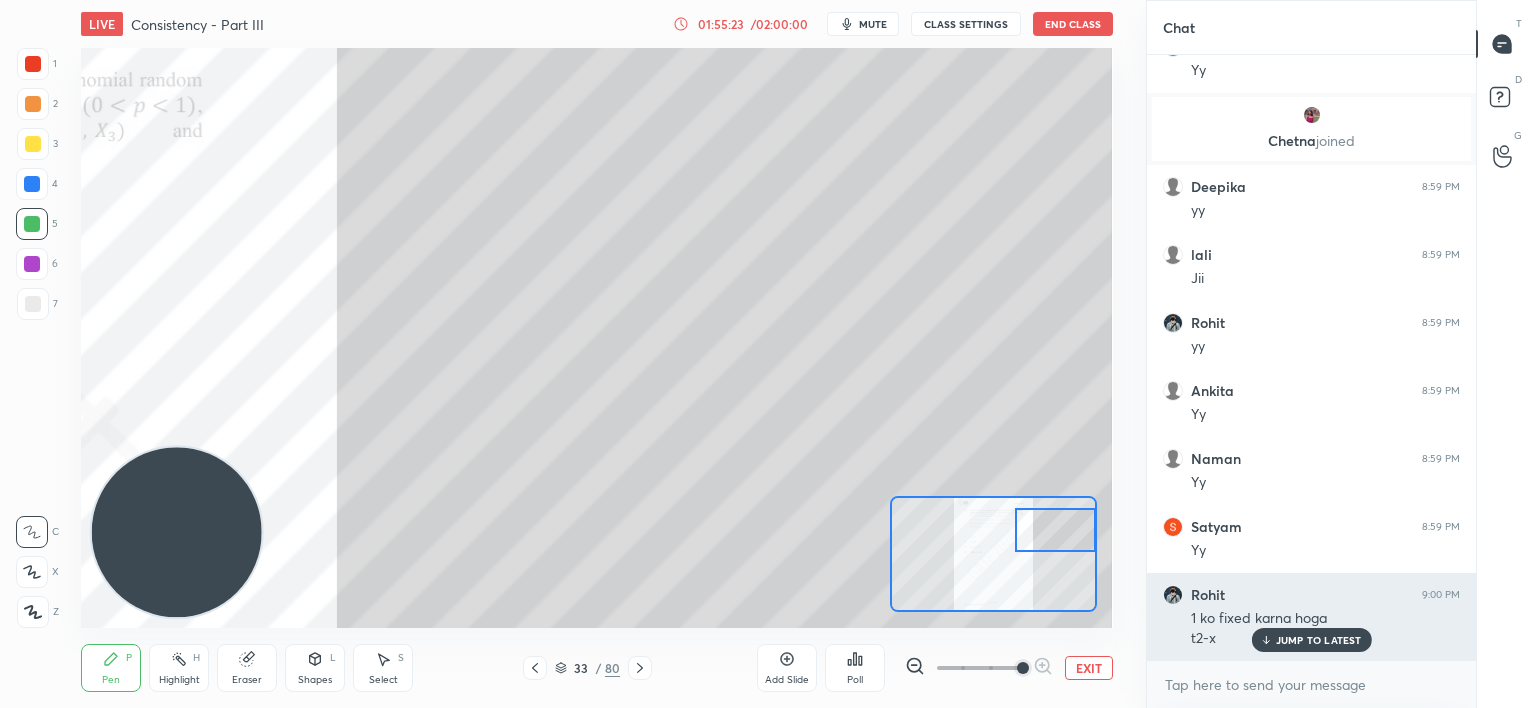 click on "JUMP TO LATEST" at bounding box center [1311, 640] 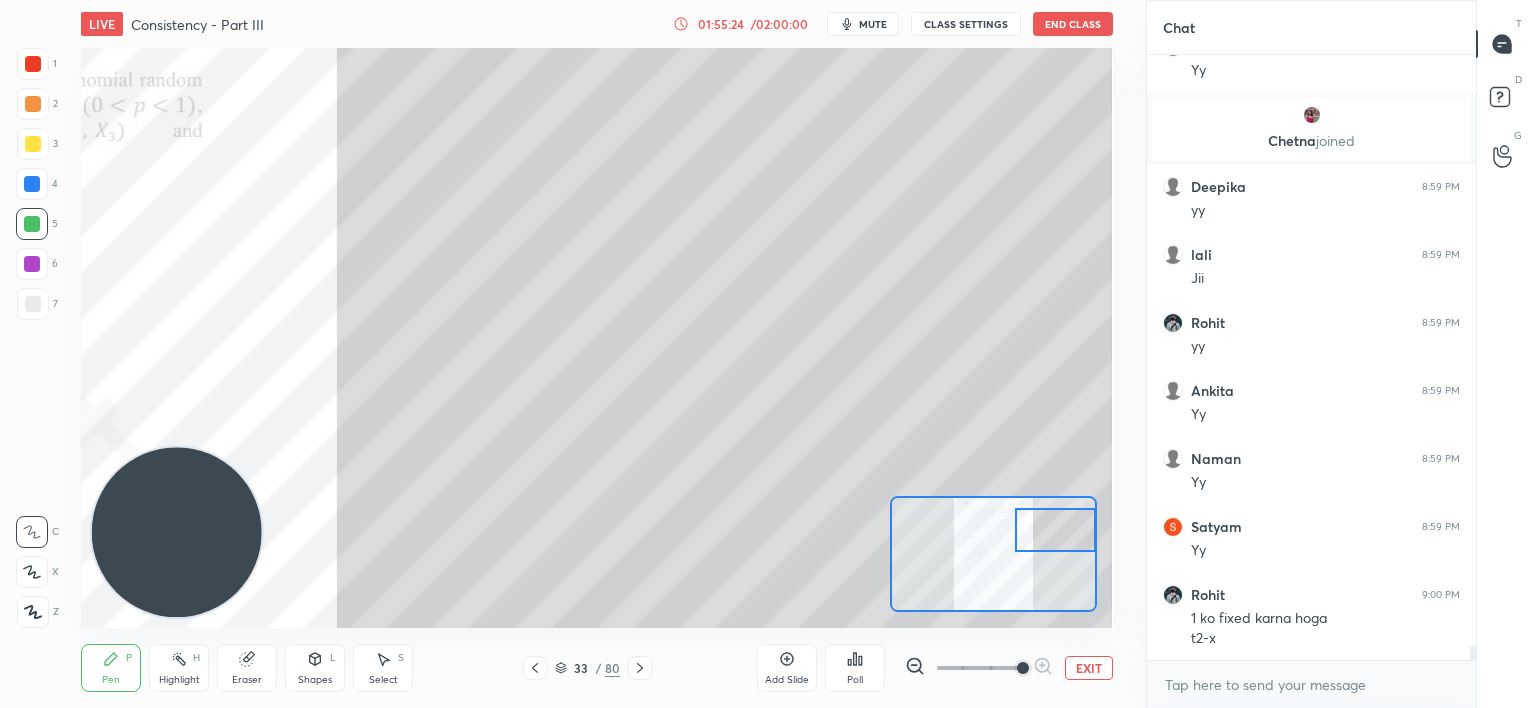 drag, startPoint x: 233, startPoint y: 671, endPoint x: 267, endPoint y: 638, distance: 47.38143 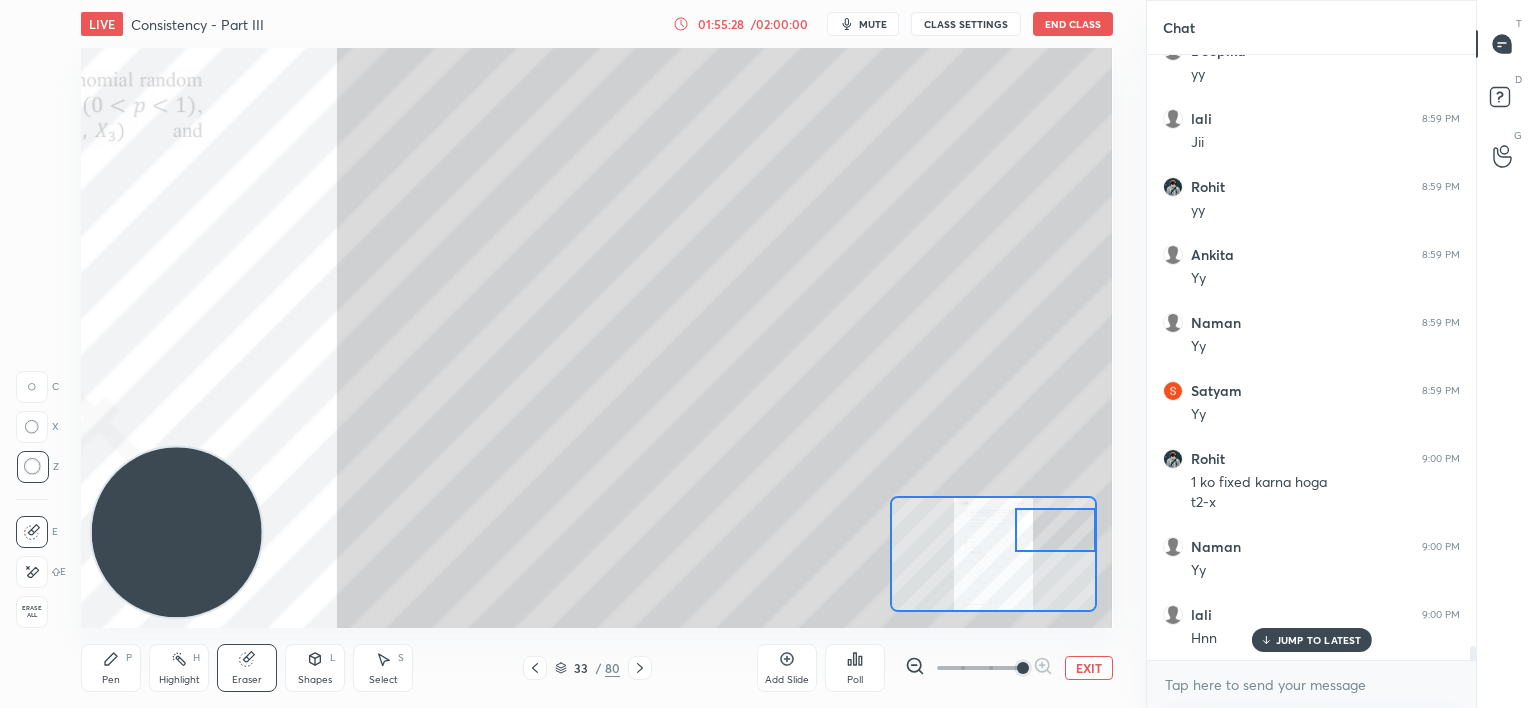 scroll, scrollTop: 25196, scrollLeft: 0, axis: vertical 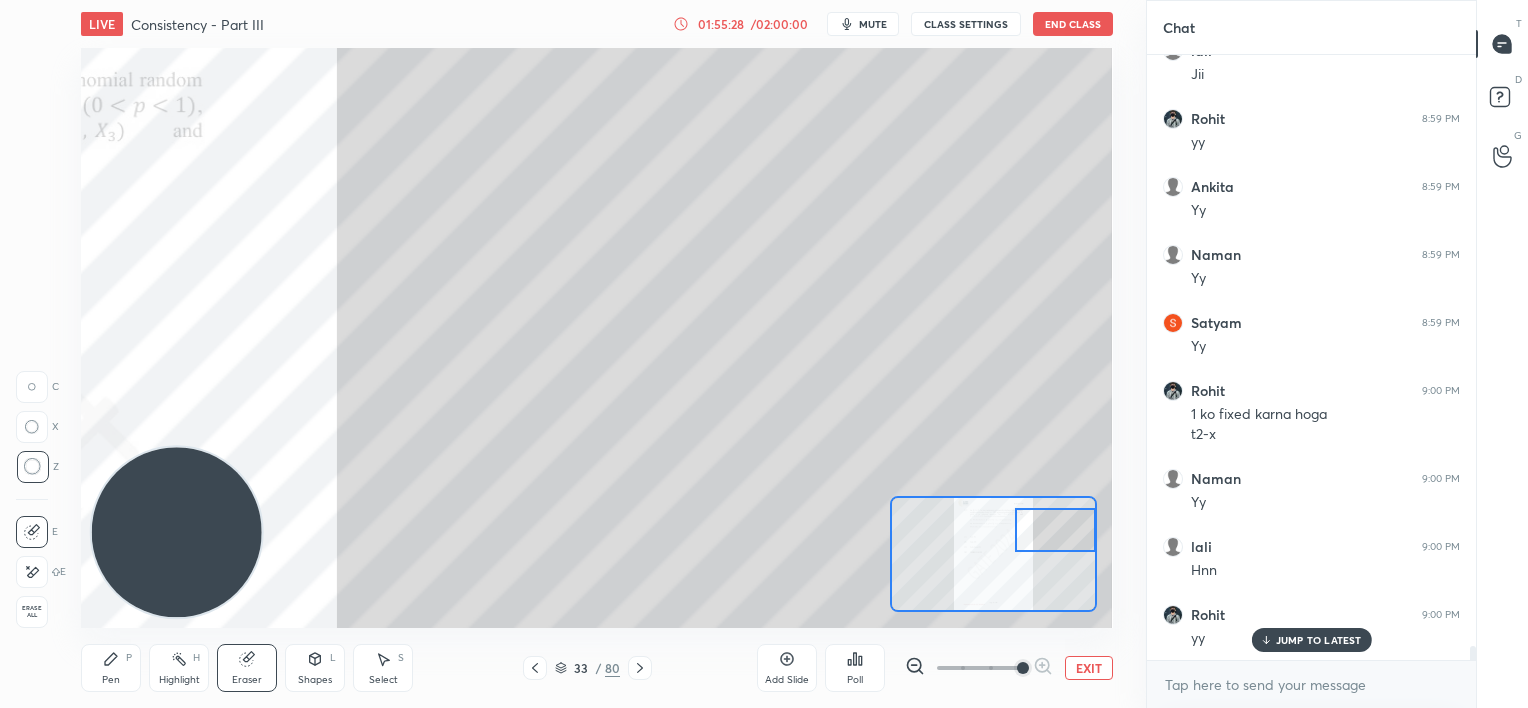 drag, startPoint x: 127, startPoint y: 658, endPoint x: 143, endPoint y: 645, distance: 20.615528 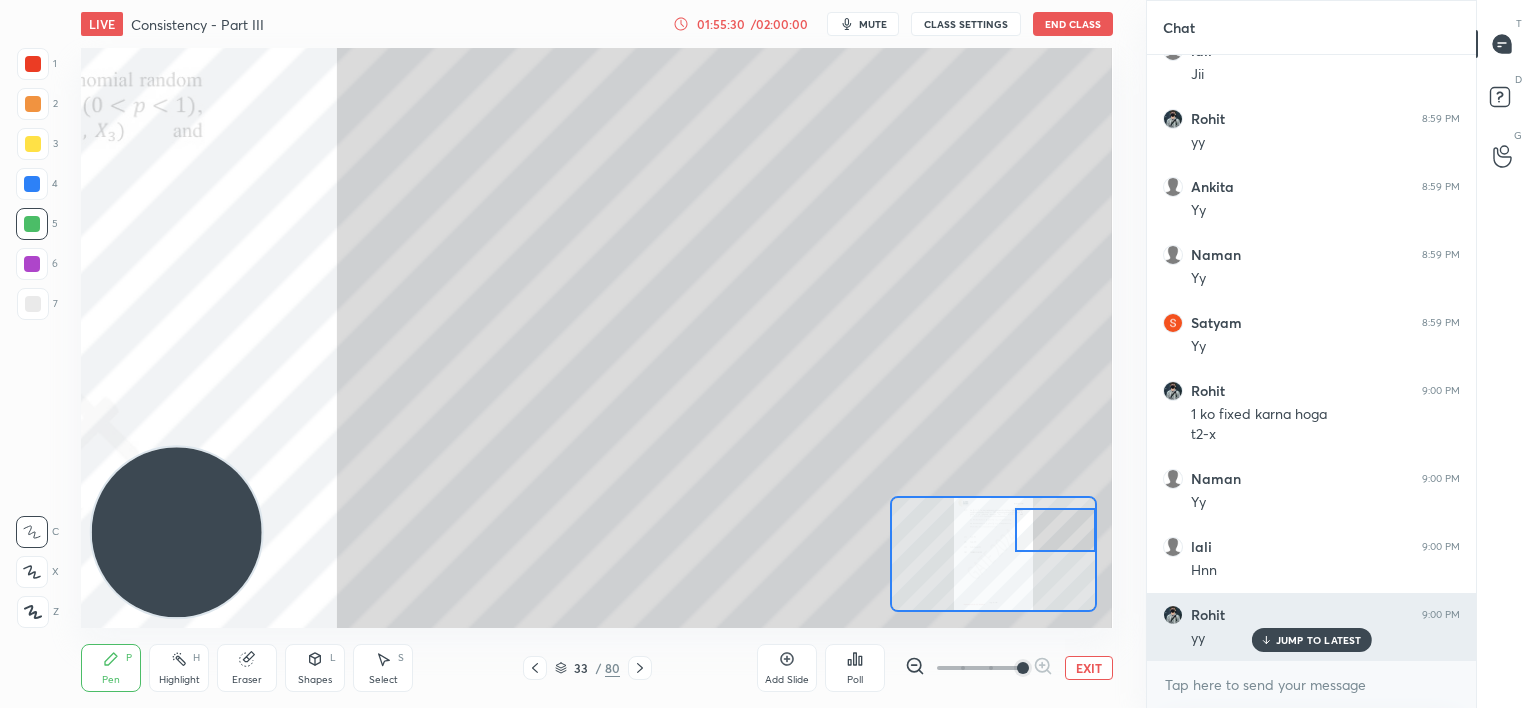 click on "JUMP TO LATEST" at bounding box center (1319, 640) 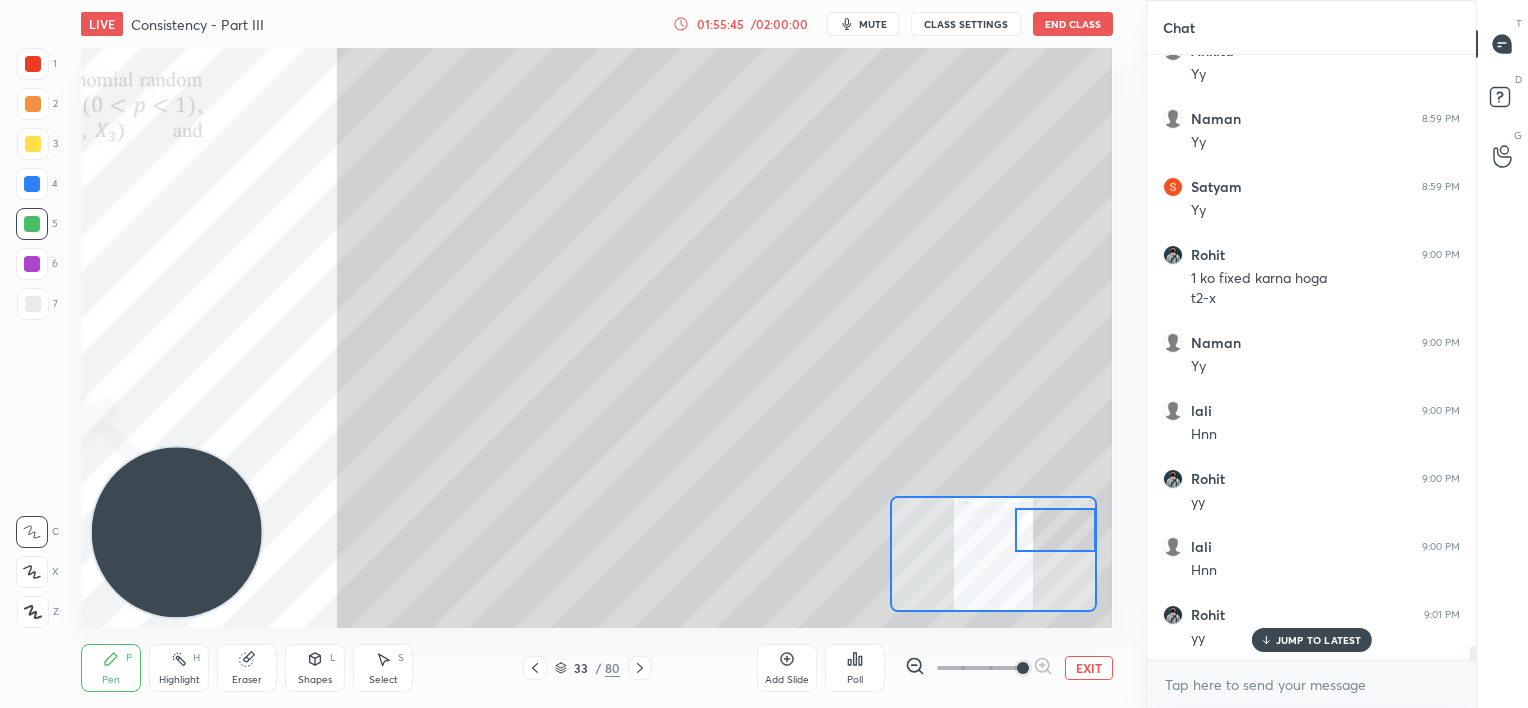 scroll, scrollTop: 25400, scrollLeft: 0, axis: vertical 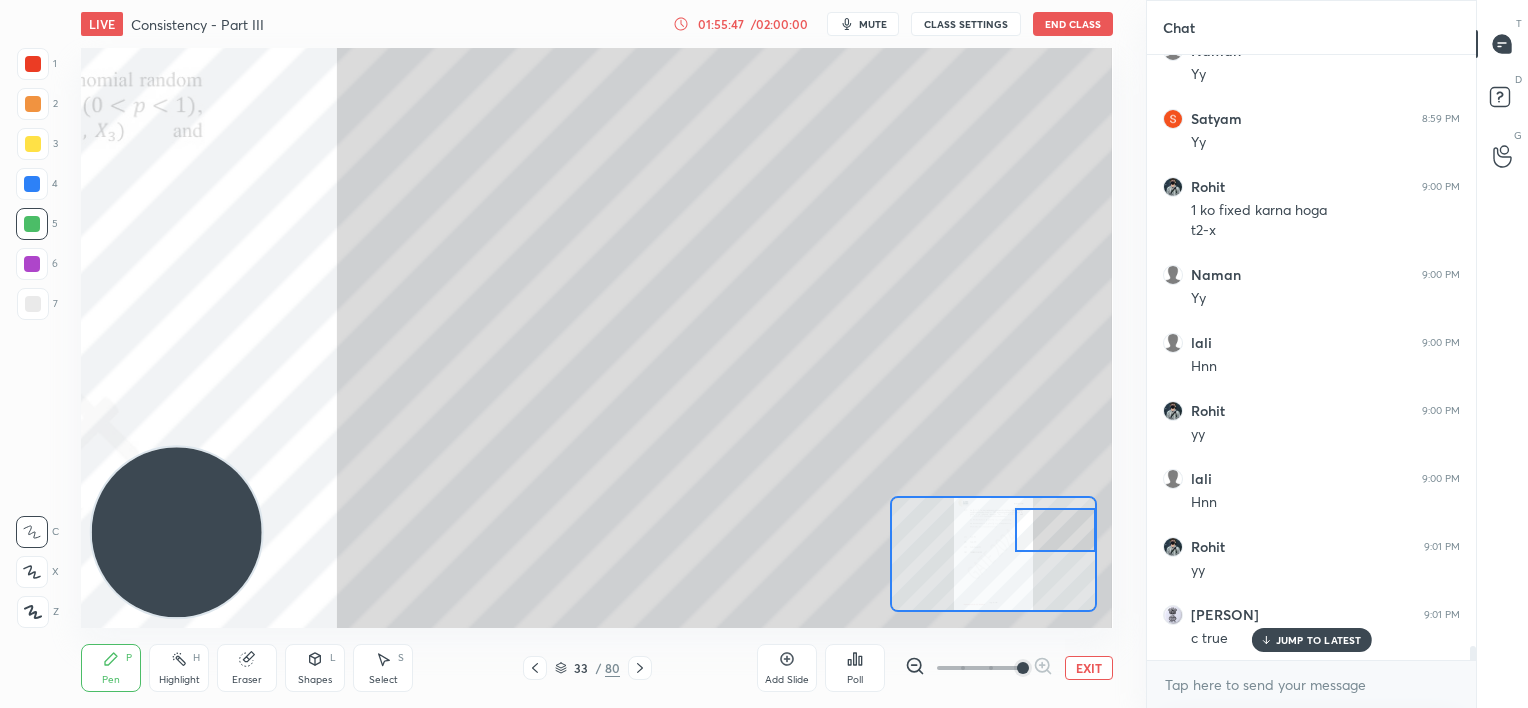 click 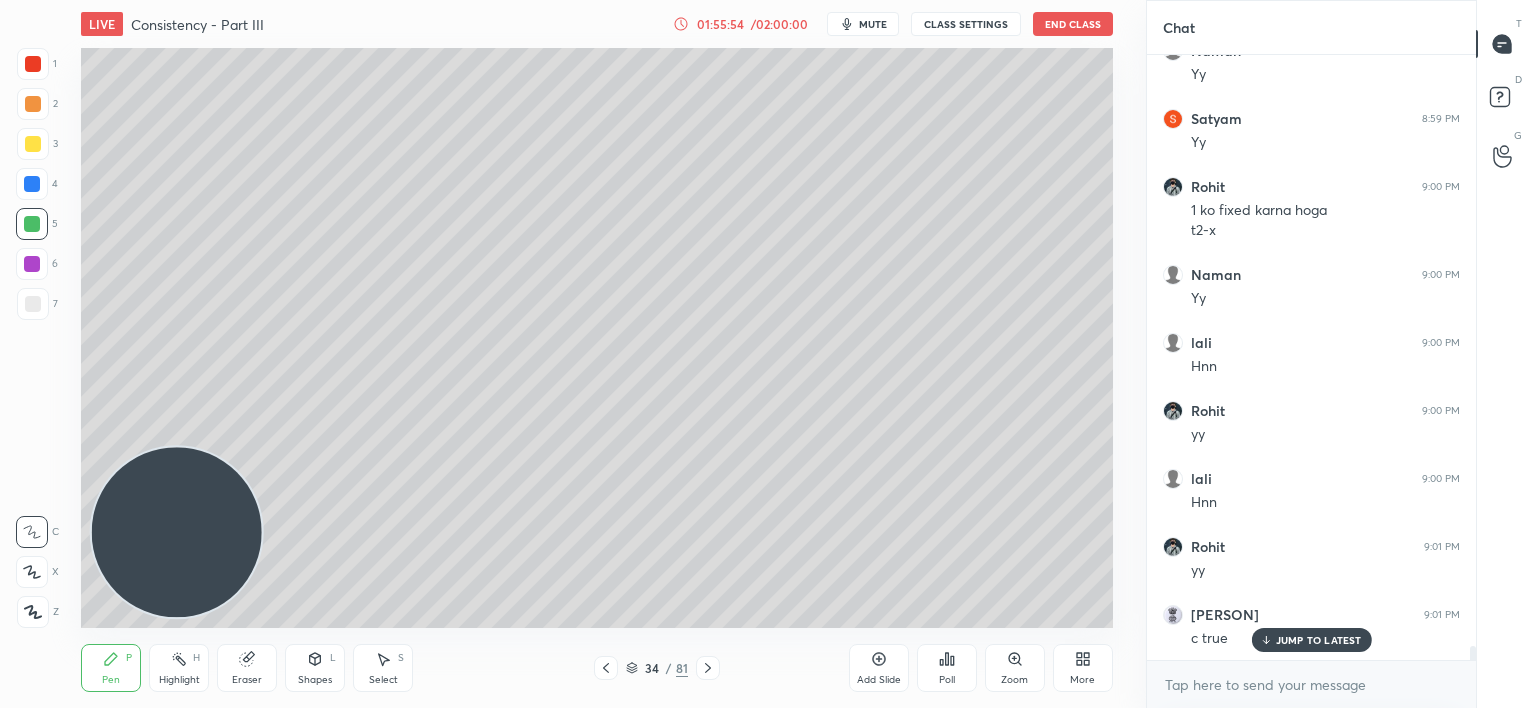 scroll, scrollTop: 25468, scrollLeft: 0, axis: vertical 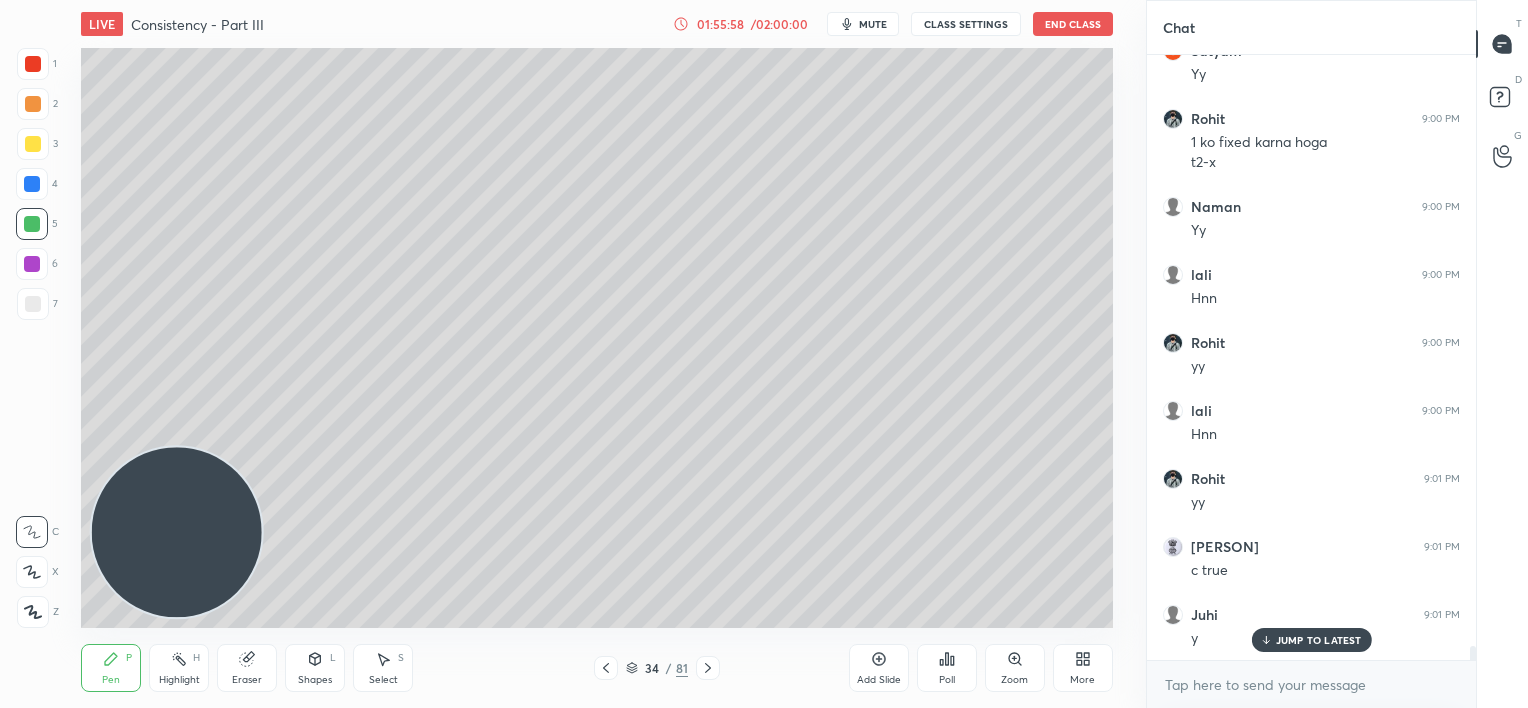 click 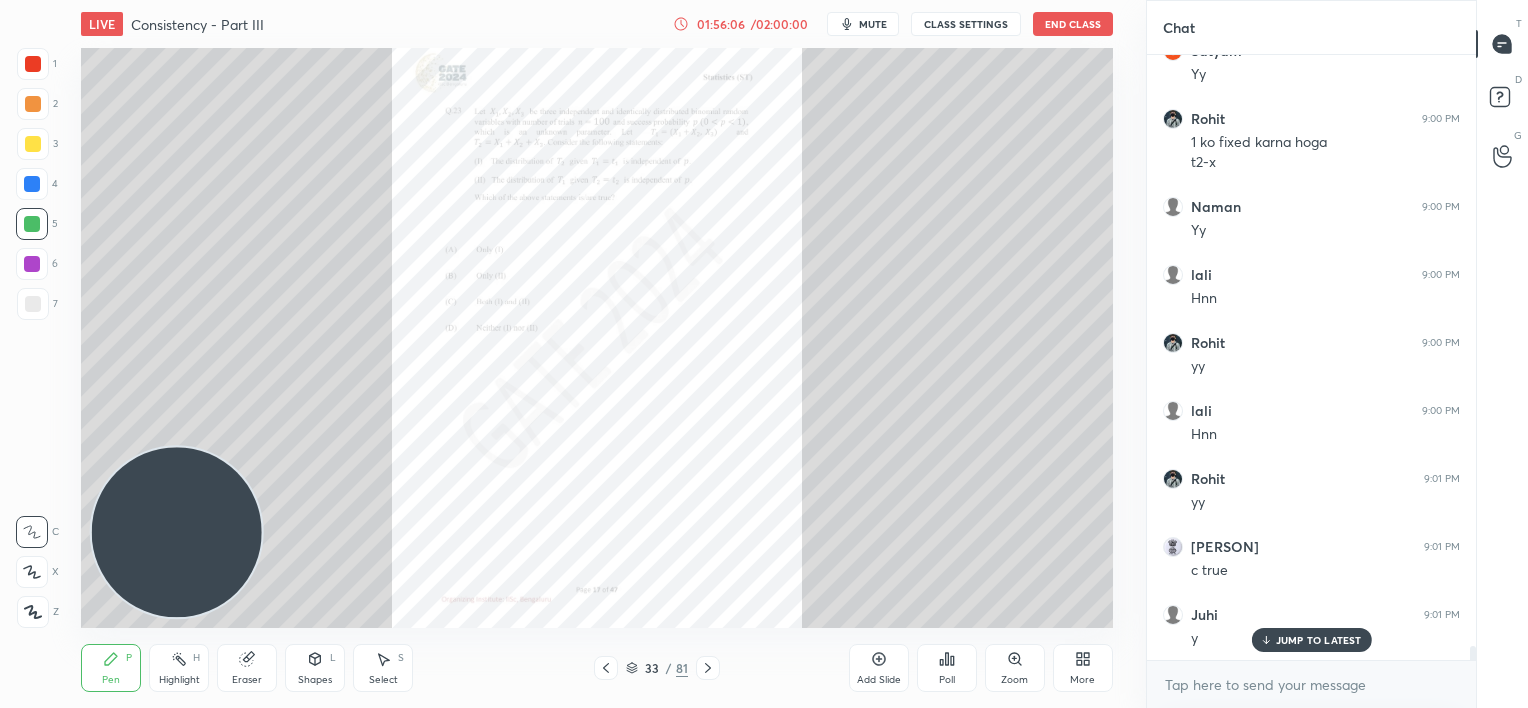 click on "JUMP TO LATEST" at bounding box center [1319, 640] 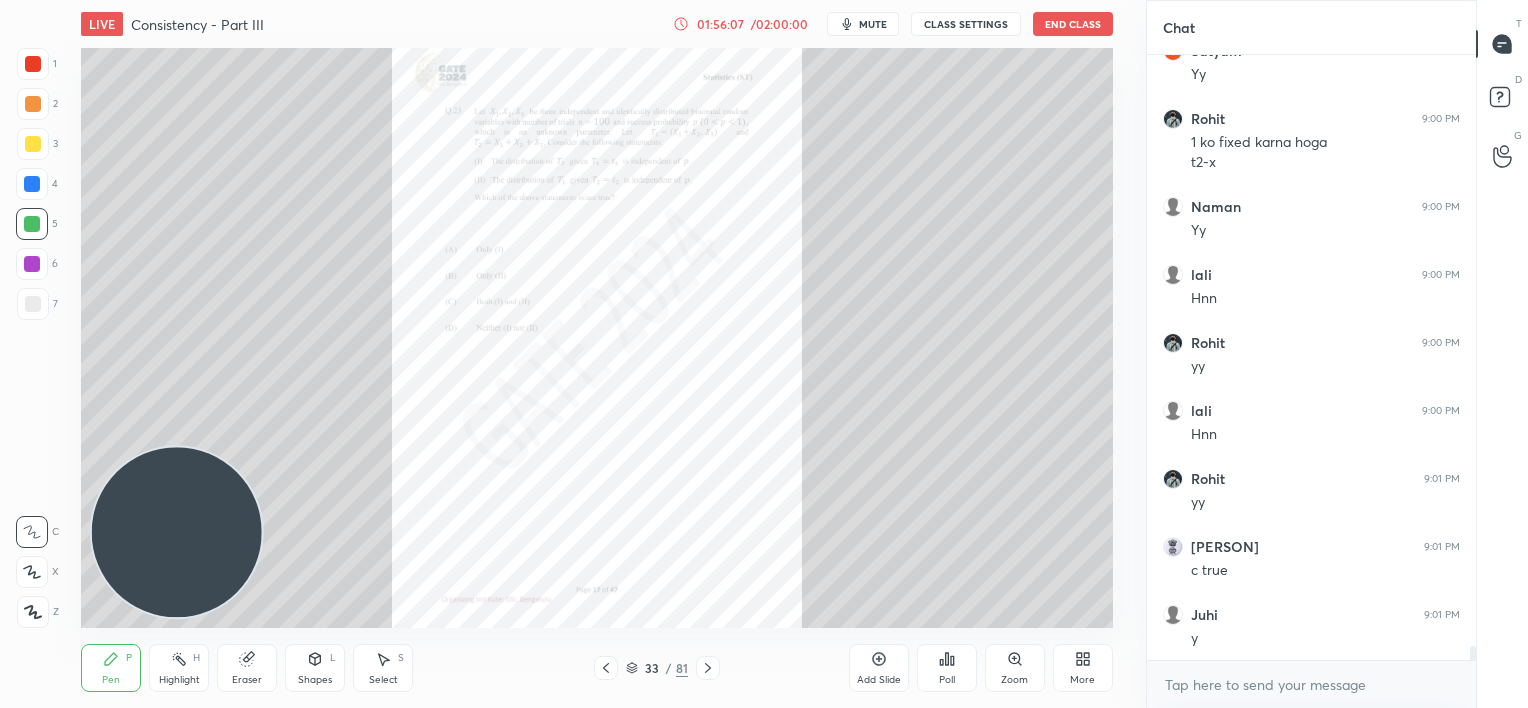 click 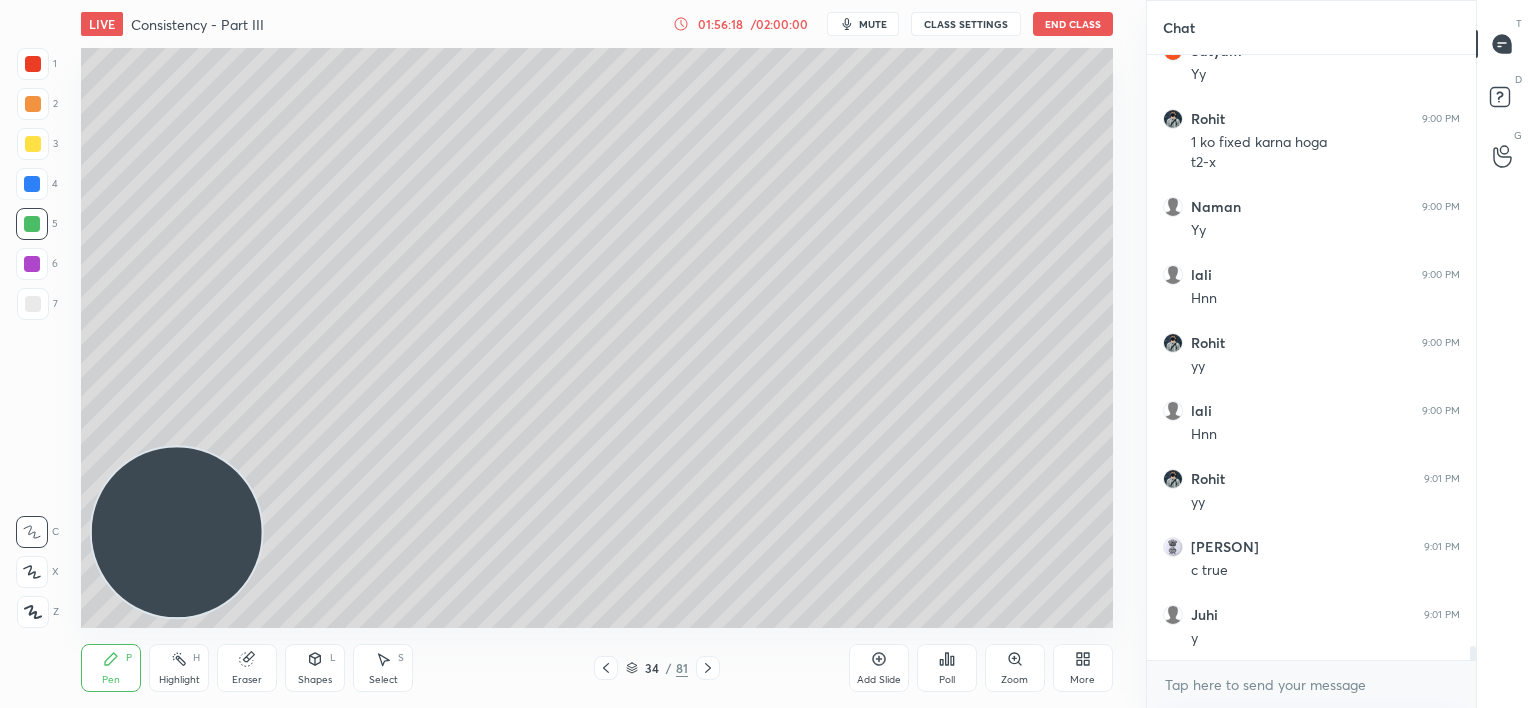 click at bounding box center (32, 184) 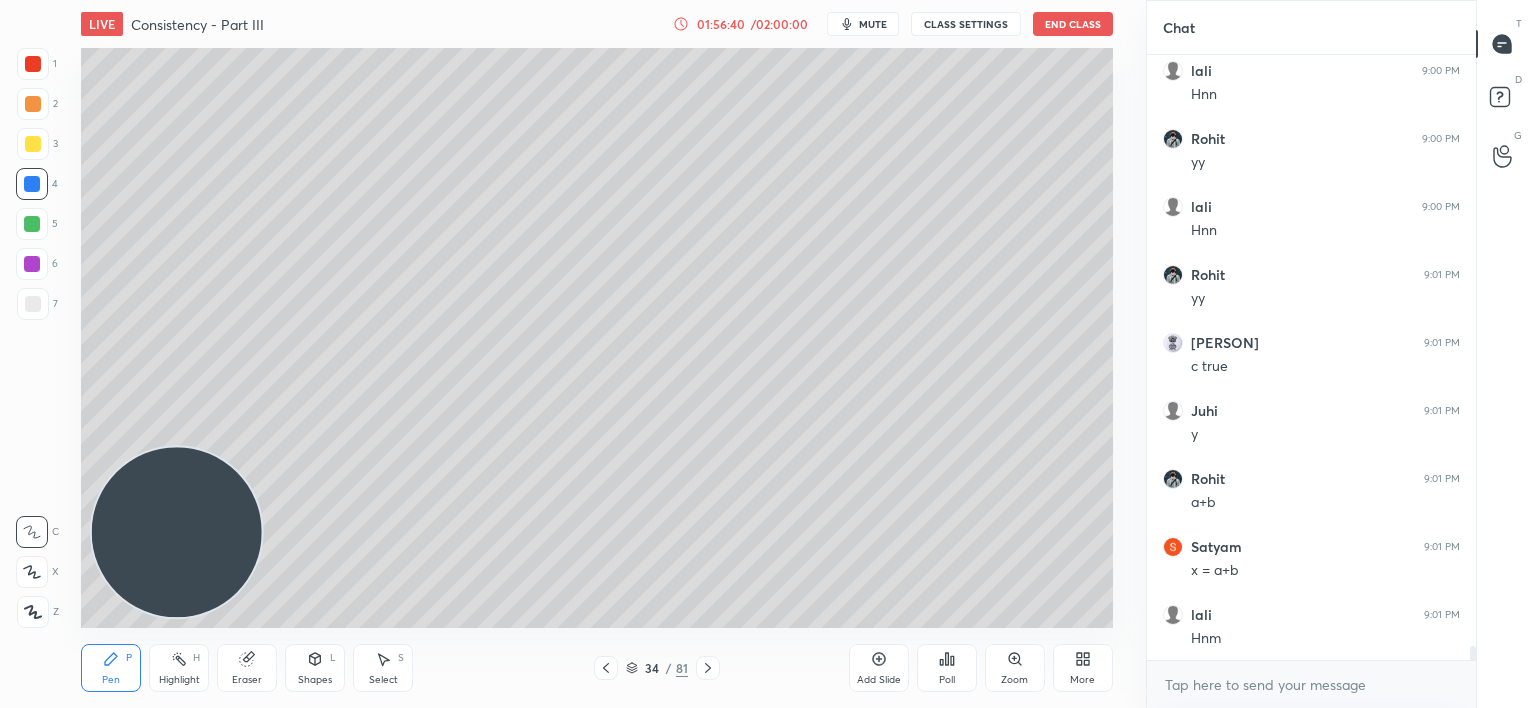 scroll, scrollTop: 25740, scrollLeft: 0, axis: vertical 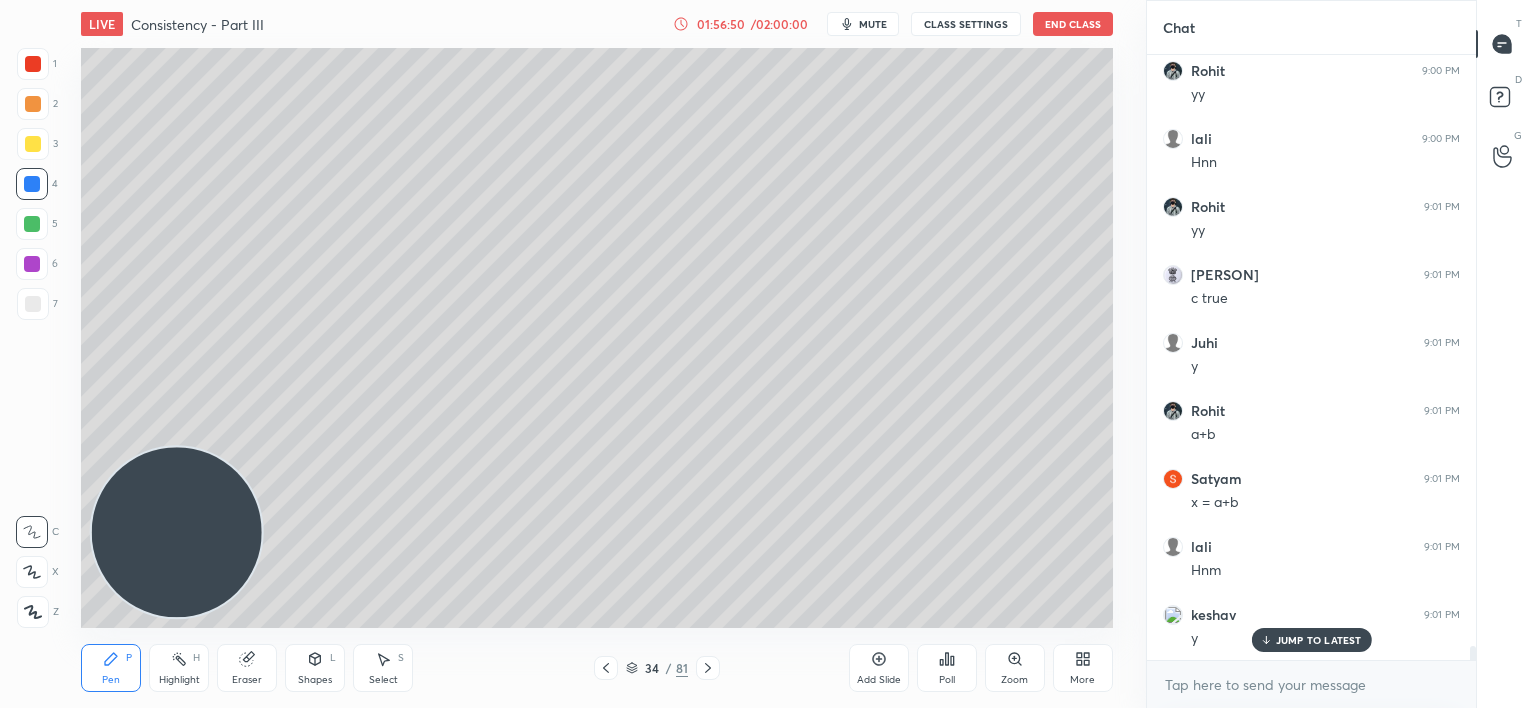 drag, startPoint x: 240, startPoint y: 668, endPoint x: 247, endPoint y: 641, distance: 27.89265 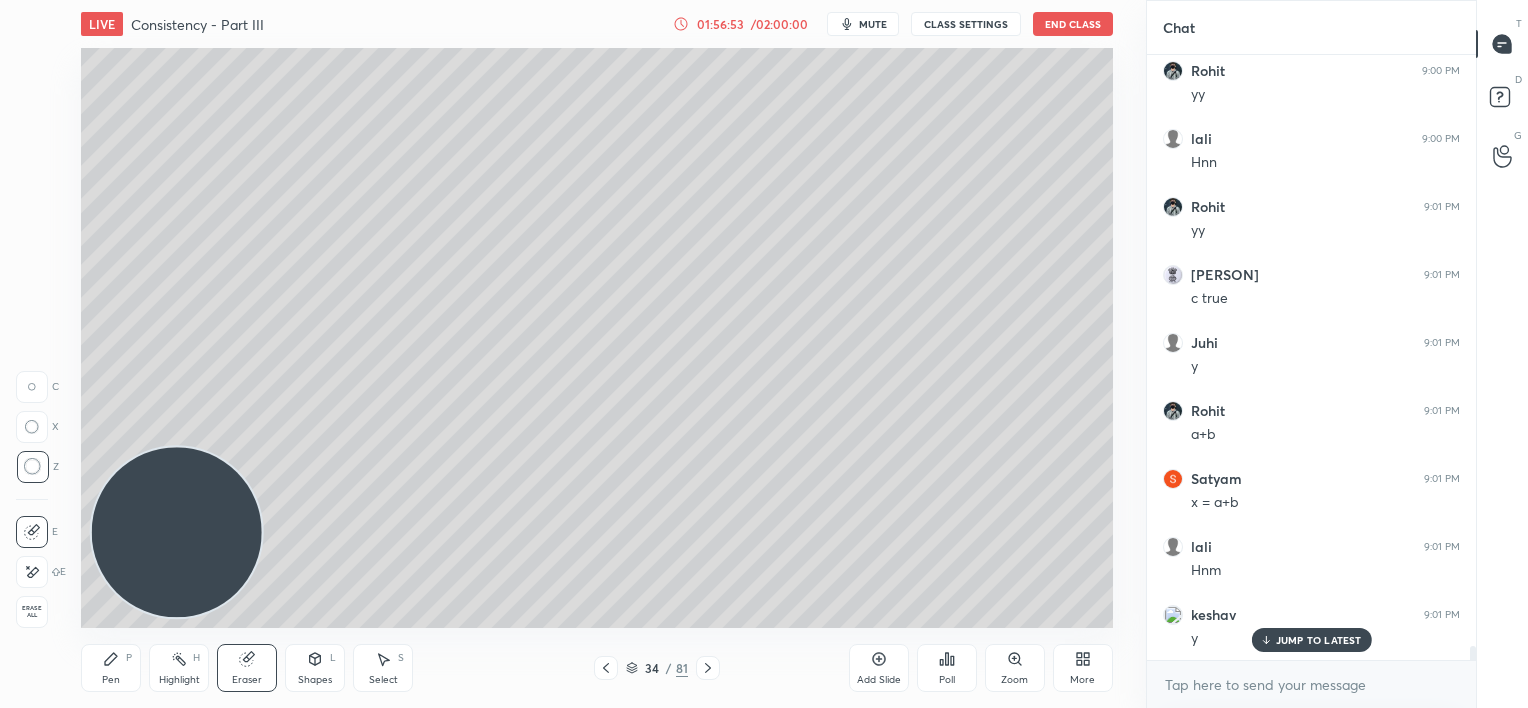 drag, startPoint x: 92, startPoint y: 661, endPoint x: 260, endPoint y: 446, distance: 272.85345 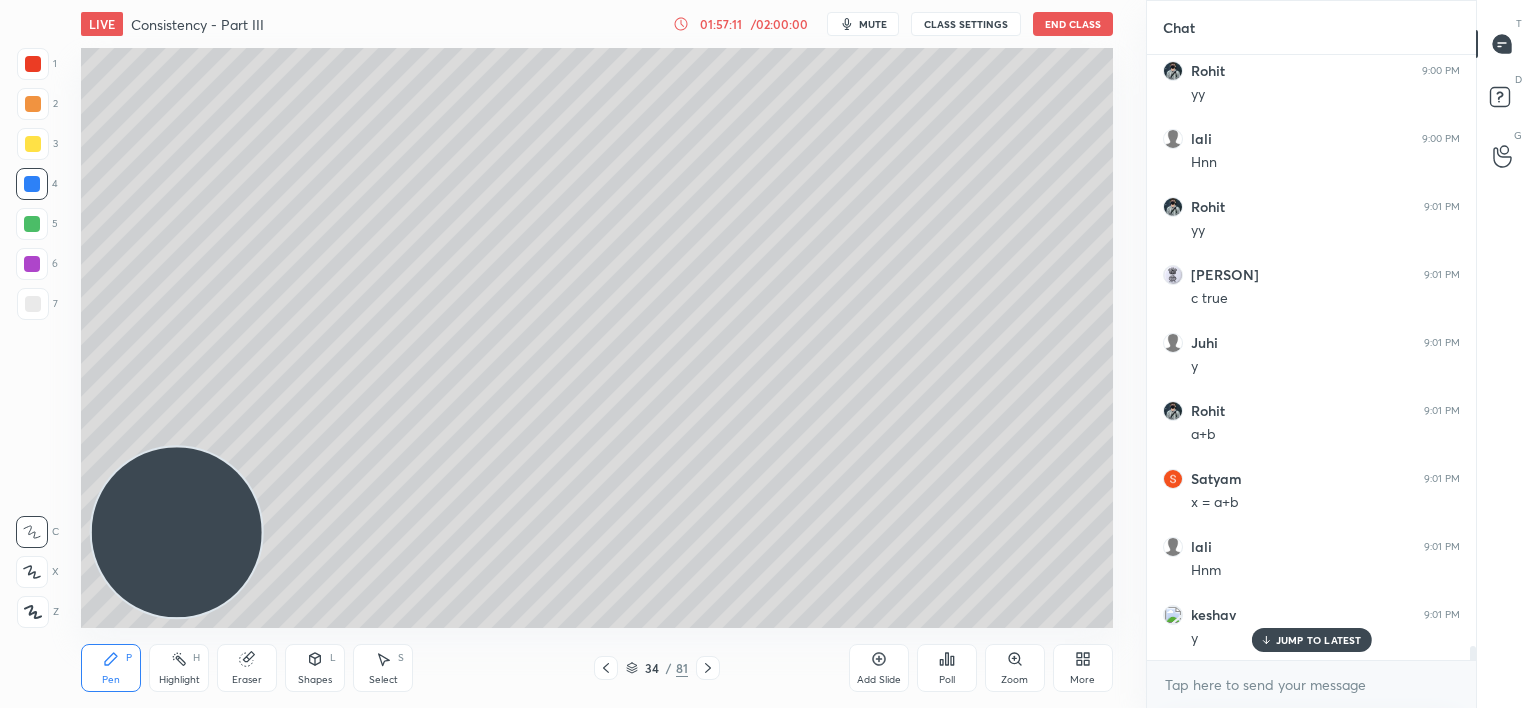 scroll, scrollTop: 25812, scrollLeft: 0, axis: vertical 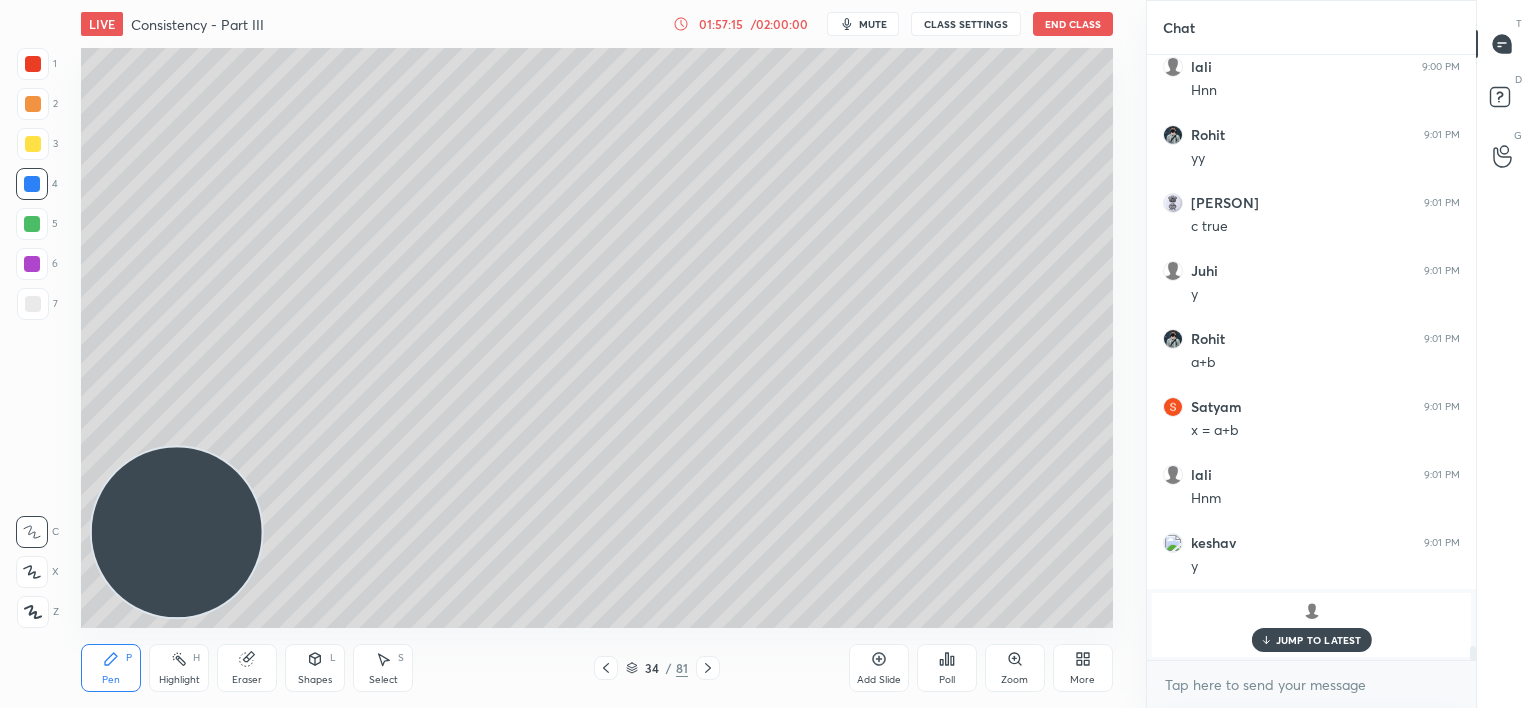 click on "JUMP TO LATEST" at bounding box center [1311, 640] 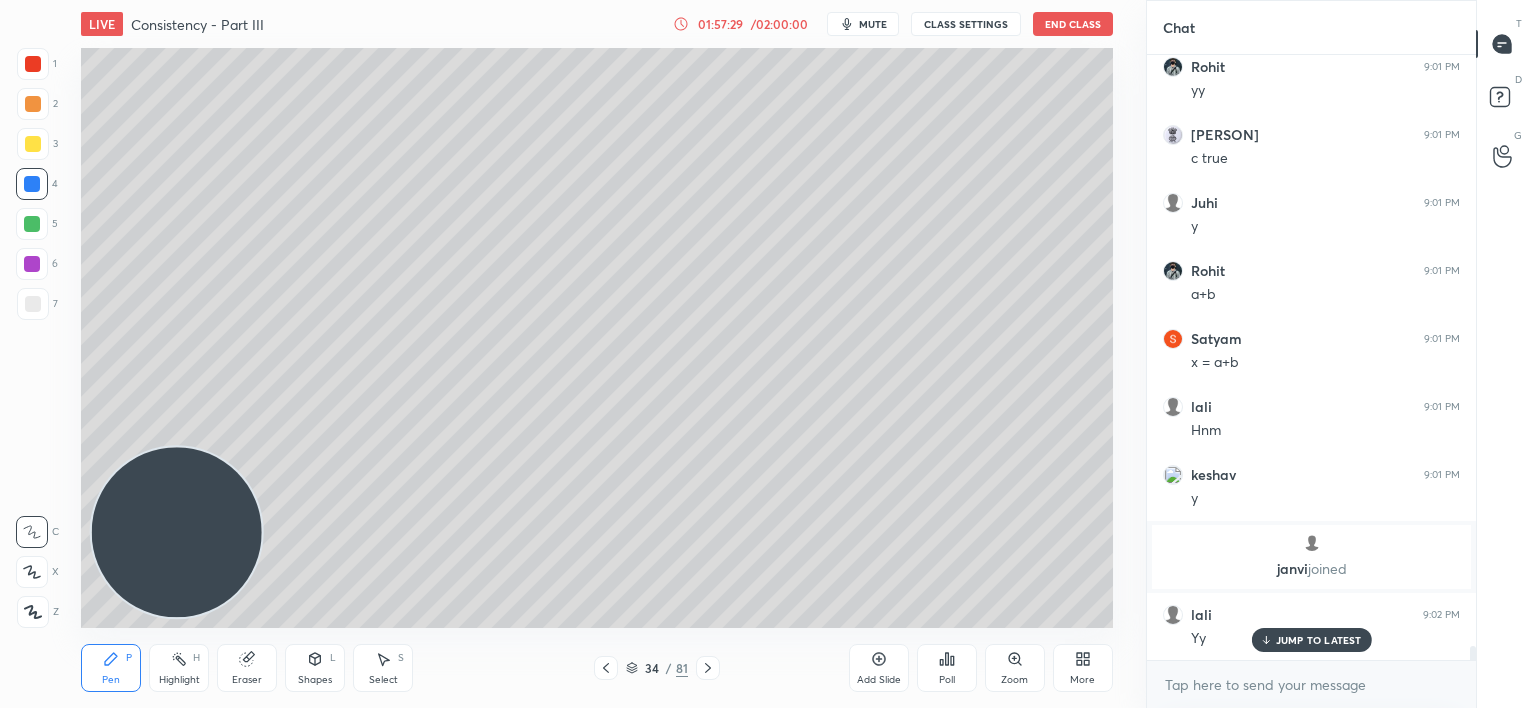 scroll, scrollTop: 25948, scrollLeft: 0, axis: vertical 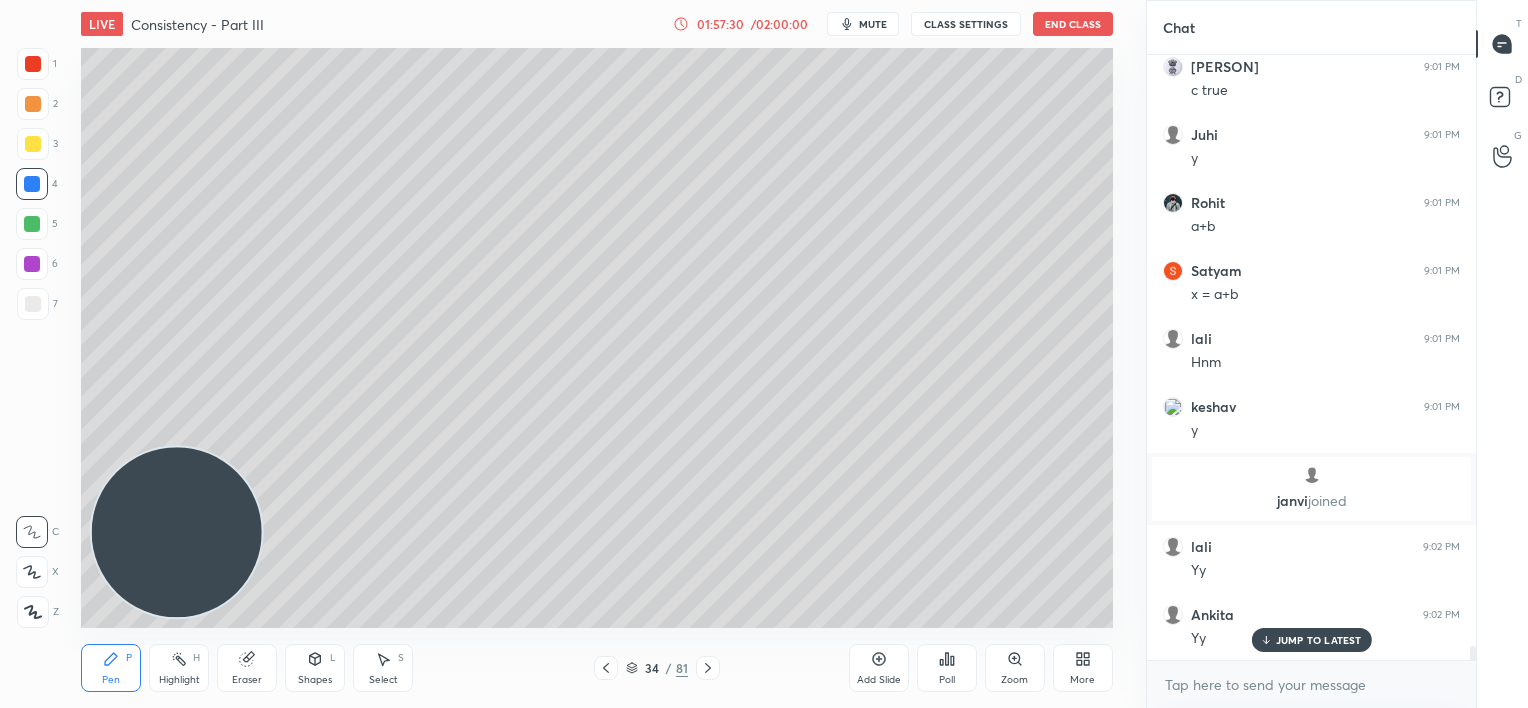 click on "JUMP TO LATEST" at bounding box center (1311, 640) 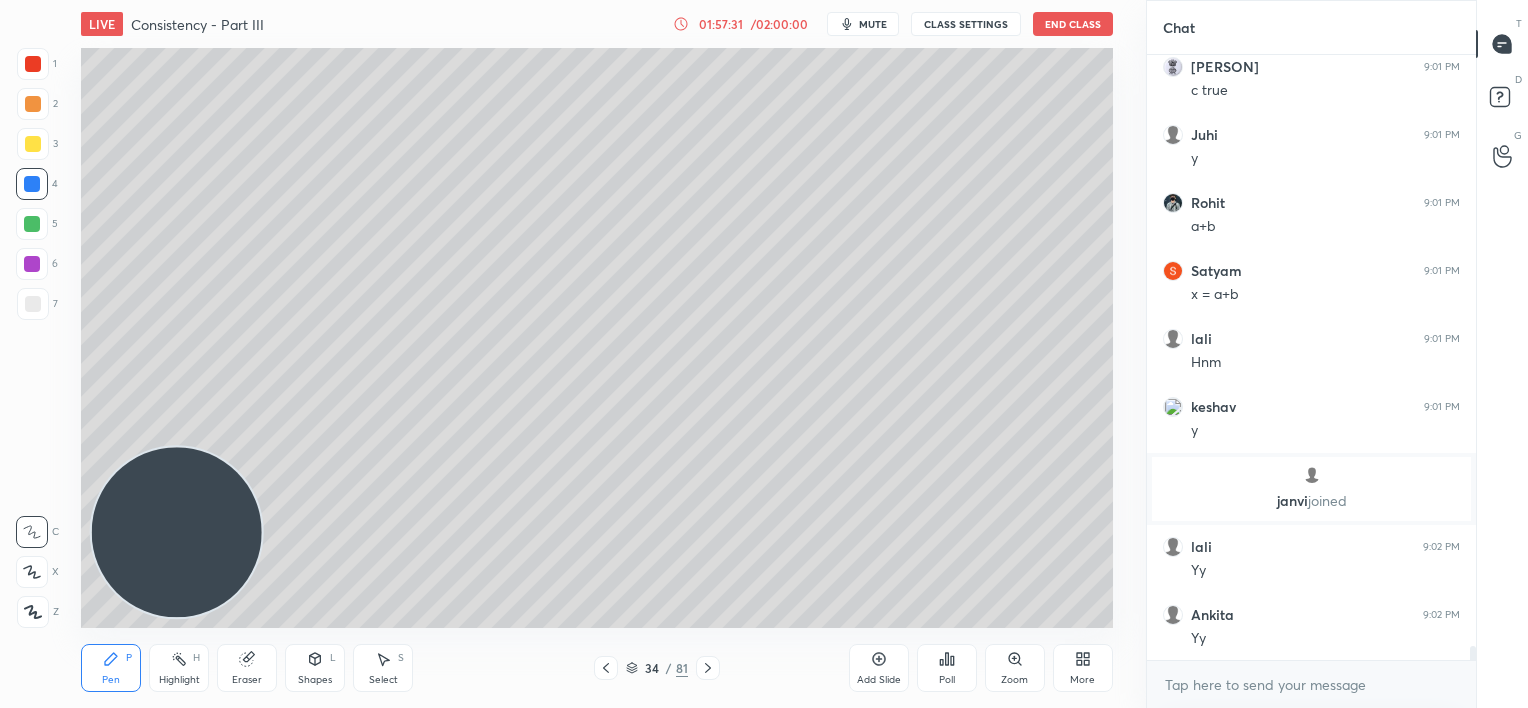 click 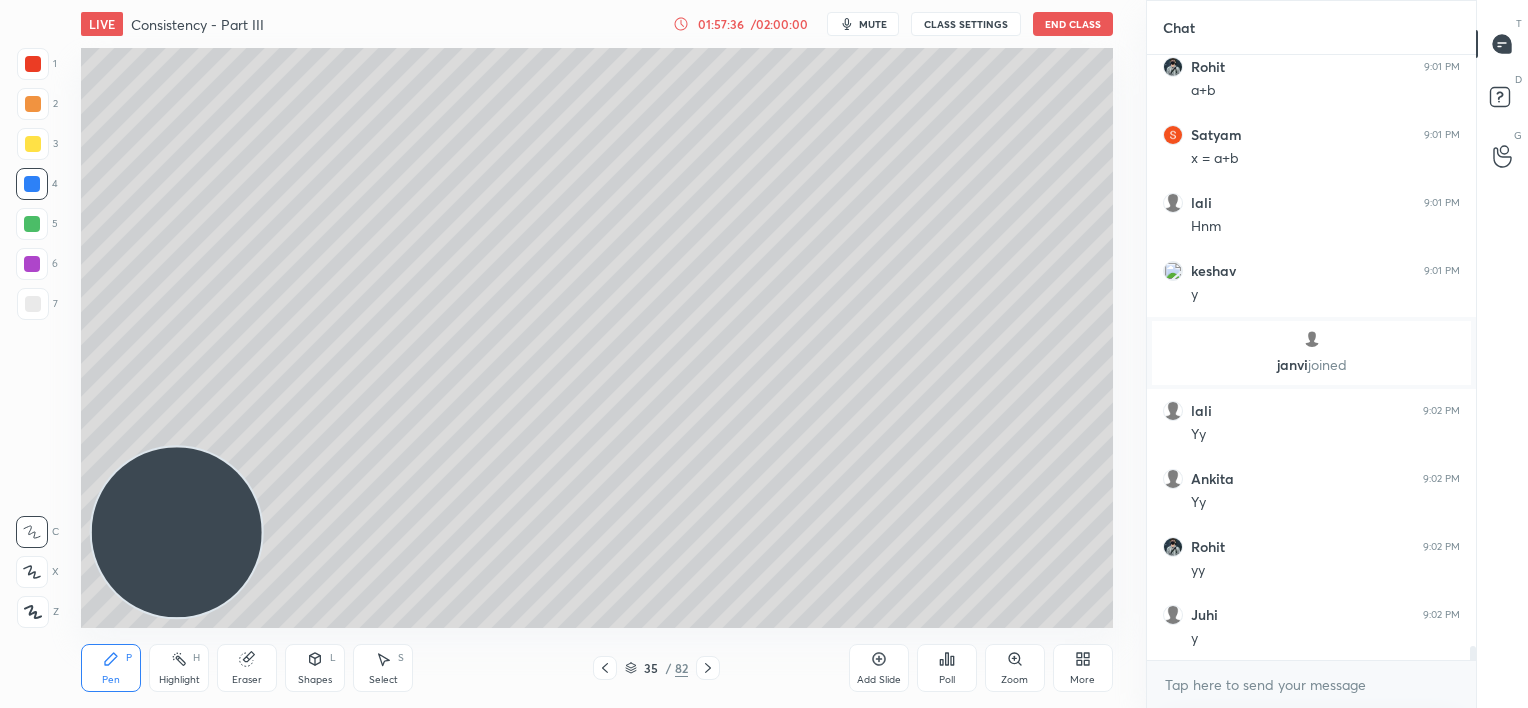 scroll, scrollTop: 26156, scrollLeft: 0, axis: vertical 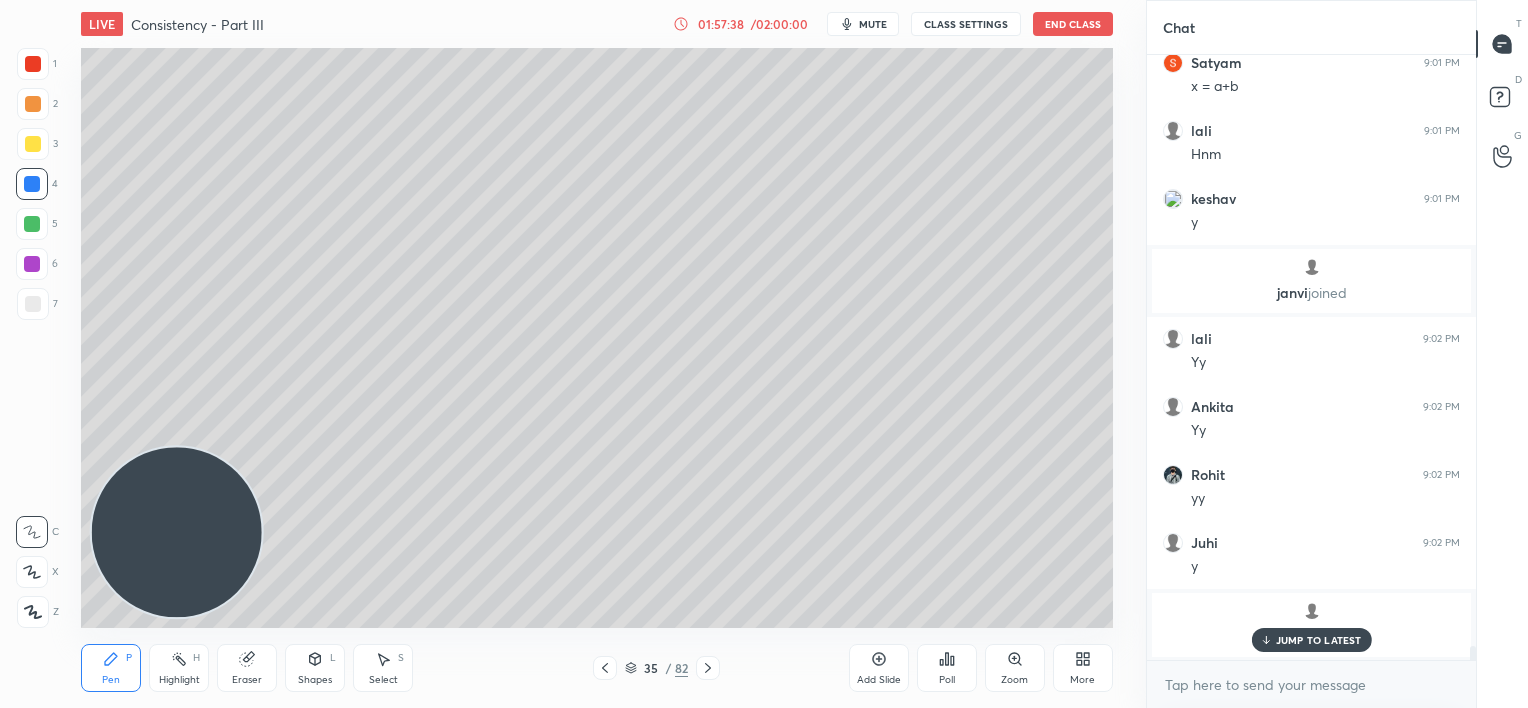 click on "JUMP TO LATEST" at bounding box center [1319, 640] 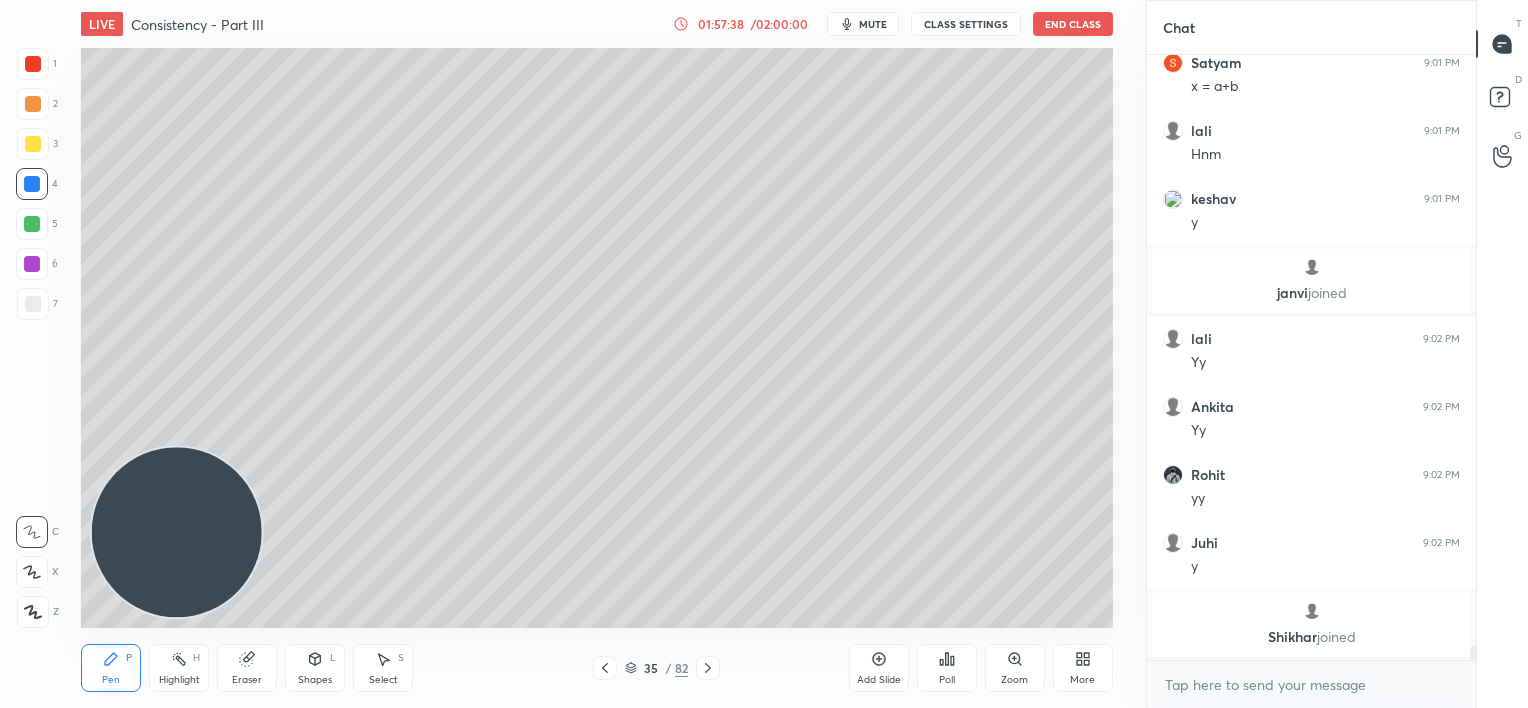 scroll, scrollTop: 26224, scrollLeft: 0, axis: vertical 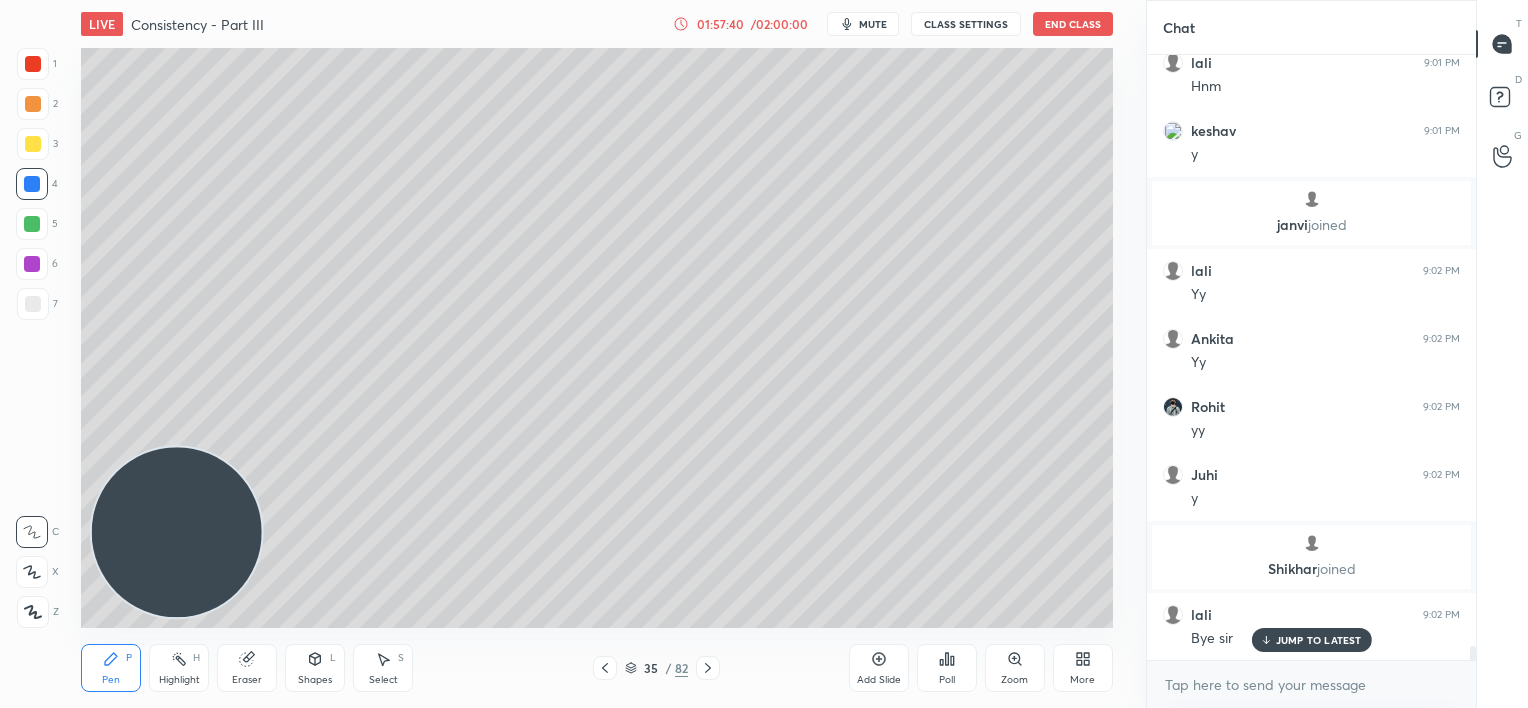 click on "JUMP TO LATEST" at bounding box center [1319, 640] 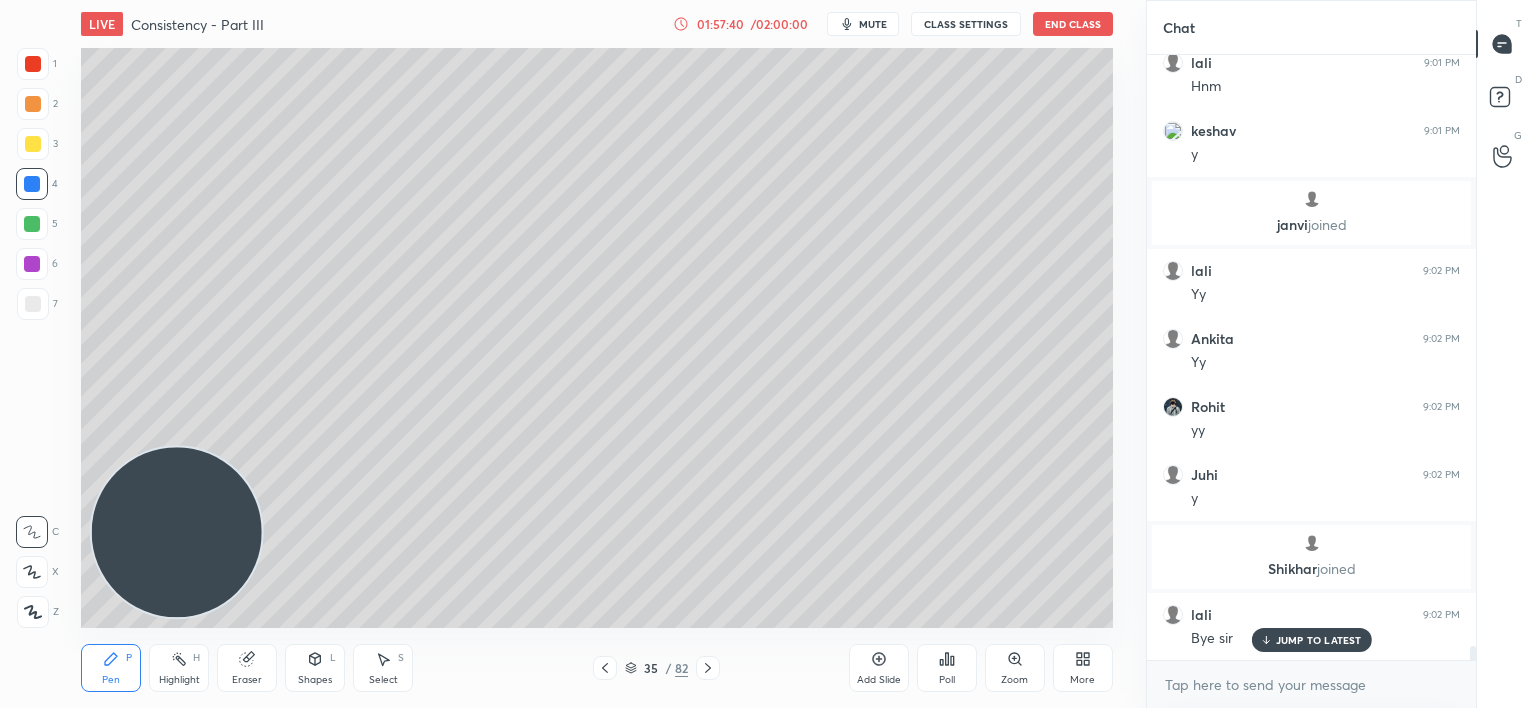 scroll, scrollTop: 26292, scrollLeft: 0, axis: vertical 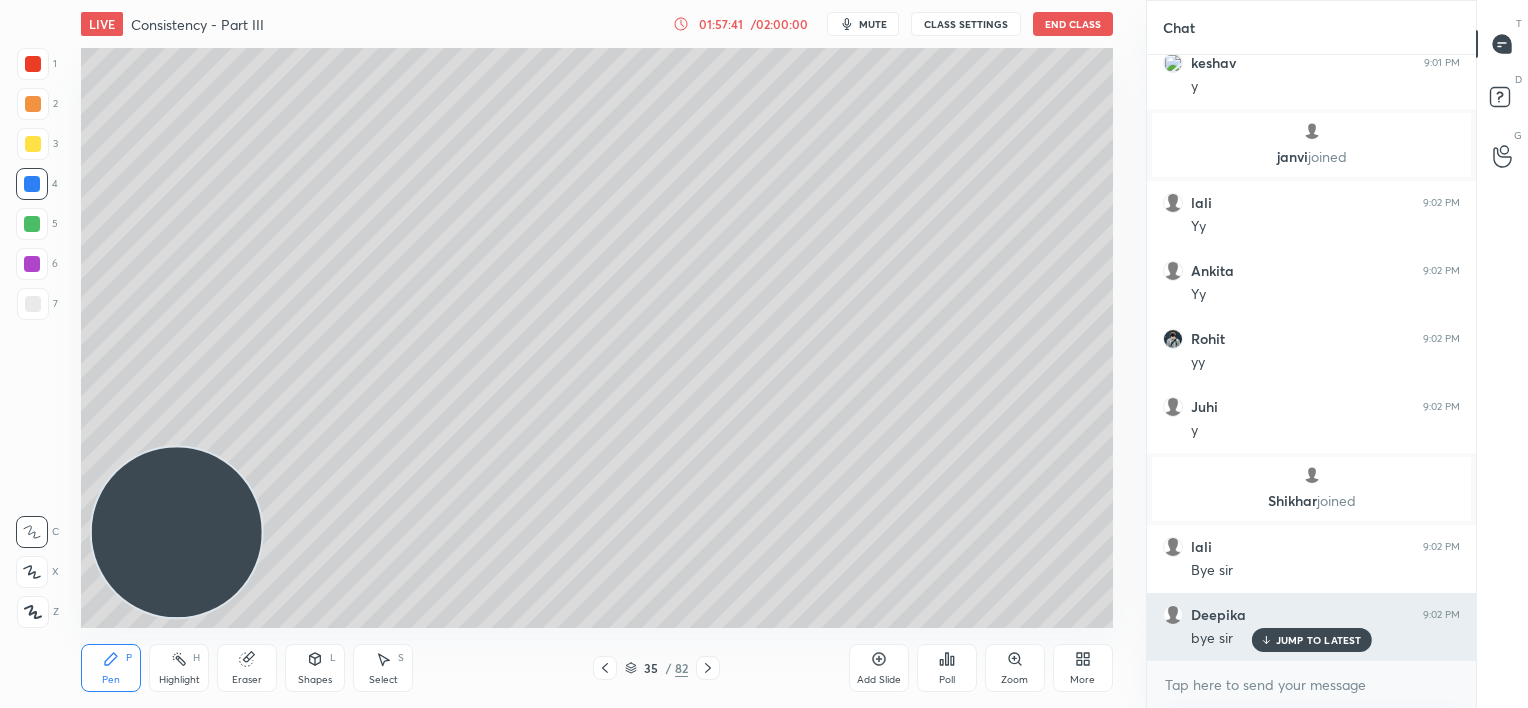 drag, startPoint x: 1280, startPoint y: 641, endPoint x: 1270, endPoint y: 635, distance: 11.661903 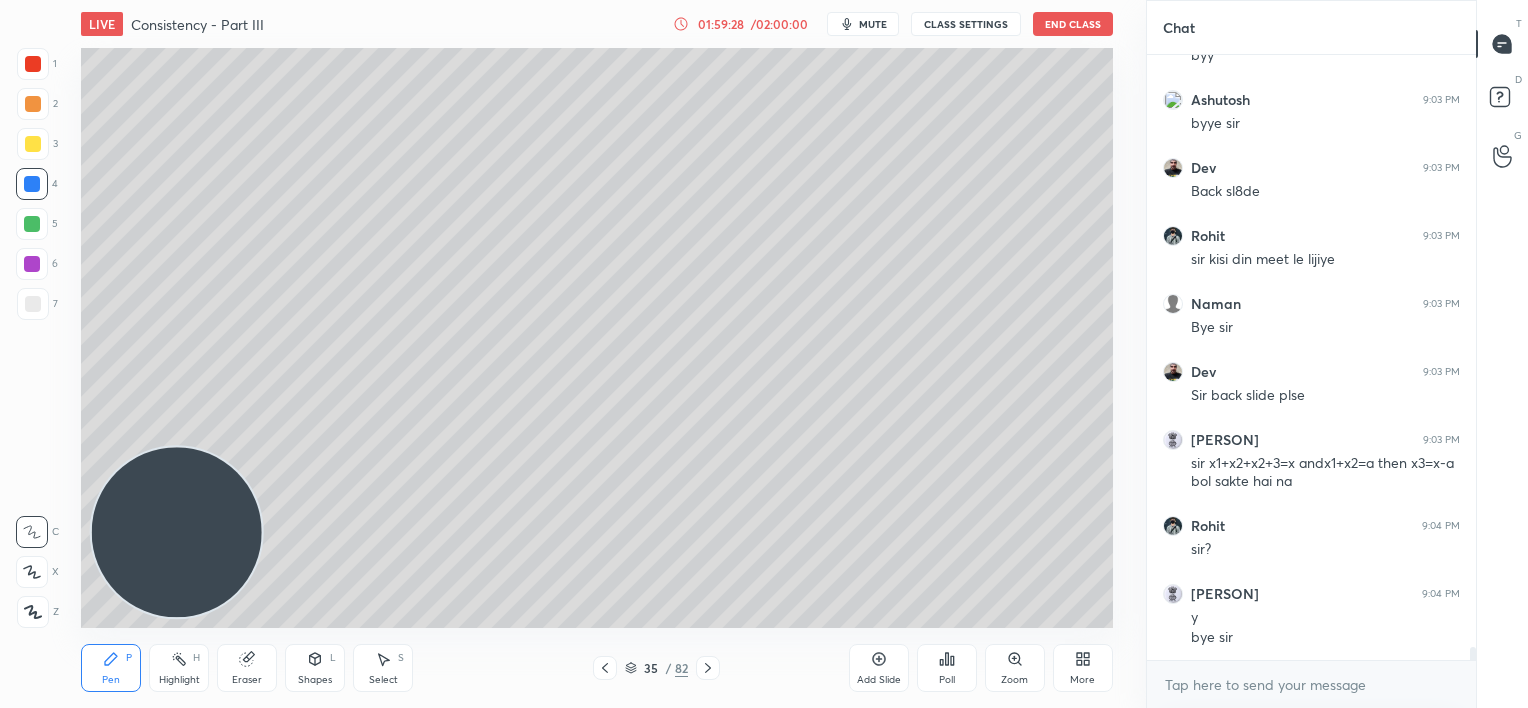 scroll, scrollTop: 27147, scrollLeft: 0, axis: vertical 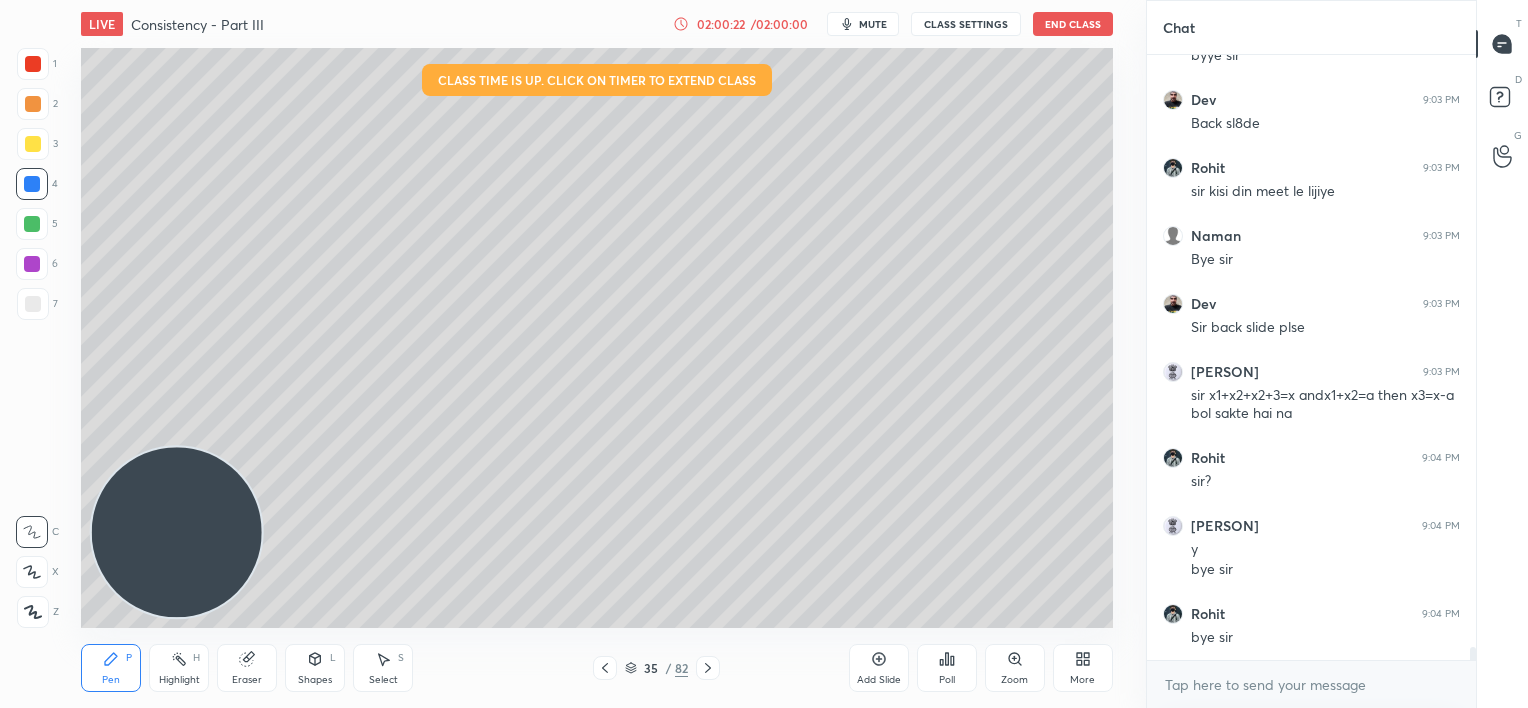 click on "End Class" at bounding box center (1073, 24) 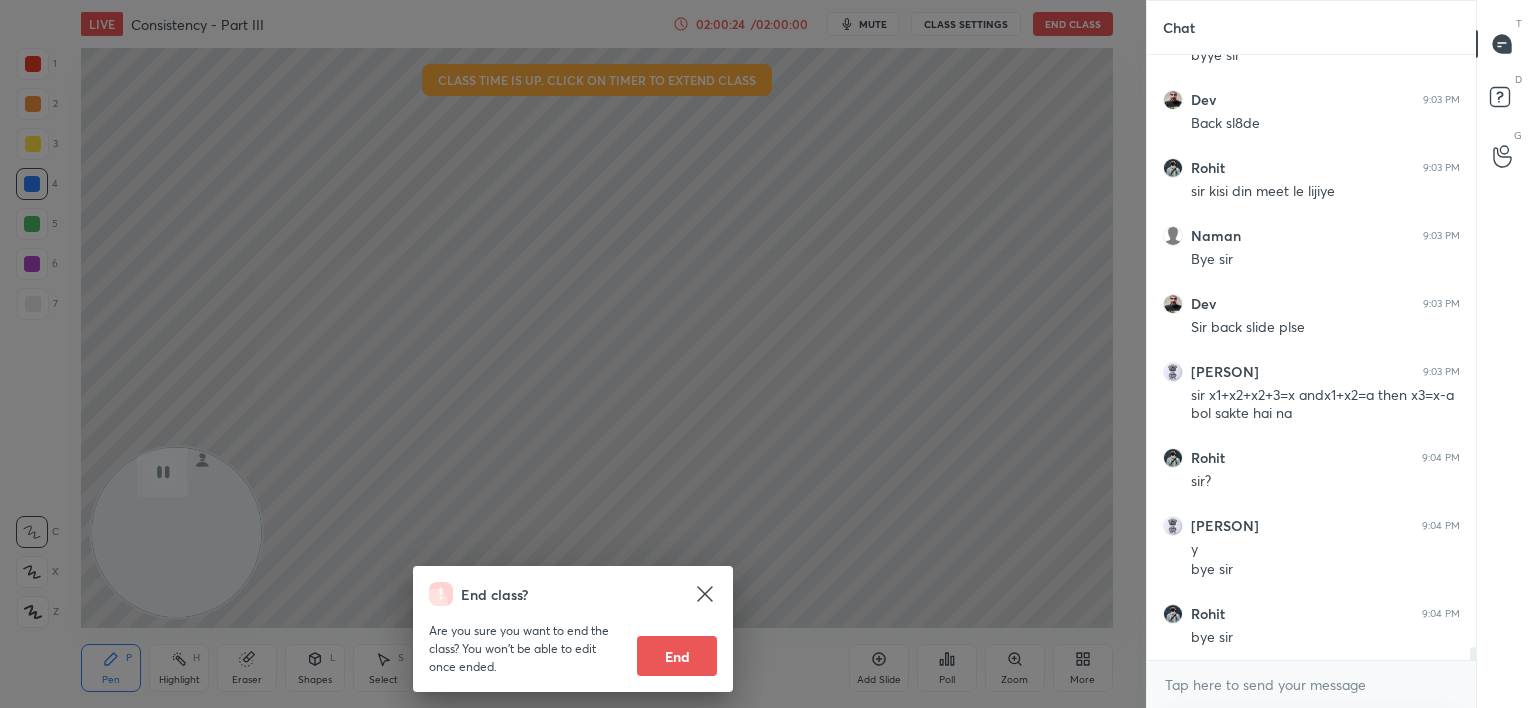 click on "End" at bounding box center (677, 656) 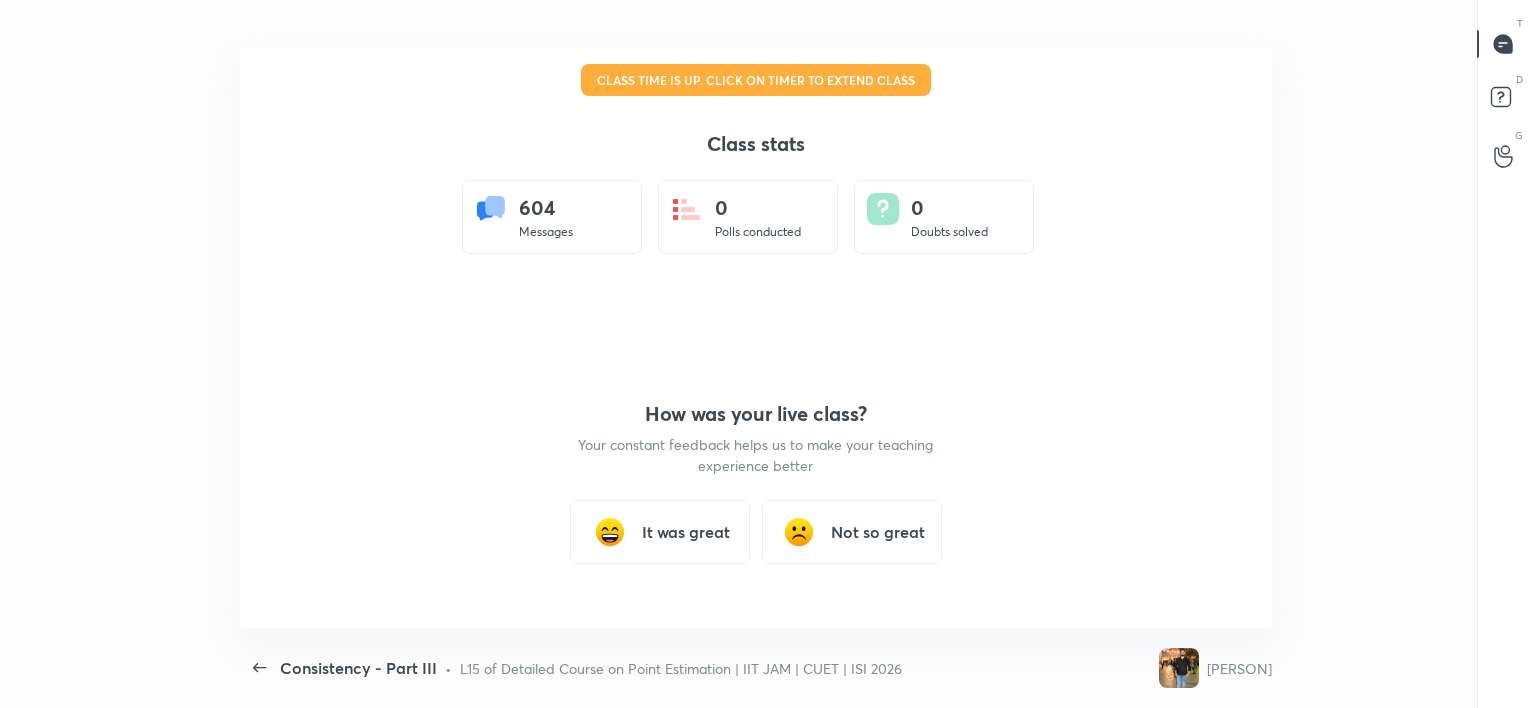 scroll, scrollTop: 99420, scrollLeft: 98635, axis: both 